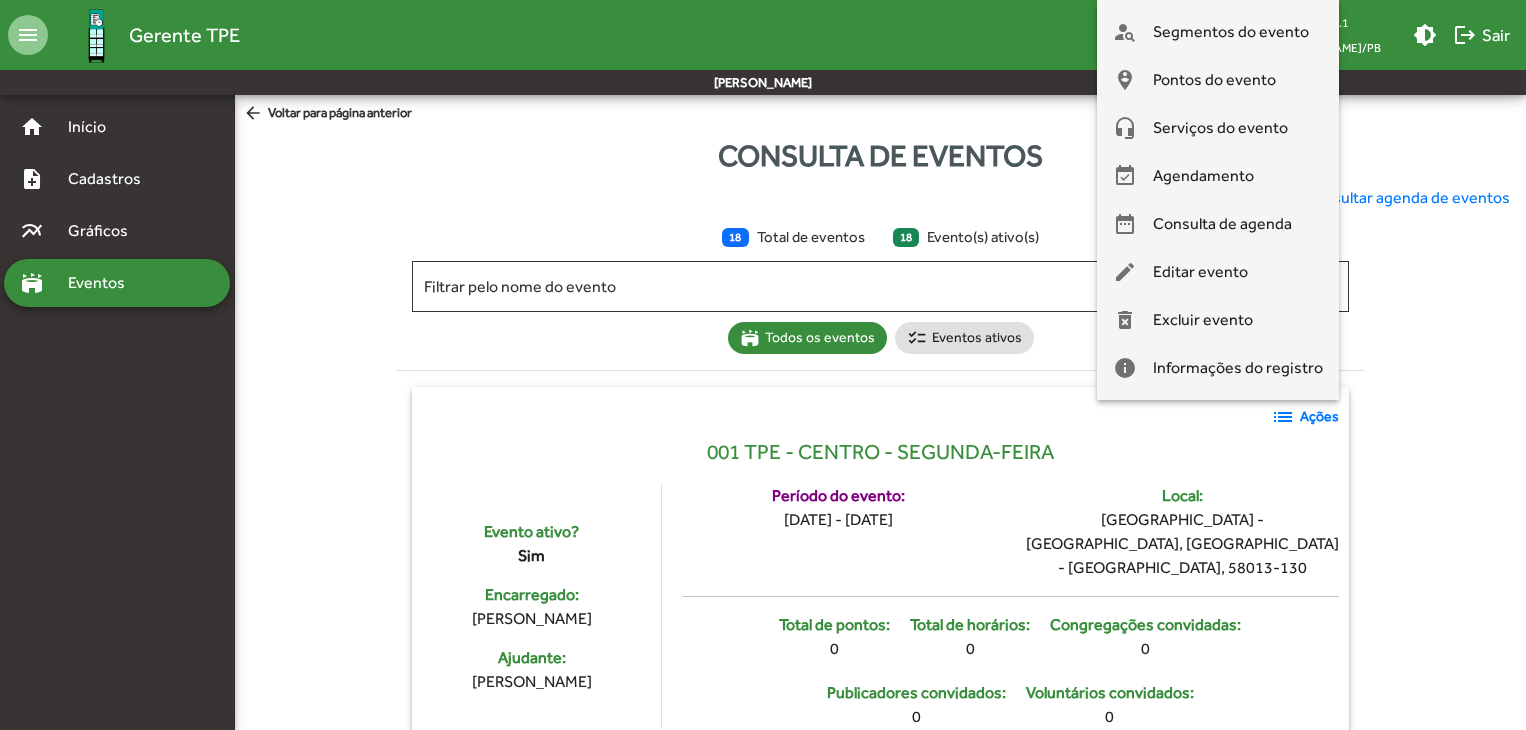scroll, scrollTop: 4469, scrollLeft: 0, axis: vertical 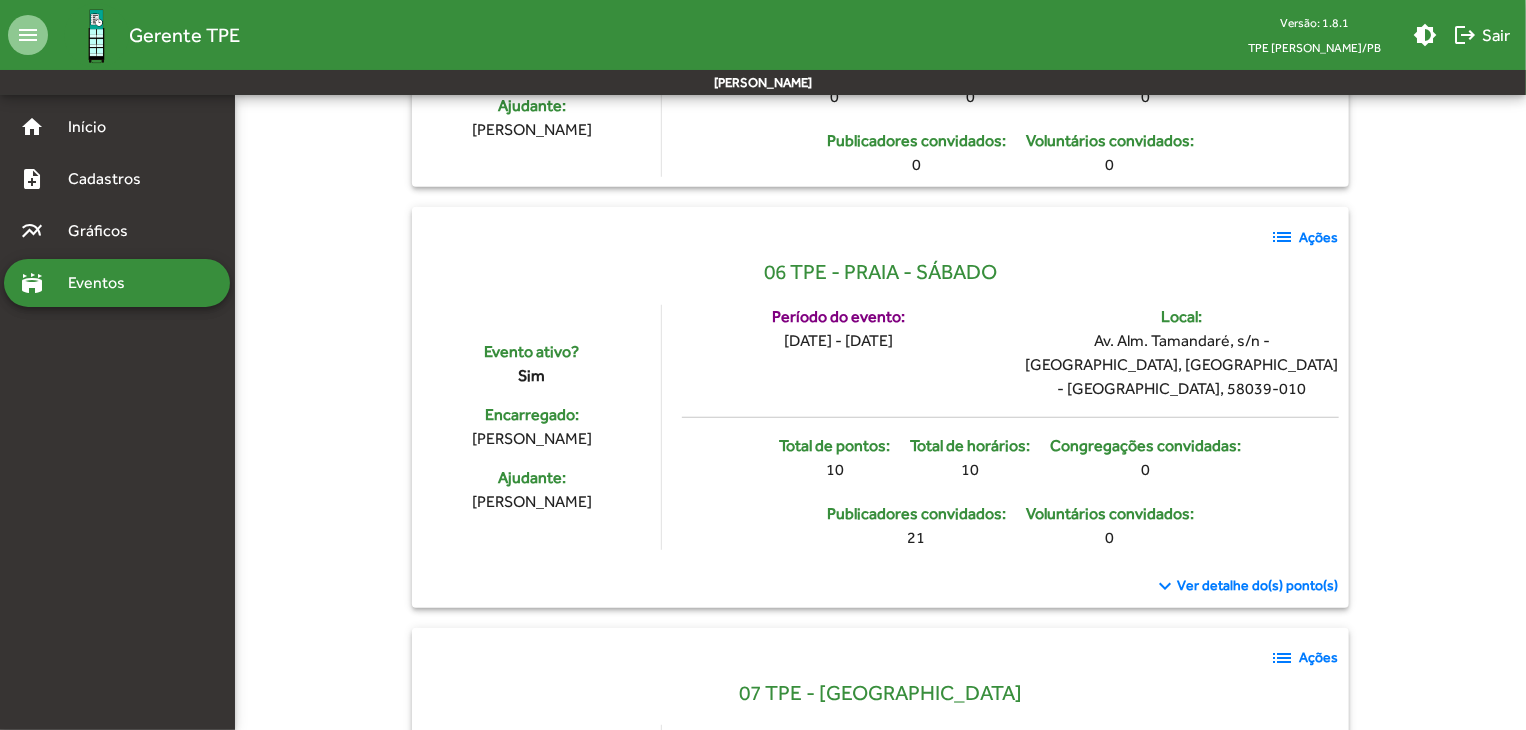 click on "list" 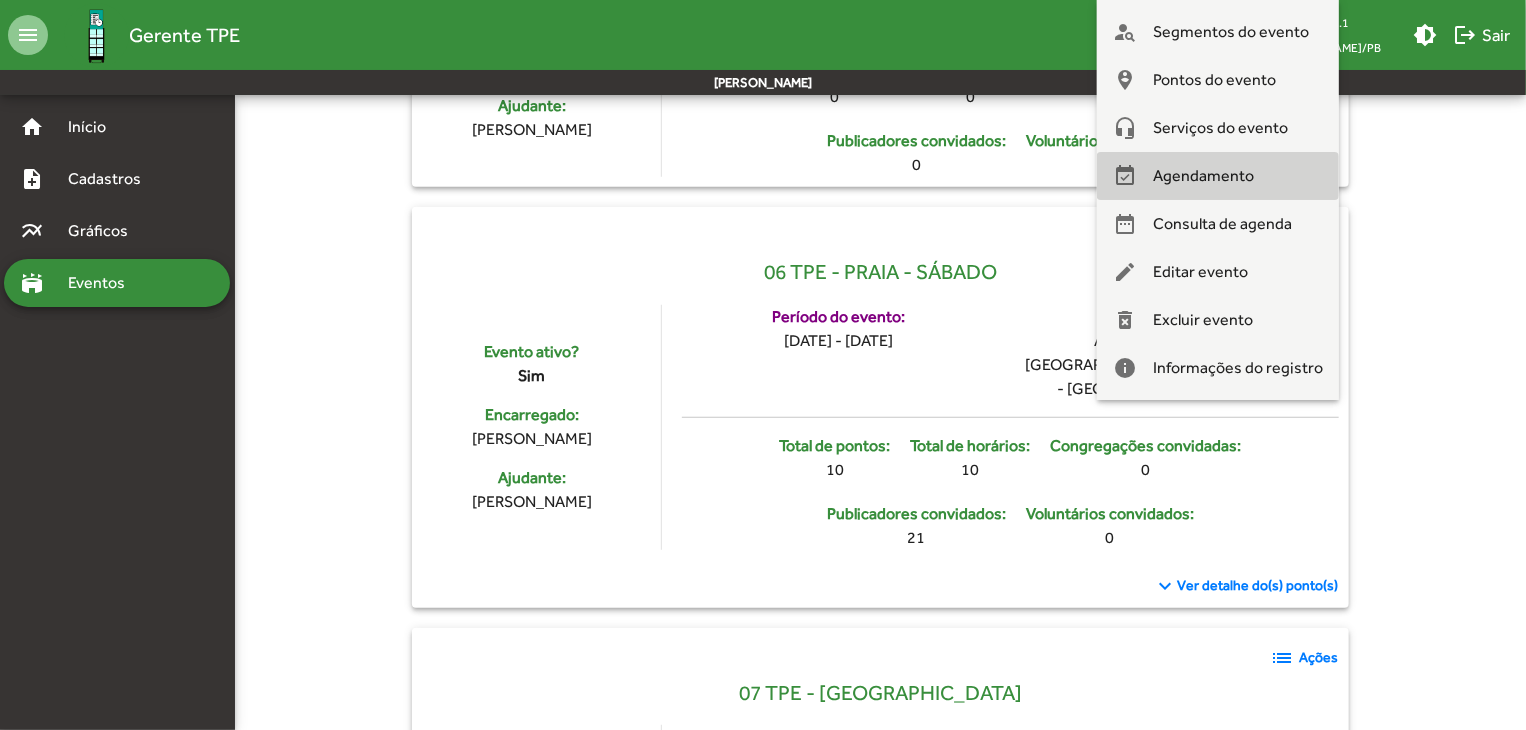 click on "Agendamento" at bounding box center (1203, 176) 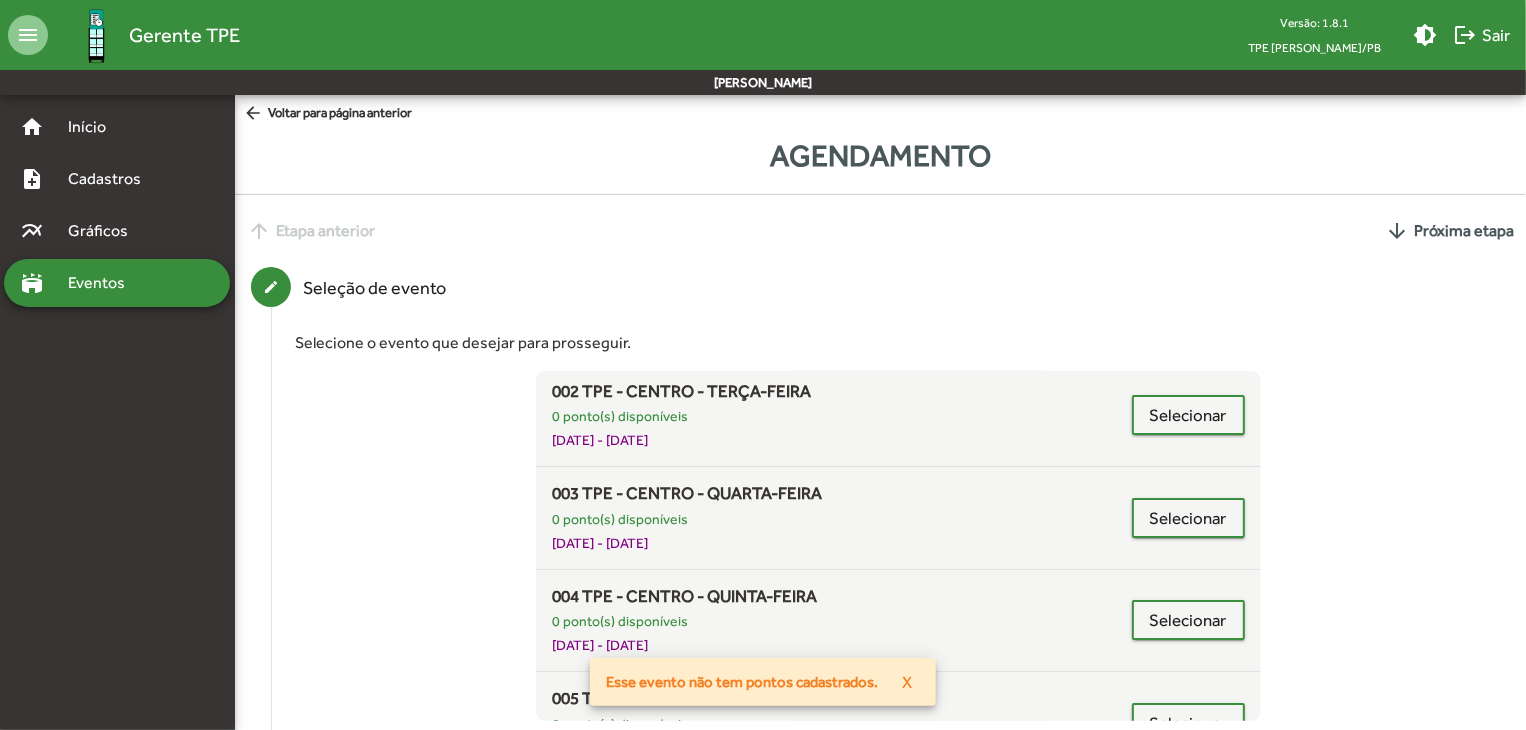 scroll, scrollTop: 200, scrollLeft: 0, axis: vertical 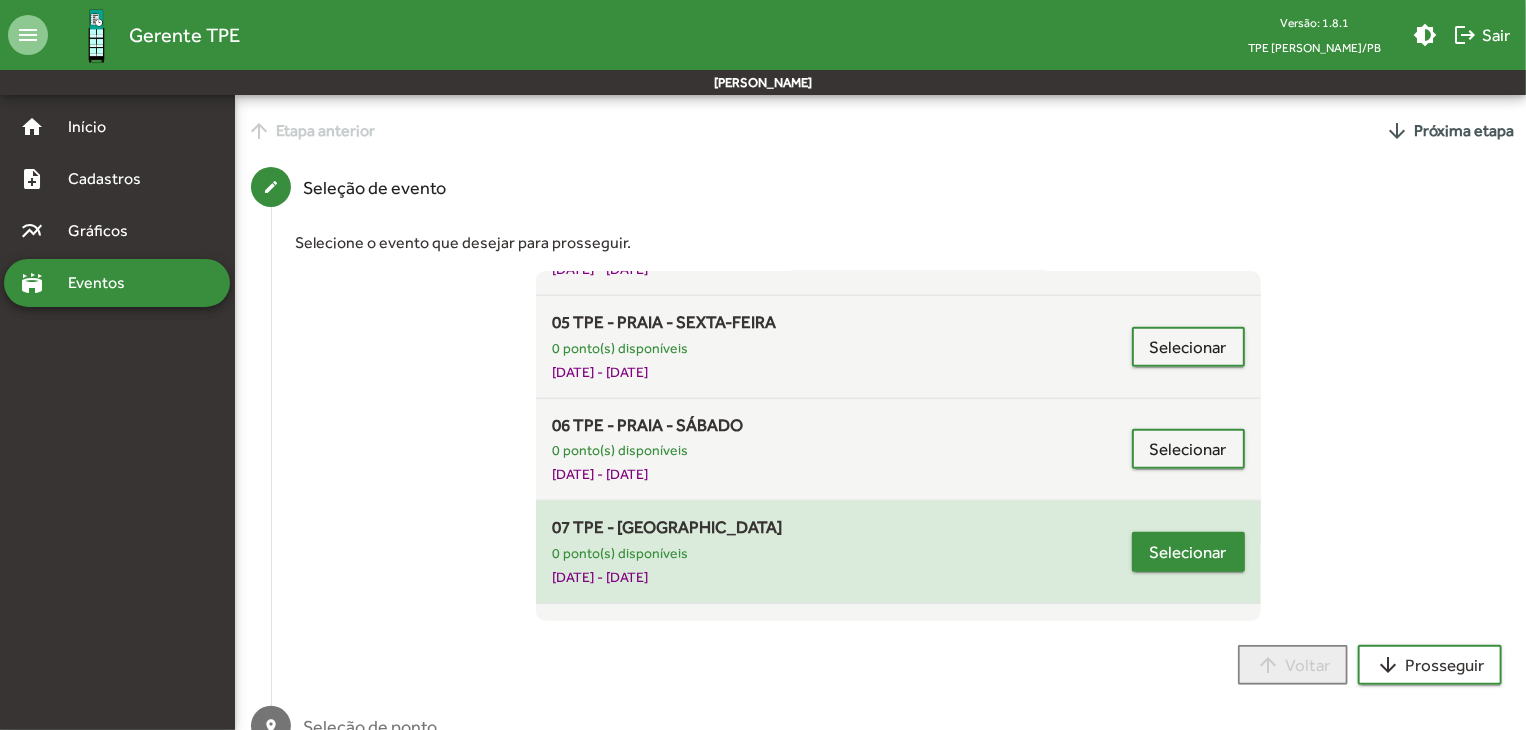 click on "Selecionar" at bounding box center [1188, 552] 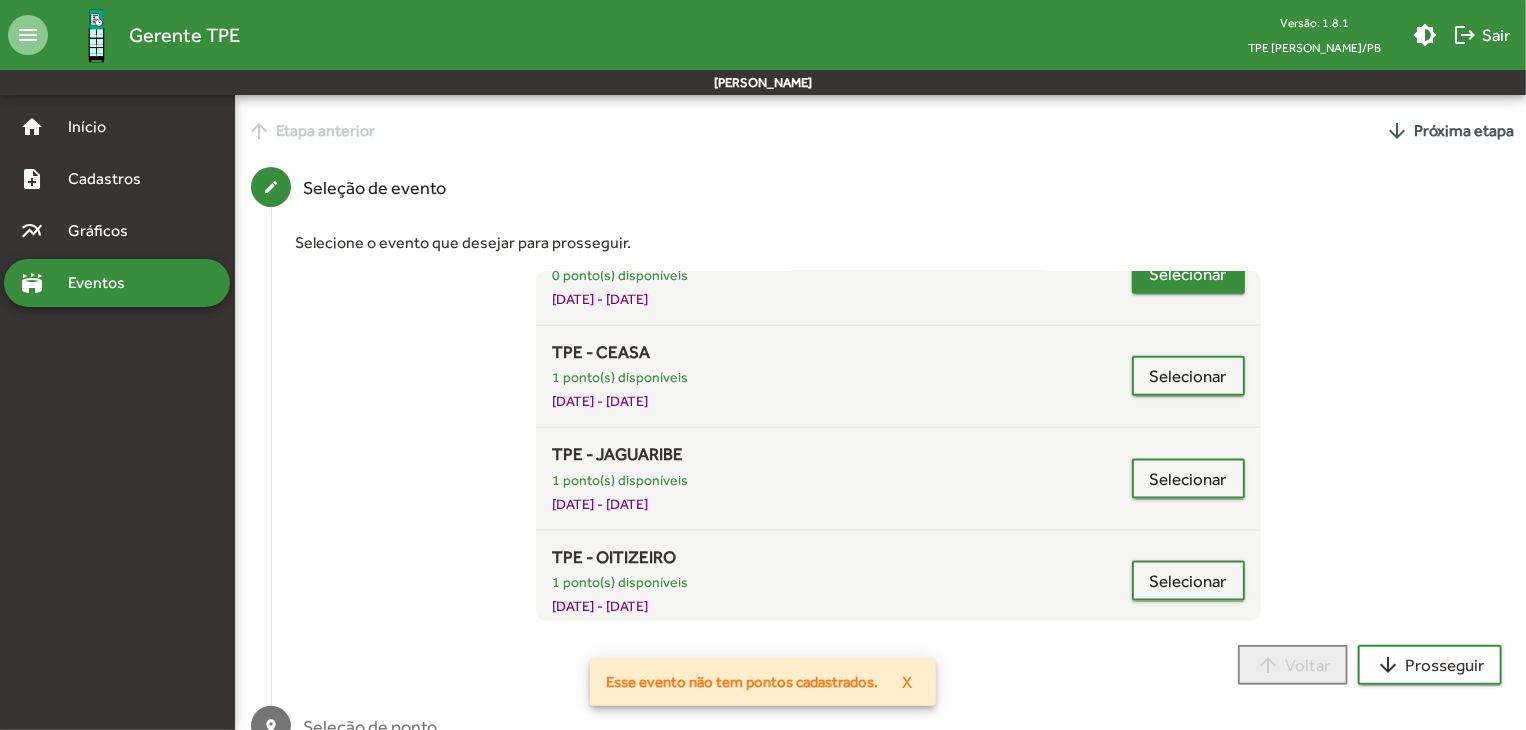 scroll, scrollTop: 1300, scrollLeft: 0, axis: vertical 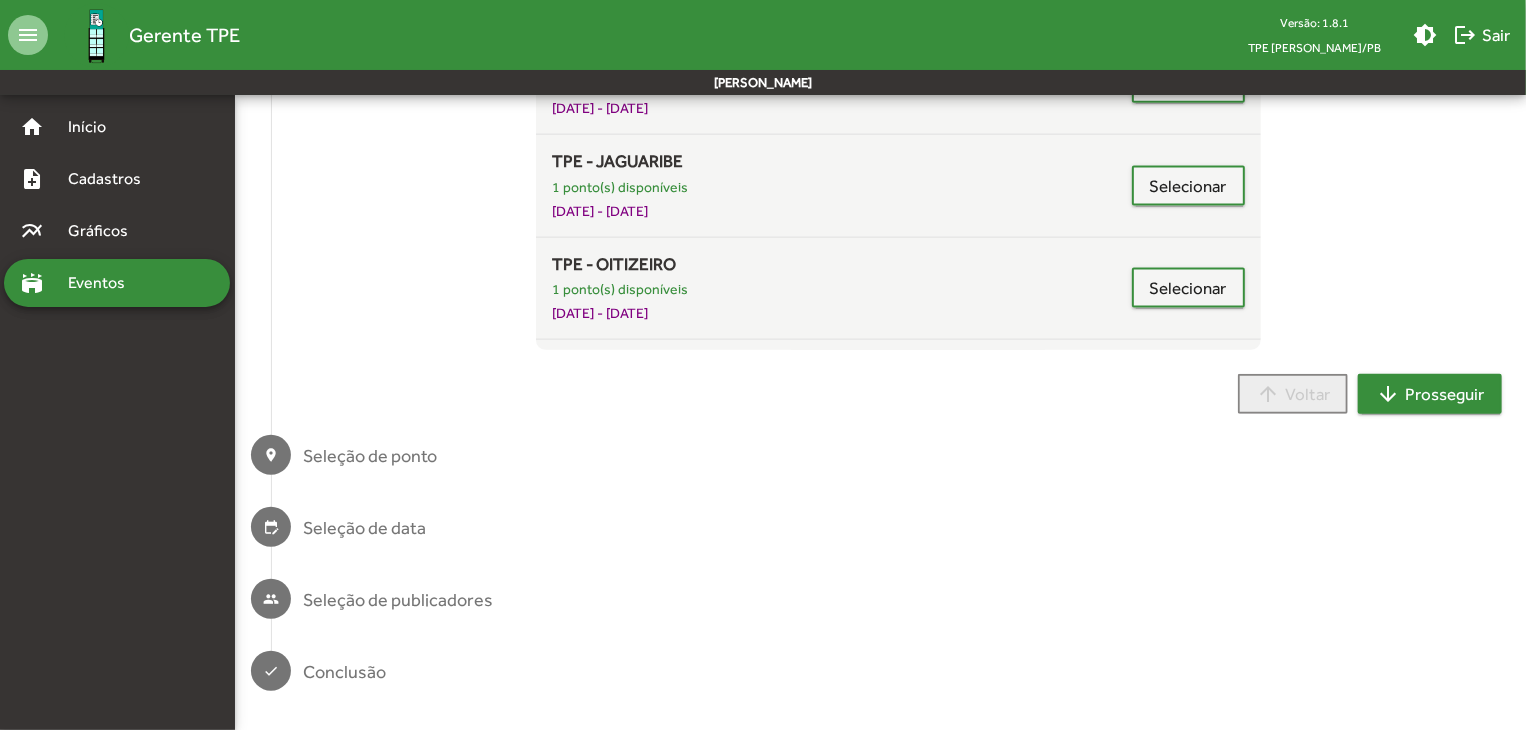 click on "arrow_downward  Prosseguir" at bounding box center [1430, 394] 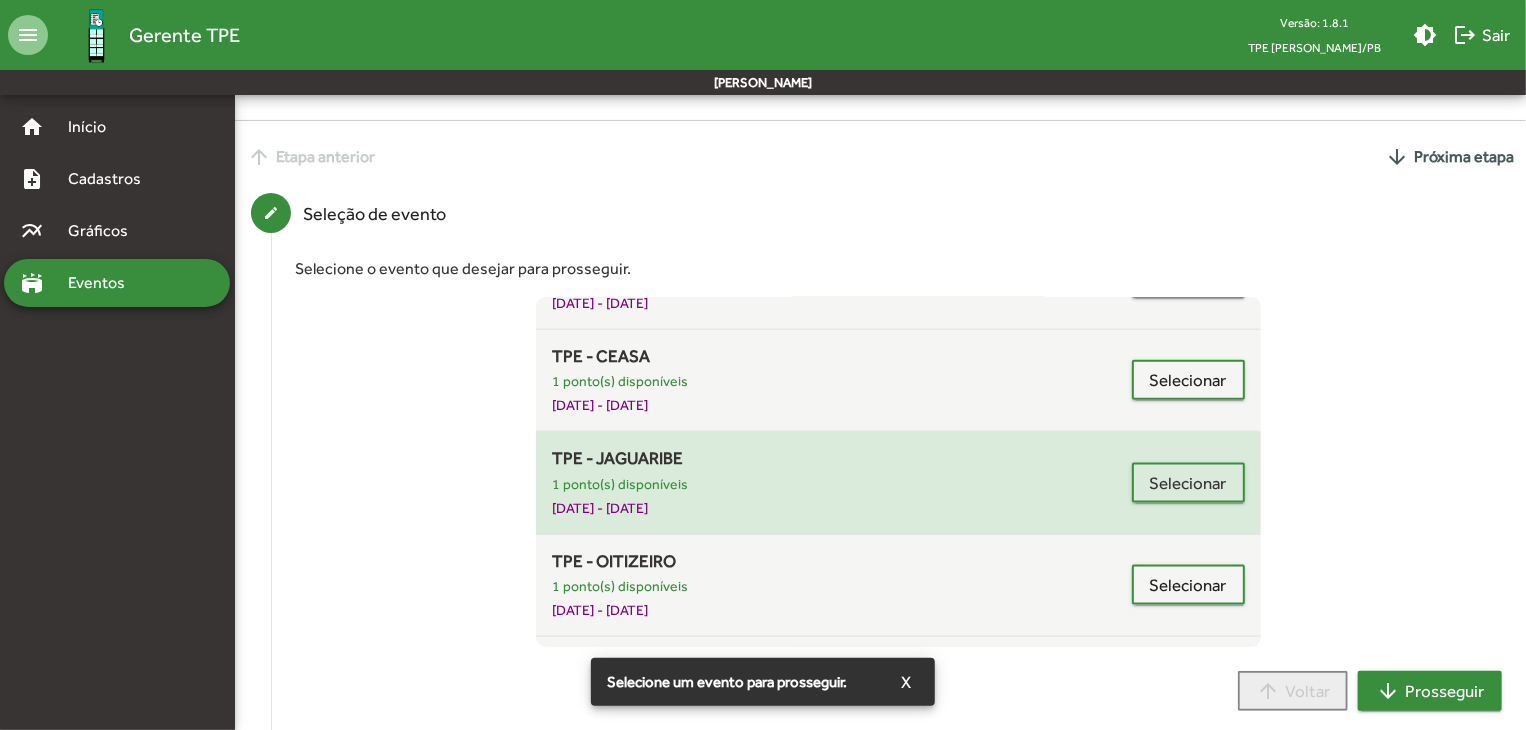 scroll, scrollTop: 71, scrollLeft: 0, axis: vertical 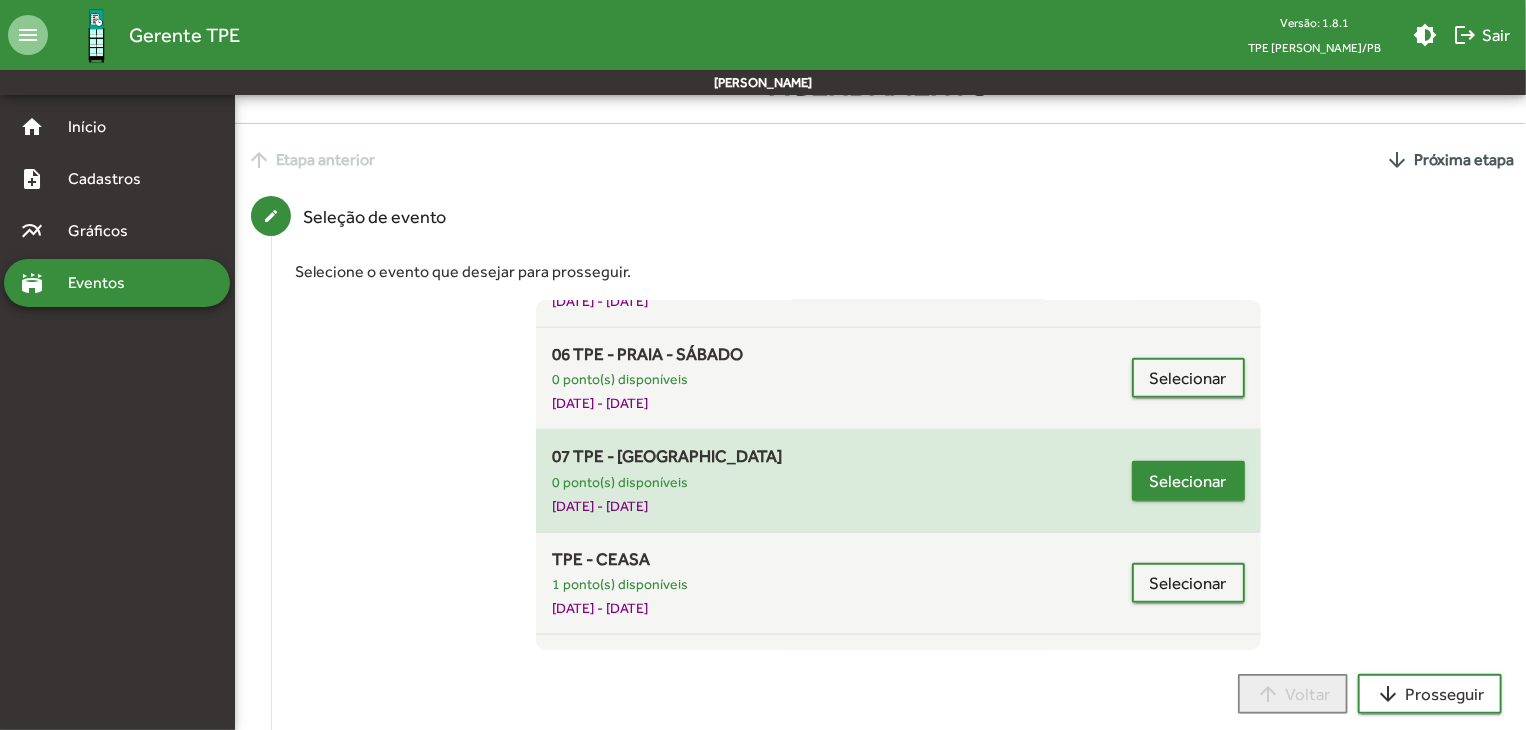 click on "Selecionar" at bounding box center [1188, 481] 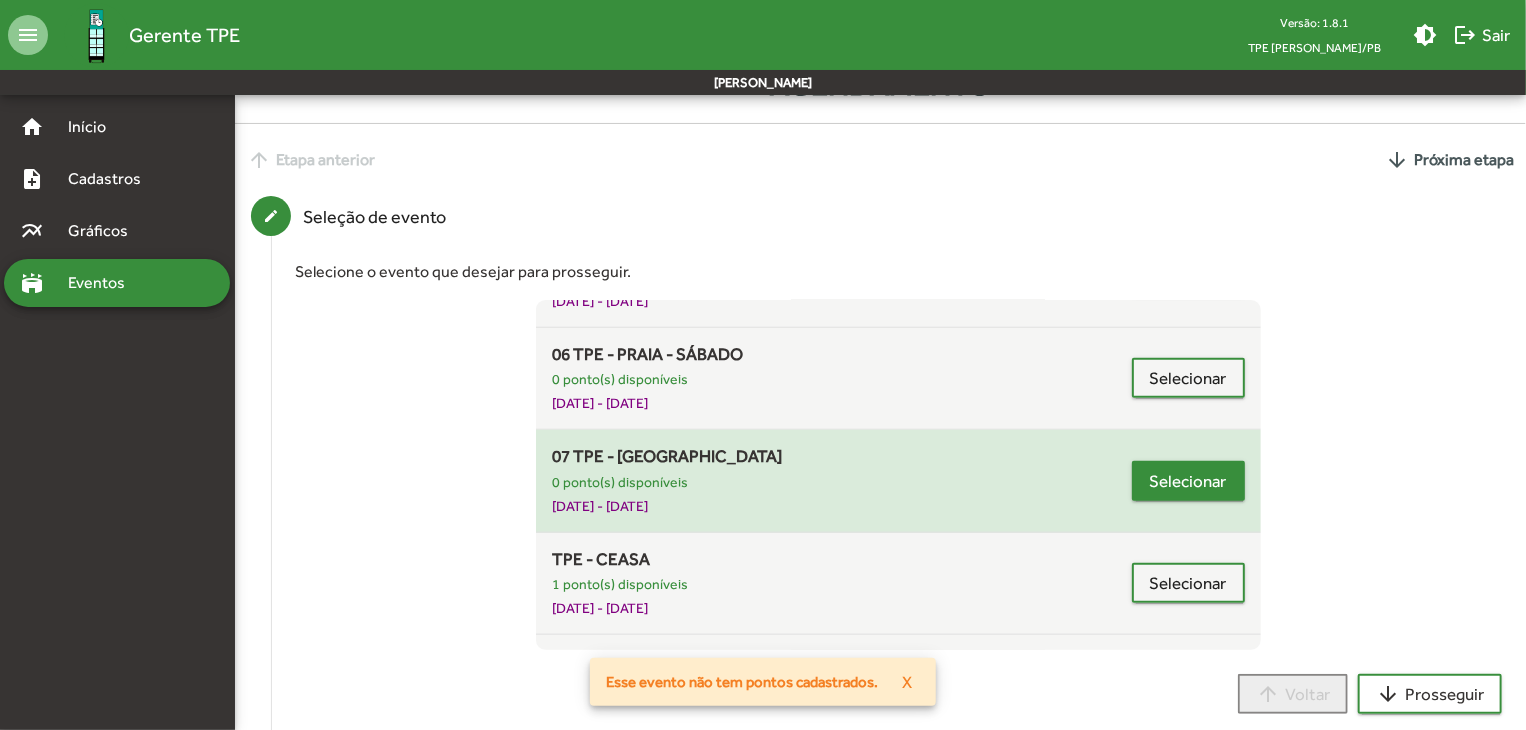click on "Selecionar" at bounding box center (1188, 481) 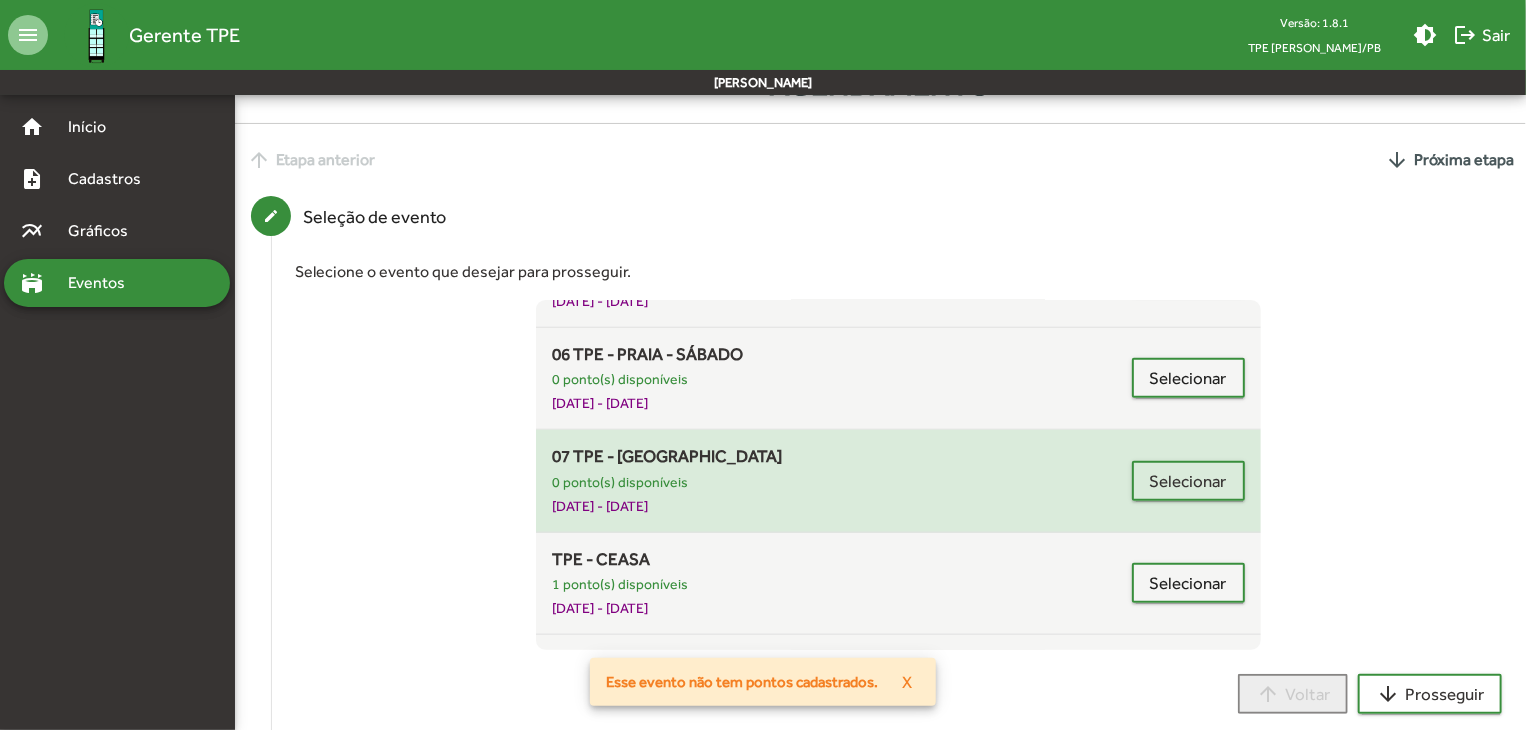 click on "0 ponto(s) disponíveis" at bounding box center [841, 482] 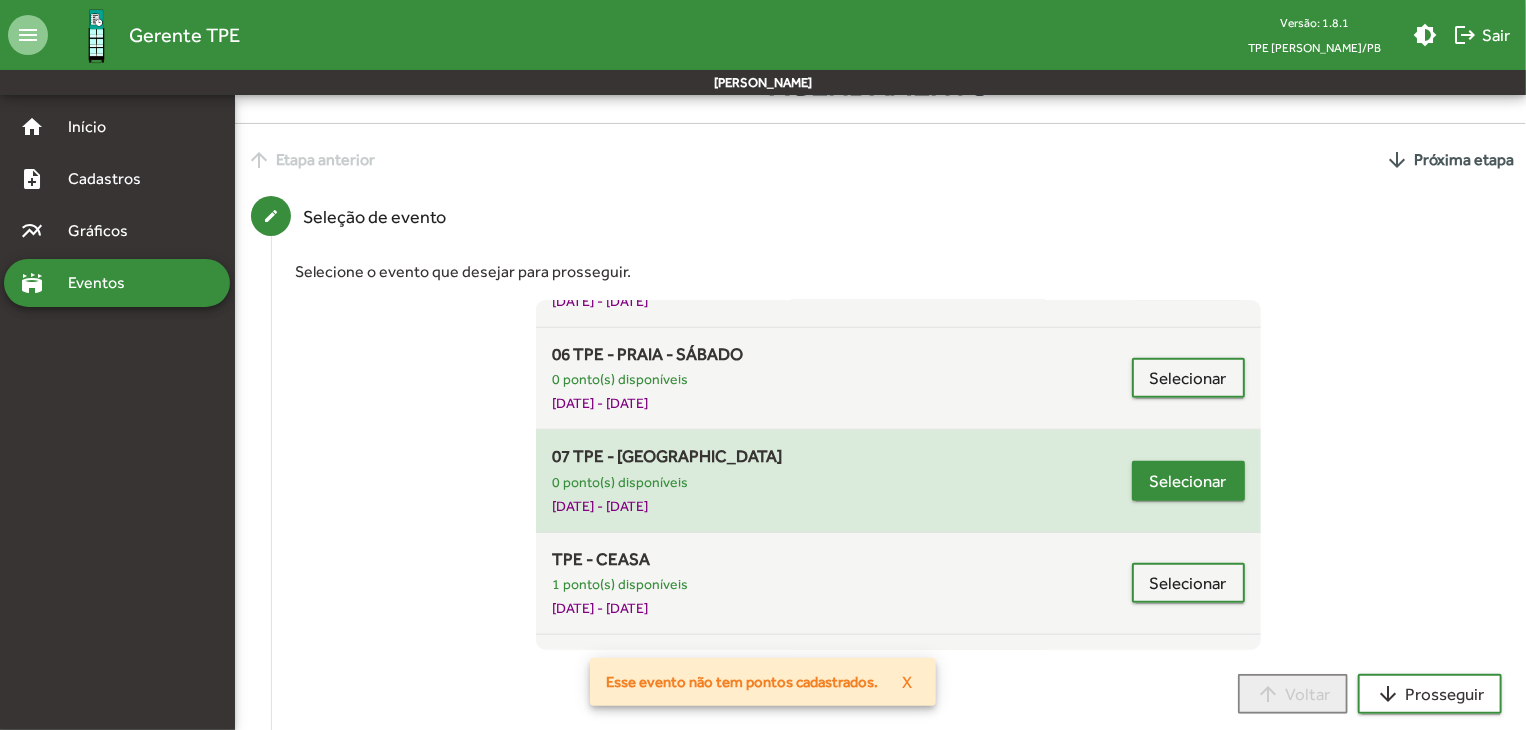click on "Selecionar" at bounding box center [1188, 481] 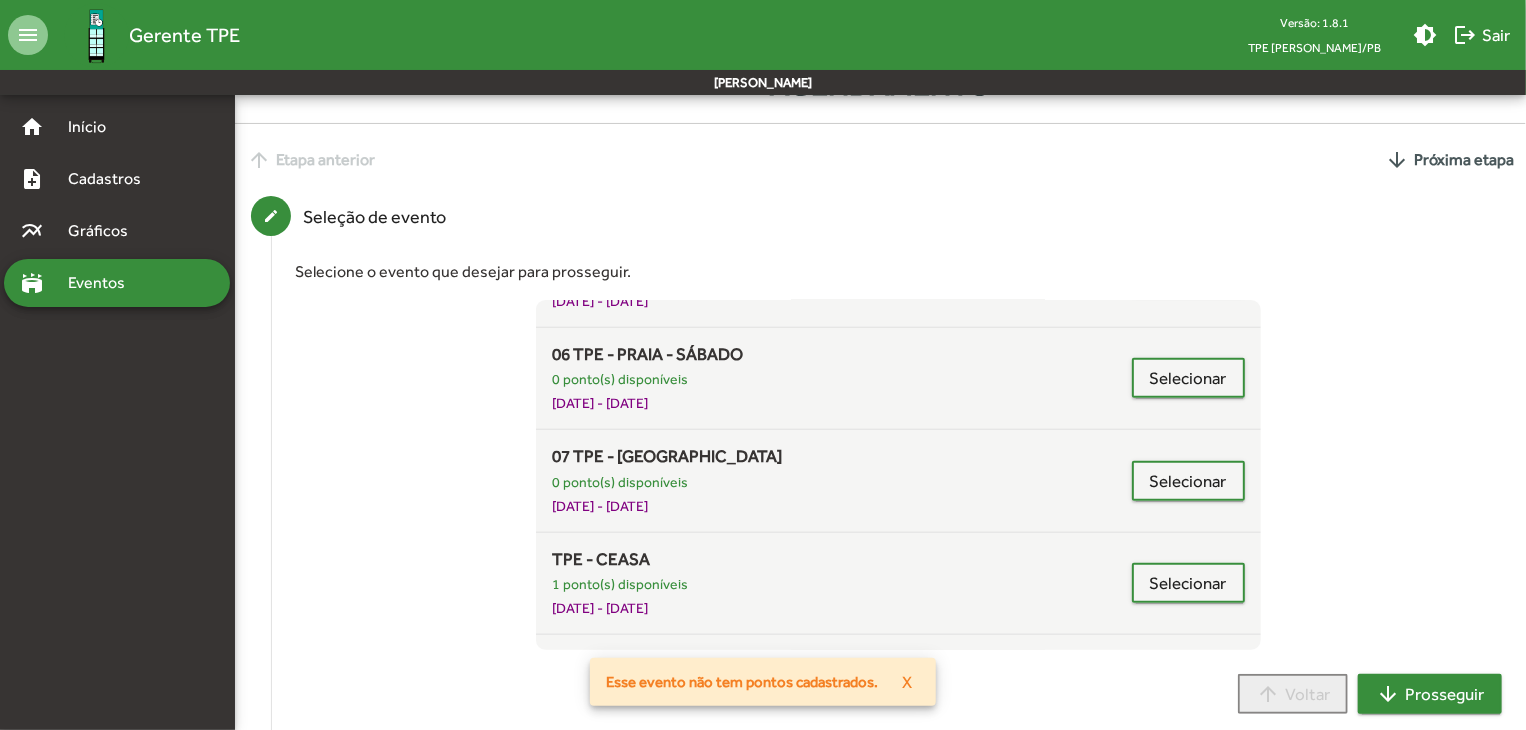 click on "arrow_downward  Prosseguir" at bounding box center (1430, 694) 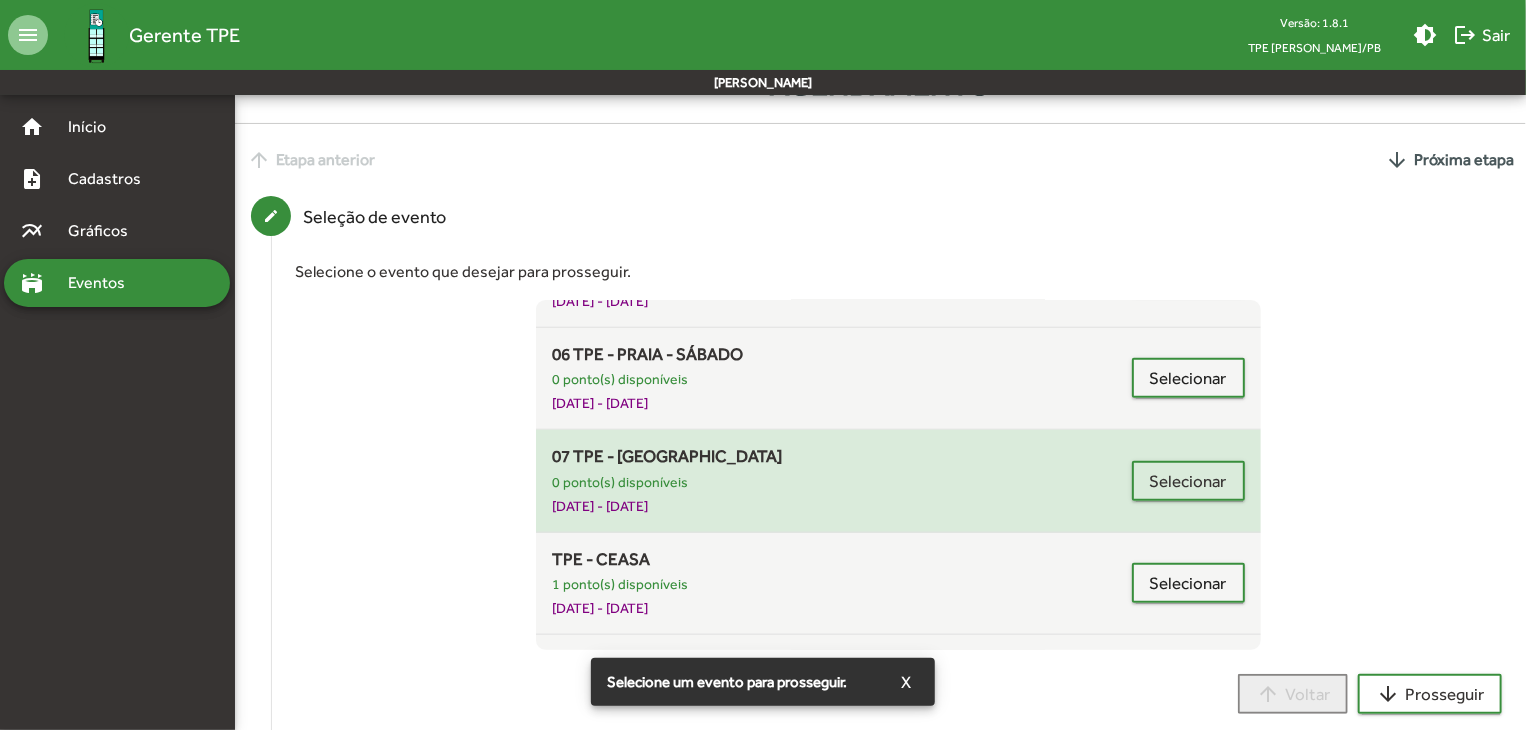 click on "0 ponto(s) disponíveis" at bounding box center [841, 482] 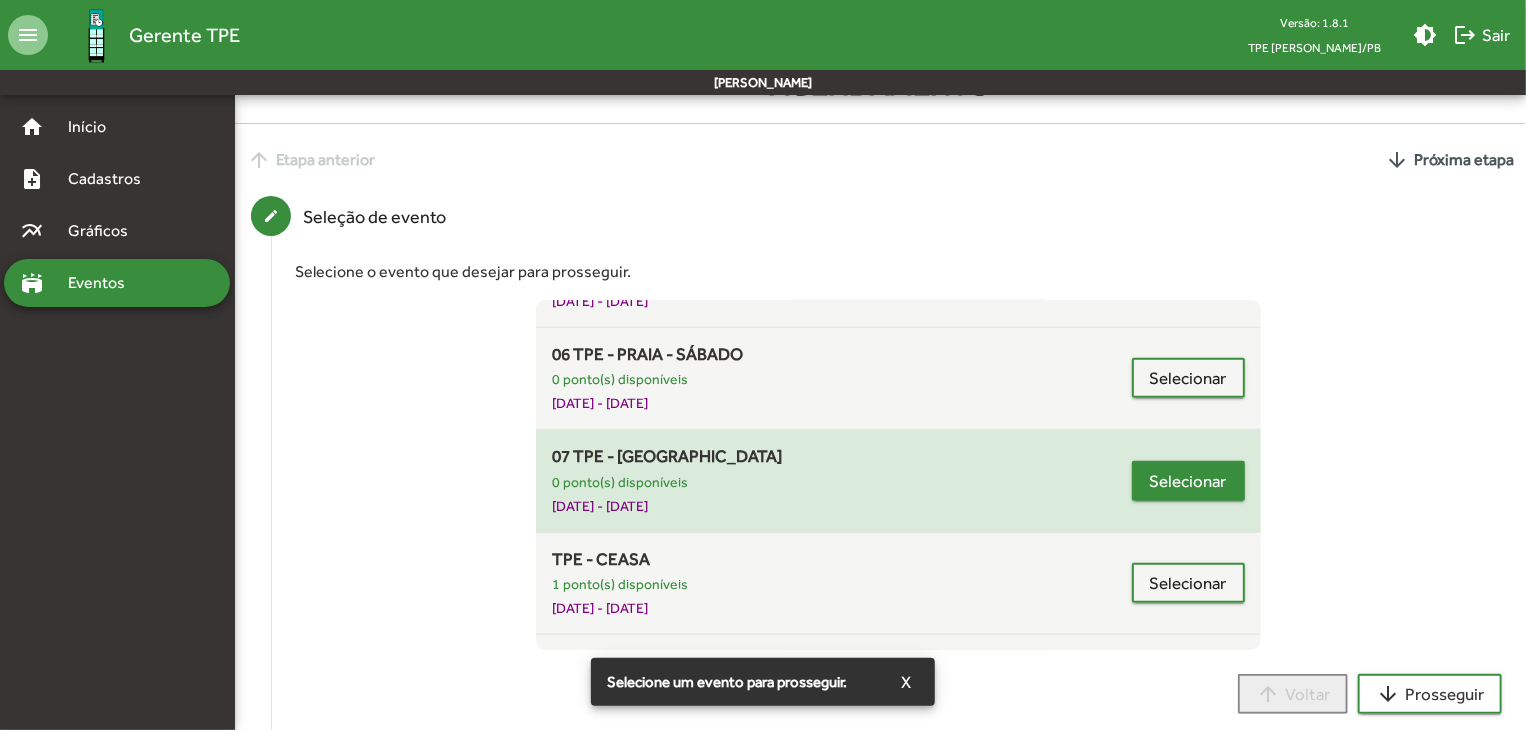 click on "Selecionar" at bounding box center [1188, 481] 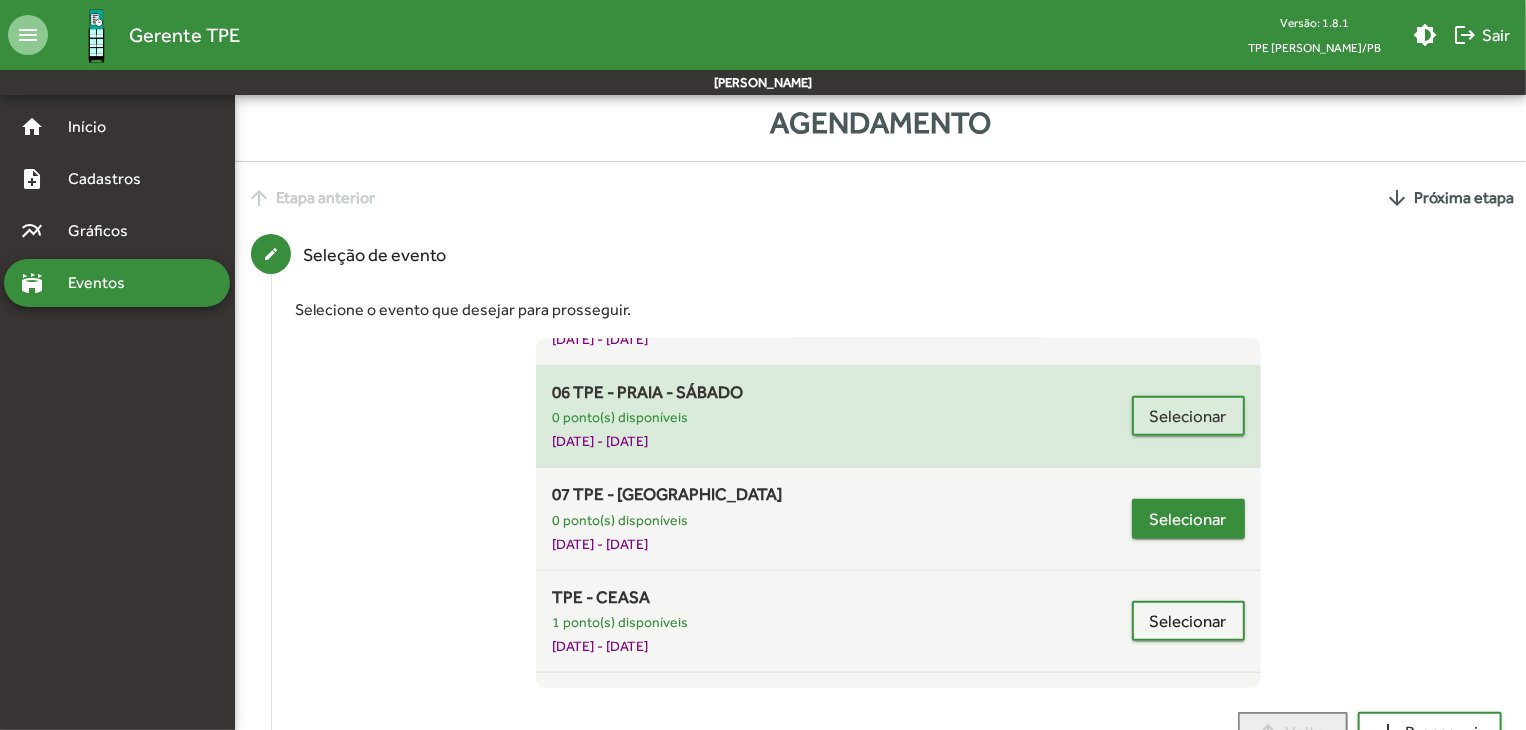 scroll, scrollTop: 0, scrollLeft: 0, axis: both 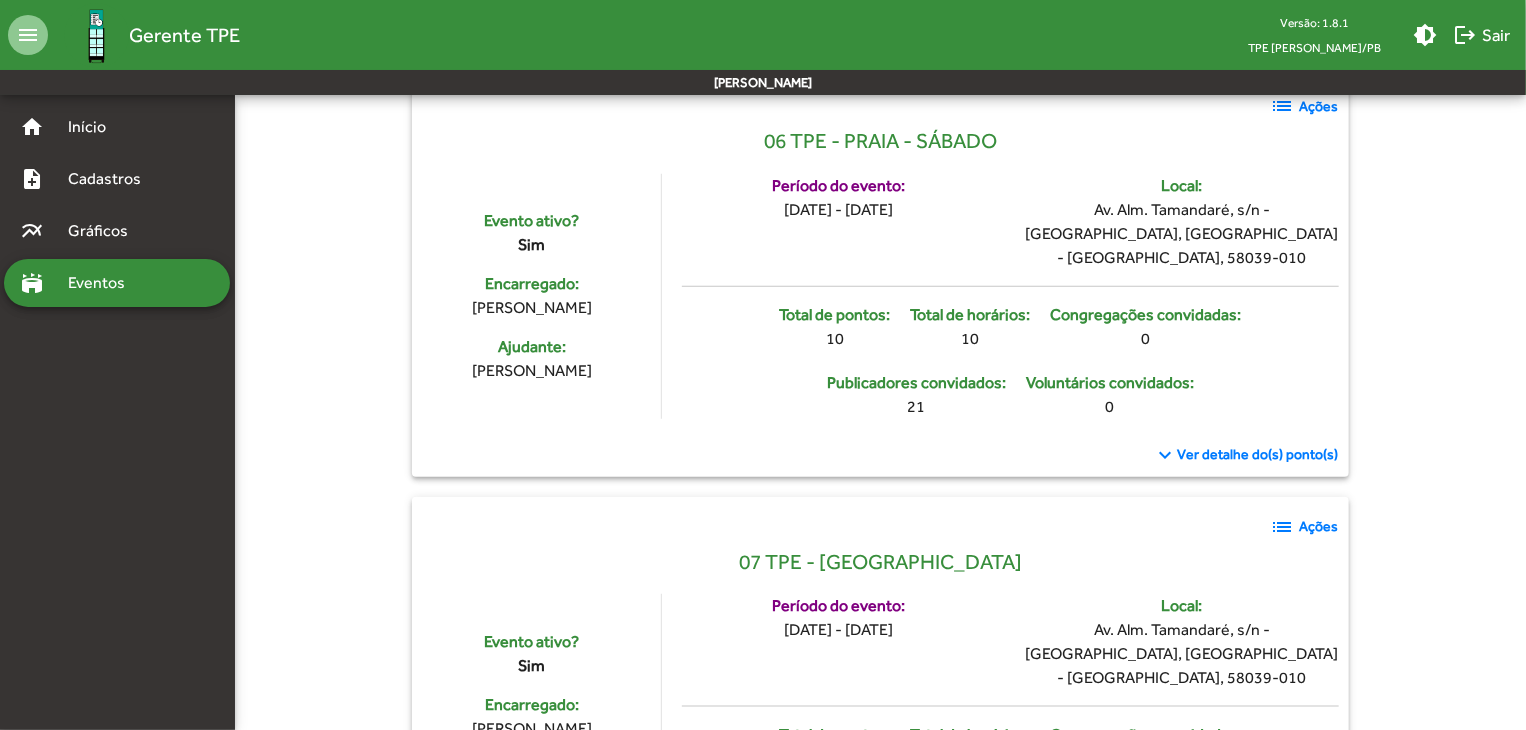 click on "Ações" 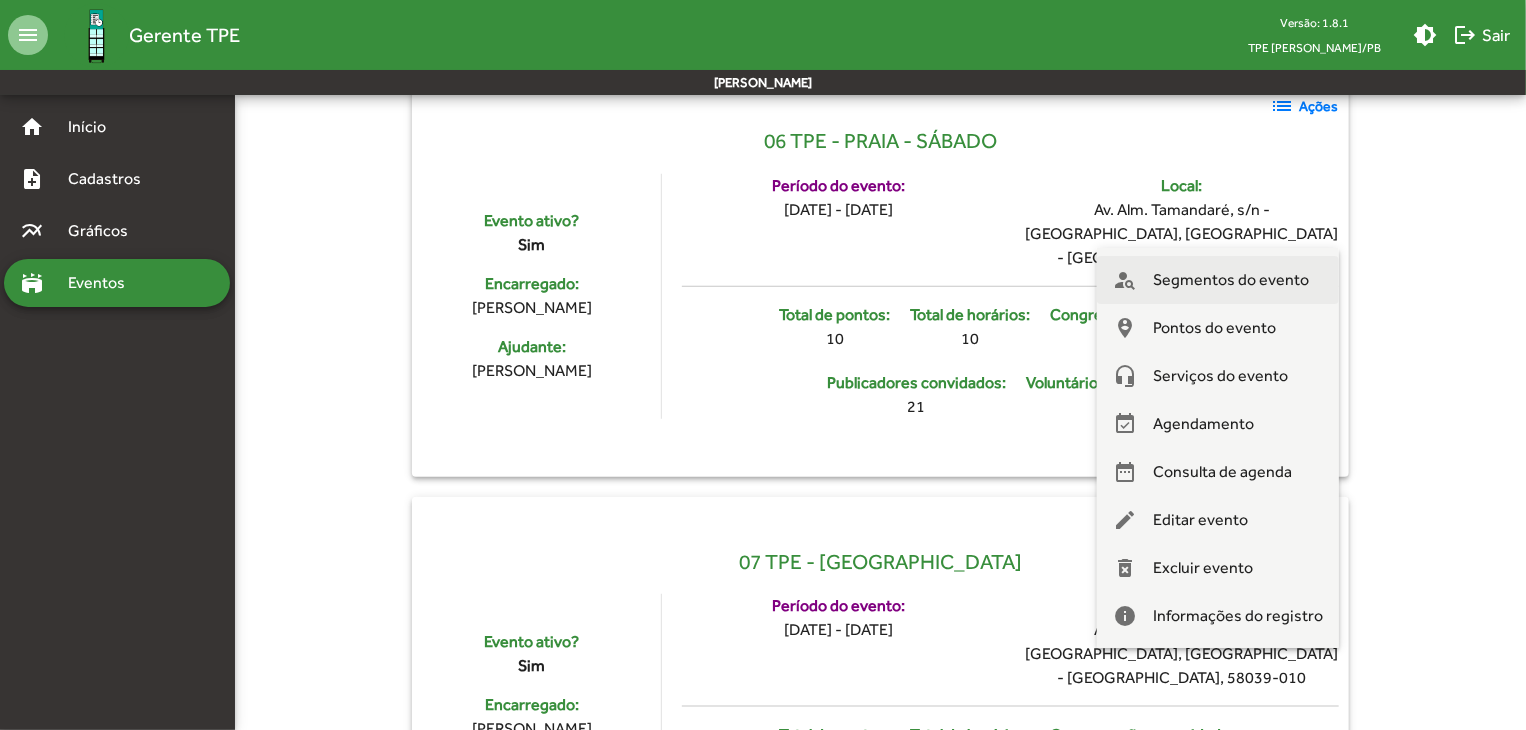 click on "Segmentos do evento" at bounding box center (1231, 280) 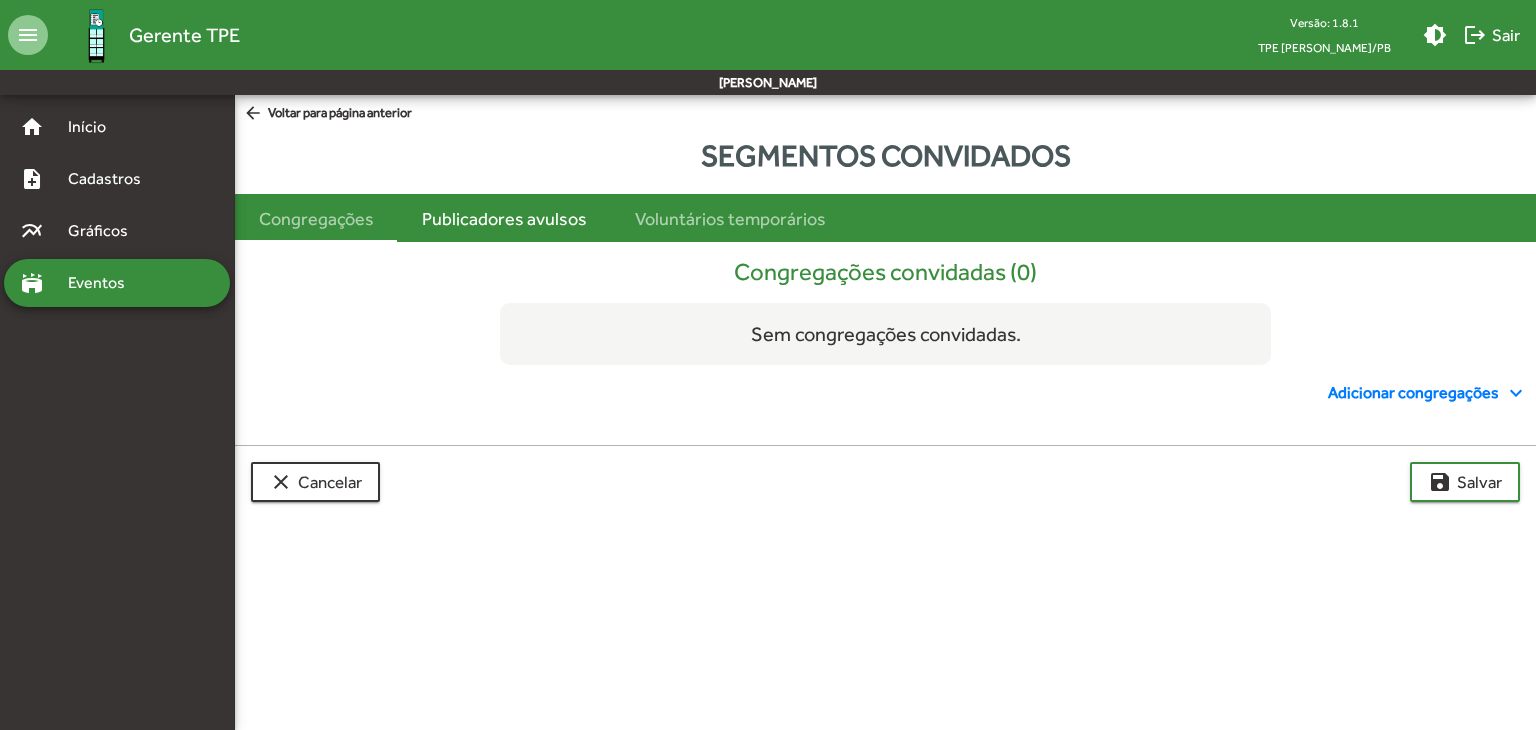 click on "Publicadores avulsos" at bounding box center (504, 218) 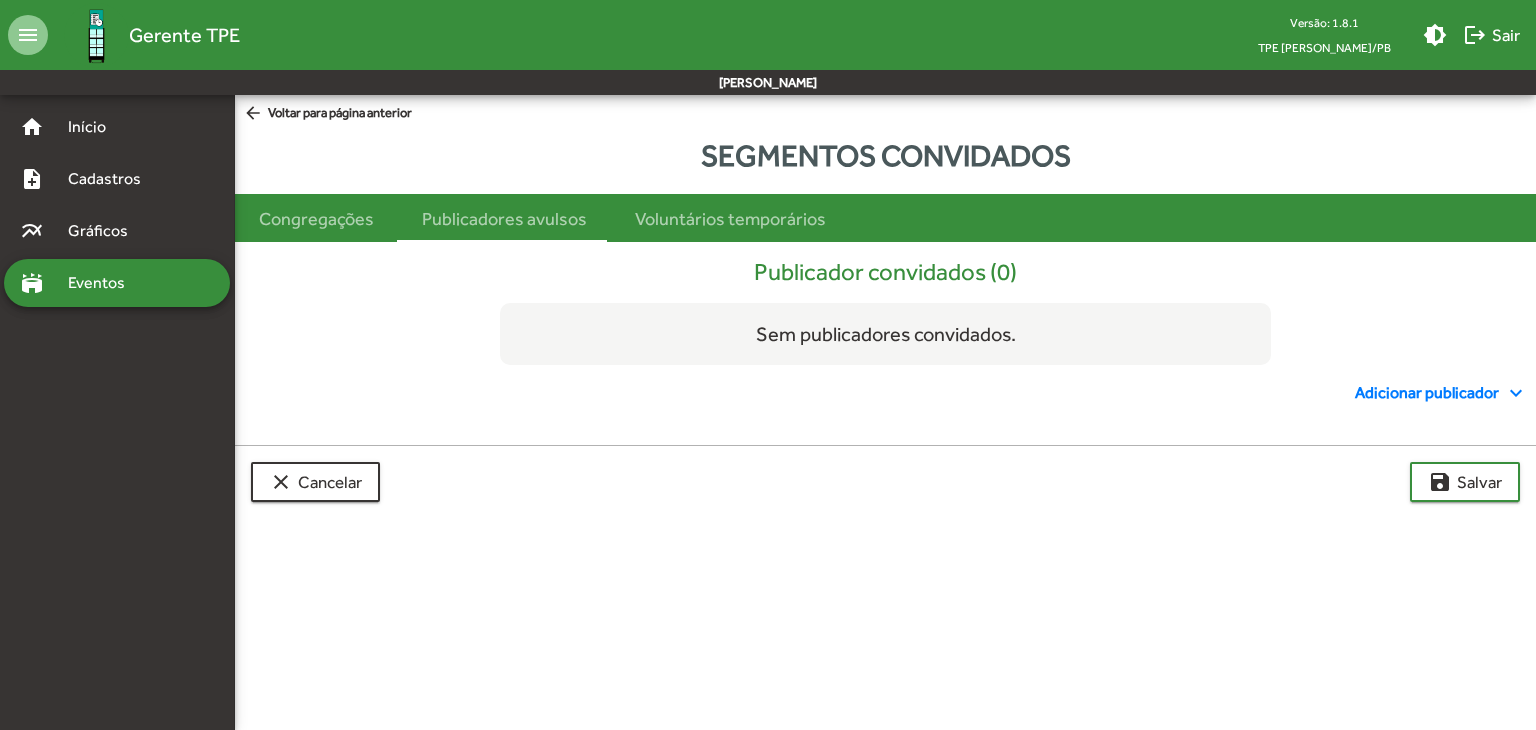 click on "Adicionar publicador  expand_more" at bounding box center (1441, 393) 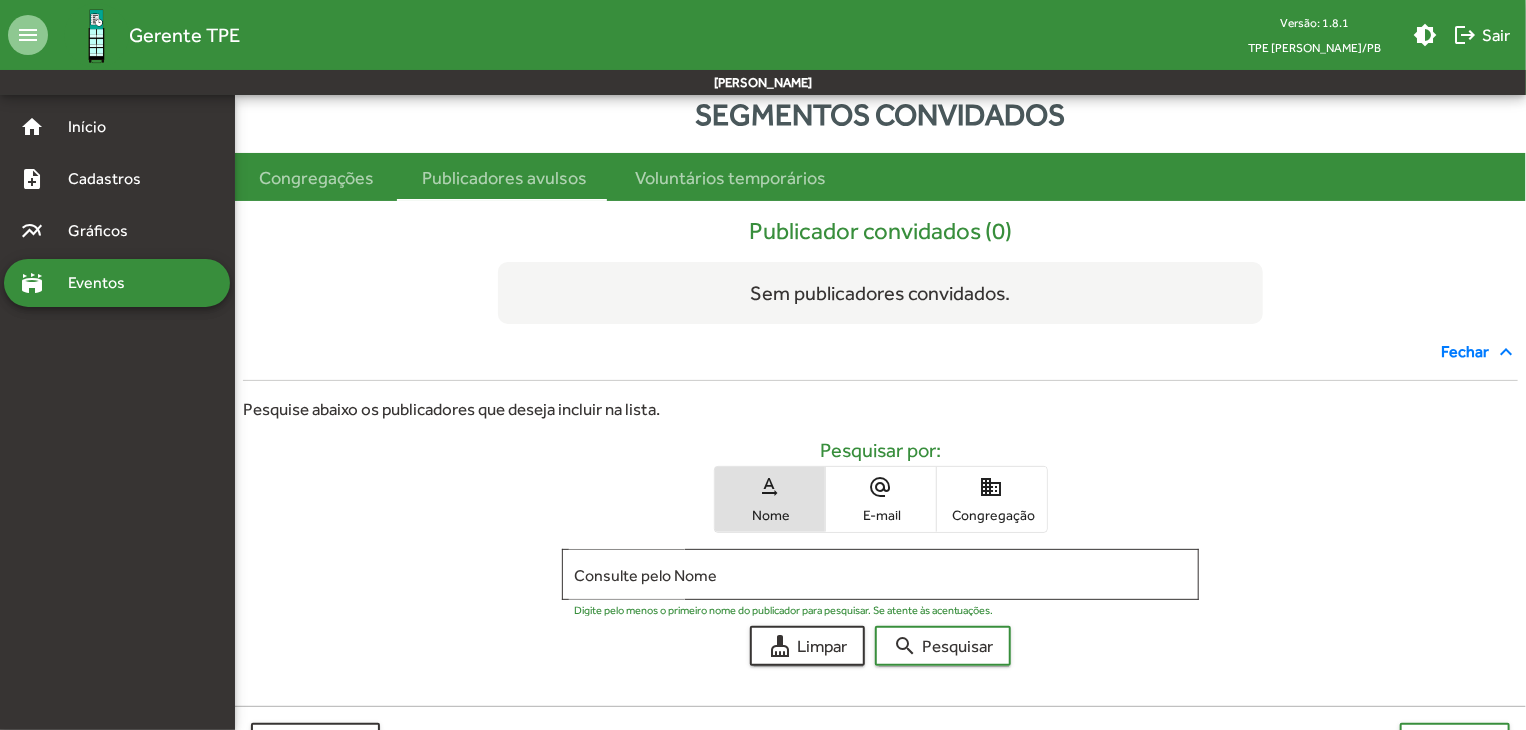 scroll, scrollTop: 112, scrollLeft: 0, axis: vertical 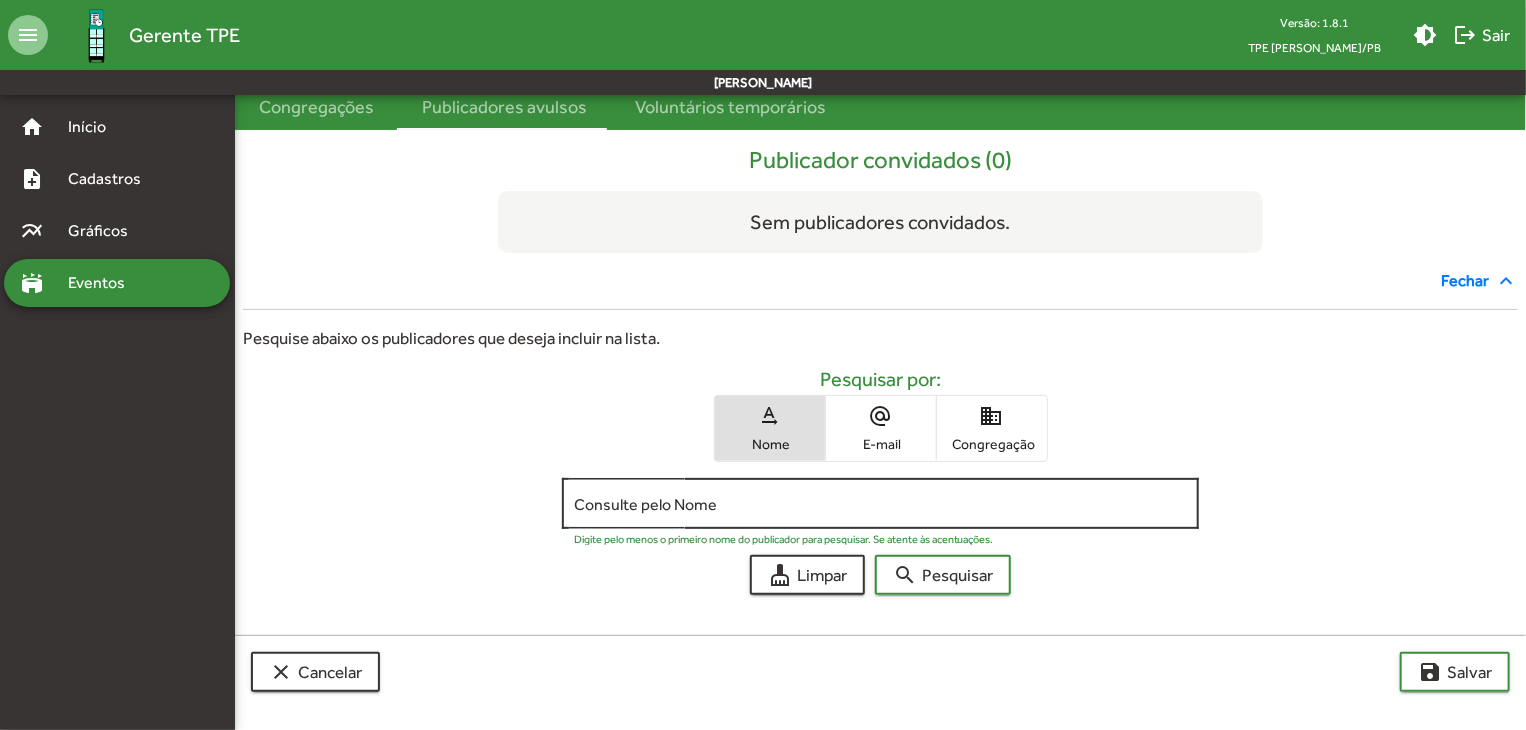 click on "Consulte pelo Nome" at bounding box center (881, 504) 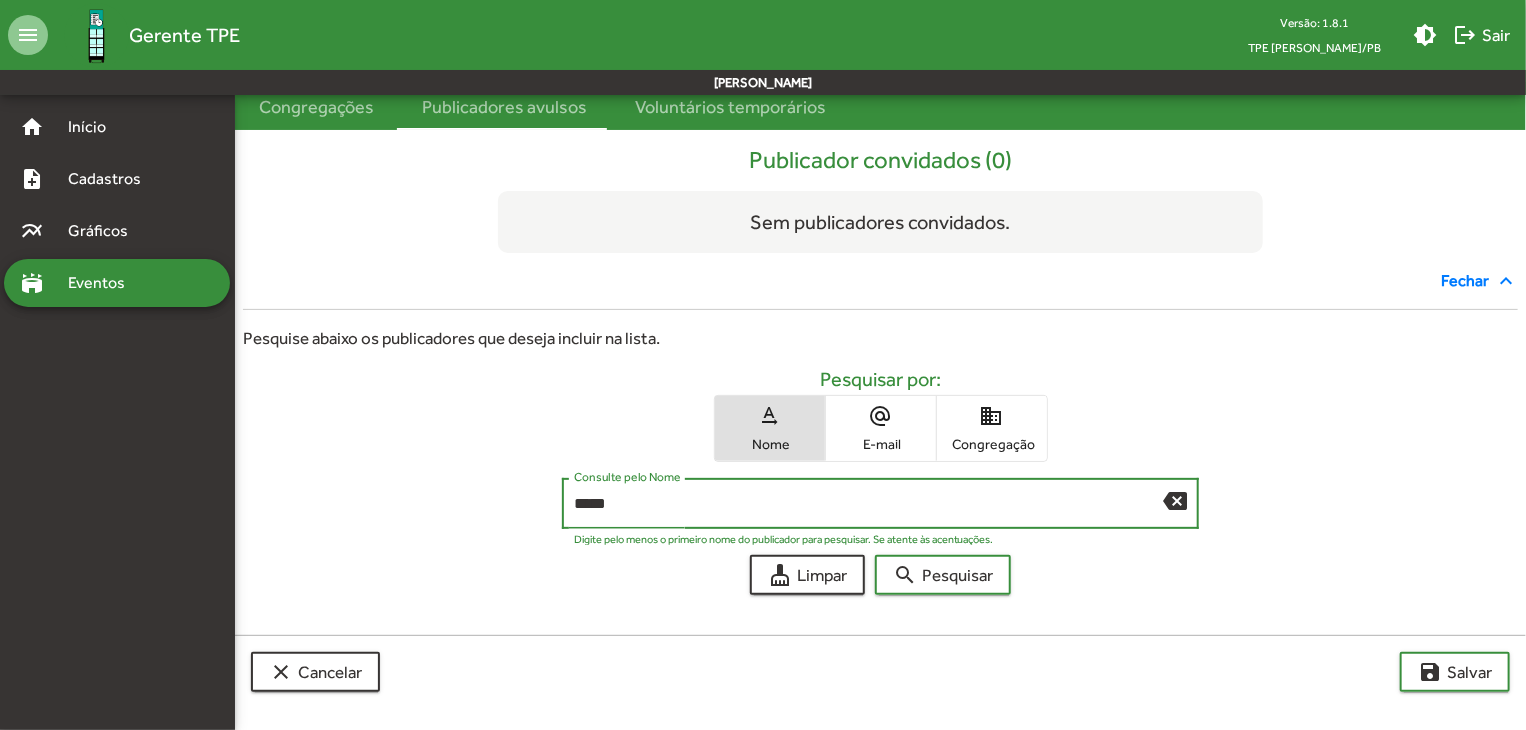 click on "search  Pesquisar" at bounding box center (943, 575) 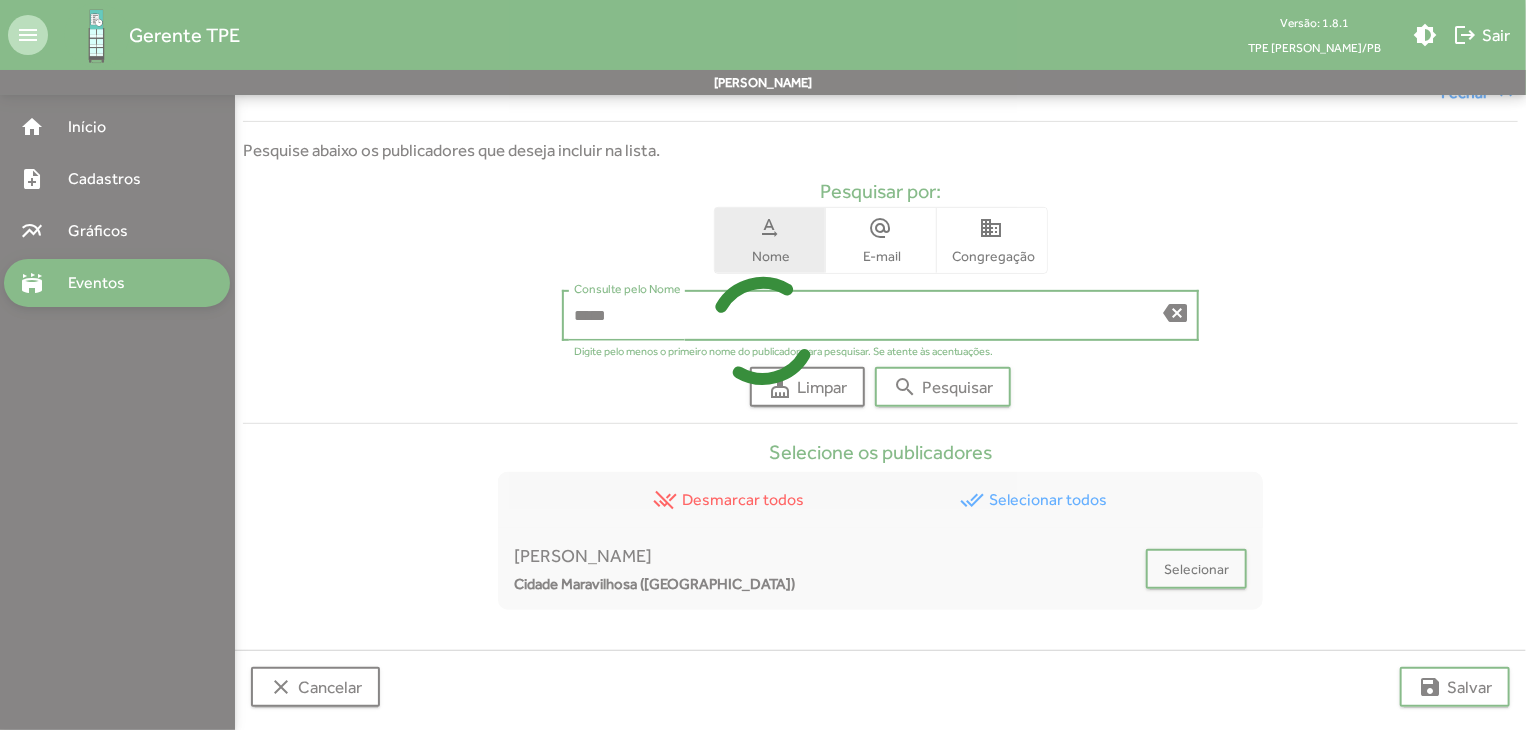 scroll, scrollTop: 314, scrollLeft: 0, axis: vertical 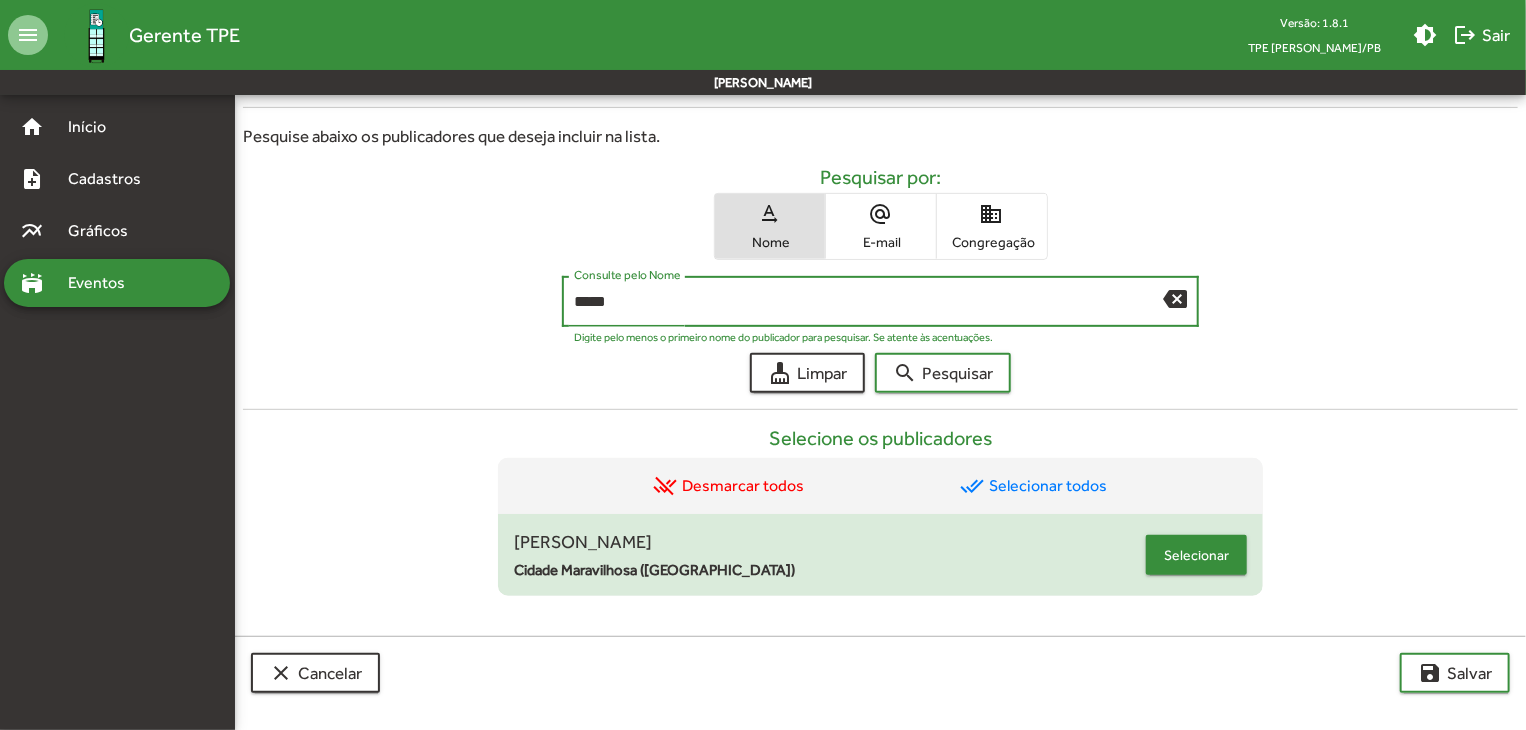 click on "Selecionar" at bounding box center (1196, 555) 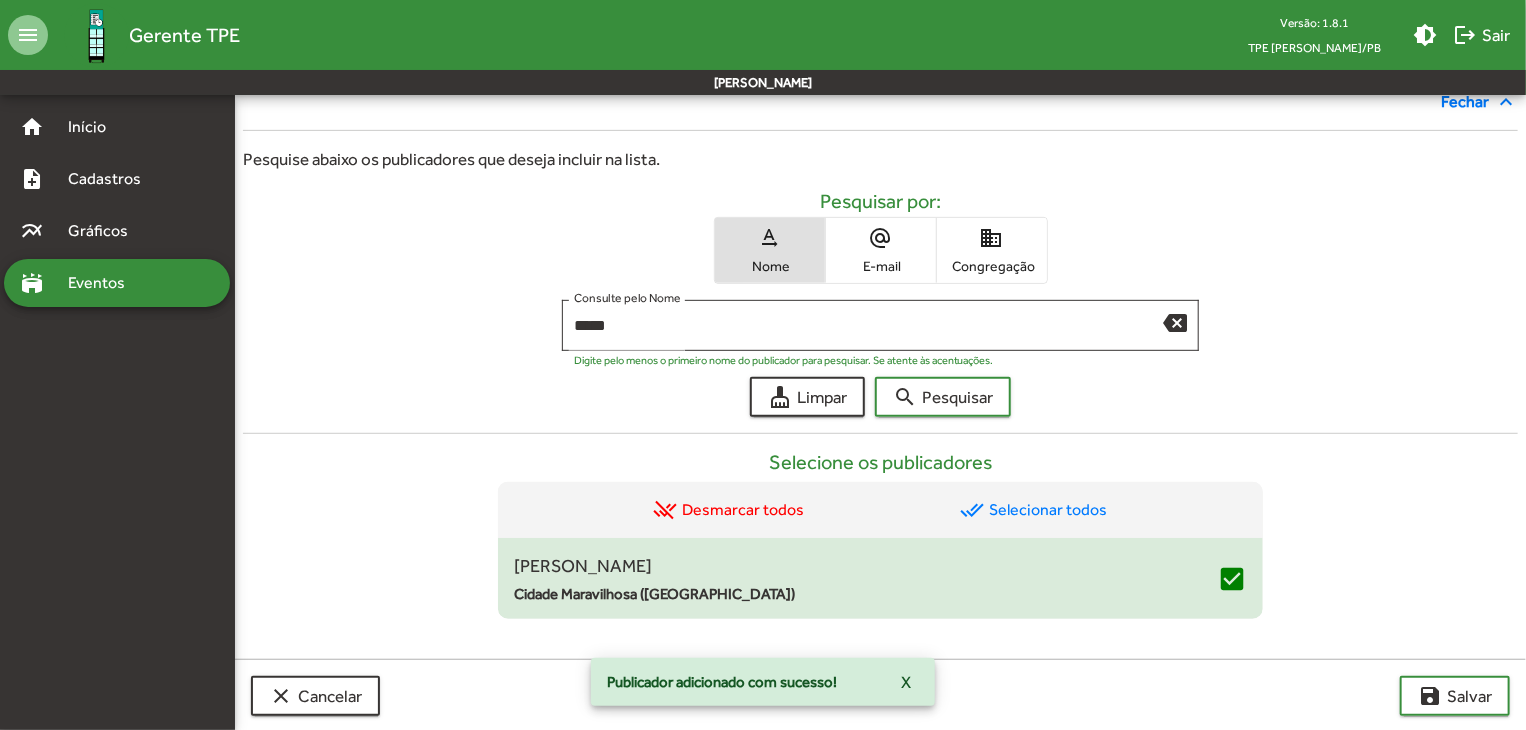 scroll, scrollTop: 390, scrollLeft: 0, axis: vertical 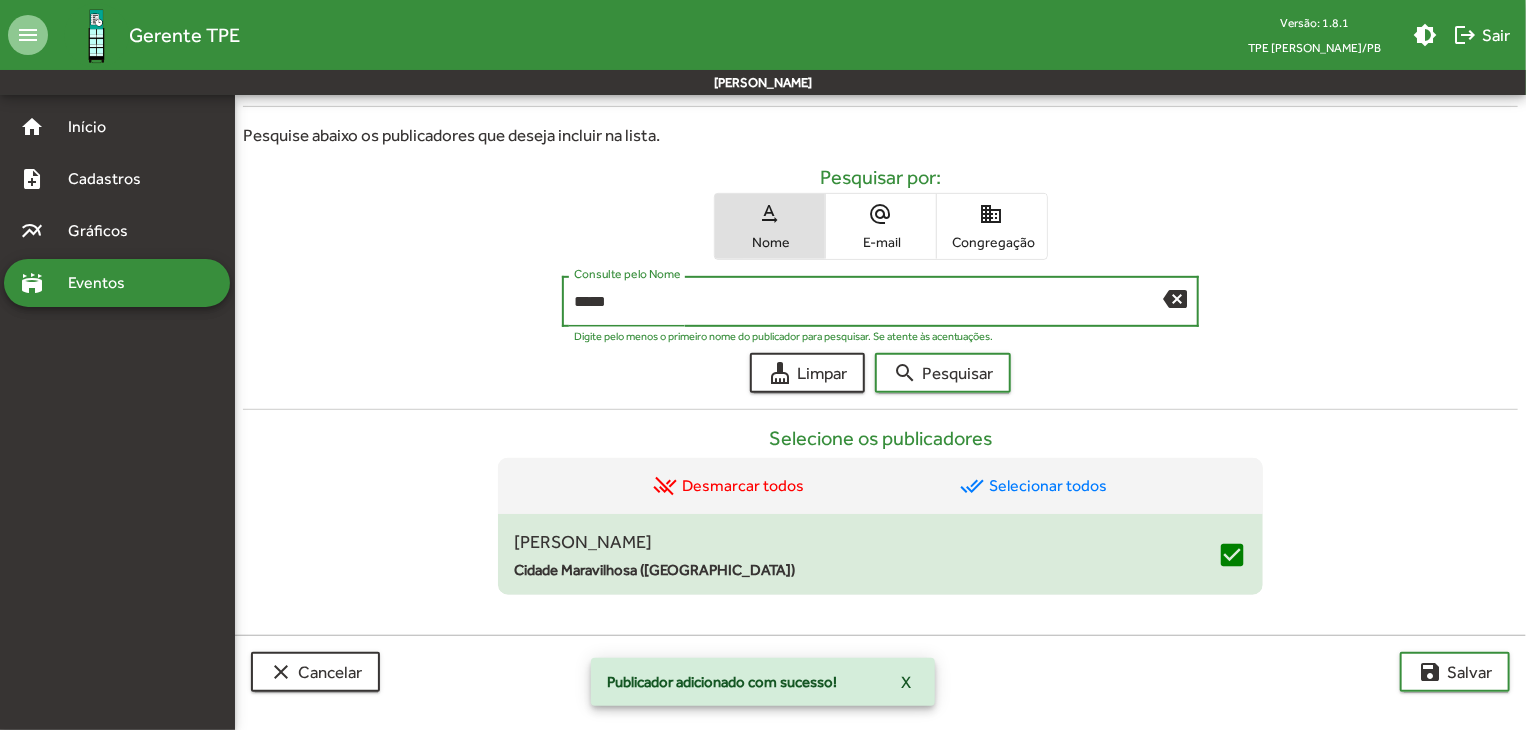 click on "*****" at bounding box center (869, 302) 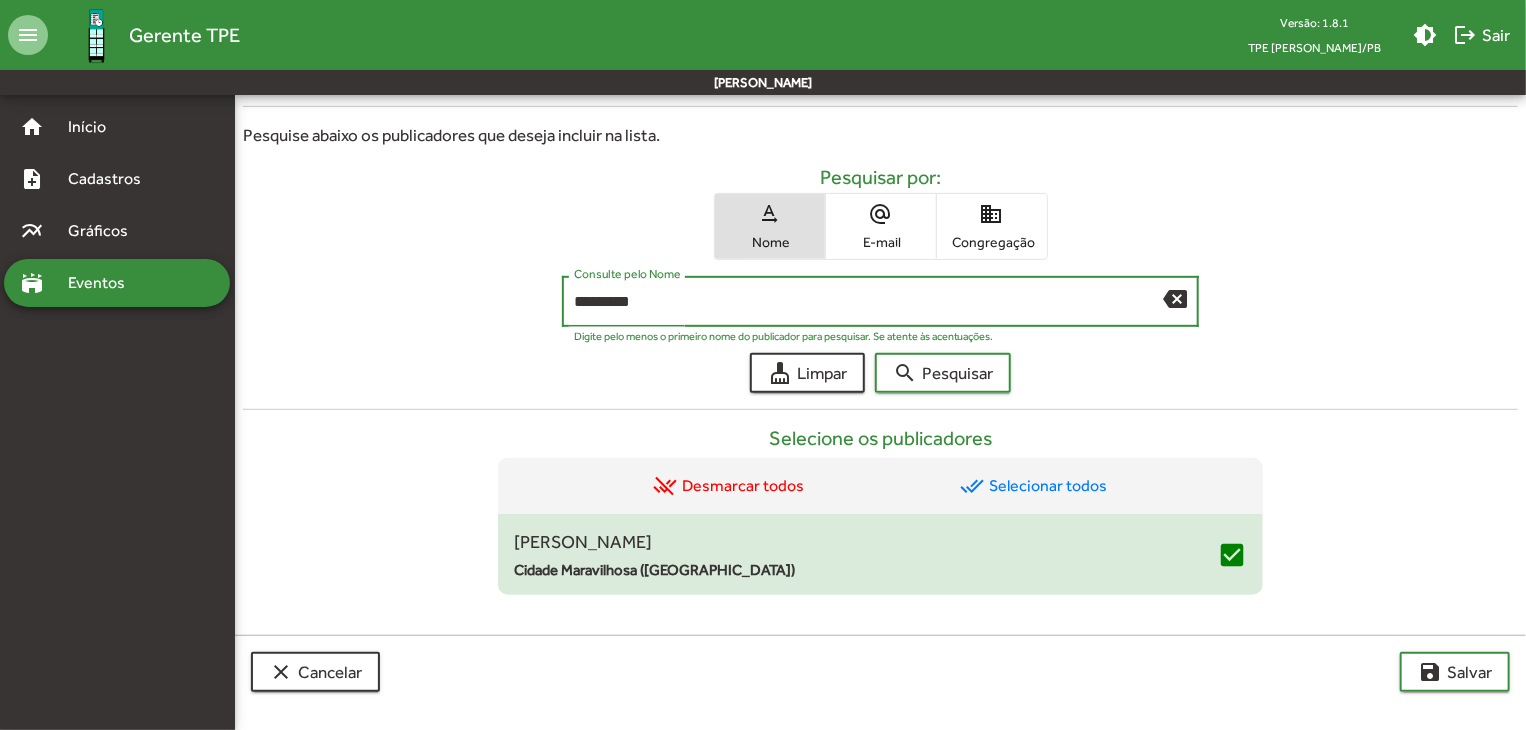 click on "search  Pesquisar" at bounding box center [943, 373] 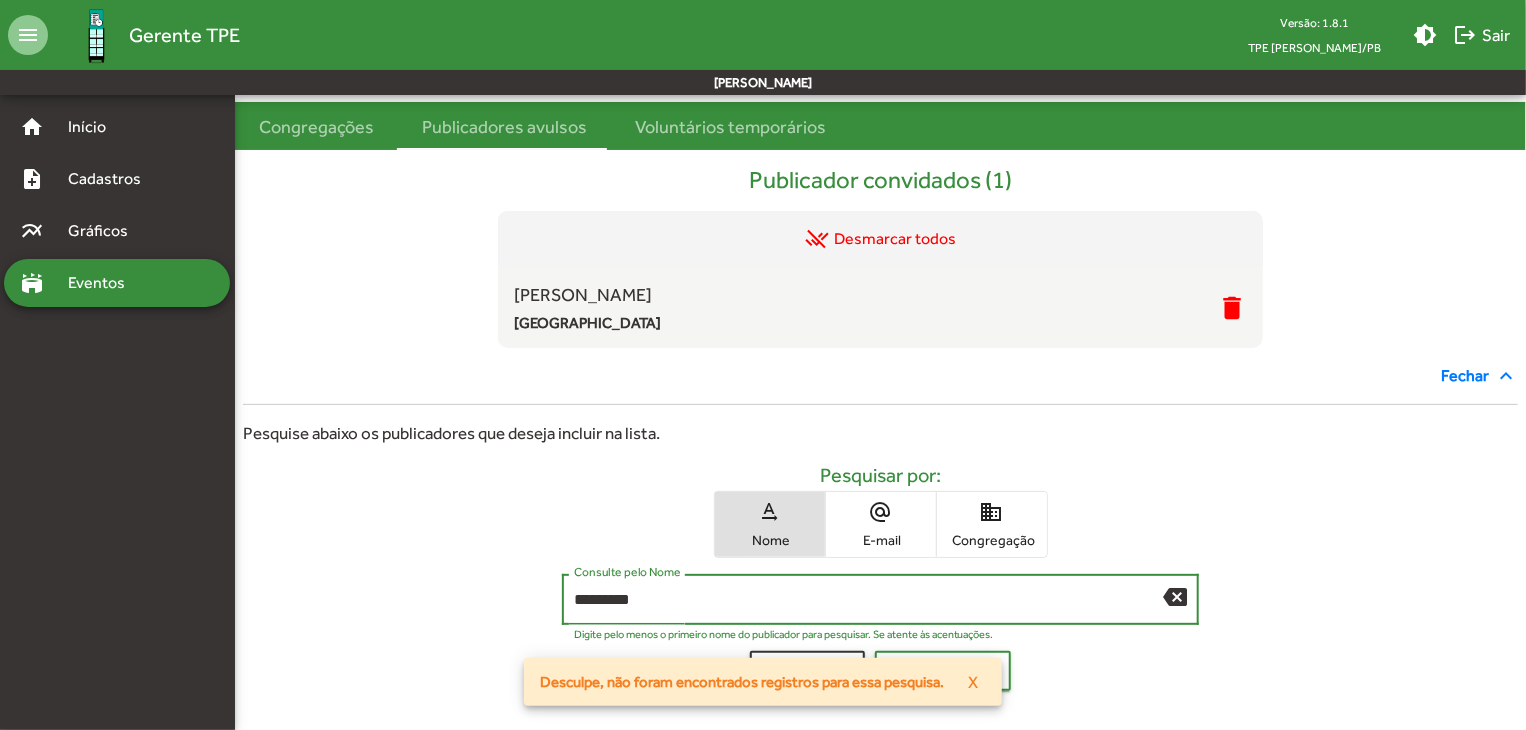 scroll, scrollTop: 188, scrollLeft: 0, axis: vertical 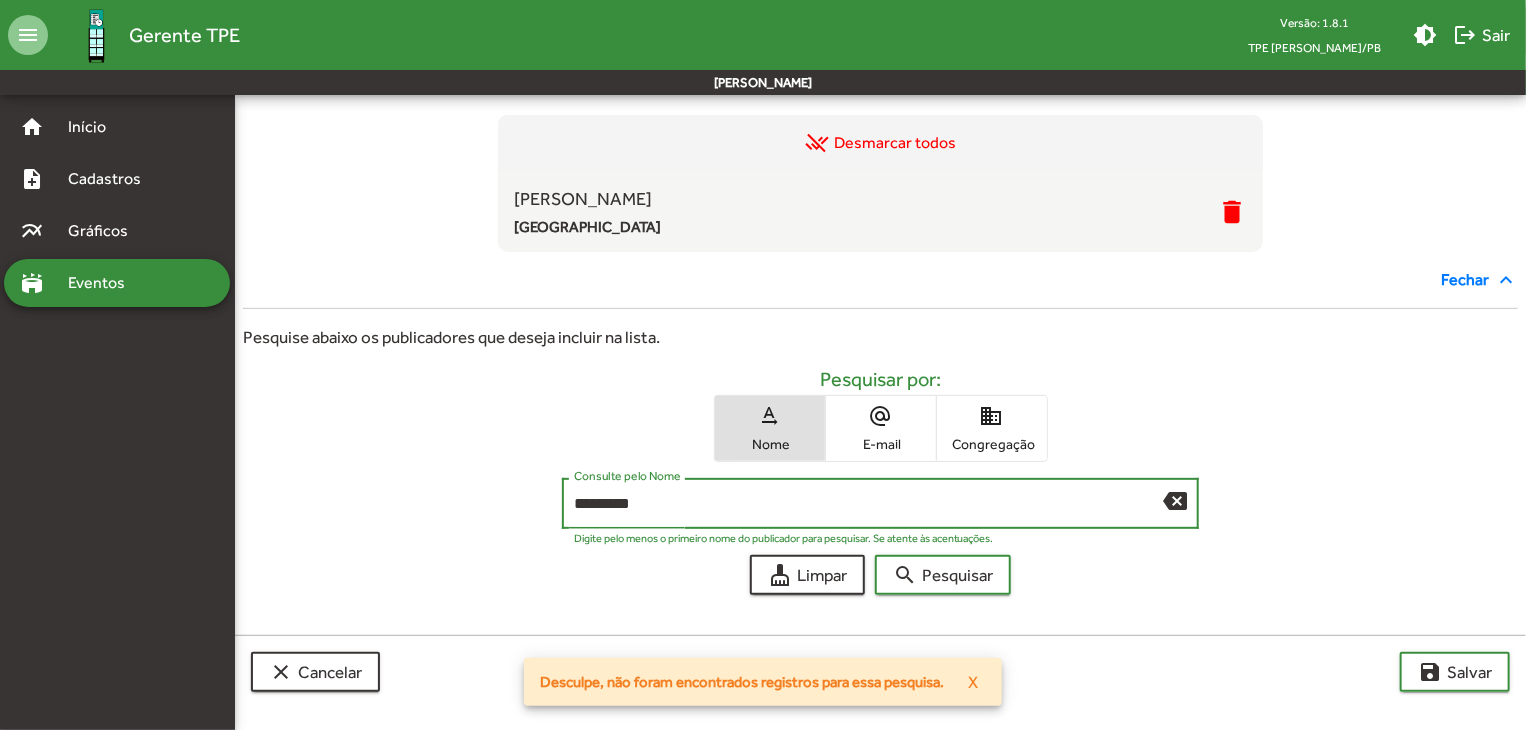 click on "*********" at bounding box center (869, 504) 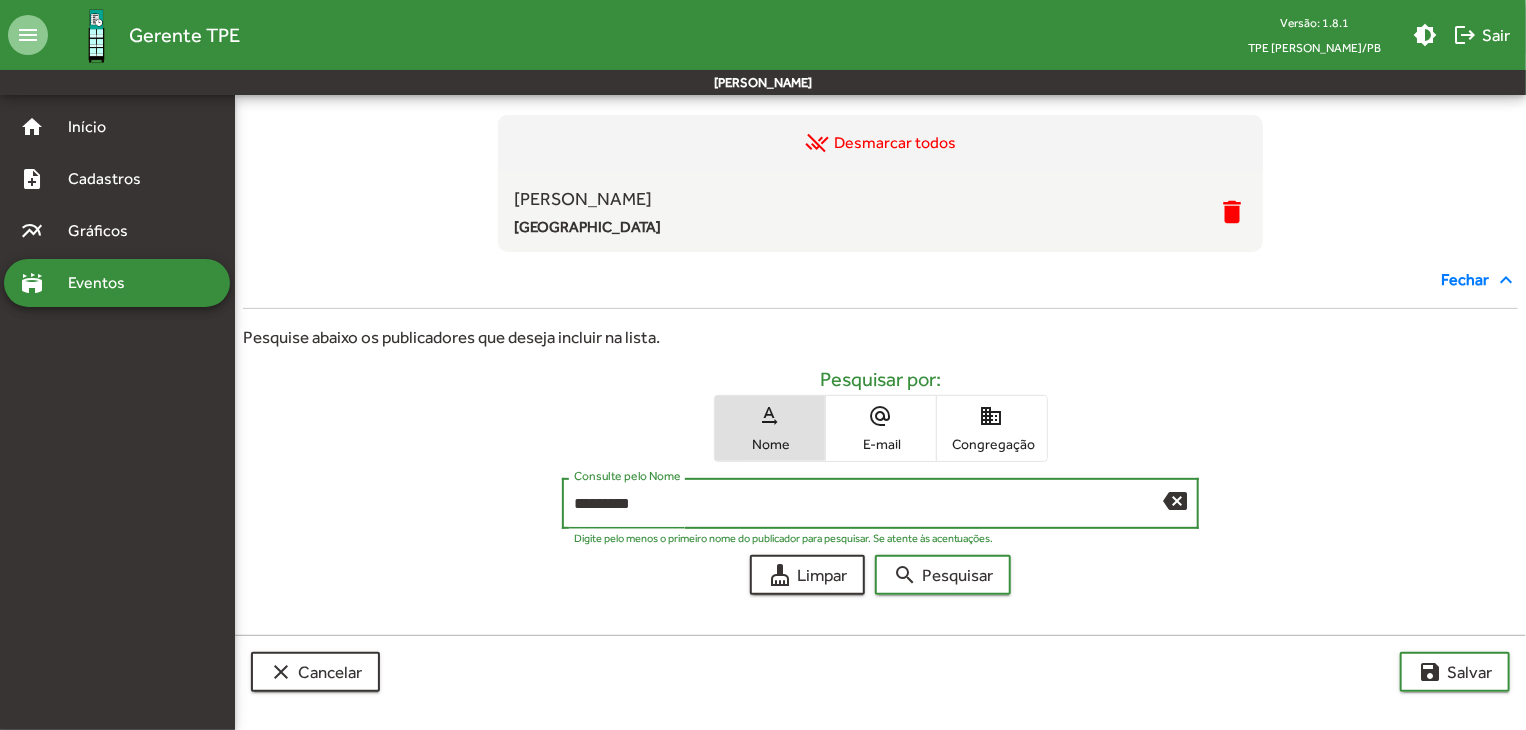 click on "search  Pesquisar" at bounding box center [943, 575] 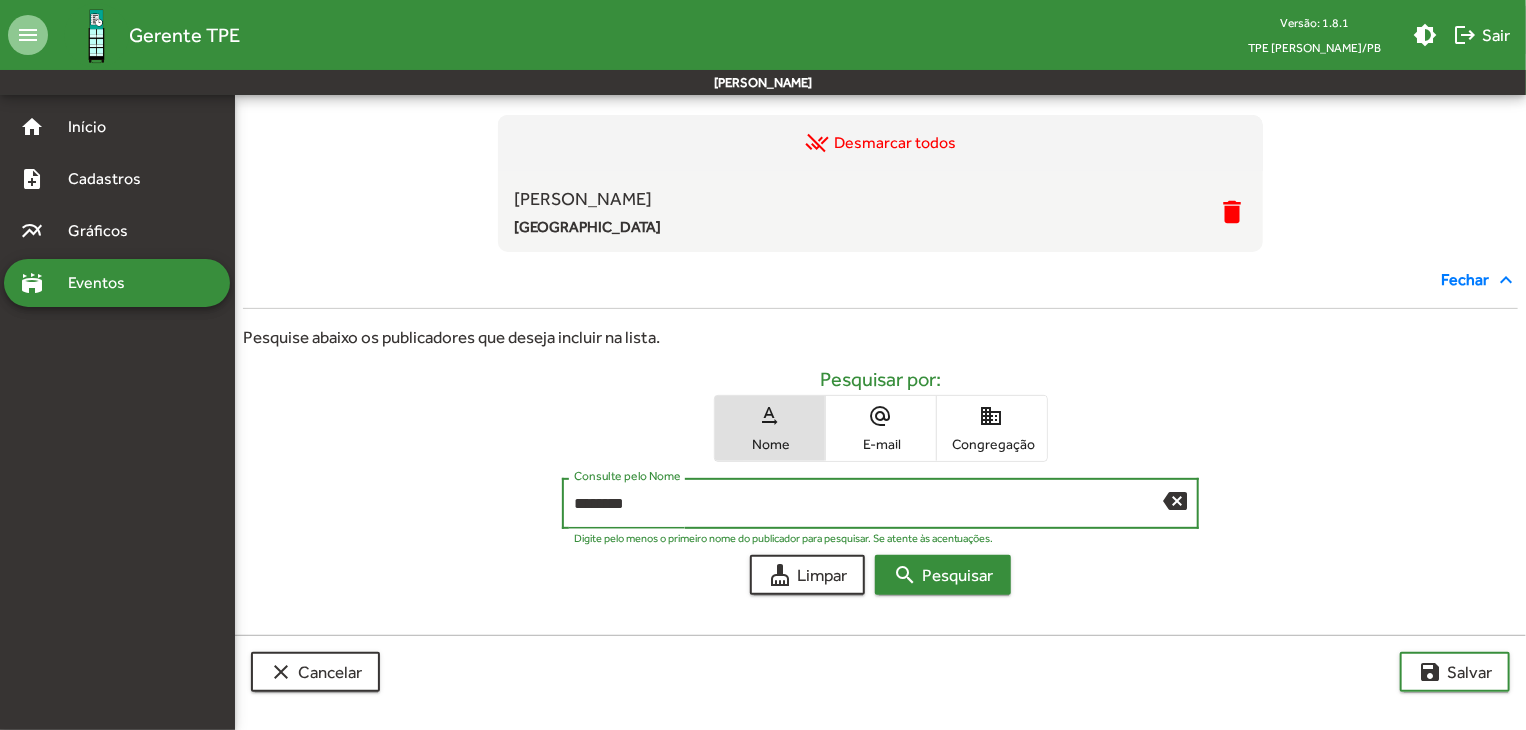 click on "search  Pesquisar" at bounding box center [943, 575] 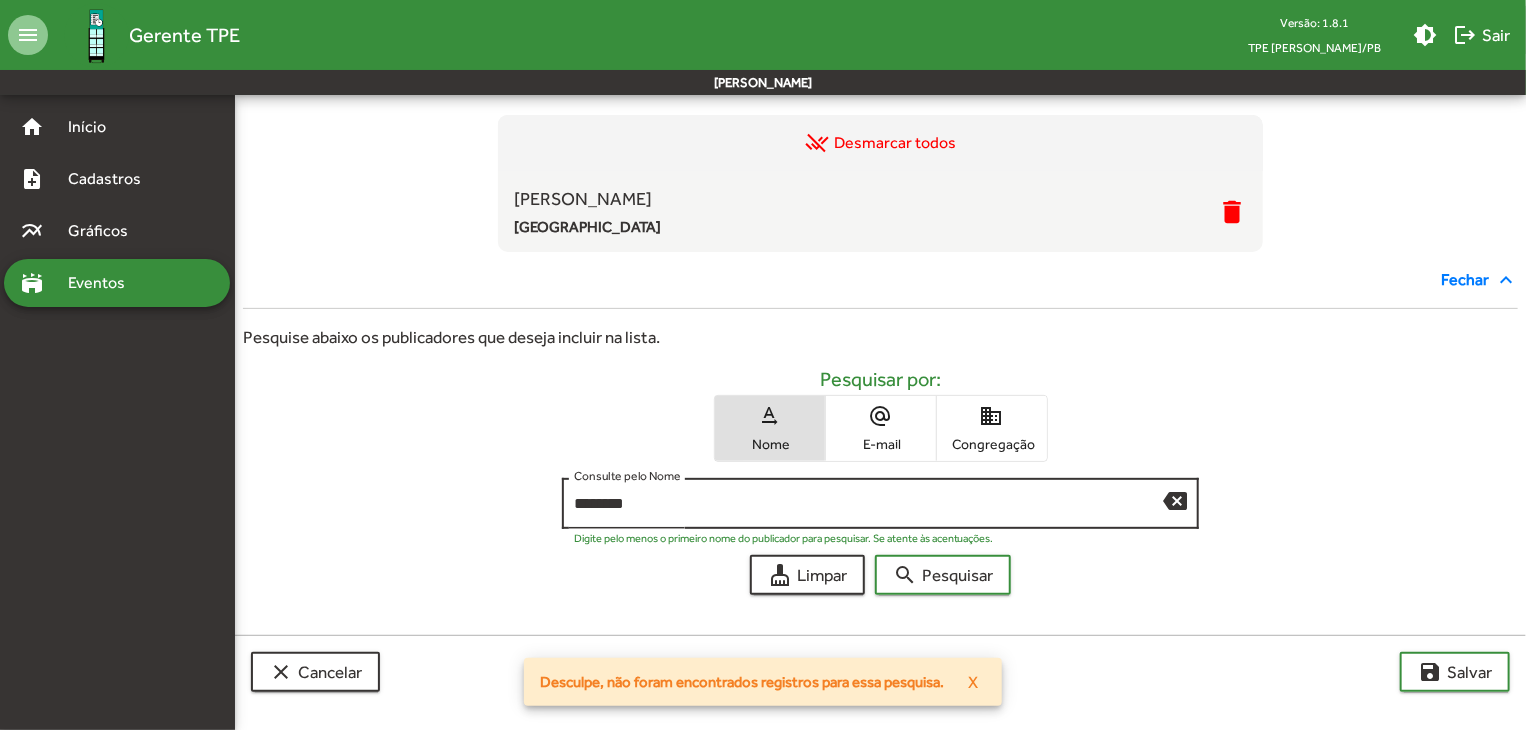 click on "********" at bounding box center [869, 504] 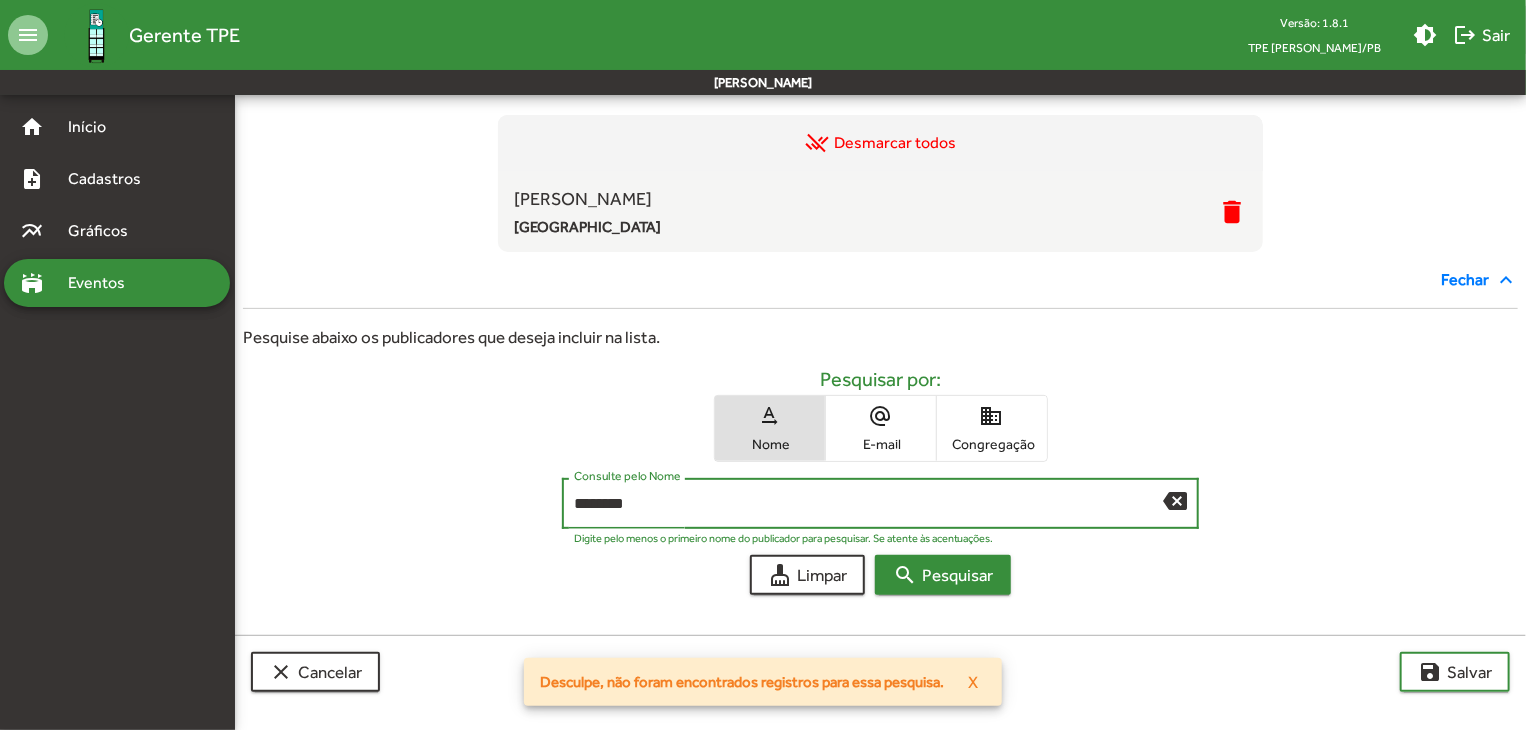 type on "********" 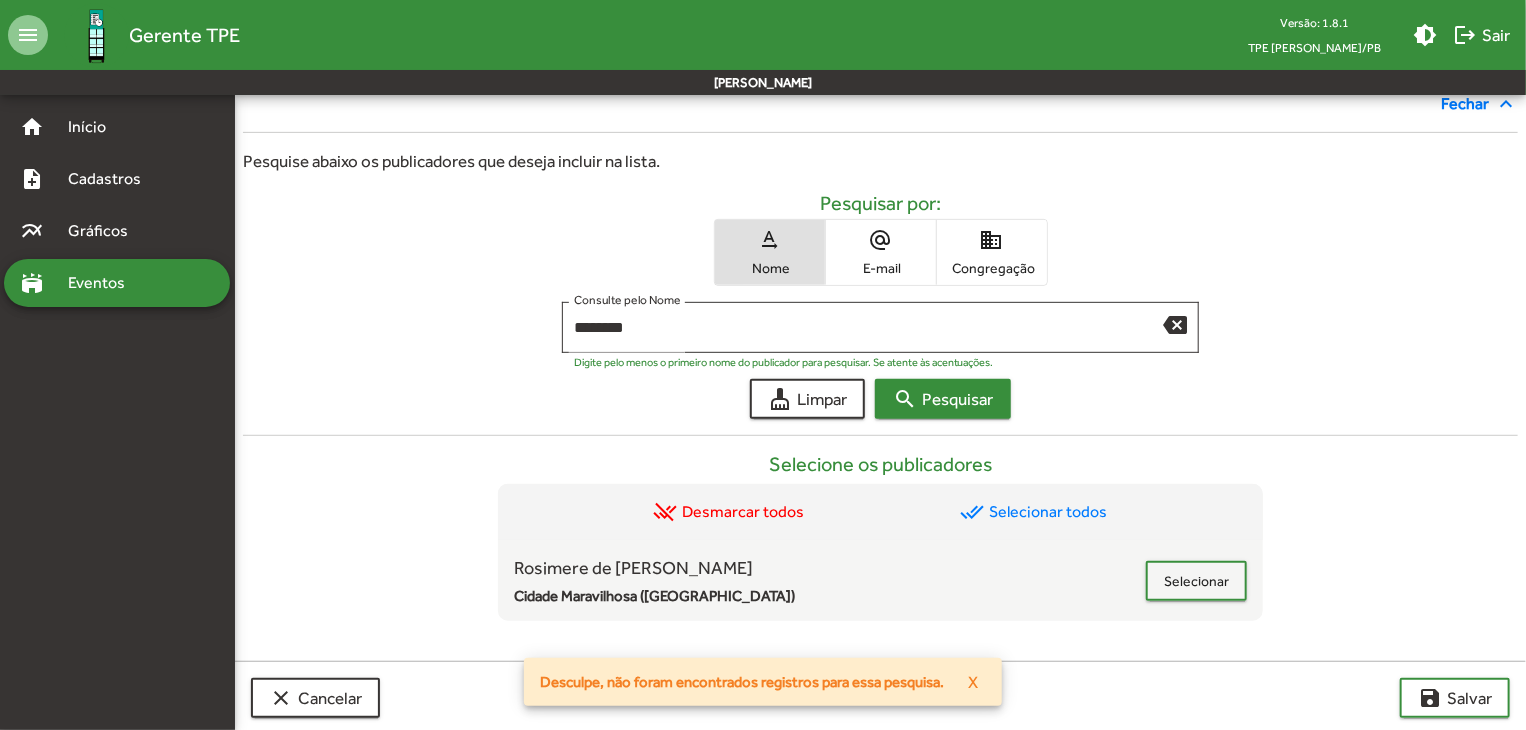 scroll, scrollTop: 390, scrollLeft: 0, axis: vertical 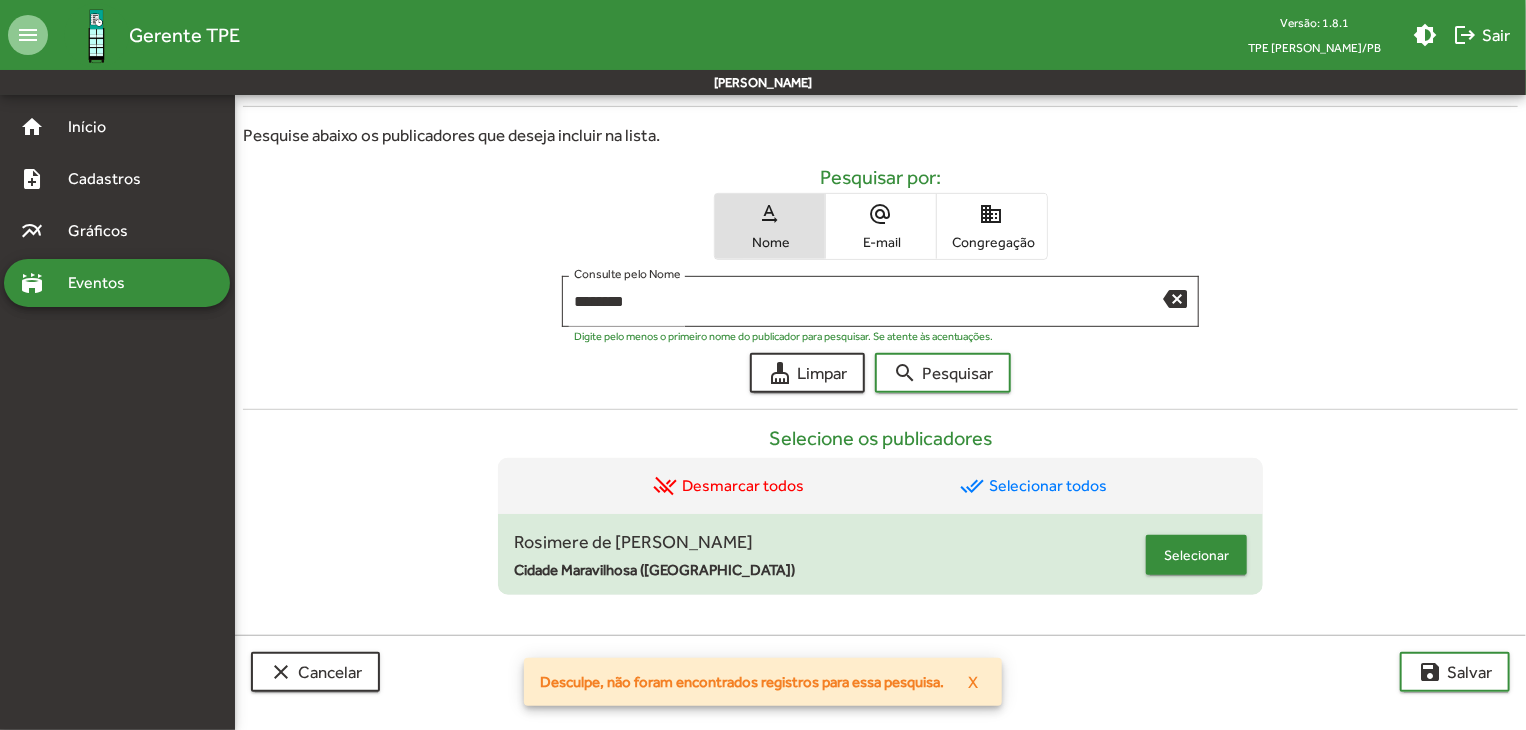 click on "Selecionar" at bounding box center (1196, 555) 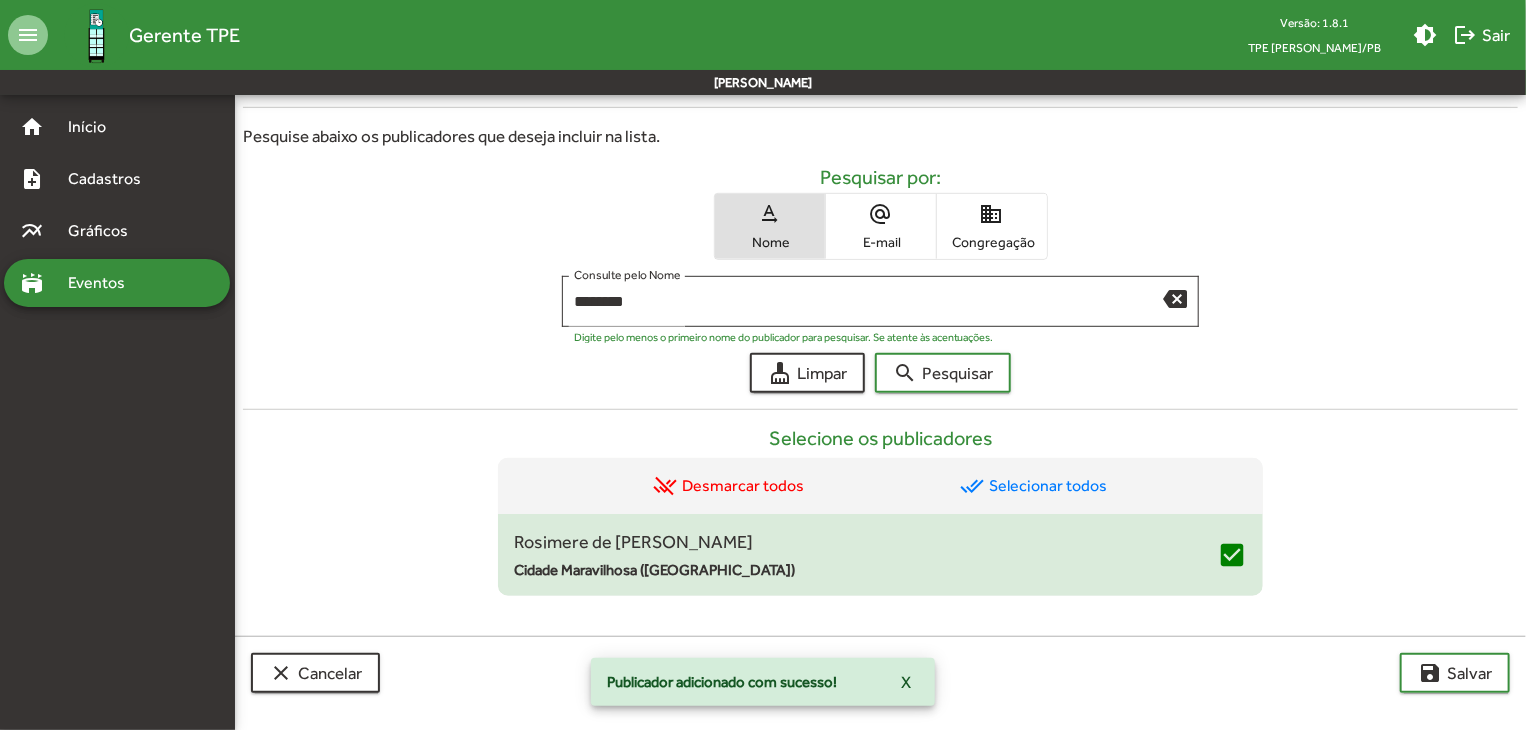 scroll, scrollTop: 472, scrollLeft: 0, axis: vertical 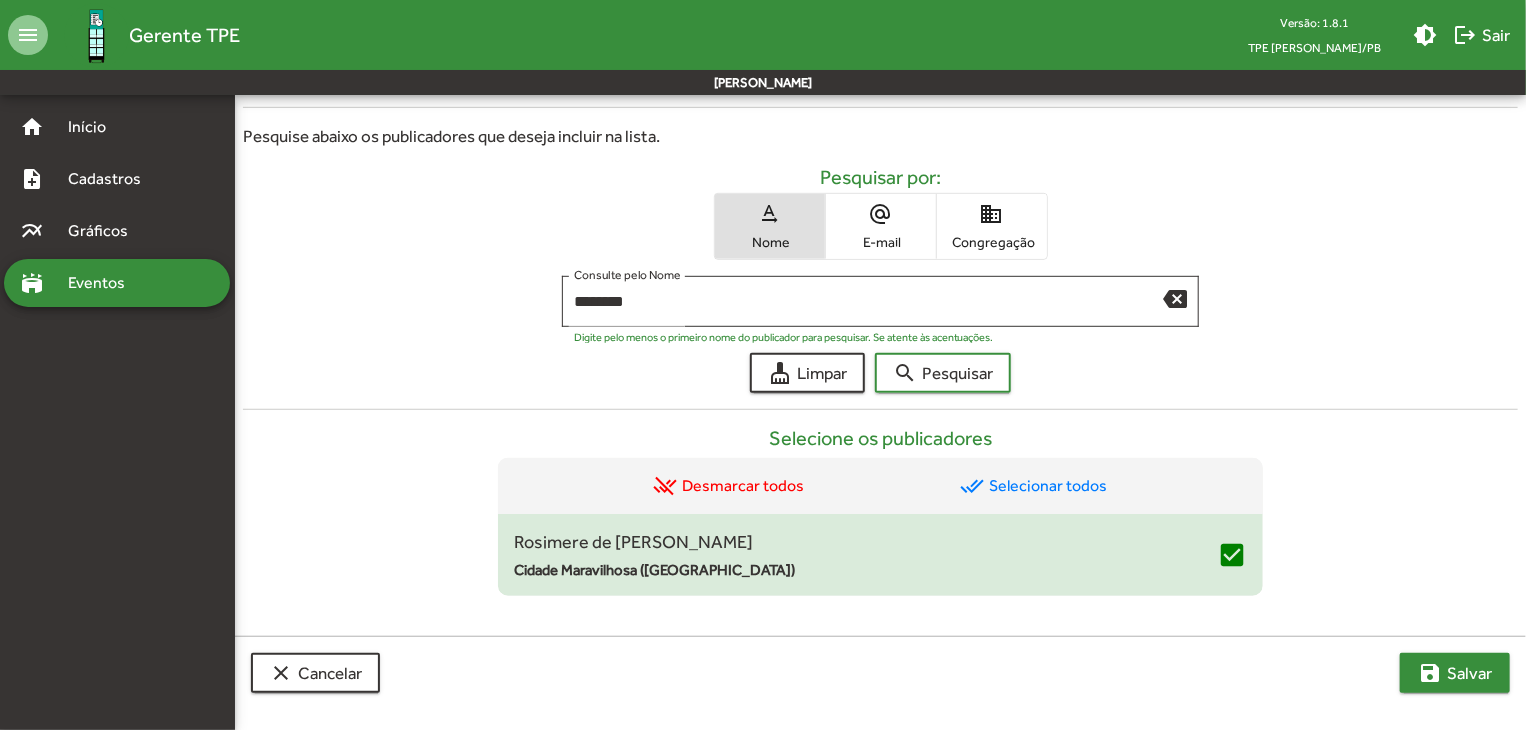 click on "save  [PERSON_NAME]" 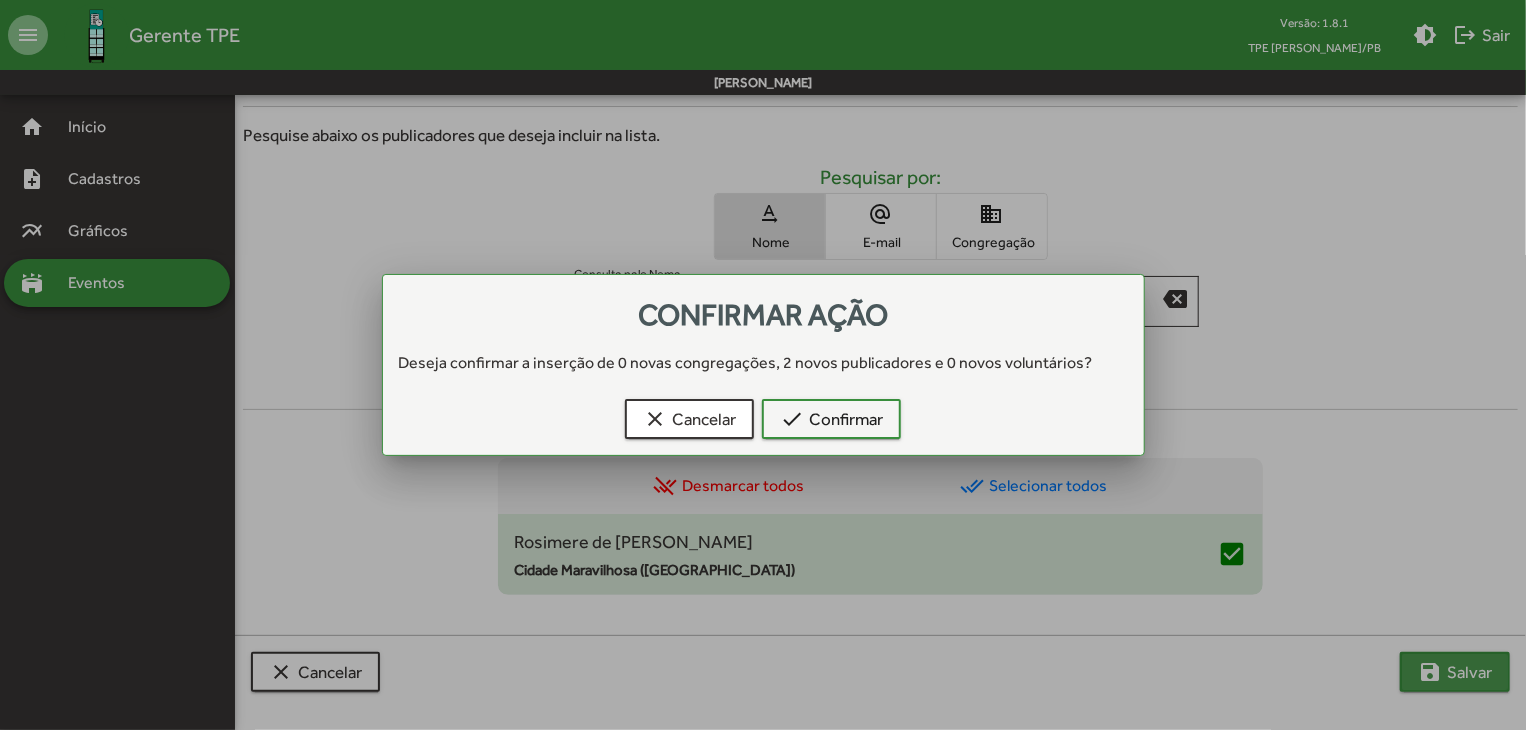 scroll, scrollTop: 0, scrollLeft: 0, axis: both 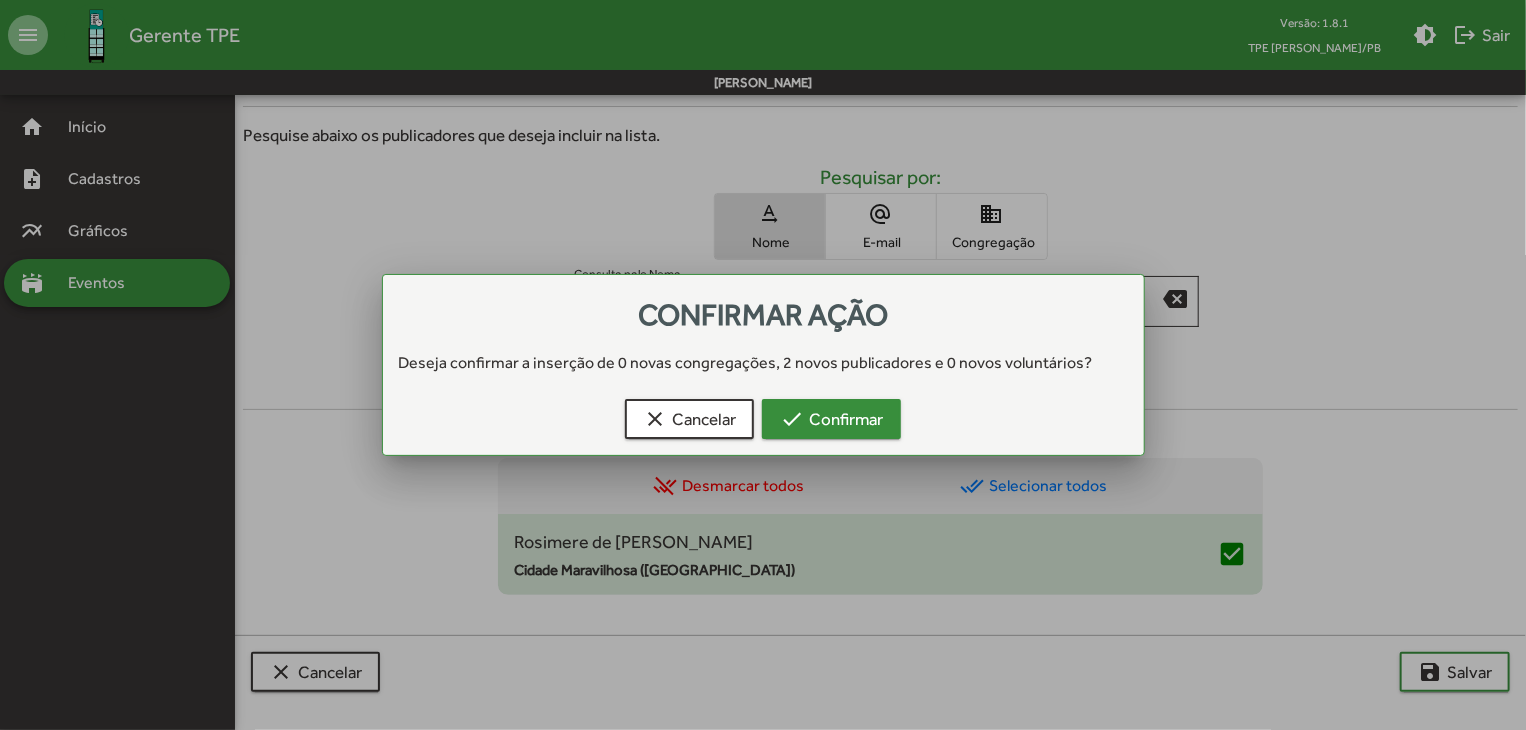 click on "check  Confirmar" at bounding box center (831, 419) 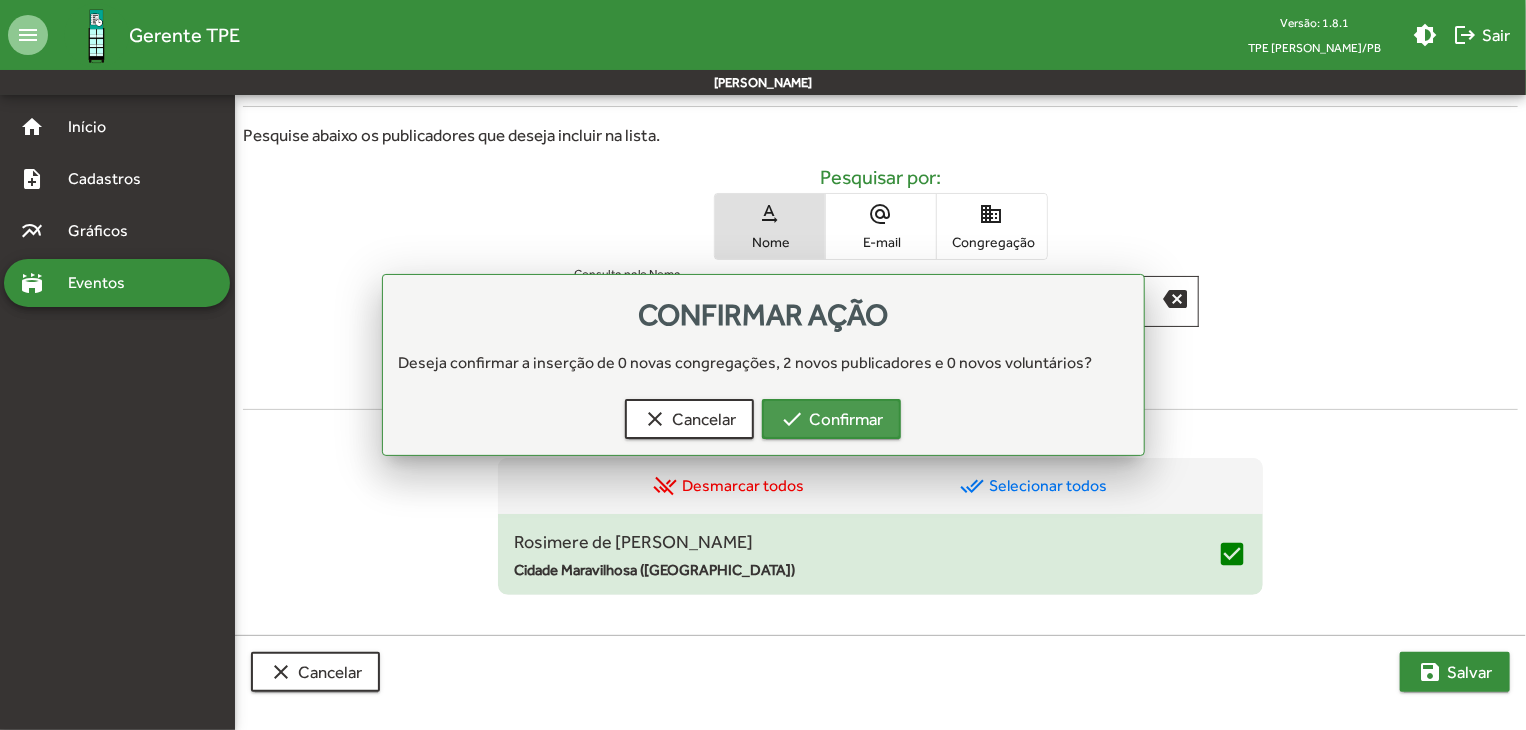 scroll, scrollTop: 472, scrollLeft: 0, axis: vertical 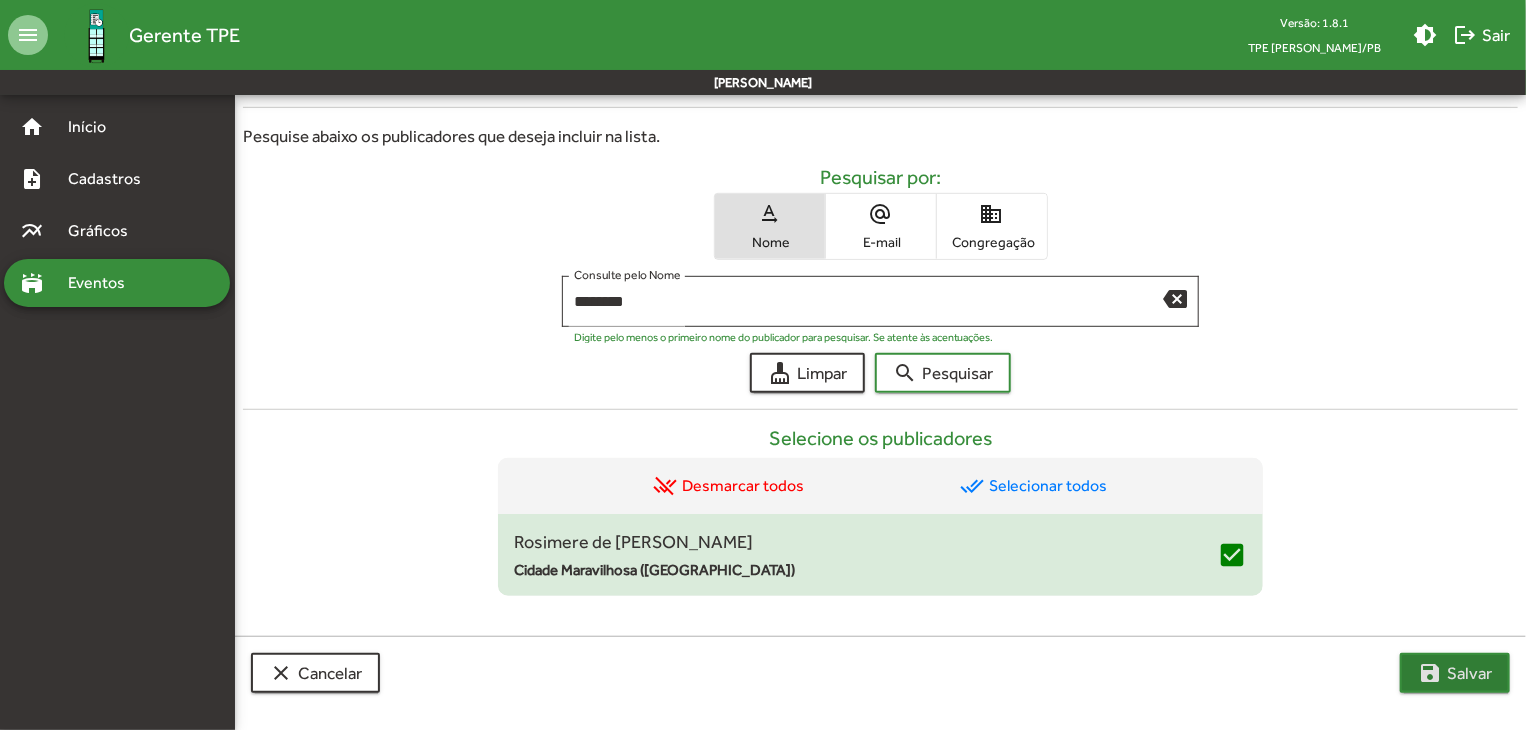 click on "save" 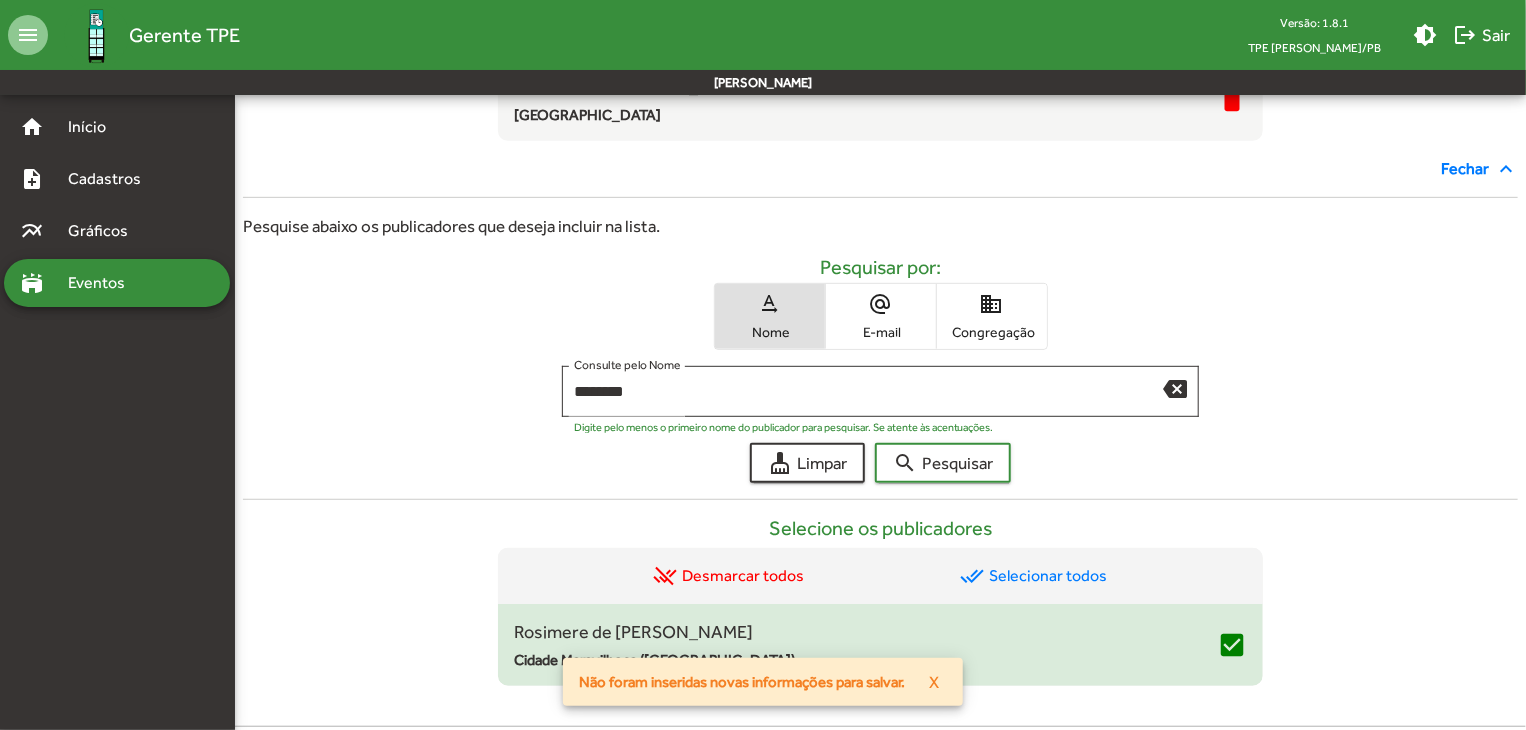 scroll, scrollTop: 472, scrollLeft: 0, axis: vertical 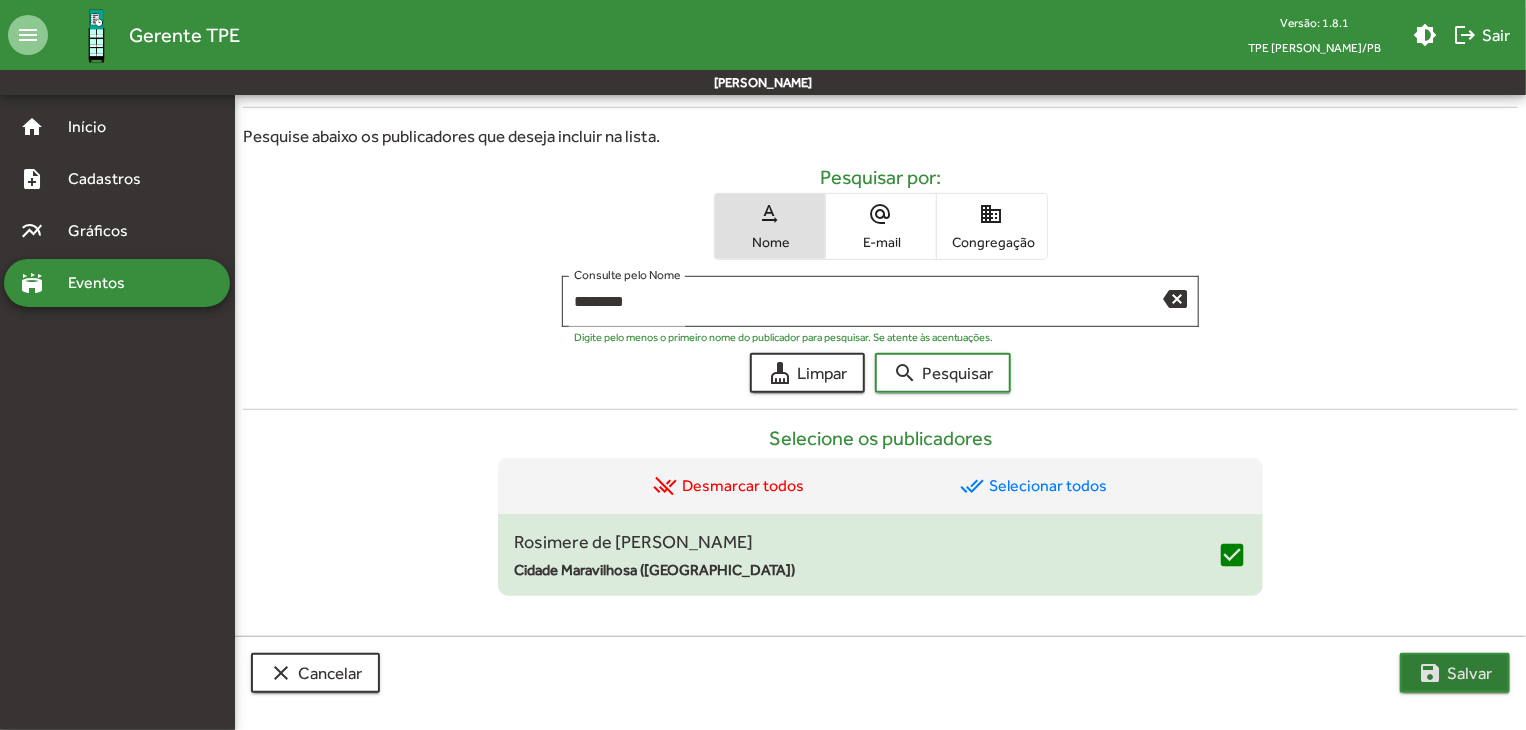 click on "save  [PERSON_NAME]" 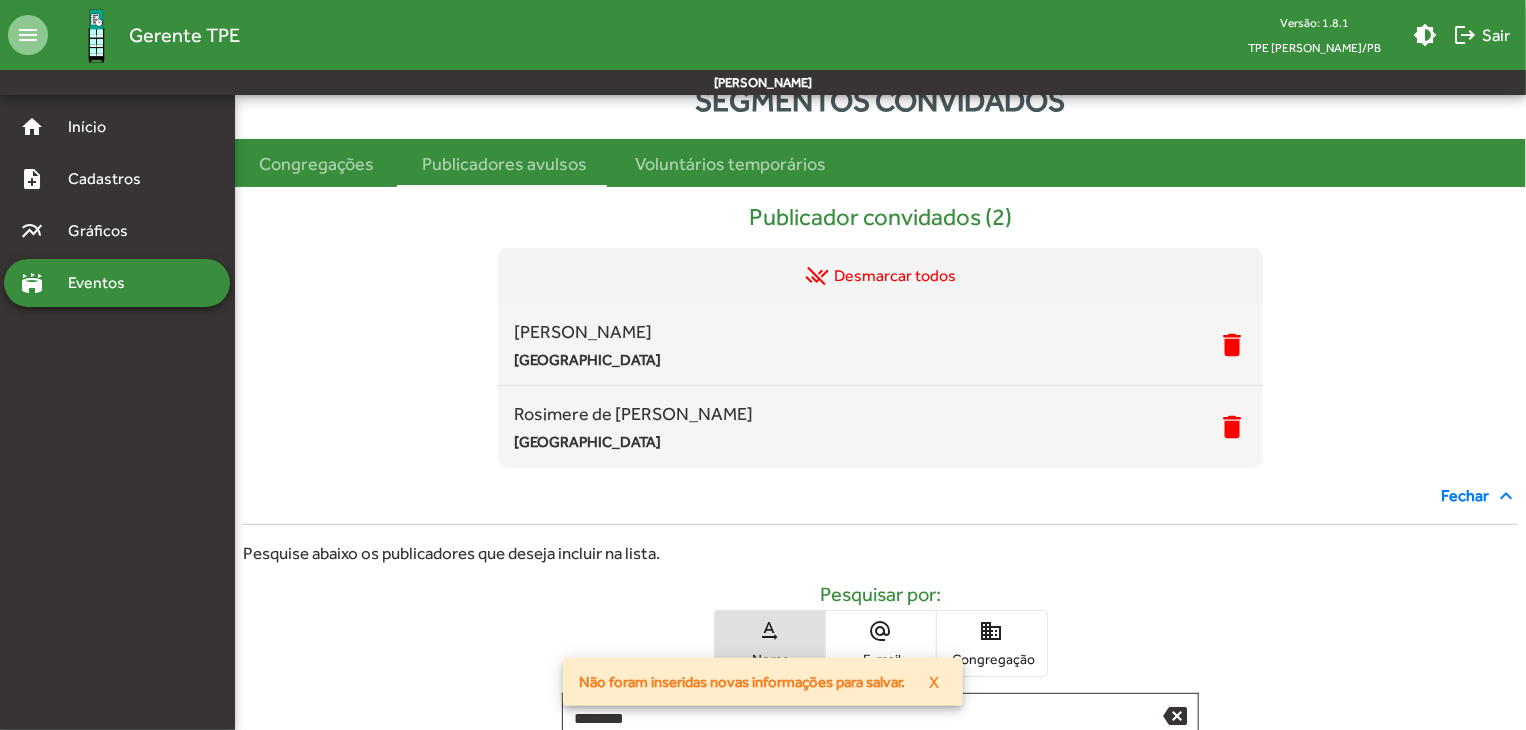 scroll, scrollTop: 0, scrollLeft: 0, axis: both 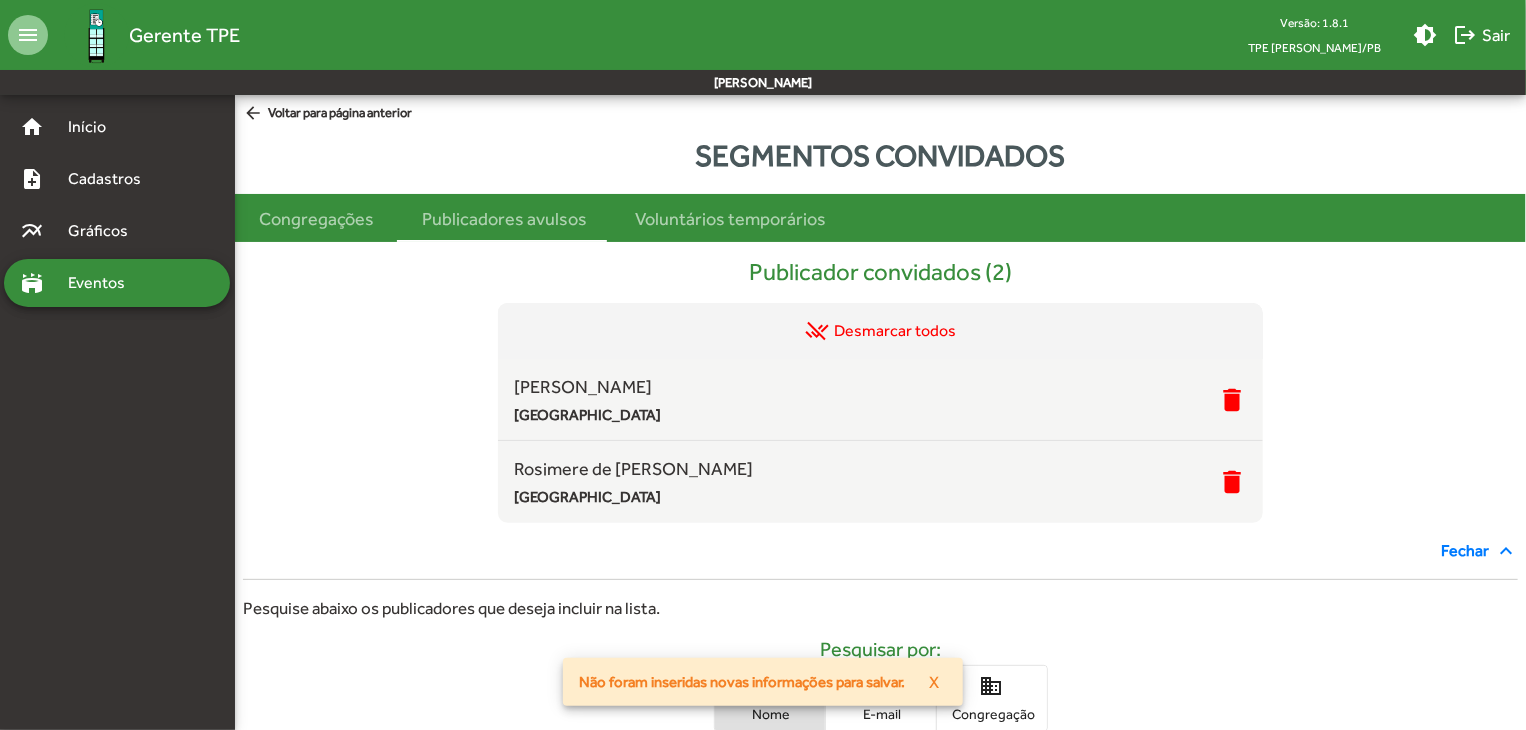click on "arrow_back  Voltar para página anterior" 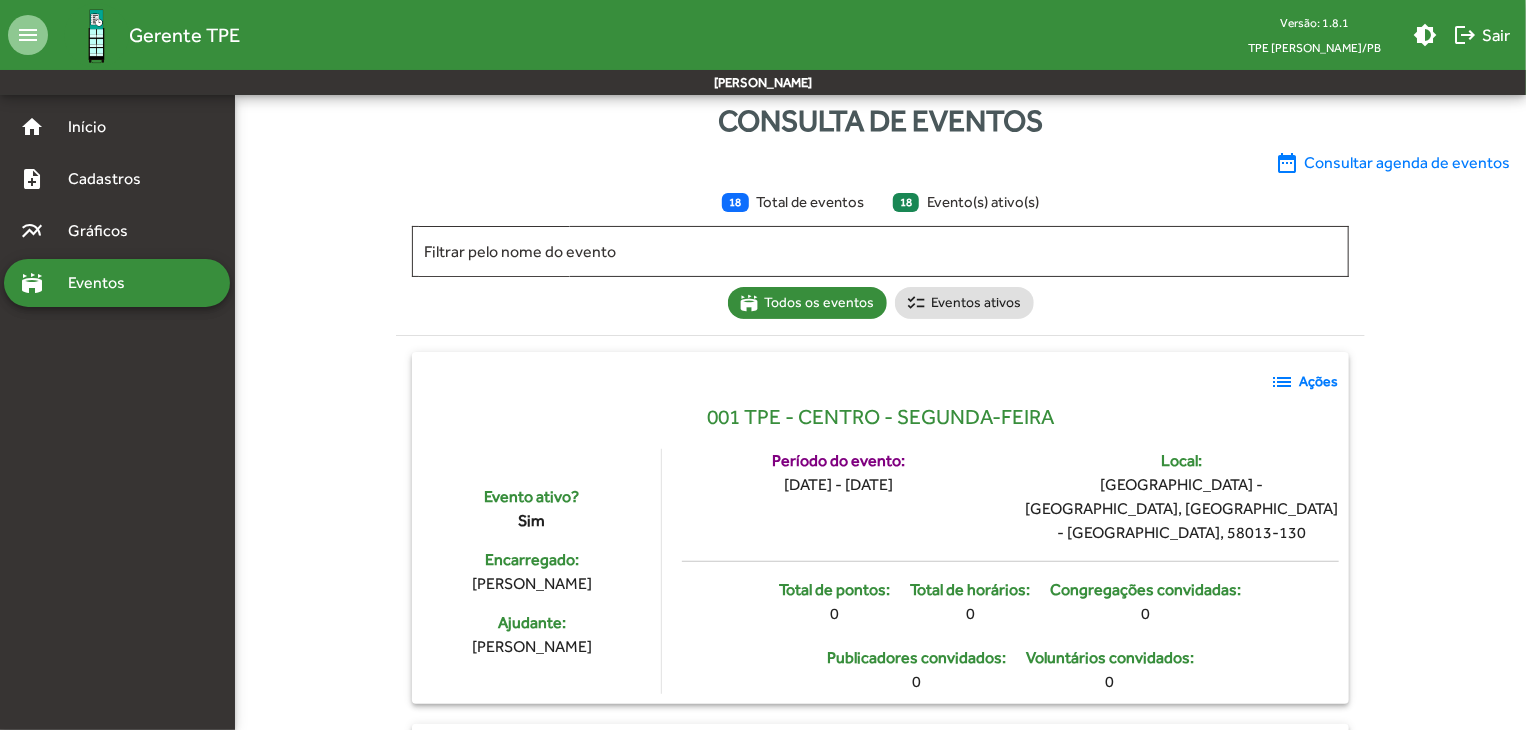 scroll, scrollTop: 0, scrollLeft: 0, axis: both 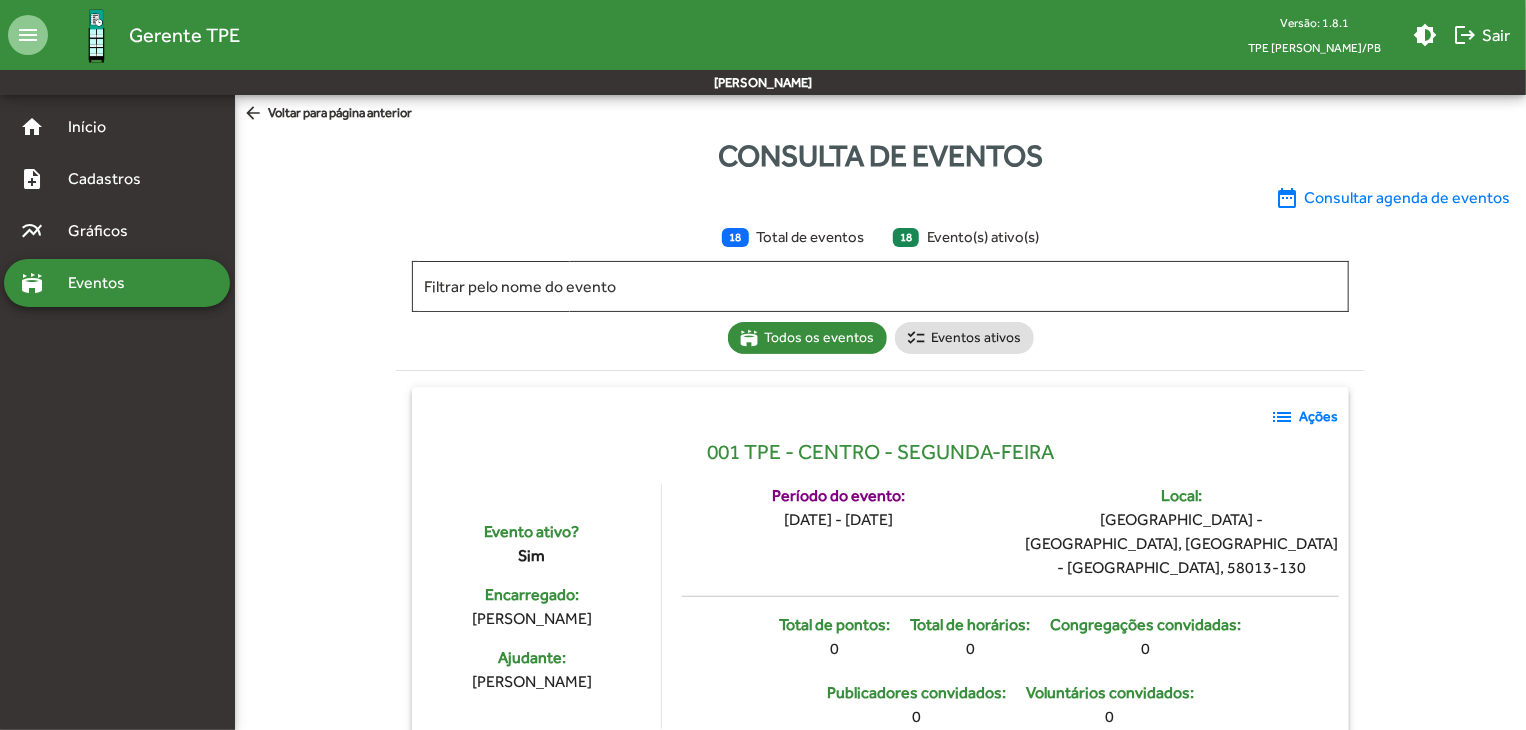 click on "Eventos" at bounding box center (104, 283) 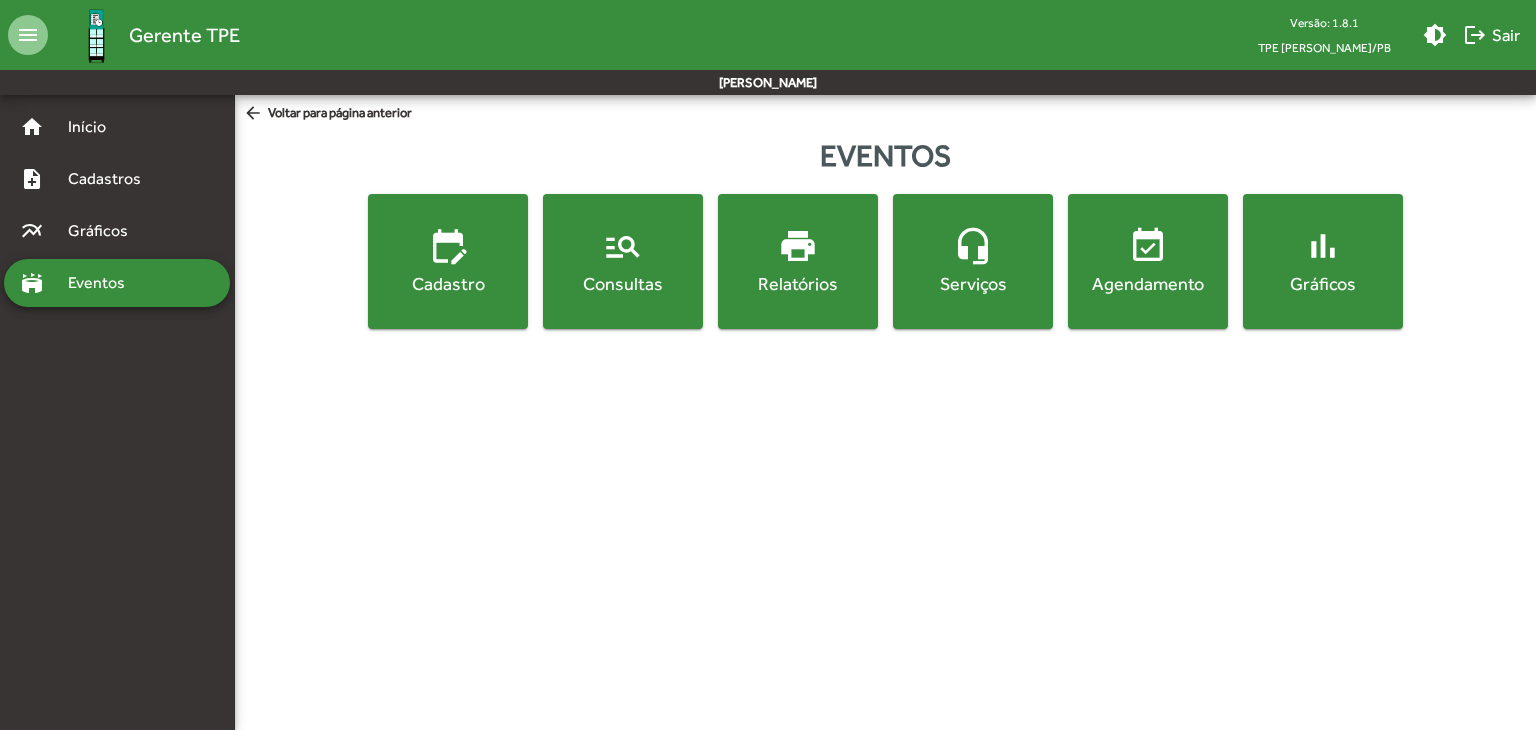 click on "event_available  Agendamento" 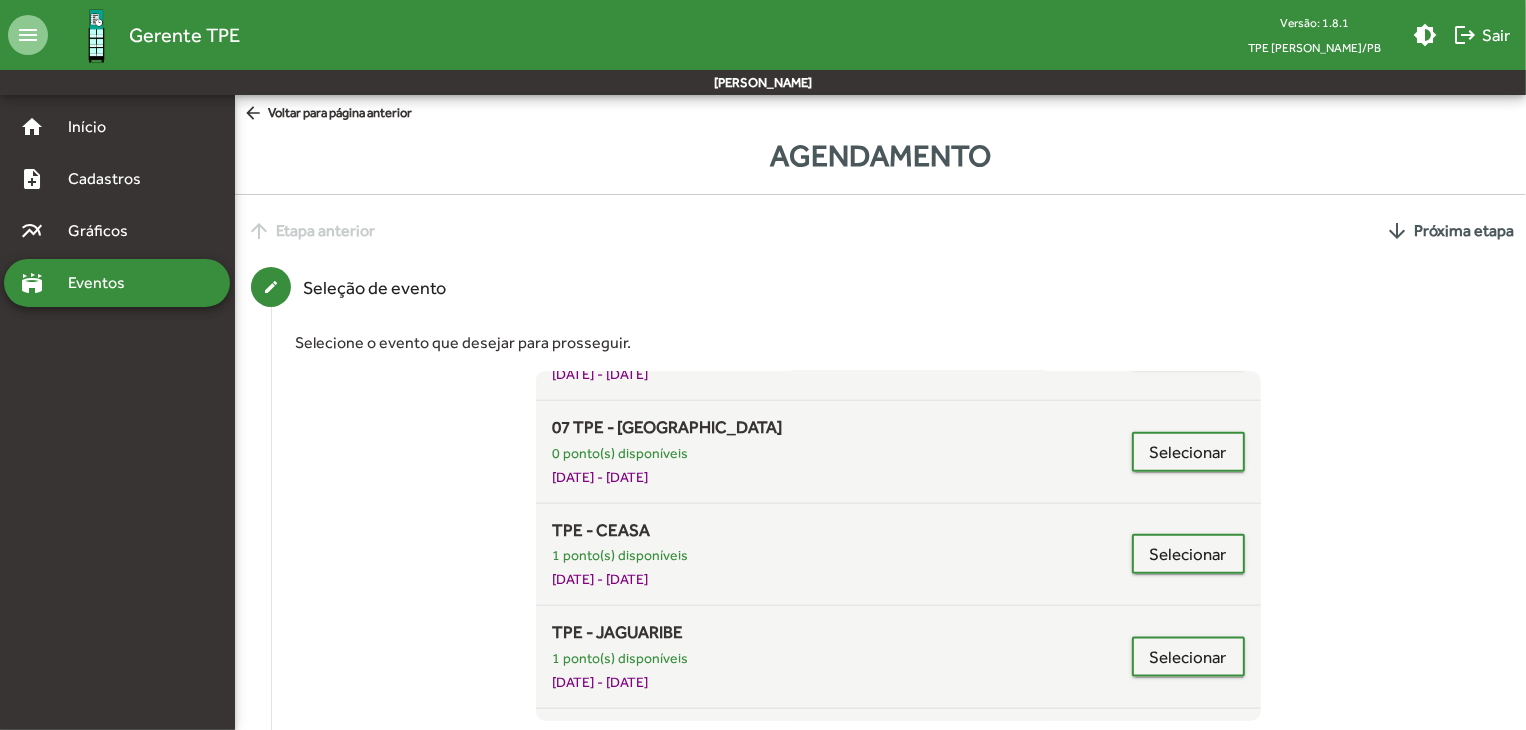 scroll, scrollTop: 1490, scrollLeft: 0, axis: vertical 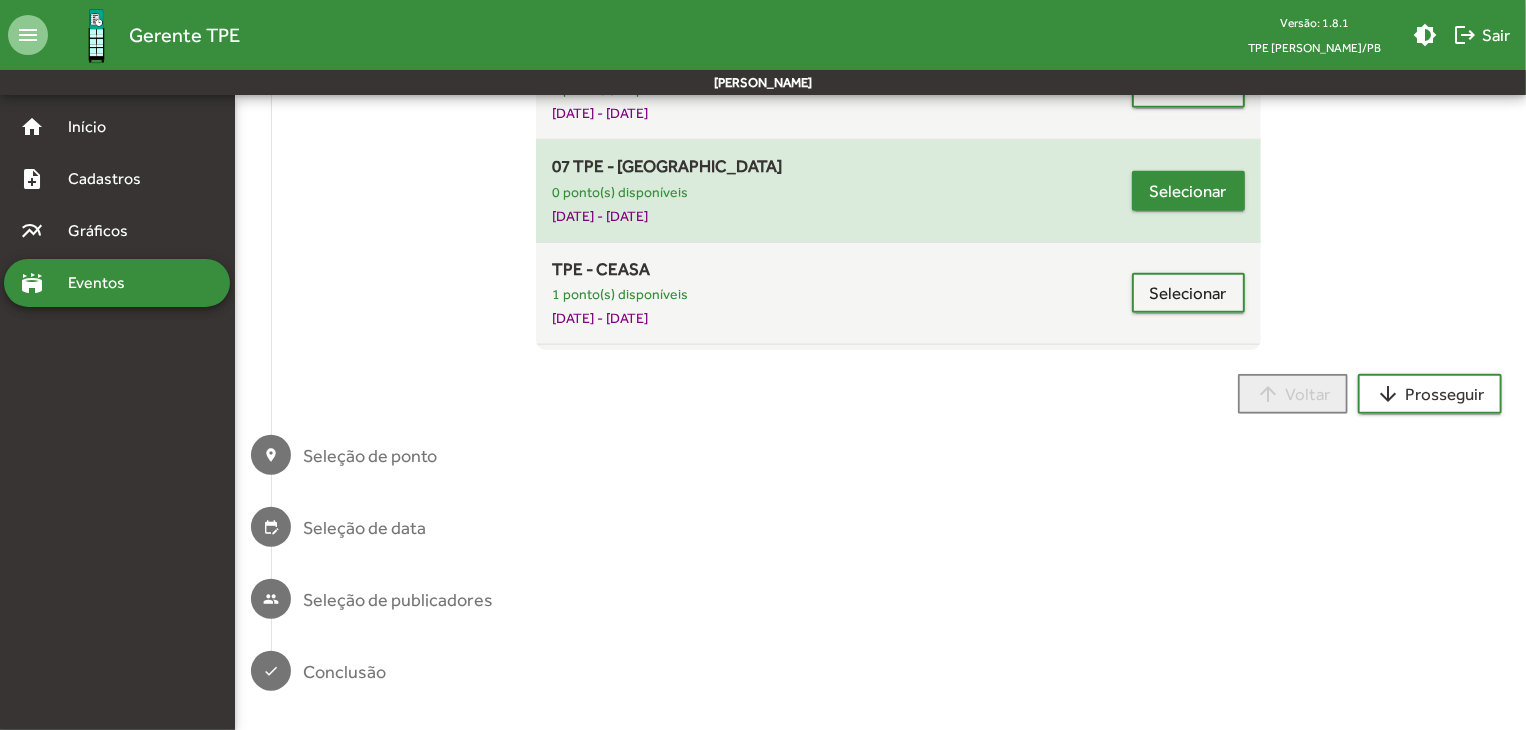 click on "Selecionar" at bounding box center [1188, 191] 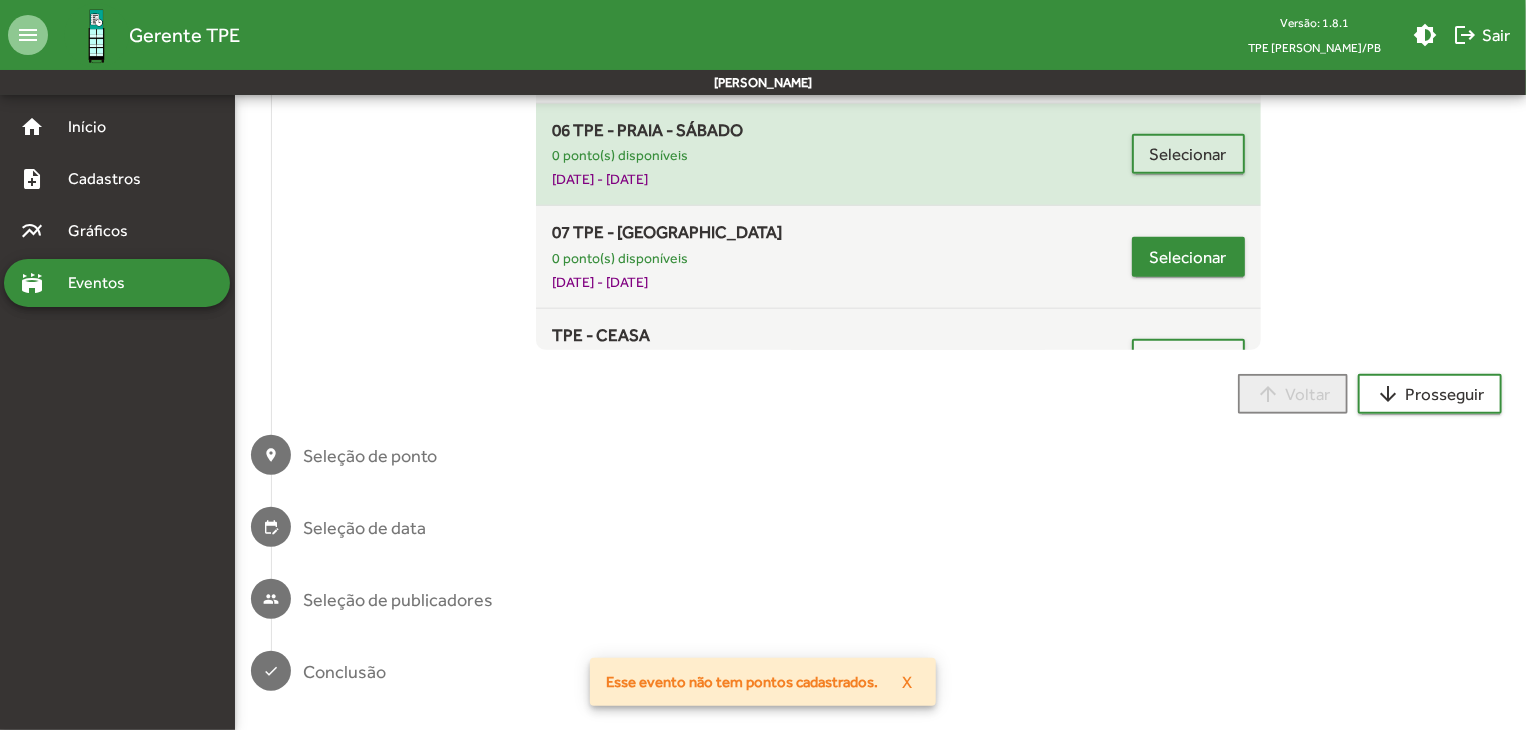 scroll, scrollTop: 990, scrollLeft: 0, axis: vertical 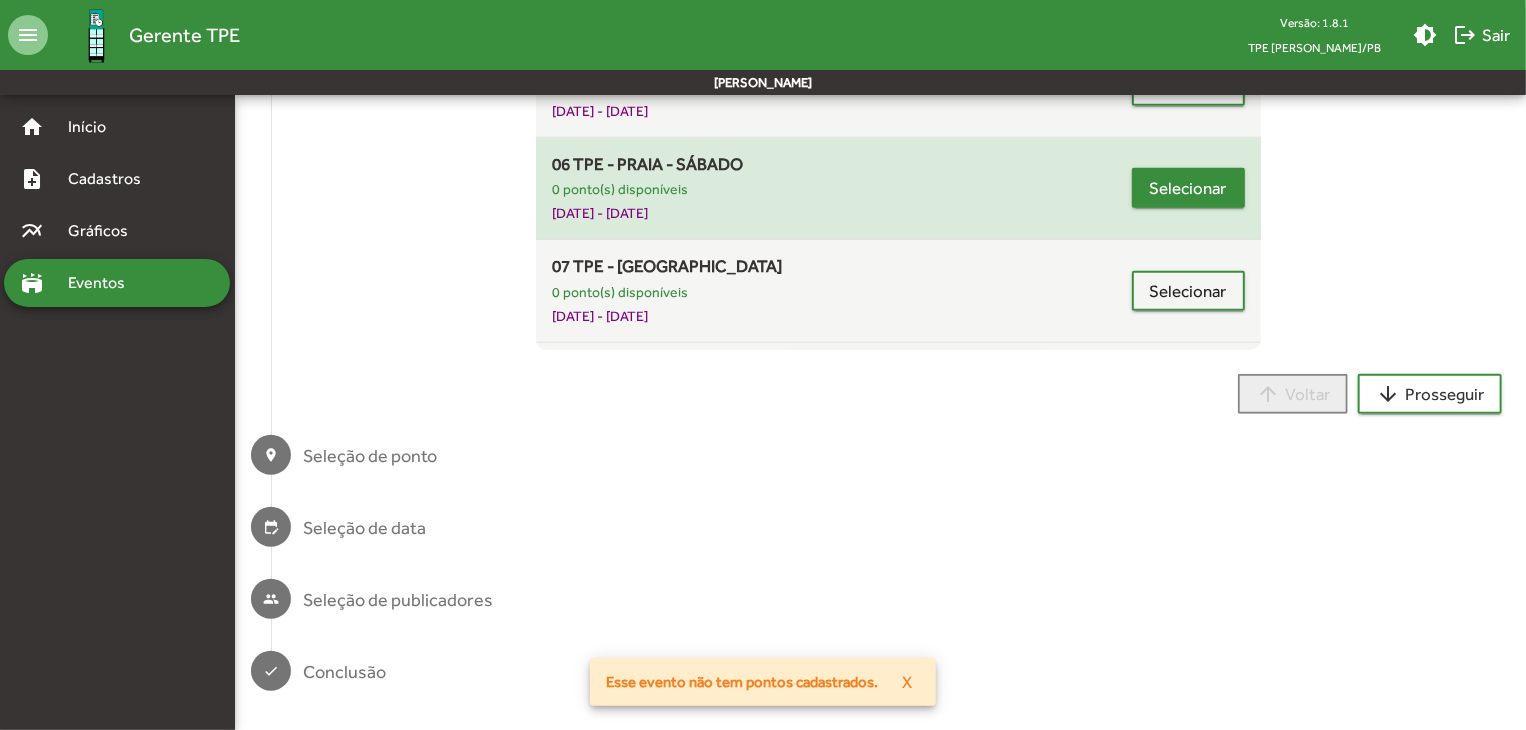 click on "Selecionar" at bounding box center (1188, 188) 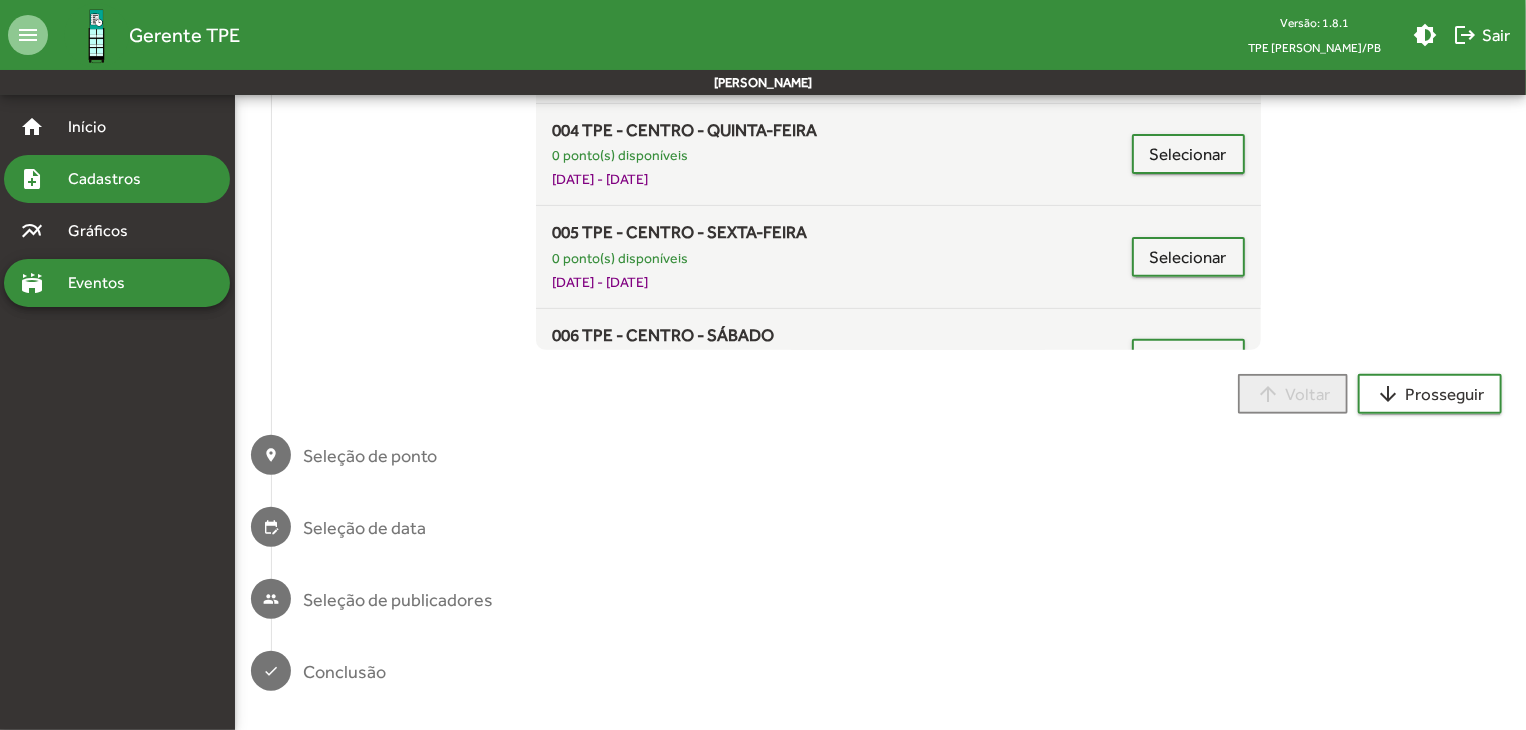 scroll, scrollTop: 90, scrollLeft: 0, axis: vertical 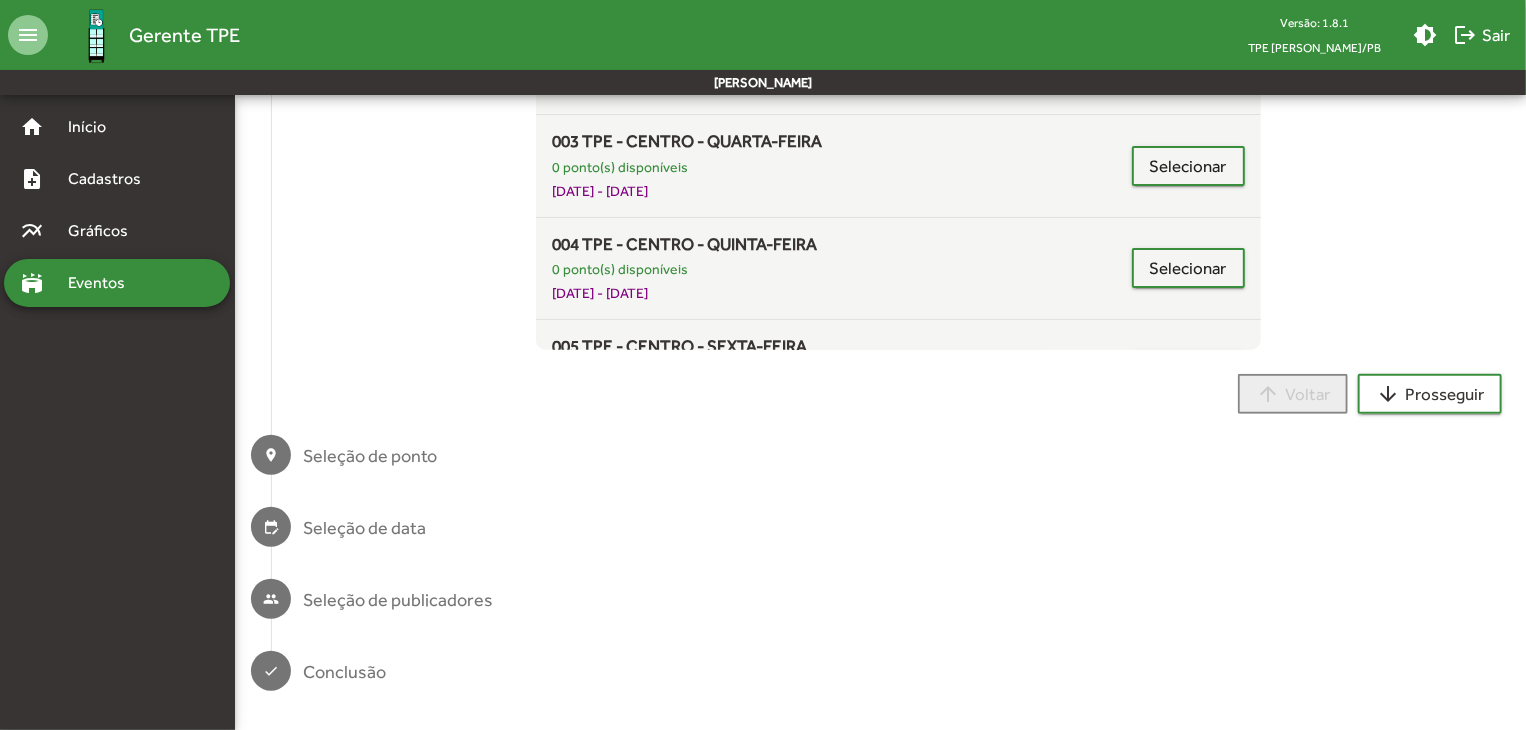 click on "Eventos" at bounding box center [104, 283] 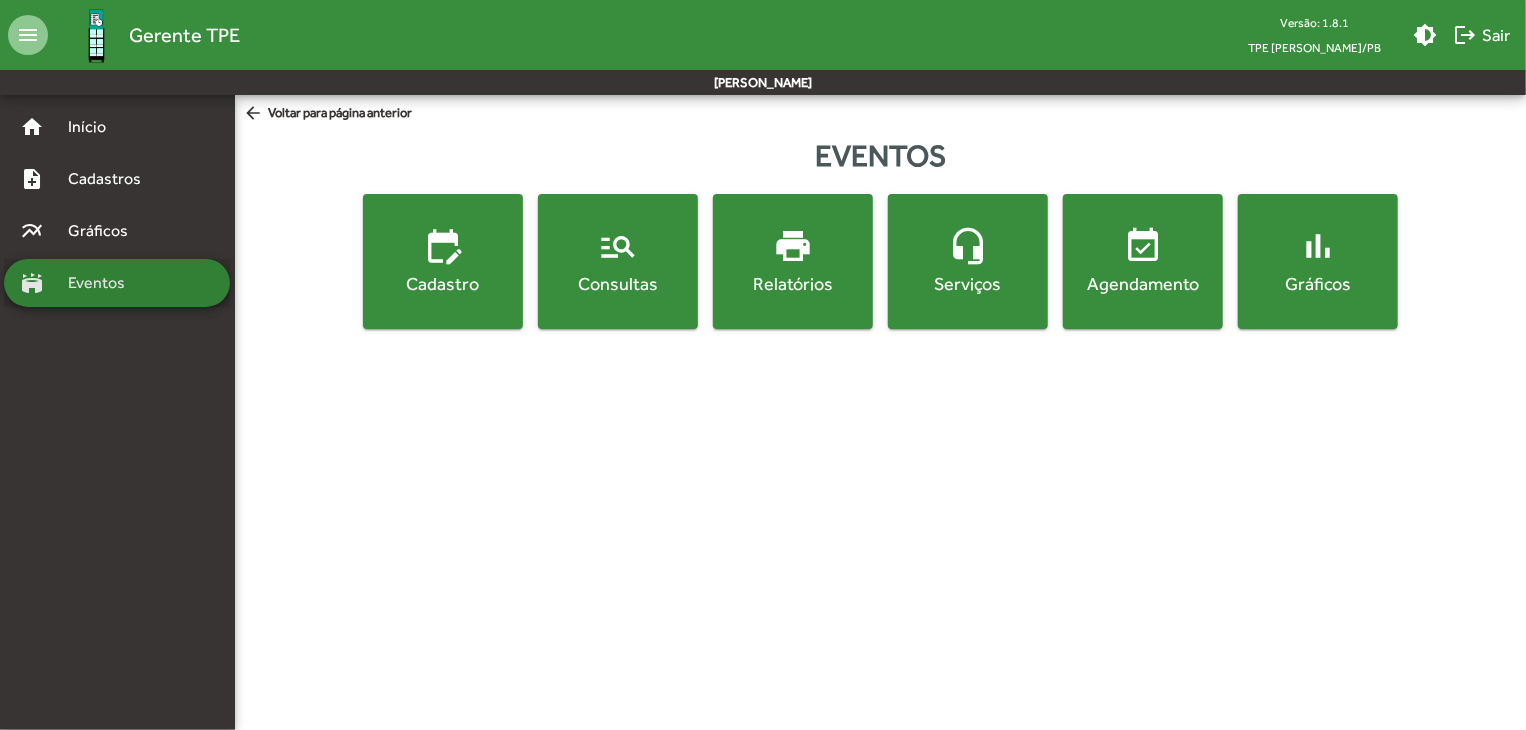 scroll, scrollTop: 0, scrollLeft: 0, axis: both 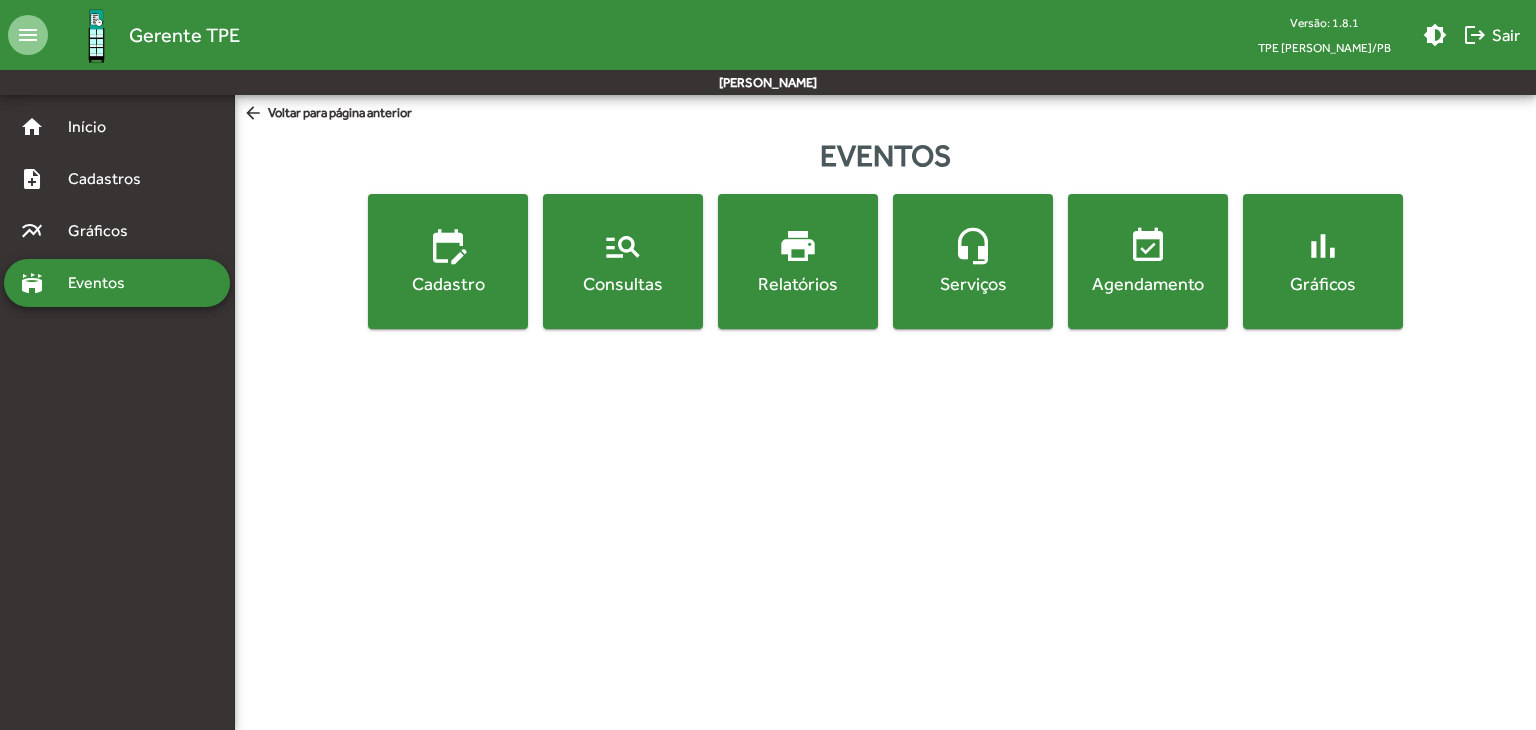 click on "manage_search  Consultas" 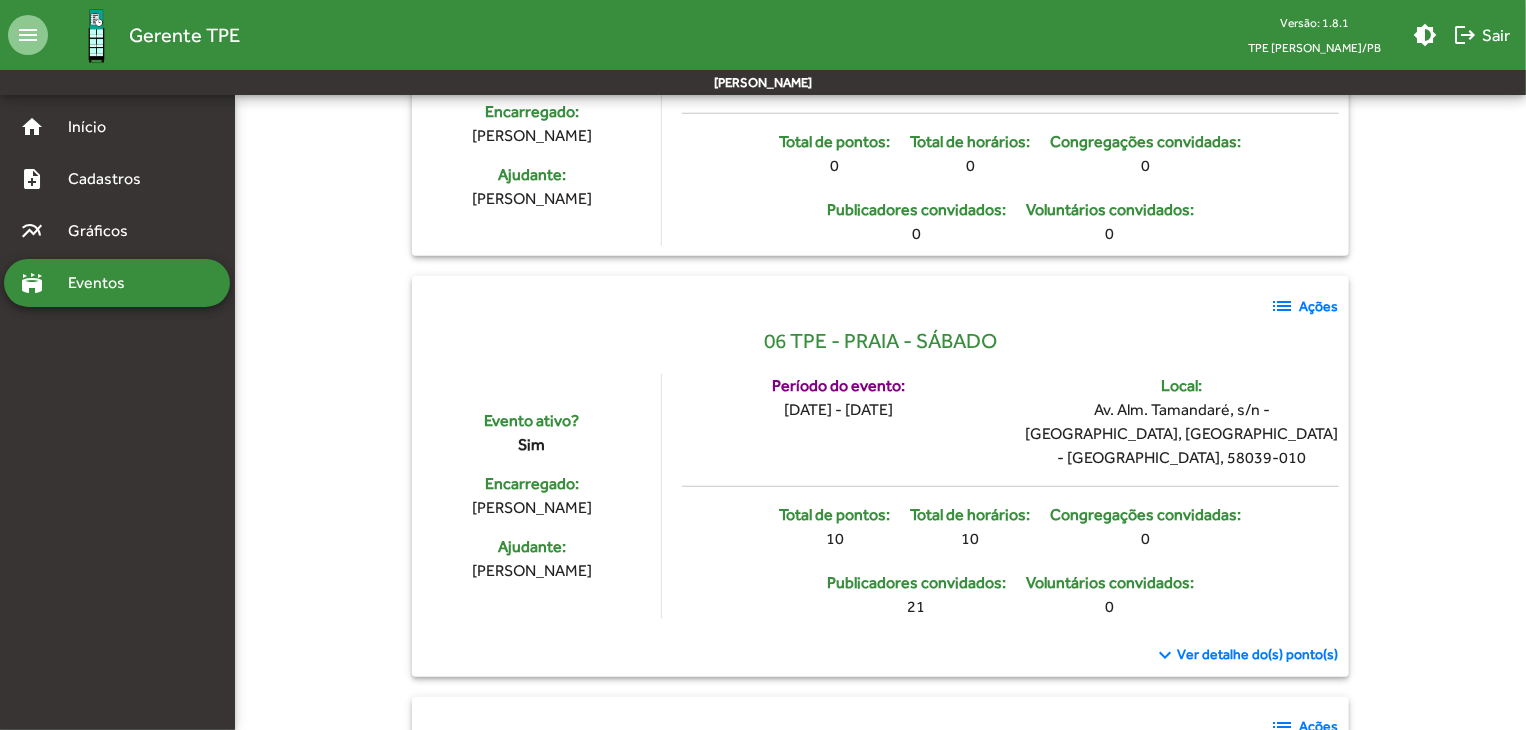 scroll, scrollTop: 4500, scrollLeft: 0, axis: vertical 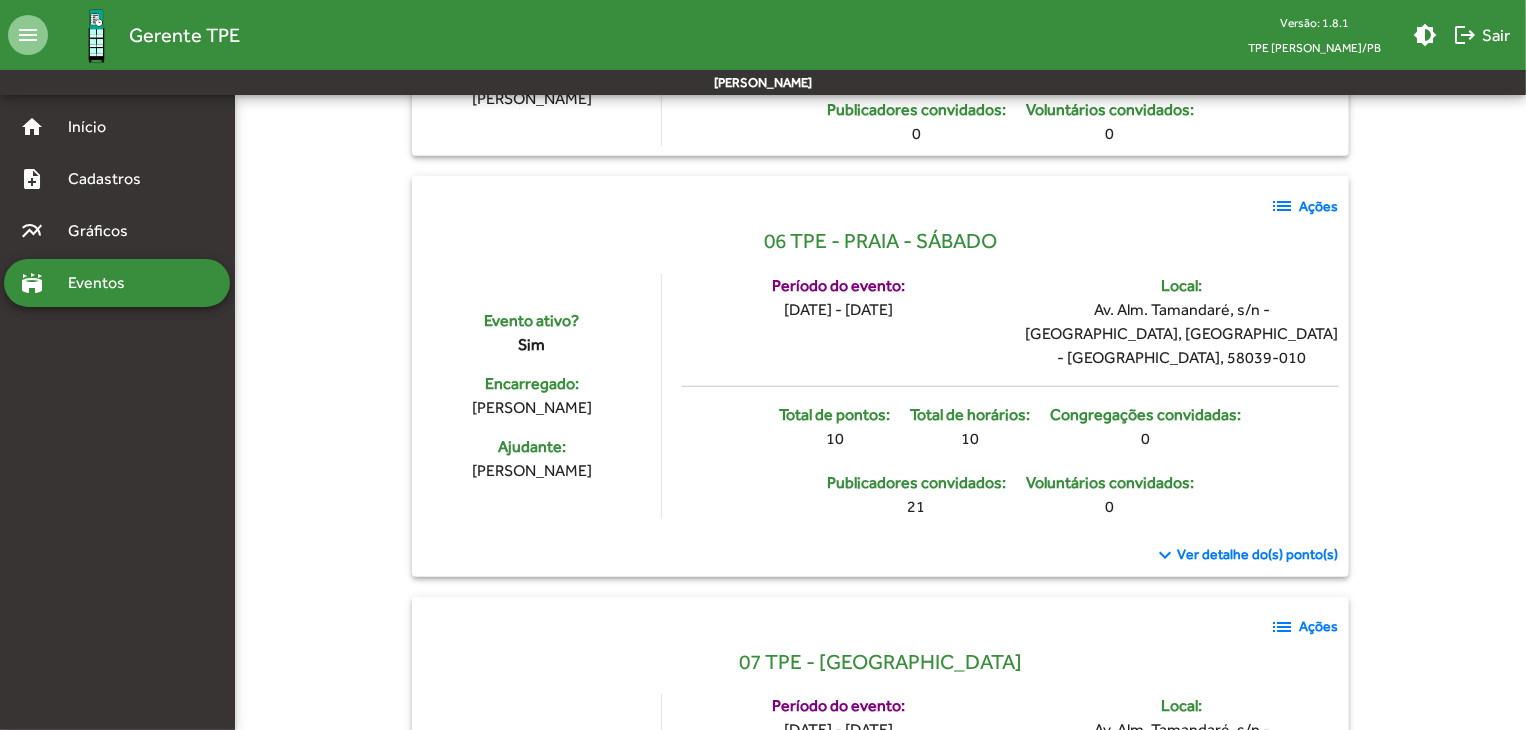 click on "Ações" 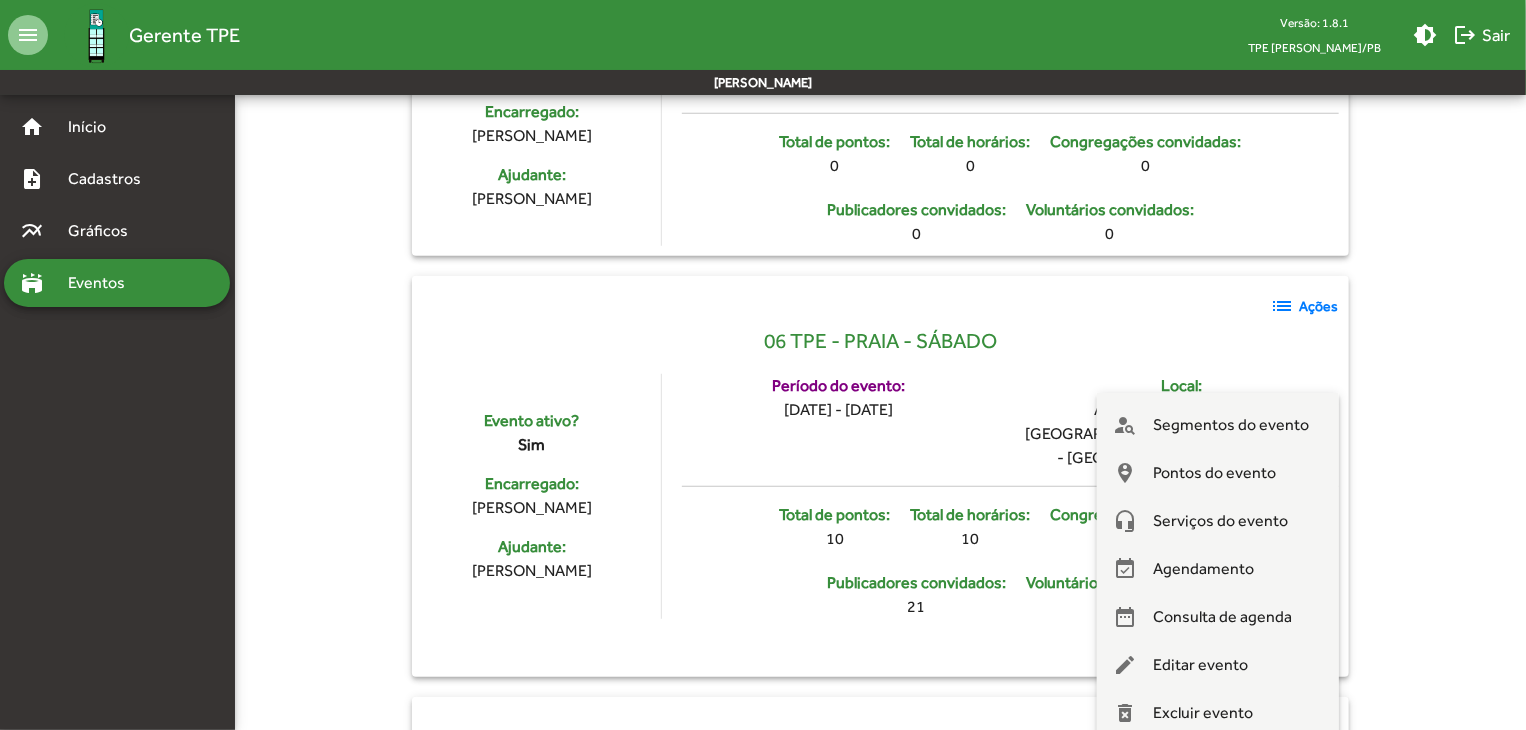 scroll, scrollTop: 4500, scrollLeft: 0, axis: vertical 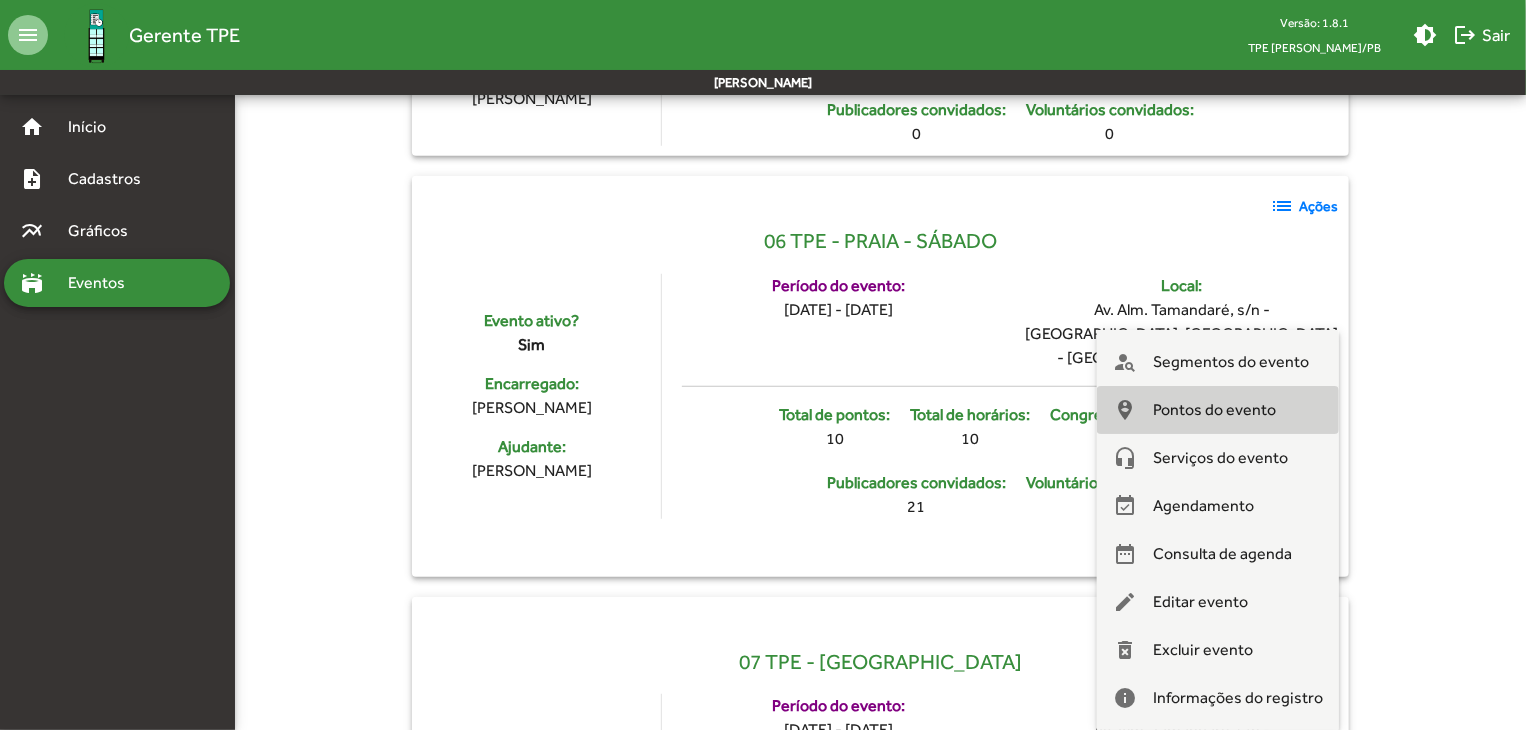 click on "Pontos do evento" at bounding box center [1214, 410] 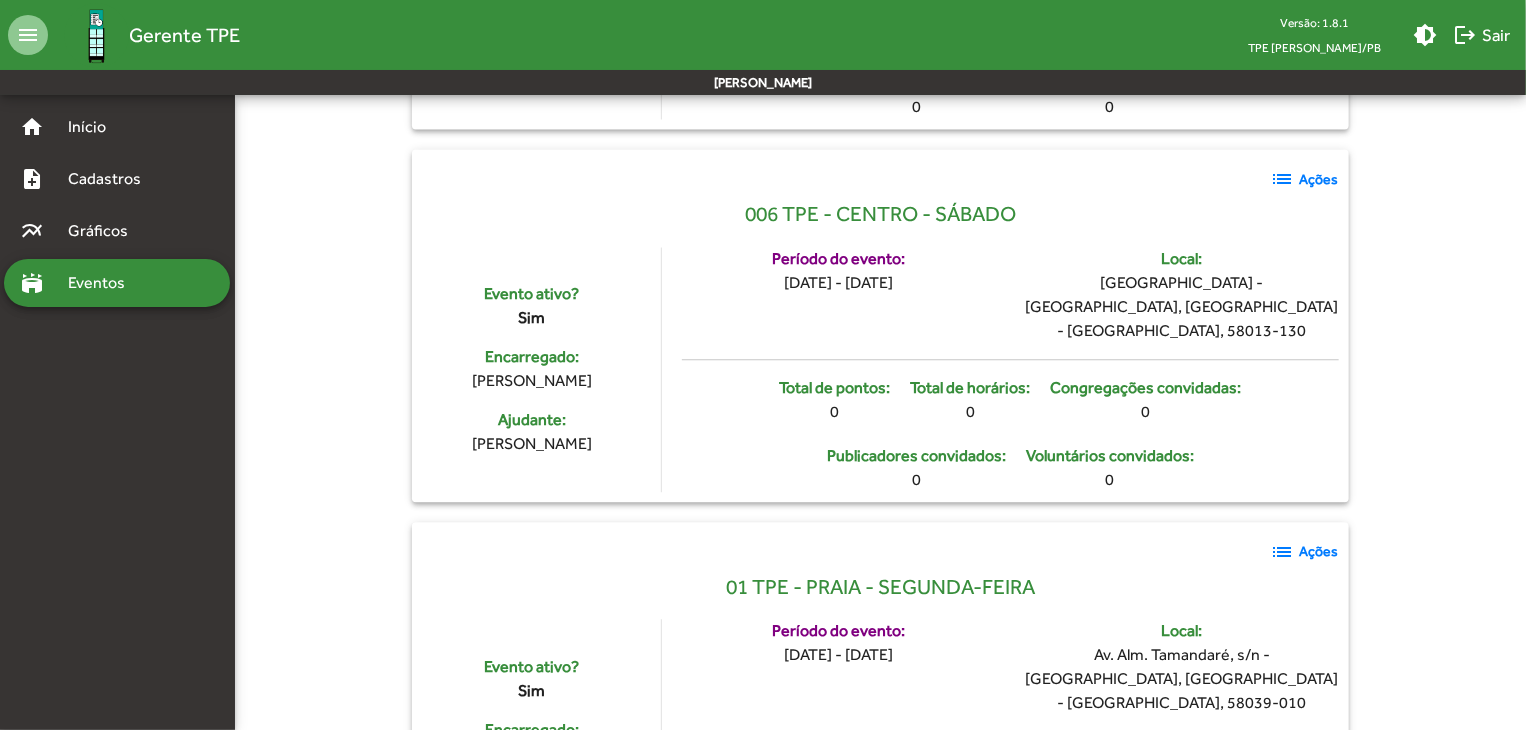 scroll, scrollTop: 2200, scrollLeft: 0, axis: vertical 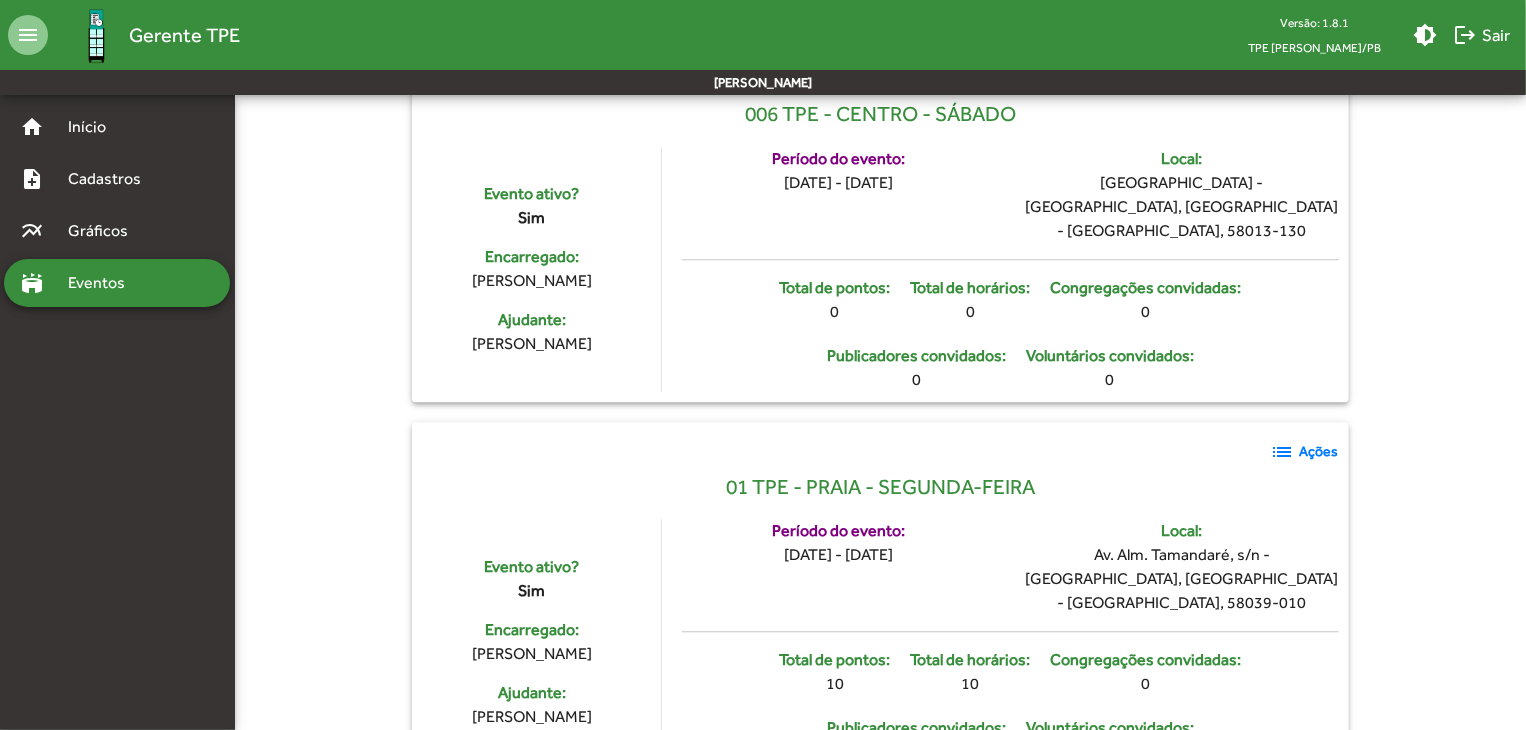 click on "Ver detalhe do(s) ponto(s)" 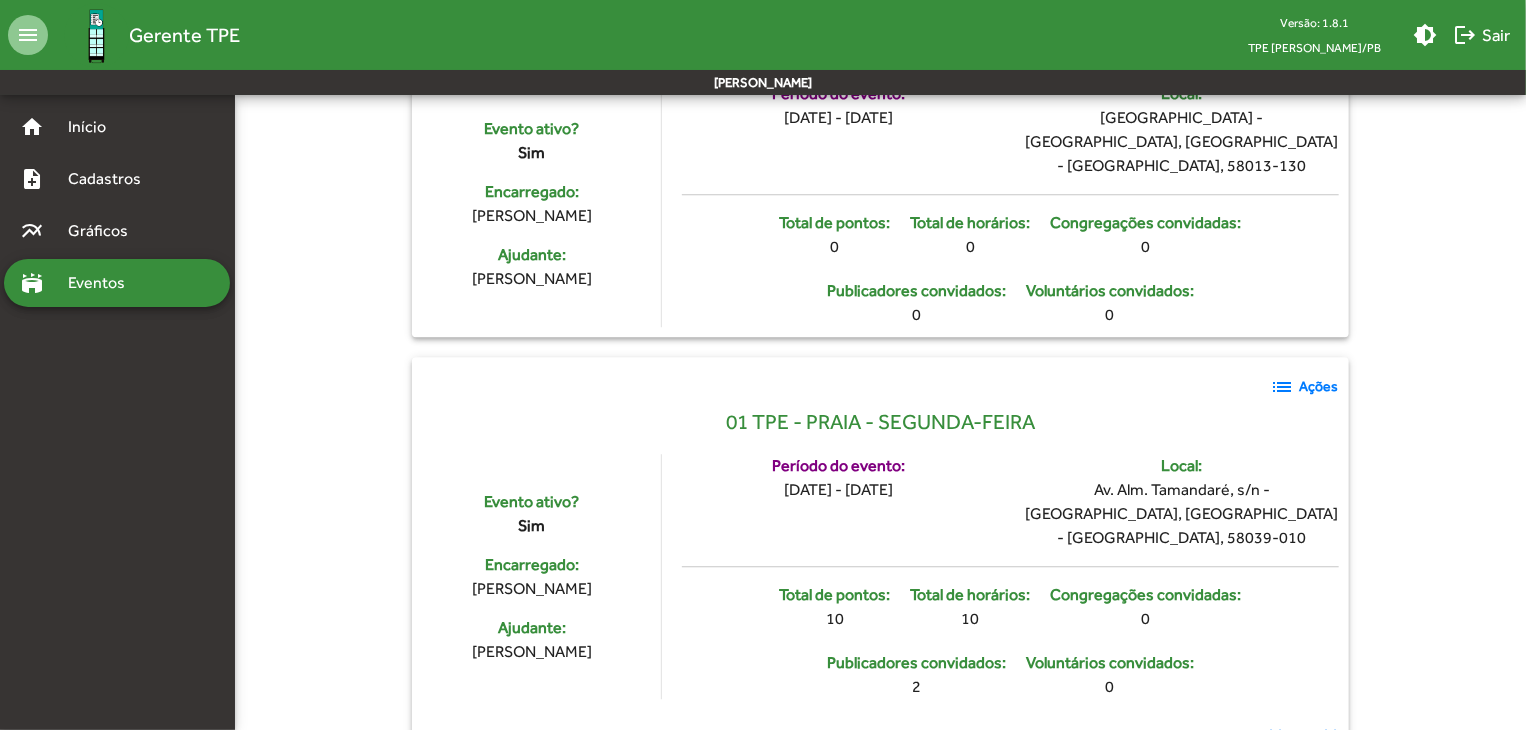 scroll, scrollTop: 2300, scrollLeft: 0, axis: vertical 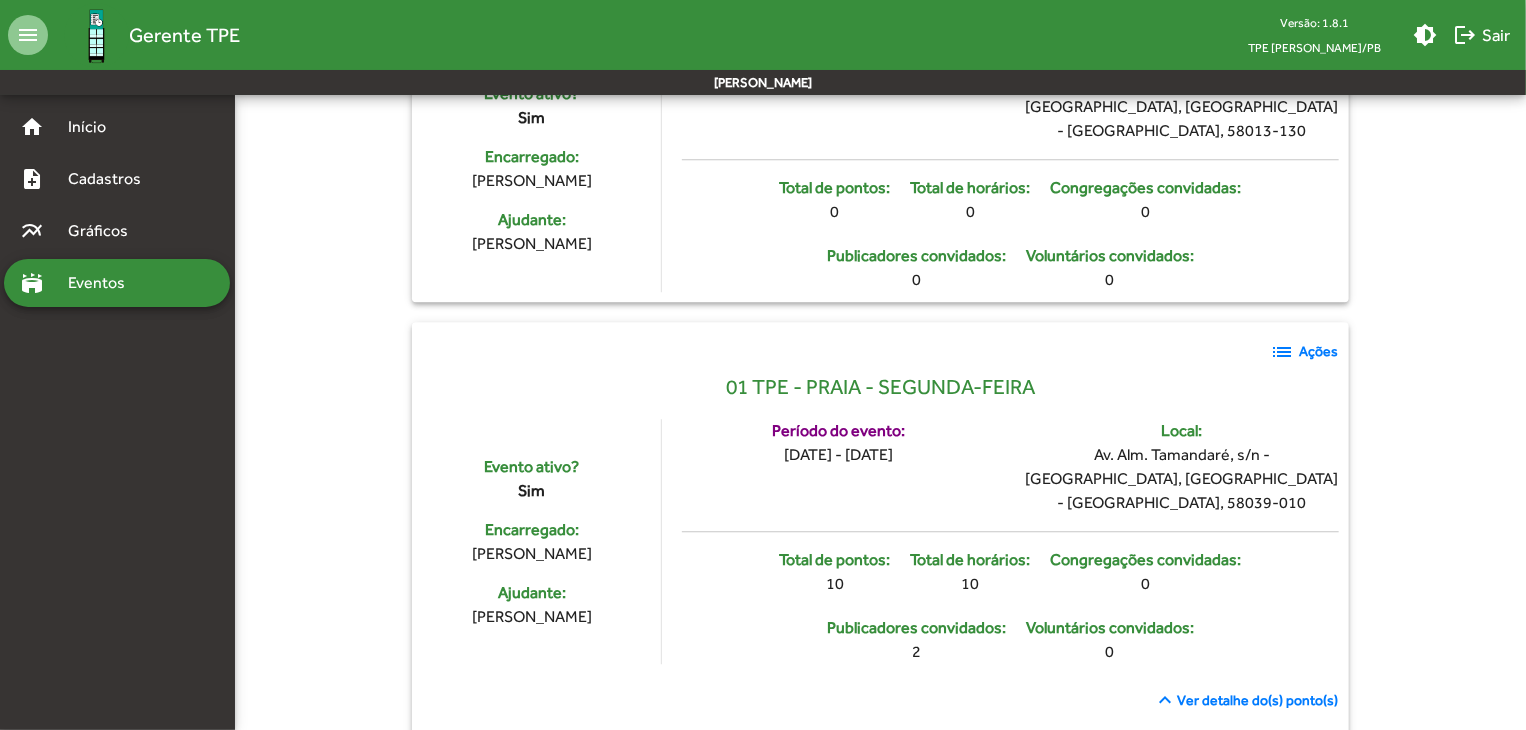click on "Ver detalhe do(s) ponto(s)" 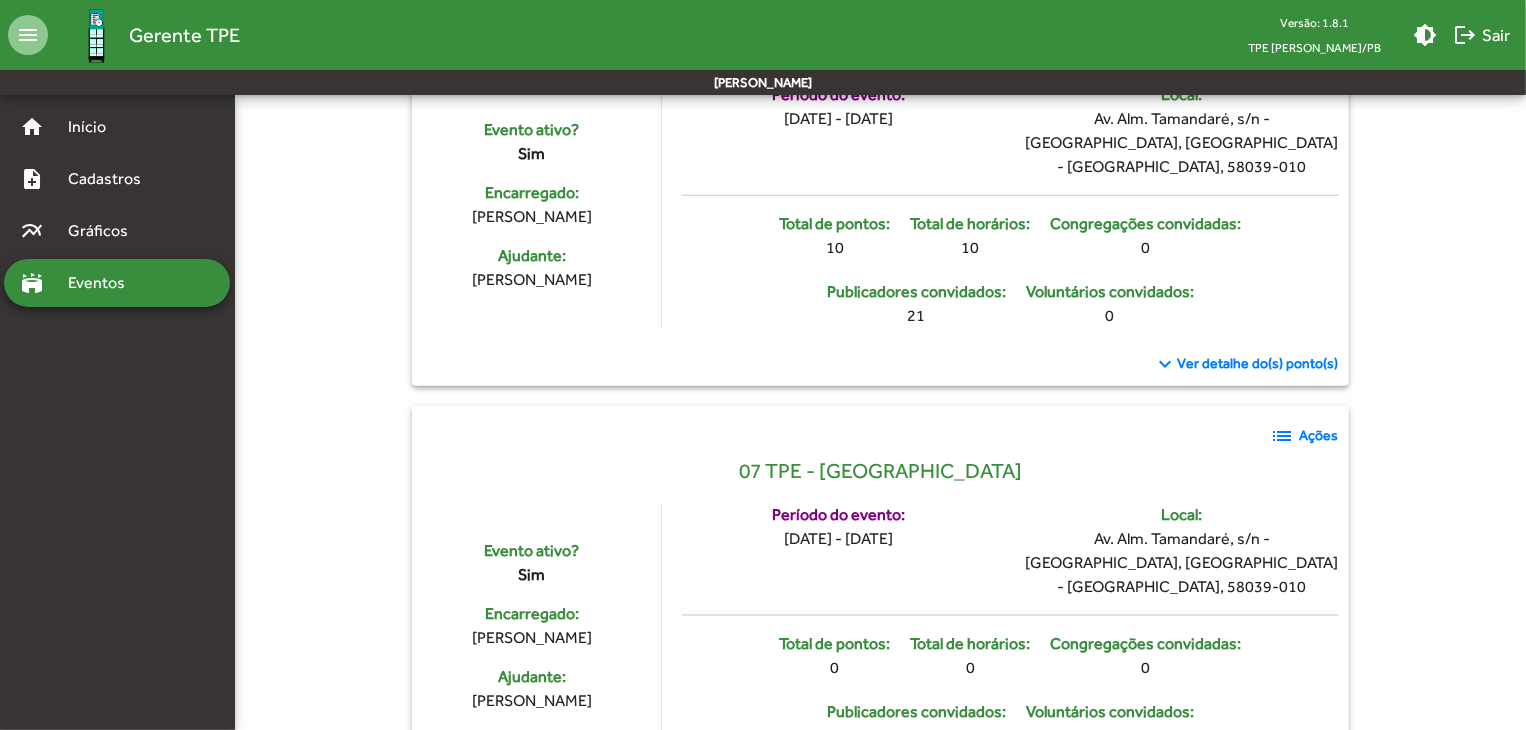 scroll, scrollTop: 4700, scrollLeft: 0, axis: vertical 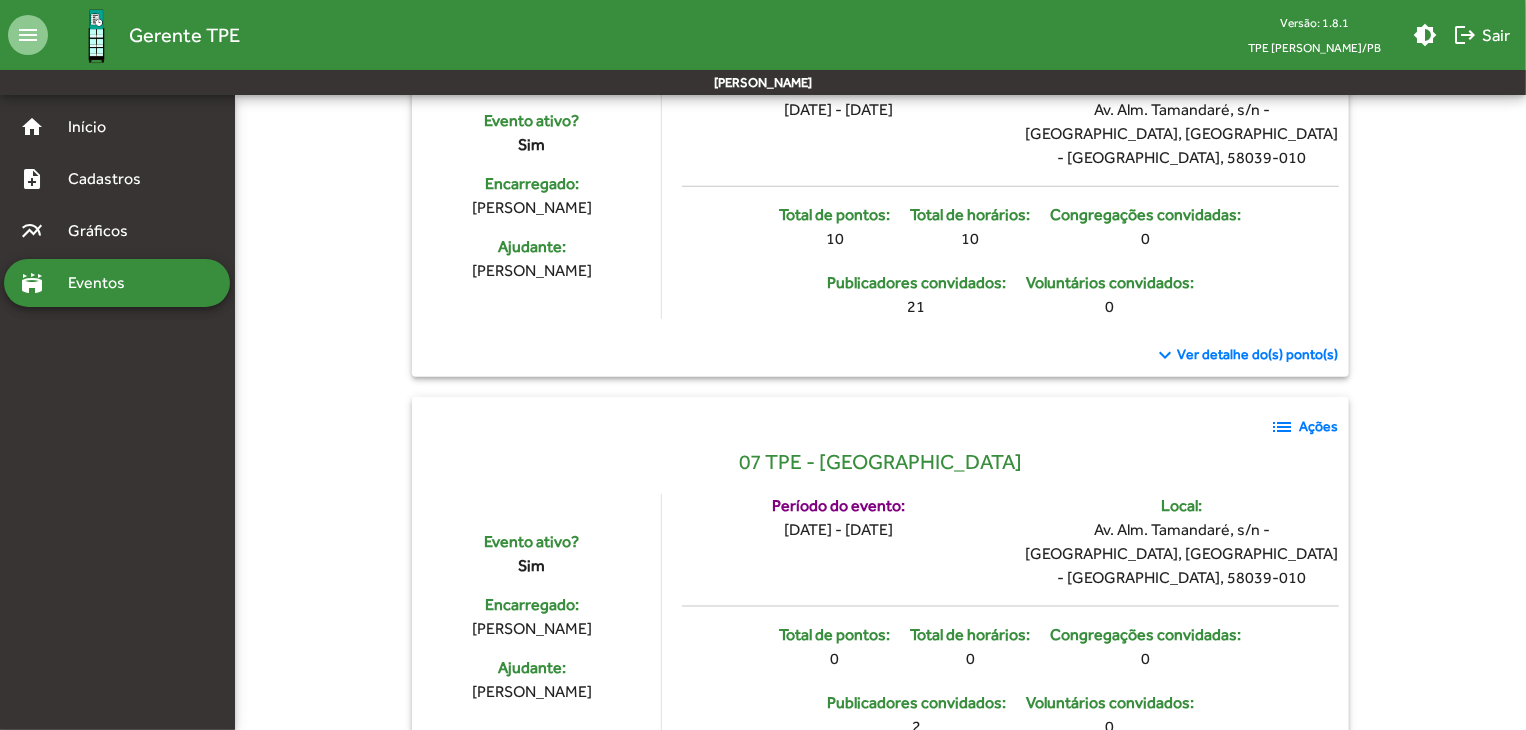 click on "Ações" 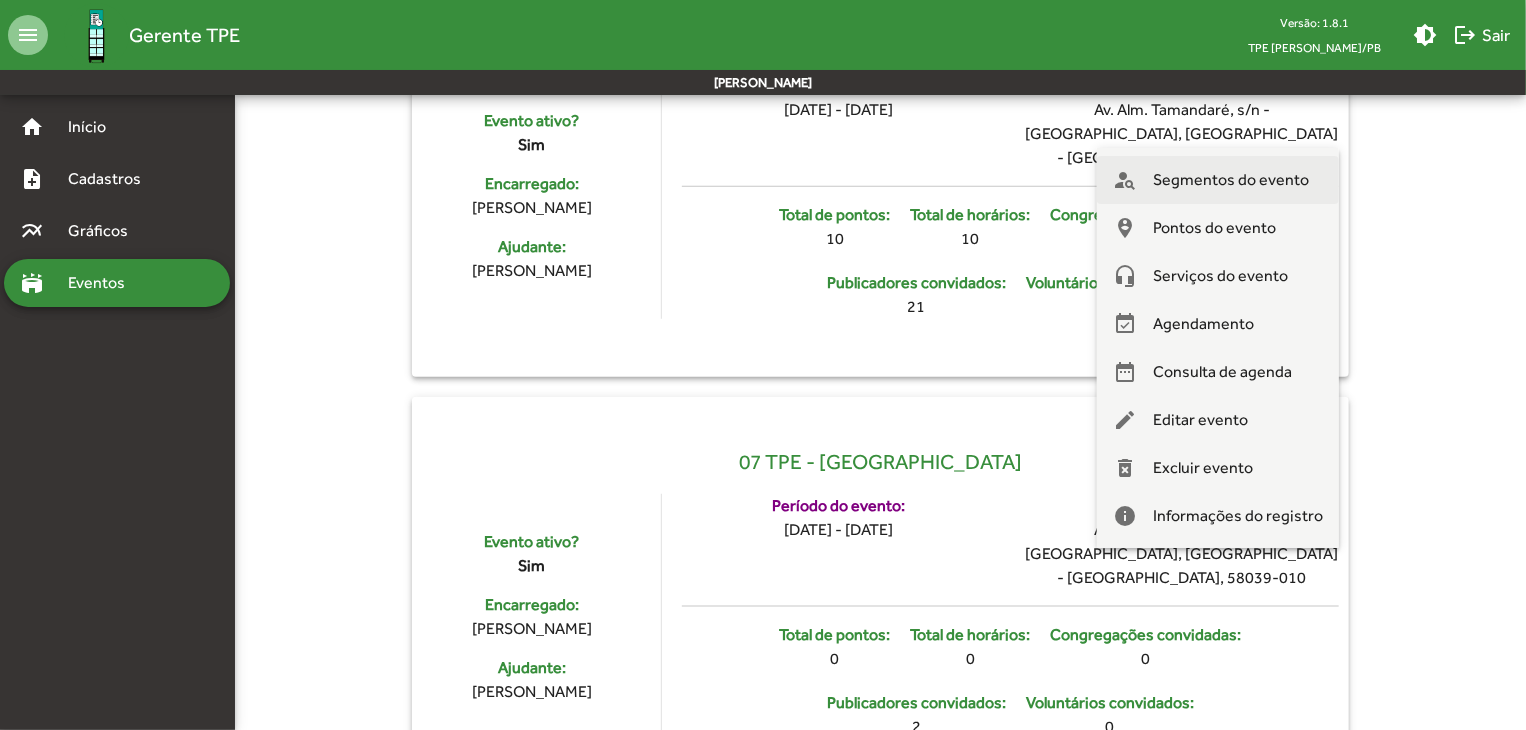 click on "Segmentos do evento" at bounding box center (1231, 180) 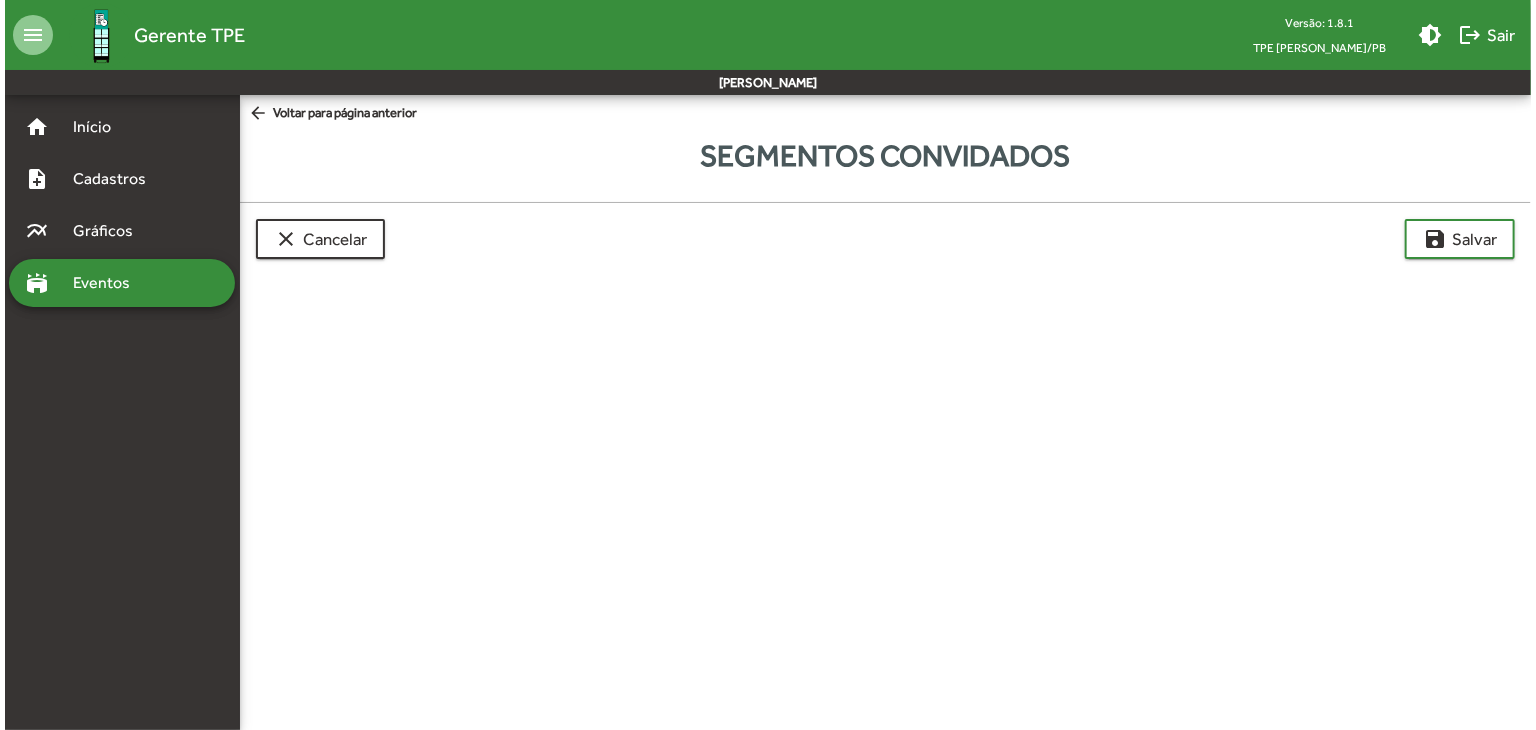 scroll, scrollTop: 0, scrollLeft: 0, axis: both 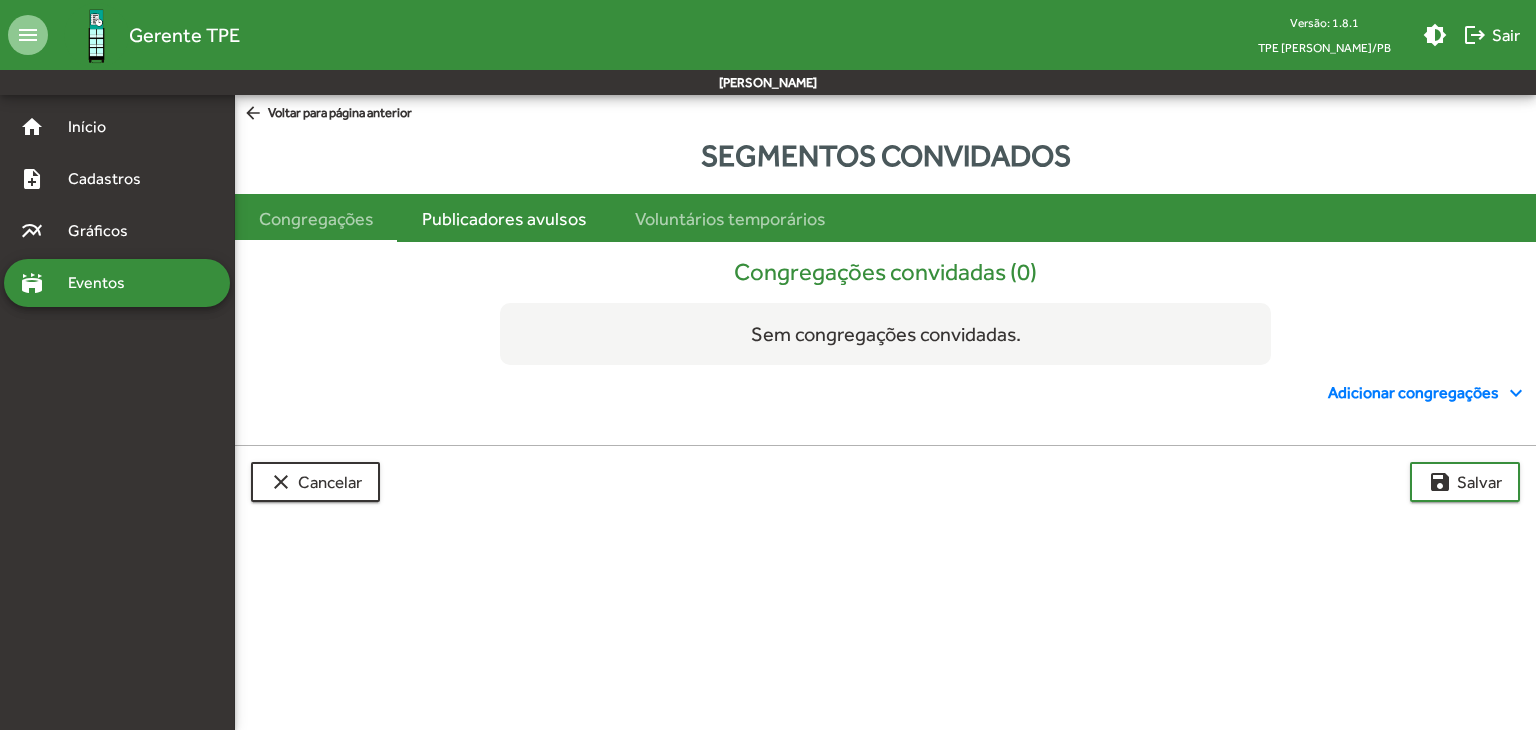 click on "Publicadores avulsos" at bounding box center (504, 218) 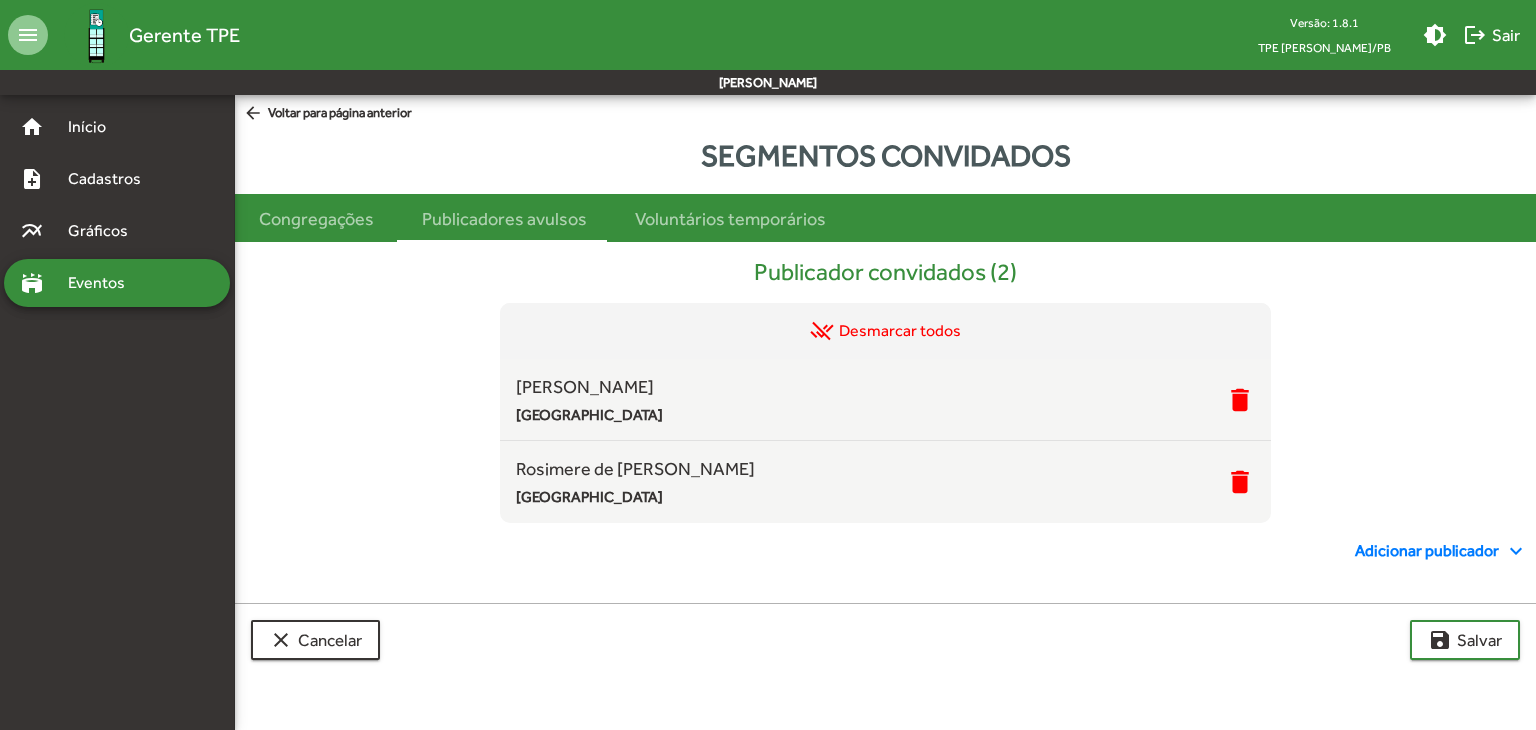 click on "Adicionar publicador  expand_more" at bounding box center (1441, 551) 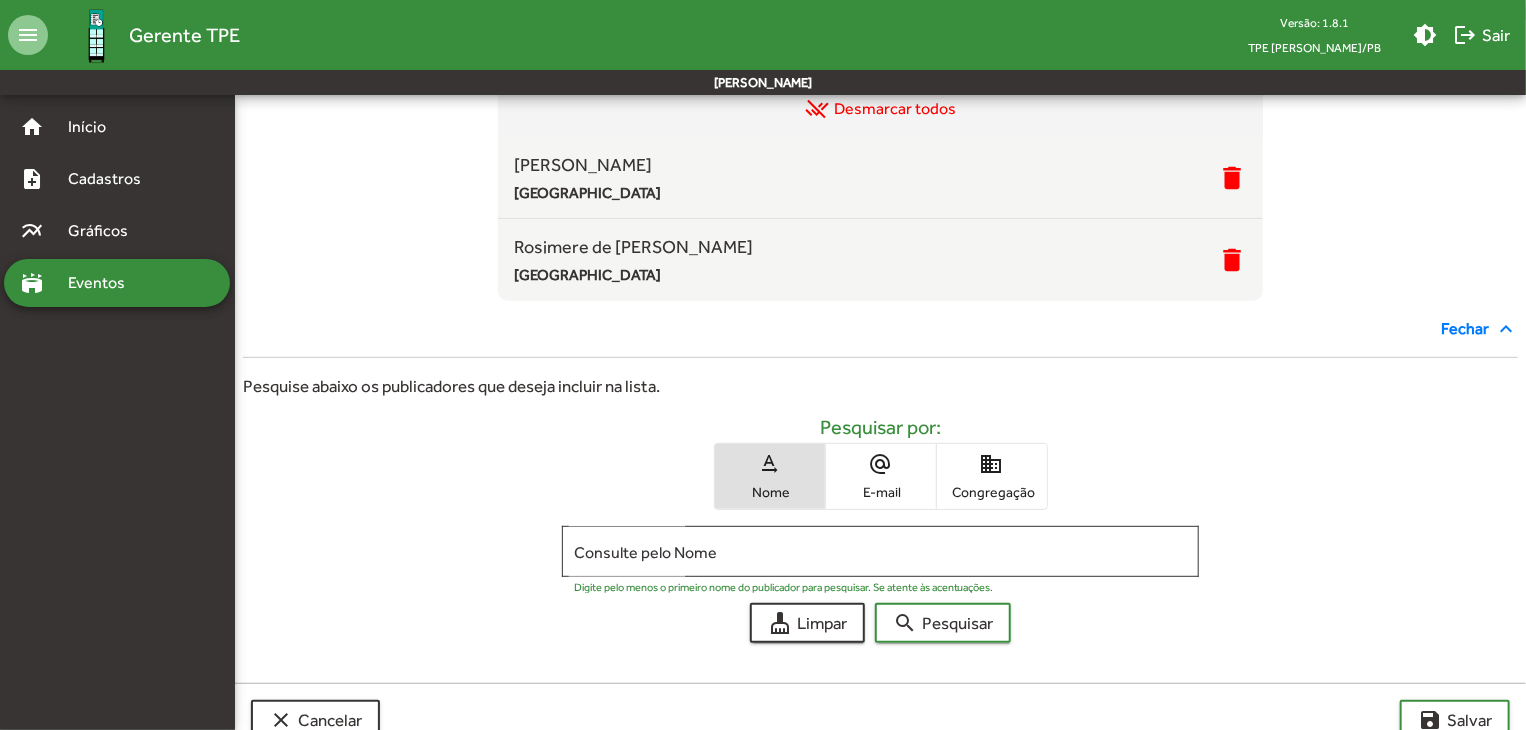 scroll, scrollTop: 270, scrollLeft: 0, axis: vertical 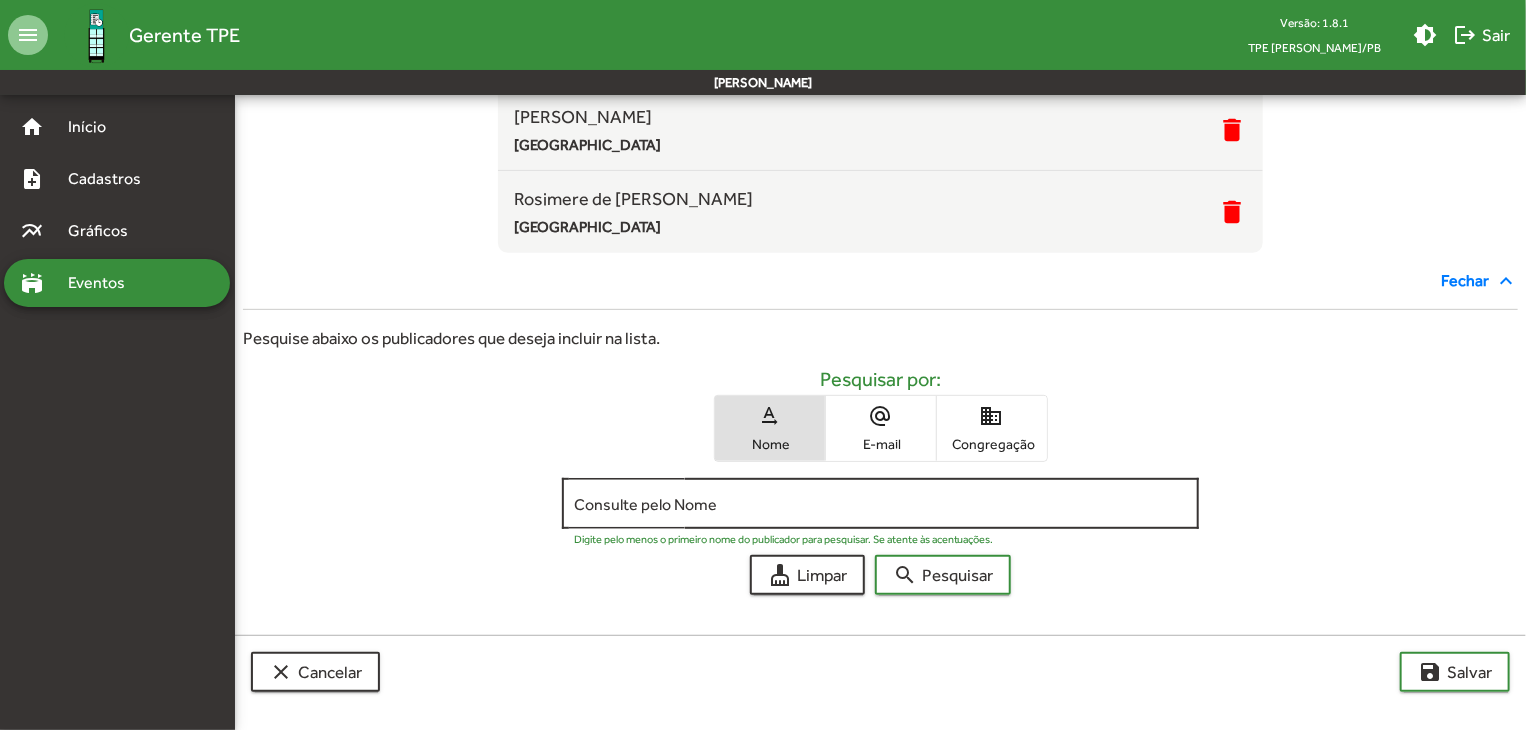 click on "Consulte pelo Nome" at bounding box center (881, 504) 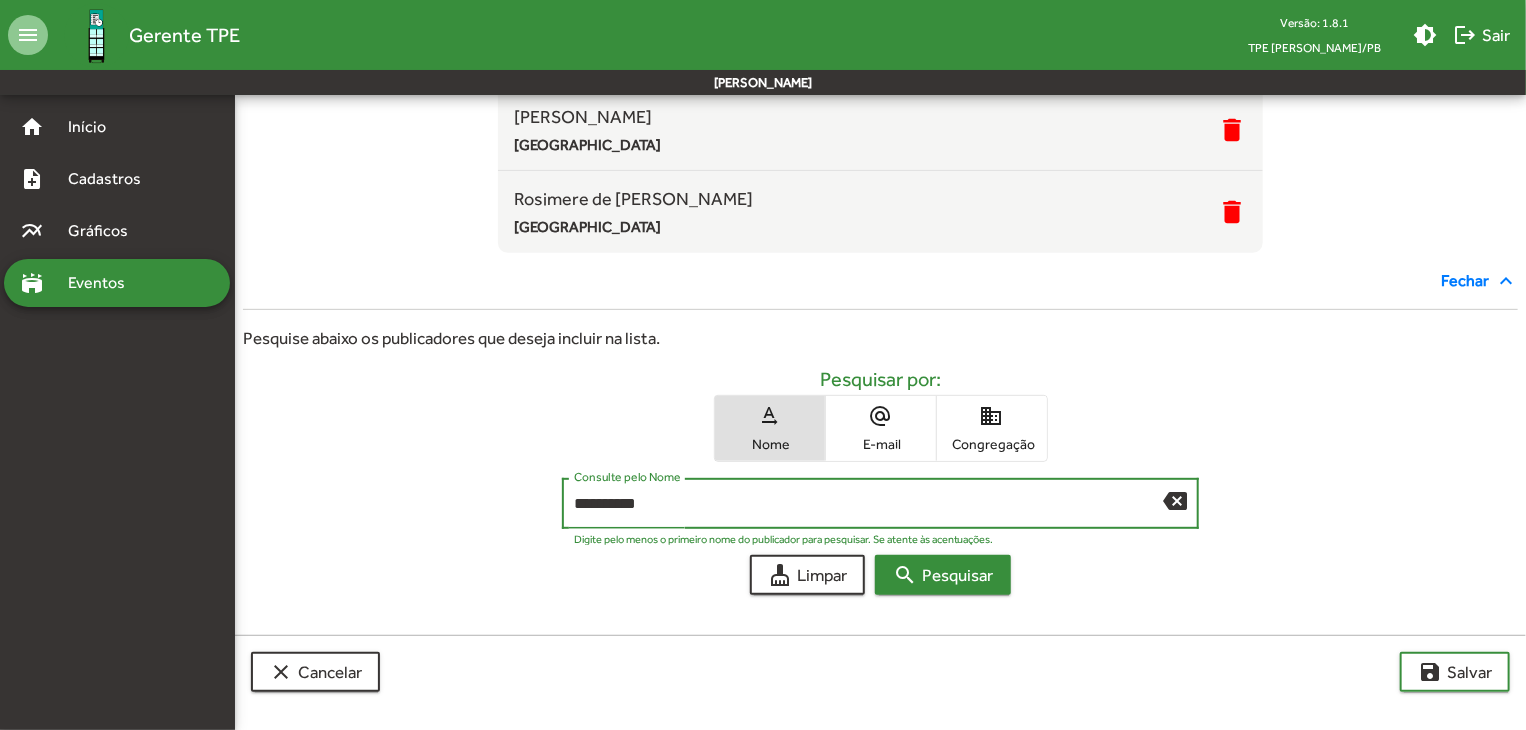 type on "**********" 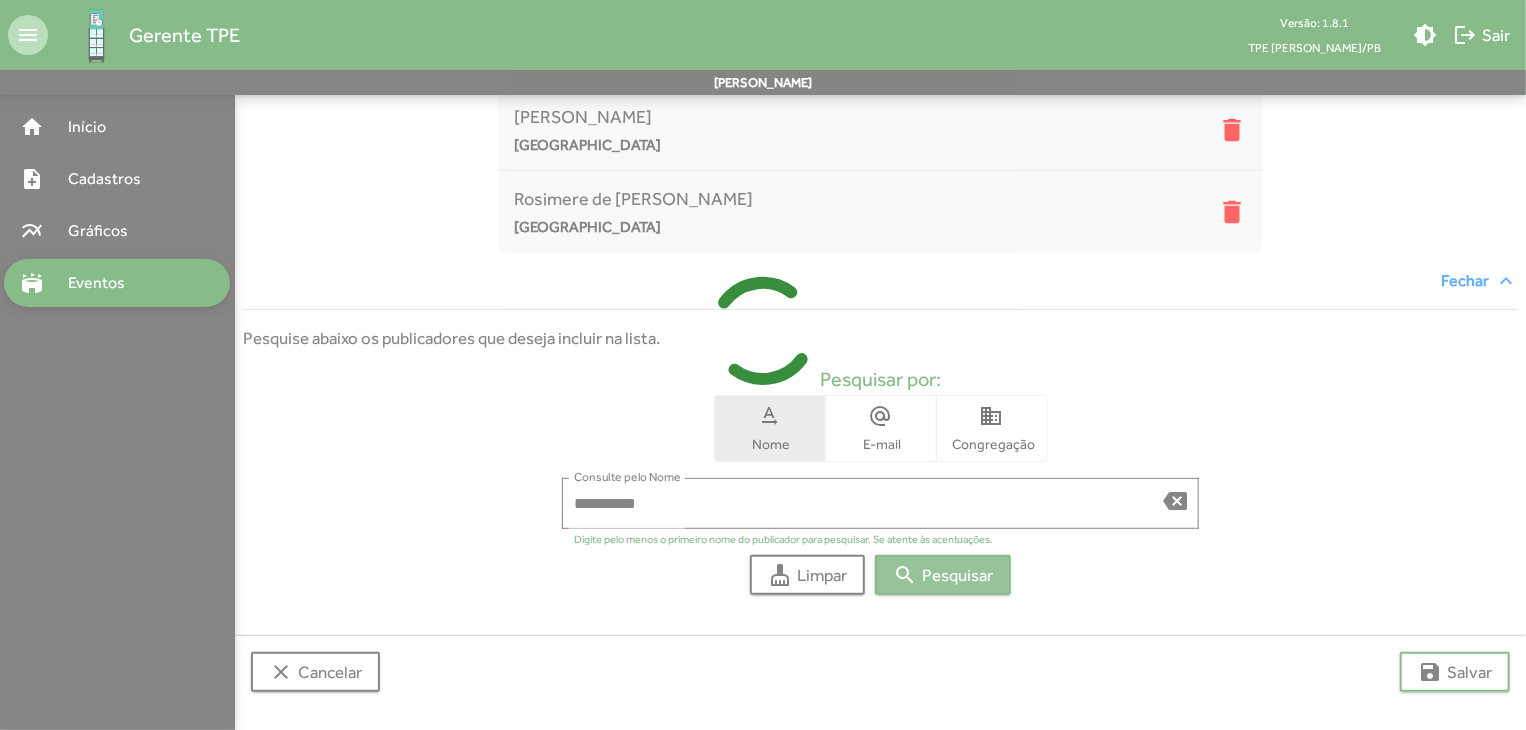 type 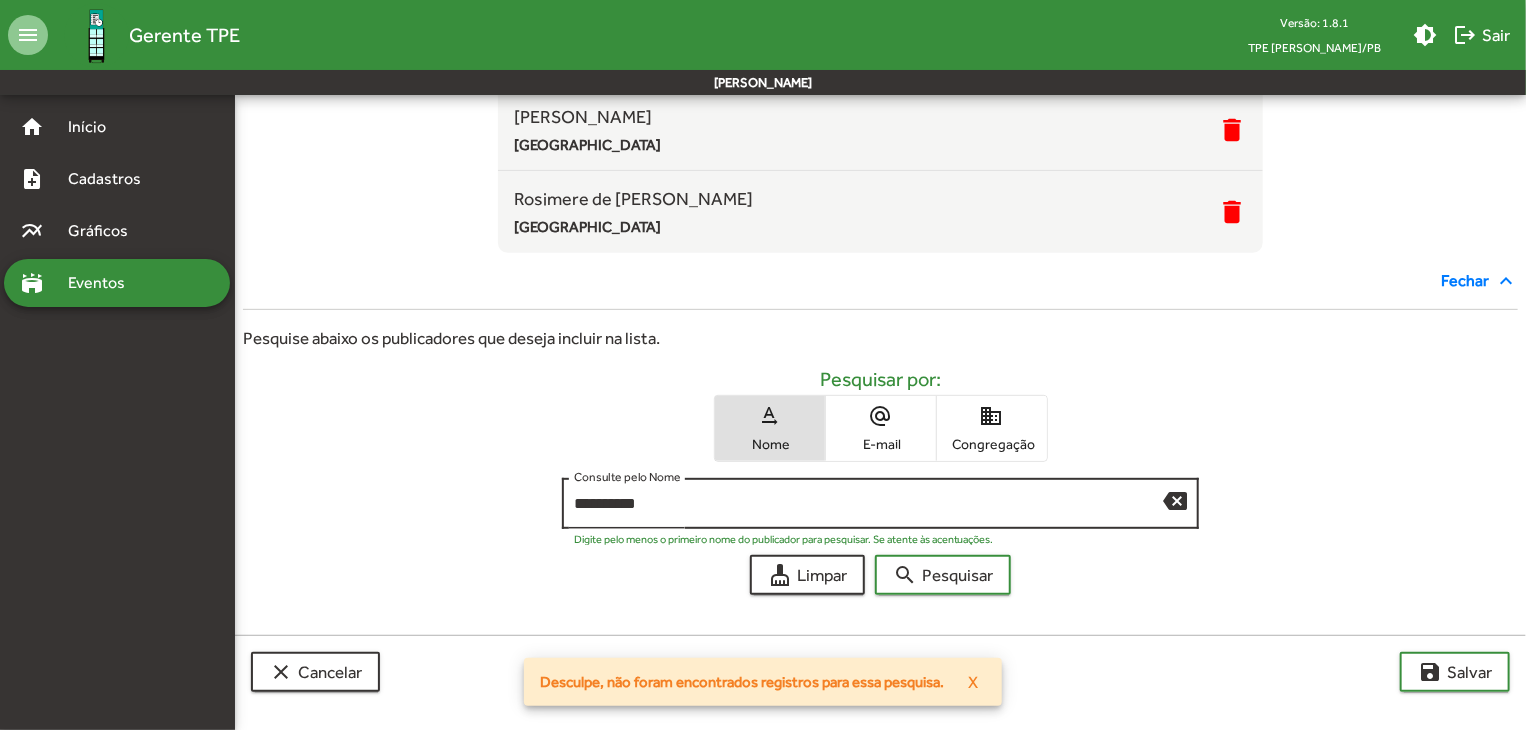 click on "**********" at bounding box center (869, 504) 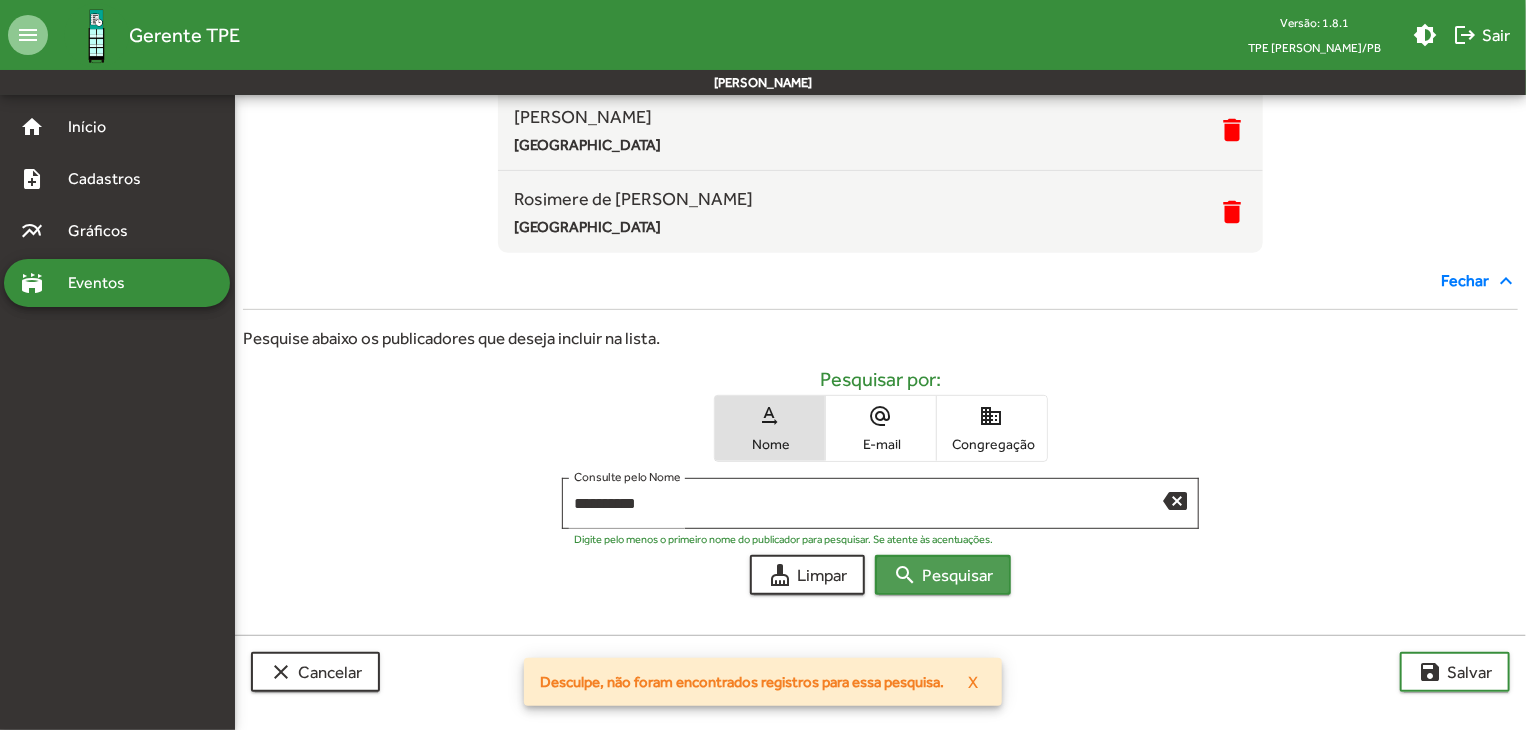 click on "search  Pesquisar" at bounding box center [943, 575] 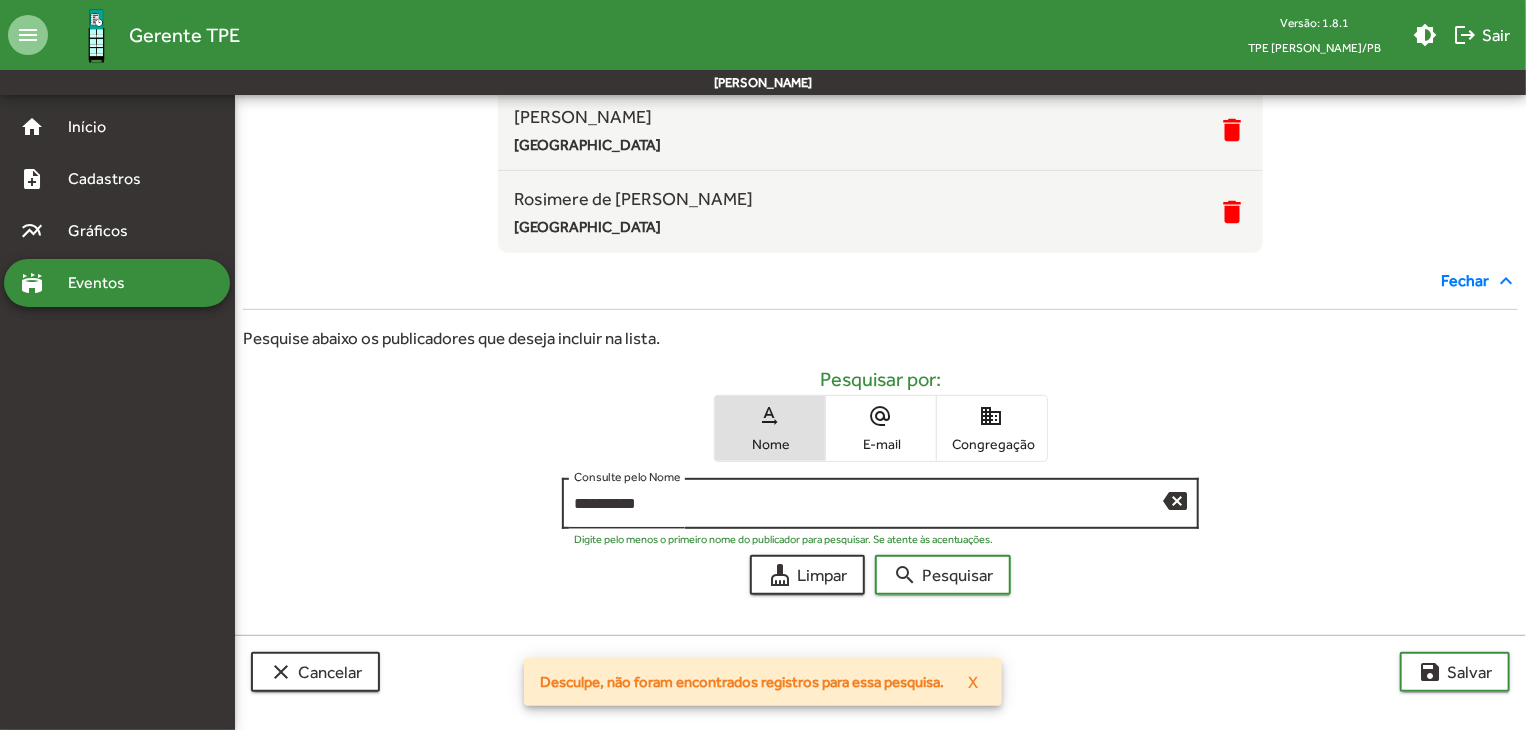 click on "**********" at bounding box center (869, 504) 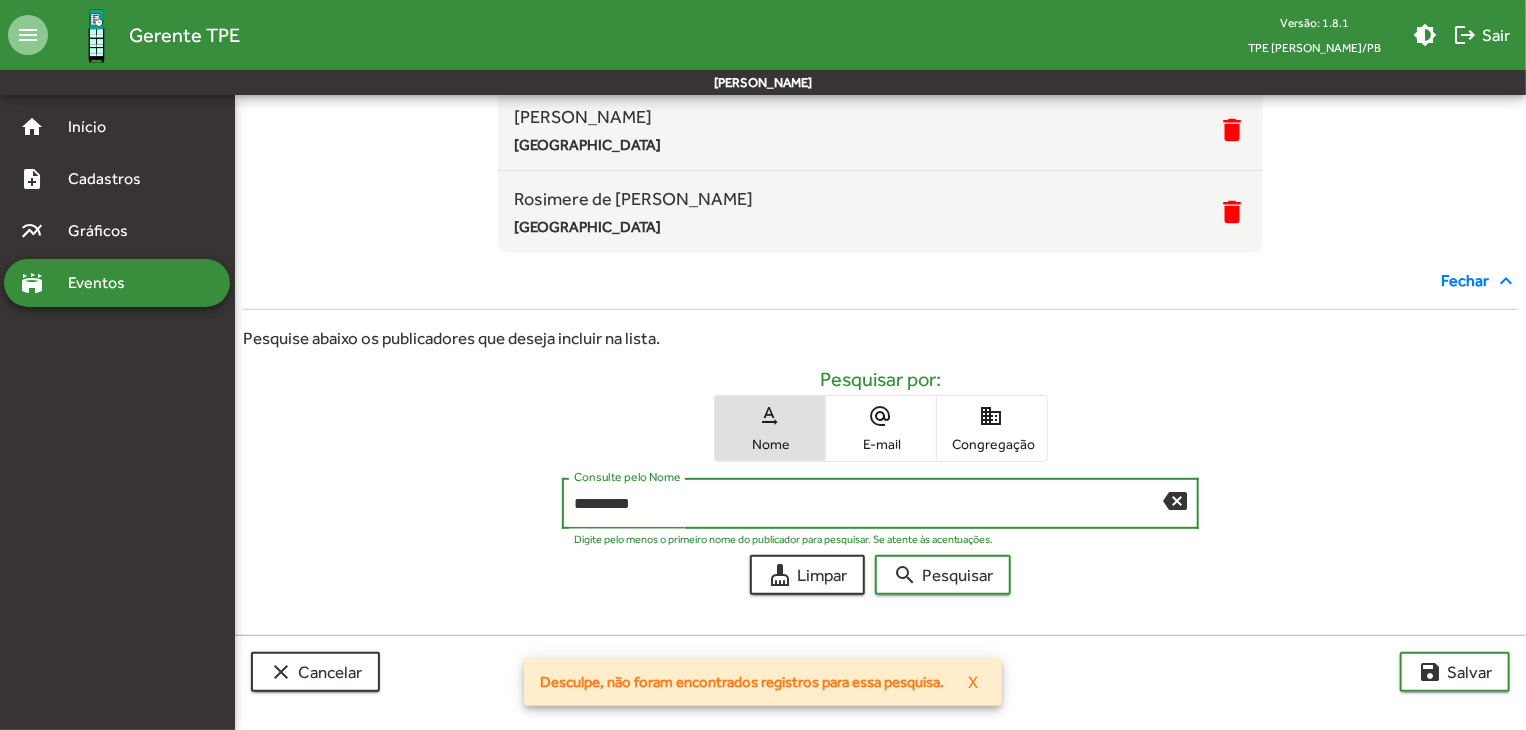 type on "**********" 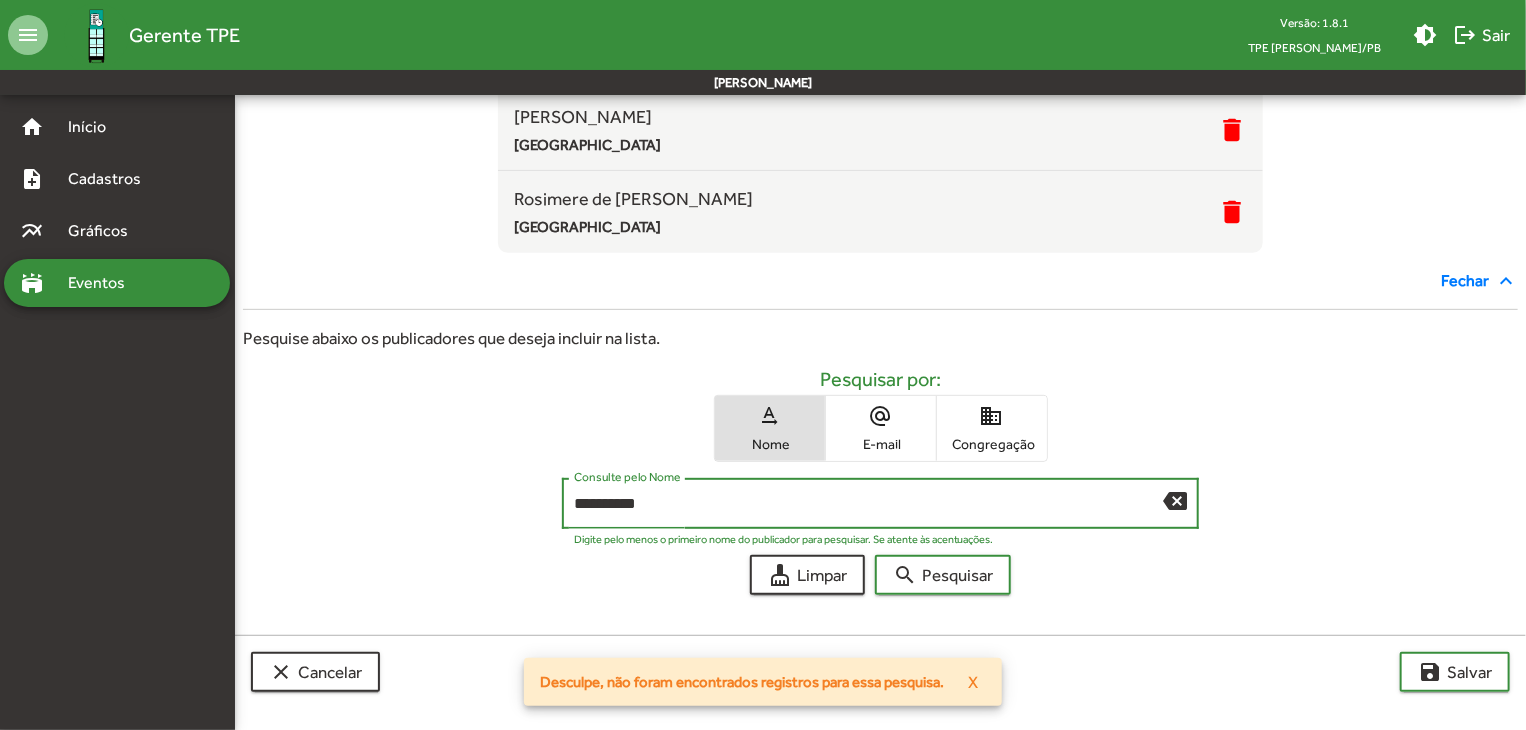 drag, startPoint x: 677, startPoint y: 510, endPoint x: 544, endPoint y: 489, distance: 134.64769 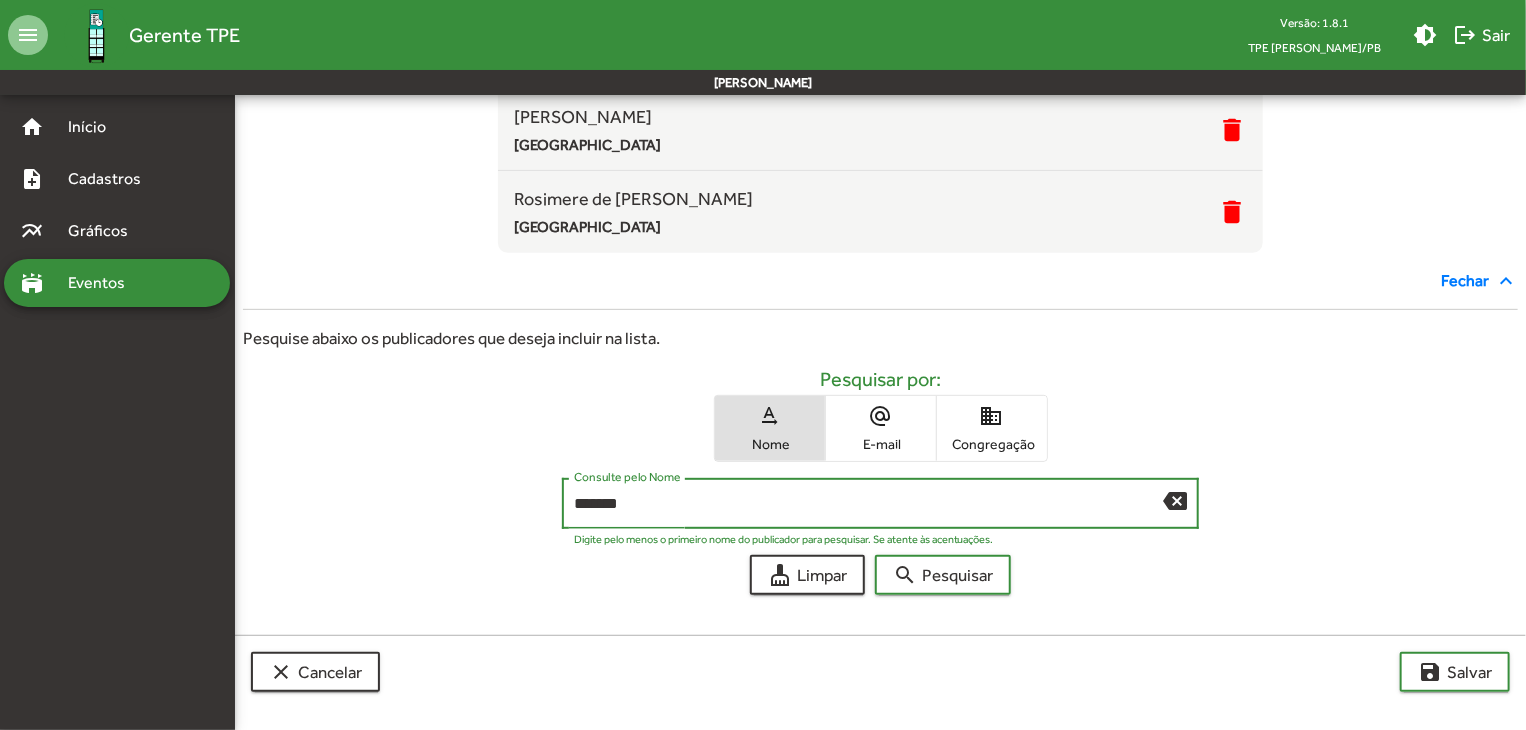 click on "search  Pesquisar" at bounding box center [943, 575] 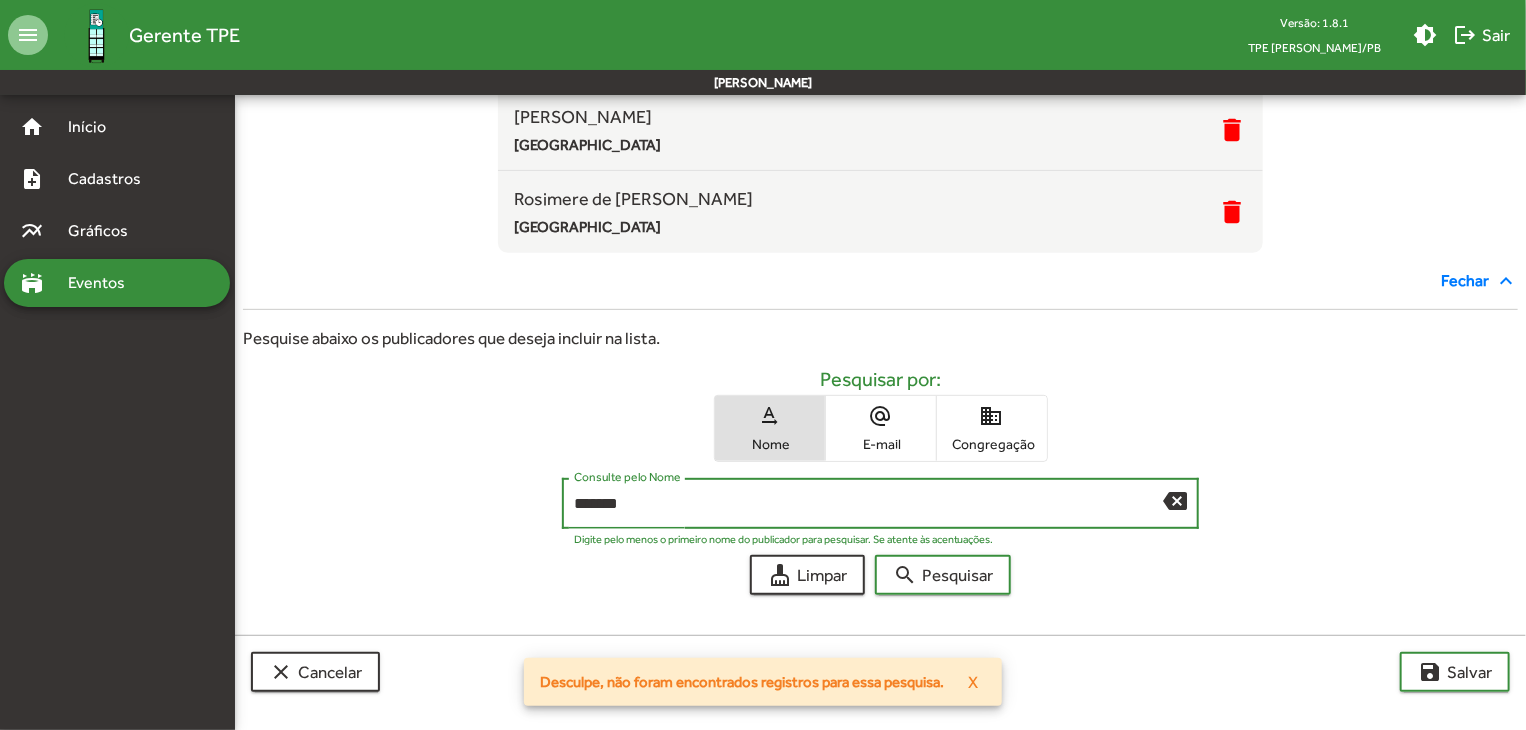 drag, startPoint x: 632, startPoint y: 507, endPoint x: 536, endPoint y: 507, distance: 96 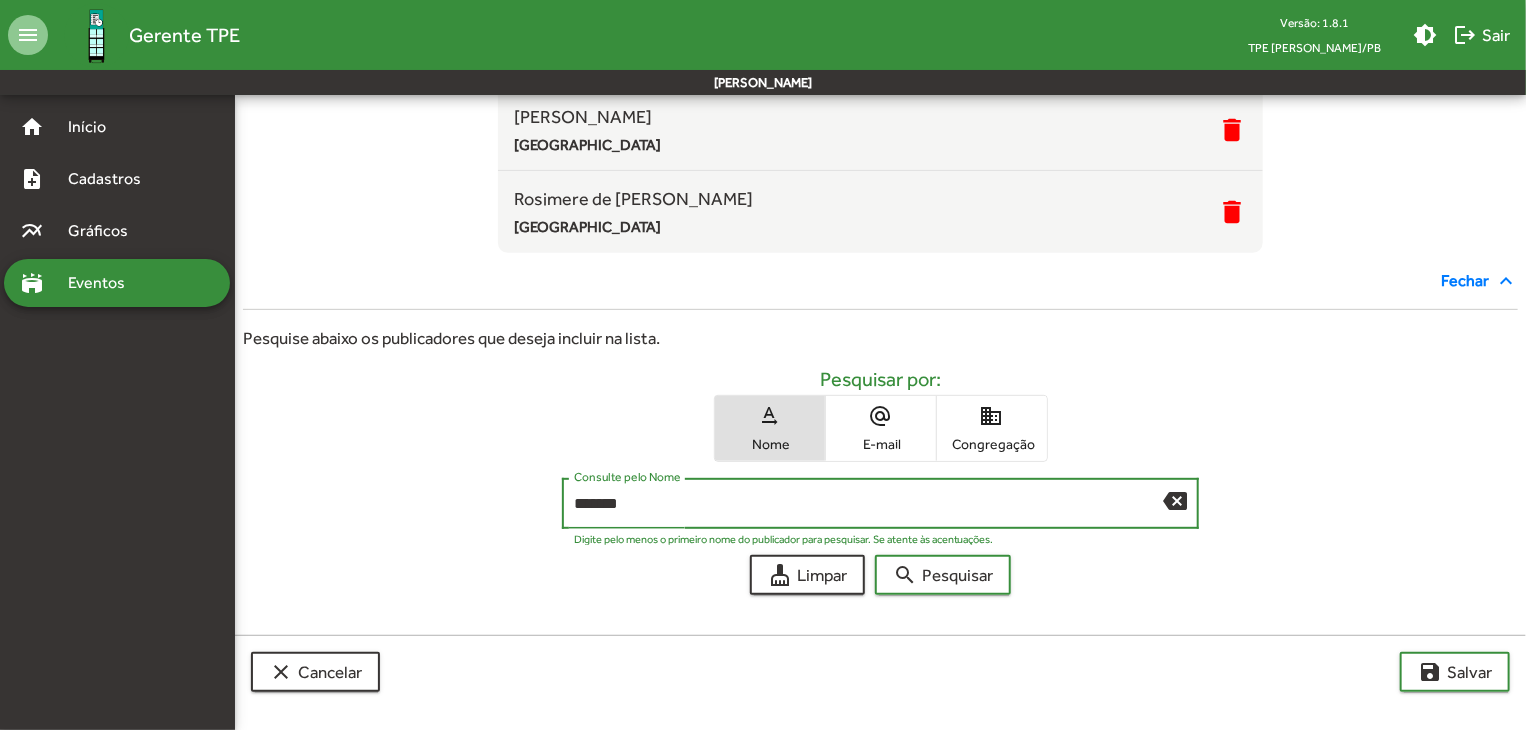 drag, startPoint x: 708, startPoint y: 511, endPoint x: 528, endPoint y: 502, distance: 180.22485 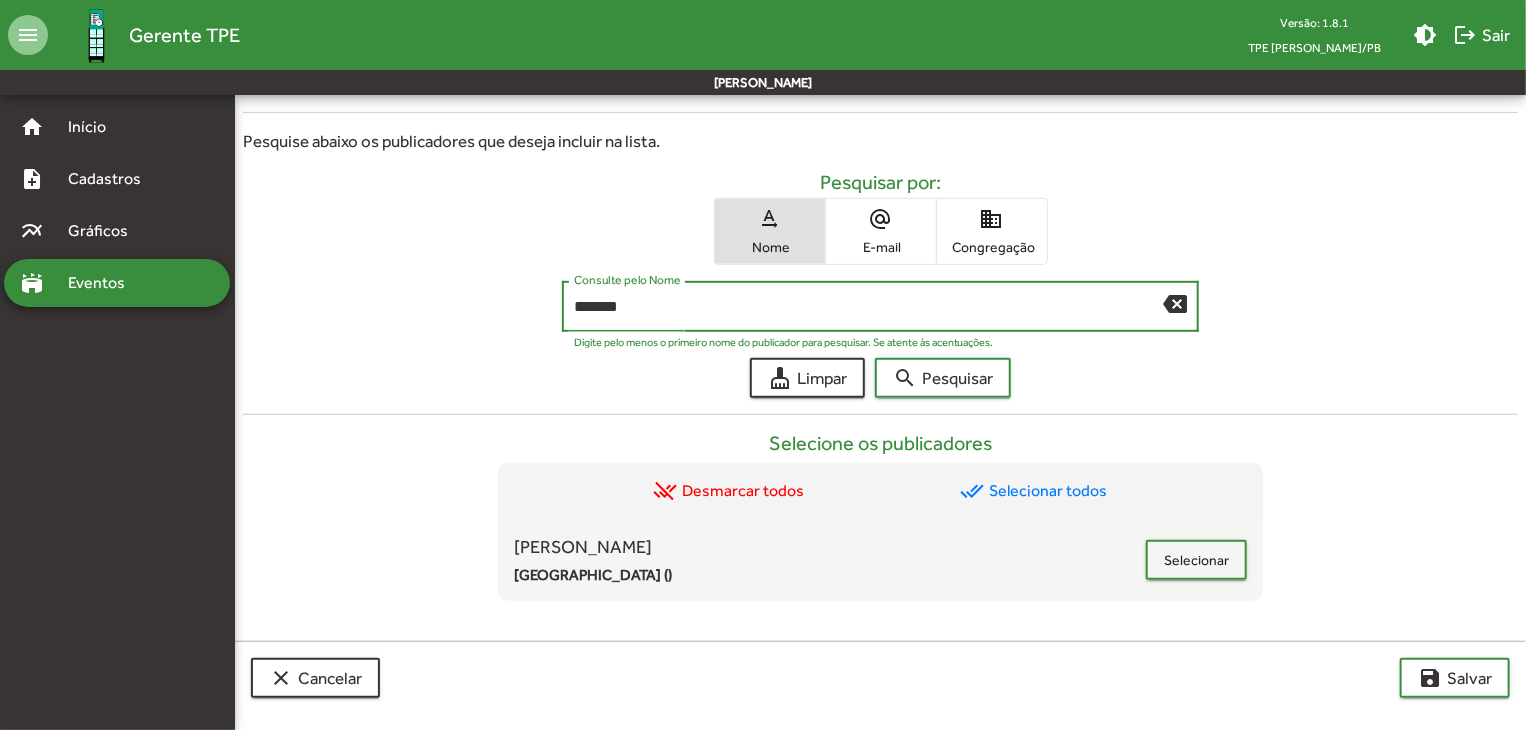 scroll, scrollTop: 472, scrollLeft: 0, axis: vertical 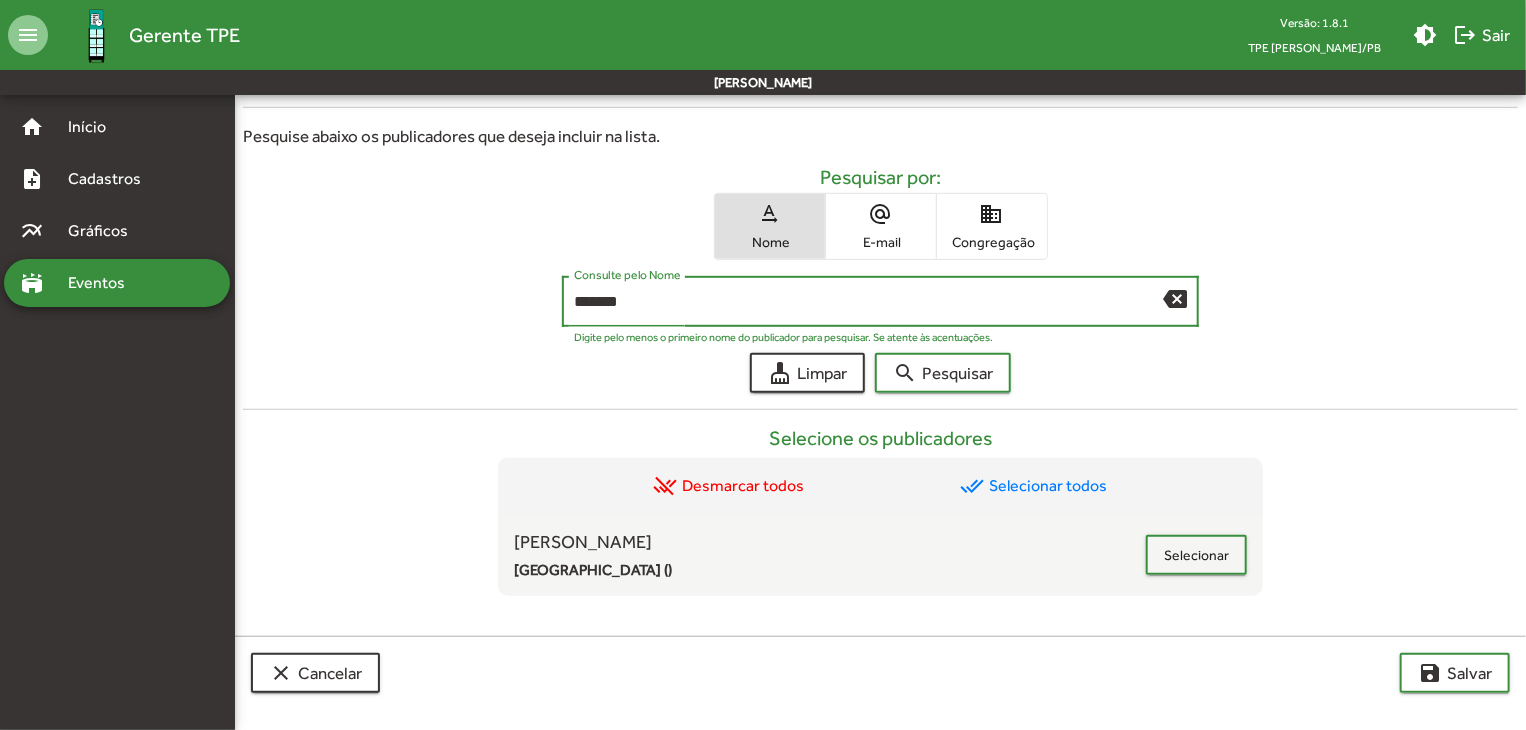 drag, startPoint x: 740, startPoint y: 300, endPoint x: 539, endPoint y: 293, distance: 201.12186 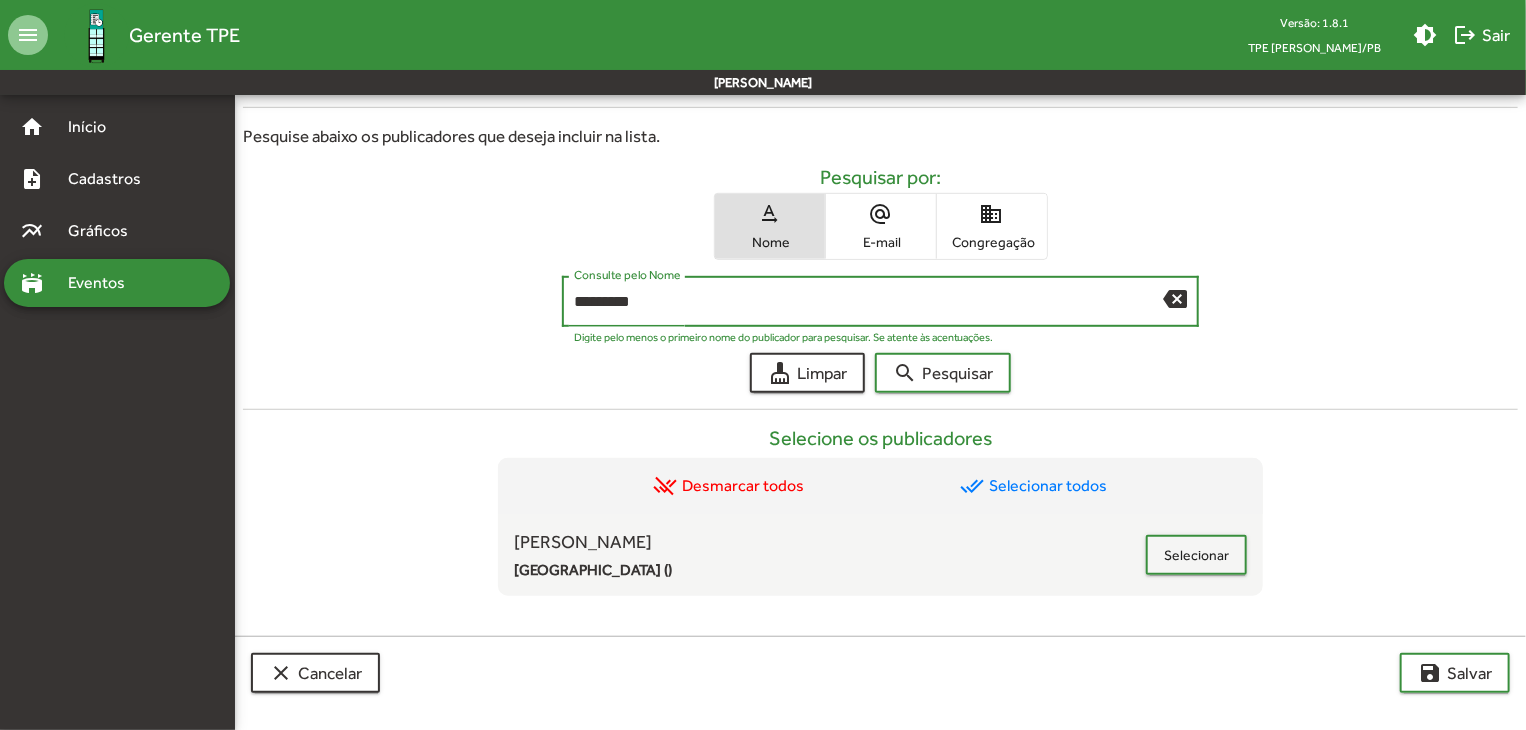 type on "*********" 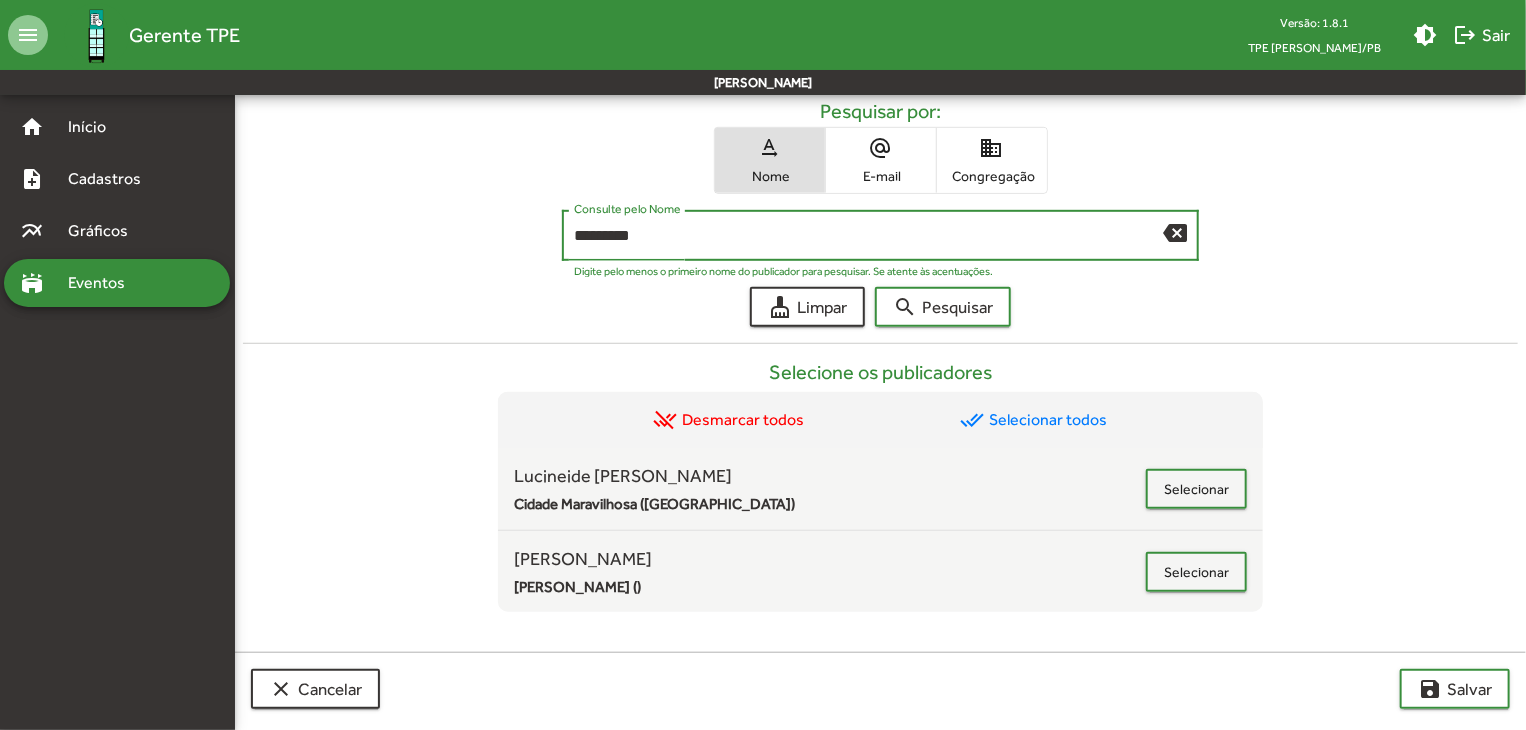 scroll, scrollTop: 554, scrollLeft: 0, axis: vertical 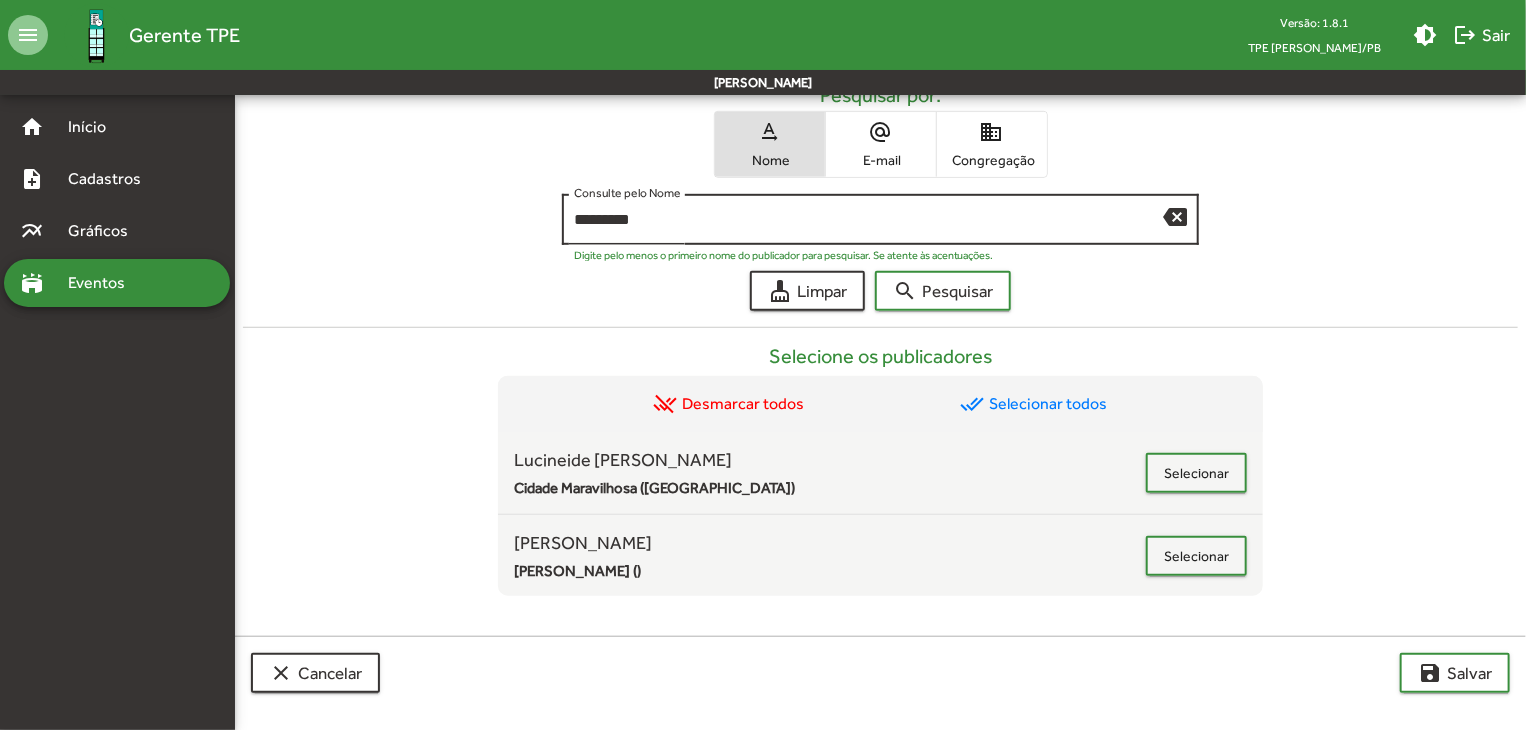 click on "backspace" at bounding box center [1175, 216] 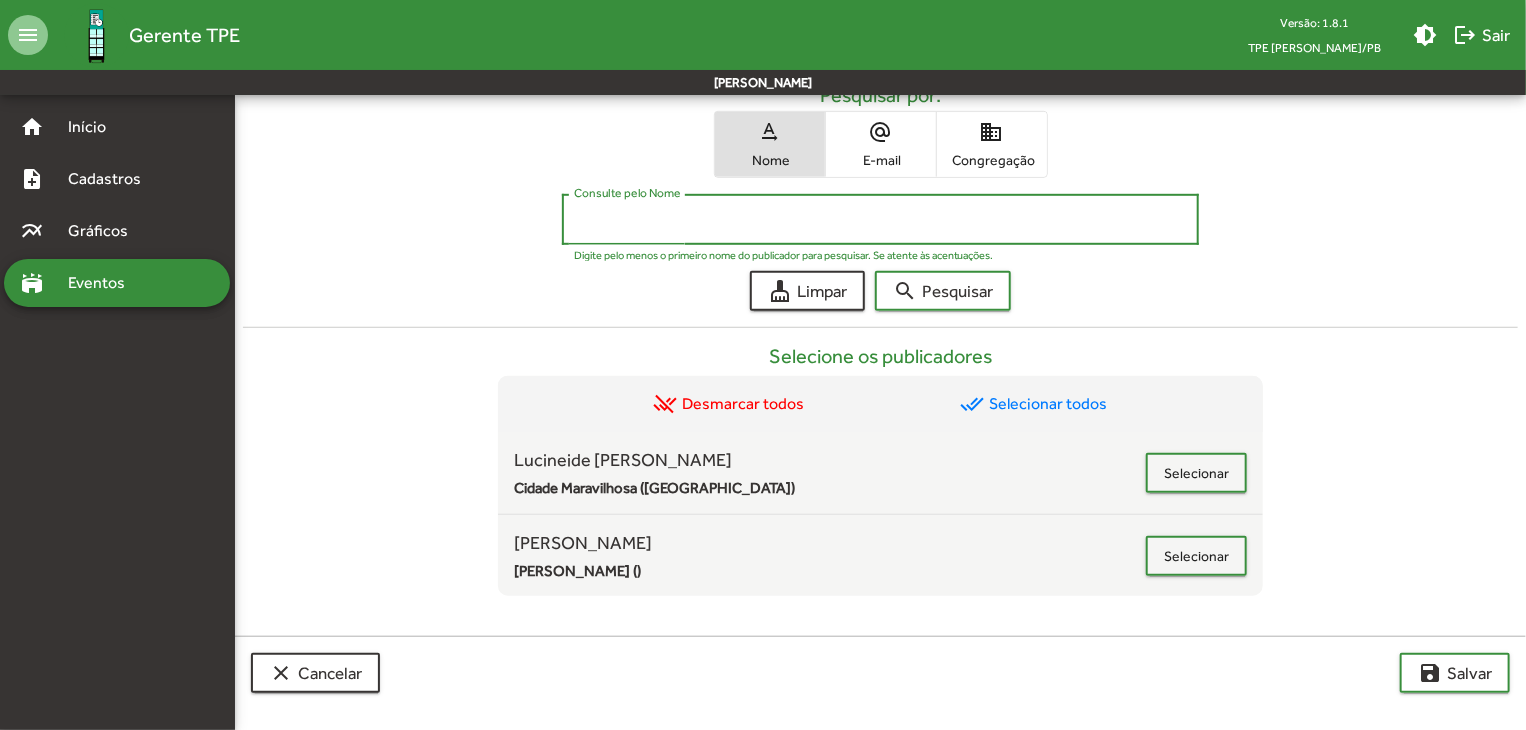 click on "Consulte pelo Nome" at bounding box center [881, 220] 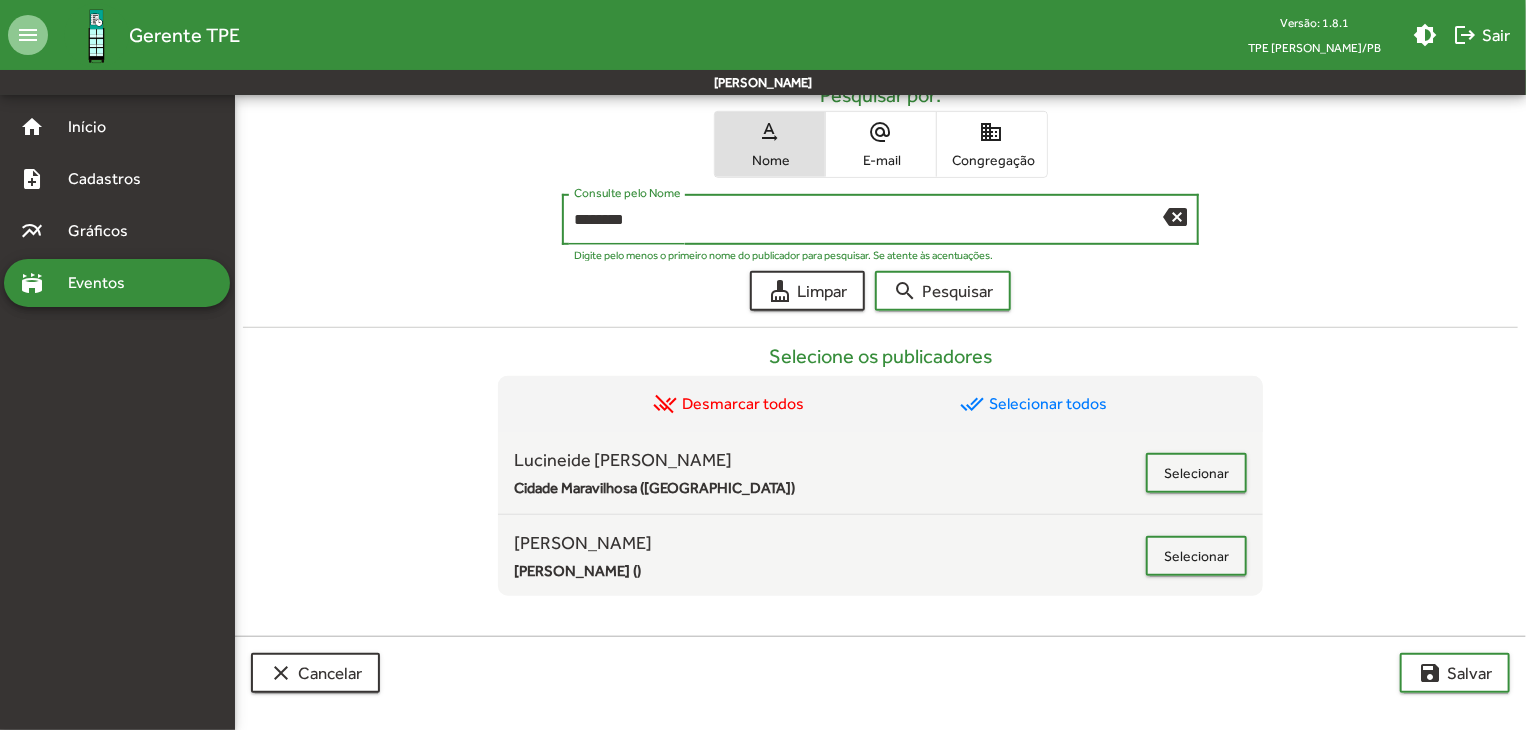 type on "********" 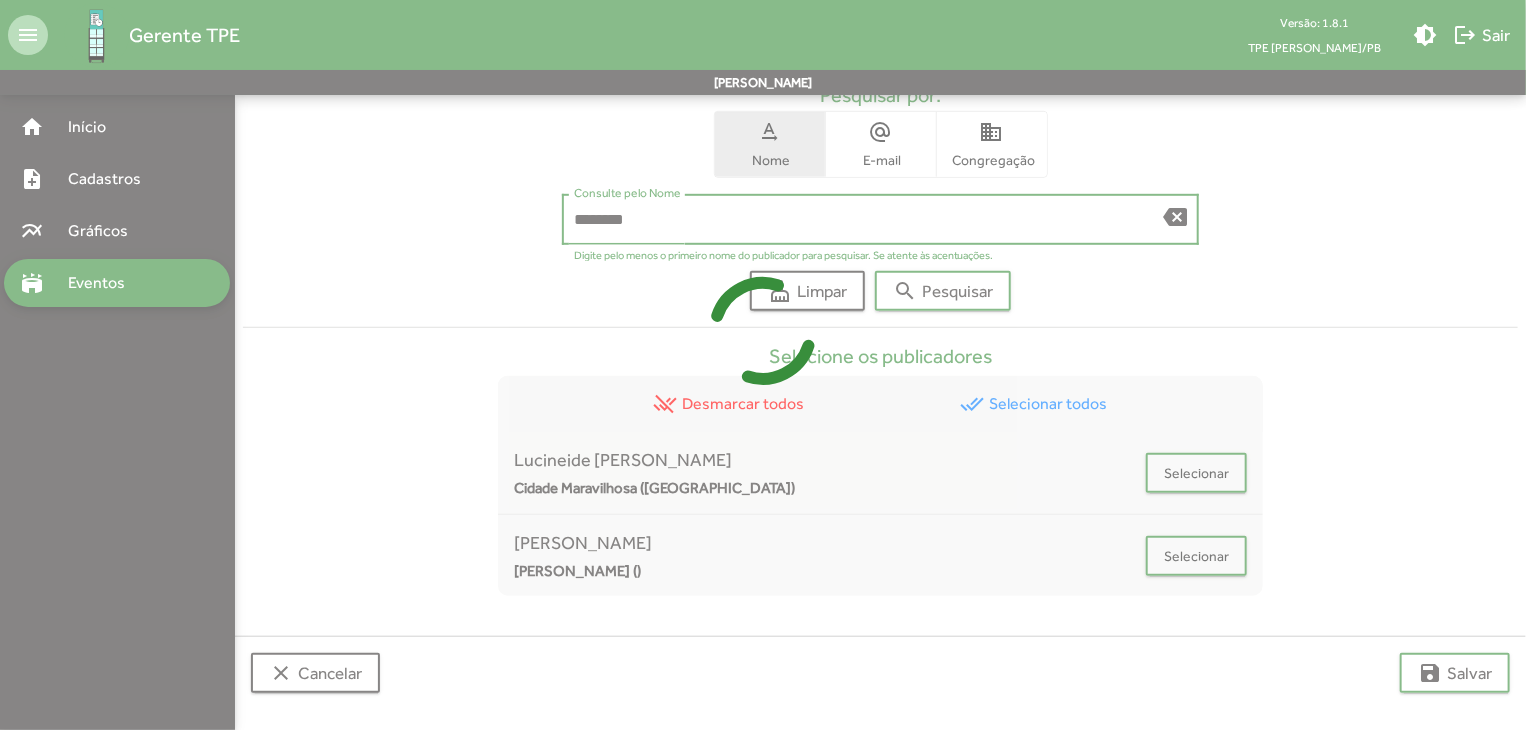 scroll, scrollTop: 472, scrollLeft: 0, axis: vertical 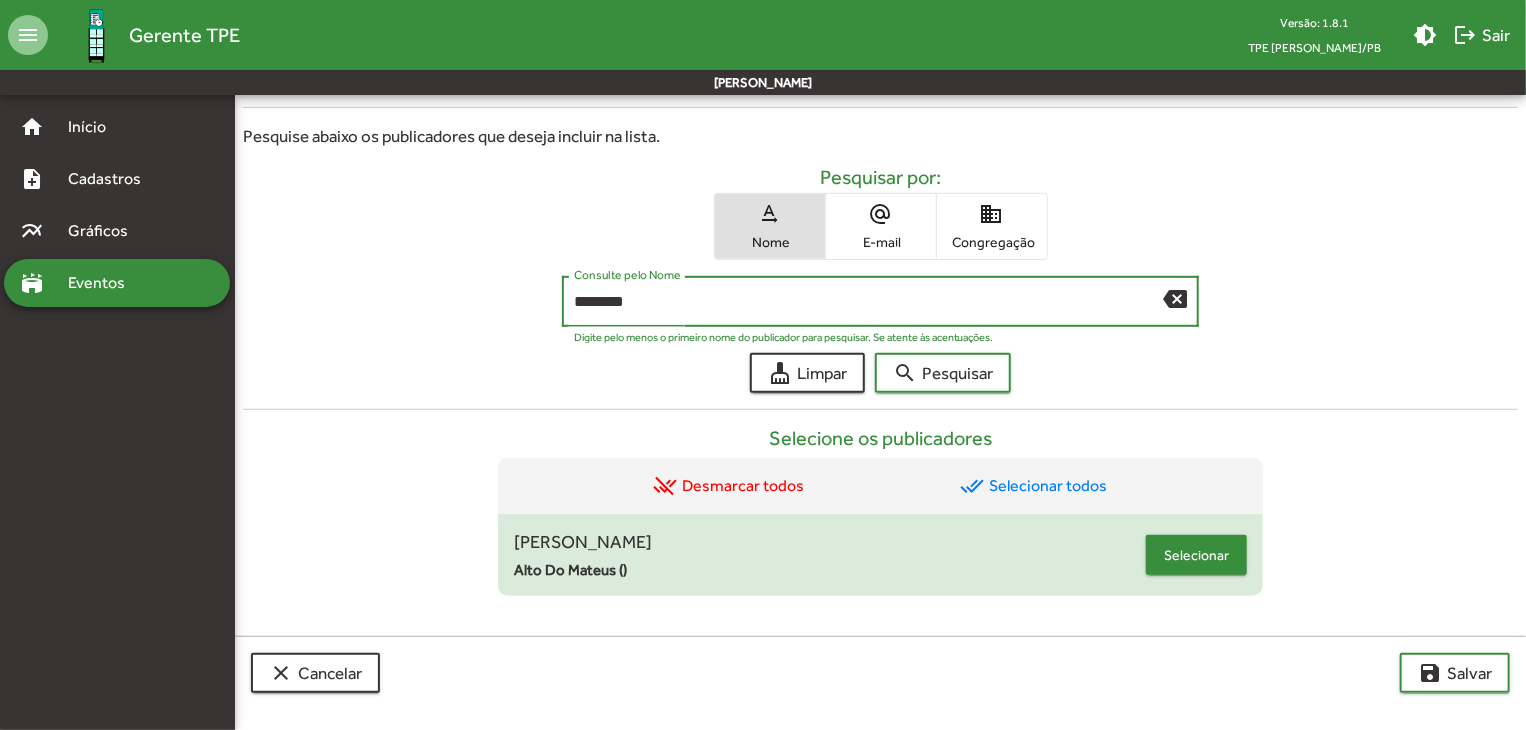 click on "Selecionar" at bounding box center (1196, 555) 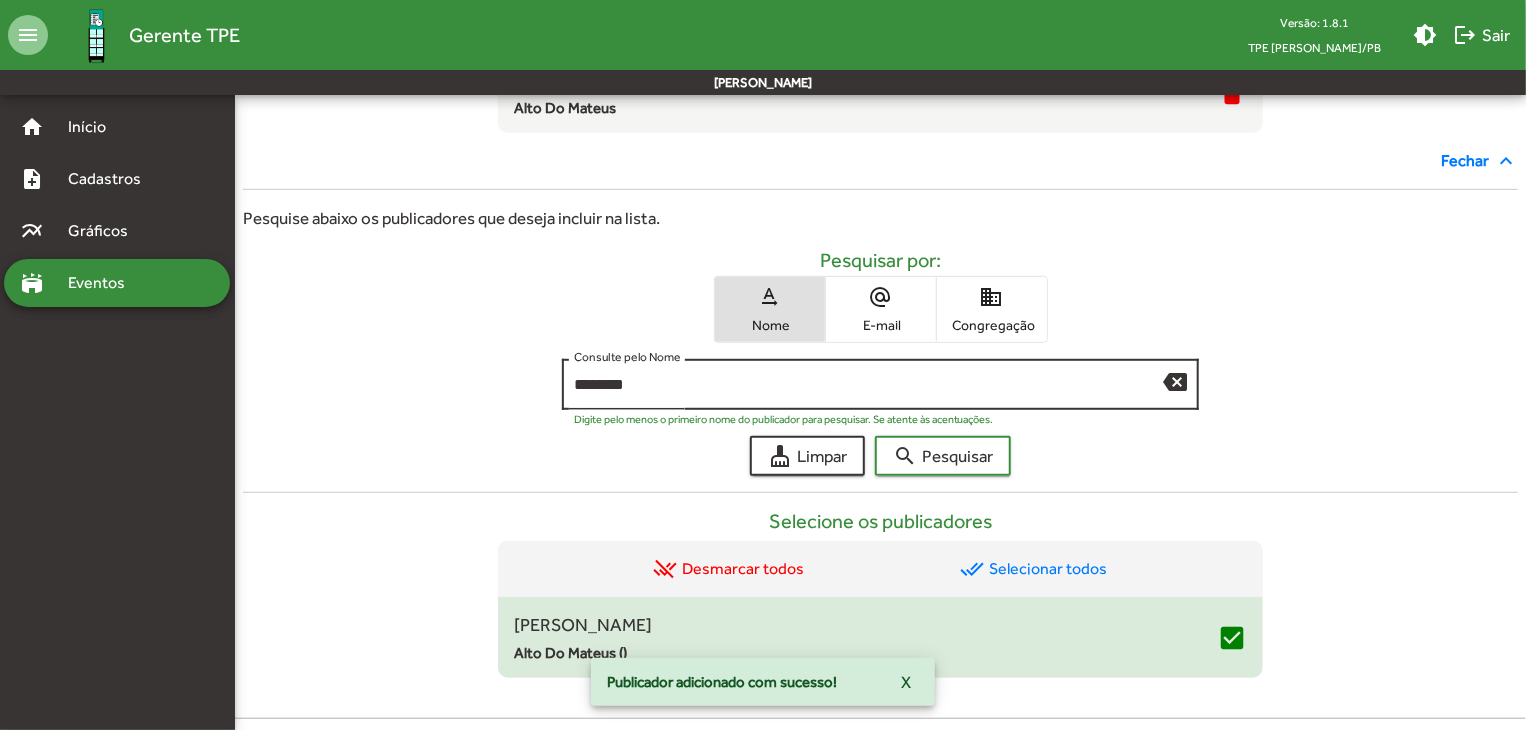 click on "backspace" at bounding box center [1175, 381] 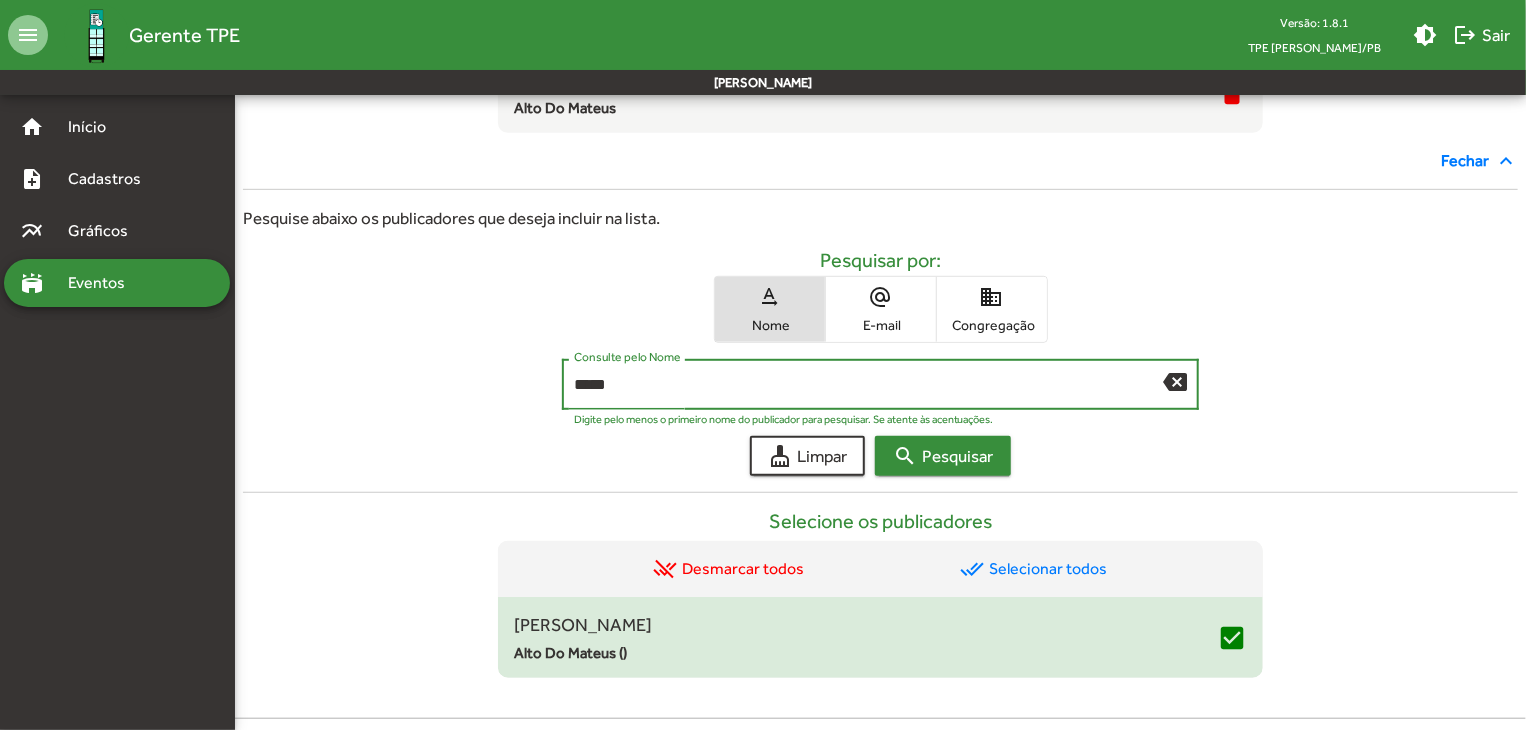 type on "*****" 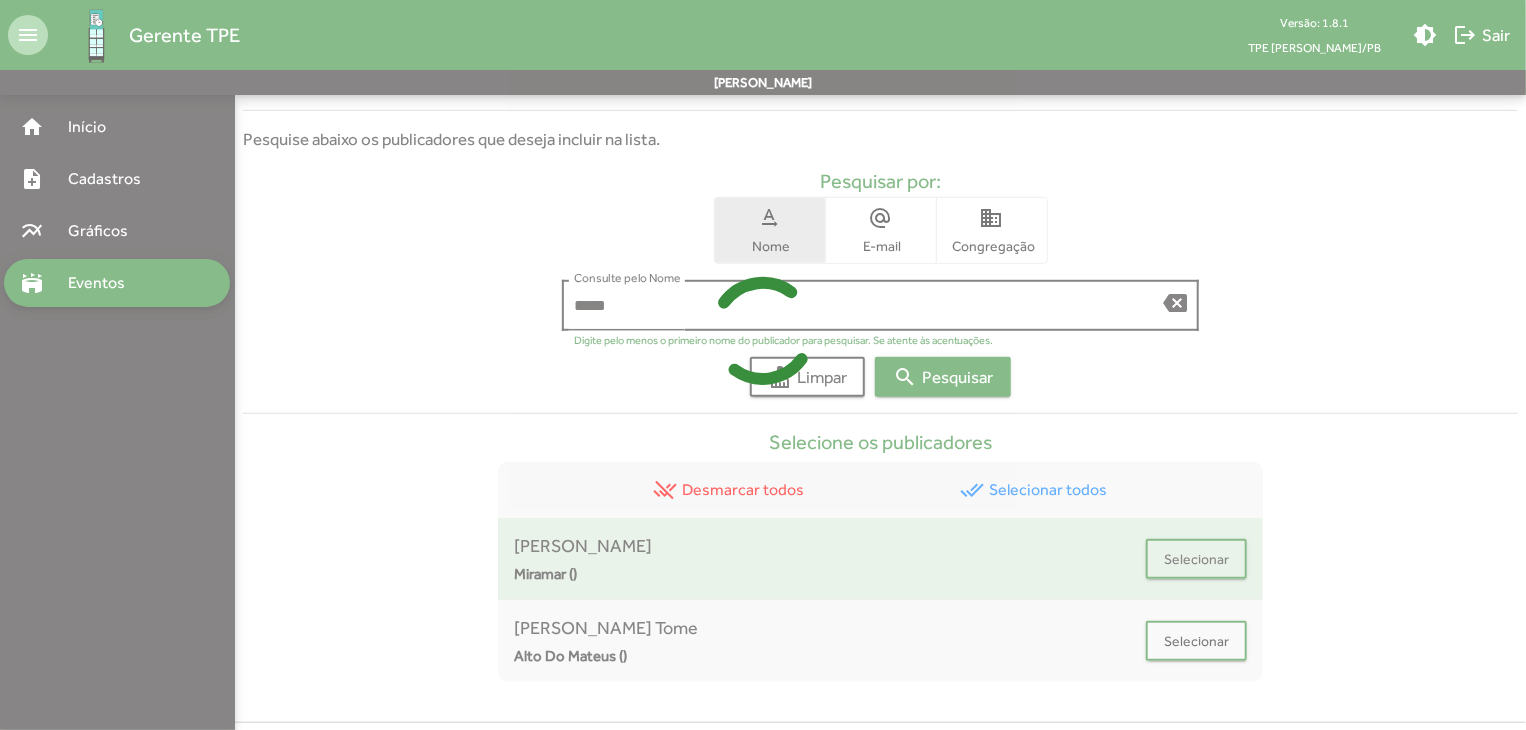 scroll, scrollTop: 636, scrollLeft: 0, axis: vertical 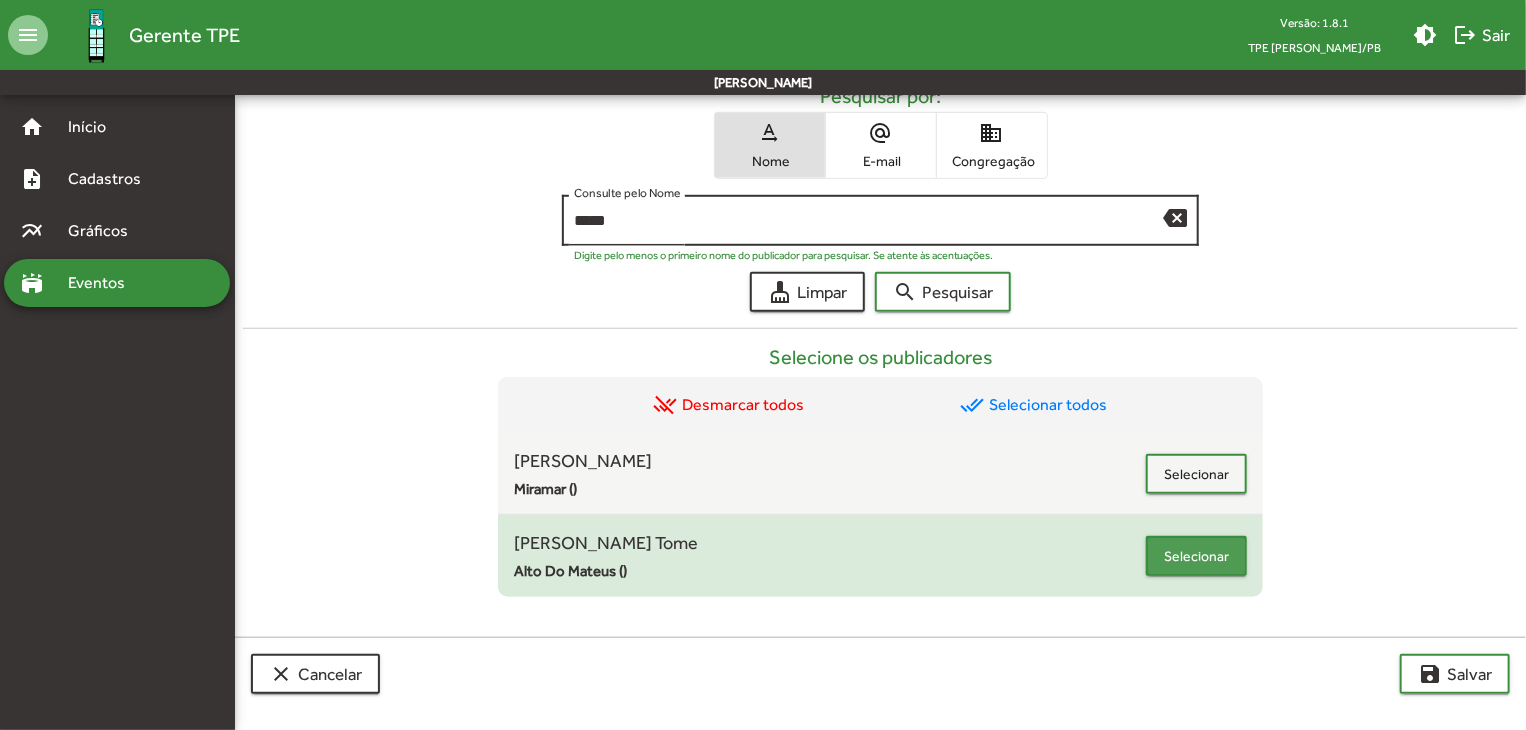 click on "Selecionar" at bounding box center [1196, 556] 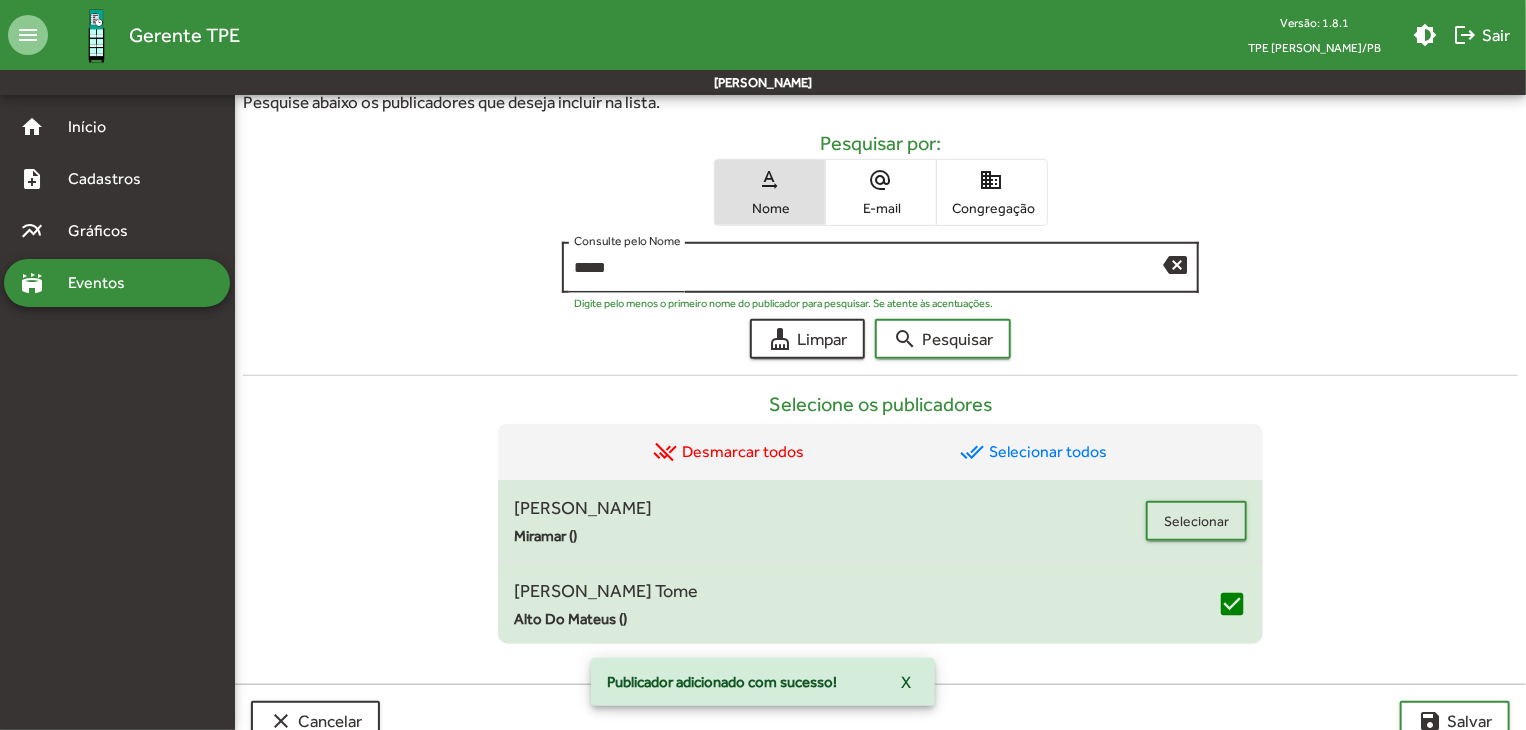 scroll, scrollTop: 684, scrollLeft: 0, axis: vertical 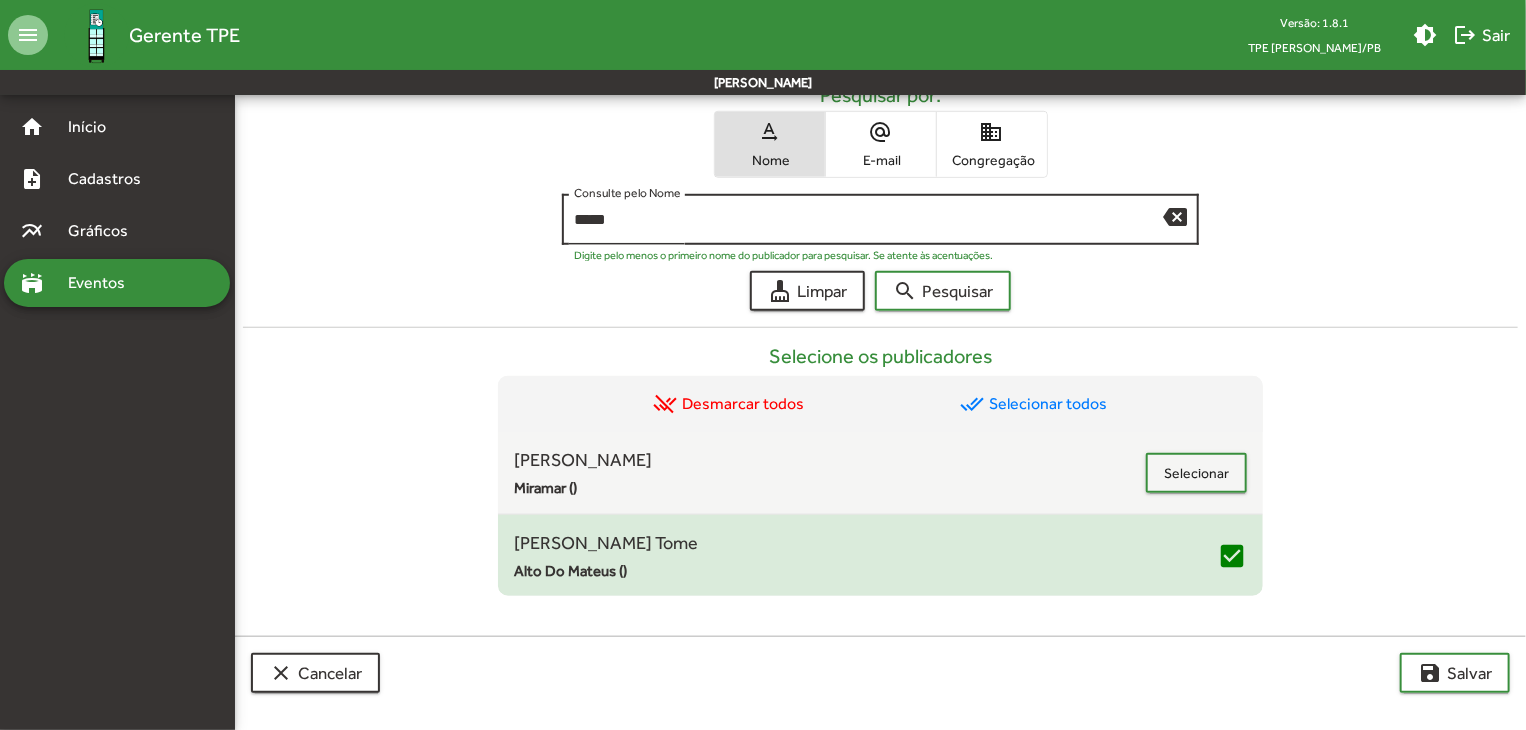 click on "backspace" at bounding box center (1175, 216) 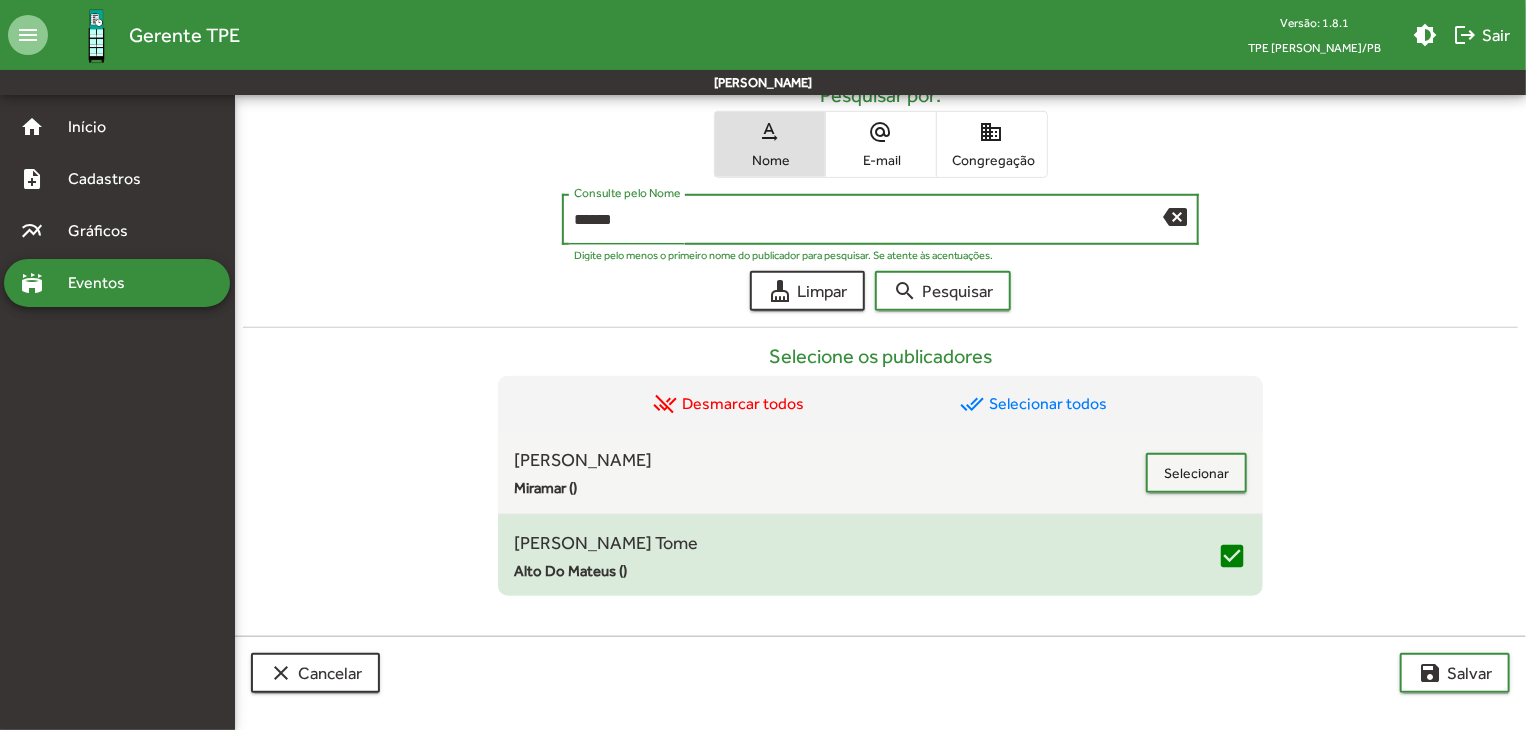 type on "******" 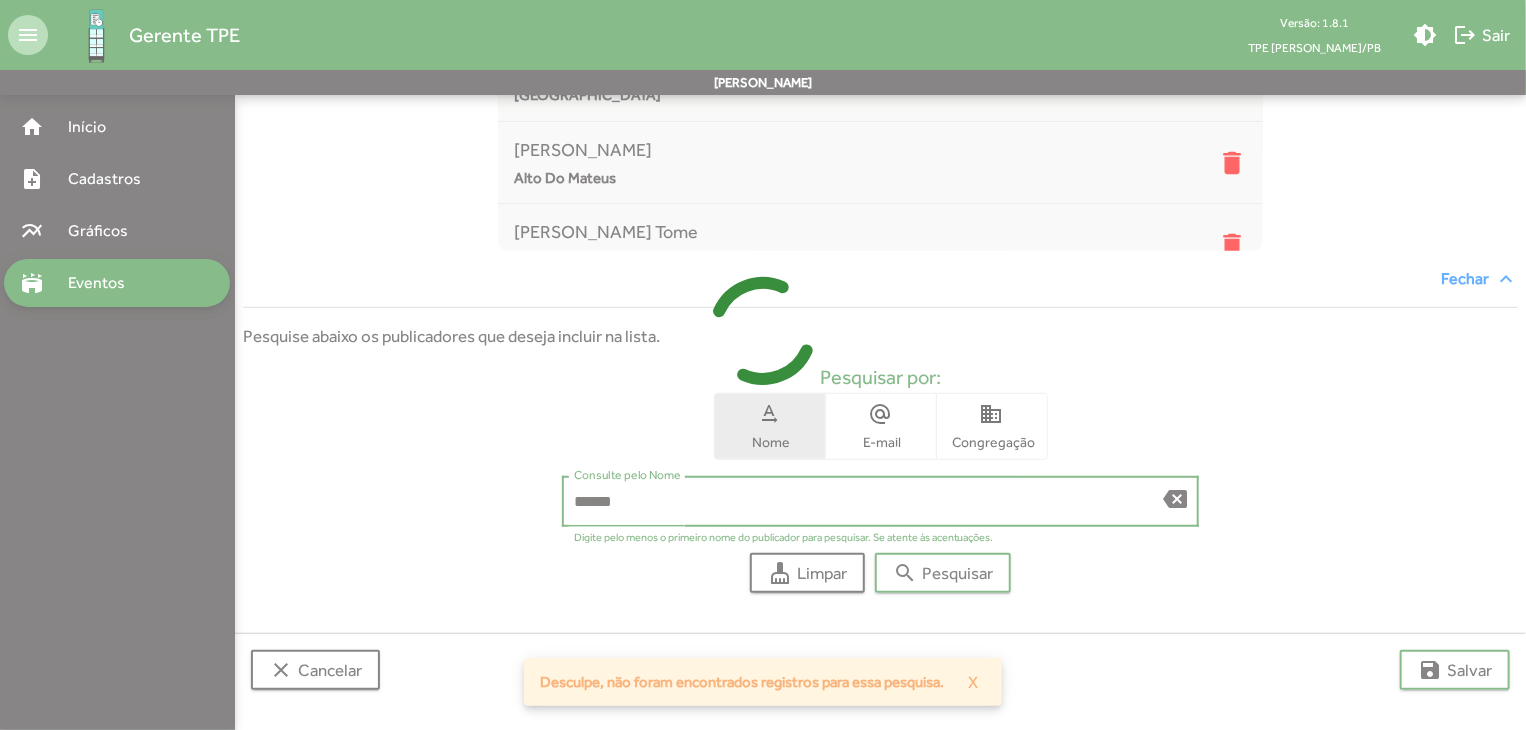 scroll, scrollTop: 400, scrollLeft: 0, axis: vertical 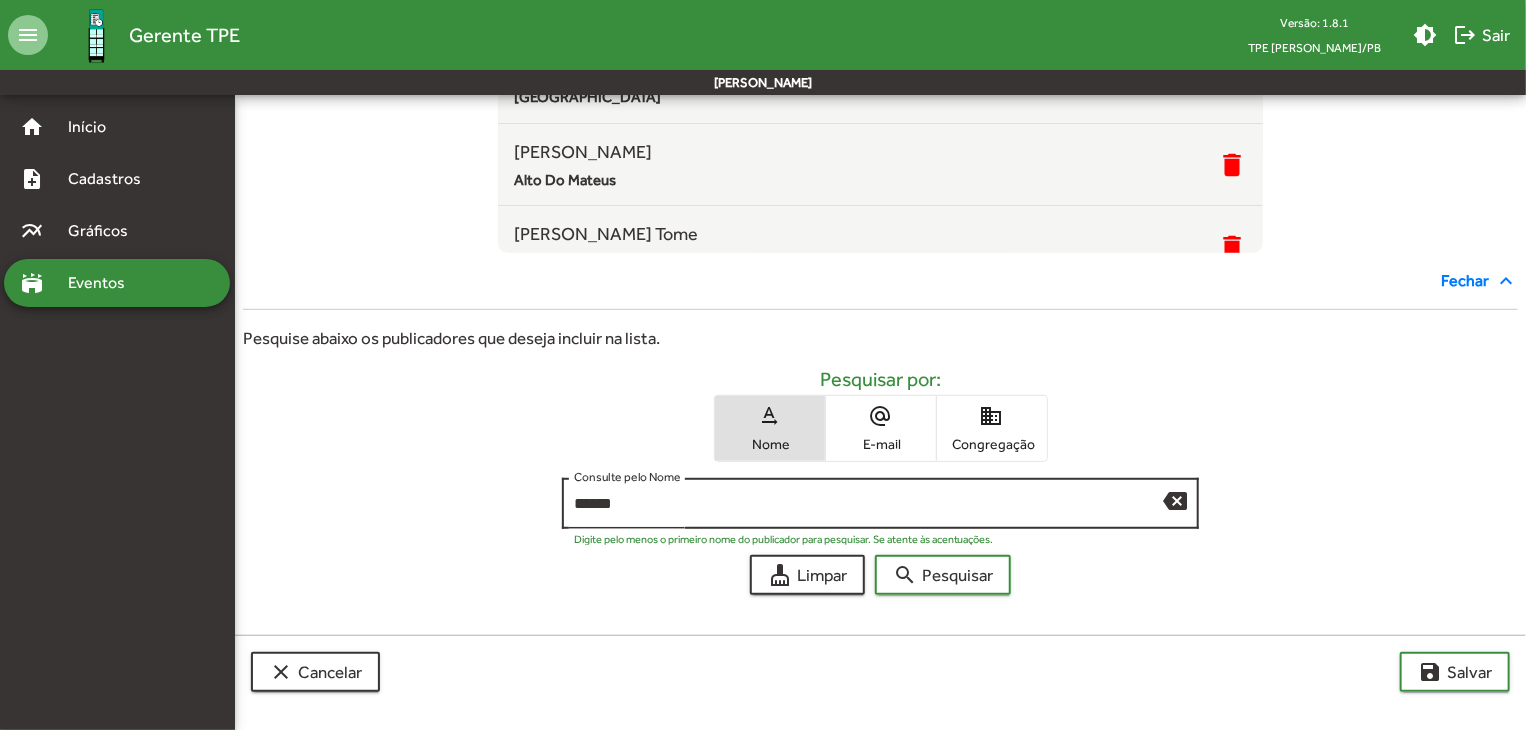 click on "****** Consulte pelo Nome backspace" at bounding box center [881, 501] 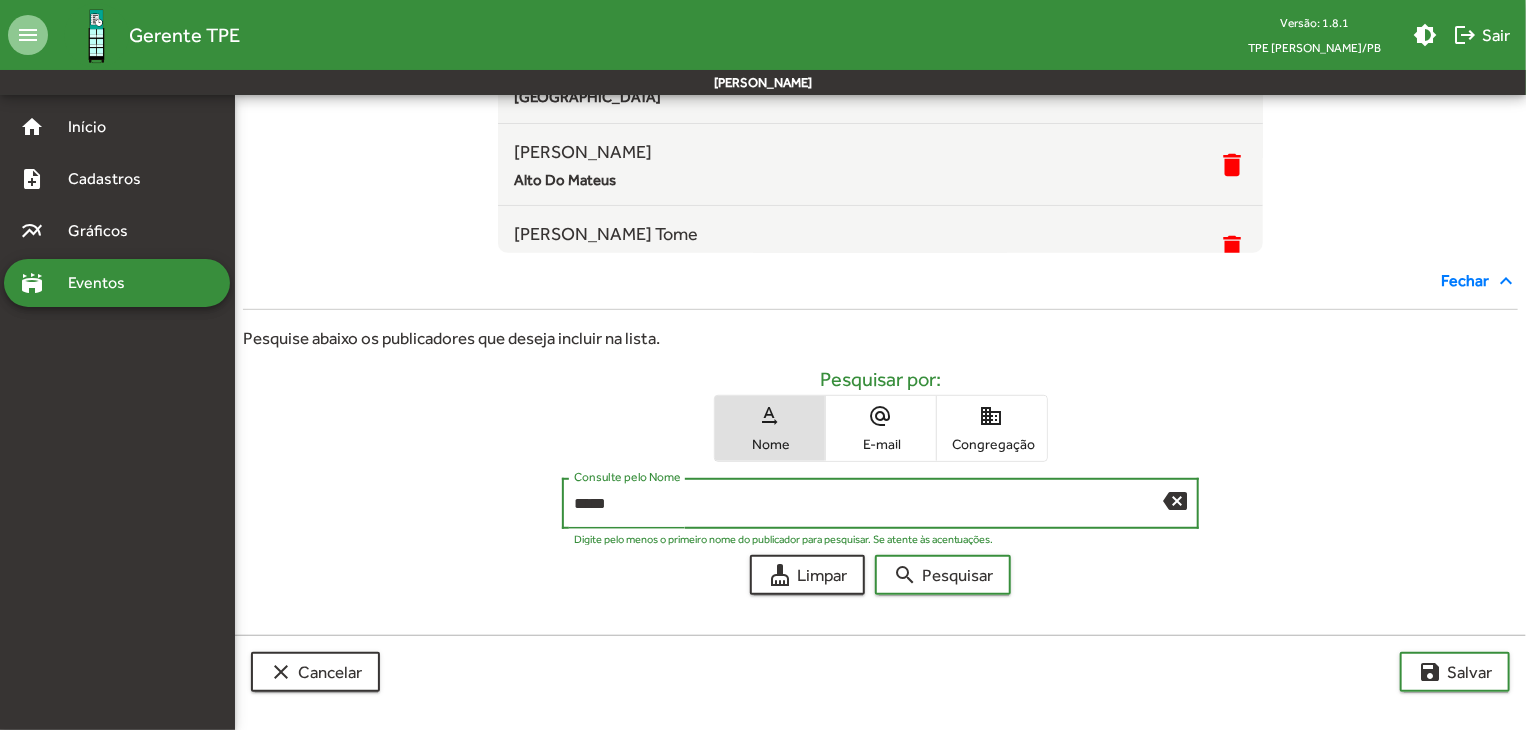click on "search  Pesquisar" at bounding box center (943, 575) 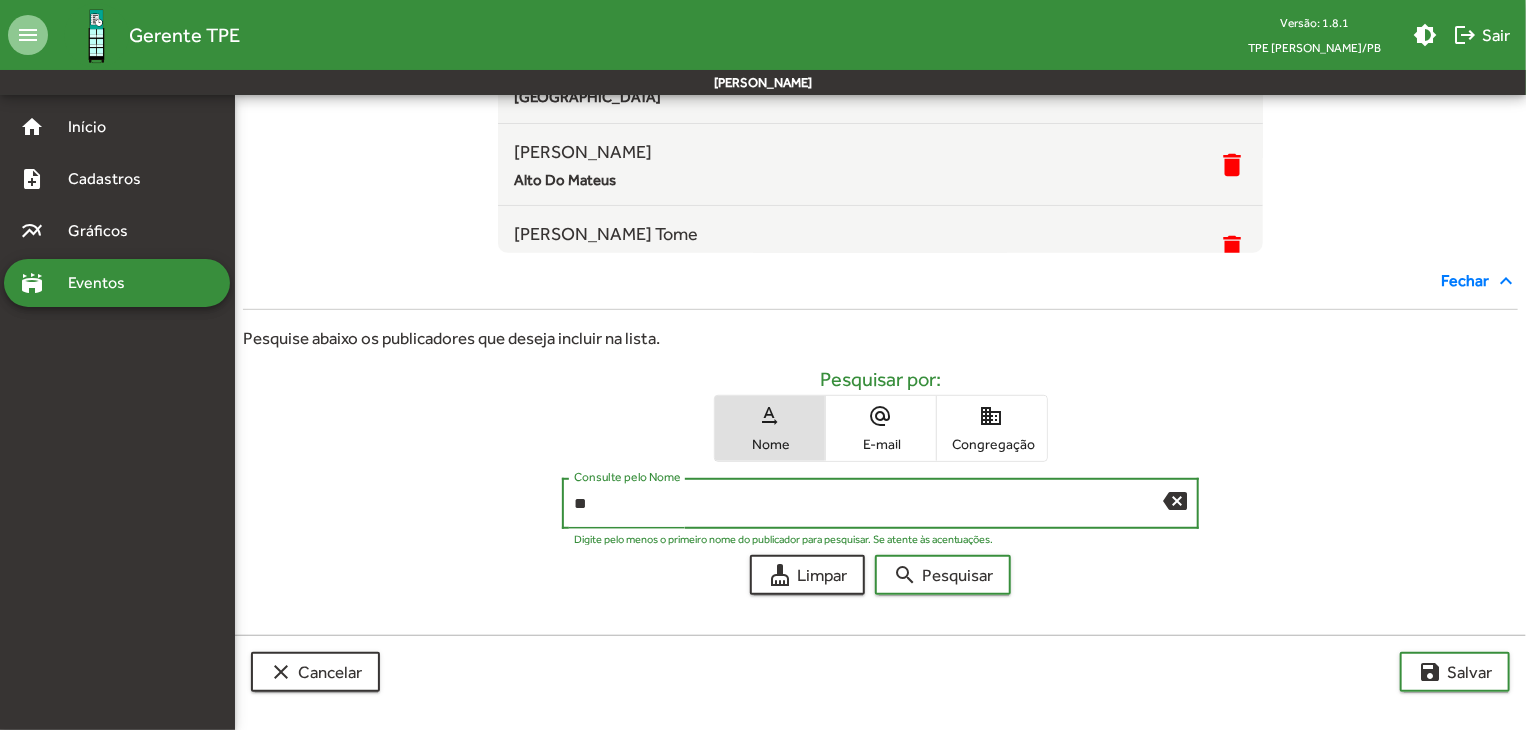 type on "*" 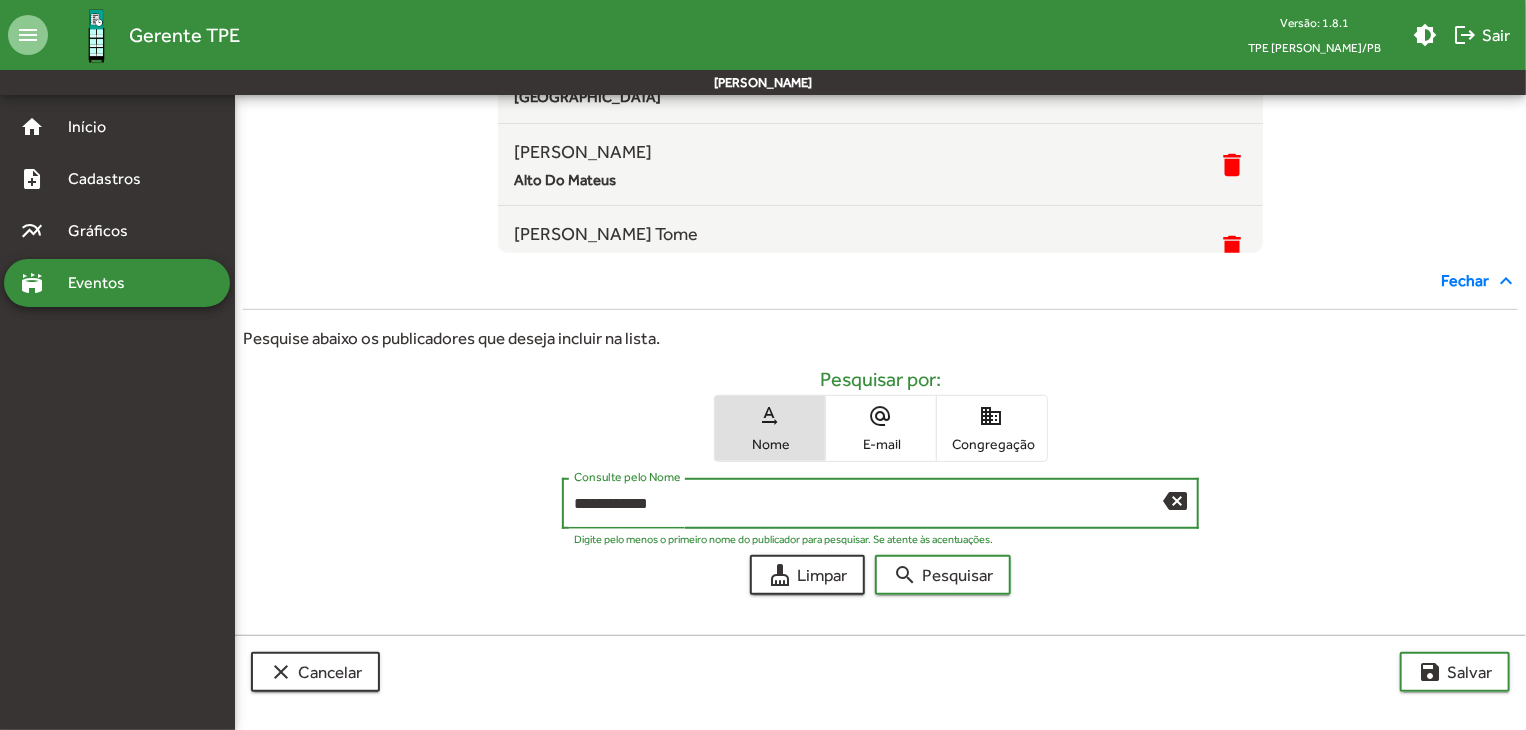 type on "**********" 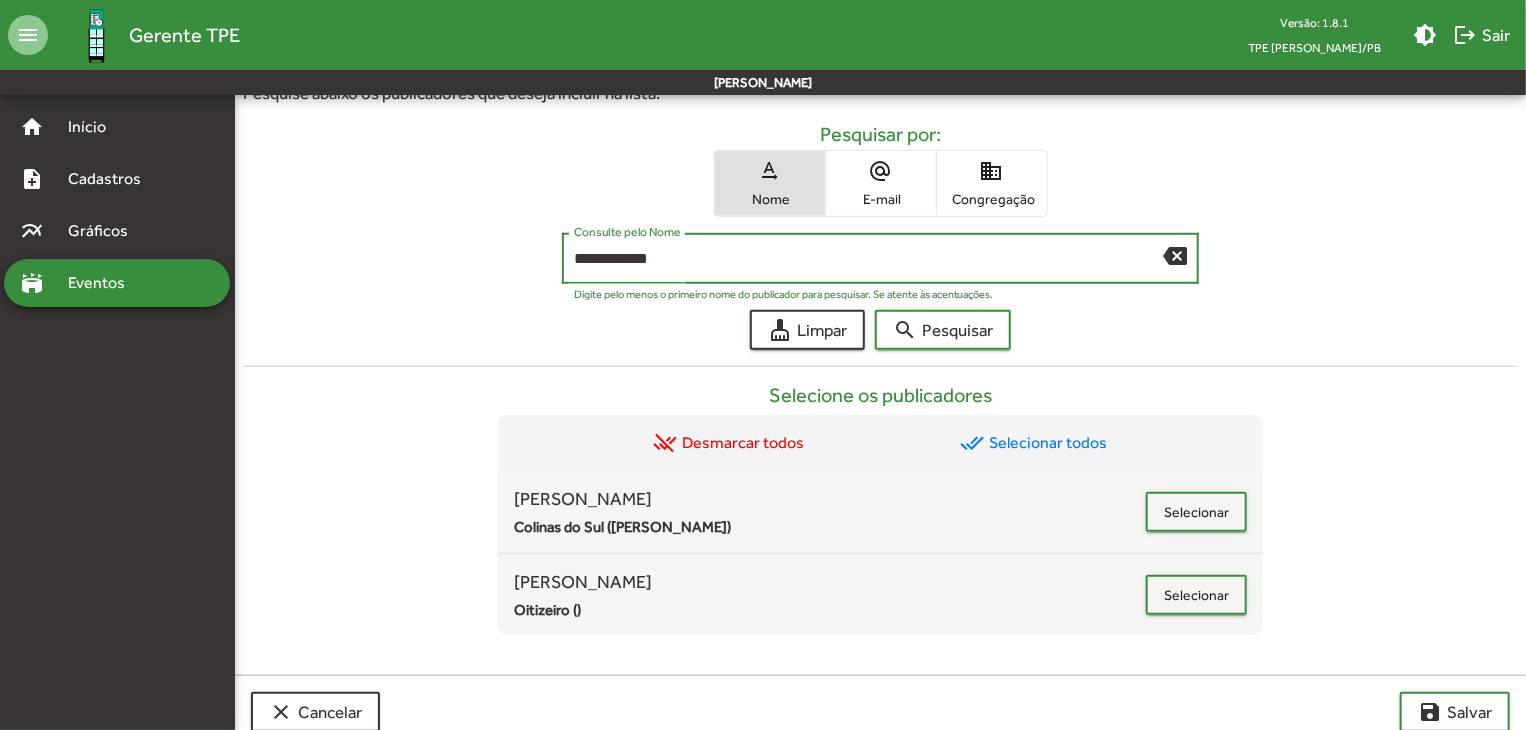 scroll, scrollTop: 684, scrollLeft: 0, axis: vertical 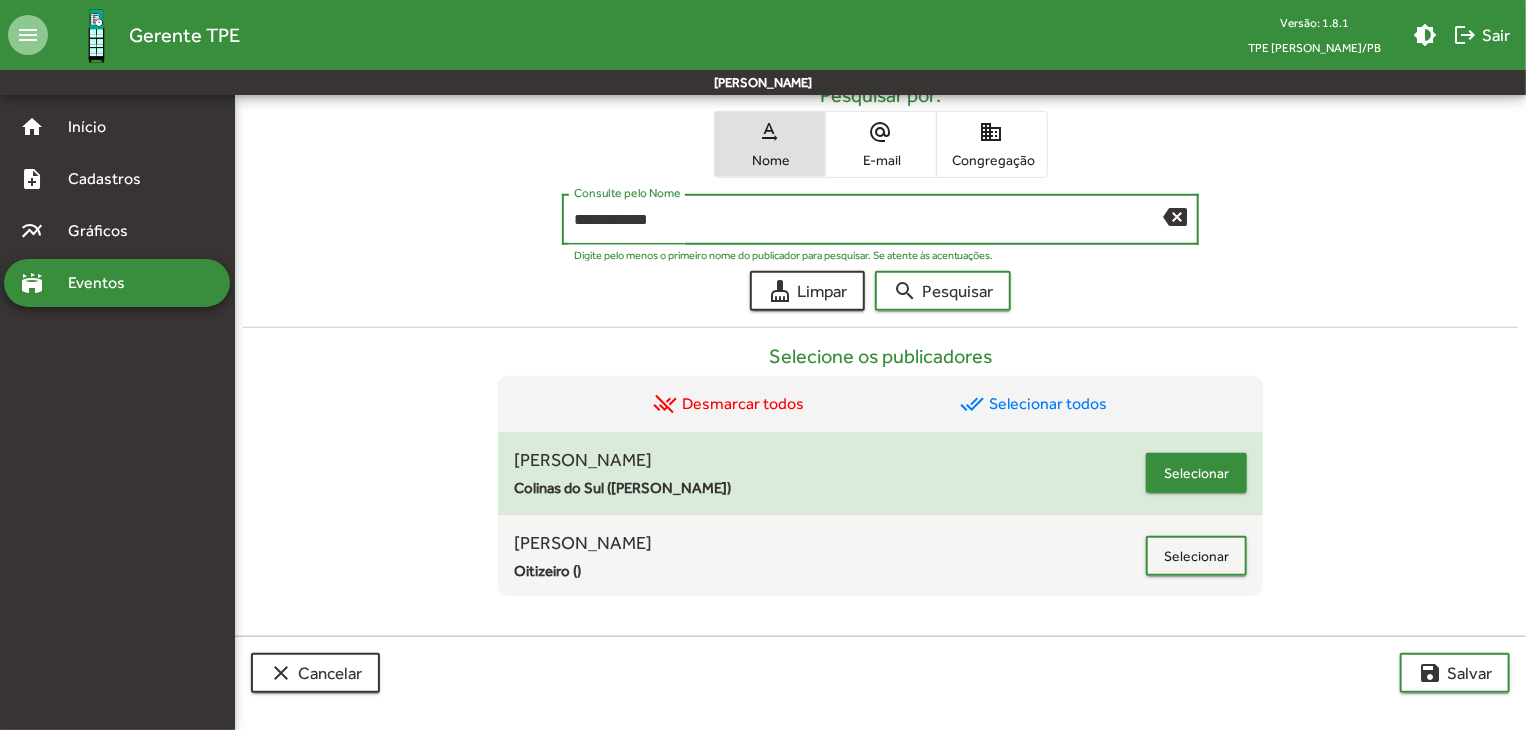 click on "Selecionar" at bounding box center (1196, 473) 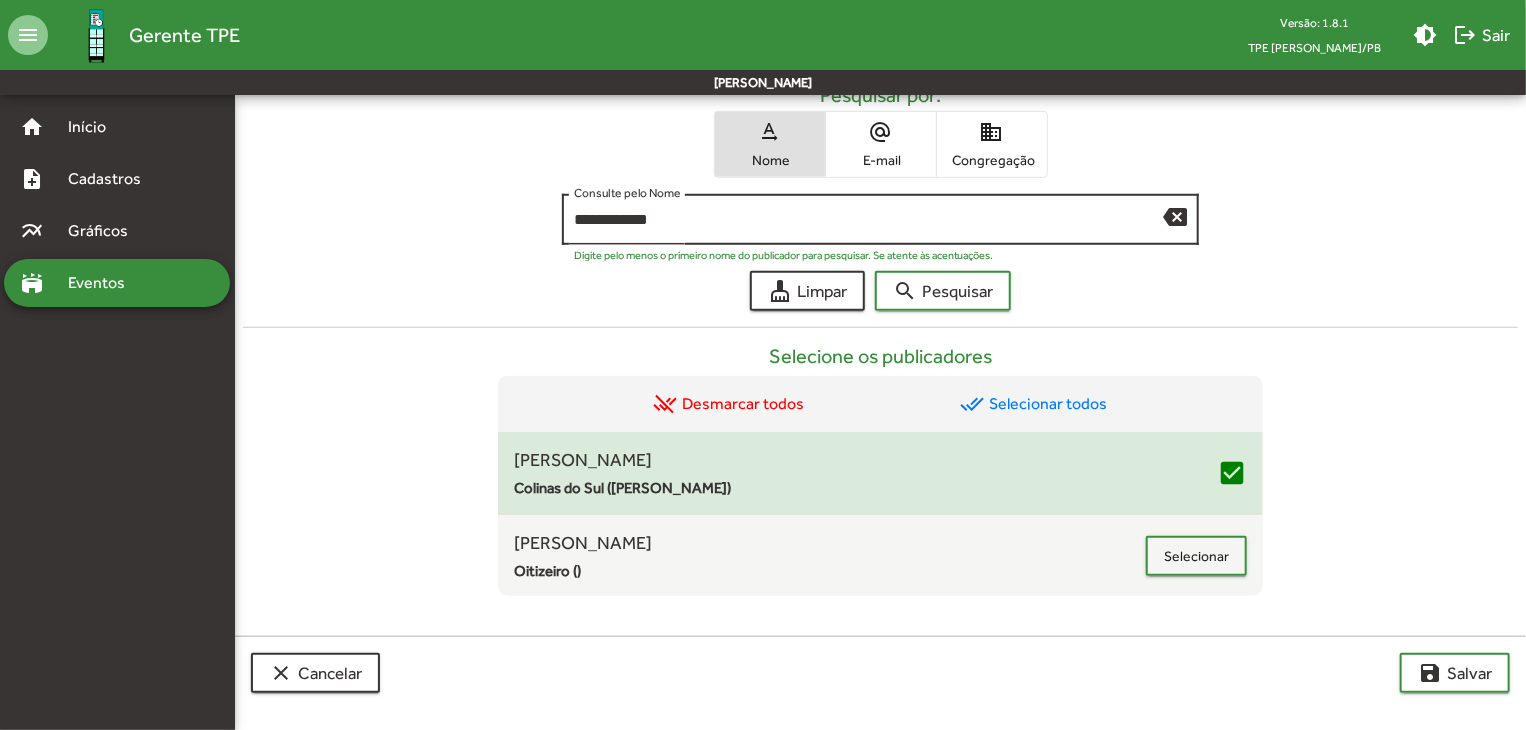 click on "**********" at bounding box center [881, 217] 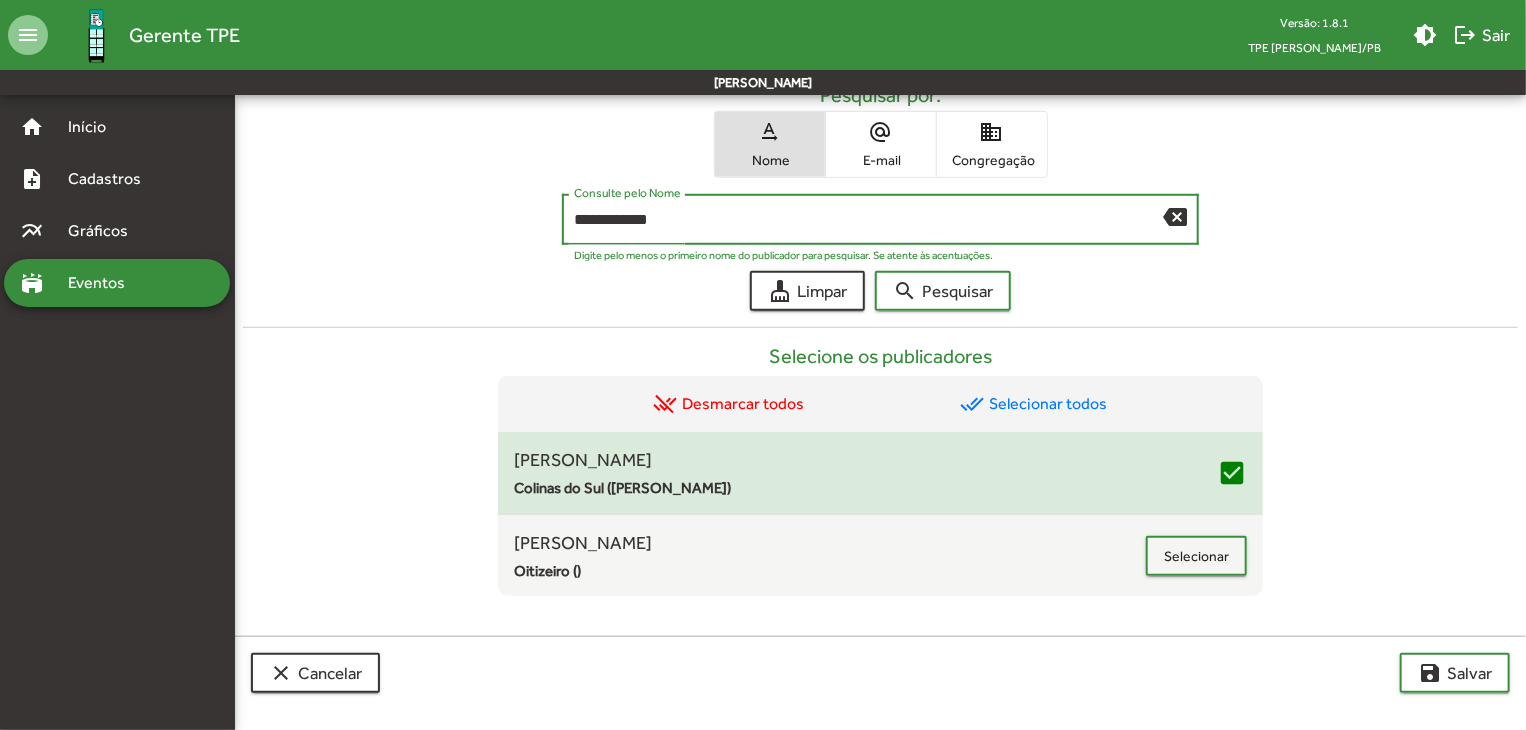 click on "backspace" at bounding box center (1175, 216) 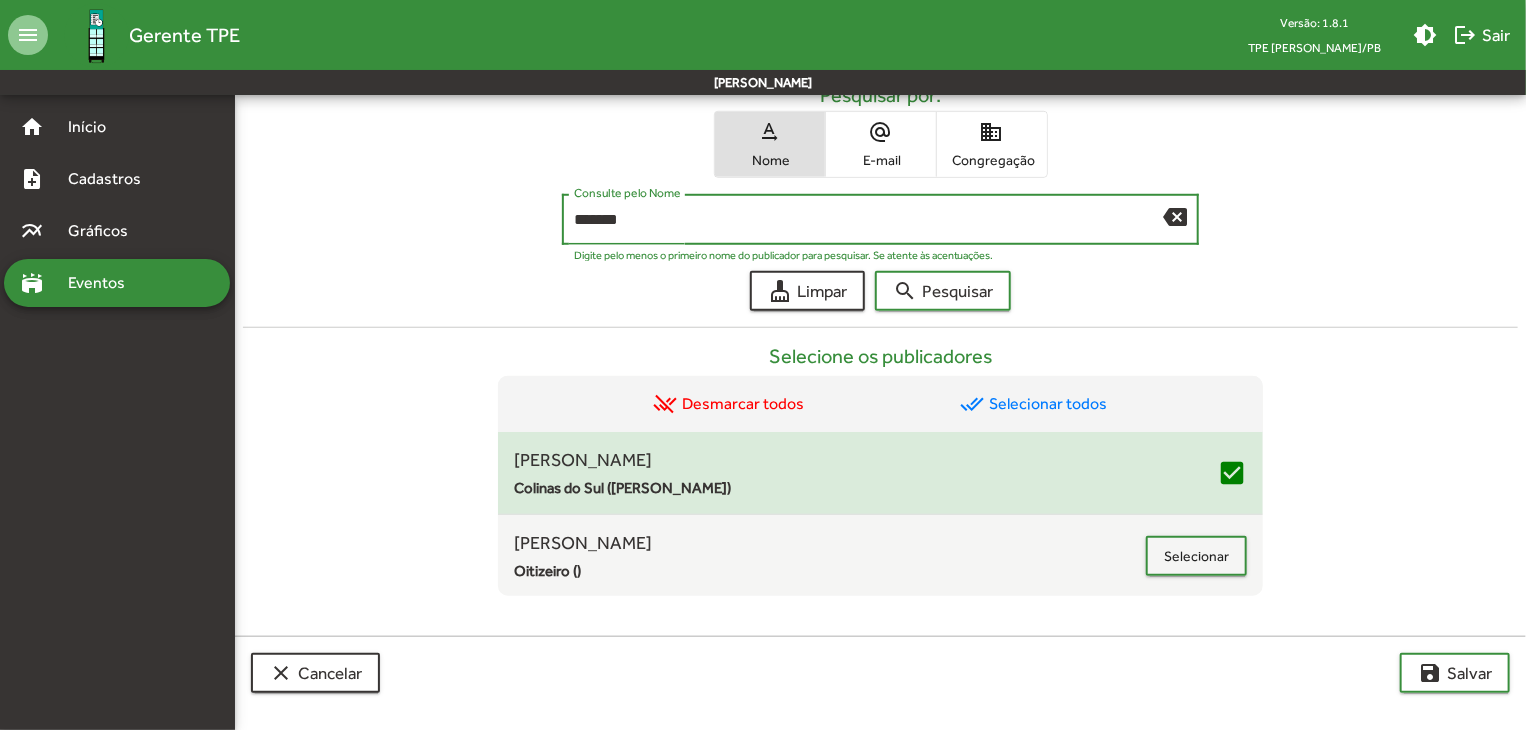 type on "*******" 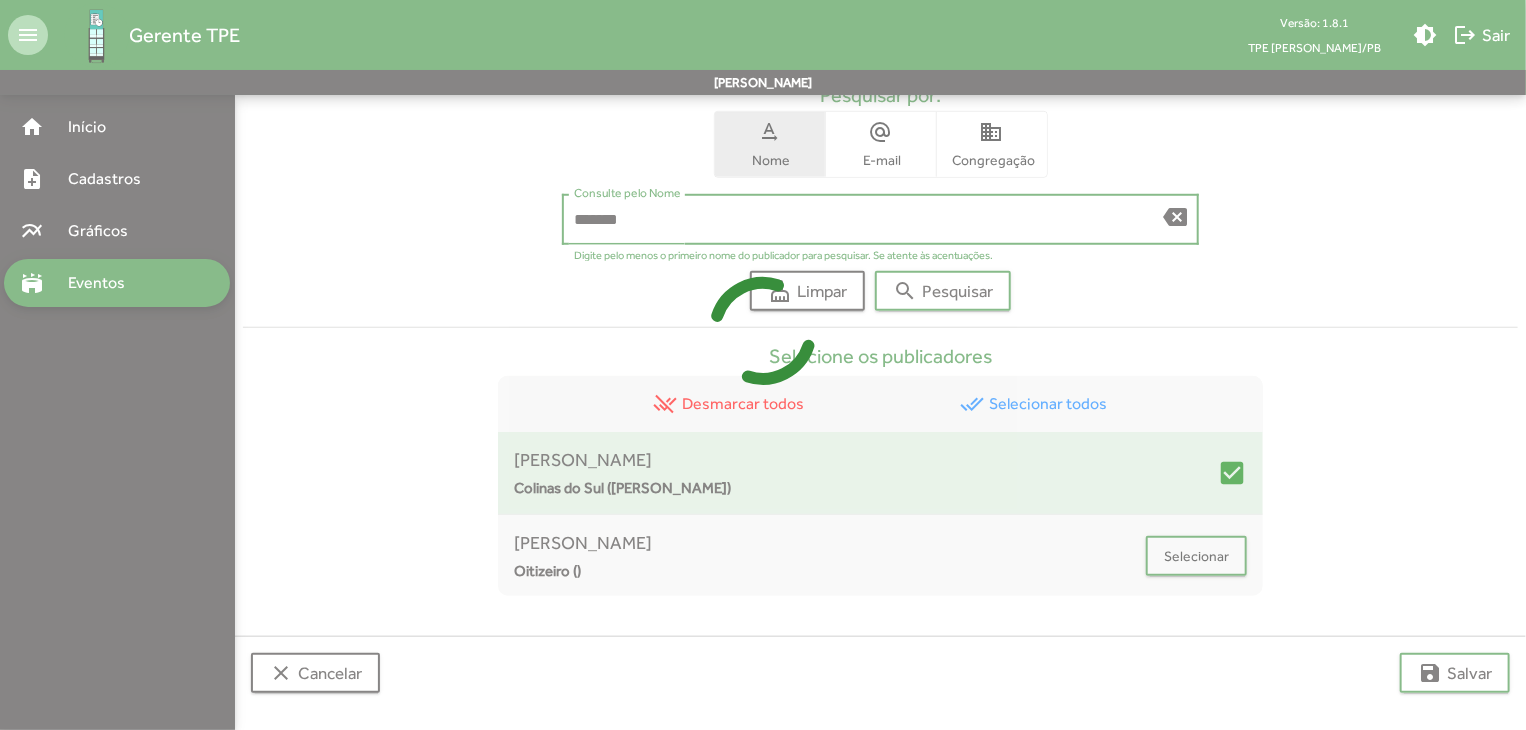 scroll, scrollTop: 602, scrollLeft: 0, axis: vertical 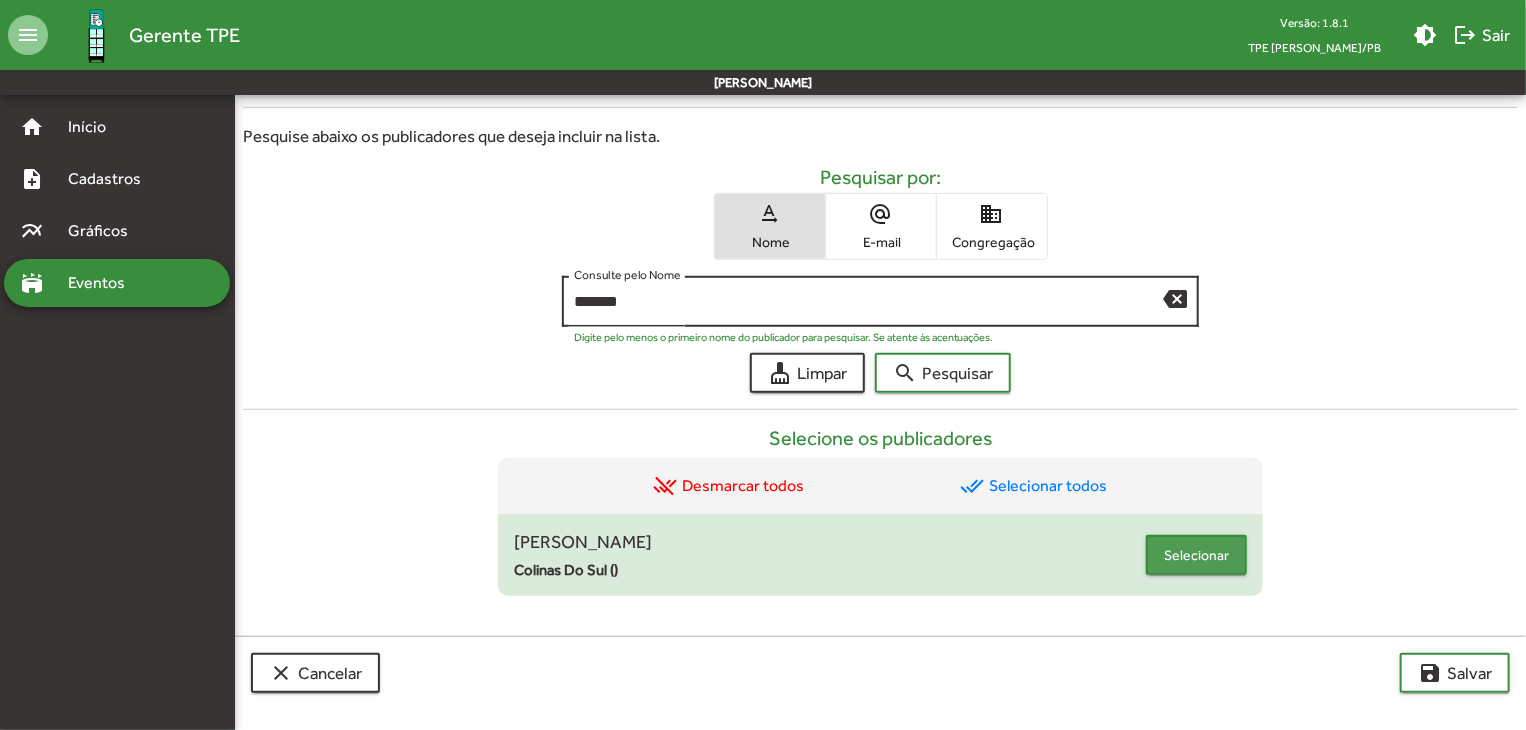 click on "Selecionar" at bounding box center (1196, 555) 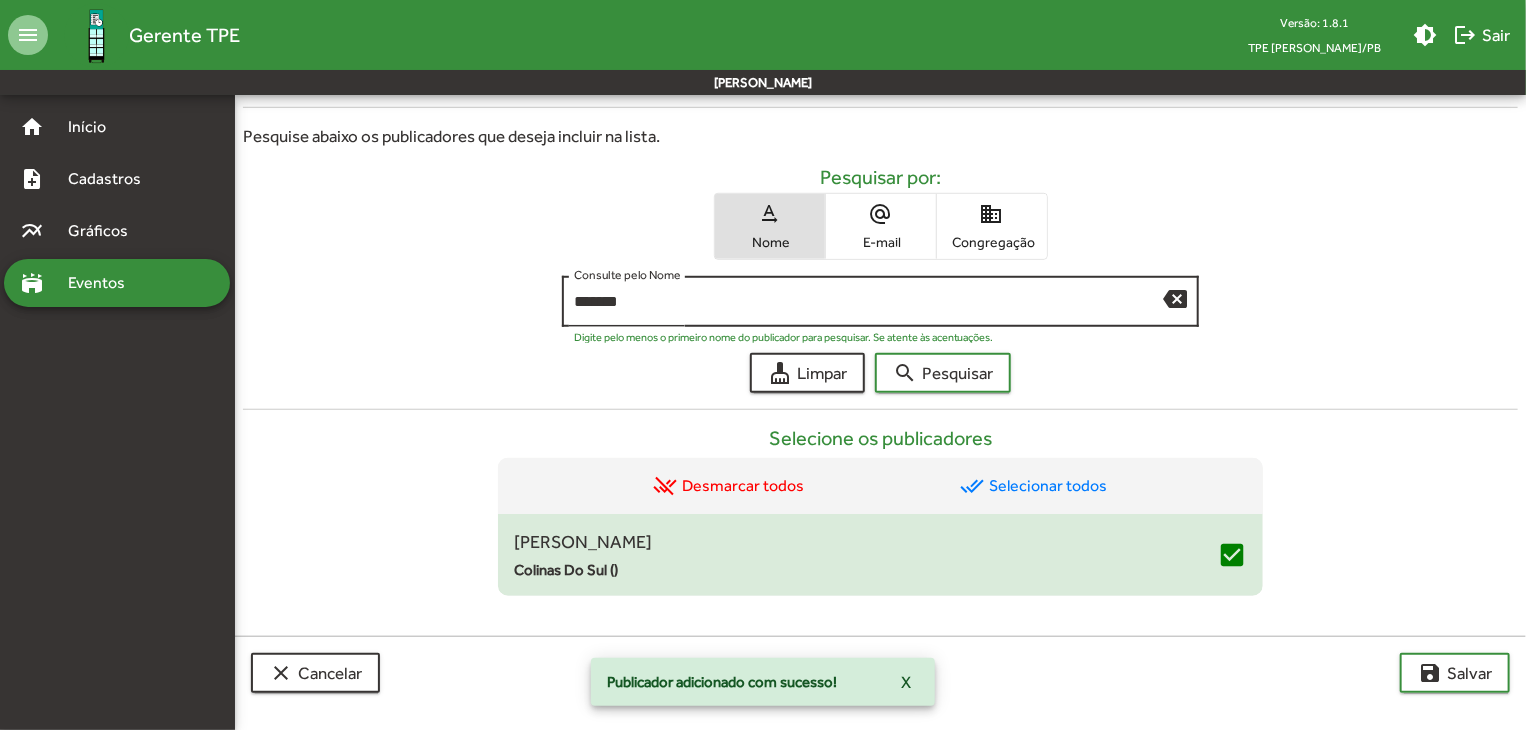 click on "backspace" at bounding box center (1175, 298) 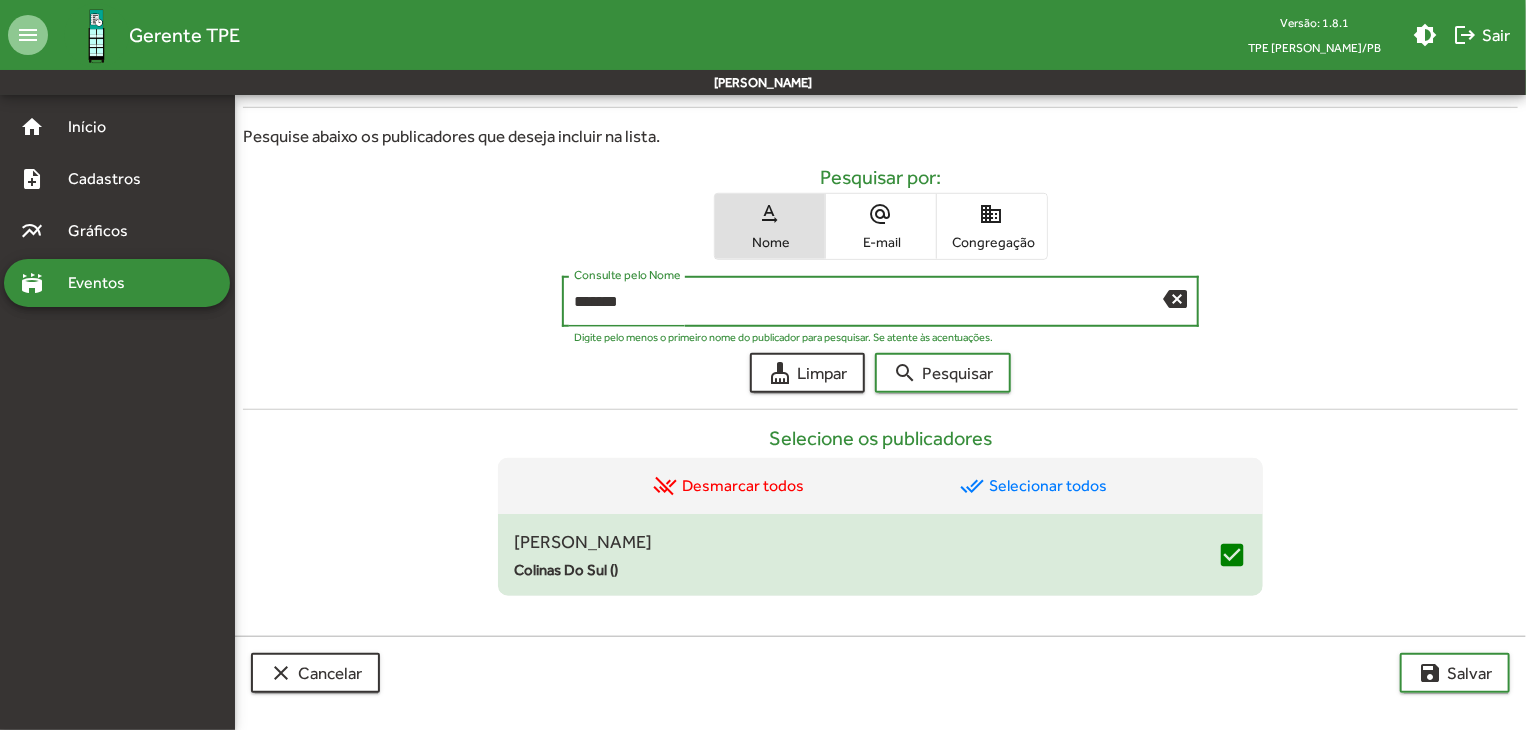 click on "search  Pesquisar" at bounding box center (943, 373) 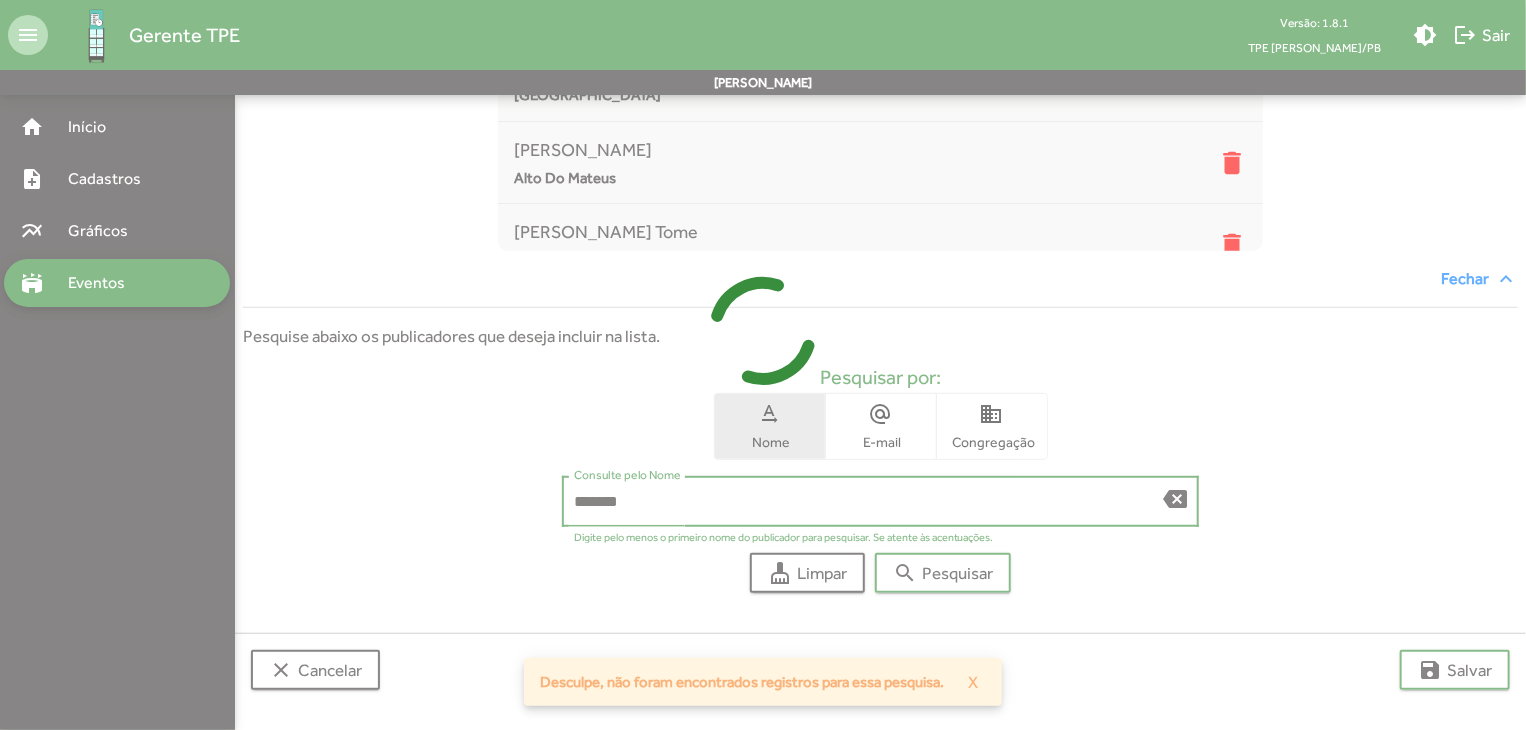 scroll, scrollTop: 400, scrollLeft: 0, axis: vertical 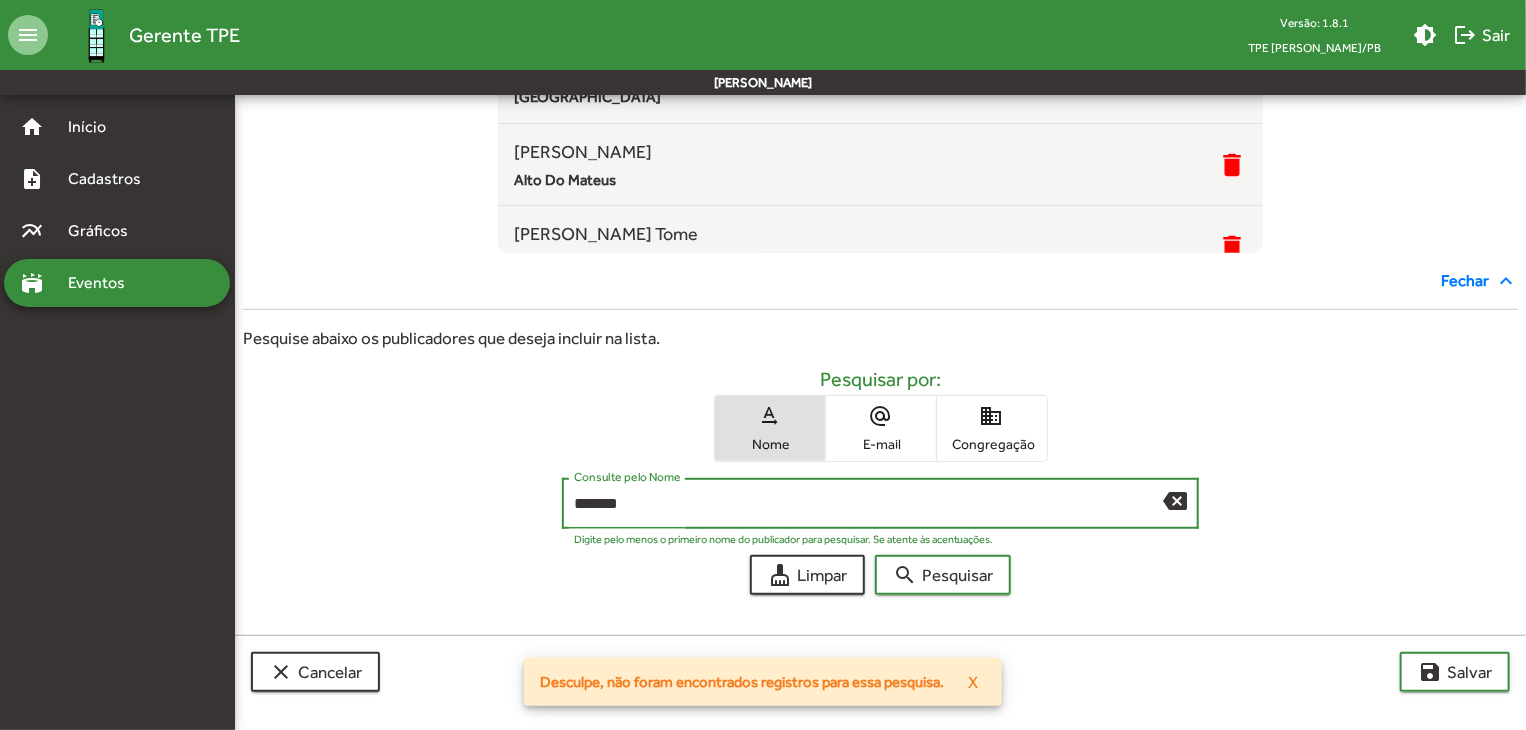 click on "*******" at bounding box center [869, 504] 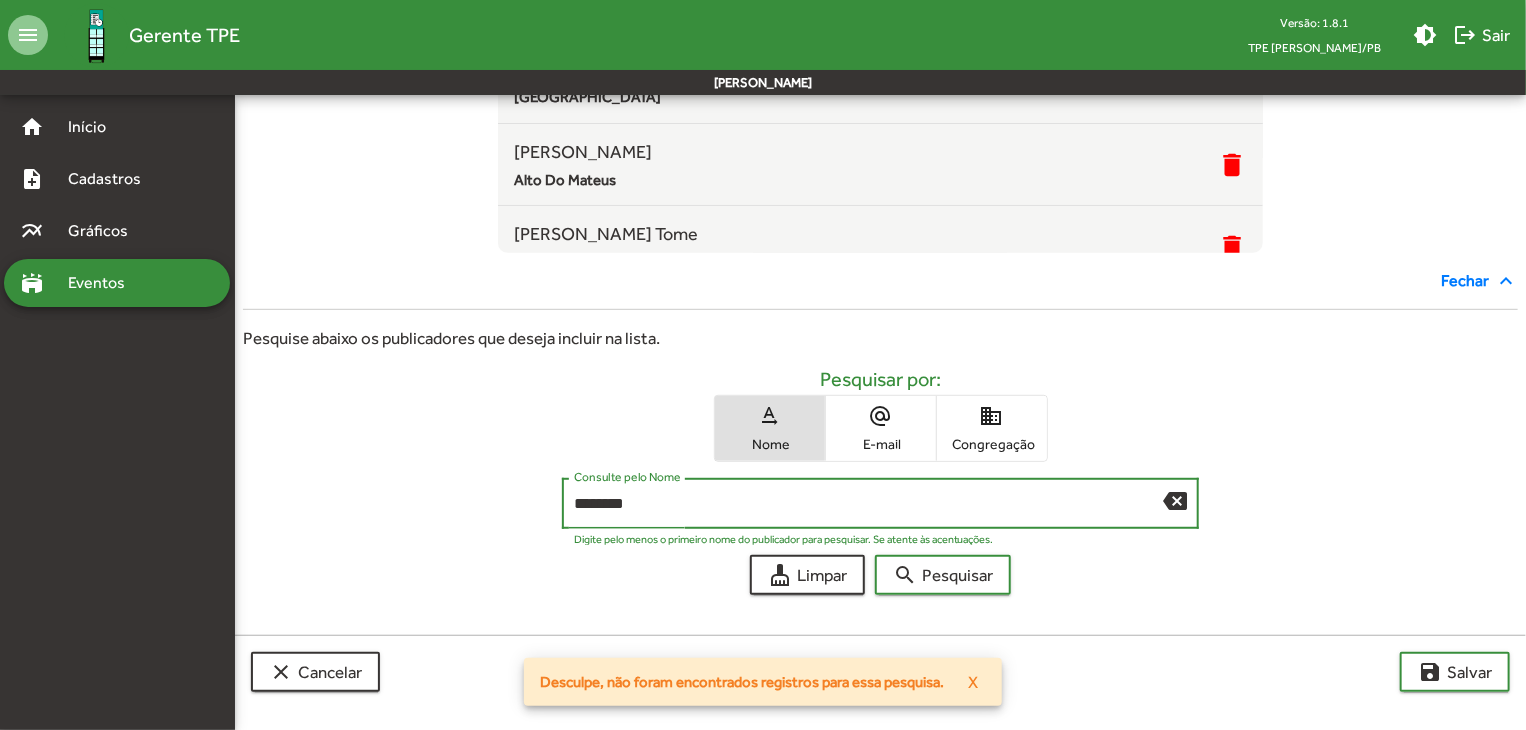 type on "********" 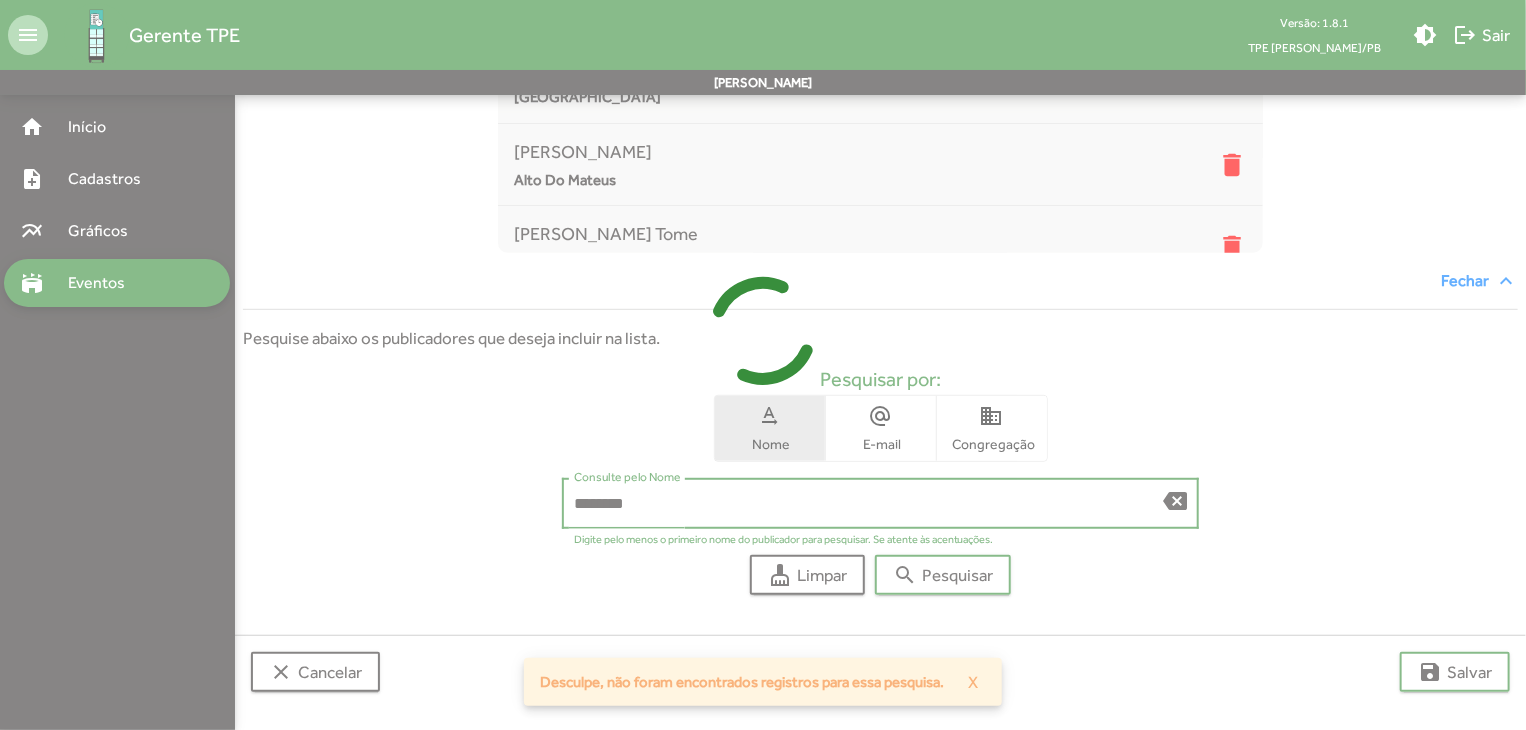 scroll, scrollTop: 602, scrollLeft: 0, axis: vertical 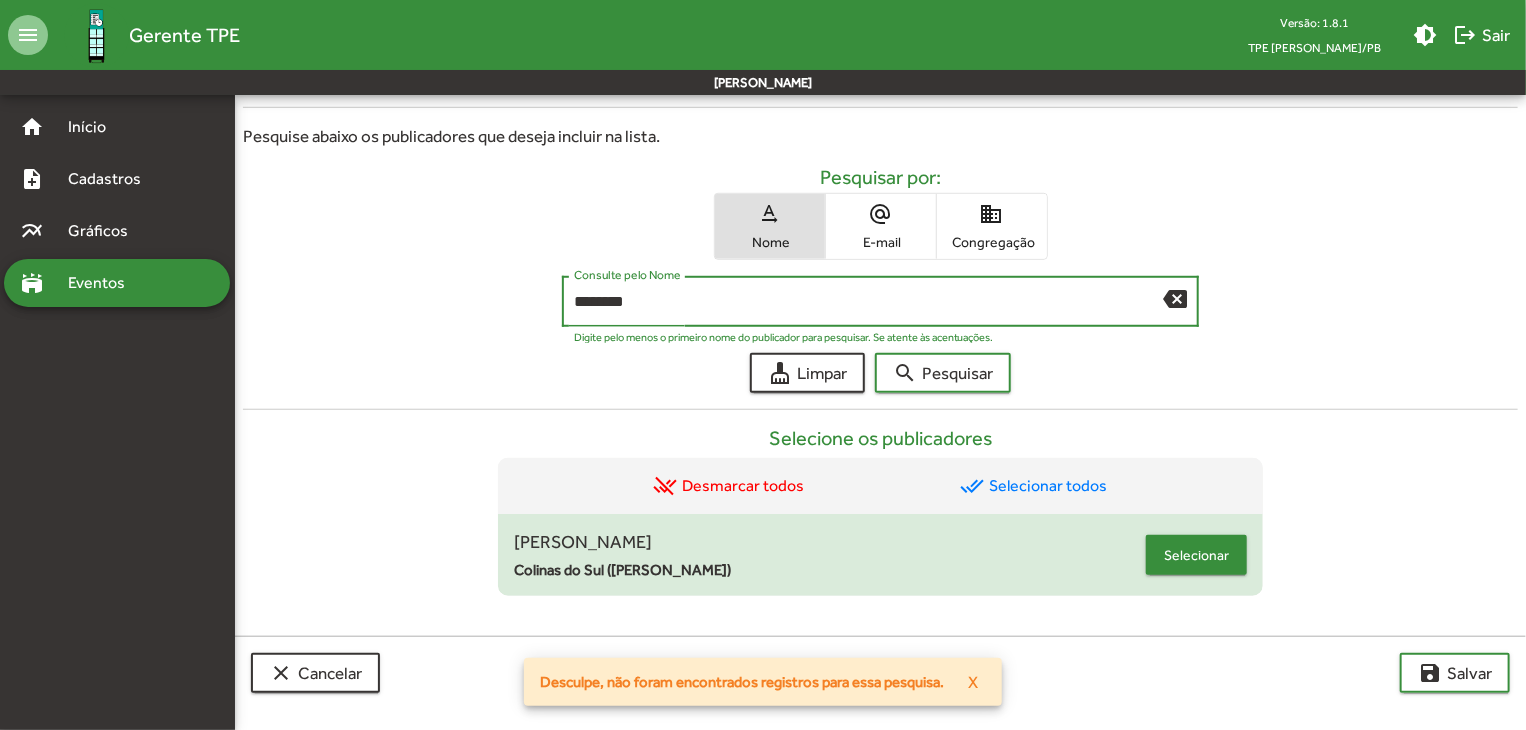 click on "Selecionar" at bounding box center [1196, 555] 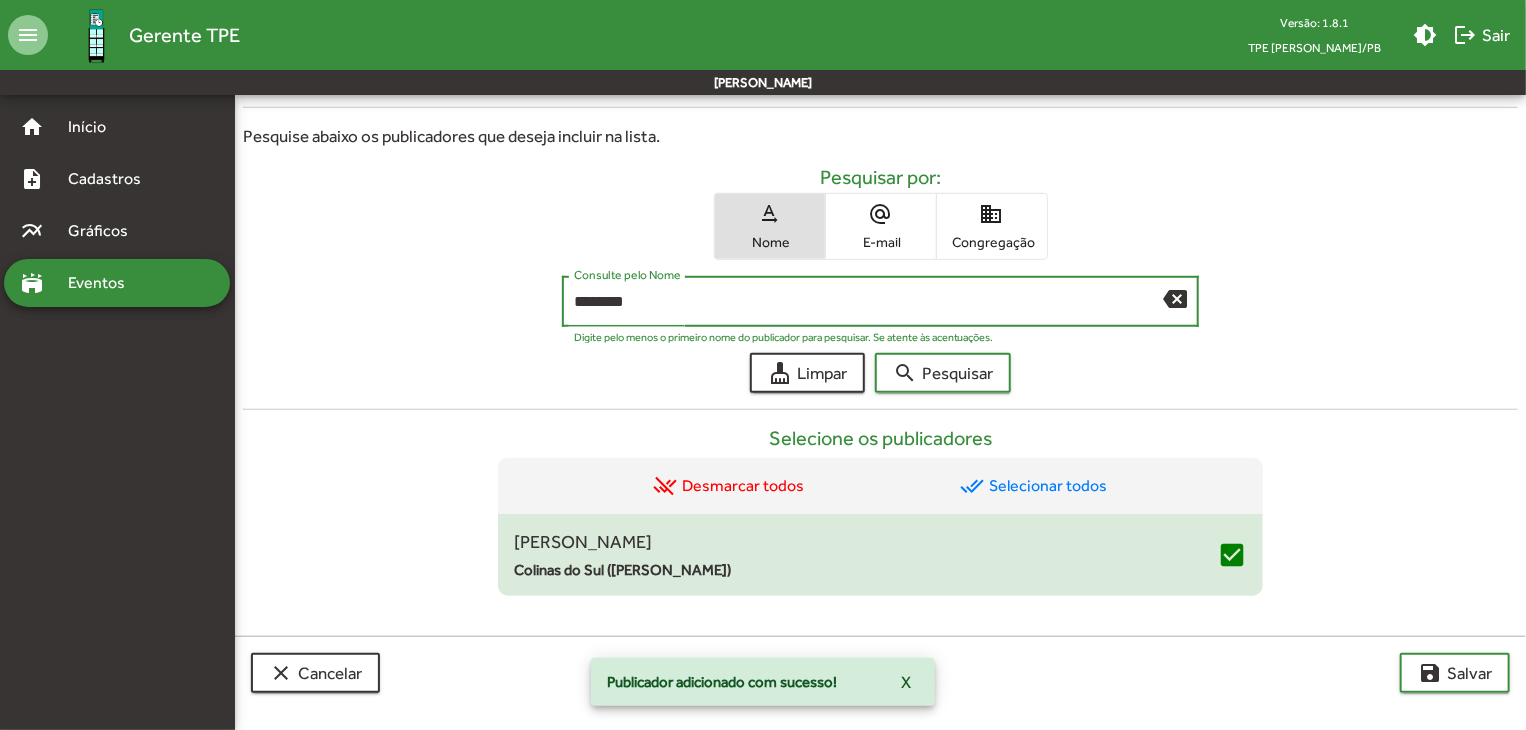 click on "********" at bounding box center (869, 302) 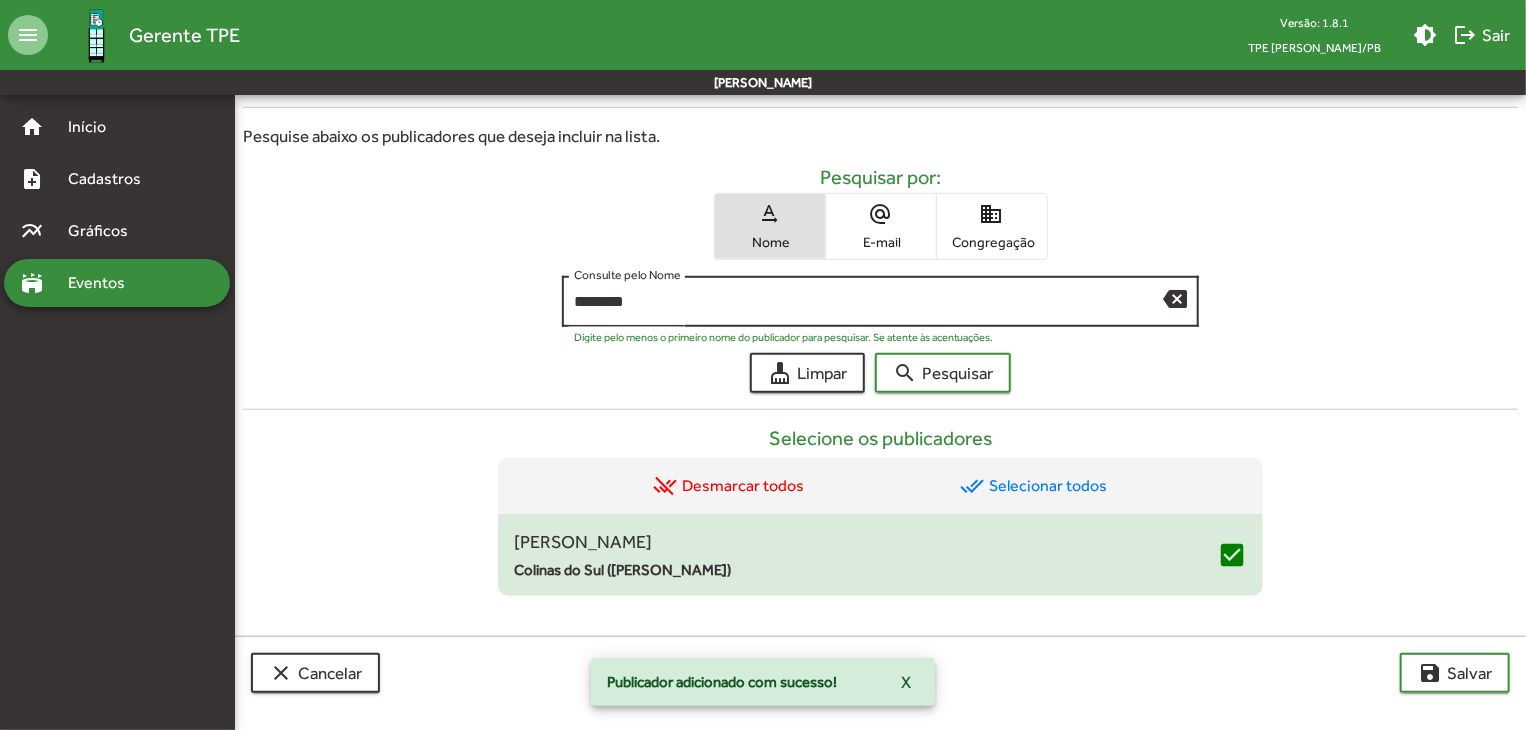 click on "backspace" at bounding box center [1175, 298] 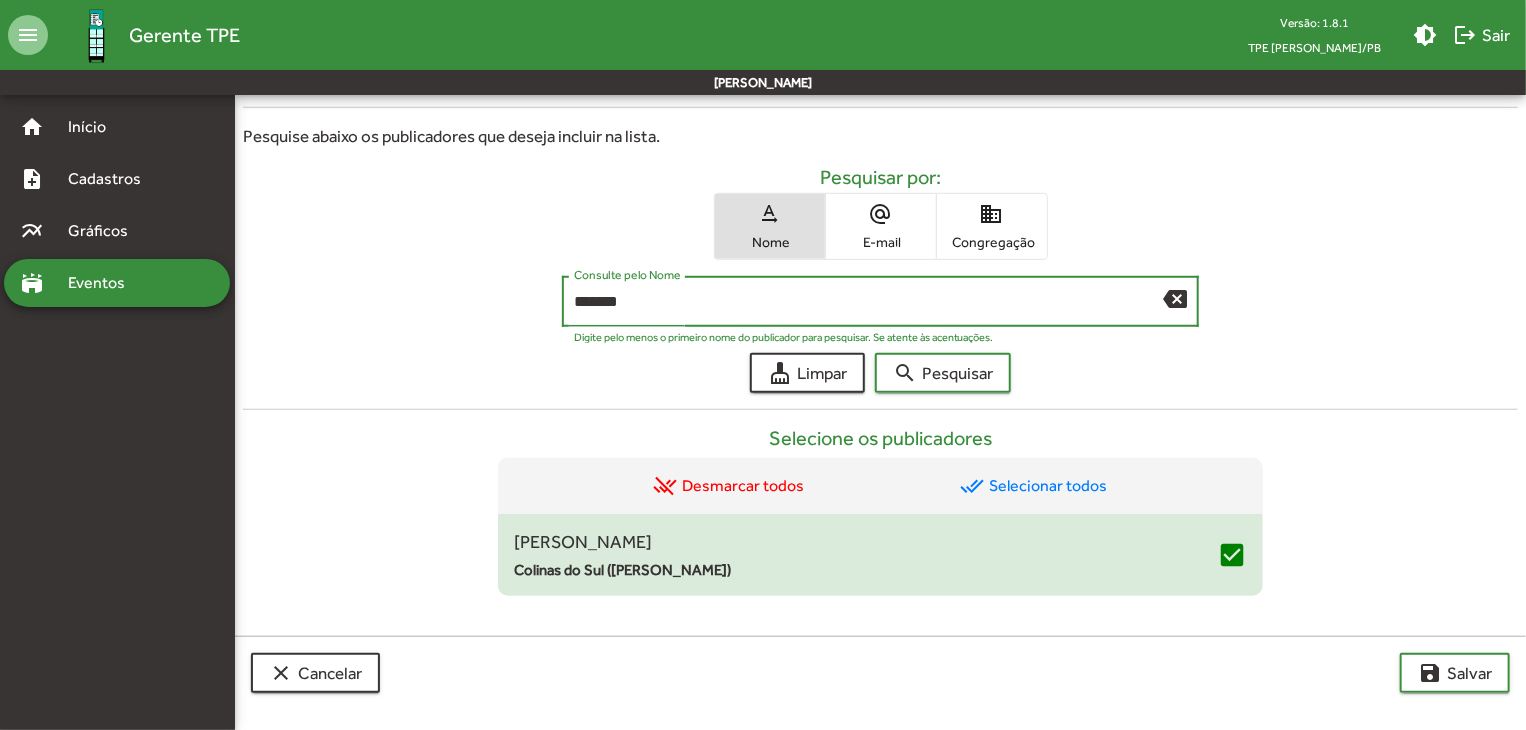 type on "*******" 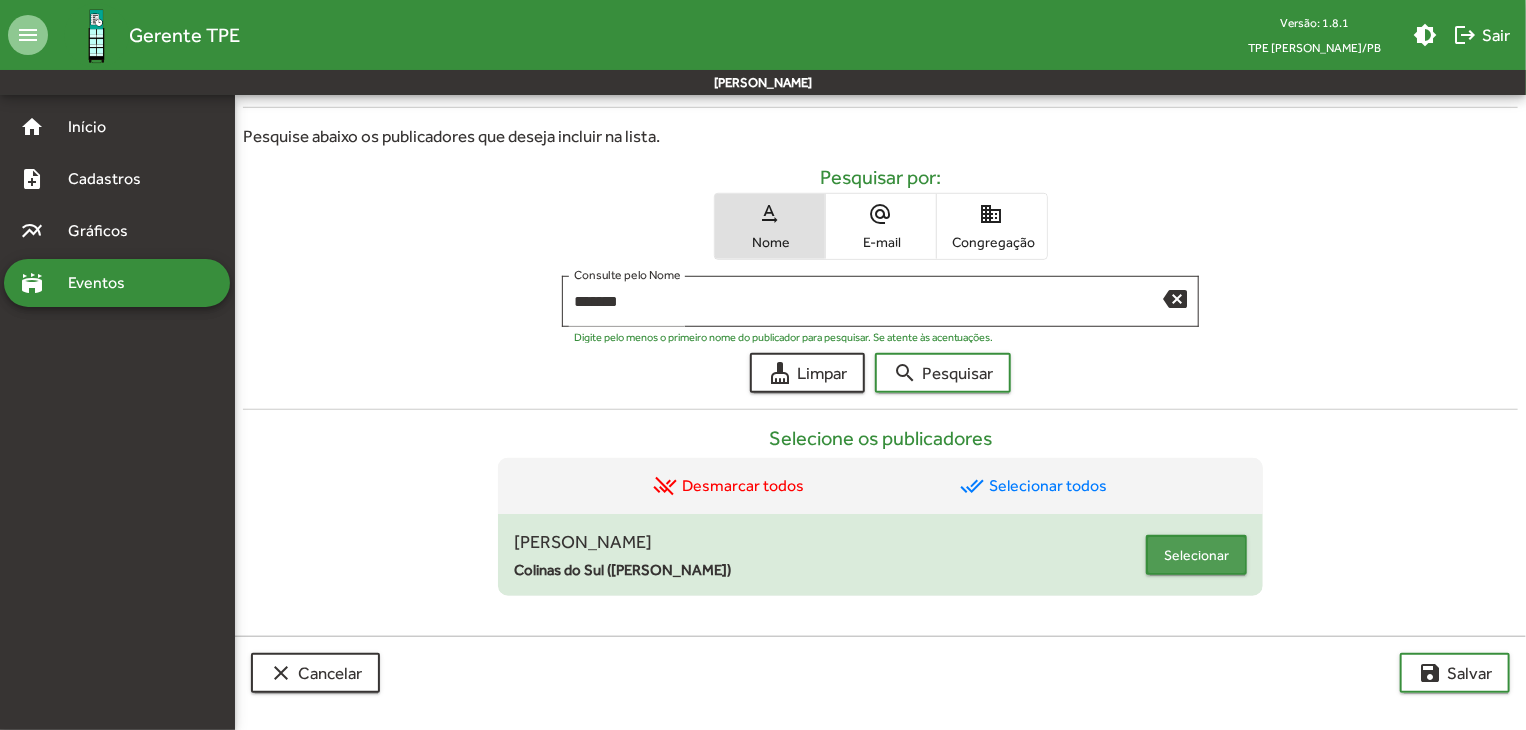 click on "Selecionar" at bounding box center [1196, 555] 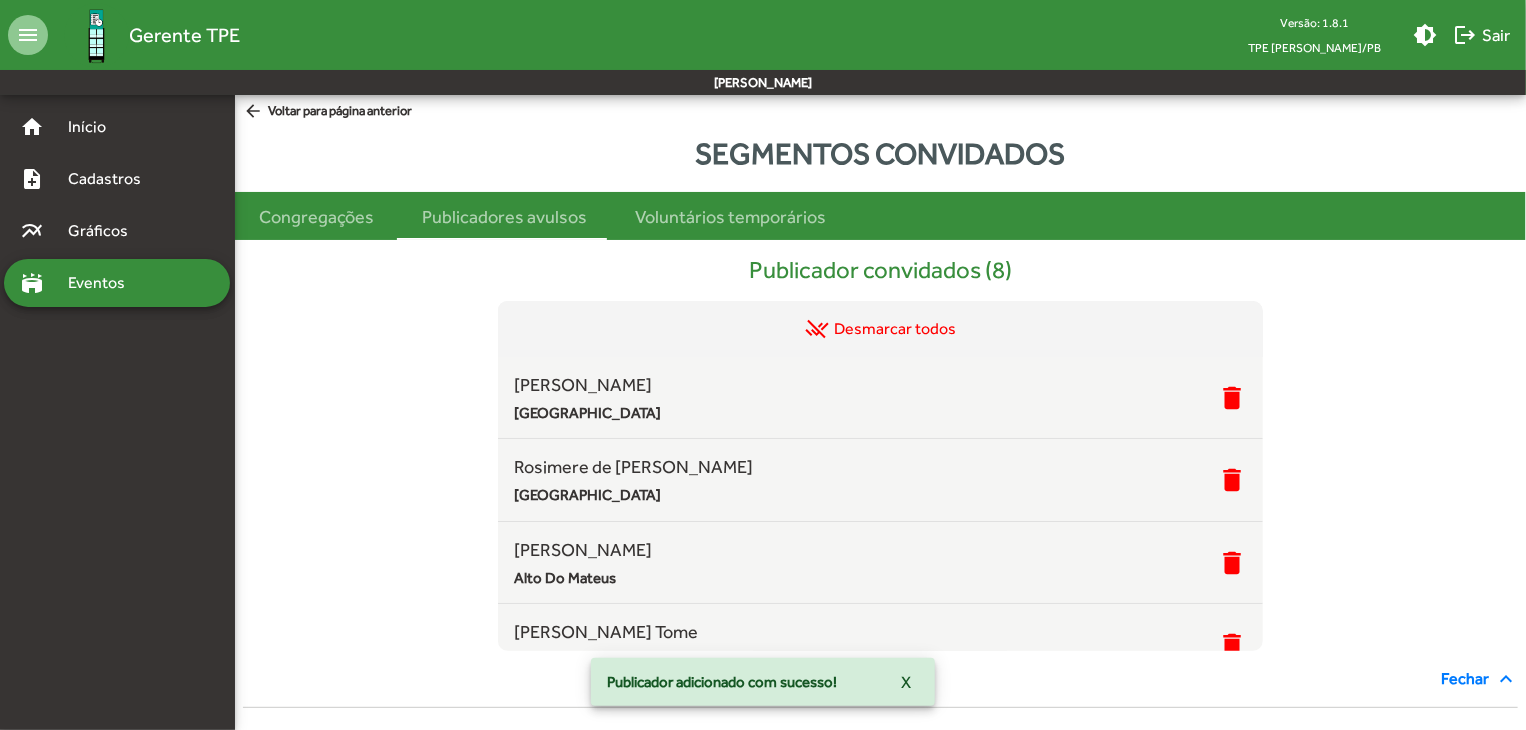 scroll, scrollTop: 0, scrollLeft: 0, axis: both 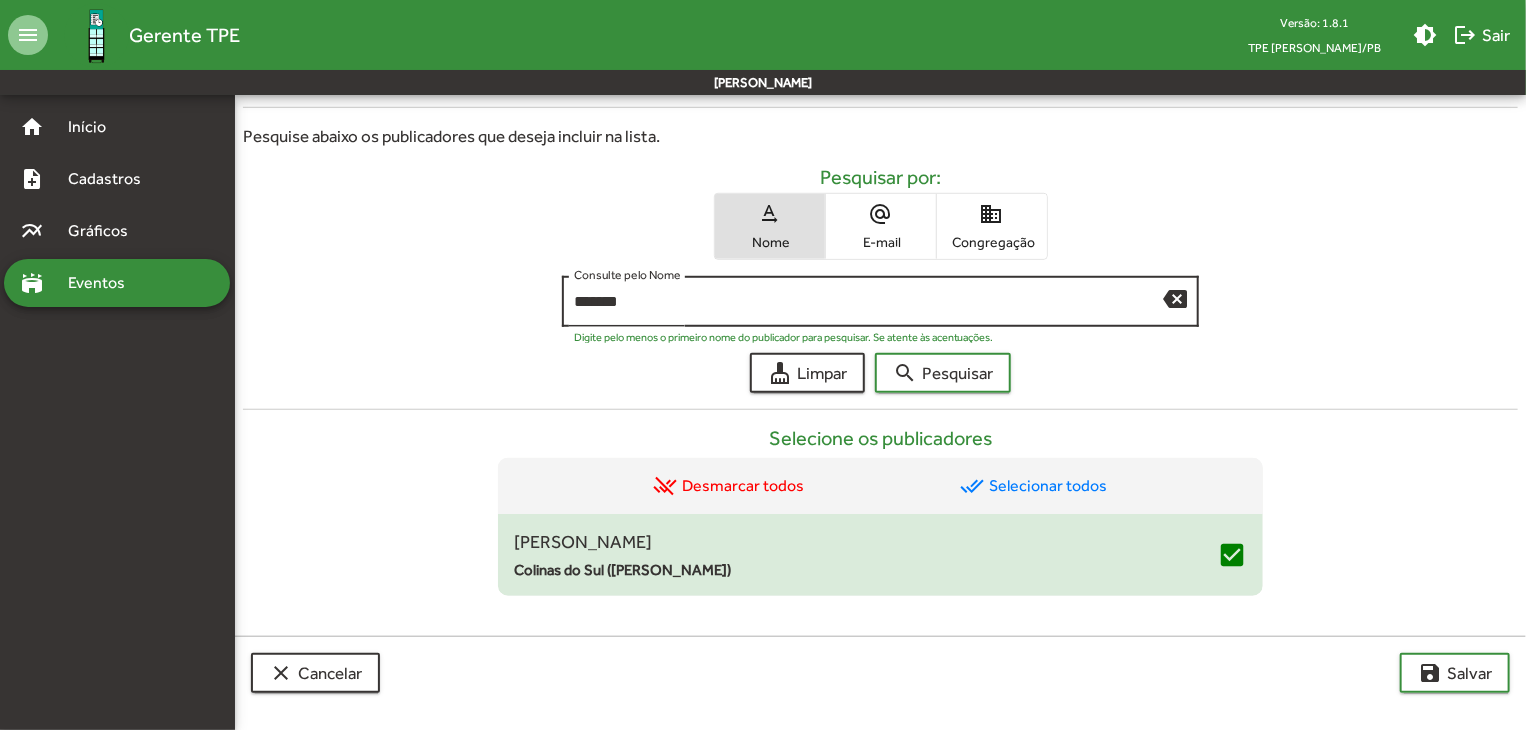 click on "backspace" at bounding box center (1175, 298) 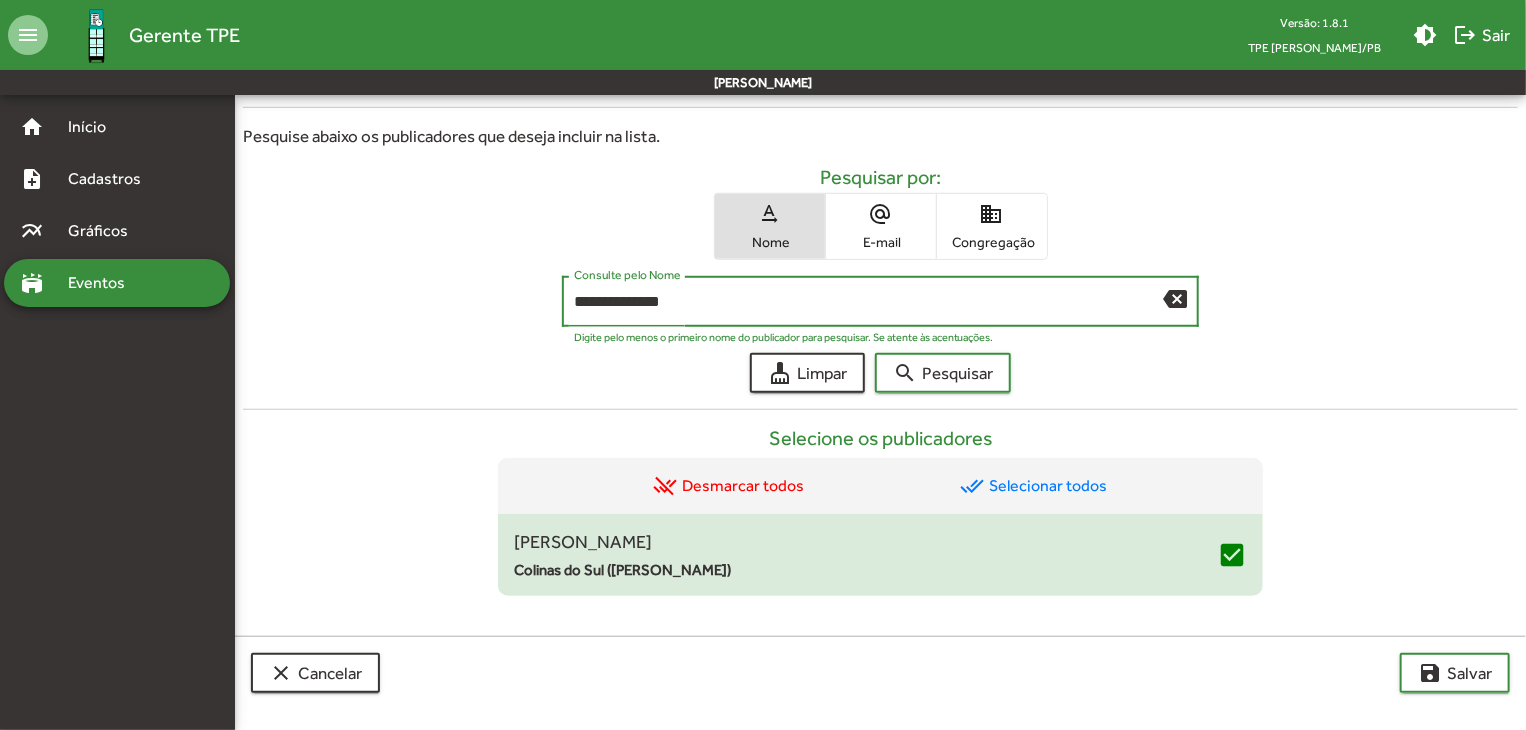 click on "search  Pesquisar" at bounding box center (943, 373) 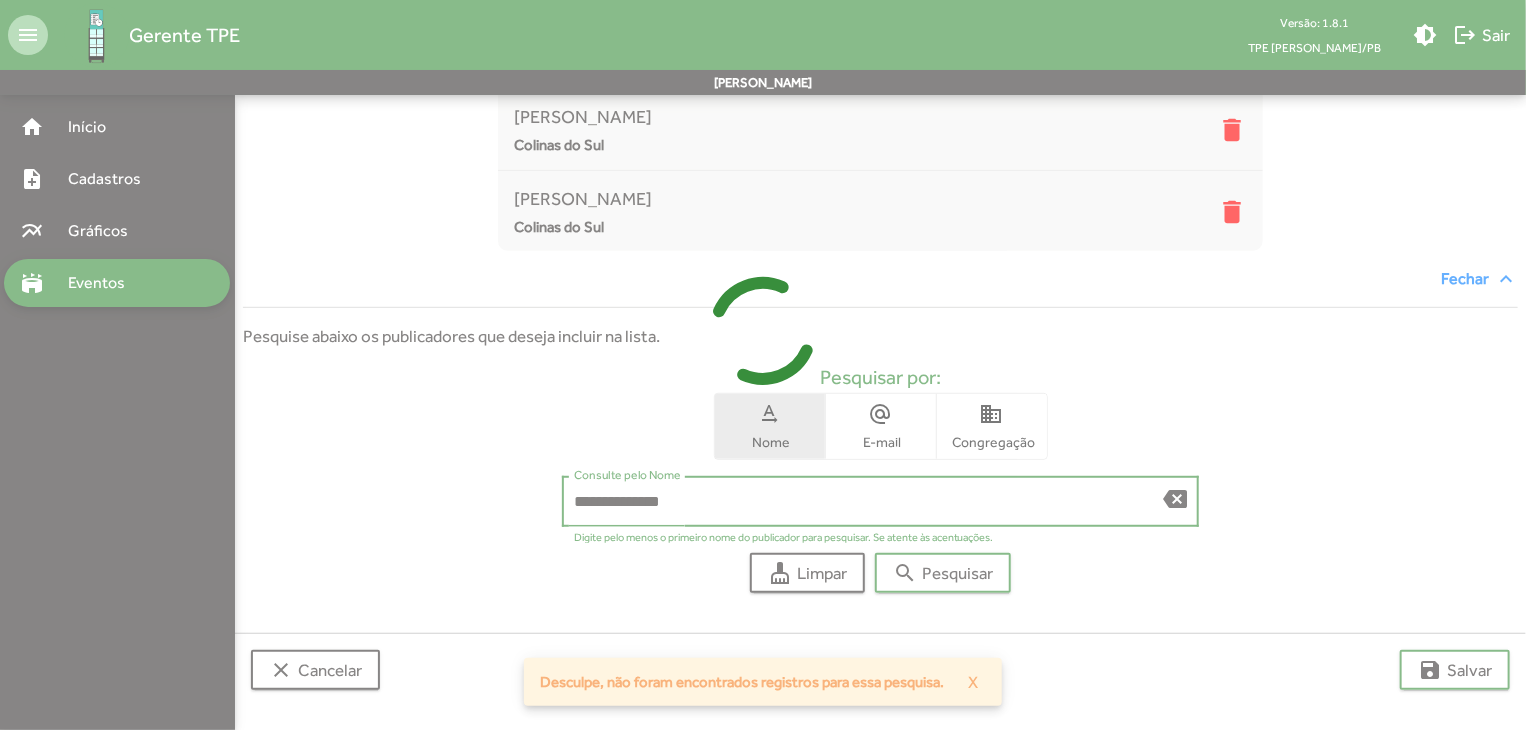 scroll, scrollTop: 400, scrollLeft: 0, axis: vertical 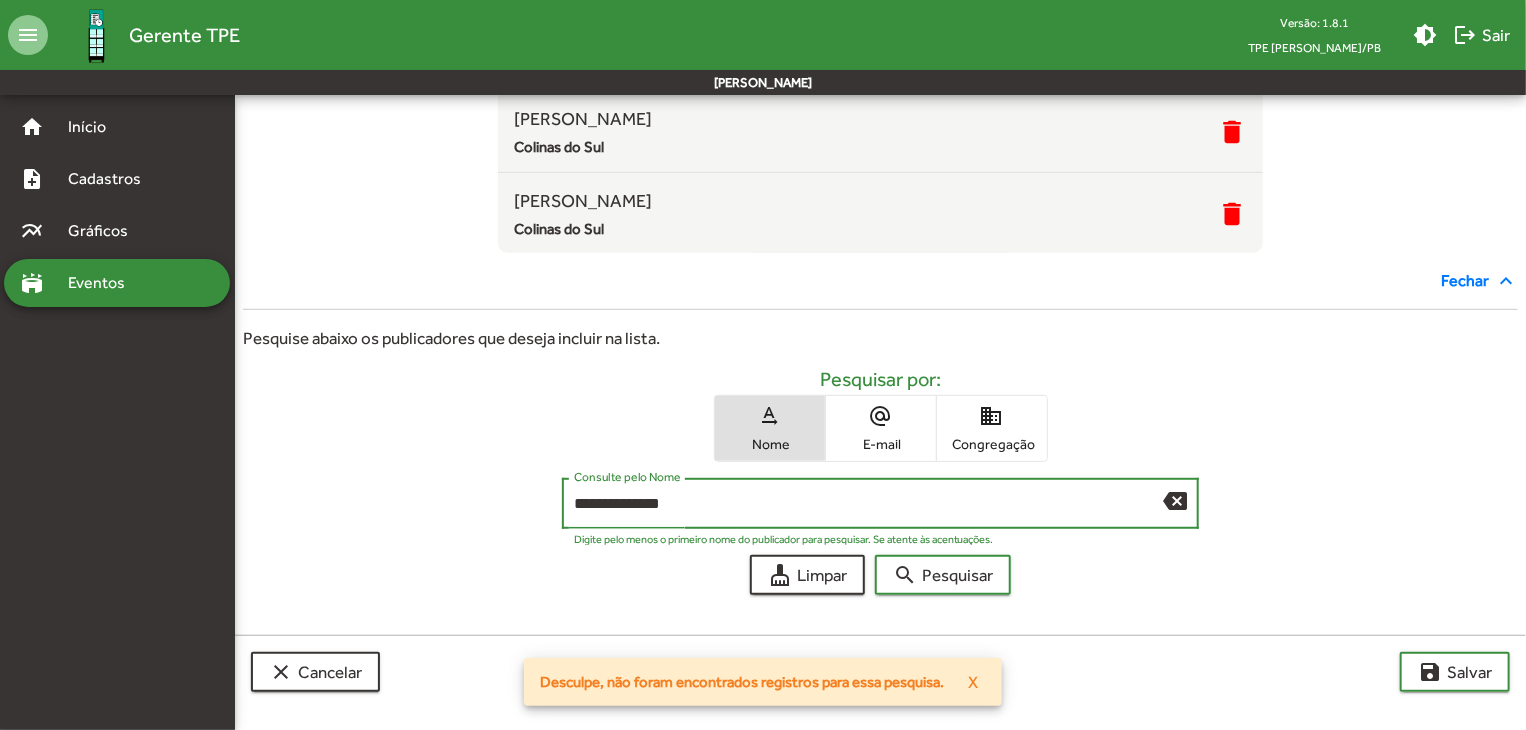 drag, startPoint x: 744, startPoint y: 500, endPoint x: 648, endPoint y: 505, distance: 96.13012 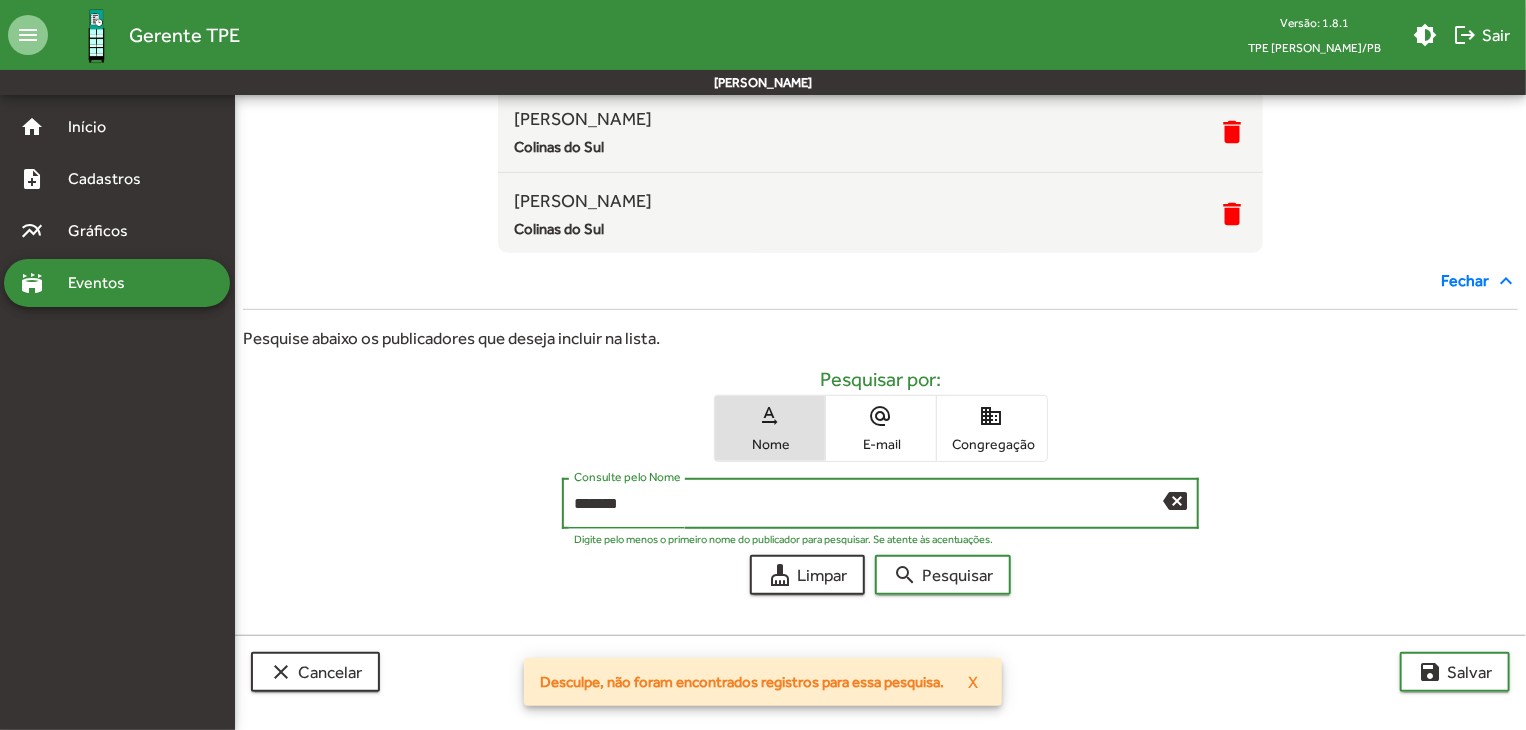 type on "*******" 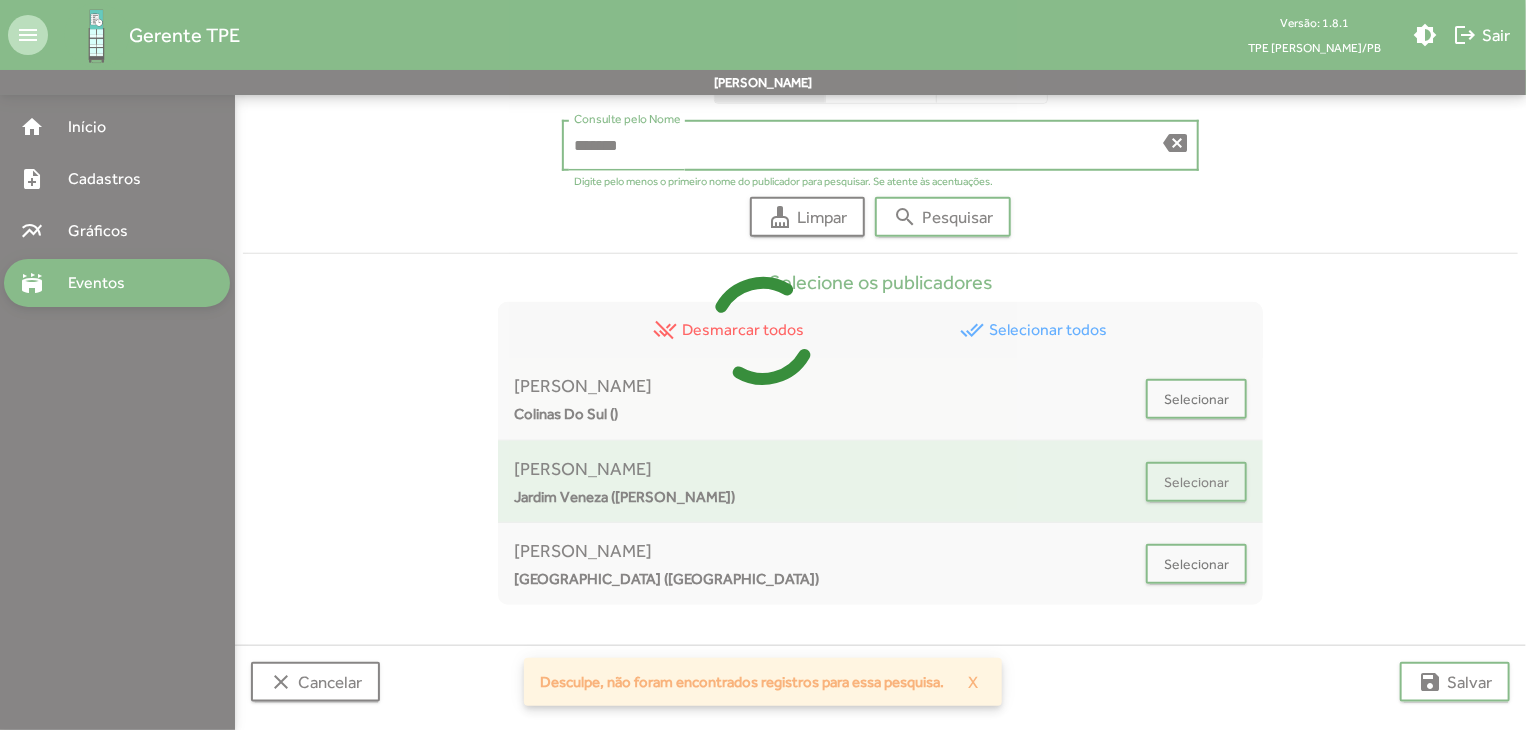 scroll, scrollTop: 767, scrollLeft: 0, axis: vertical 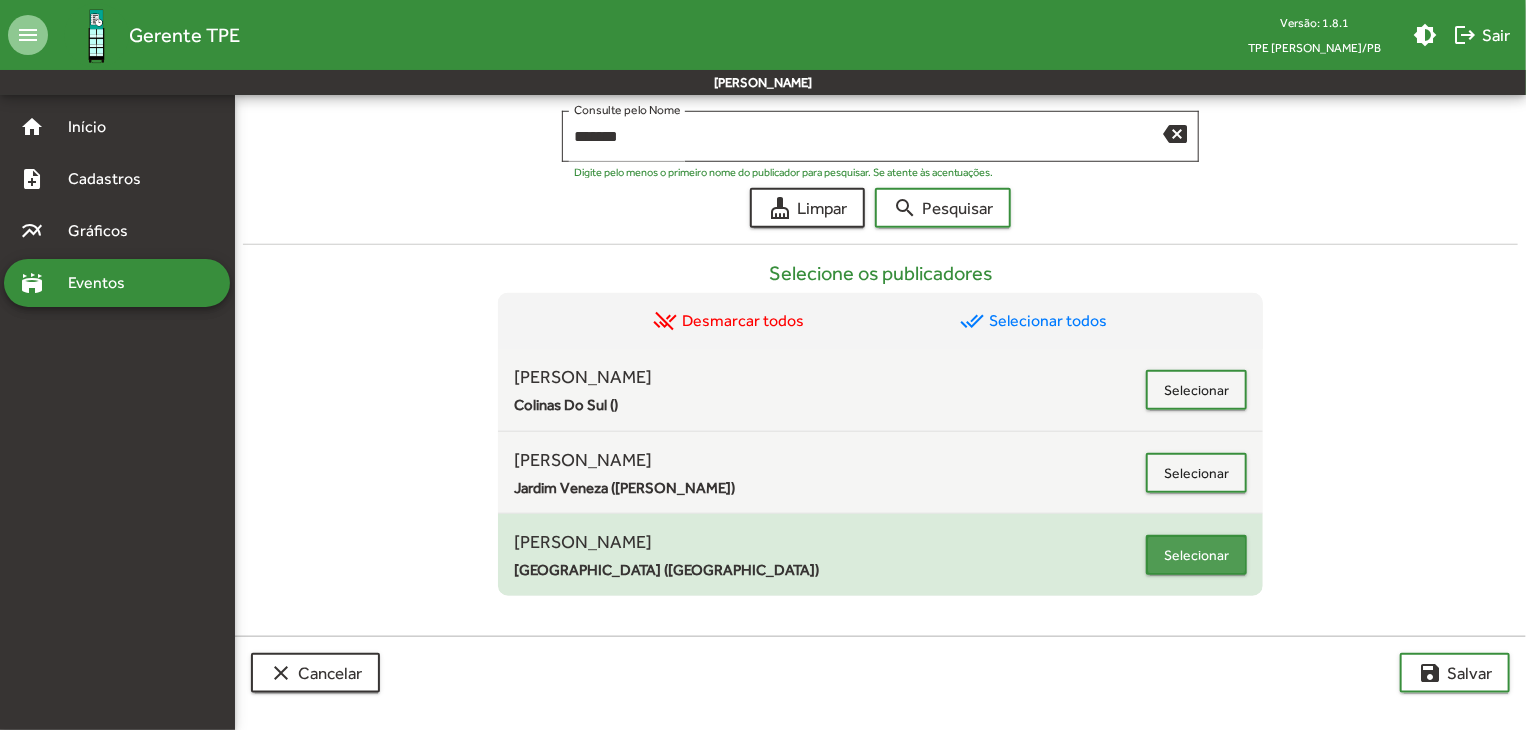 click on "Selecionar" at bounding box center [1196, 555] 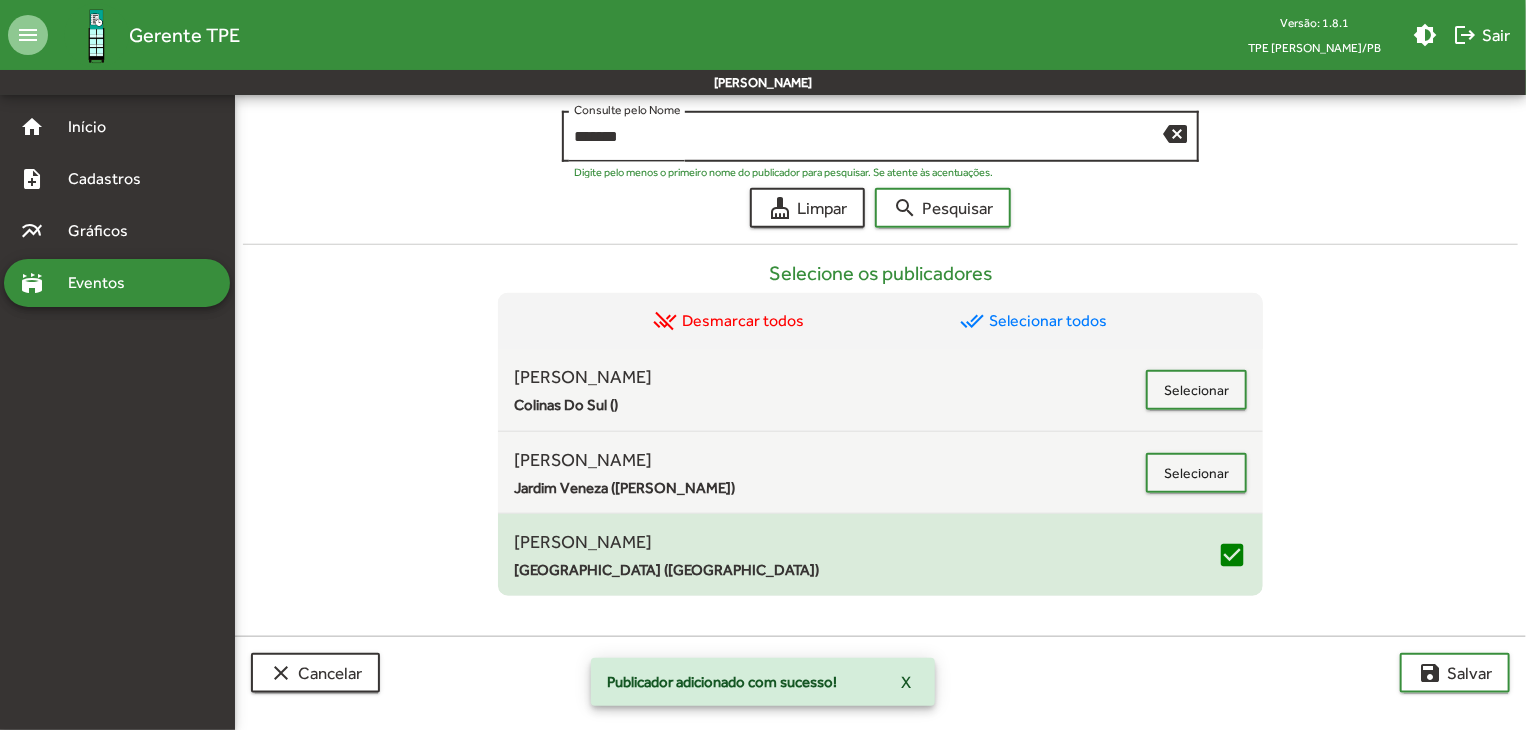 click on "backspace" at bounding box center (1175, 133) 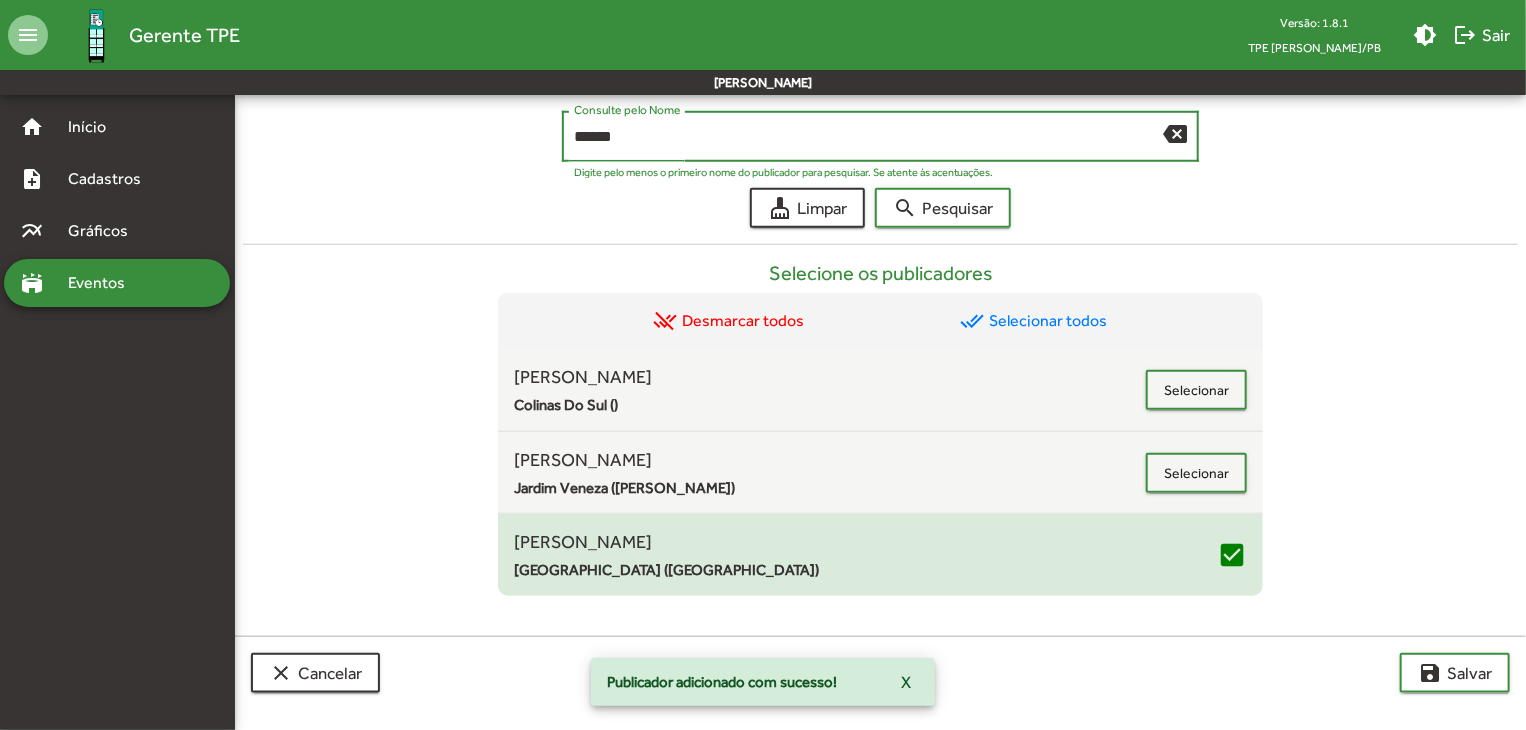 click on "search  Pesquisar" at bounding box center [943, 208] 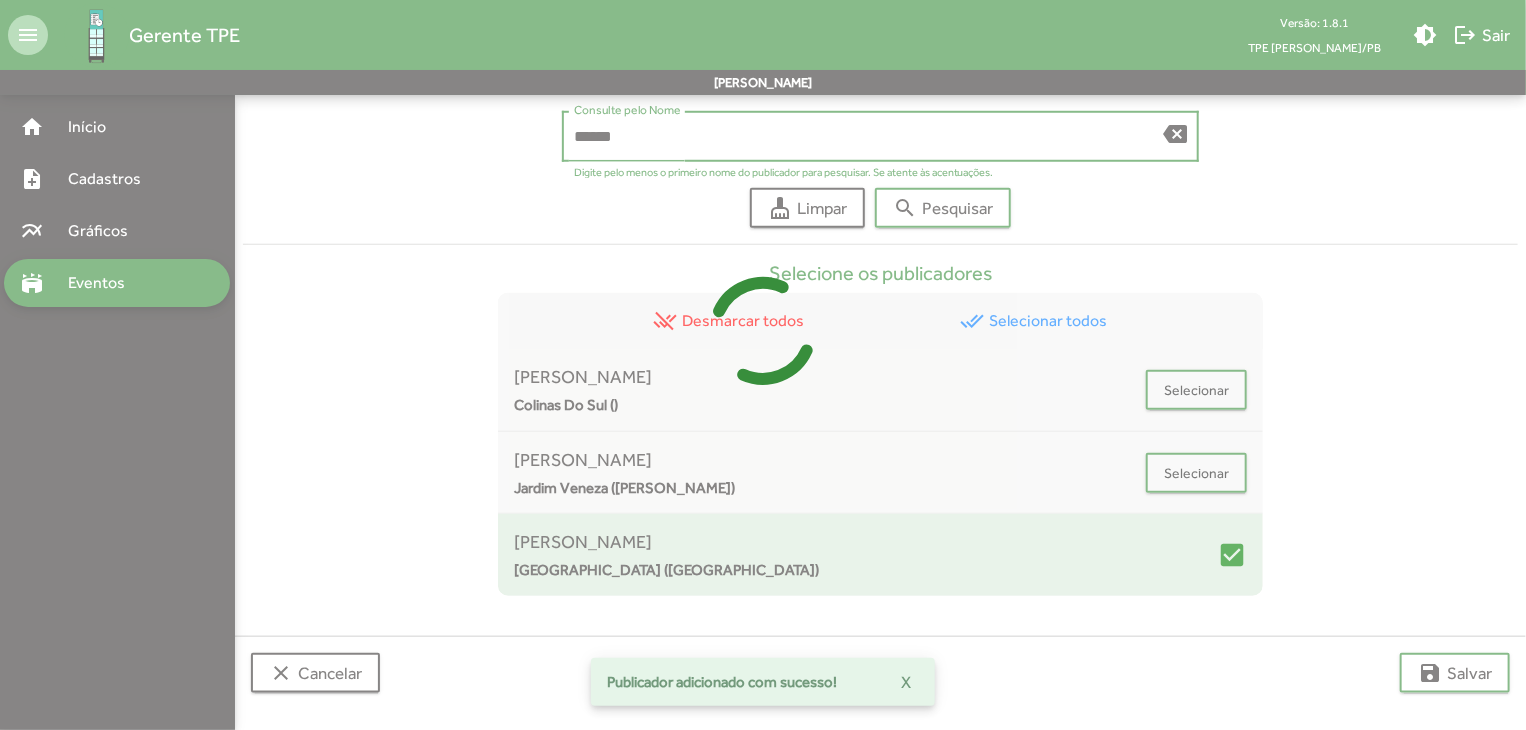 scroll, scrollTop: 400, scrollLeft: 0, axis: vertical 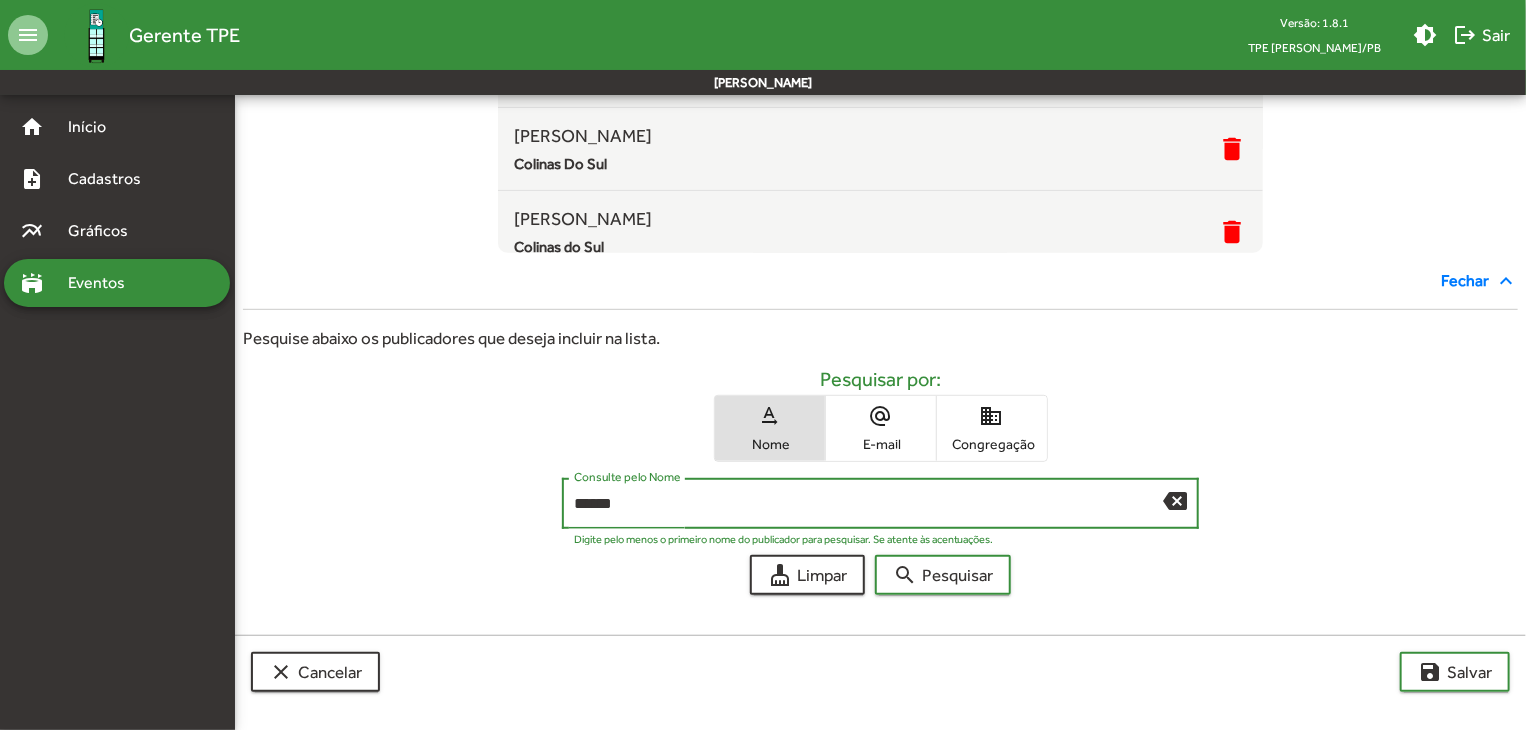 drag, startPoint x: 651, startPoint y: 500, endPoint x: 555, endPoint y: 501, distance: 96.00521 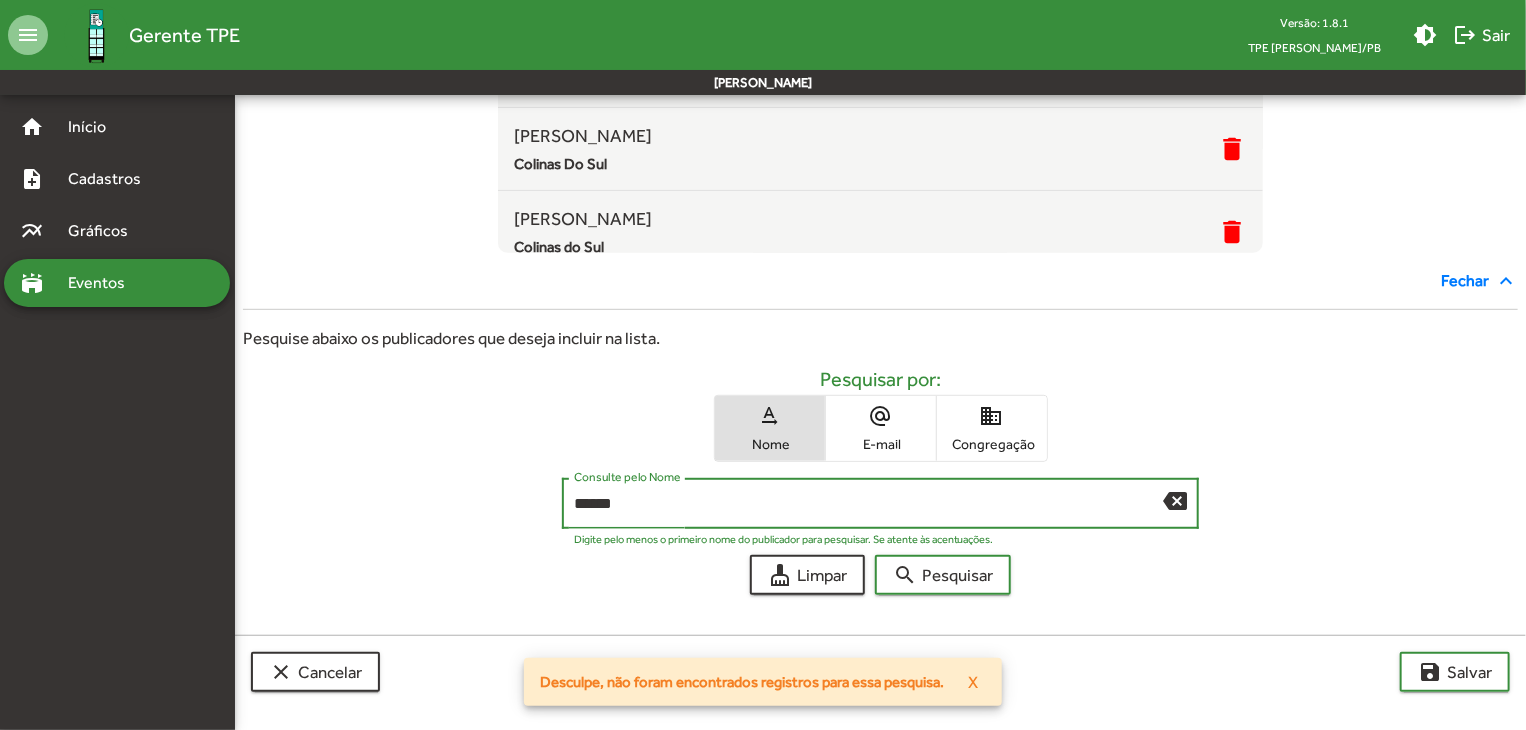 drag, startPoint x: 665, startPoint y: 509, endPoint x: 556, endPoint y: 497, distance: 109.65856 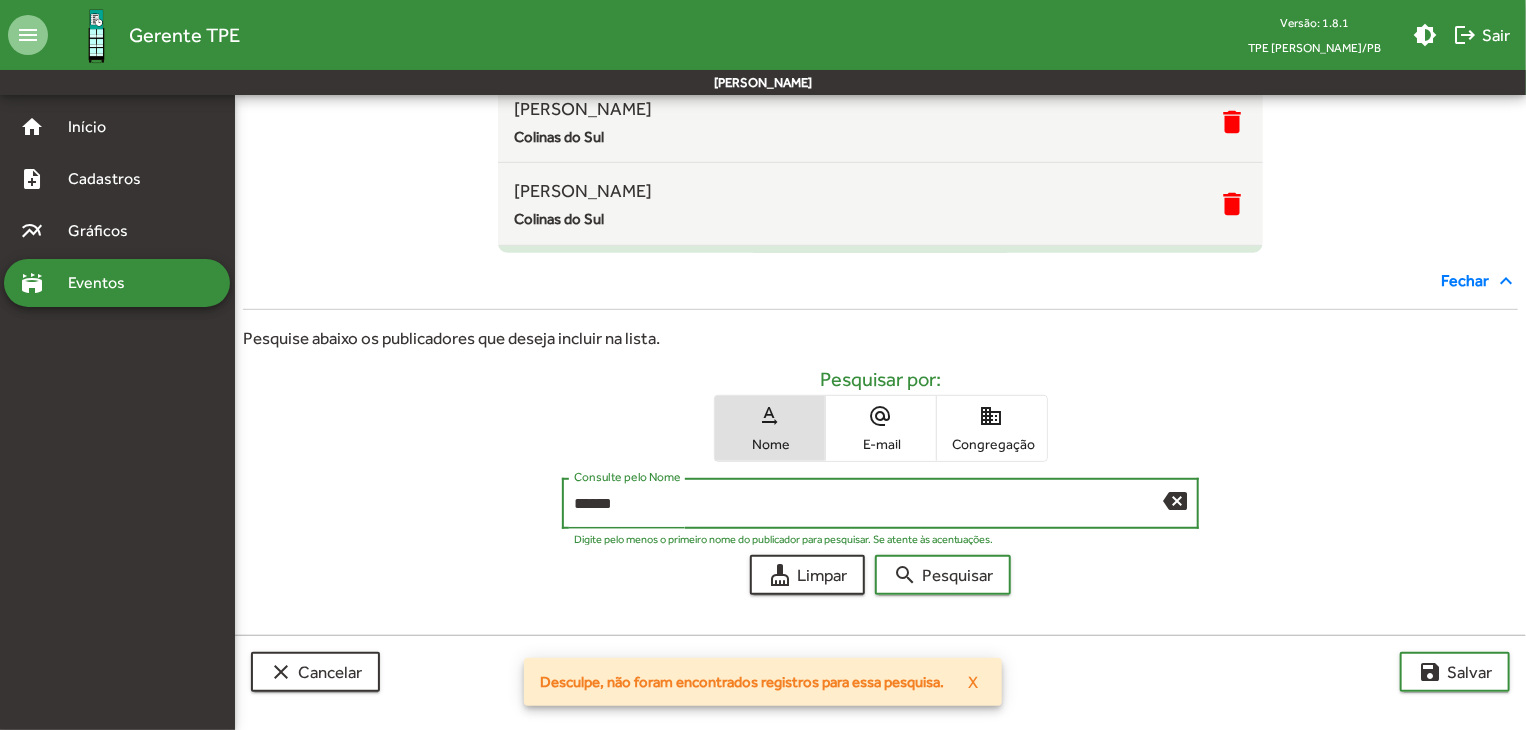 scroll, scrollTop: 445, scrollLeft: 0, axis: vertical 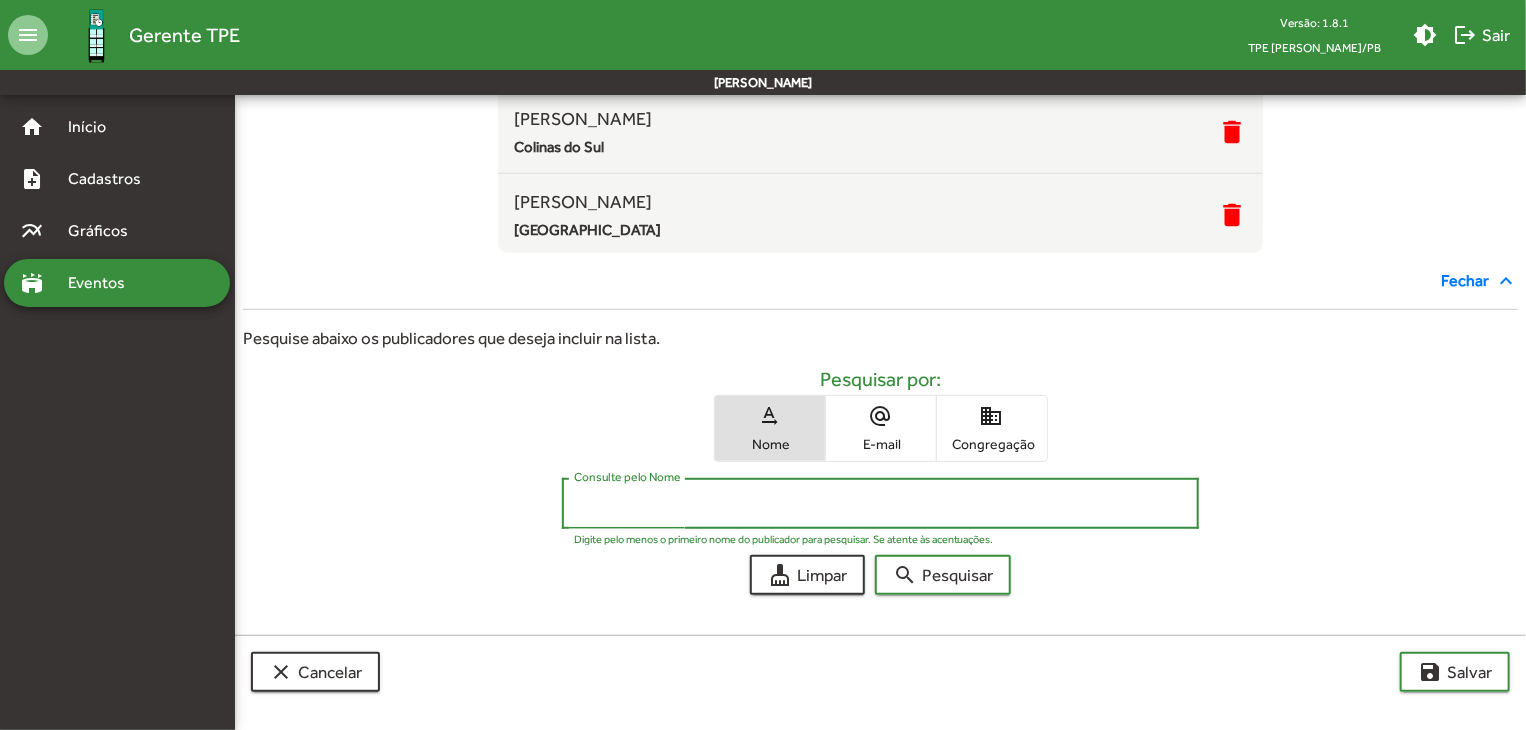 type 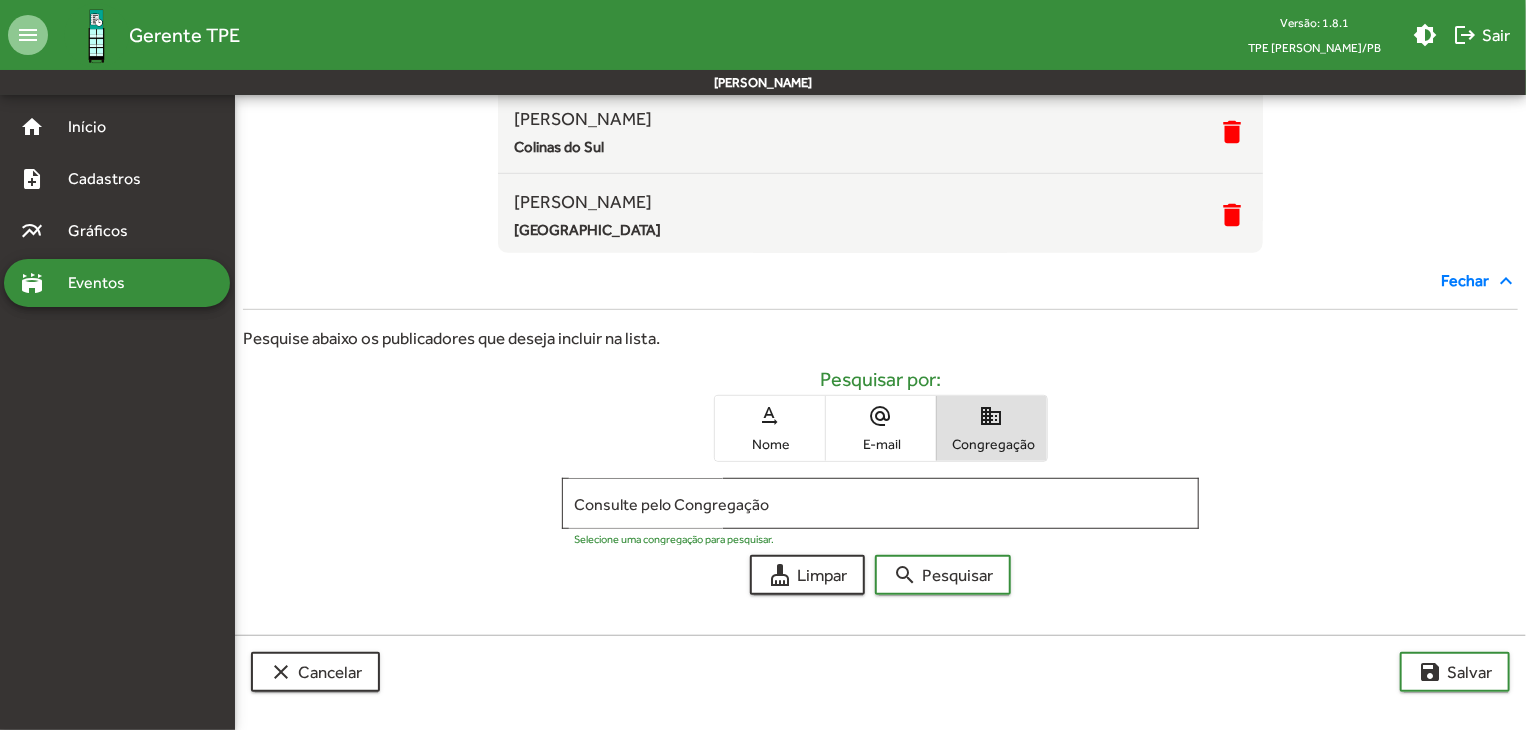 type 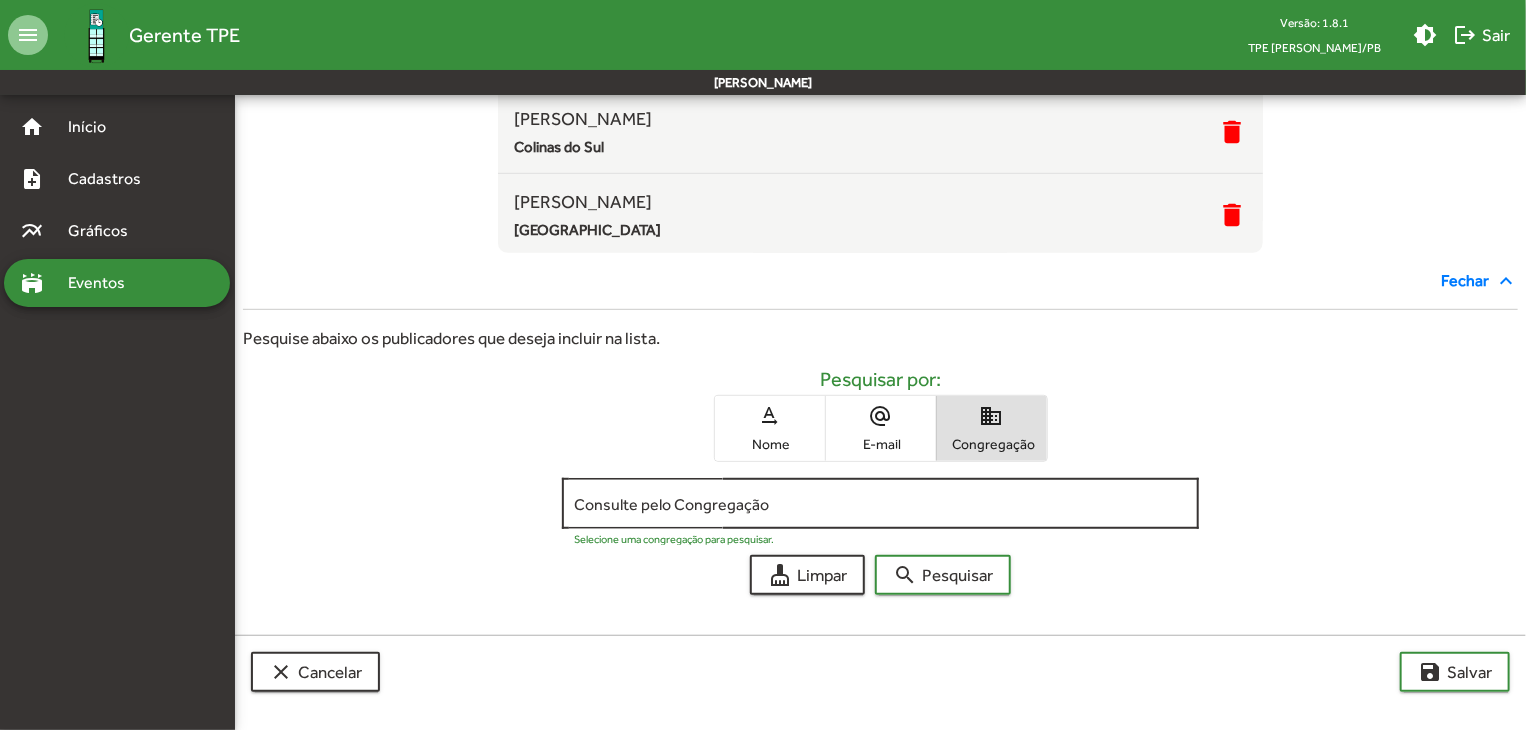 click on "Consulte pelo Congregação" at bounding box center (881, 501) 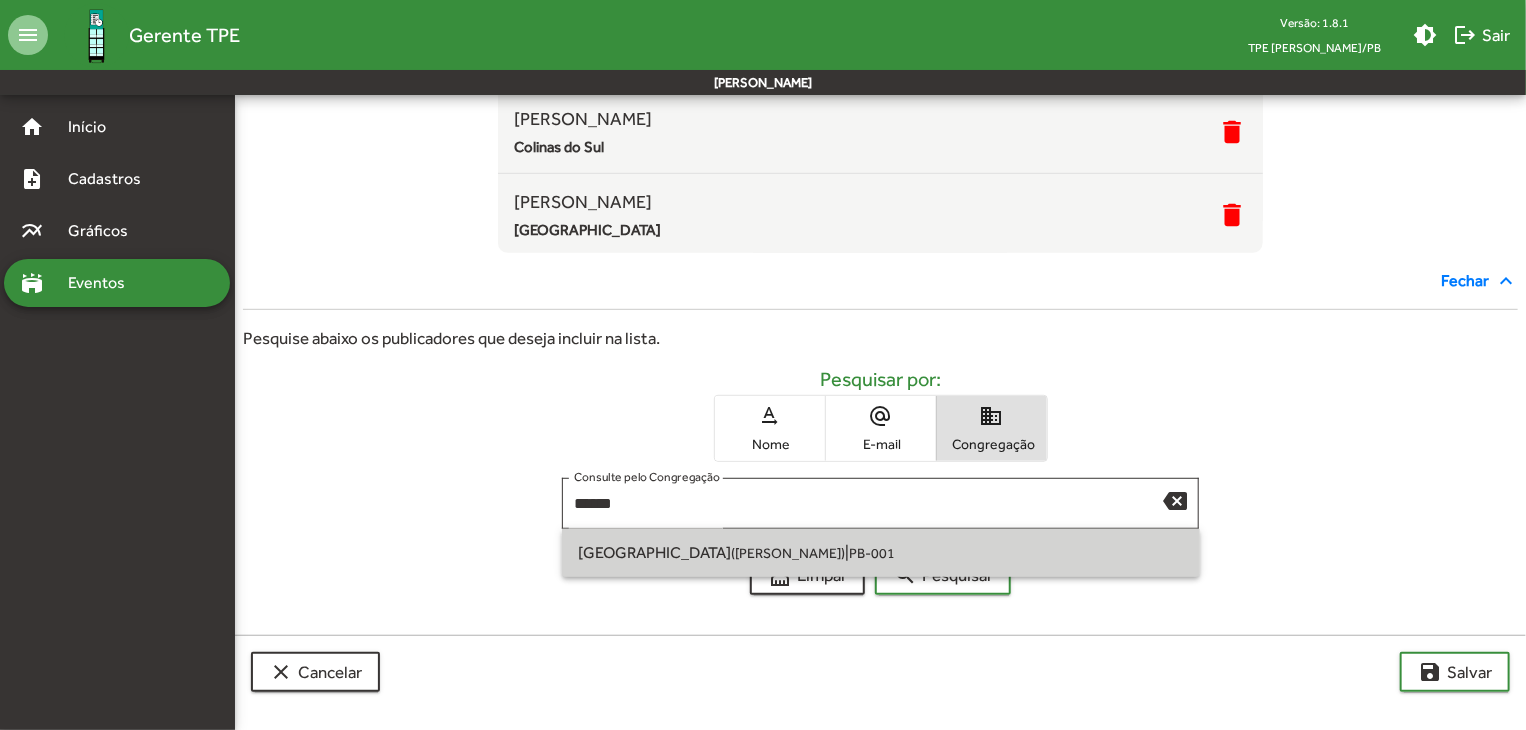 click on "[GEOGRAPHIC_DATA]  ([GEOGRAPHIC_DATA])  |  PB-001" at bounding box center (881, 553) 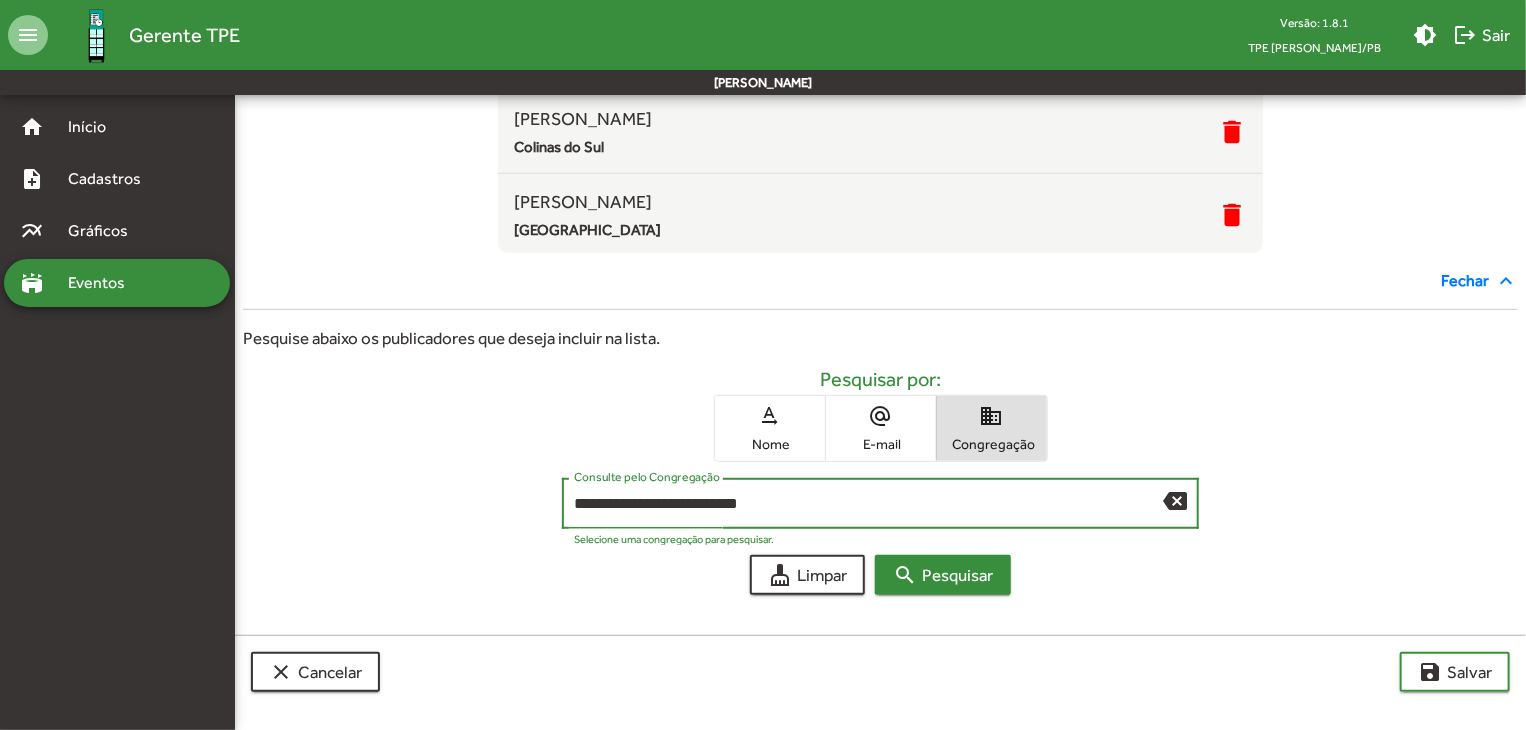click on "search  Pesquisar" at bounding box center [943, 575] 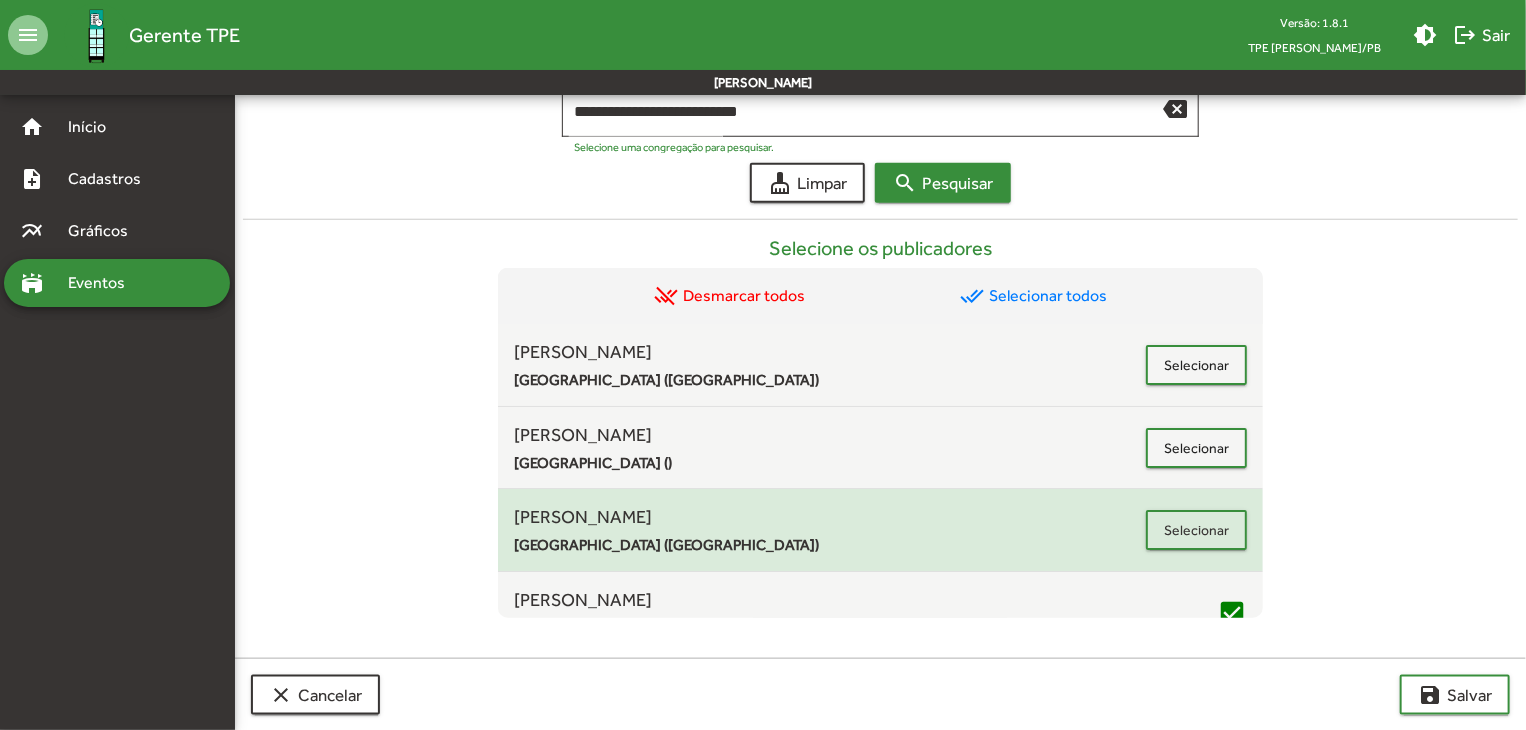 scroll, scrollTop: 815, scrollLeft: 0, axis: vertical 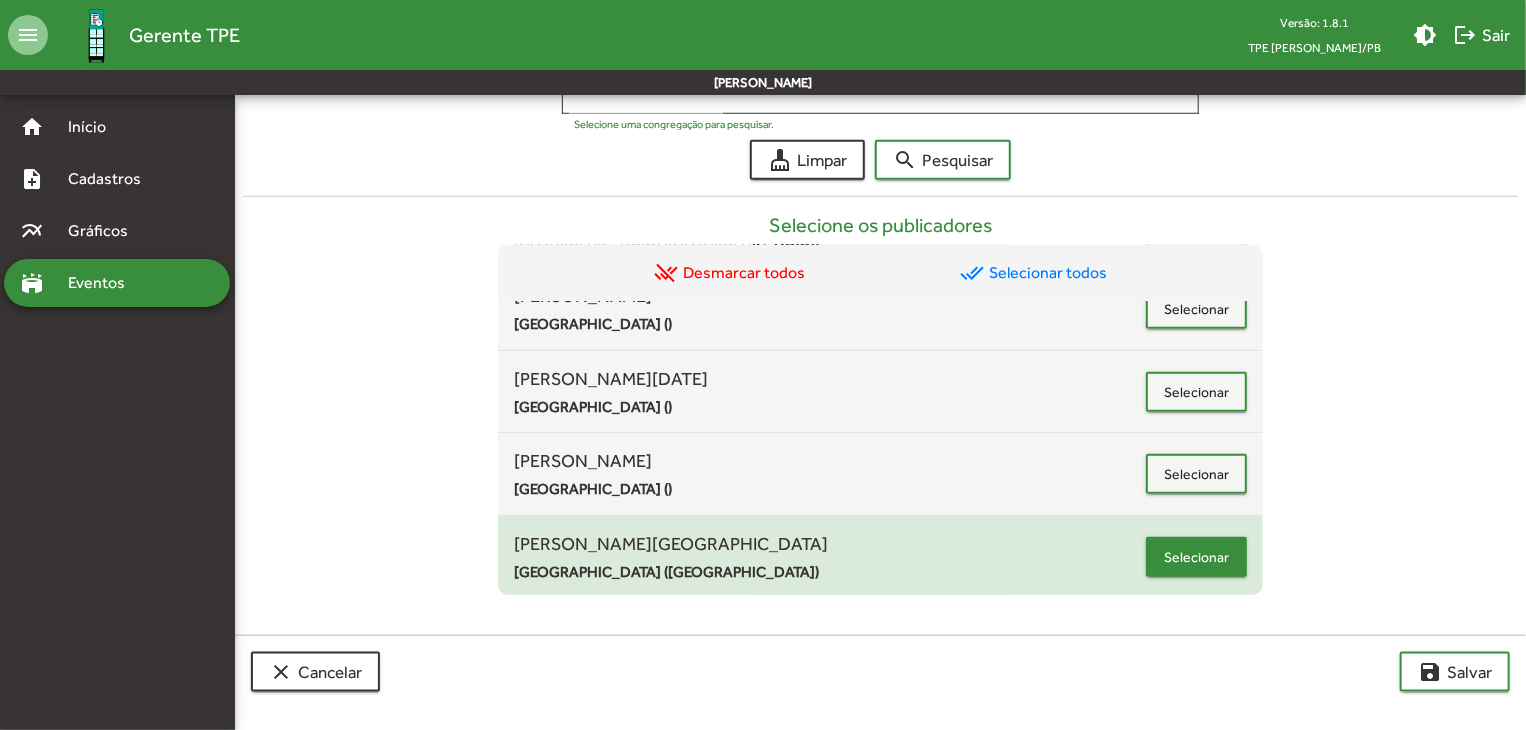 click on "Selecionar" at bounding box center [1196, 557] 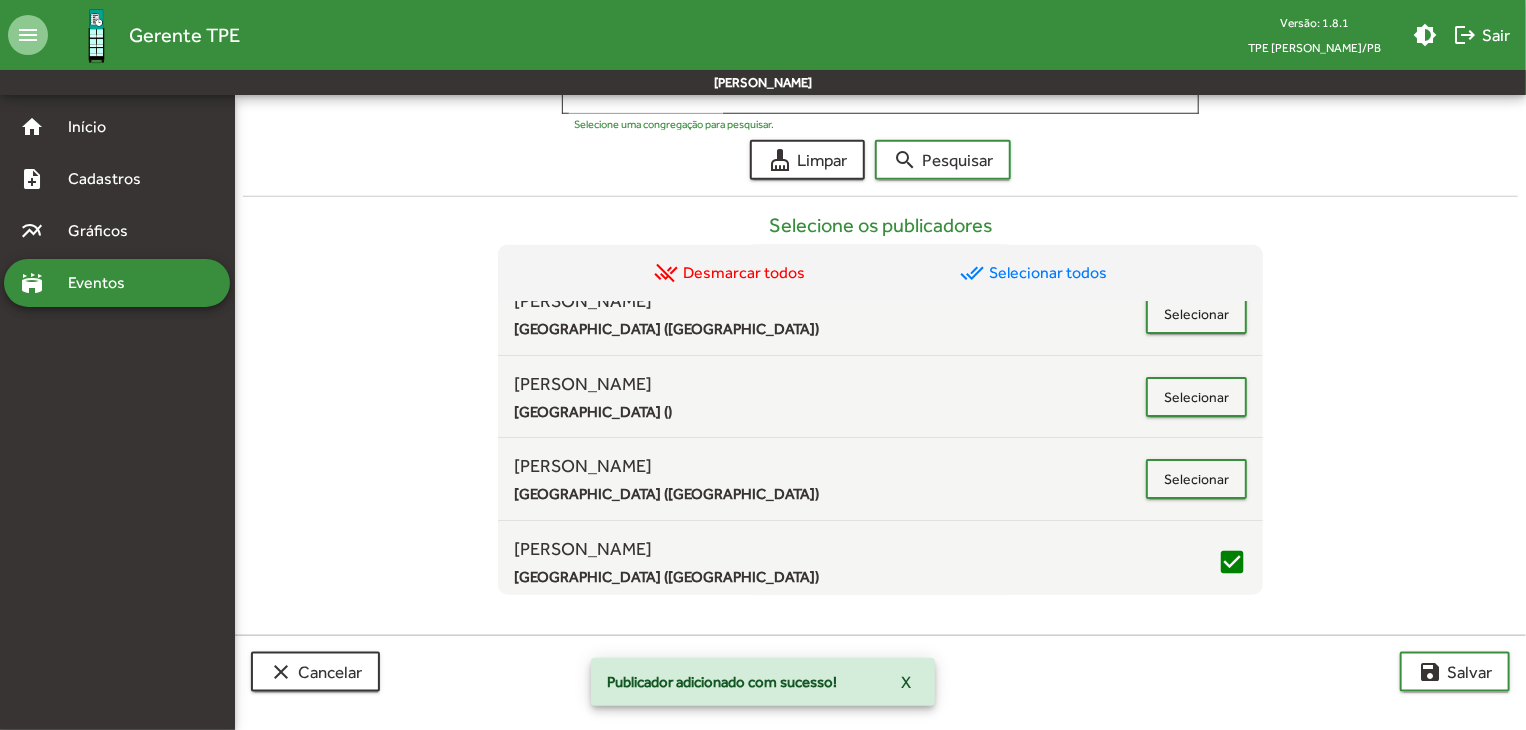 scroll, scrollTop: 0, scrollLeft: 0, axis: both 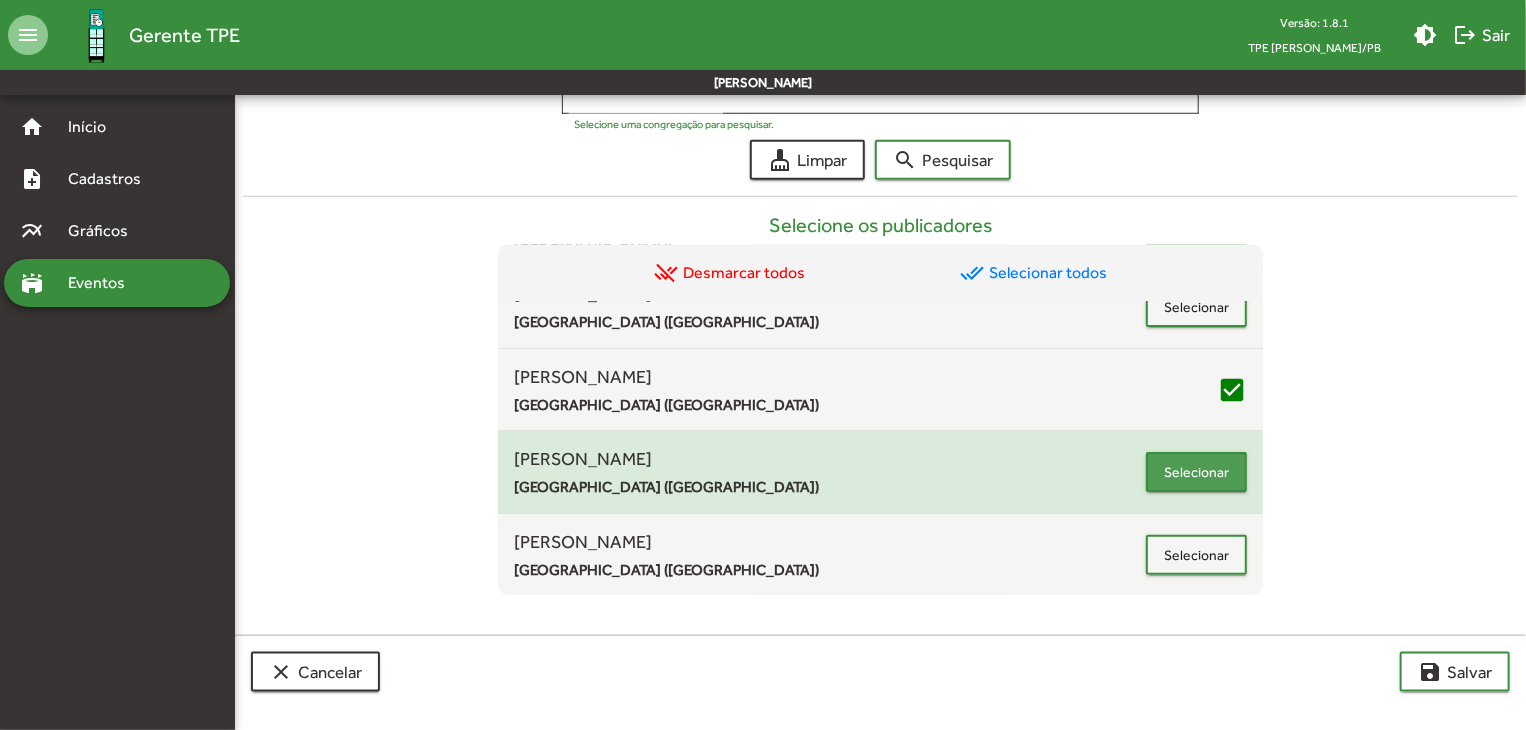 click on "Selecionar" at bounding box center [1196, 472] 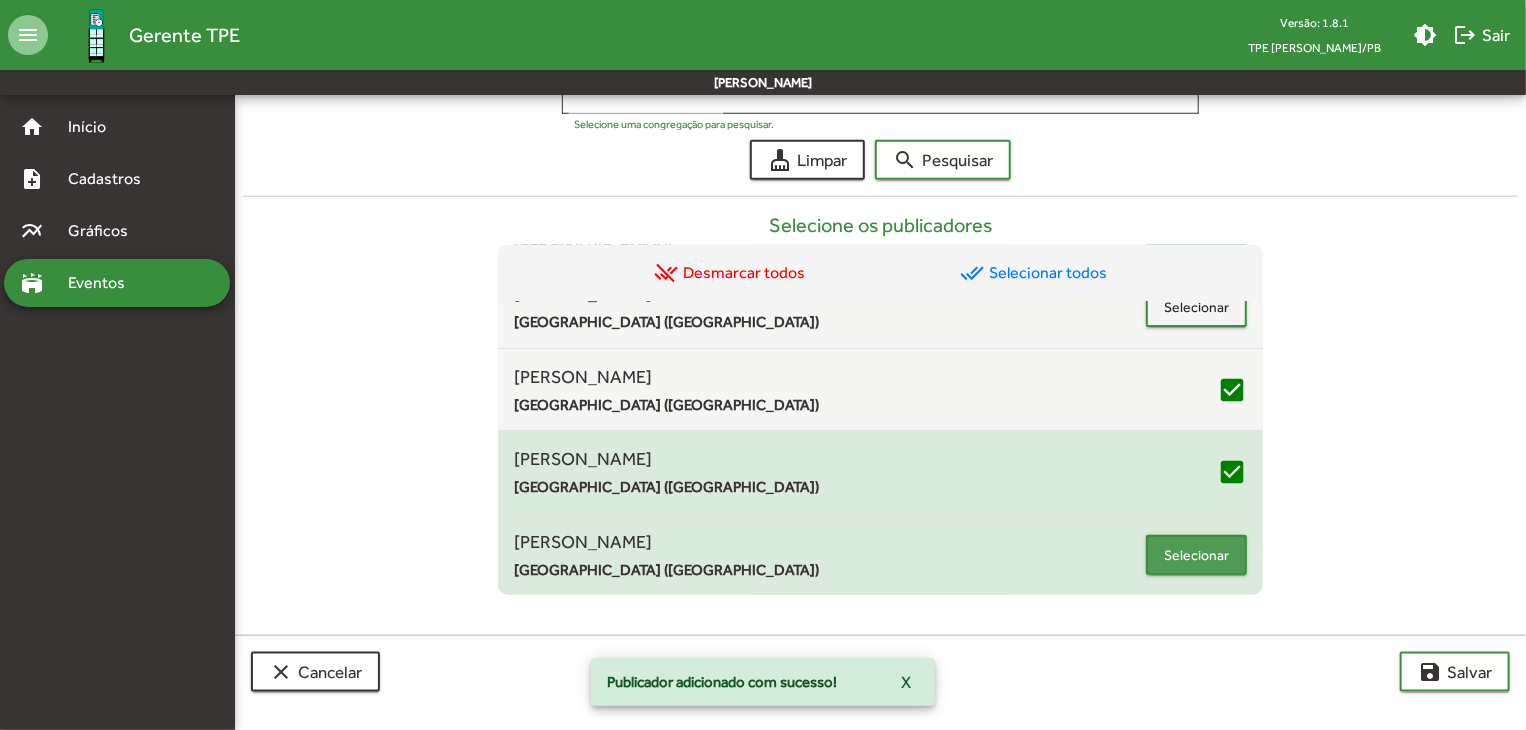 click on "Selecionar" at bounding box center (1196, 555) 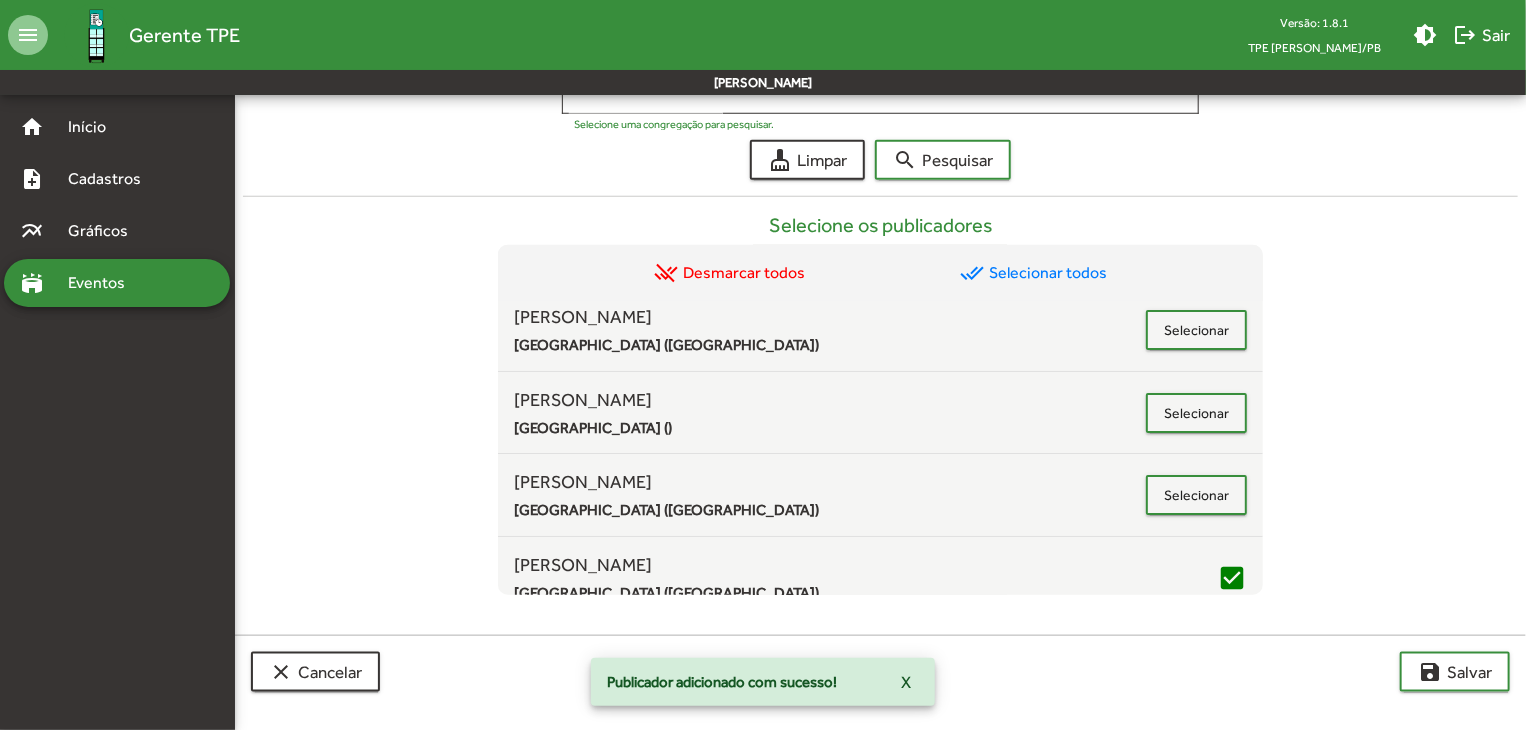 scroll, scrollTop: 0, scrollLeft: 0, axis: both 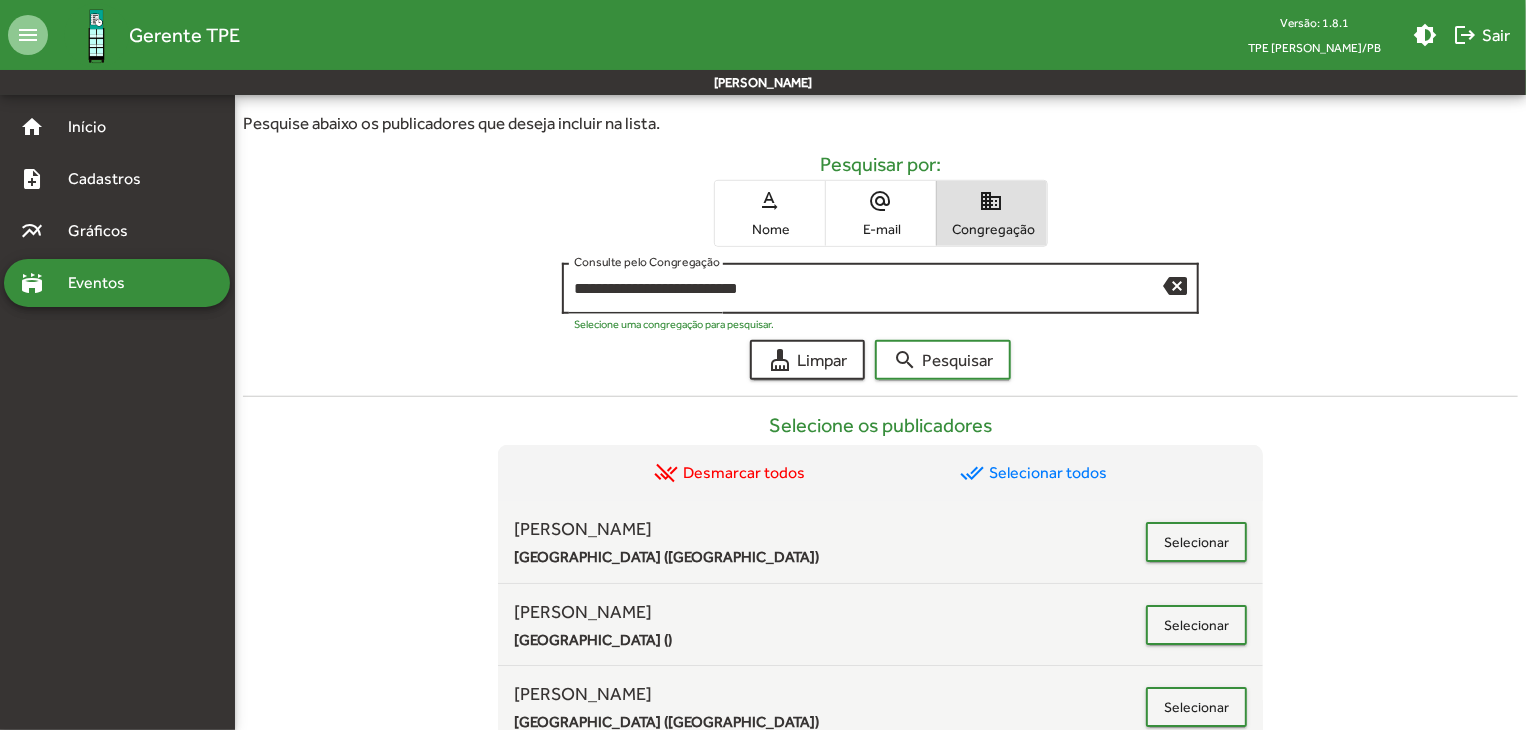 click on "backspace" at bounding box center (1175, 285) 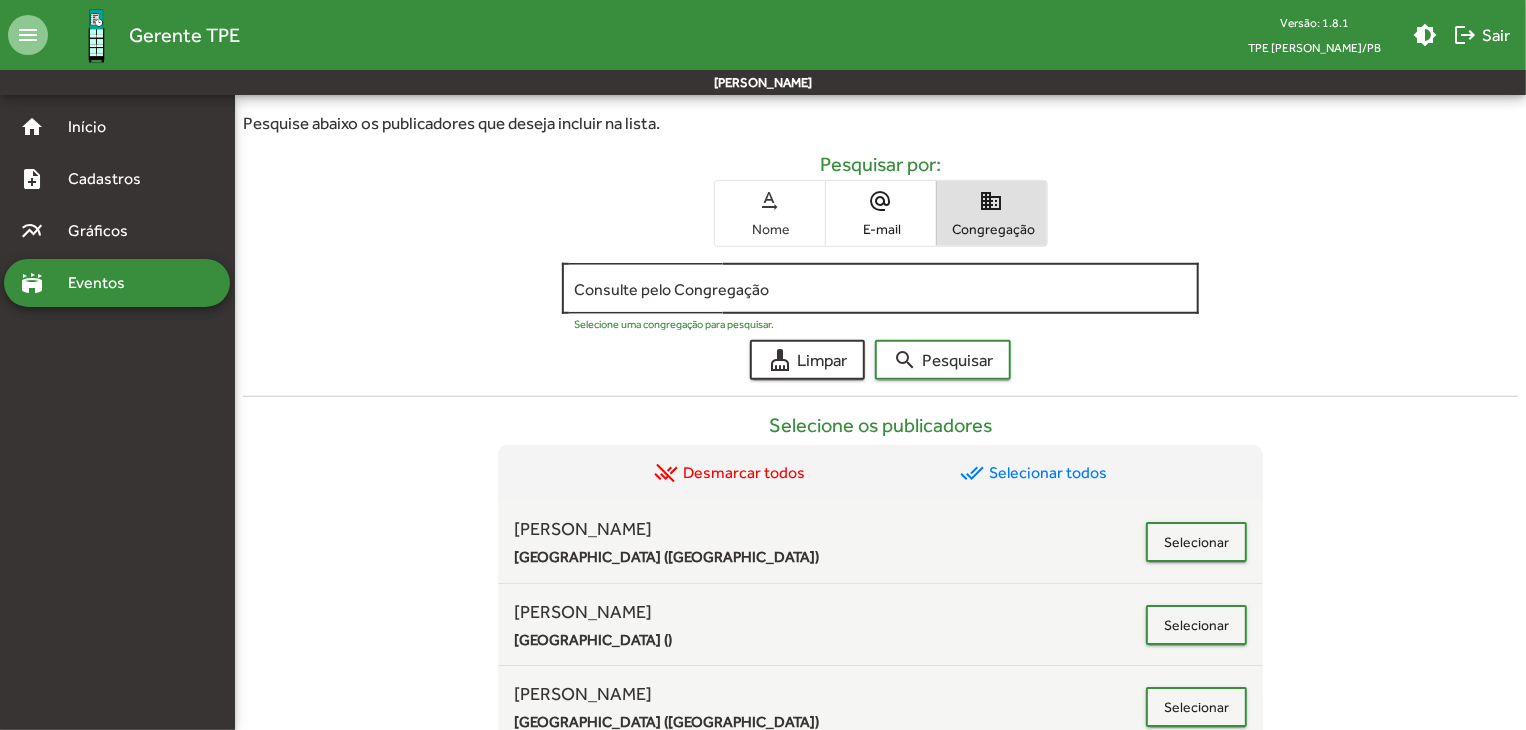 click on "text_rotation_none" at bounding box center (770, 201) 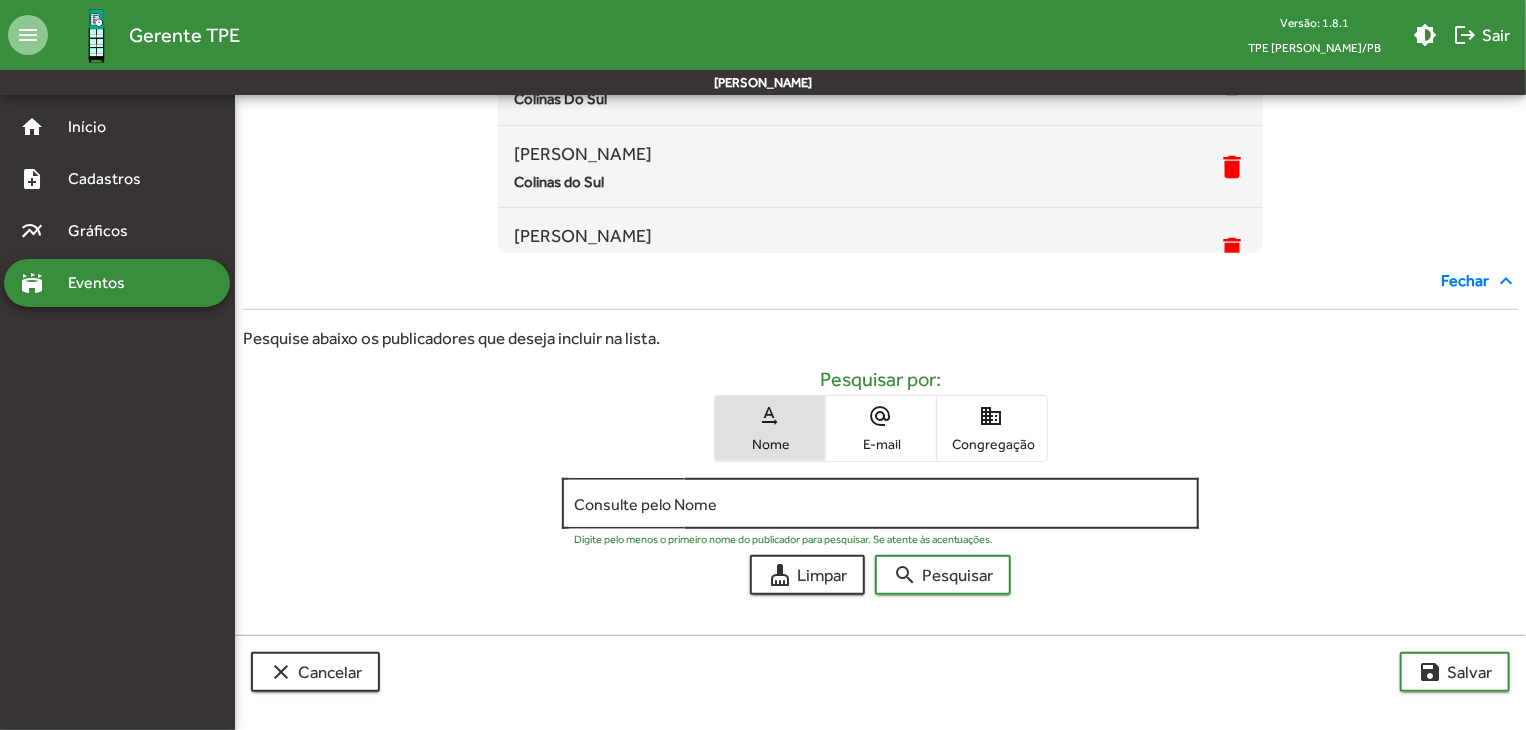 type 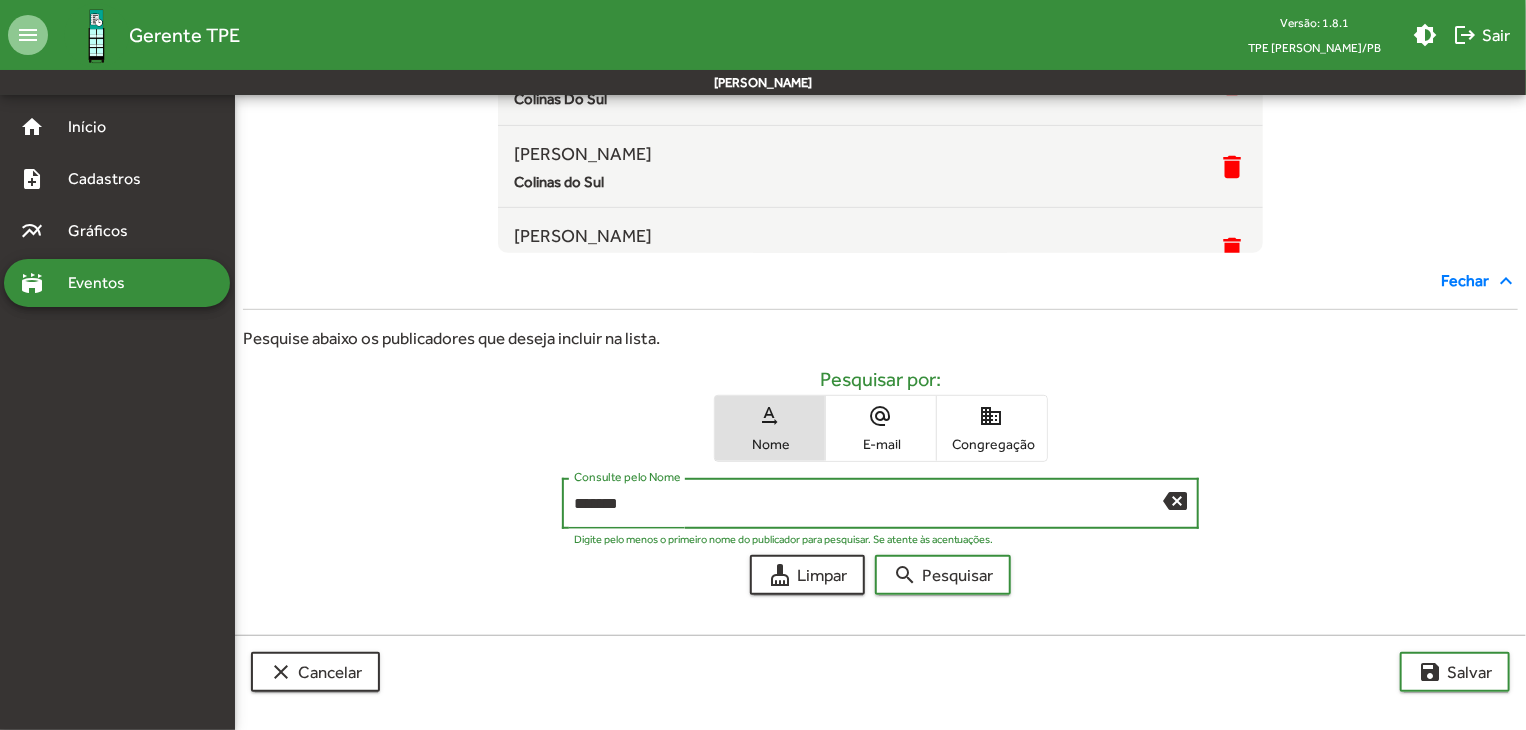 click on "search  Pesquisar" at bounding box center (943, 575) 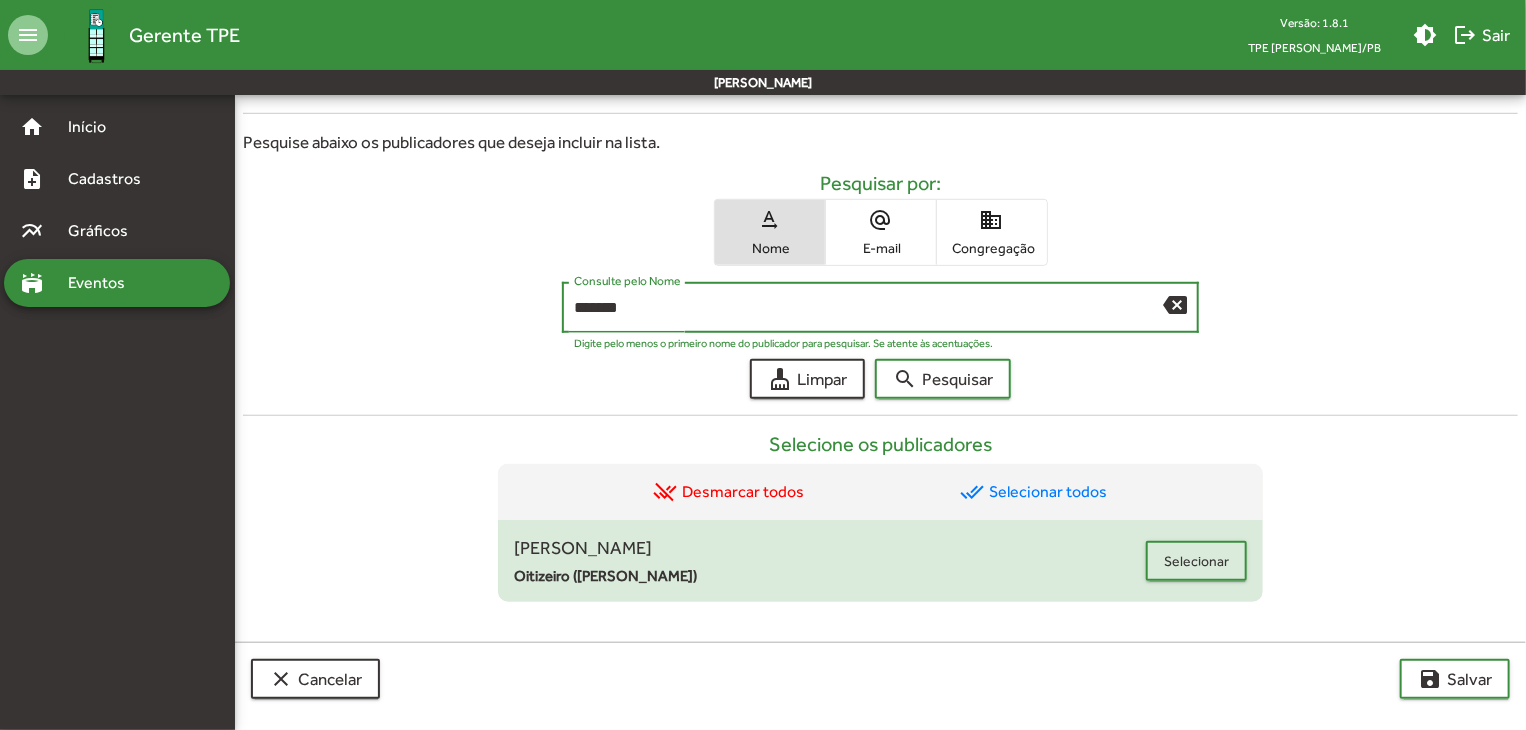 scroll, scrollTop: 602, scrollLeft: 0, axis: vertical 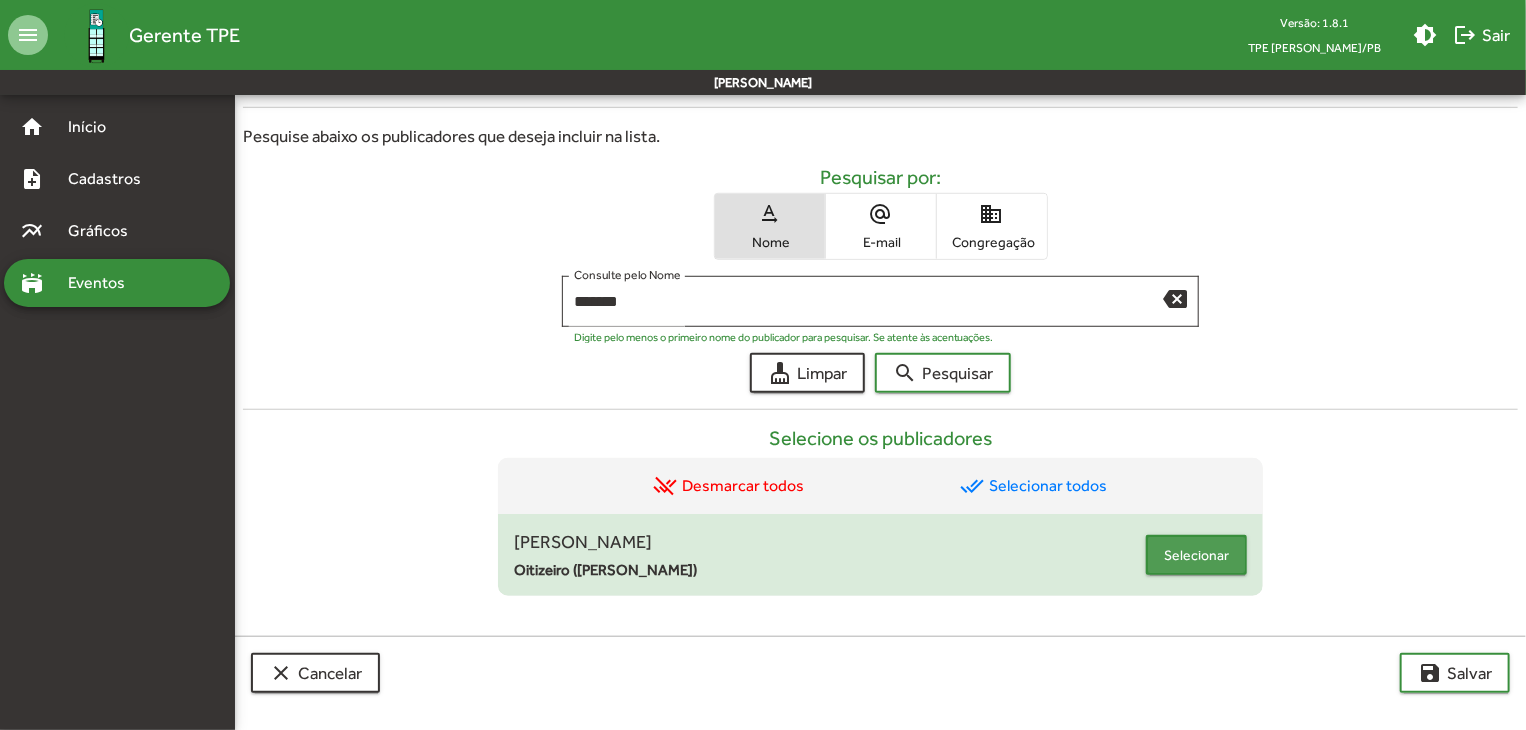 click on "Selecionar" at bounding box center [1196, 555] 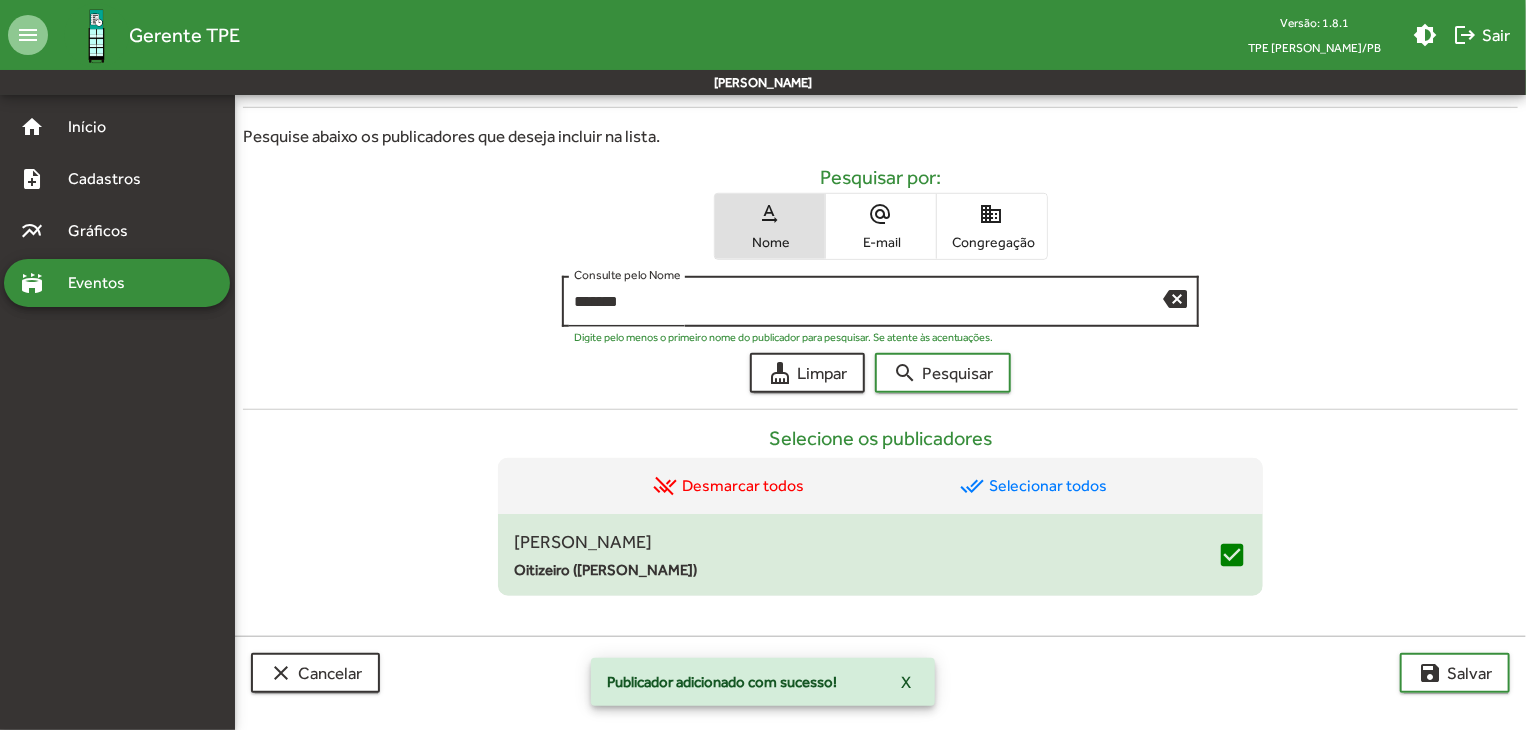 click on "******* Consulte pelo Nome" at bounding box center [869, 299] 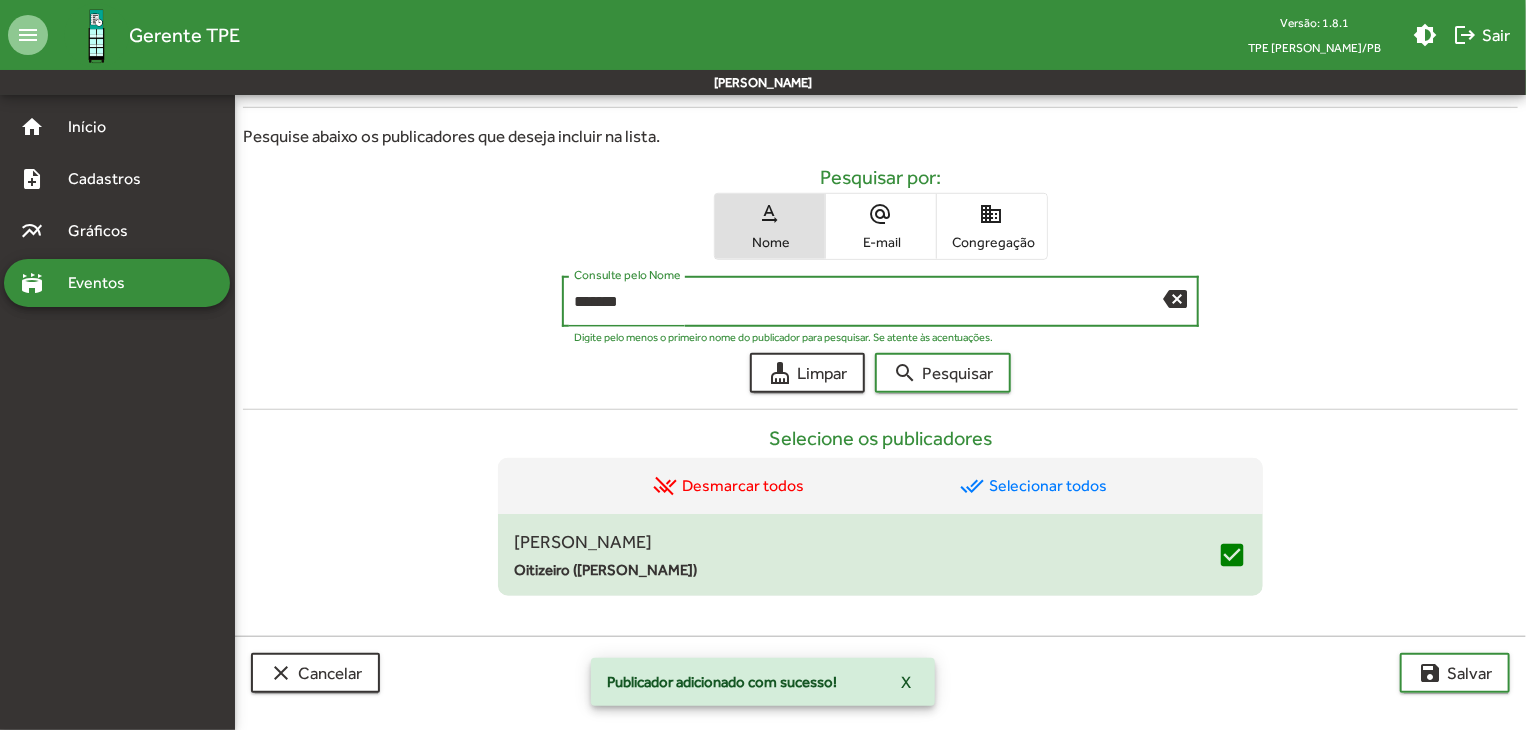 drag, startPoint x: 687, startPoint y: 294, endPoint x: 524, endPoint y: 297, distance: 163.0276 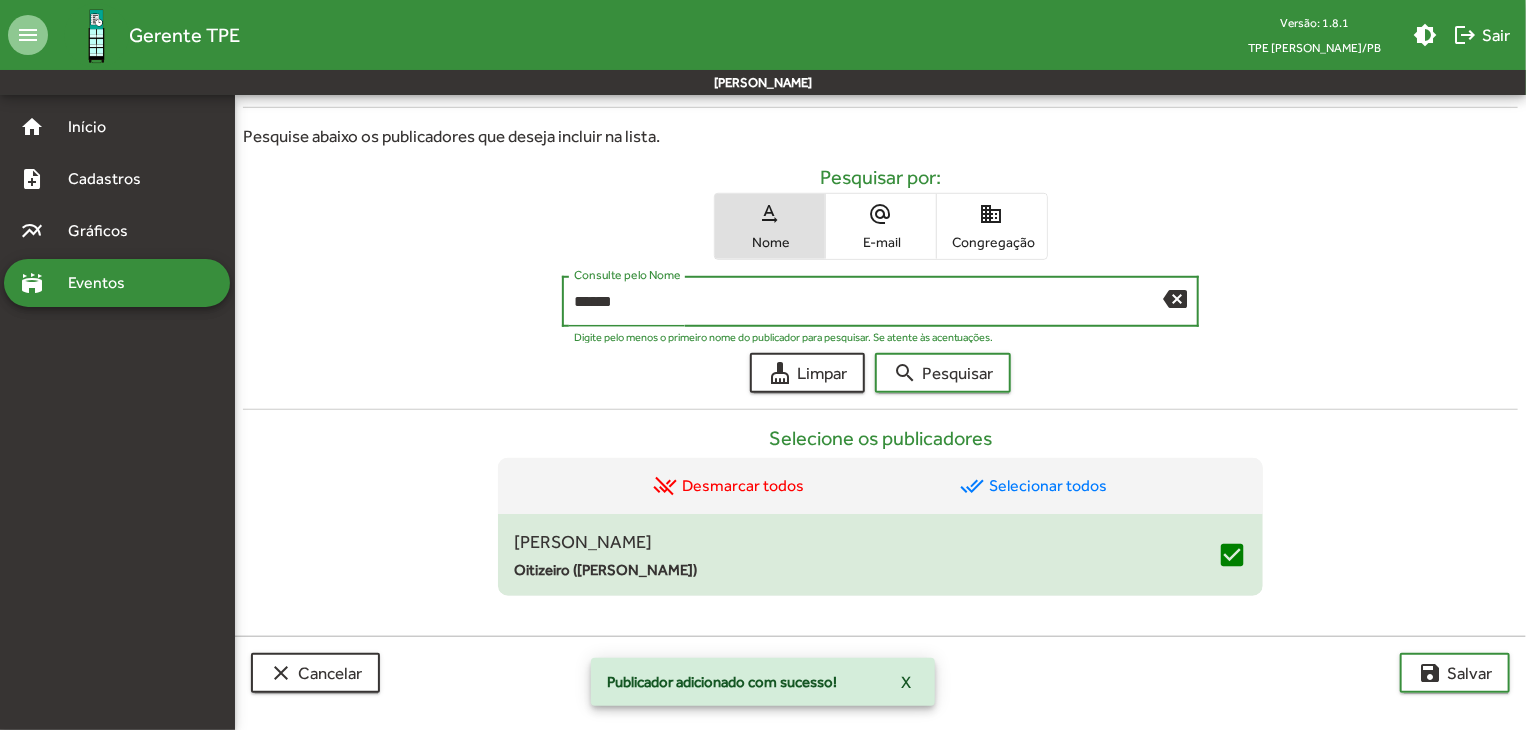 type on "******" 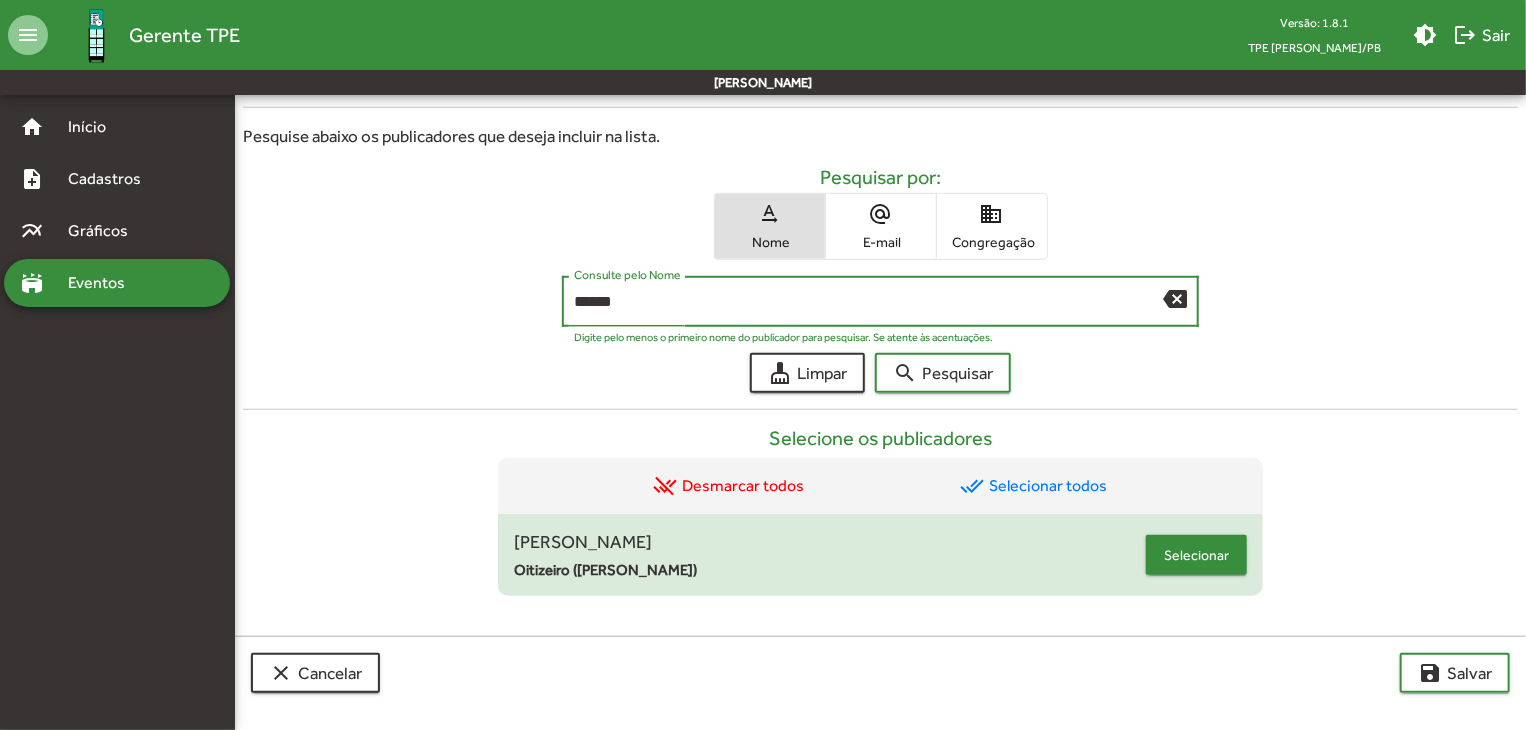 click on "Selecionar" at bounding box center (1196, 555) 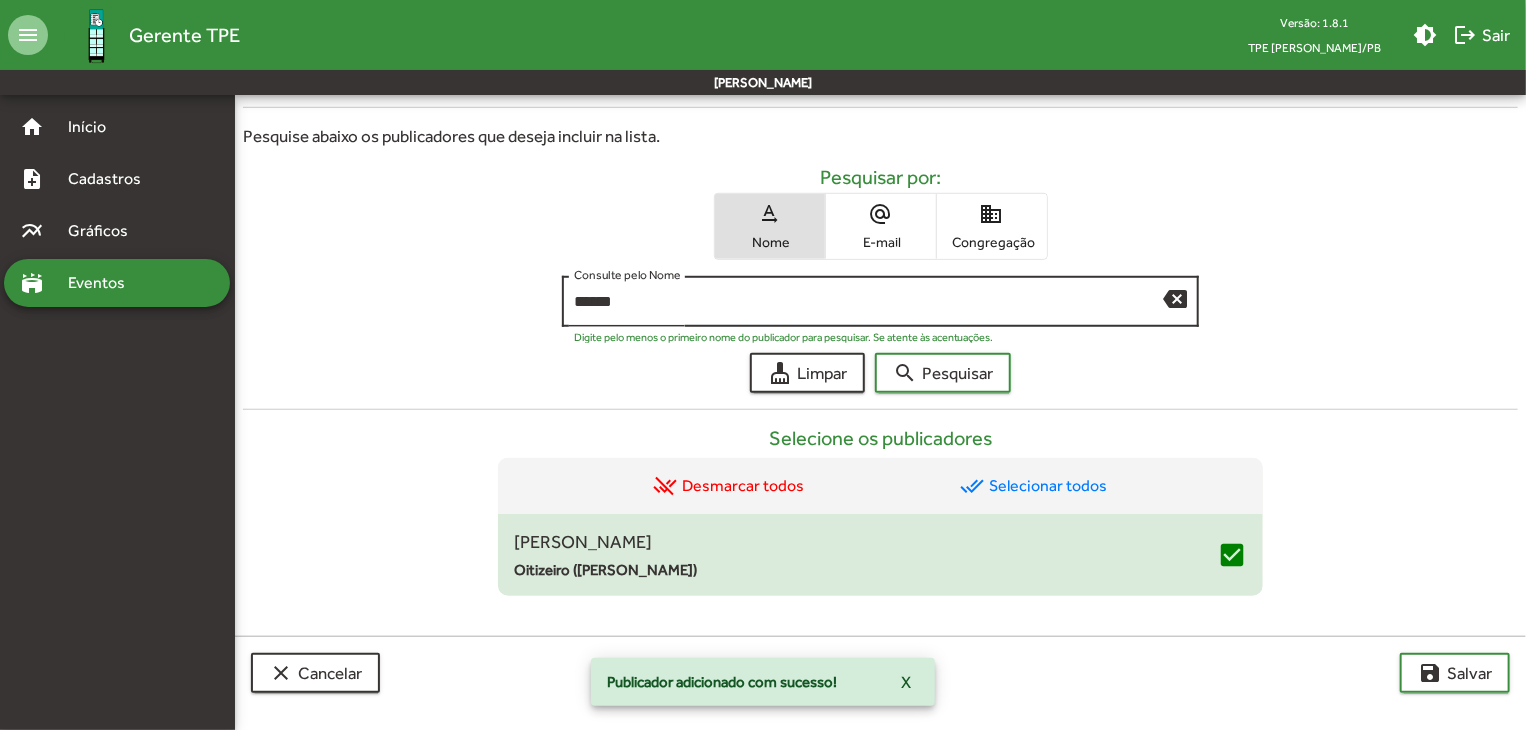 click on "backspace" at bounding box center (1175, 298) 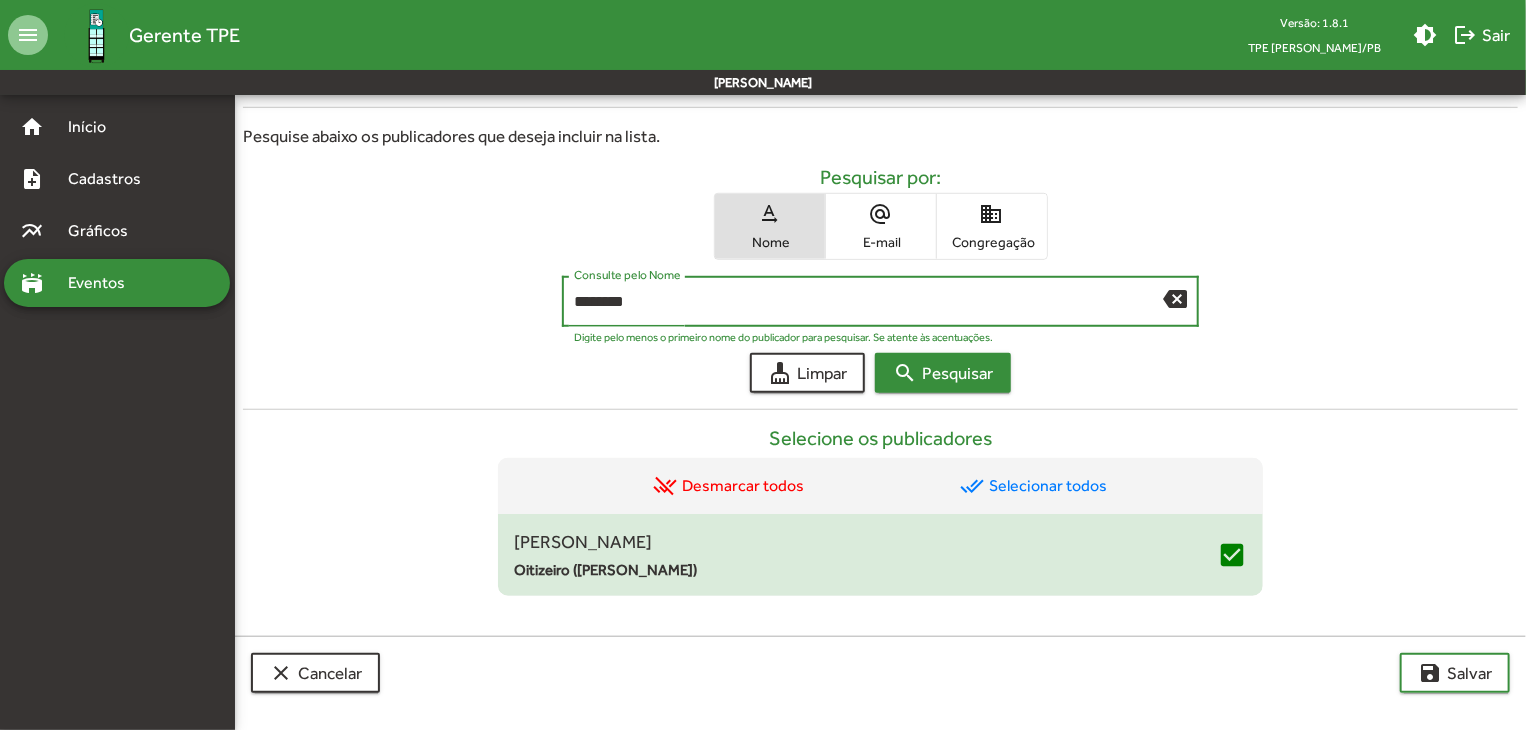click on "search  Pesquisar" at bounding box center (943, 373) 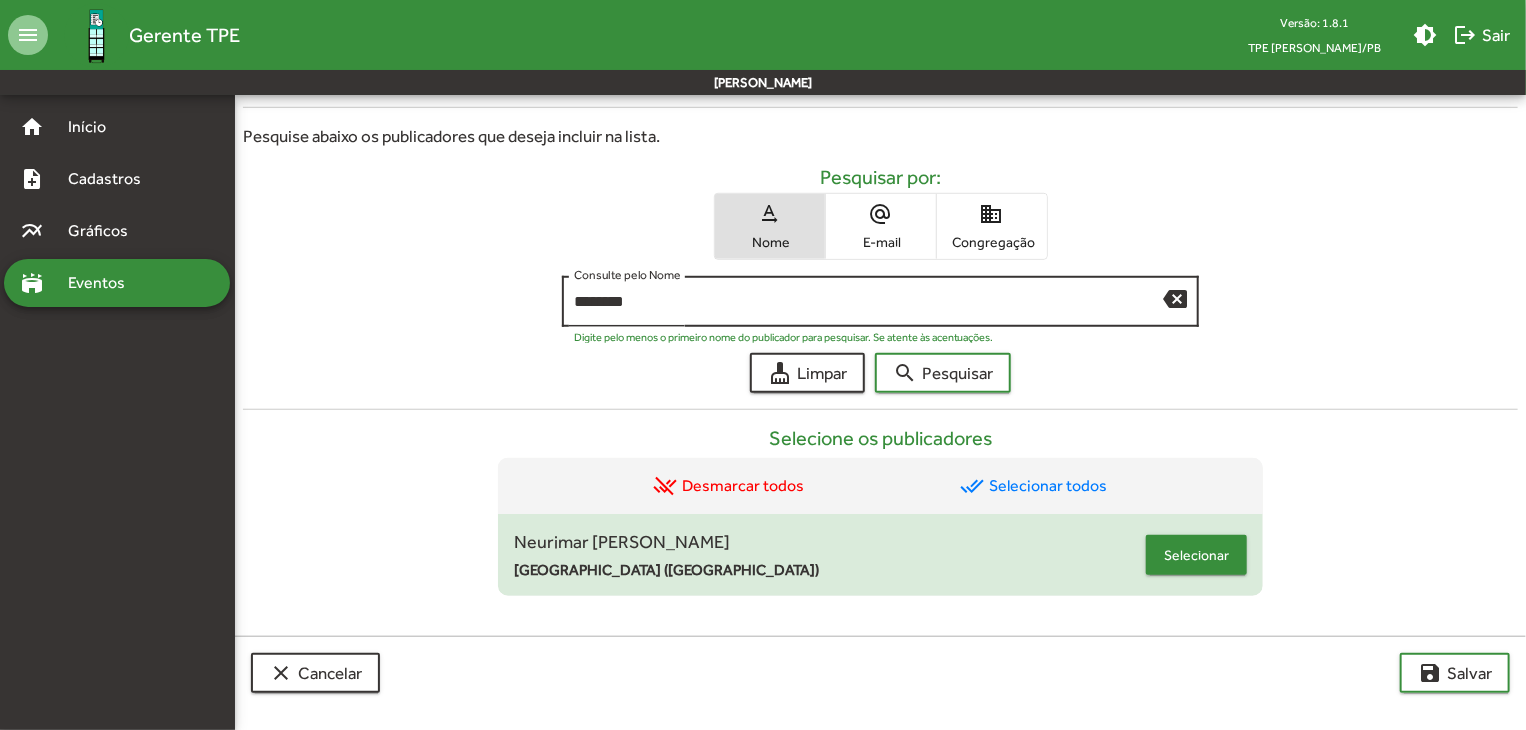 click on "Selecionar" at bounding box center (1196, 555) 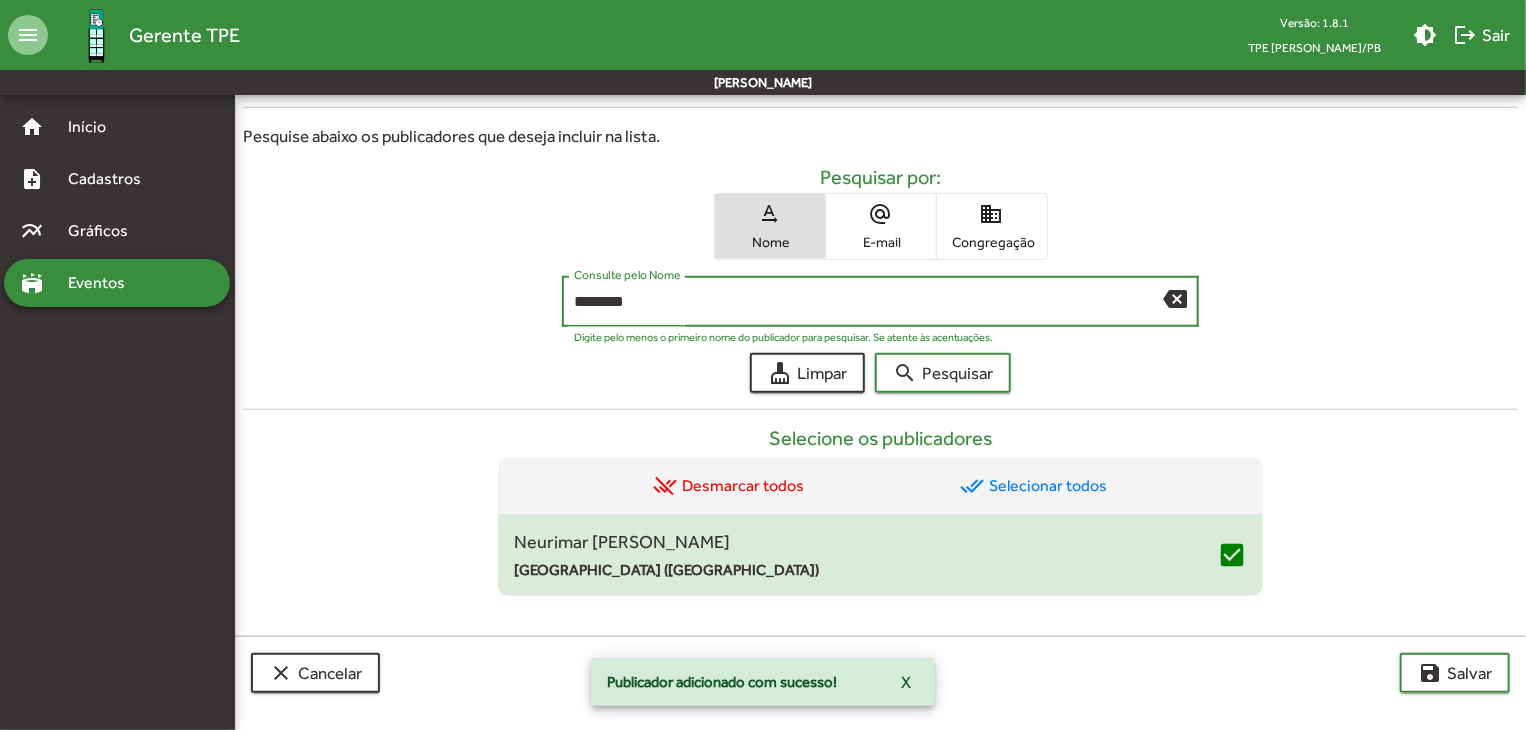 click on "********" at bounding box center (869, 302) 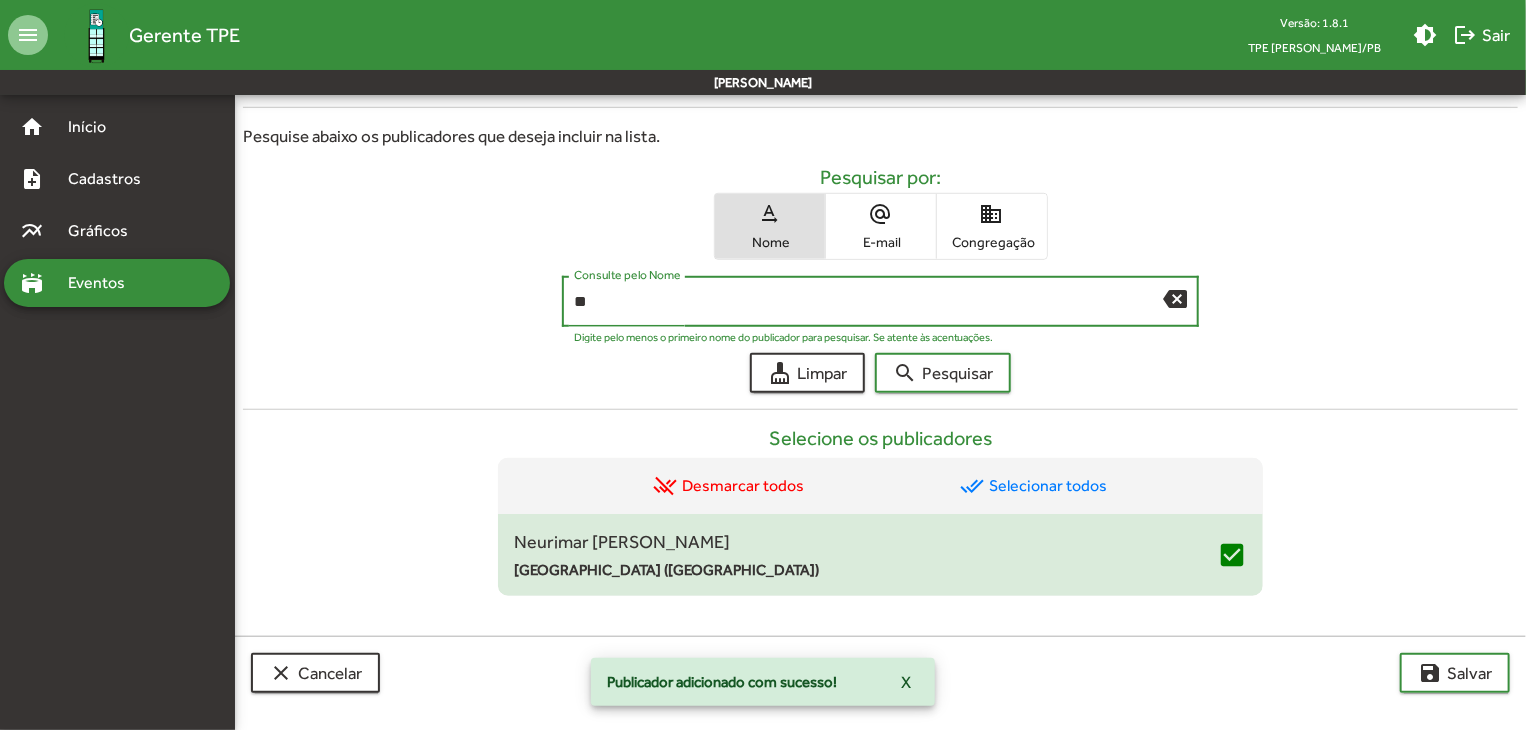 type on "*" 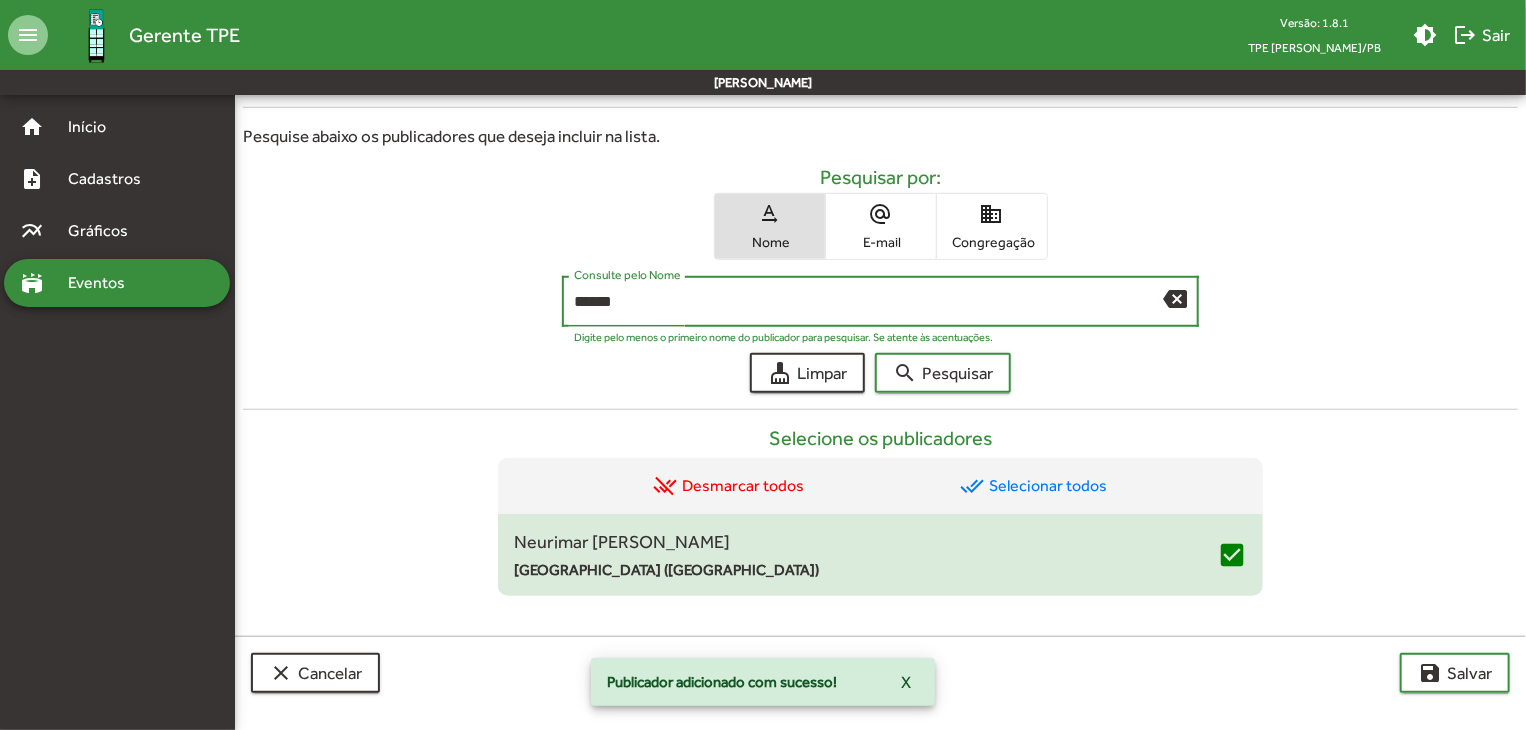 click on "search  Pesquisar" at bounding box center (943, 373) 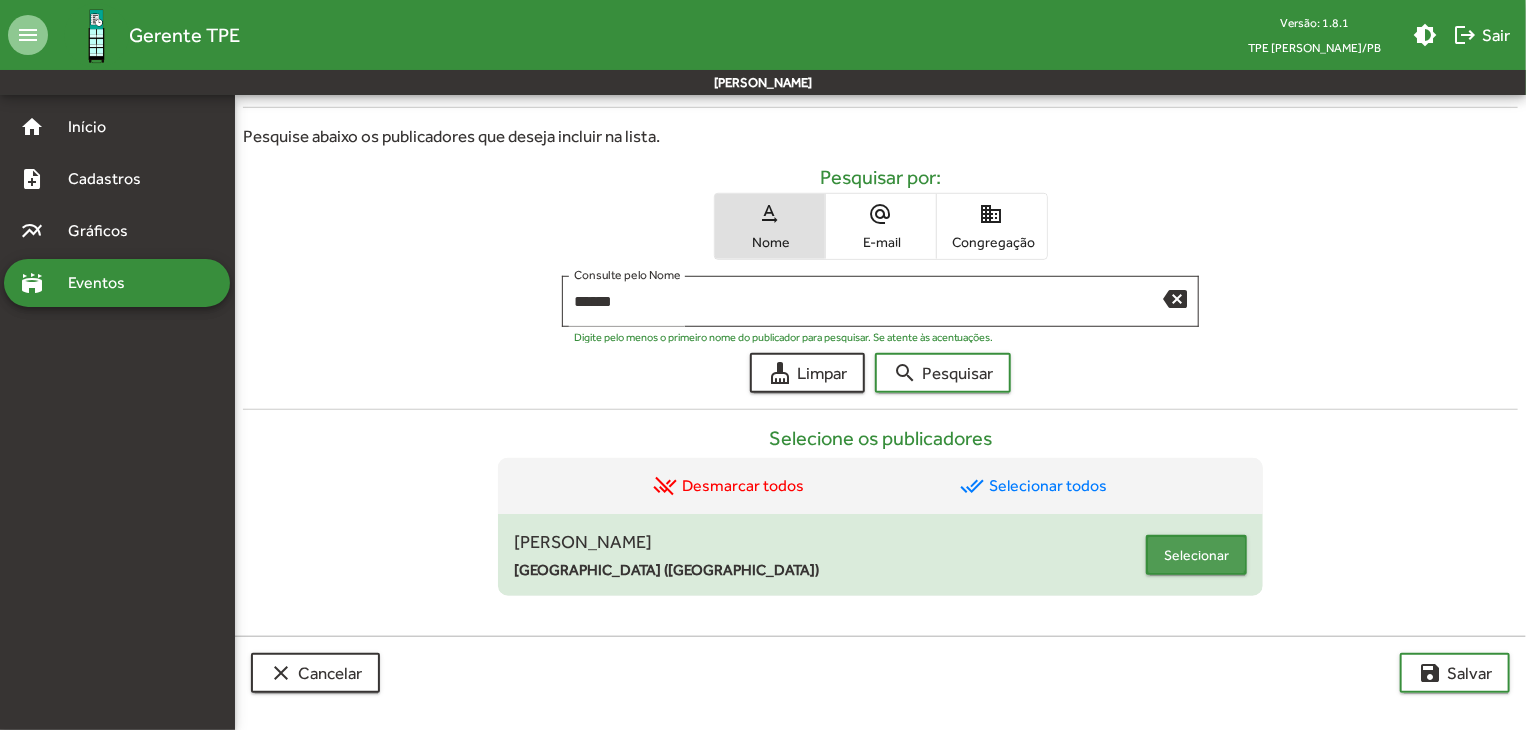 click on "Selecionar" at bounding box center [1196, 555] 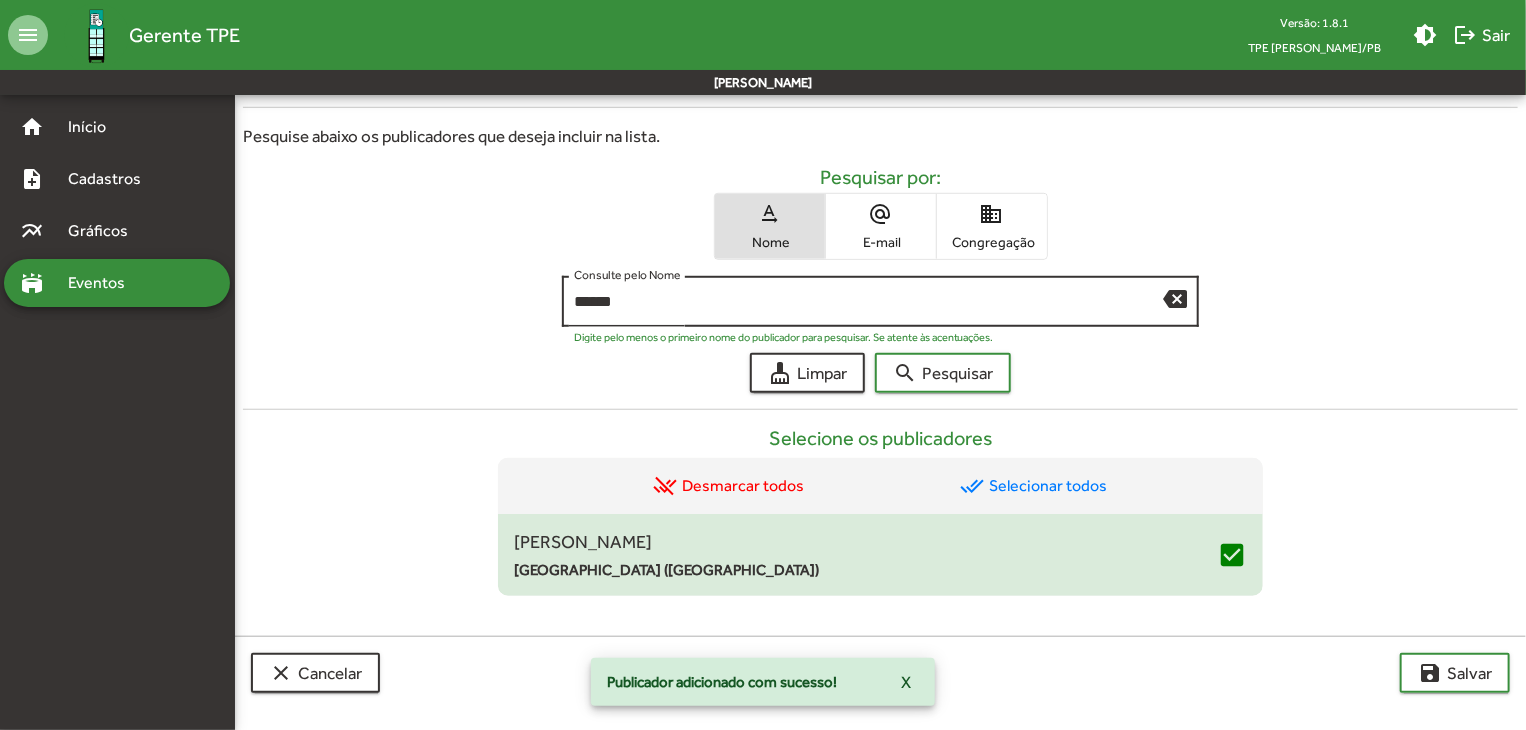 drag, startPoint x: 931, startPoint y: 282, endPoint x: 568, endPoint y: 297, distance: 363.30978 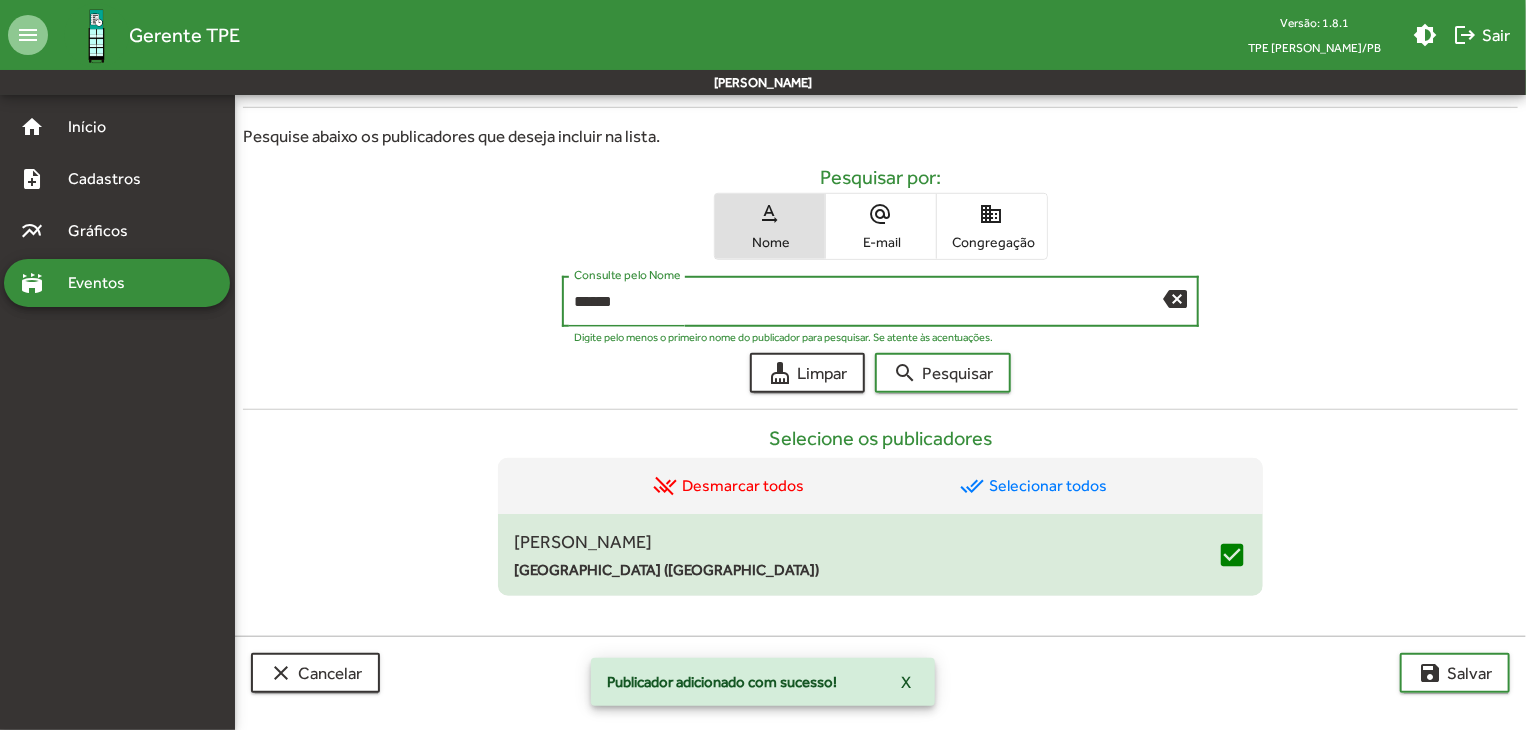 drag, startPoint x: 636, startPoint y: 305, endPoint x: 523, endPoint y: 303, distance: 113.0177 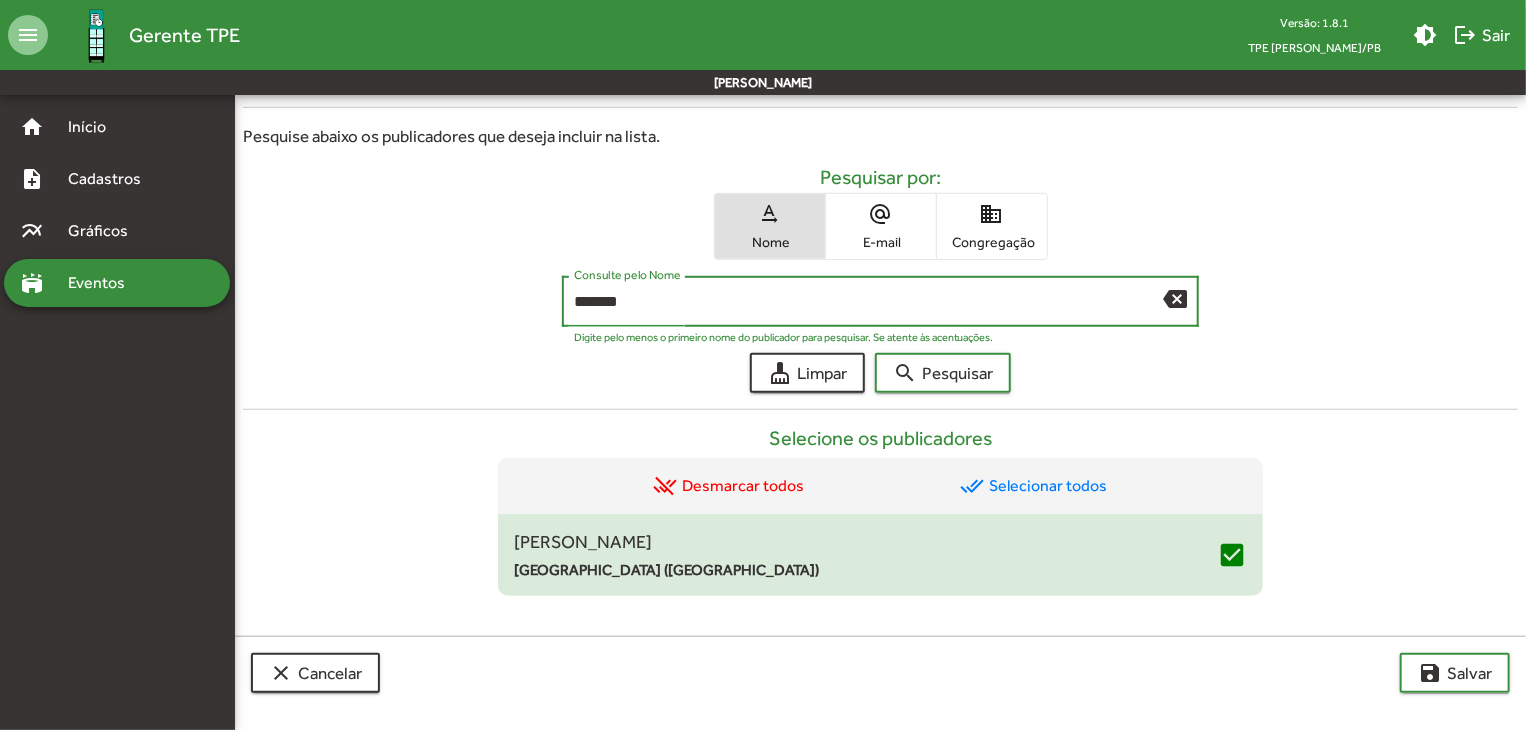 click on "search  Pesquisar" at bounding box center [943, 373] 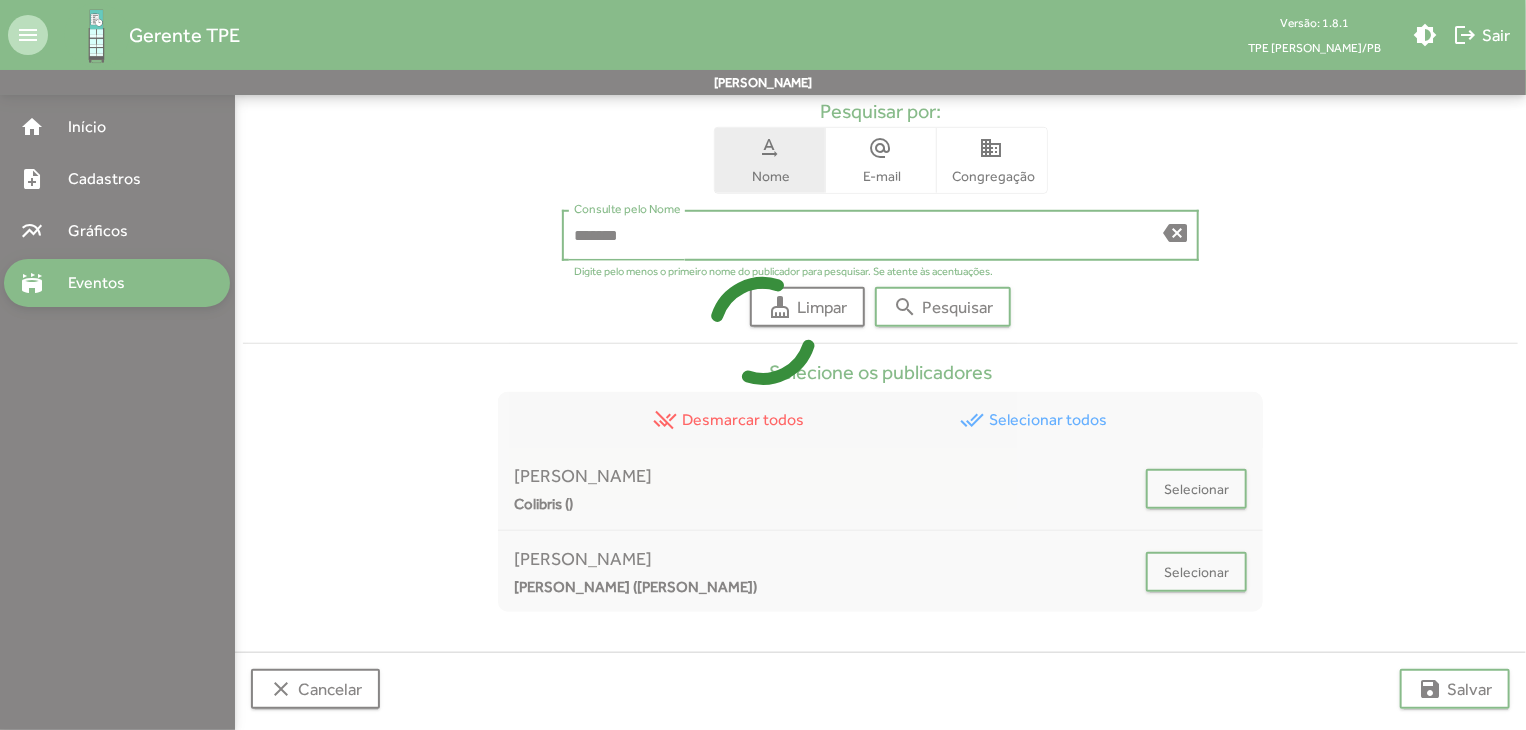 scroll, scrollTop: 684, scrollLeft: 0, axis: vertical 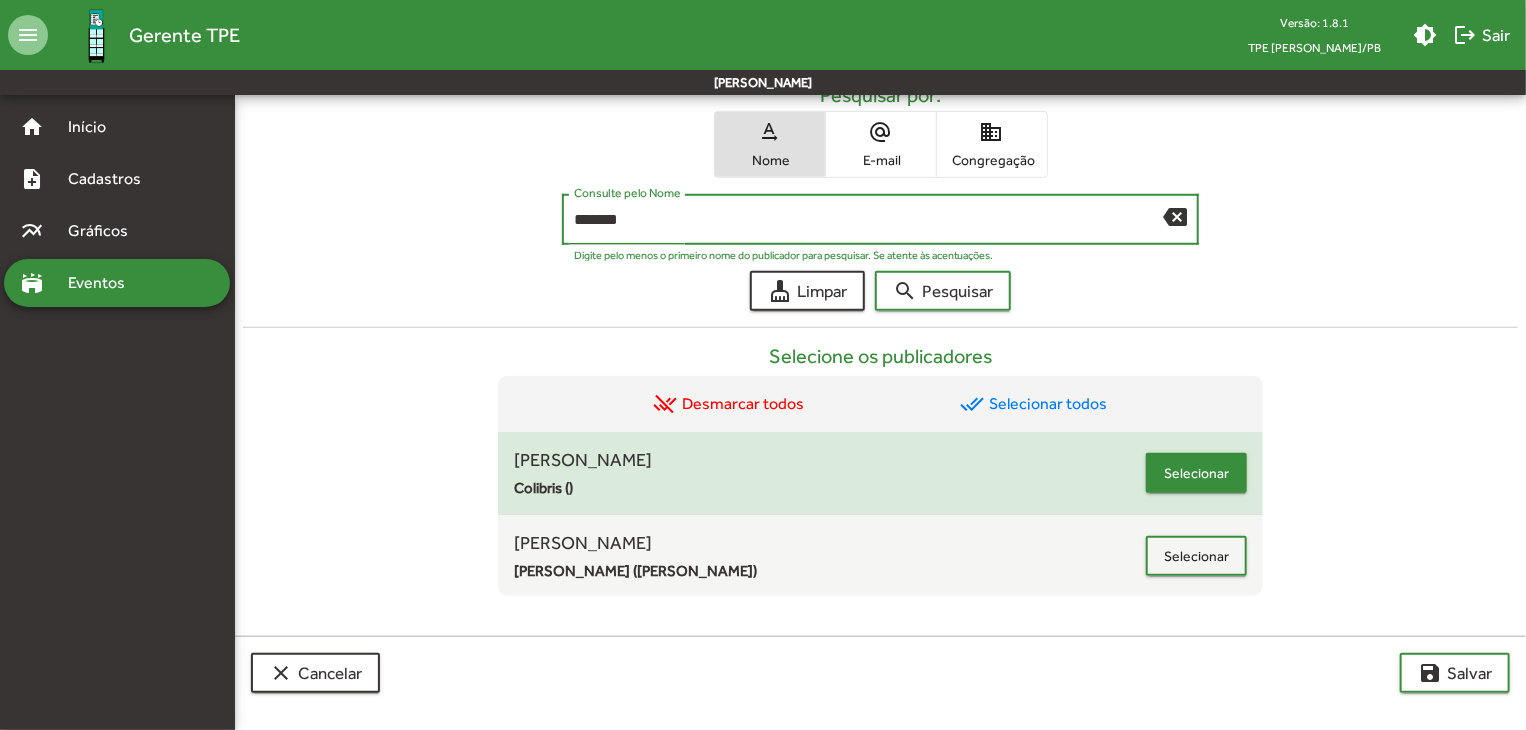 click on "Selecionar" at bounding box center (1196, 473) 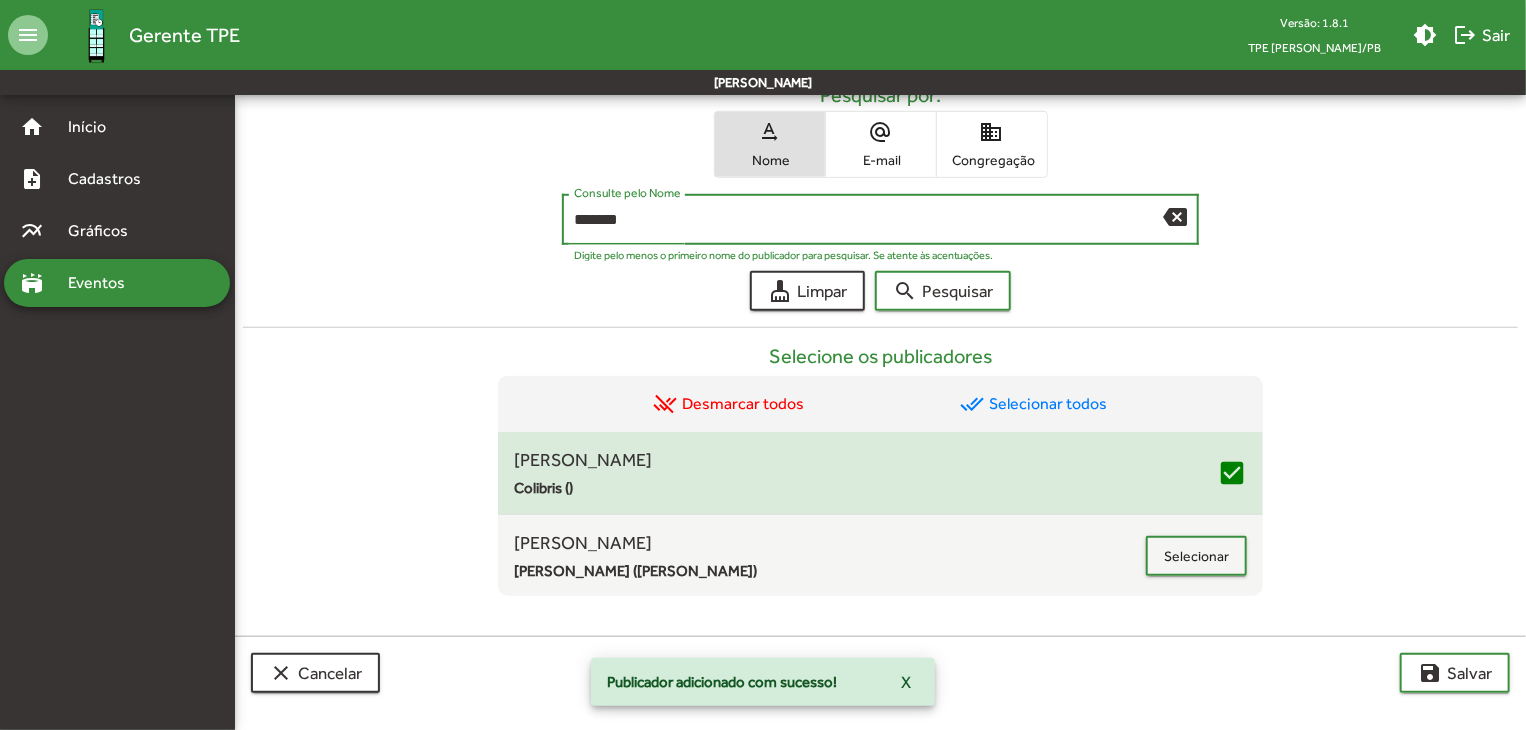drag, startPoint x: 856, startPoint y: 219, endPoint x: 540, endPoint y: 212, distance: 316.0775 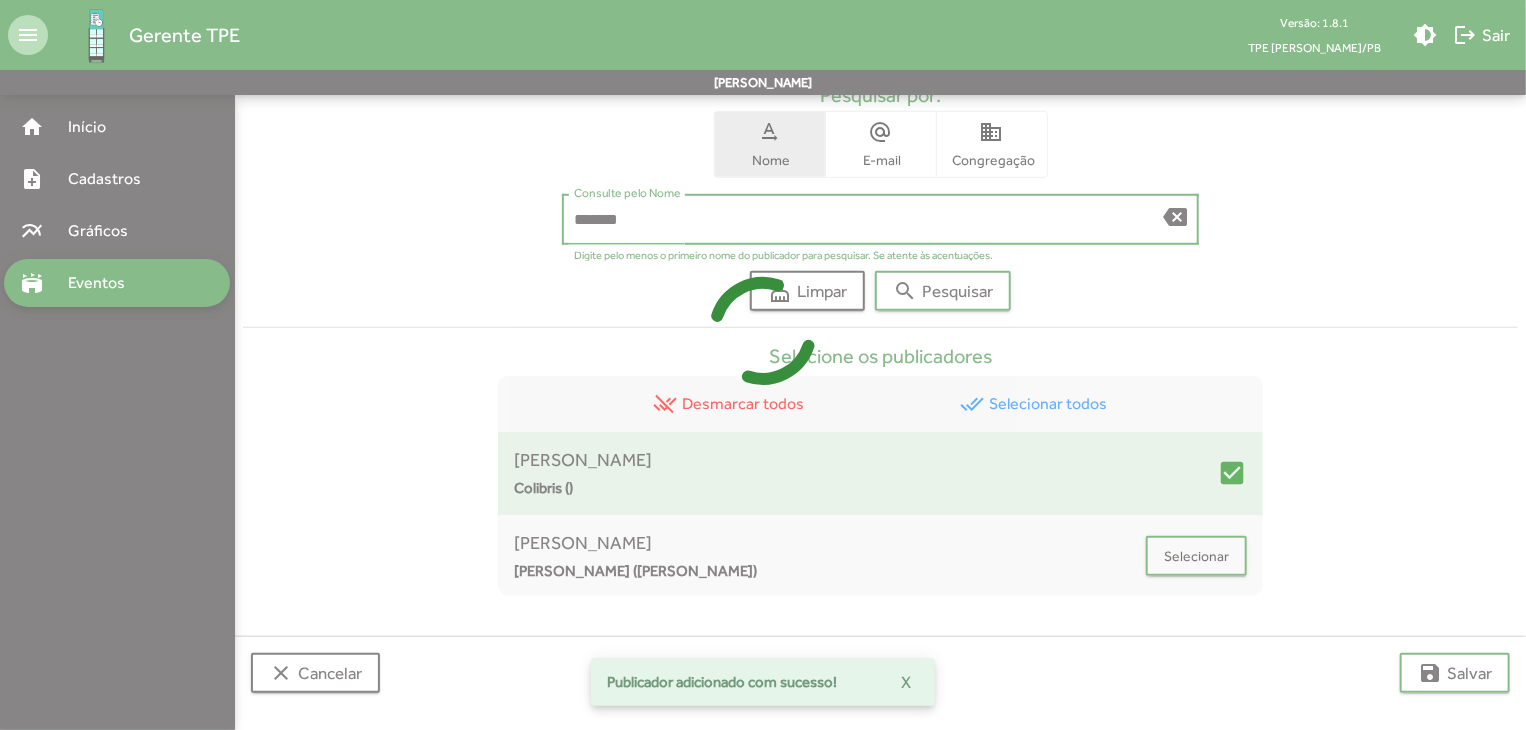 scroll, scrollTop: 602, scrollLeft: 0, axis: vertical 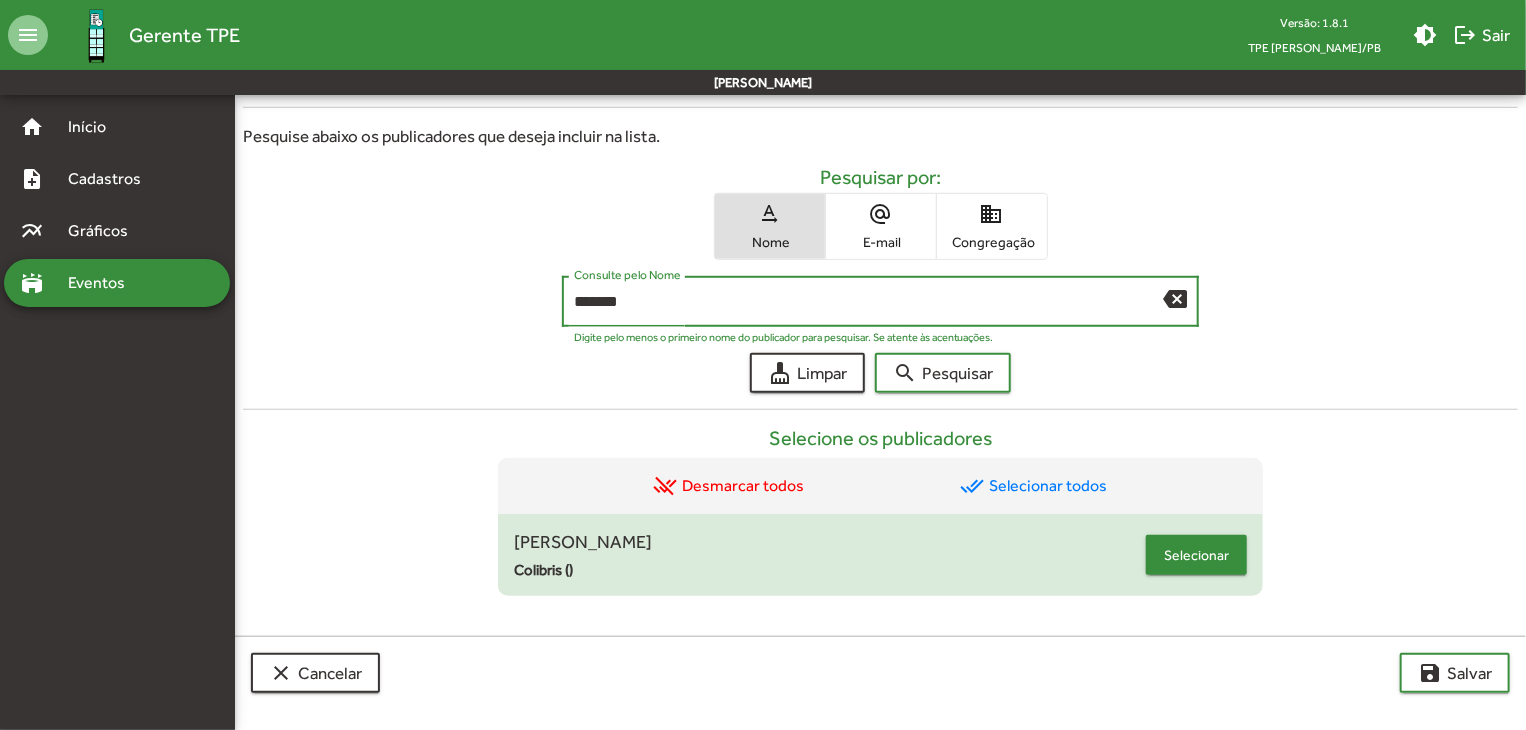 click on "Selecionar" at bounding box center [1196, 555] 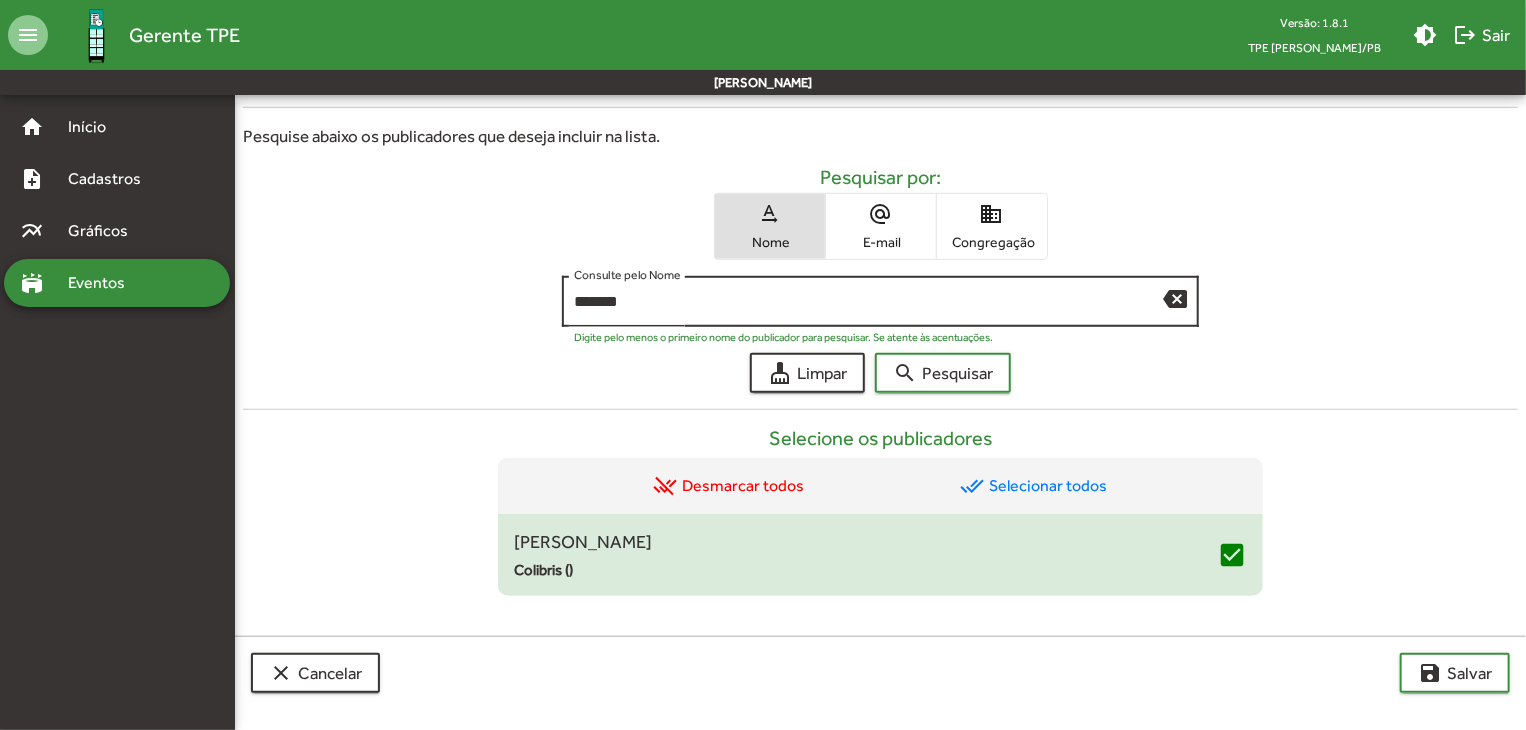 click on "backspace" at bounding box center [1175, 298] 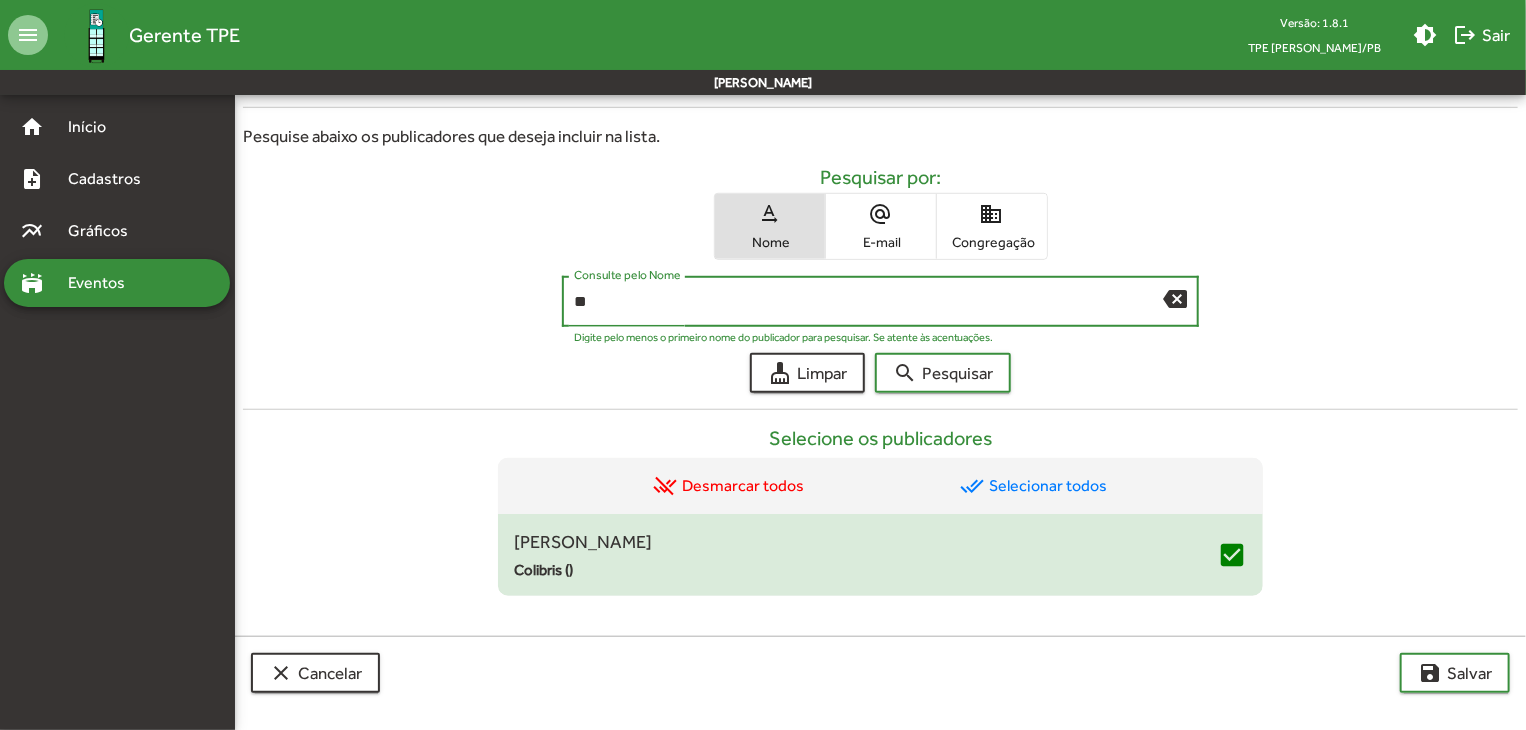 type on "*" 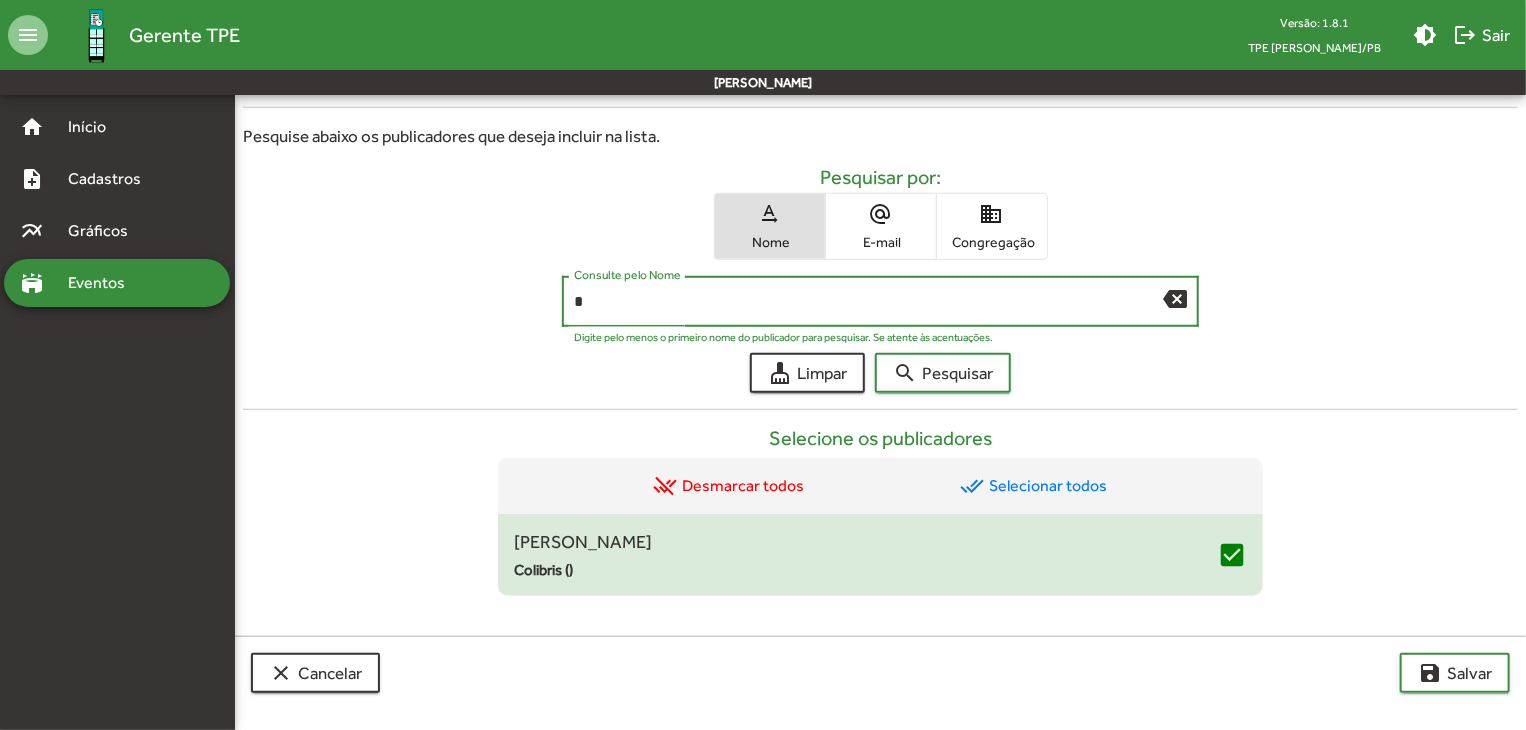 type 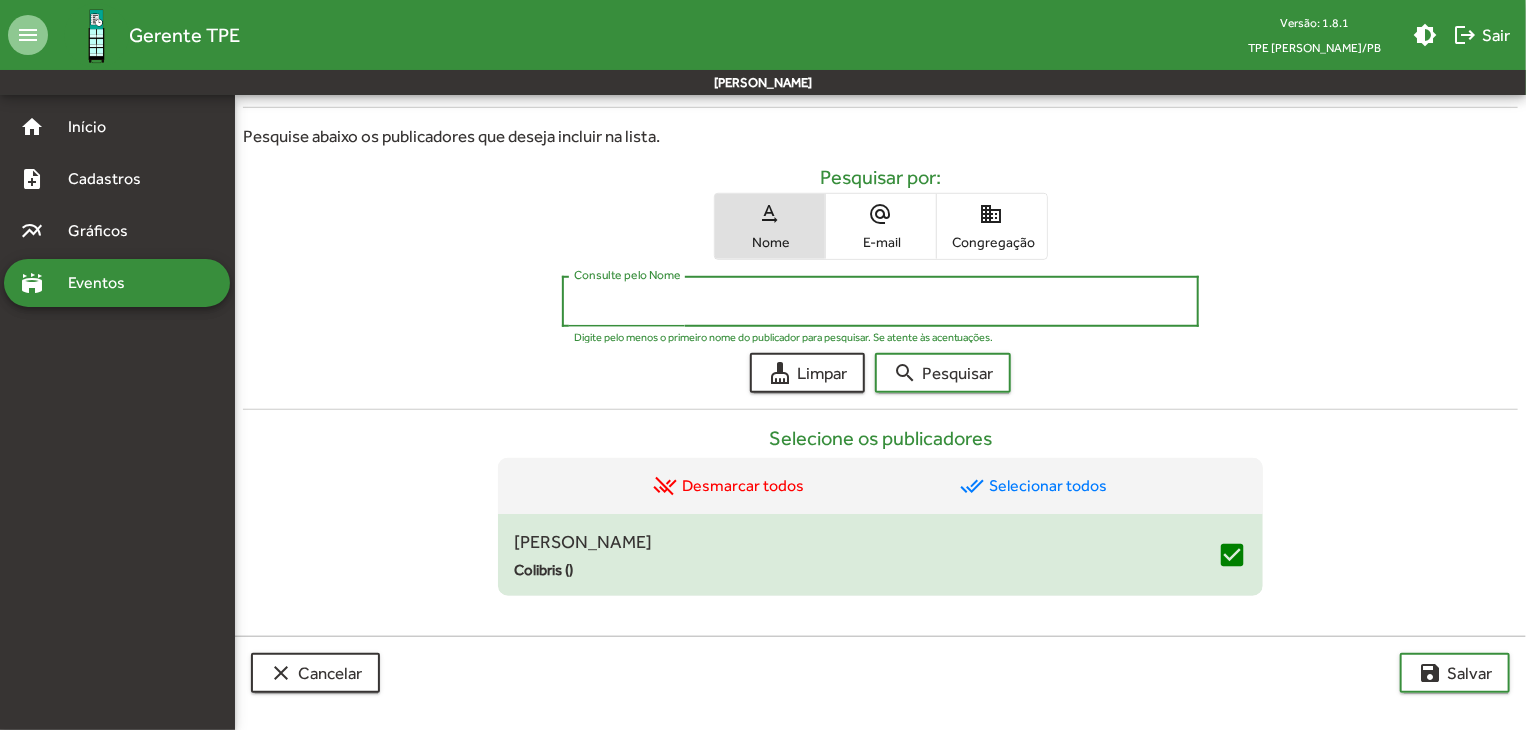 click on "Congregação" at bounding box center [992, 242] 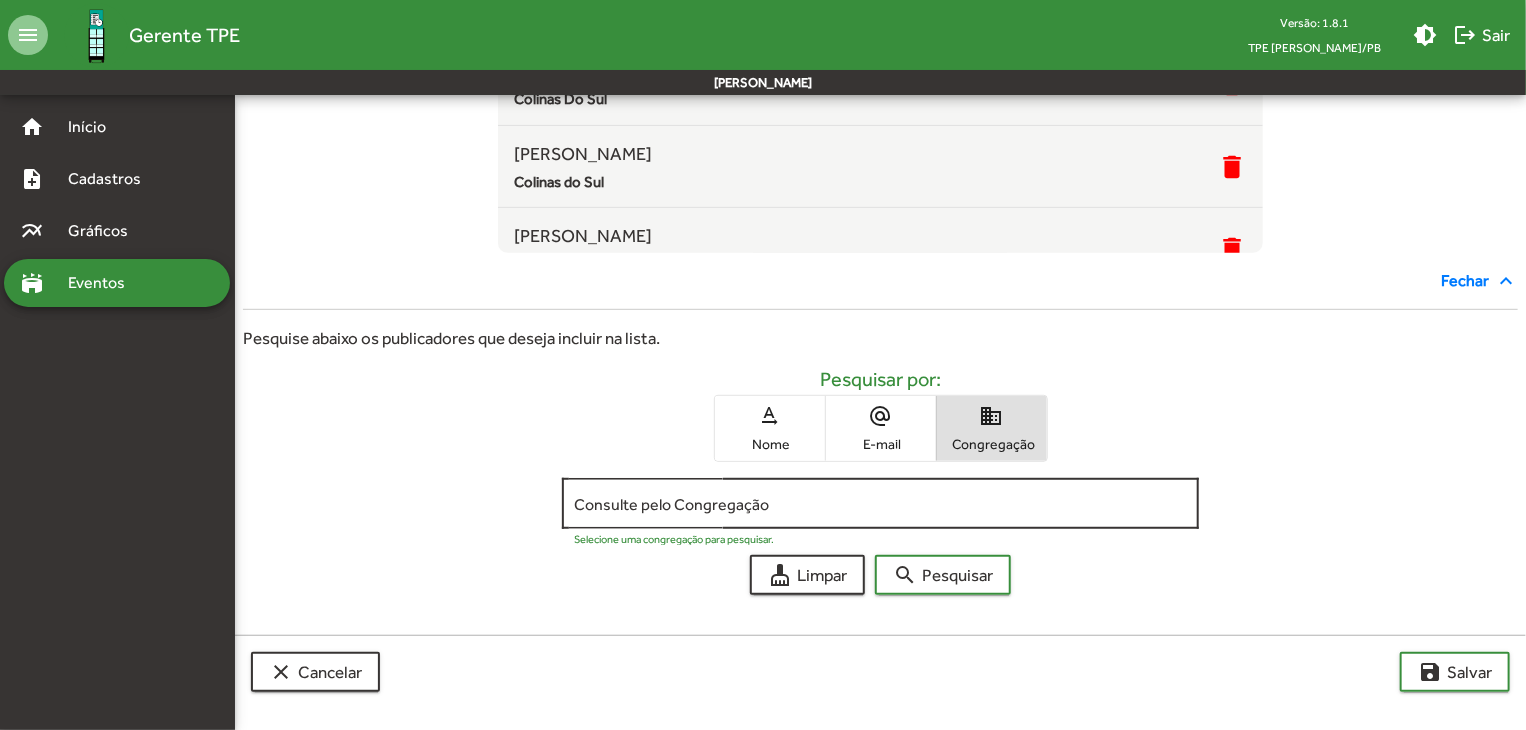 click on "Consulte pelo Congregação" at bounding box center (881, 504) 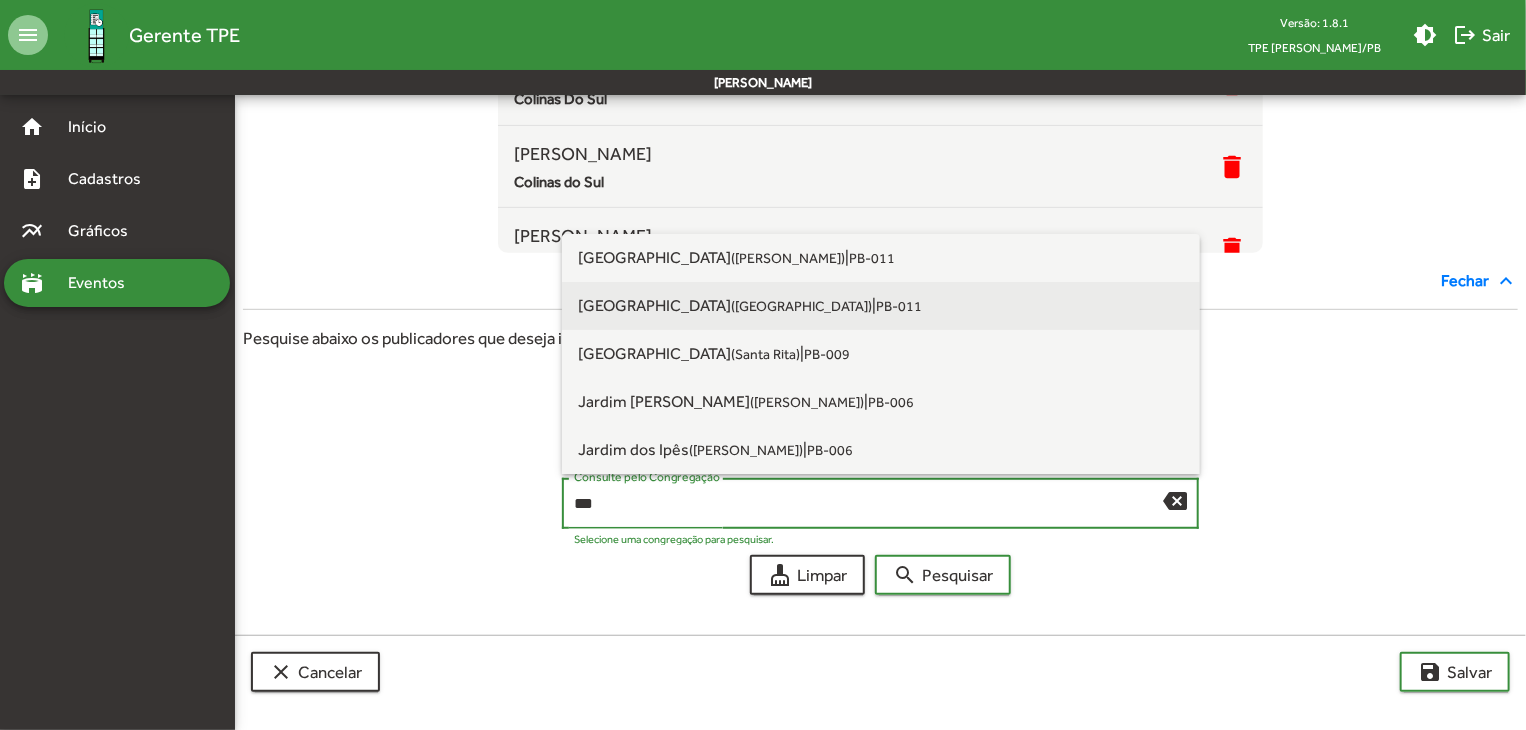 click on "[GEOGRAPHIC_DATA]  ([GEOGRAPHIC_DATA])  |  PB-011" at bounding box center [881, 306] 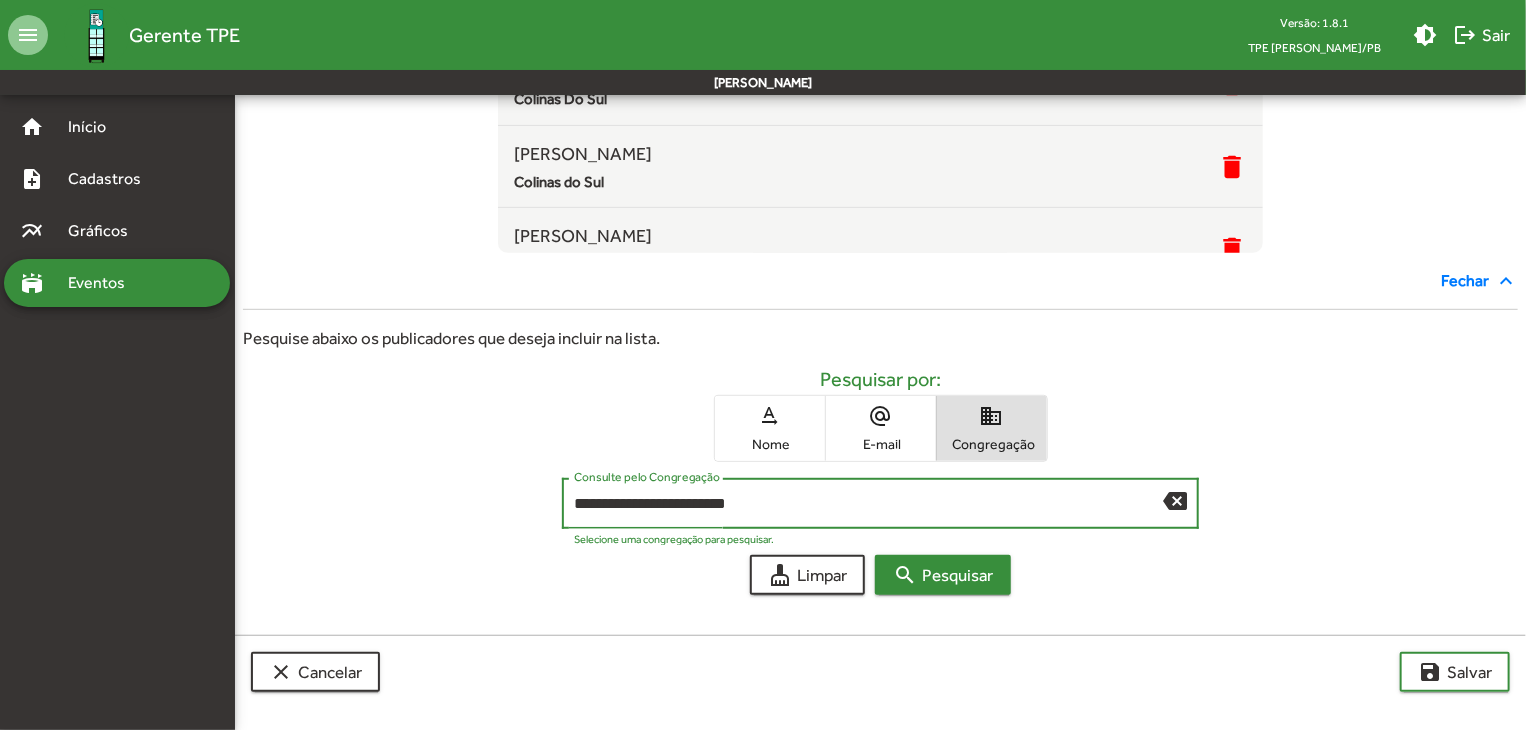click on "search  Pesquisar" at bounding box center [943, 575] 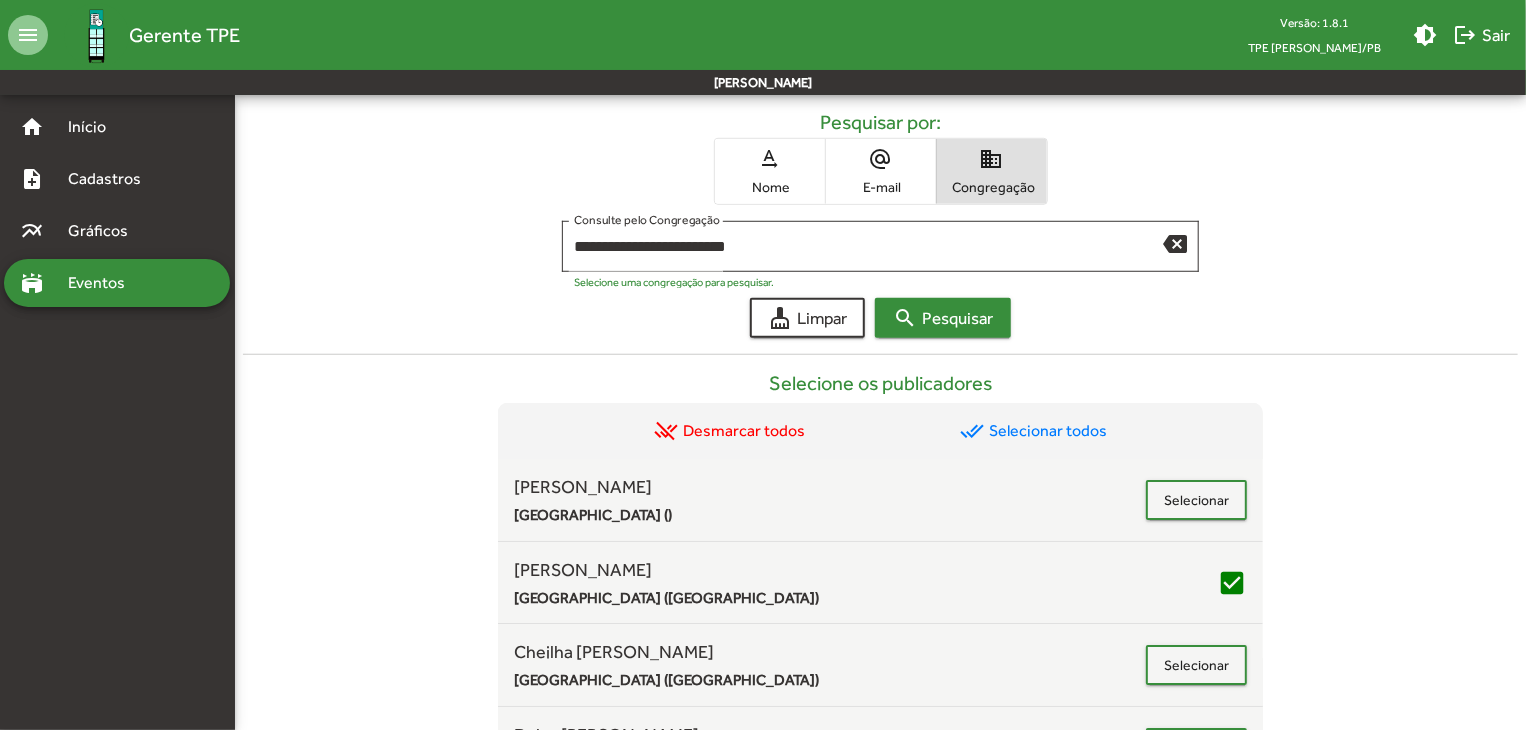 scroll, scrollTop: 815, scrollLeft: 0, axis: vertical 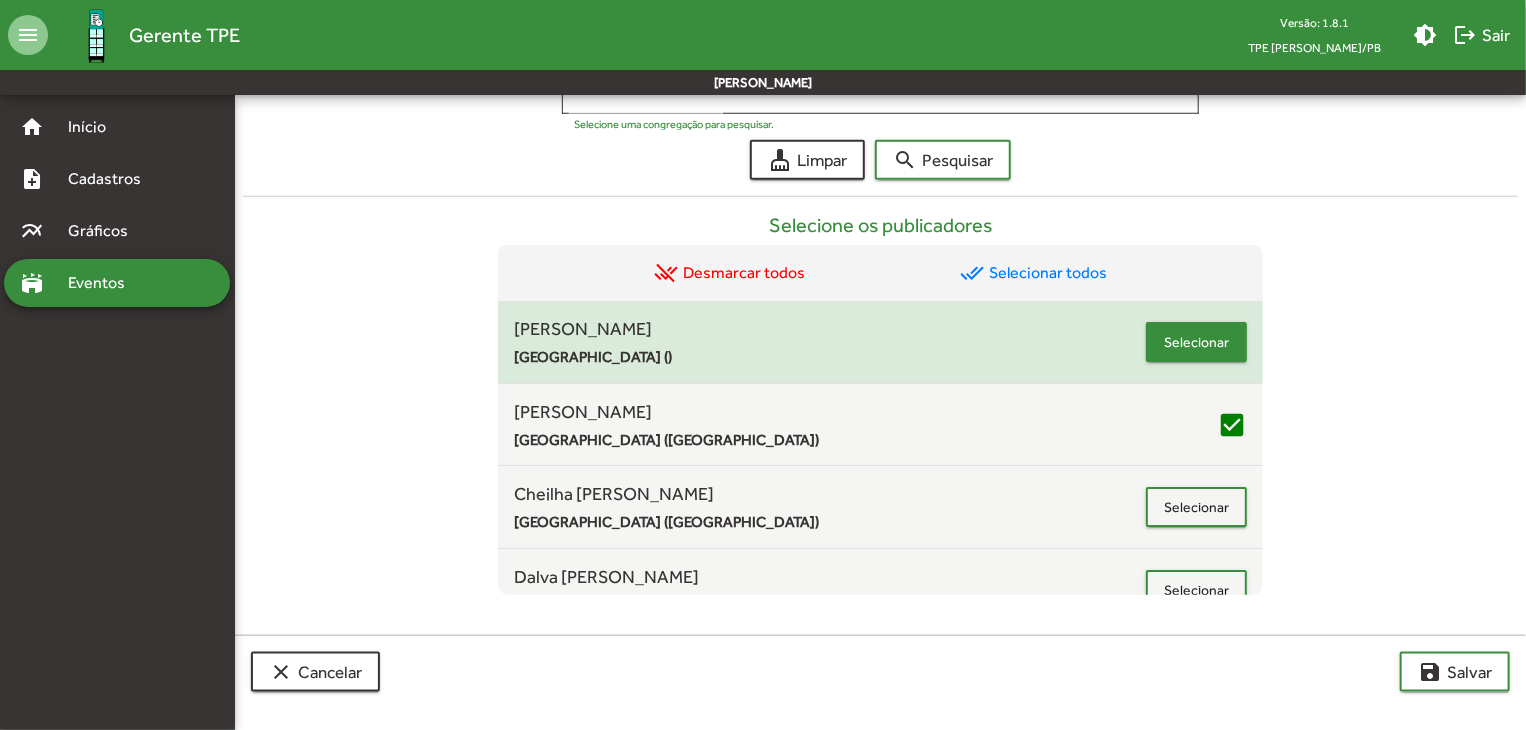 click on "Selecionar" at bounding box center [1196, 342] 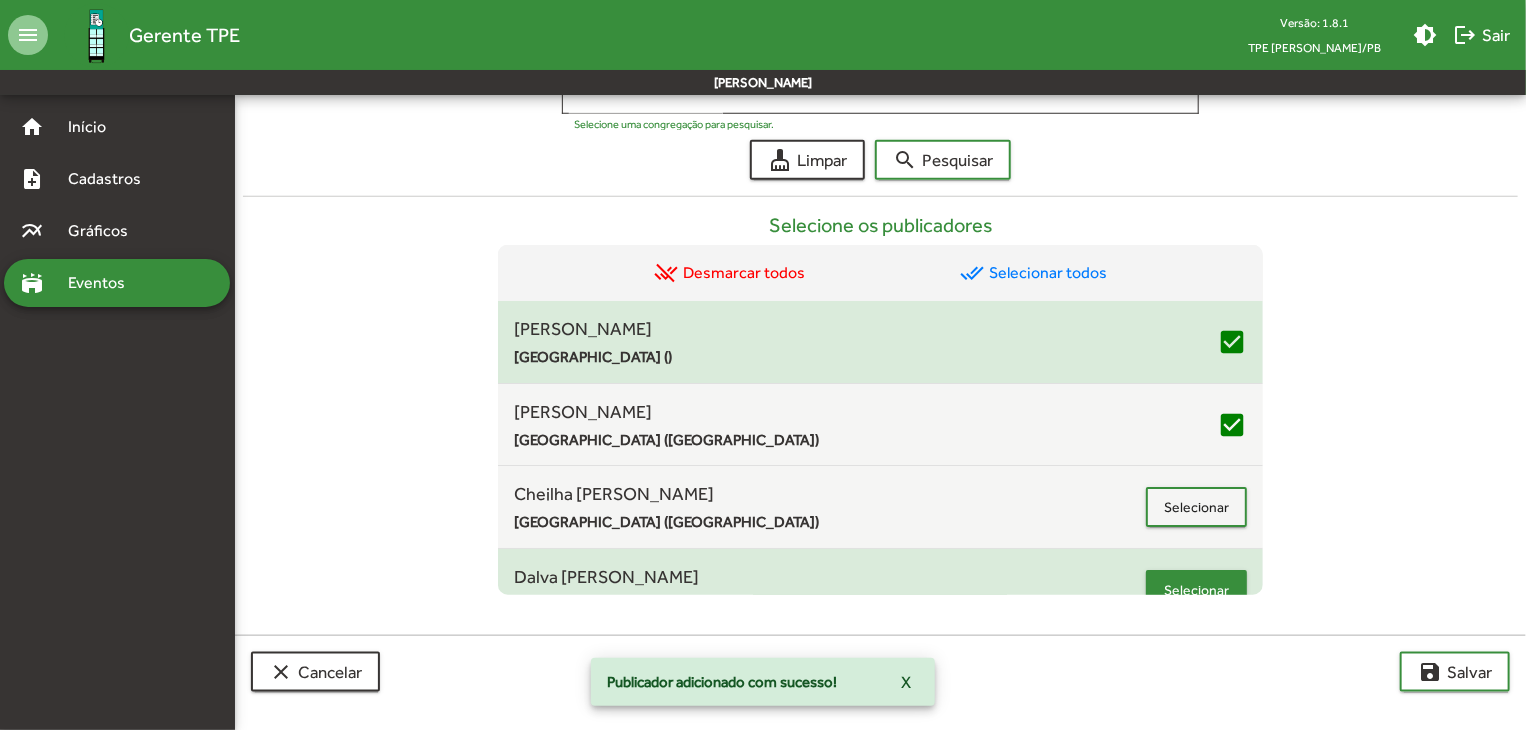 click on "Selecionar" at bounding box center (1196, 590) 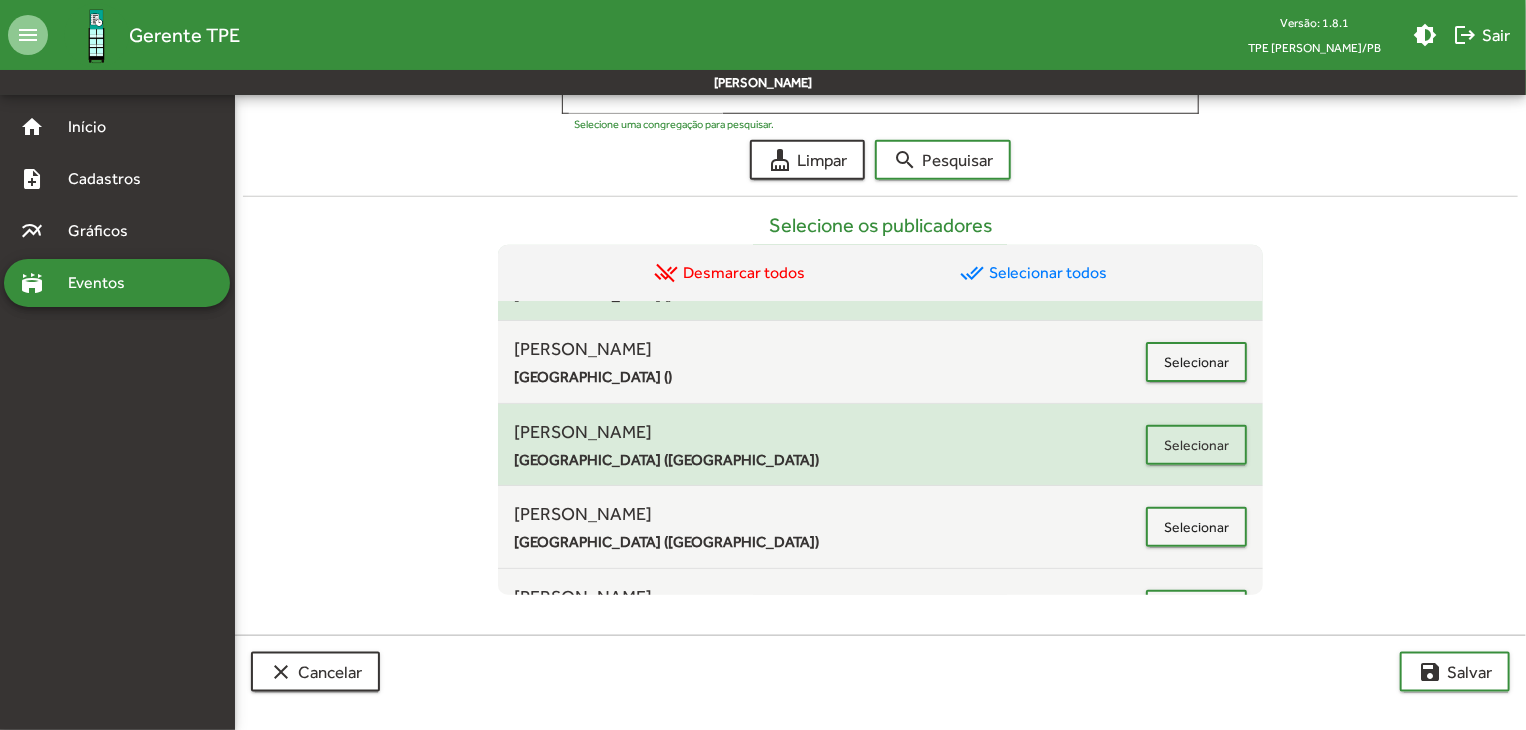 scroll, scrollTop: 410, scrollLeft: 0, axis: vertical 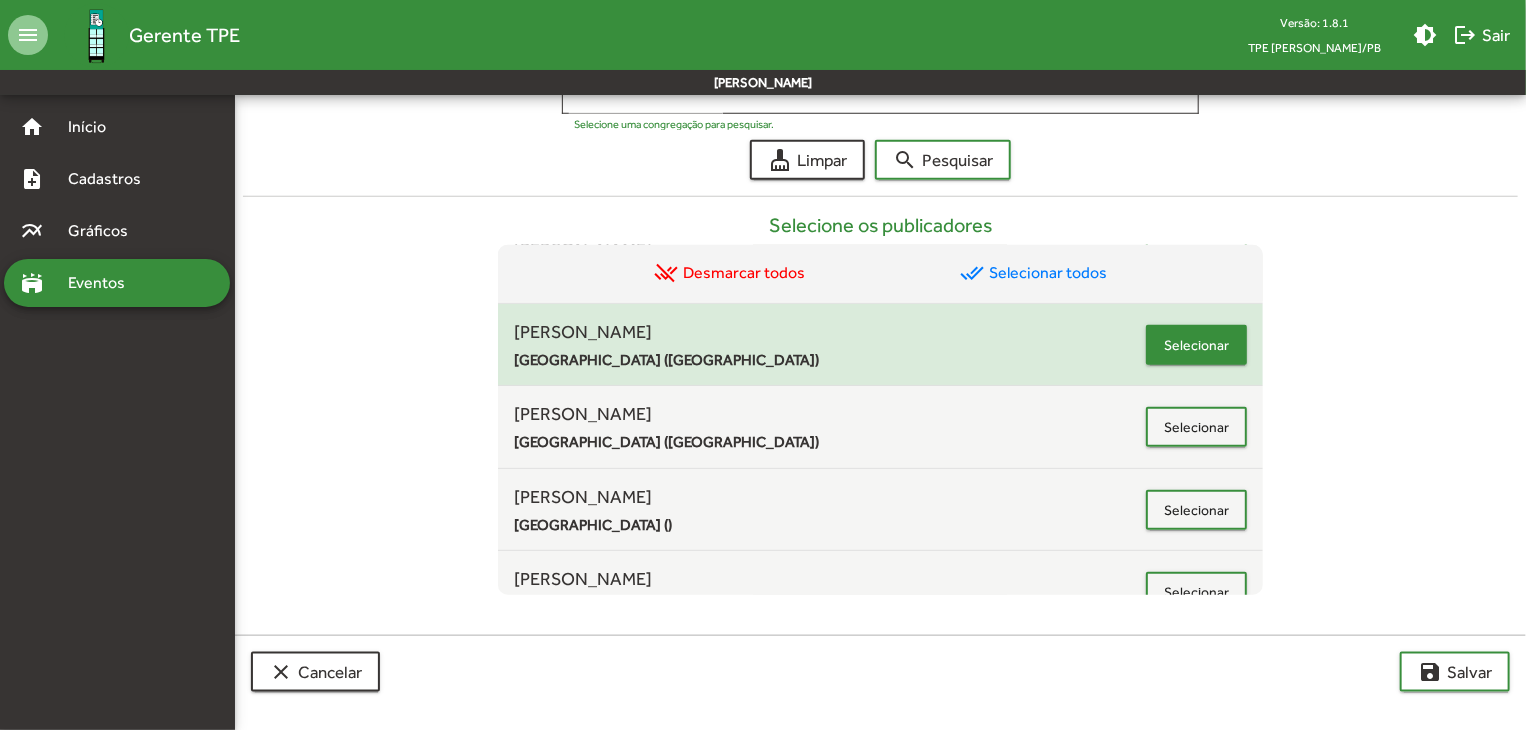 click on "Selecionar" at bounding box center (1196, 345) 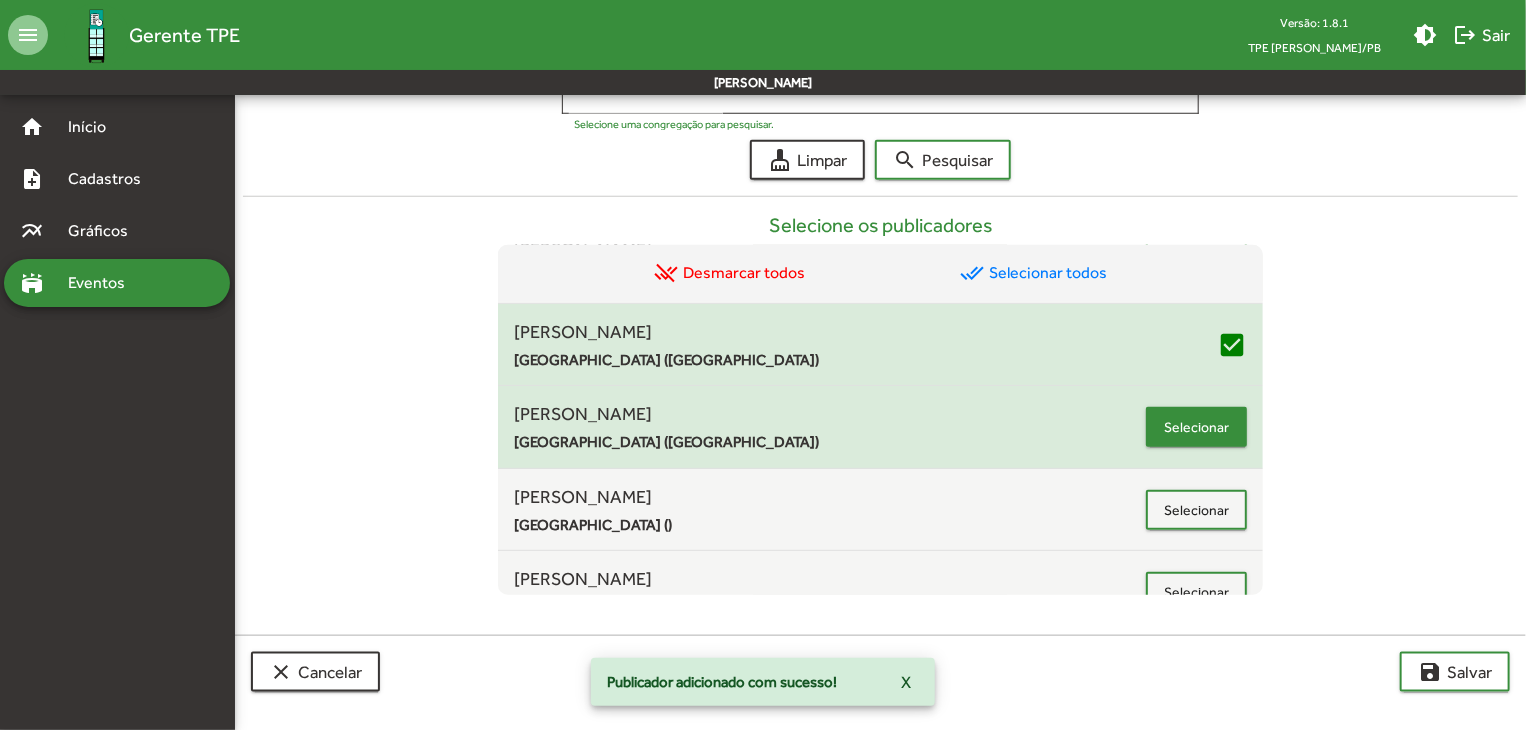click on "Selecionar" at bounding box center (1196, 427) 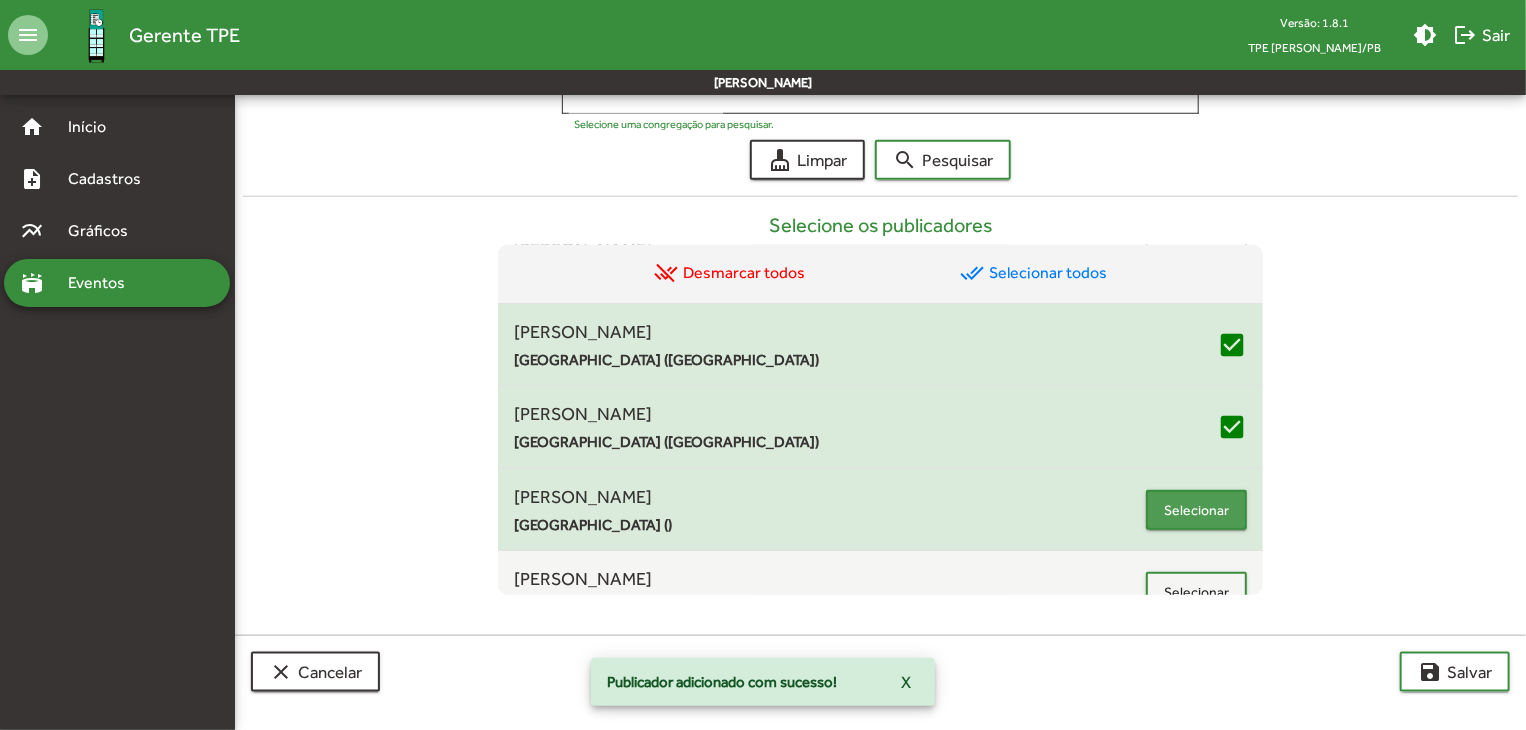 click on "Selecionar" at bounding box center [1196, 510] 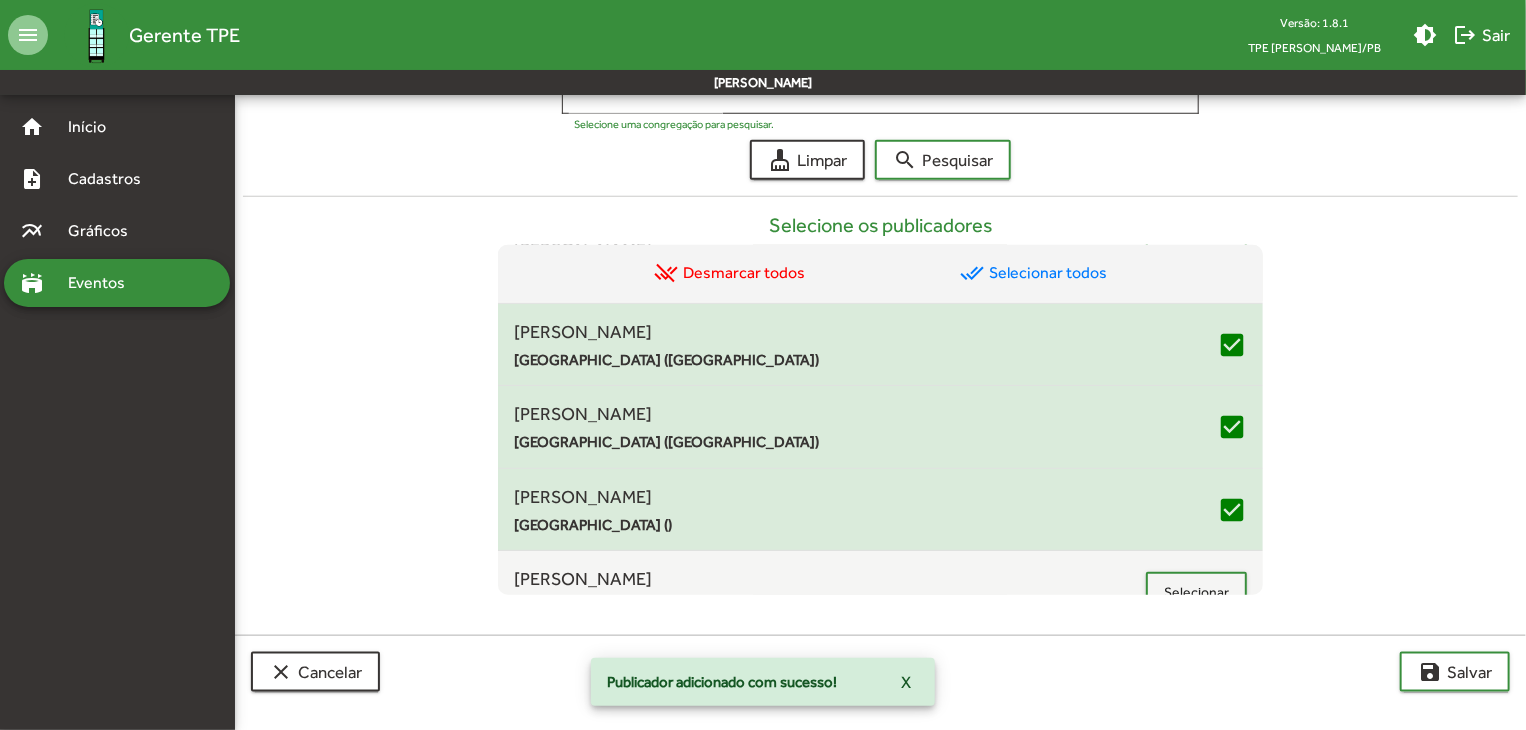 scroll, scrollTop: 510, scrollLeft: 0, axis: vertical 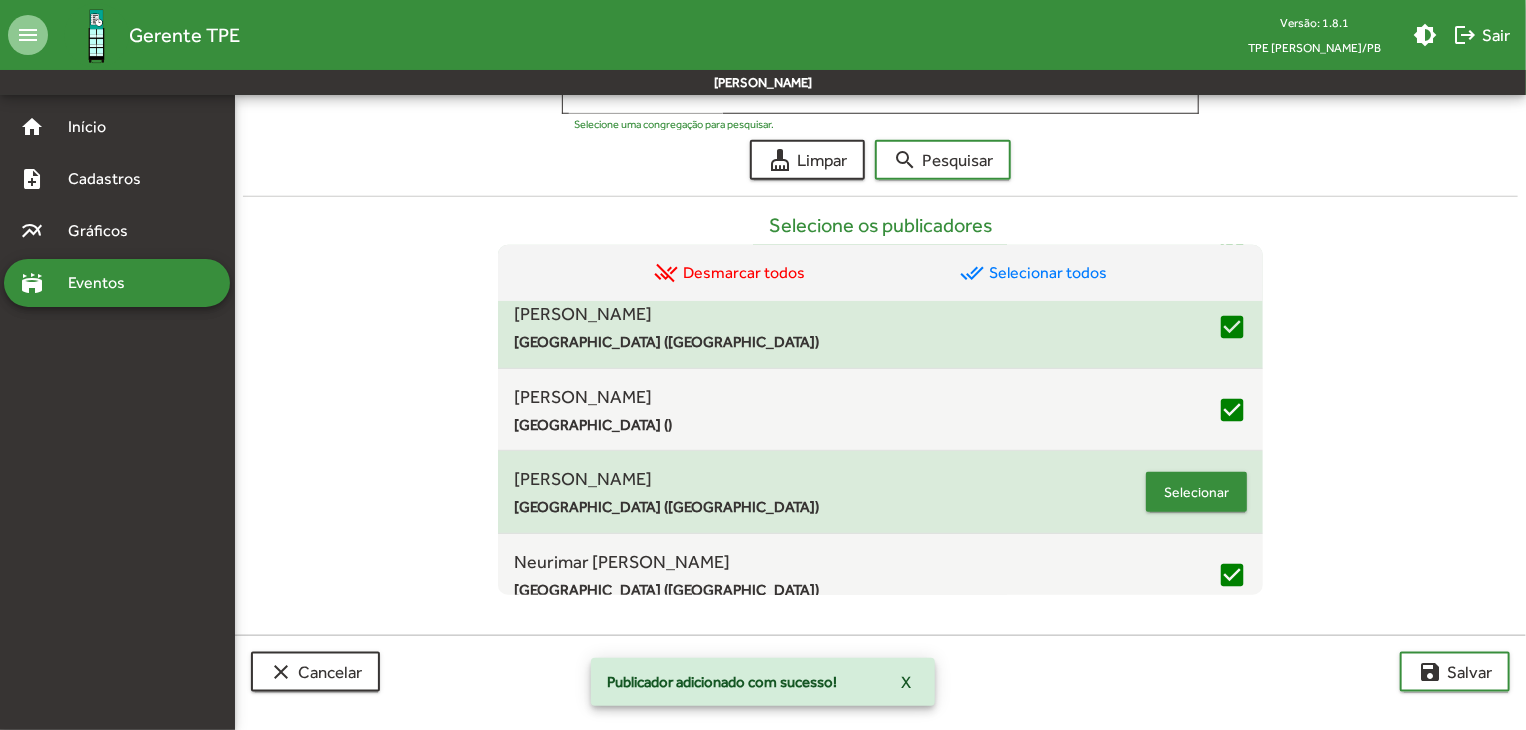 click on "Selecionar" at bounding box center [1196, 492] 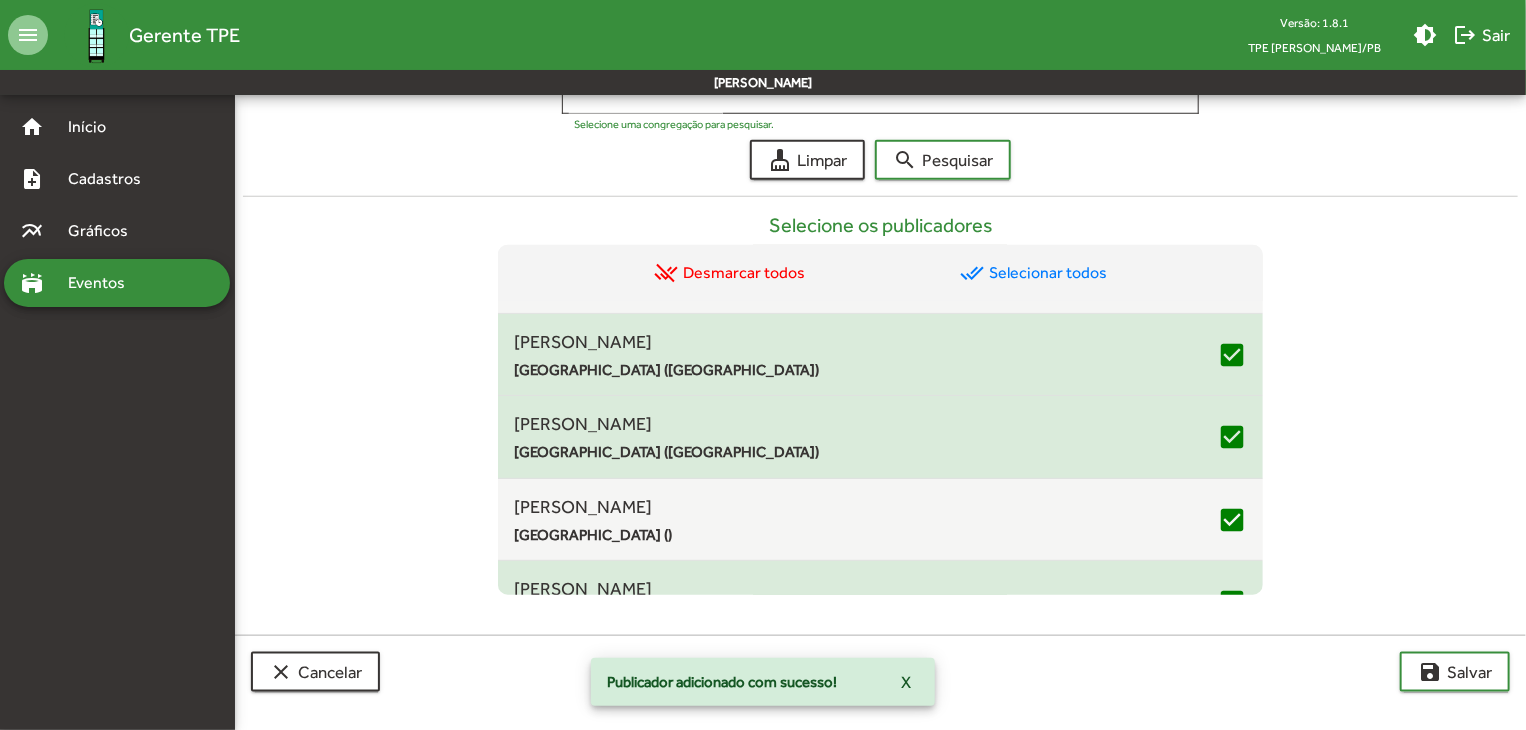 scroll, scrollTop: 610, scrollLeft: 0, axis: vertical 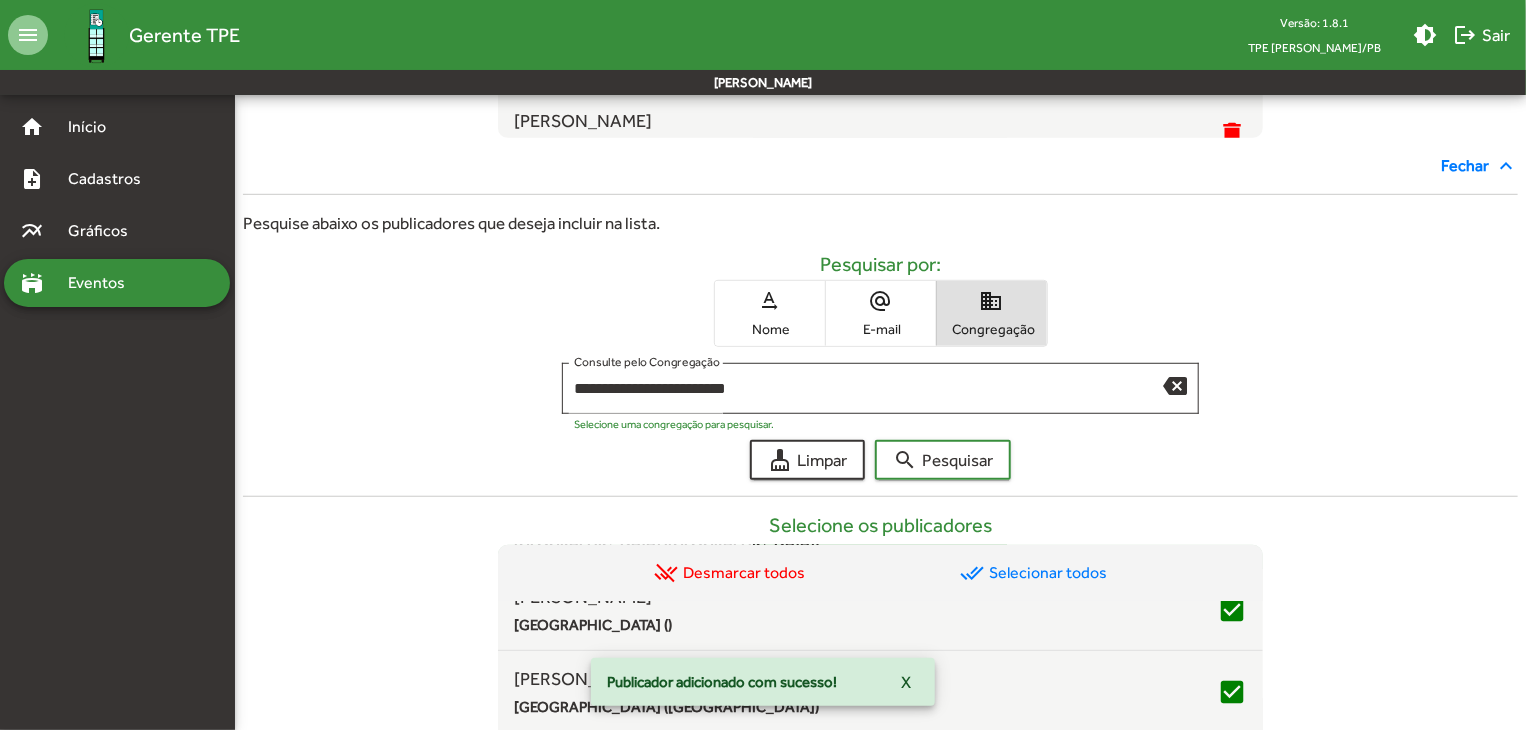 click on "Nome" at bounding box center (770, 329) 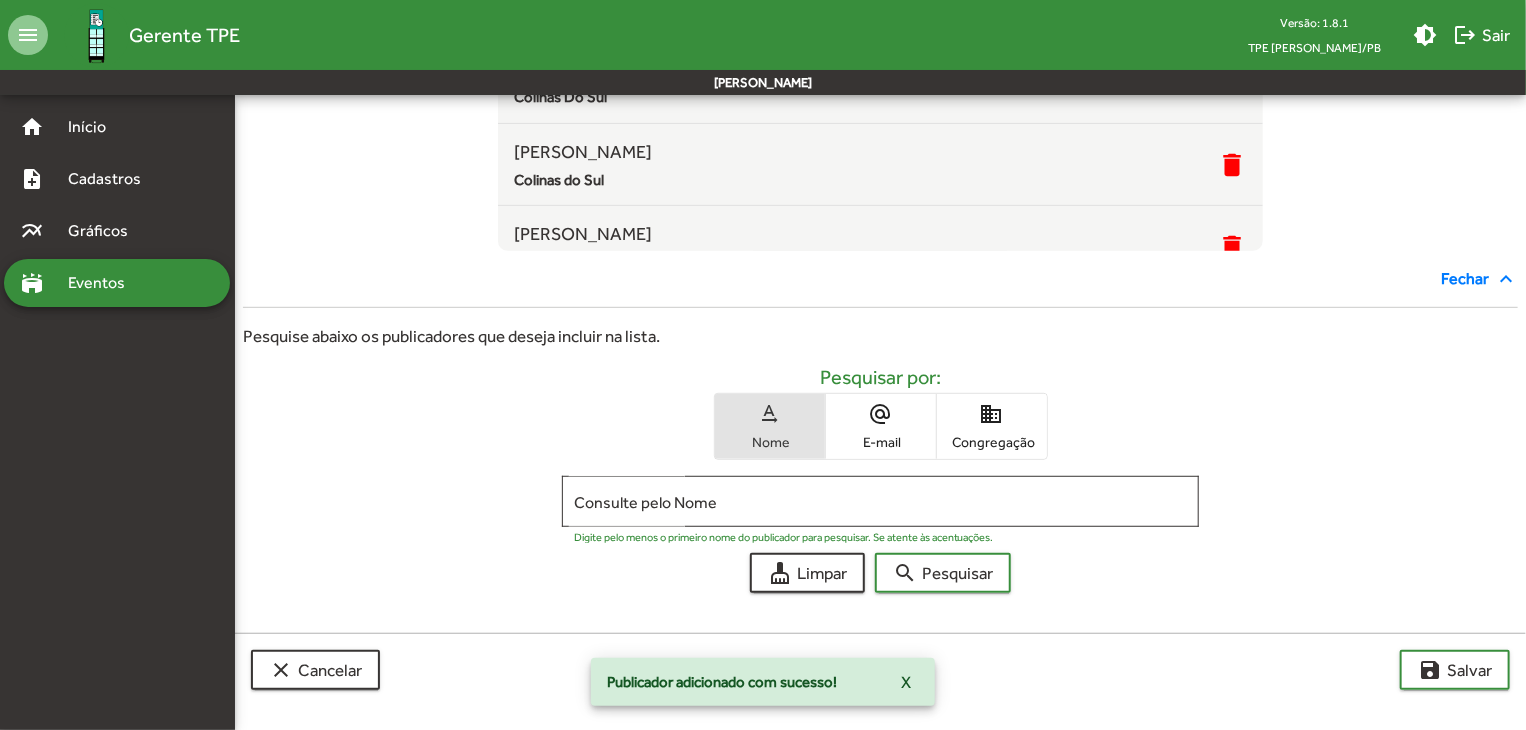 scroll, scrollTop: 400, scrollLeft: 0, axis: vertical 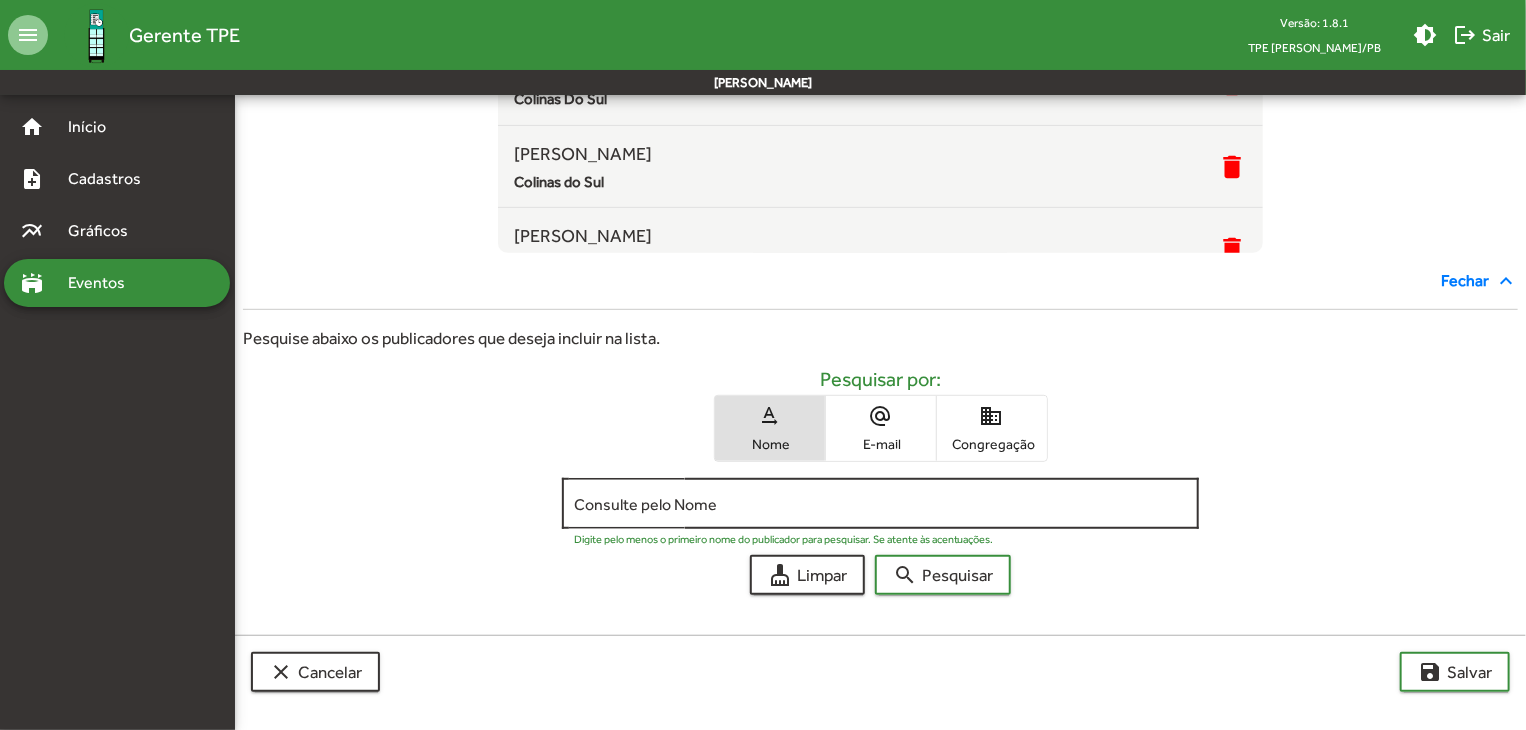 click on "Consulte pelo Nome" at bounding box center (881, 501) 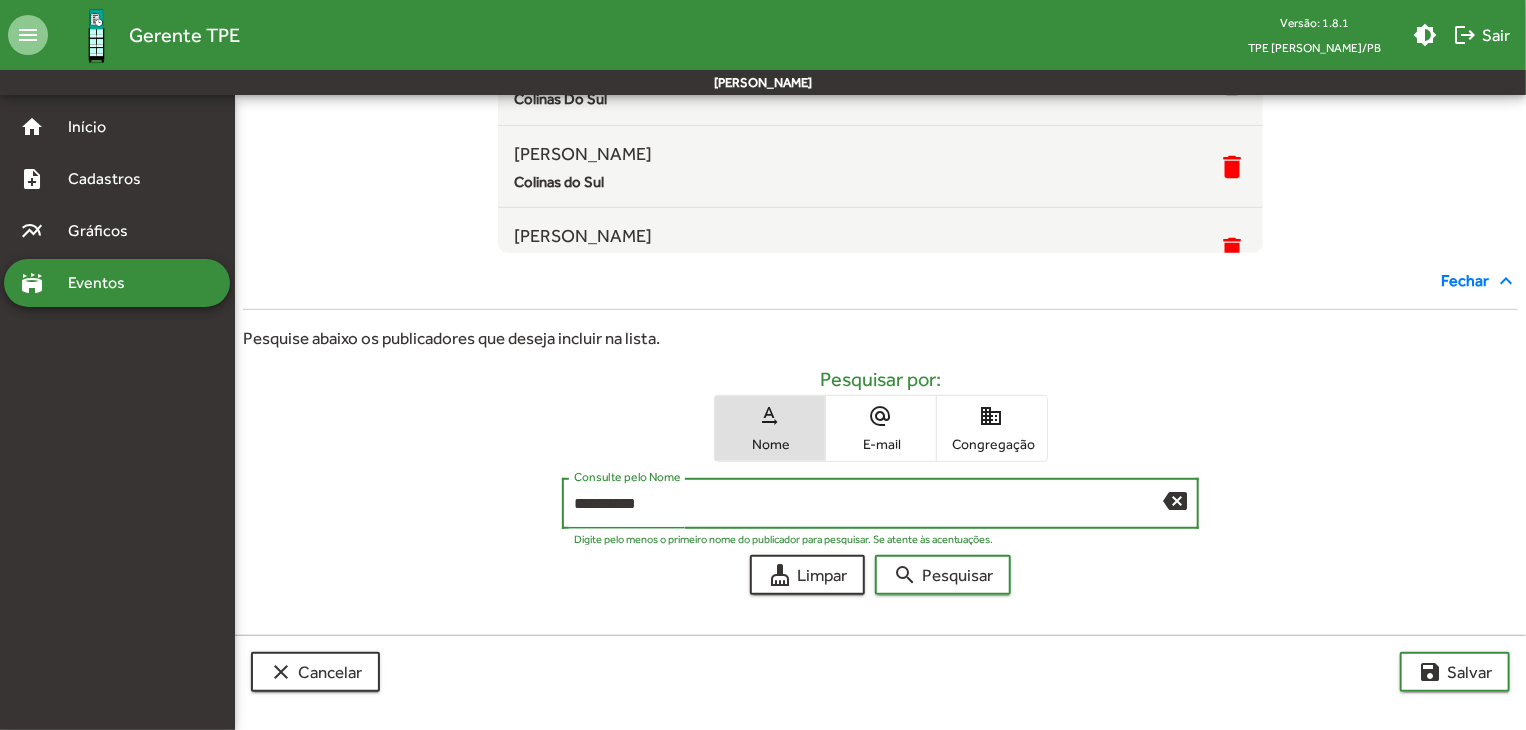 click on "search  Pesquisar" at bounding box center (943, 575) 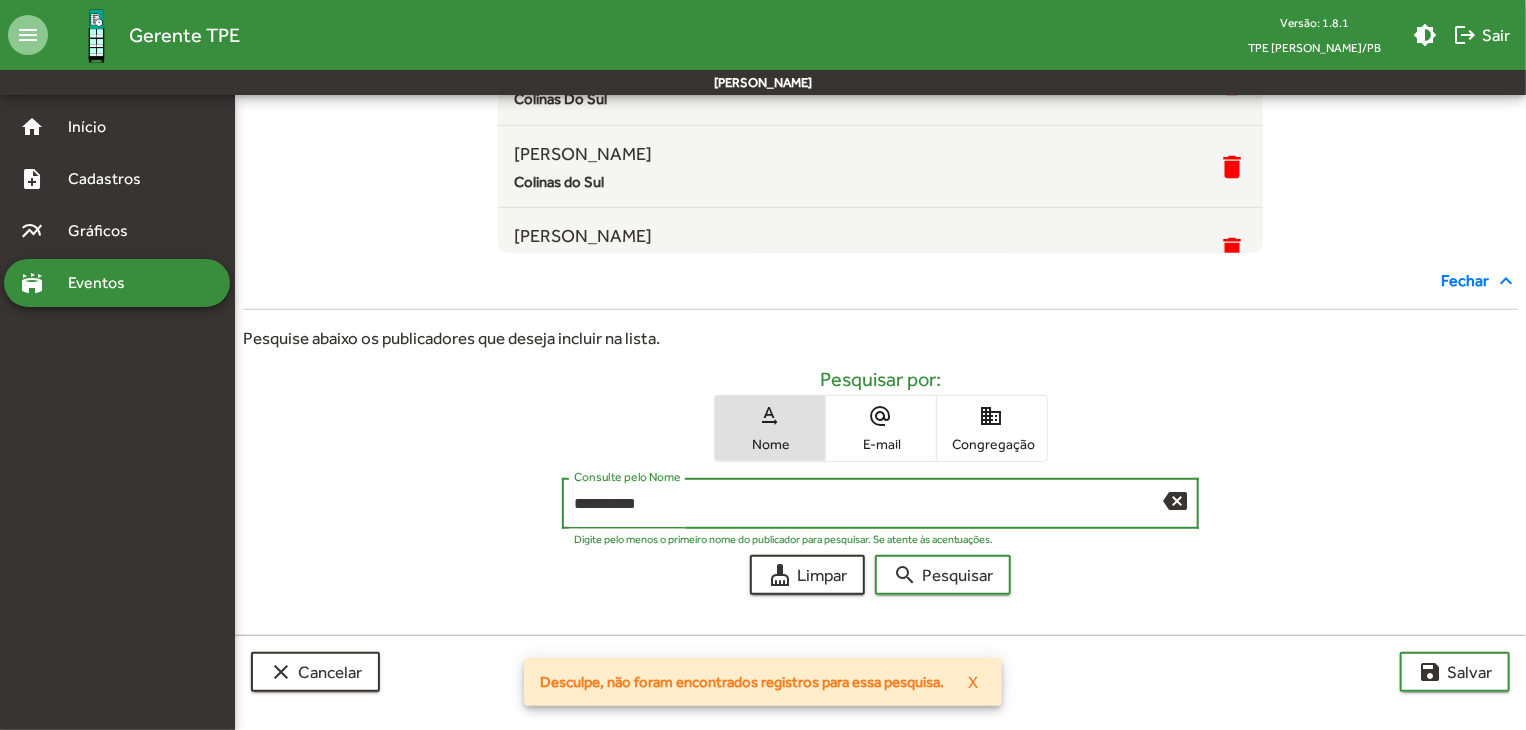 click on "**********" at bounding box center [869, 504] 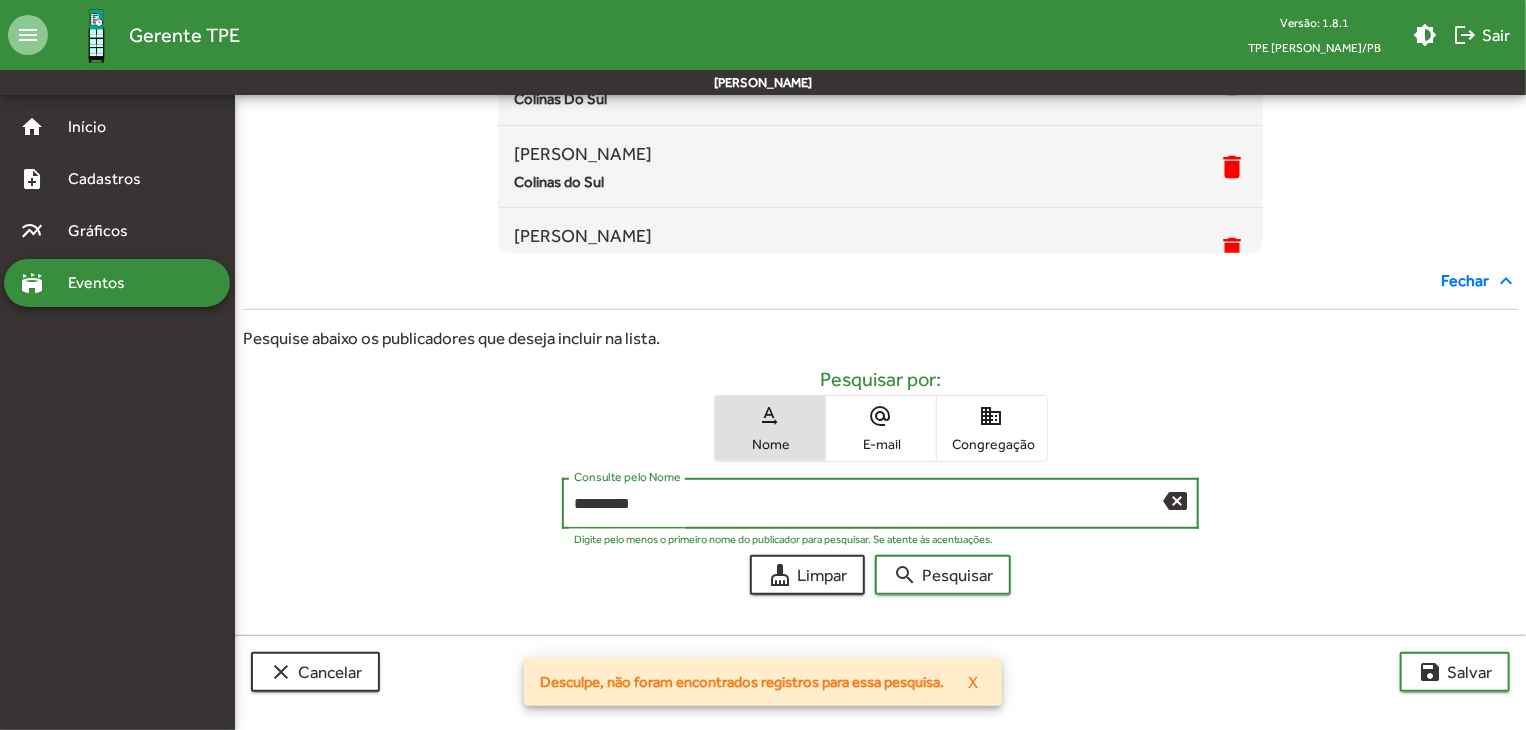 click on "search  Pesquisar" at bounding box center [943, 575] 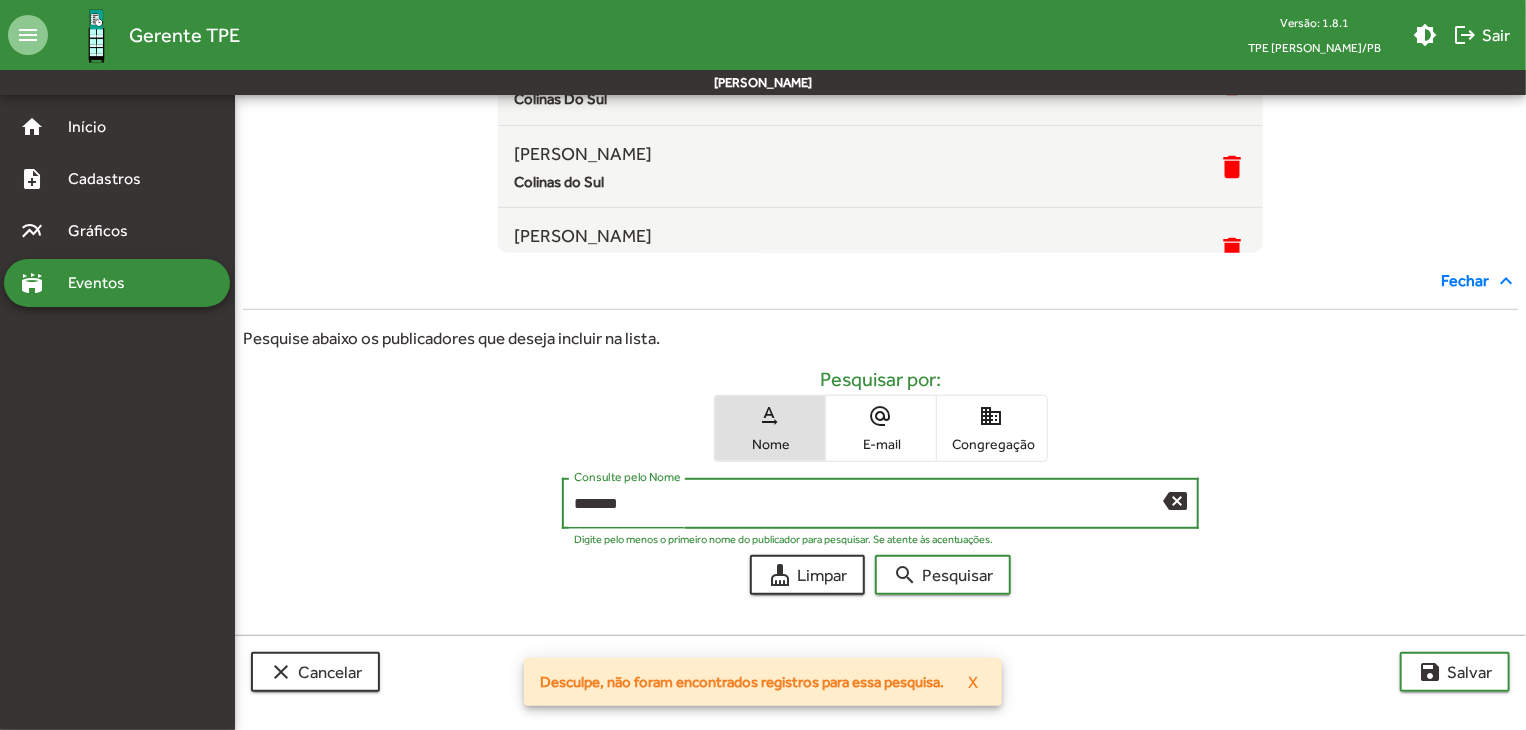click on "search  Pesquisar" at bounding box center (943, 575) 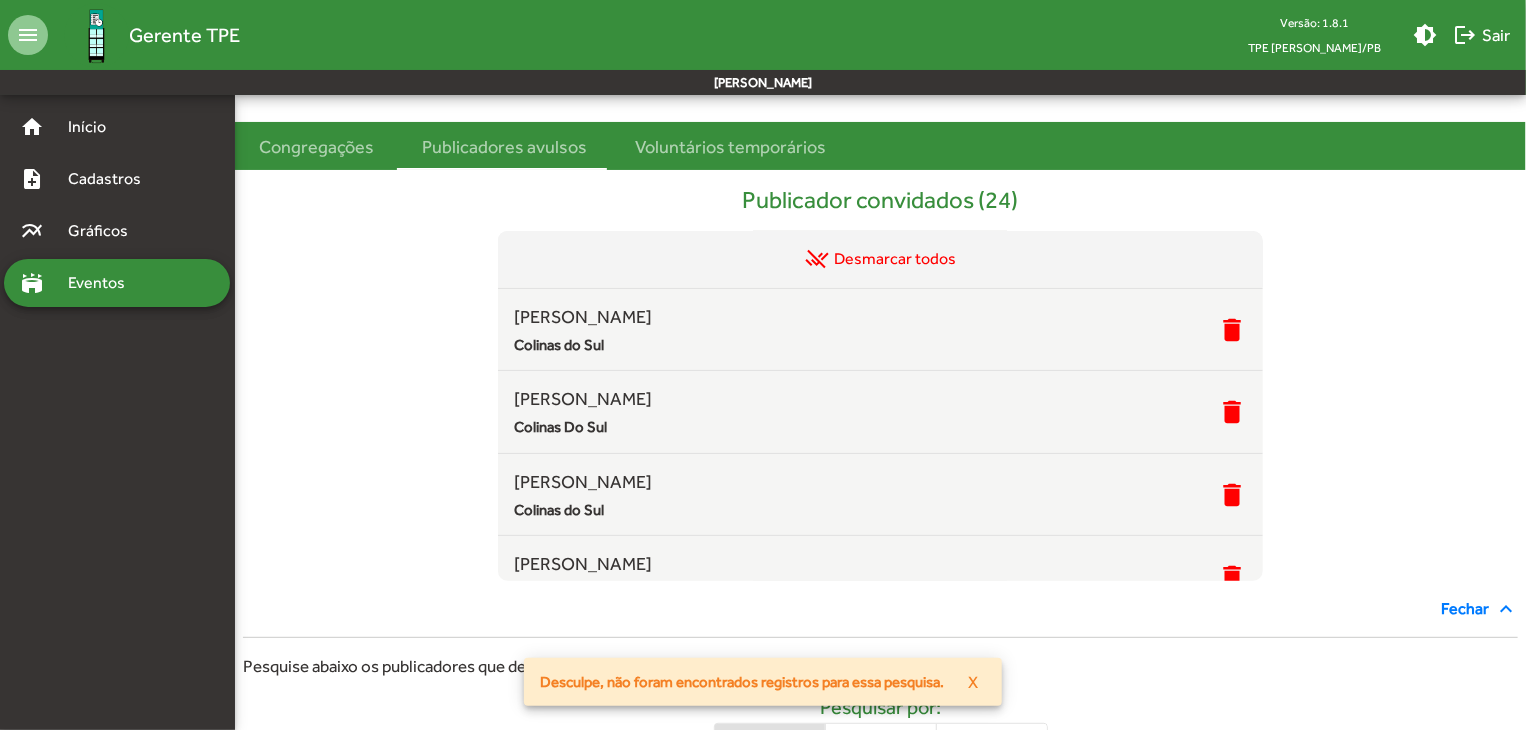 scroll, scrollTop: 400, scrollLeft: 0, axis: vertical 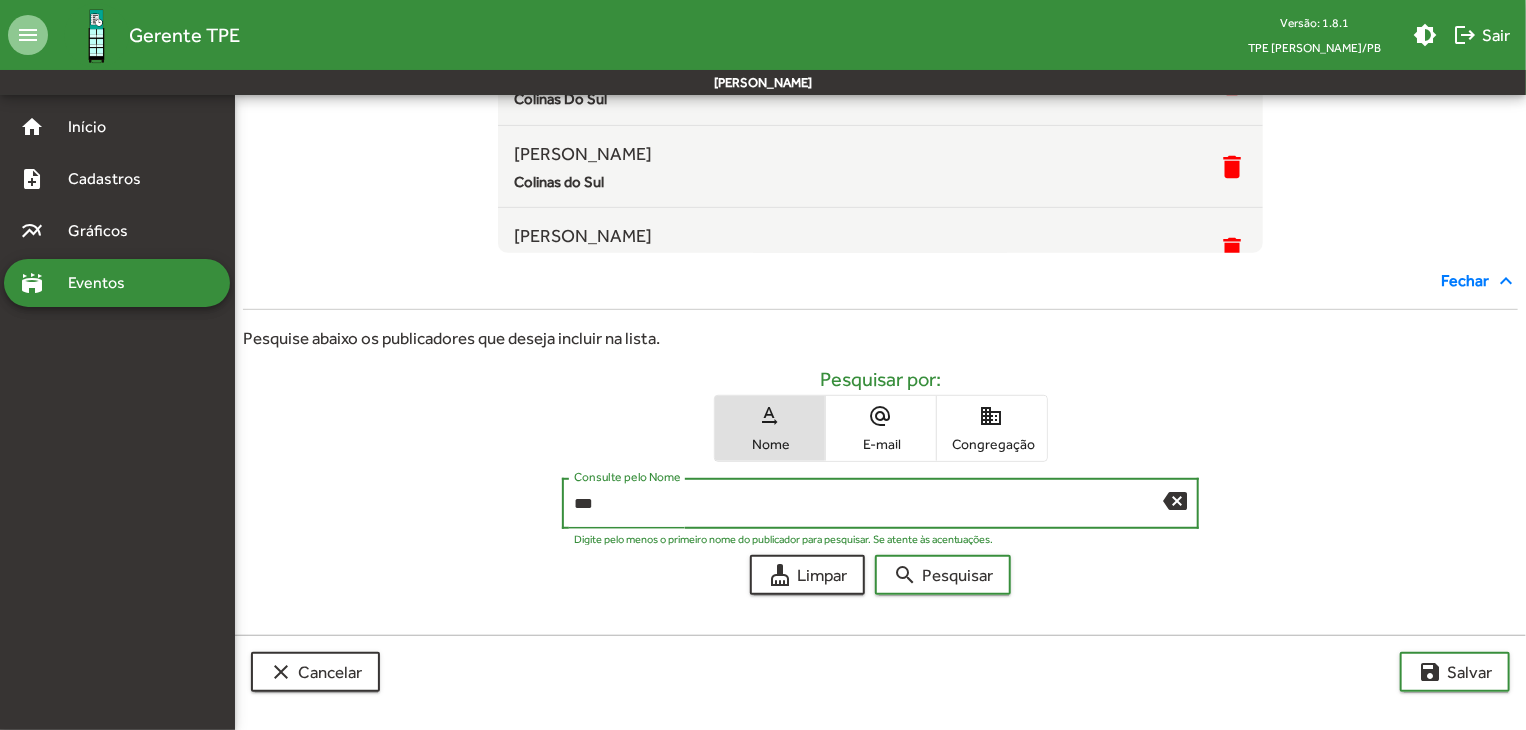 type on "**" 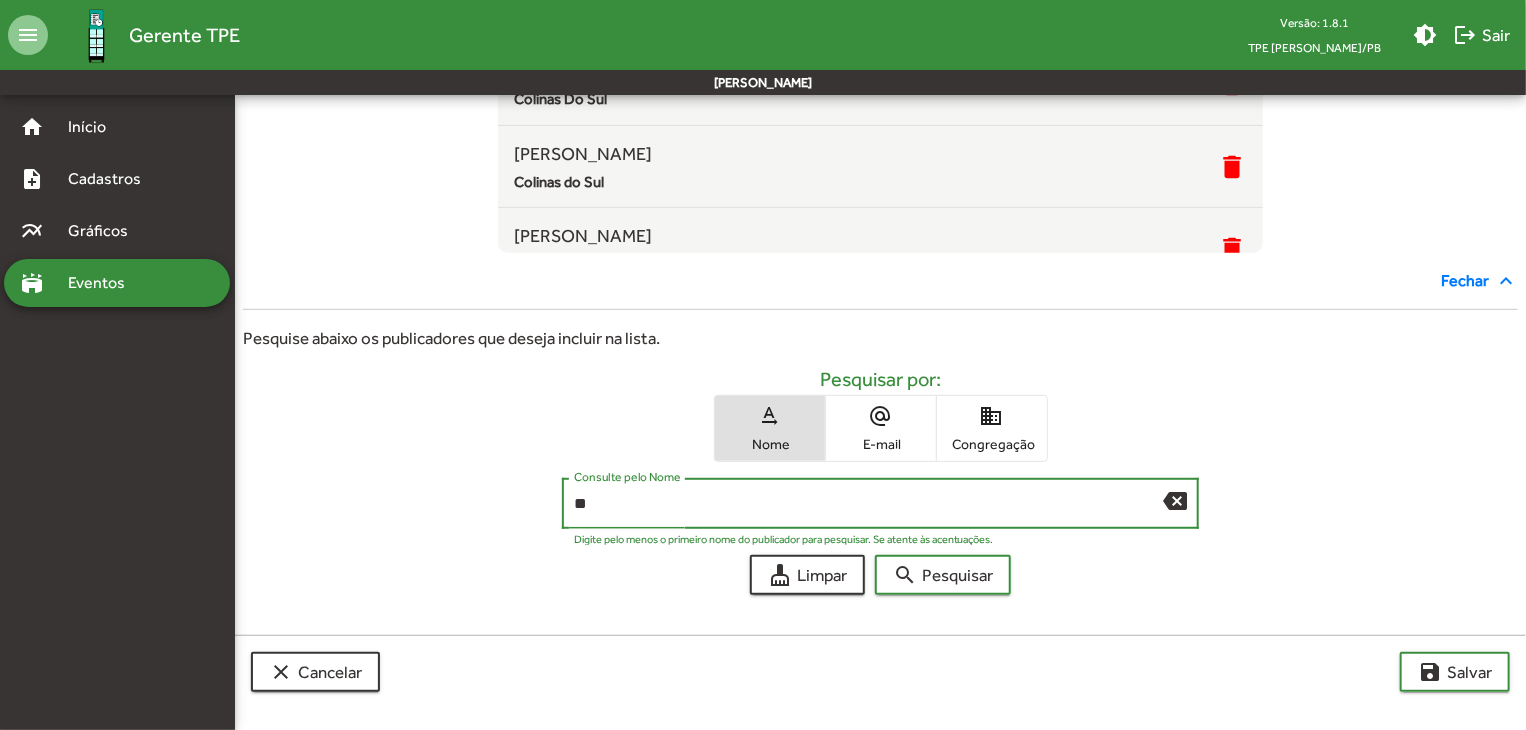 drag, startPoint x: 847, startPoint y: 495, endPoint x: 524, endPoint y: 499, distance: 323.02478 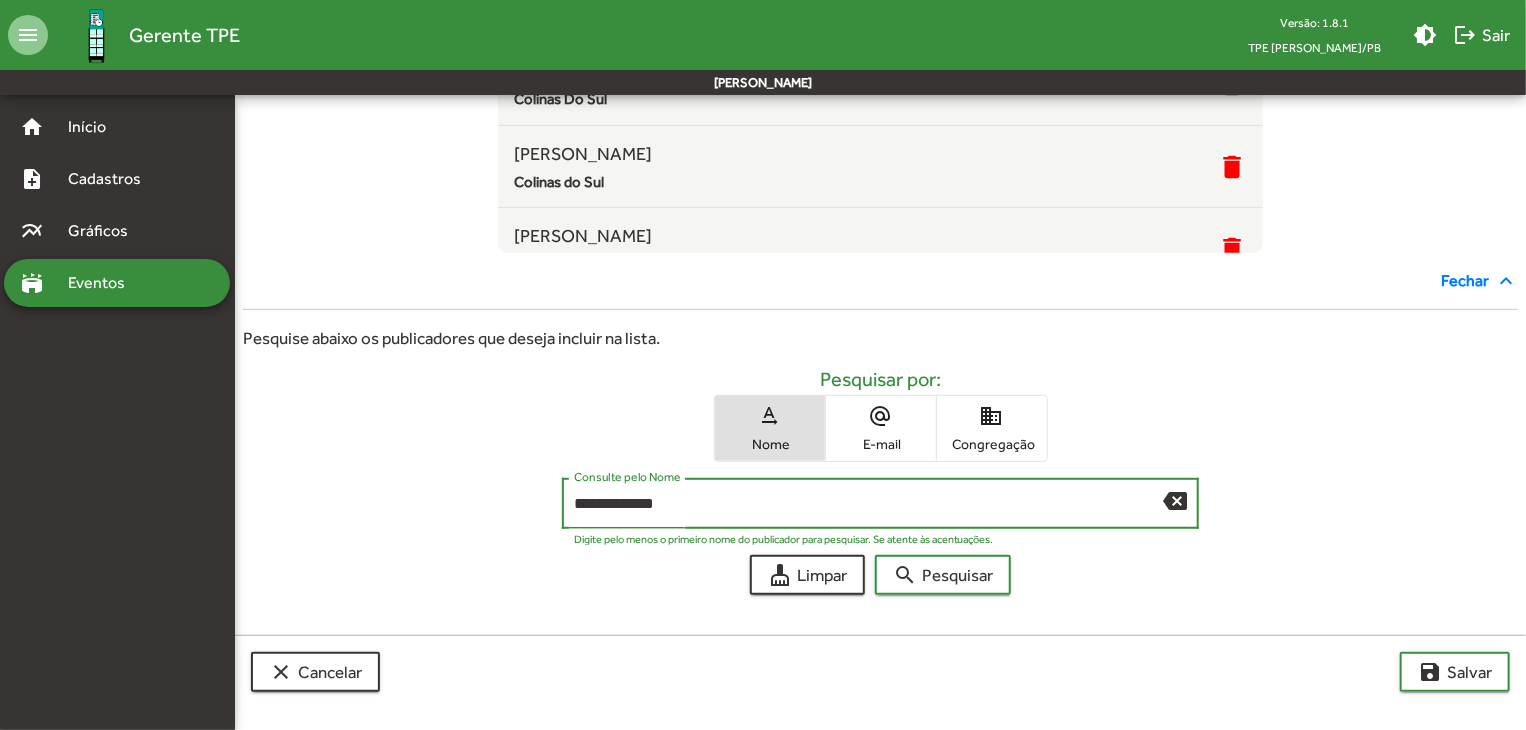type on "**********" 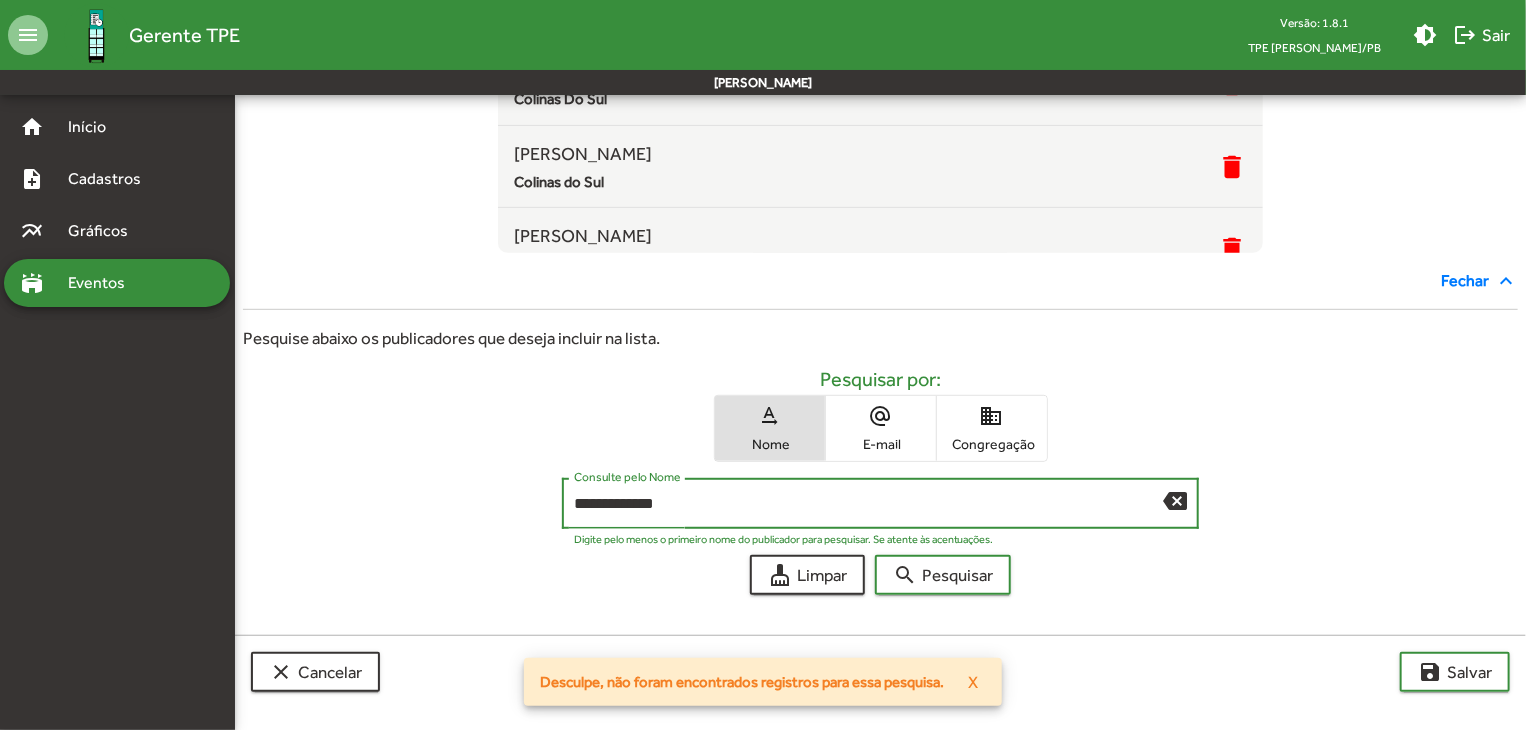 drag, startPoint x: 680, startPoint y: 501, endPoint x: 543, endPoint y: 497, distance: 137.05838 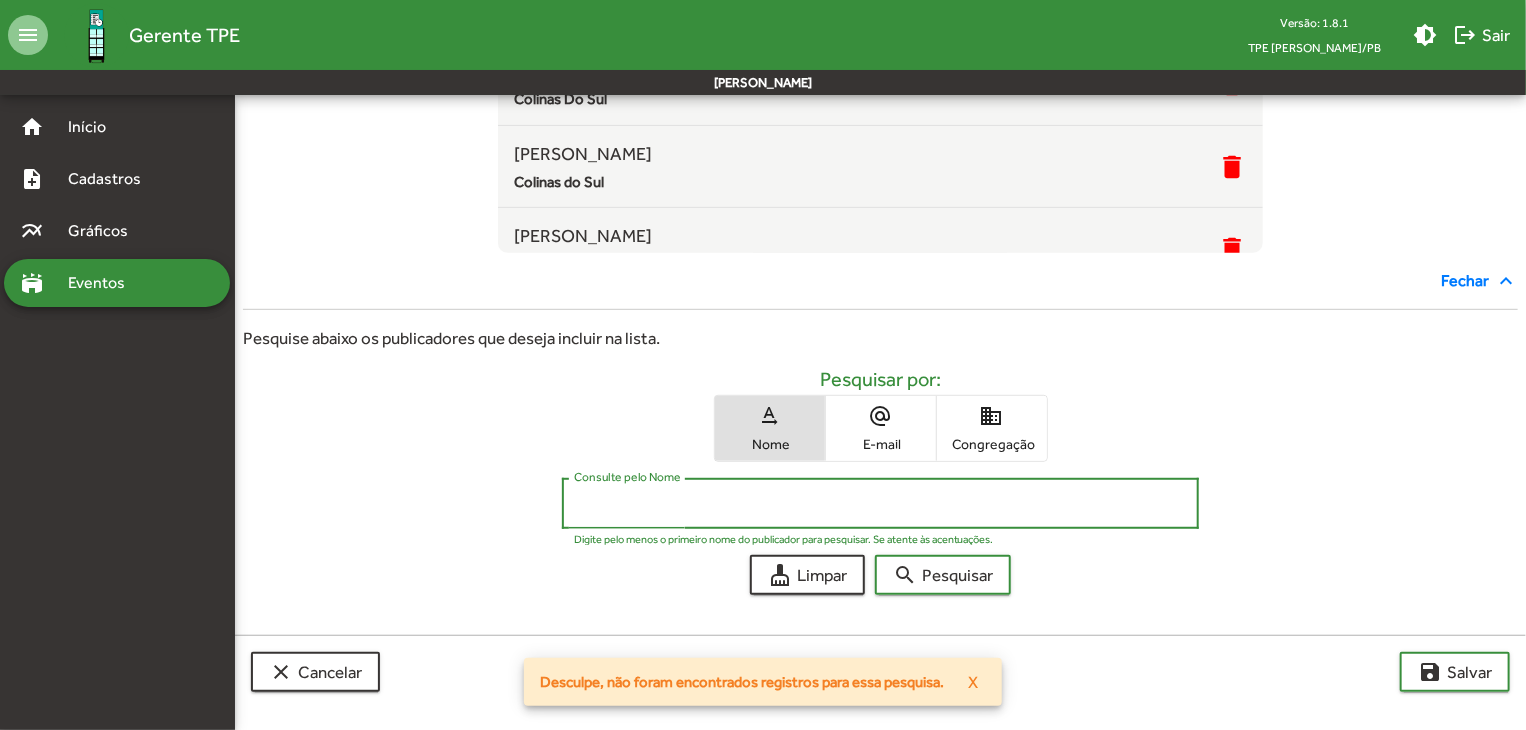 type 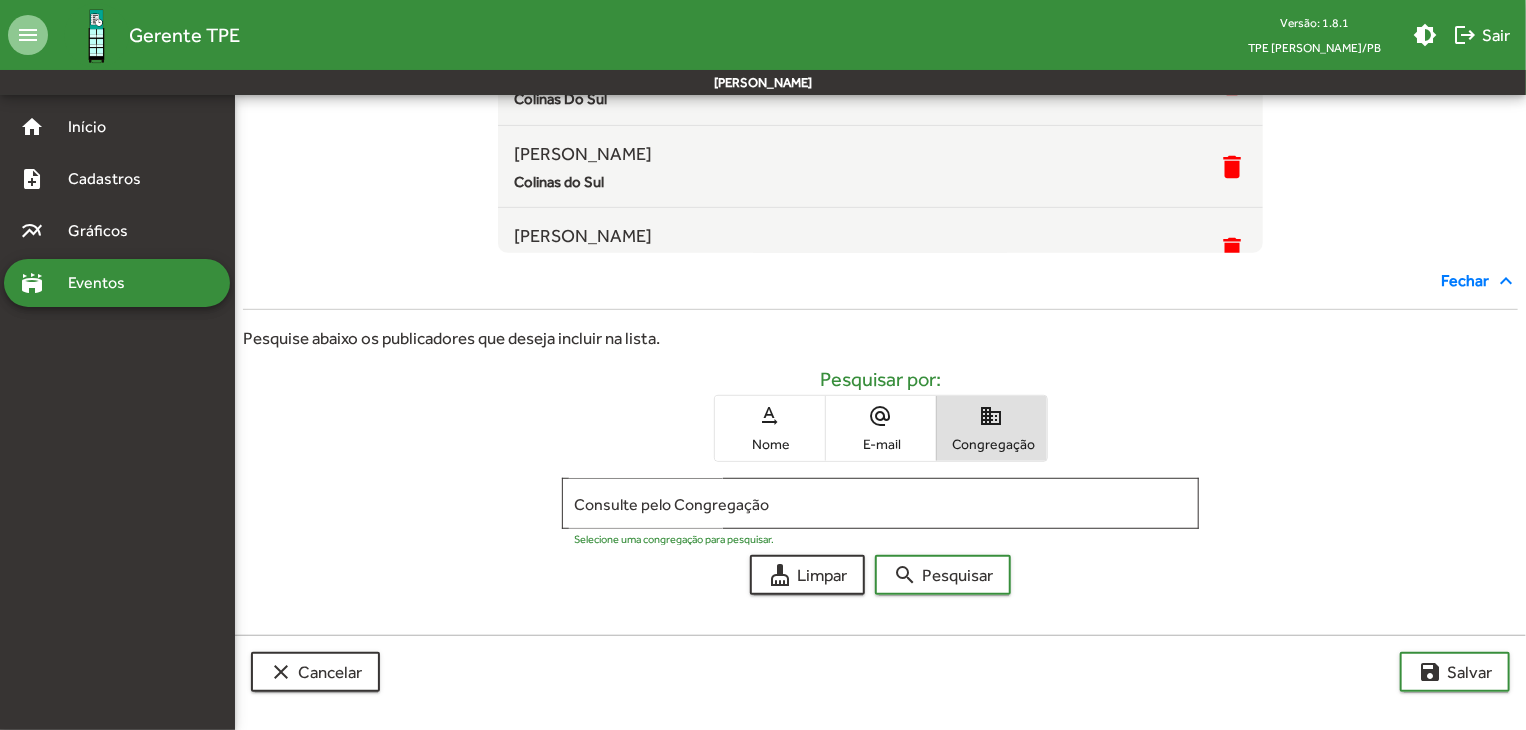 click on "Congregação" at bounding box center (992, 444) 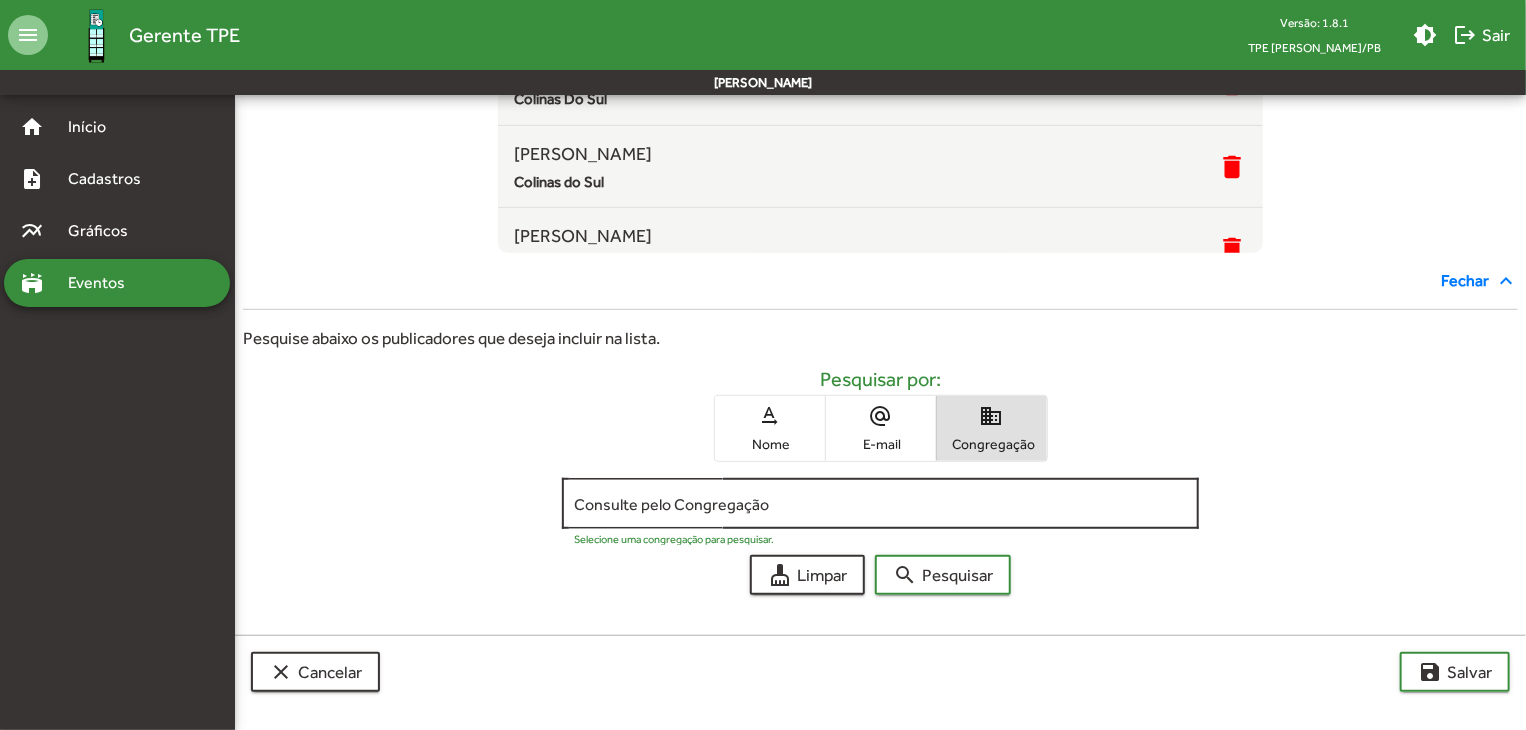 click on "Consulte pelo Congregação" at bounding box center (881, 501) 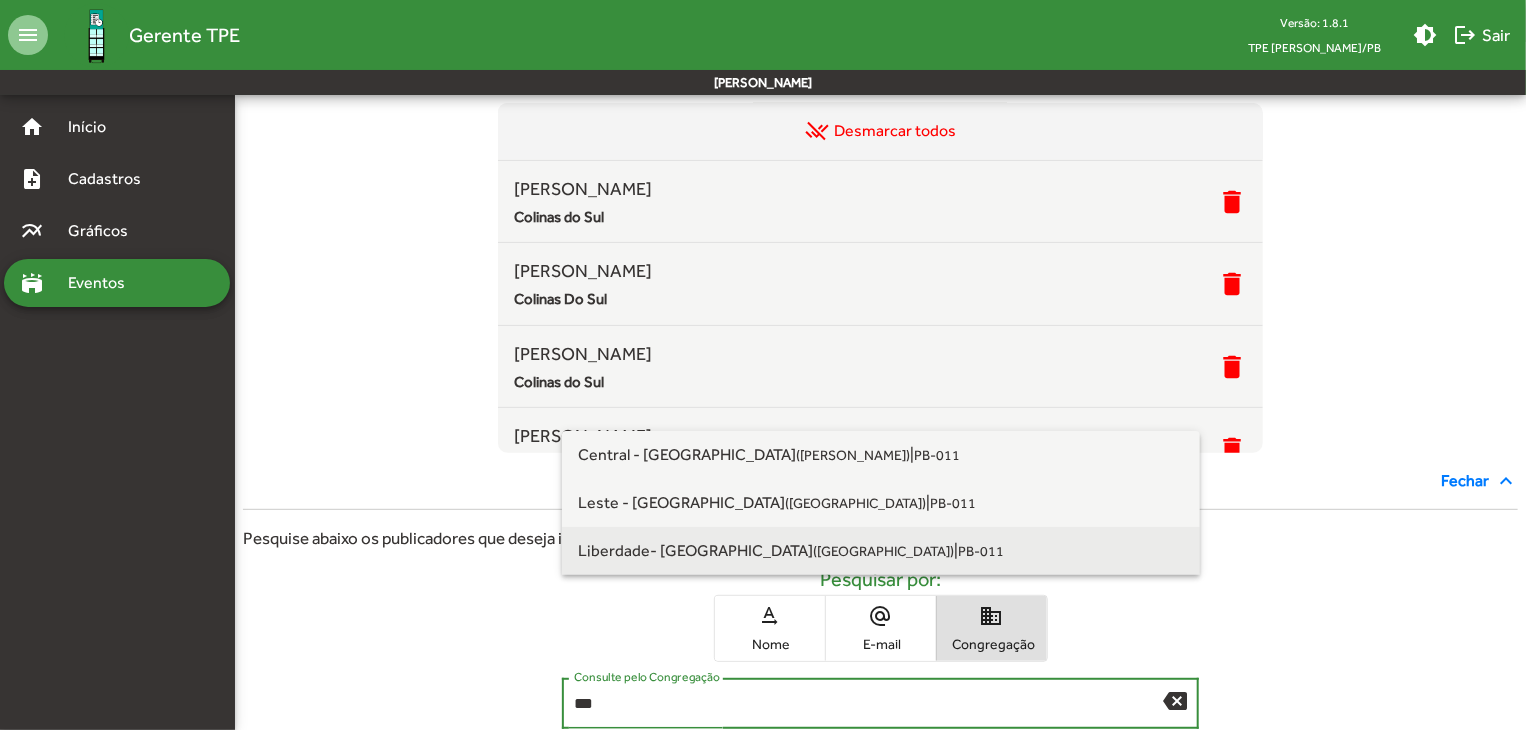 scroll, scrollTop: 400, scrollLeft: 0, axis: vertical 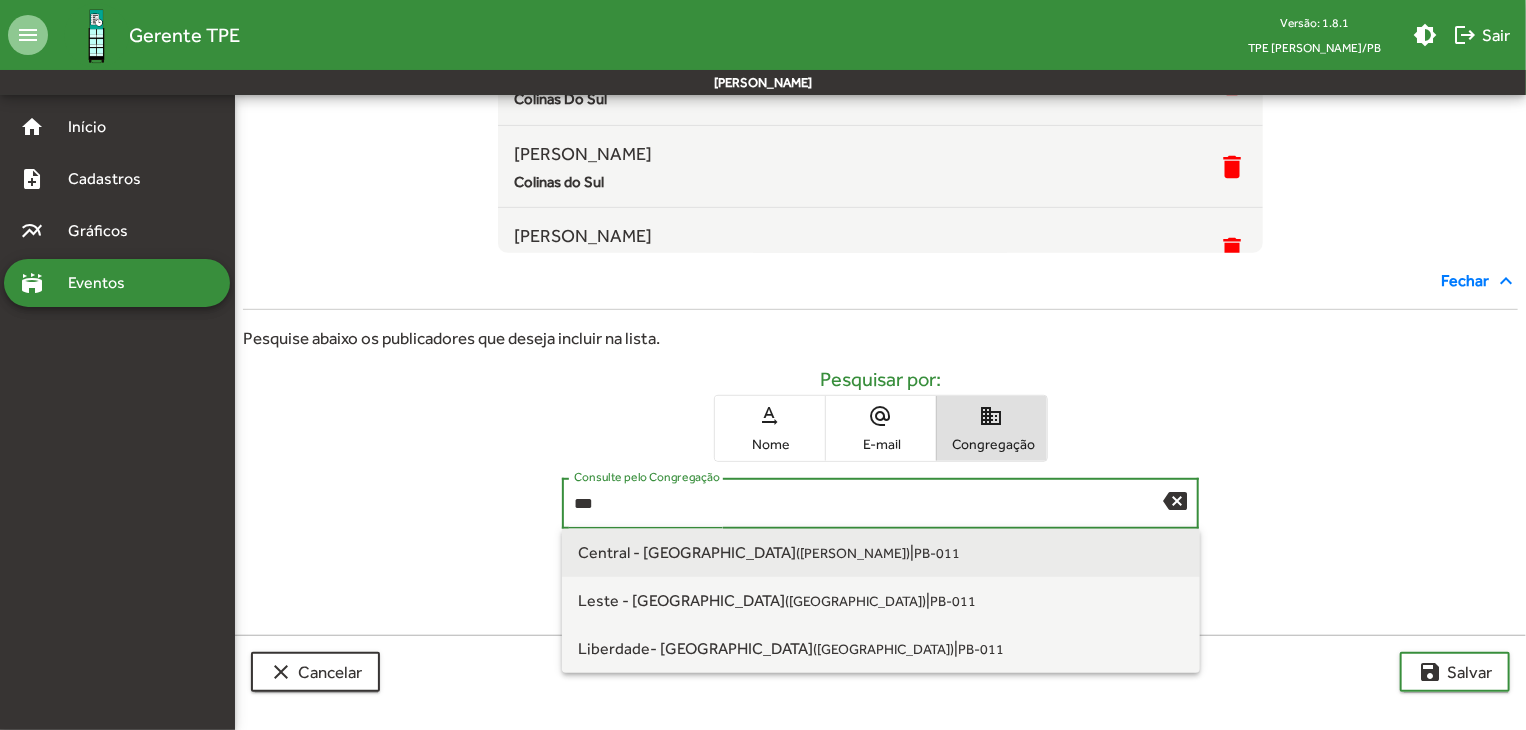 click on "PB-011" at bounding box center [937, 553] 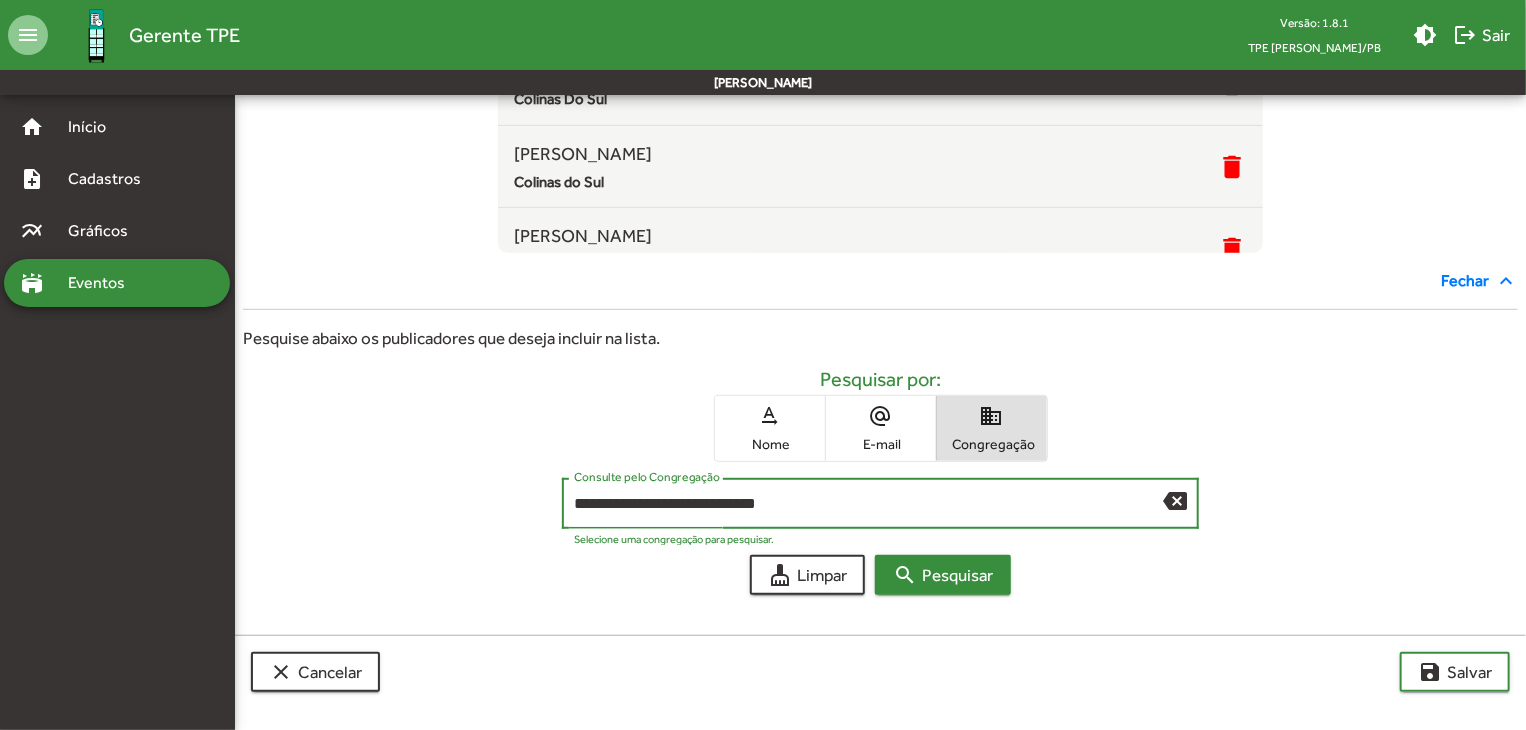 click on "search  Pesquisar" at bounding box center (943, 575) 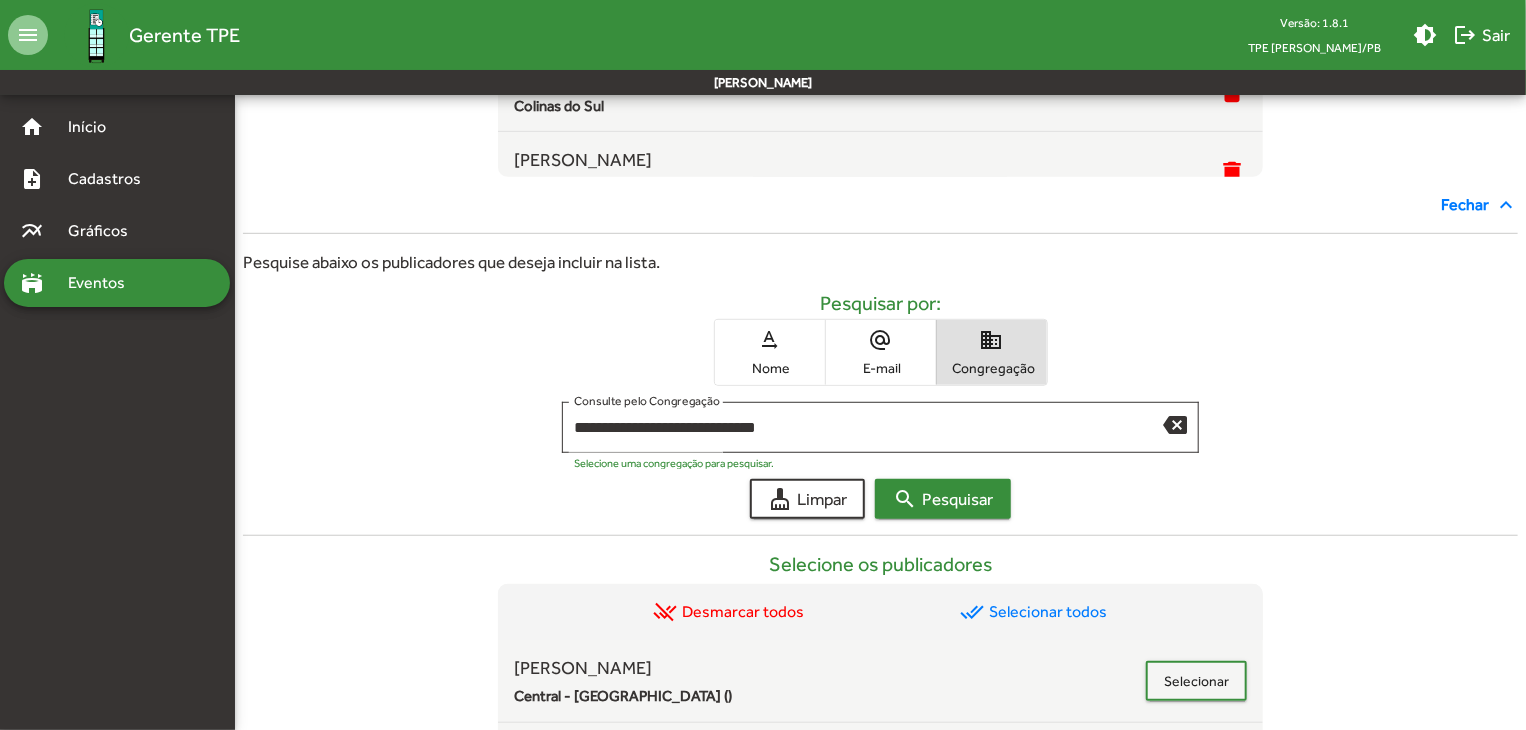 scroll, scrollTop: 467, scrollLeft: 0, axis: vertical 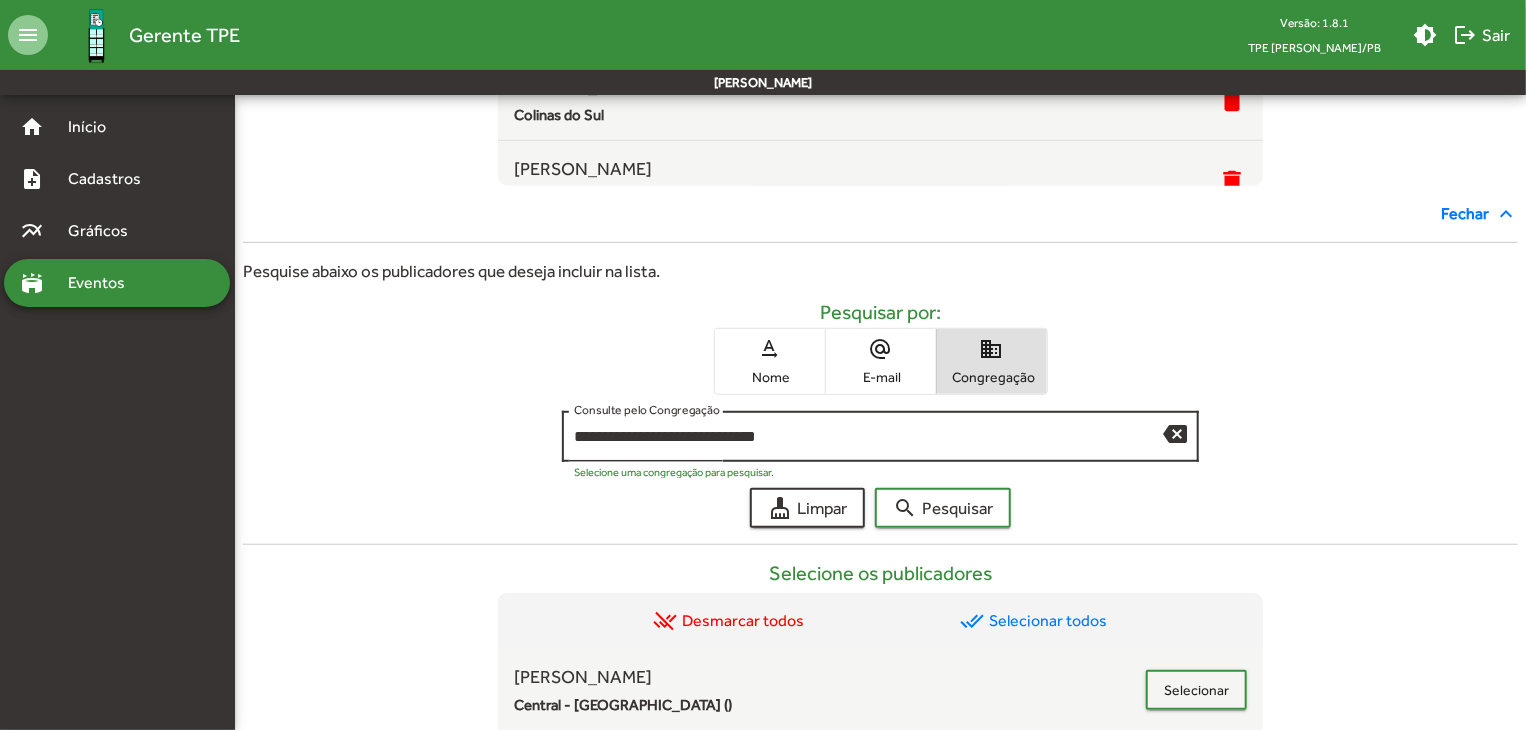 click on "backspace" at bounding box center [1175, 433] 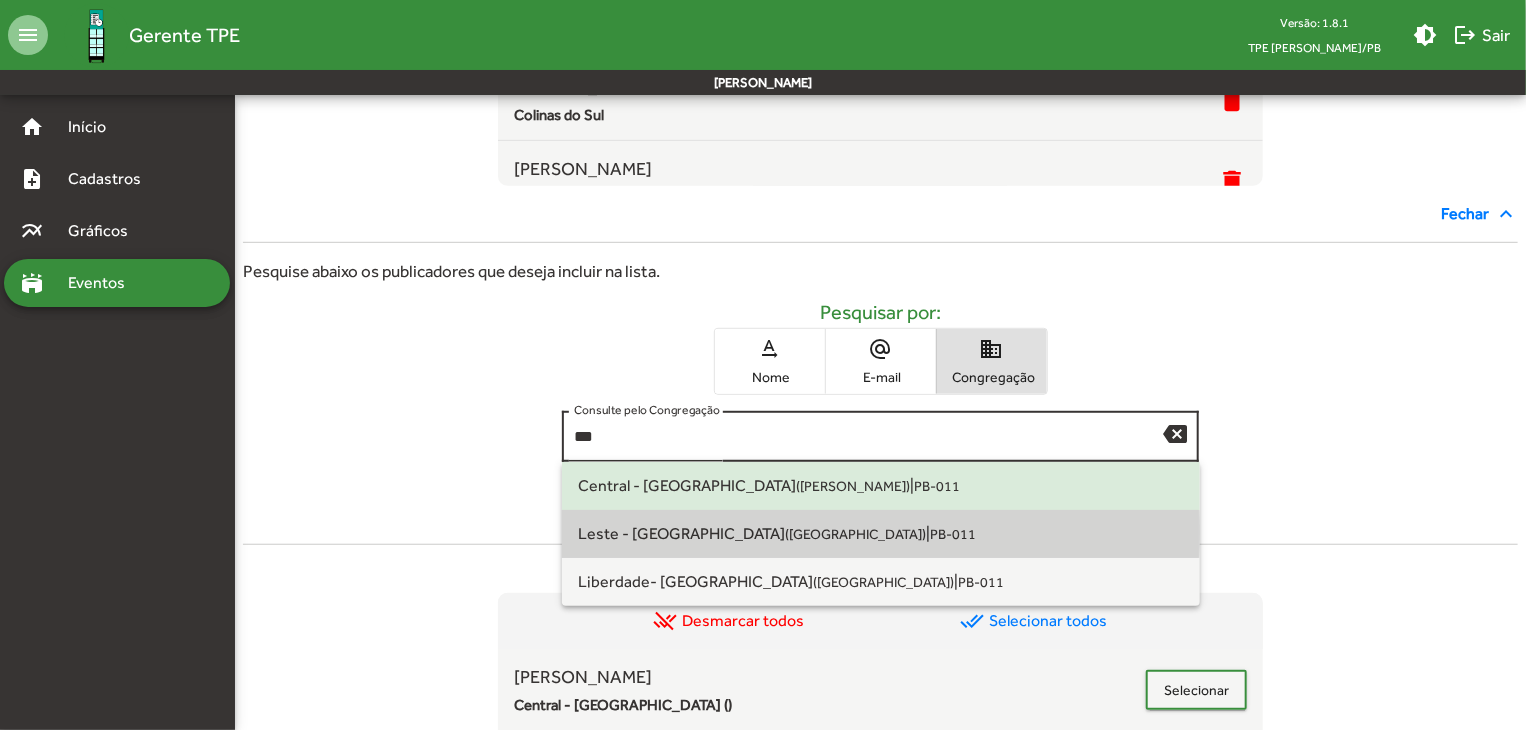 click on "([GEOGRAPHIC_DATA])" at bounding box center [855, 534] 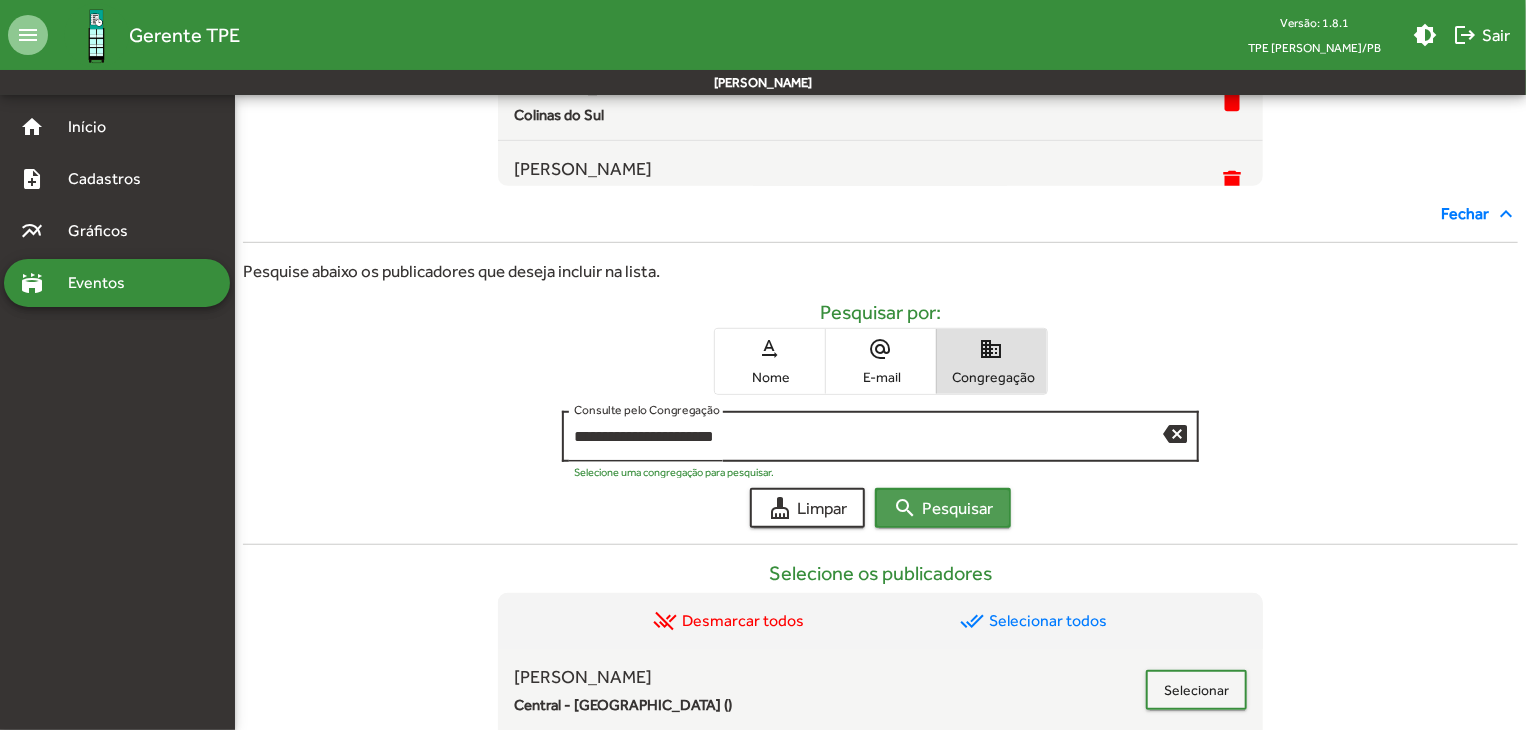 click on "search  Pesquisar" at bounding box center (943, 508) 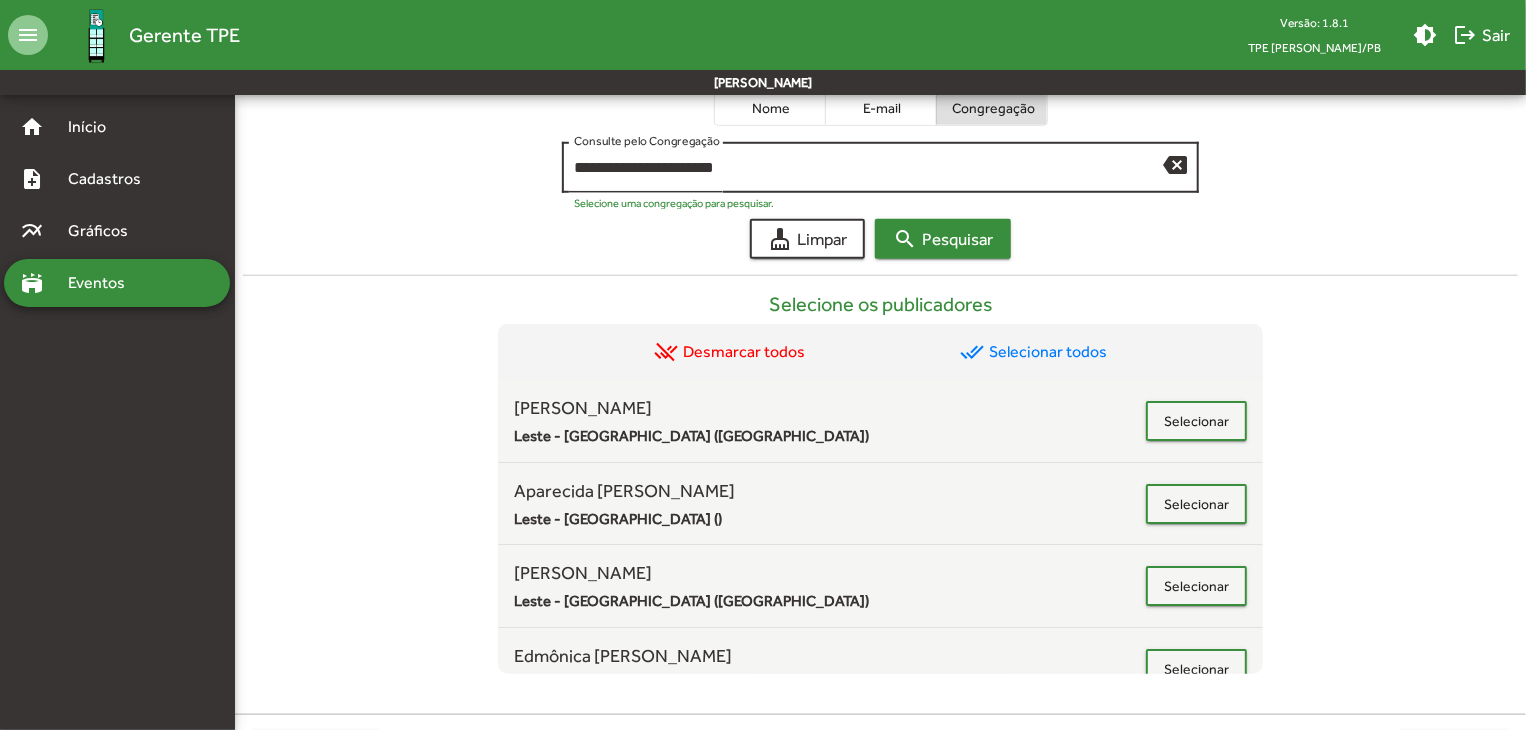 scroll, scrollTop: 815, scrollLeft: 0, axis: vertical 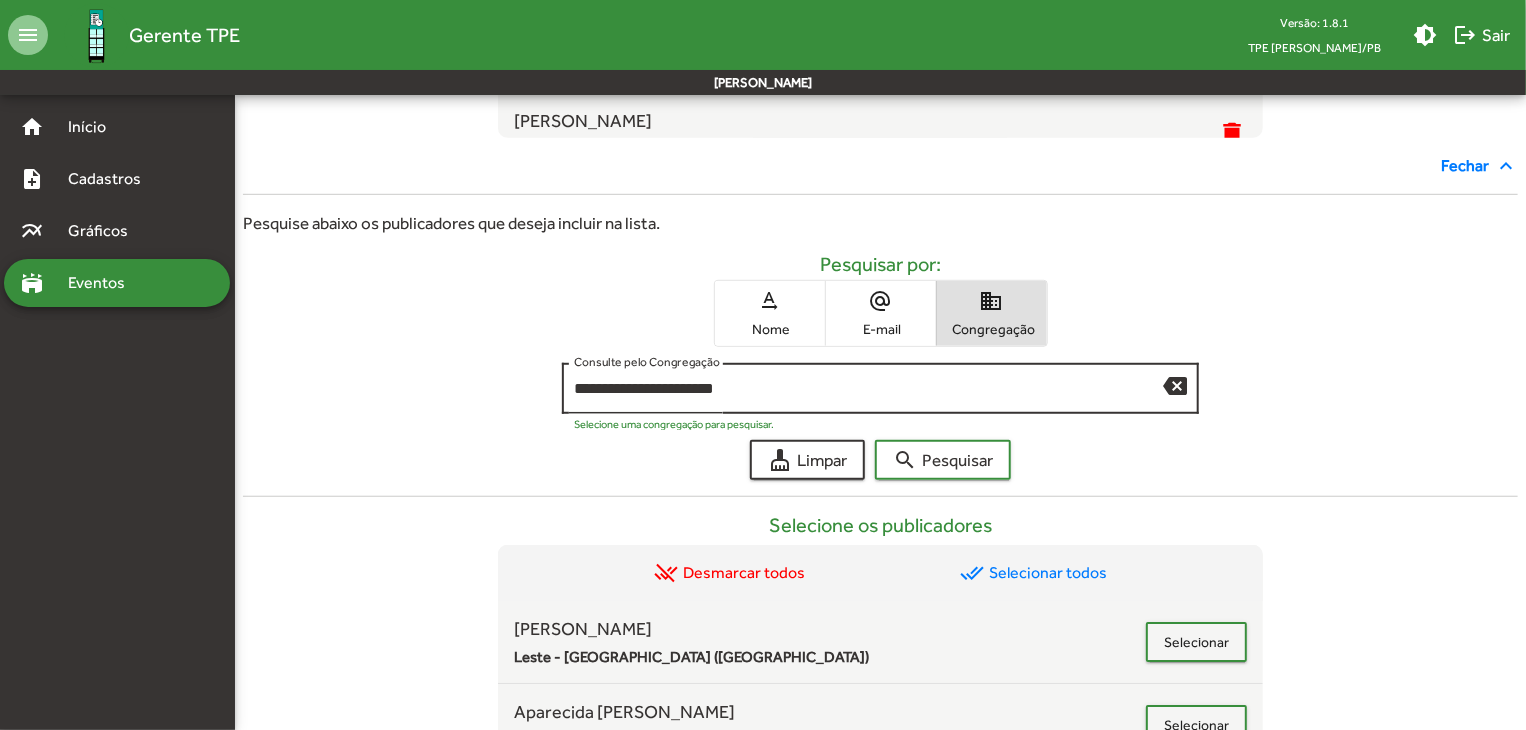 click on "**********" at bounding box center (869, 389) 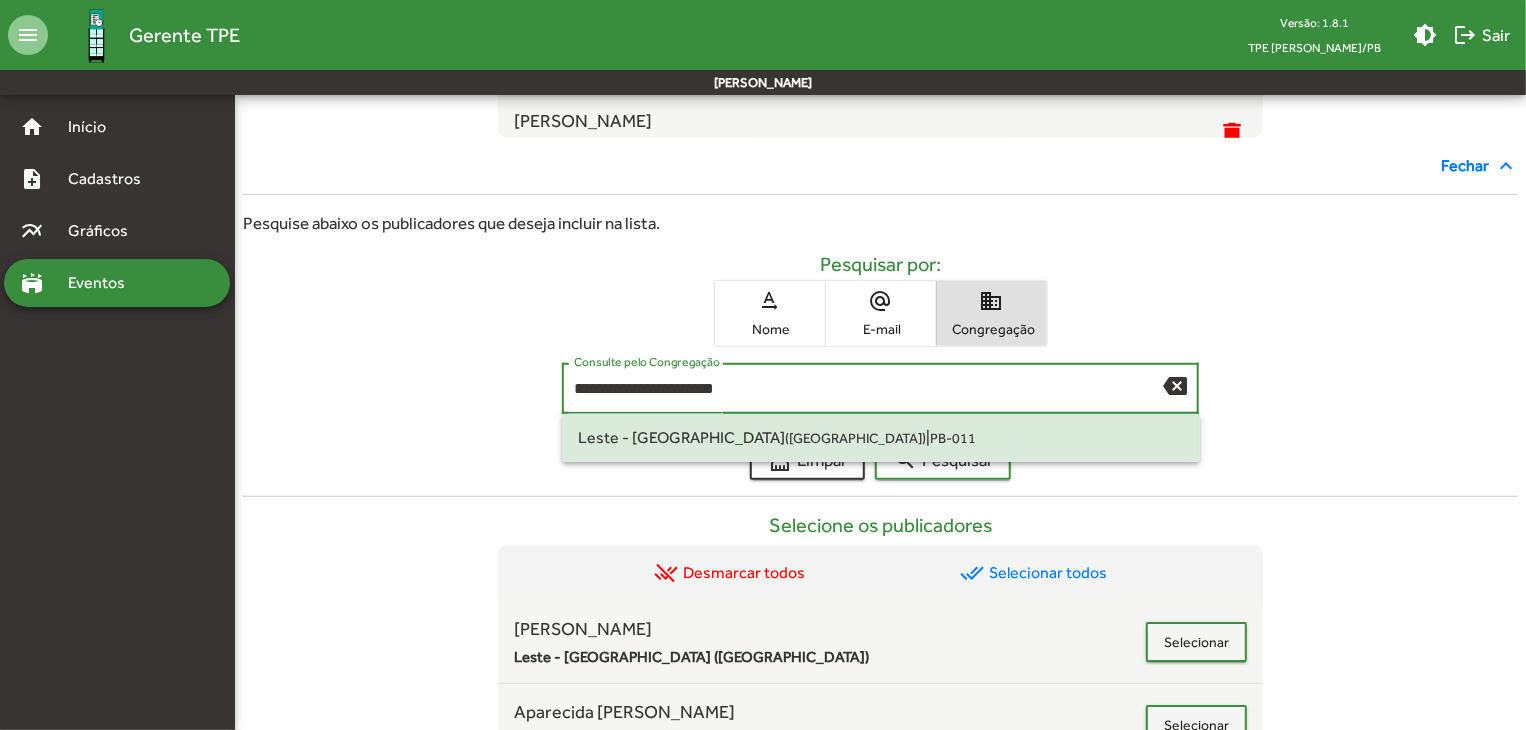 click on "backspace" at bounding box center (1175, 385) 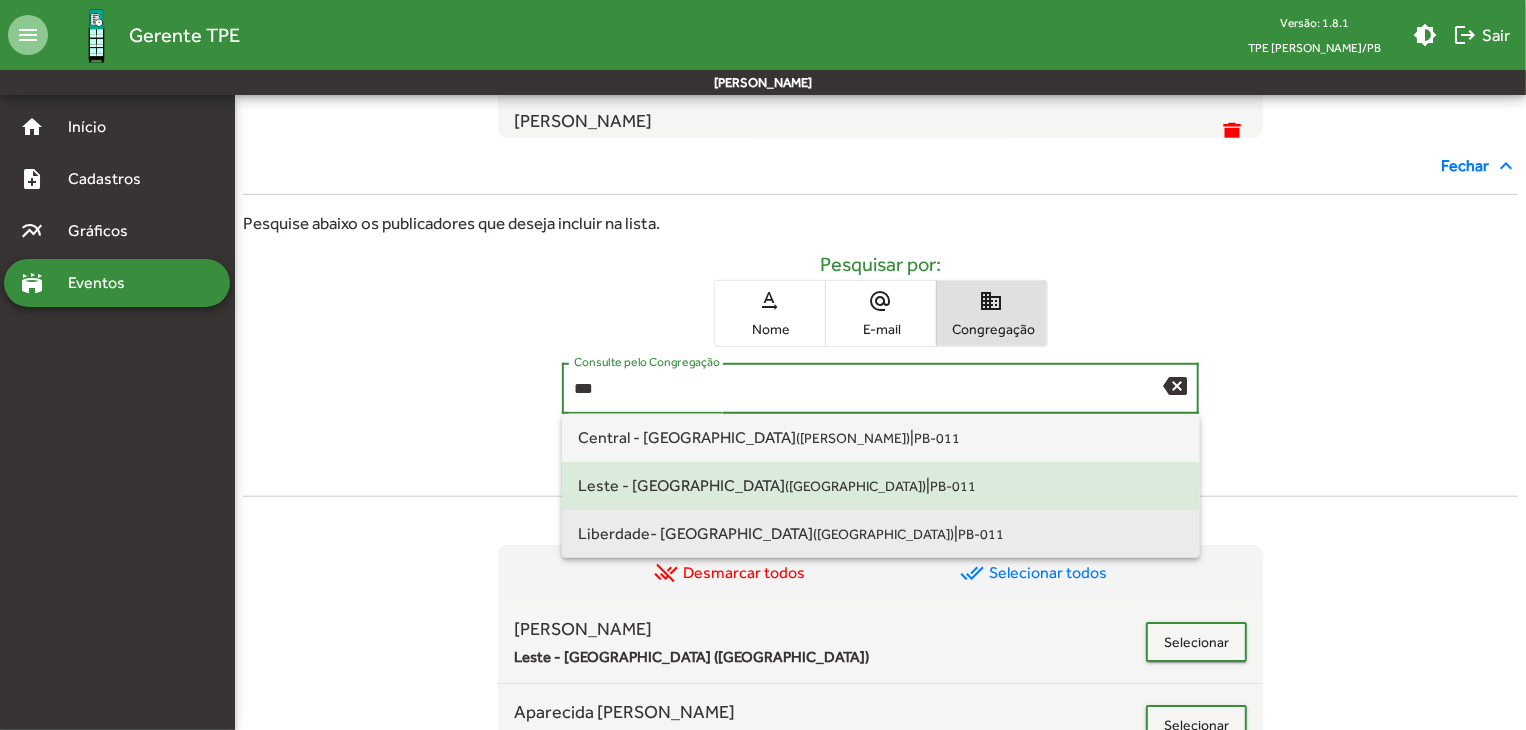 click on "Liberdade- Bayeux  ([GEOGRAPHIC_DATA])  |  PB-011" at bounding box center [881, 534] 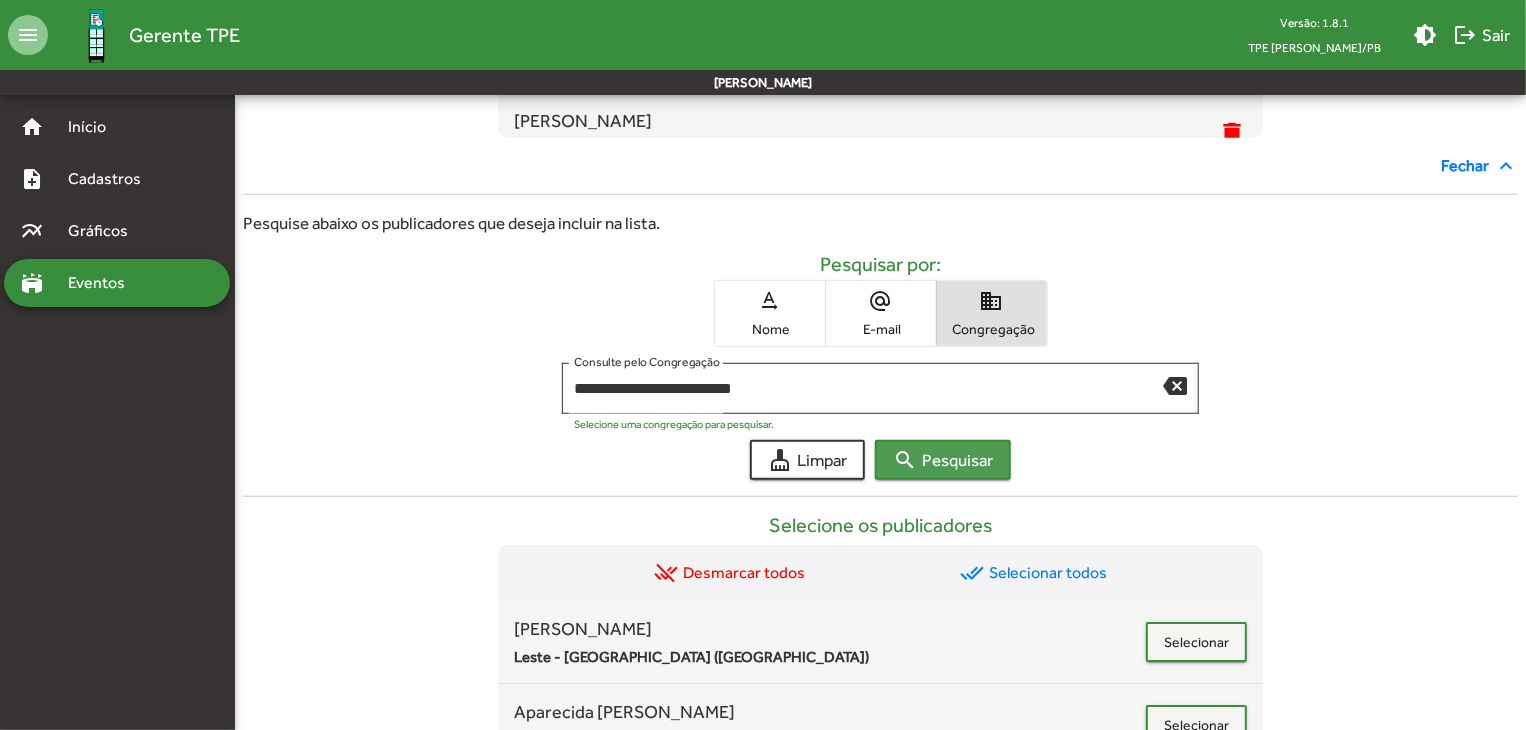 click on "search  Pesquisar" at bounding box center (943, 460) 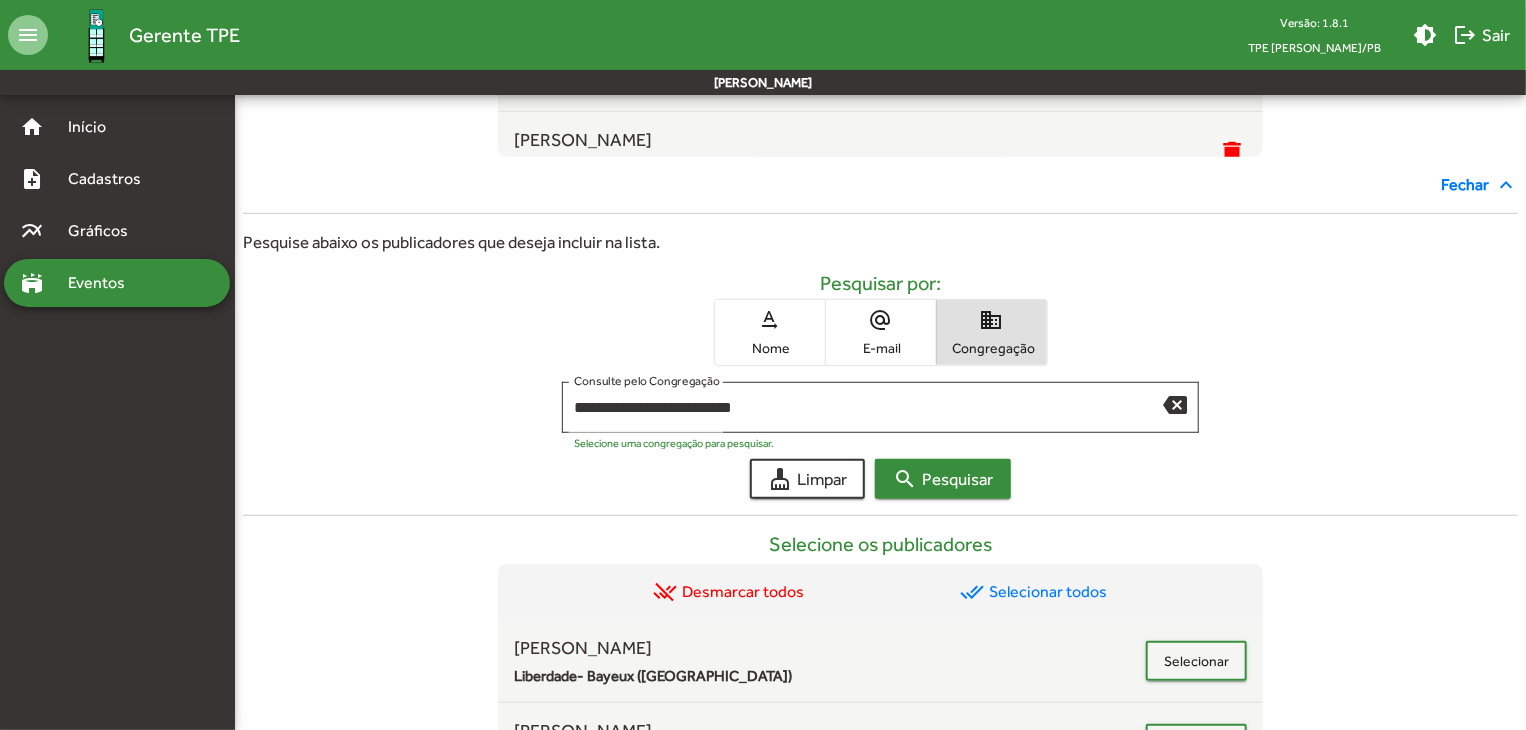 scroll, scrollTop: 484, scrollLeft: 0, axis: vertical 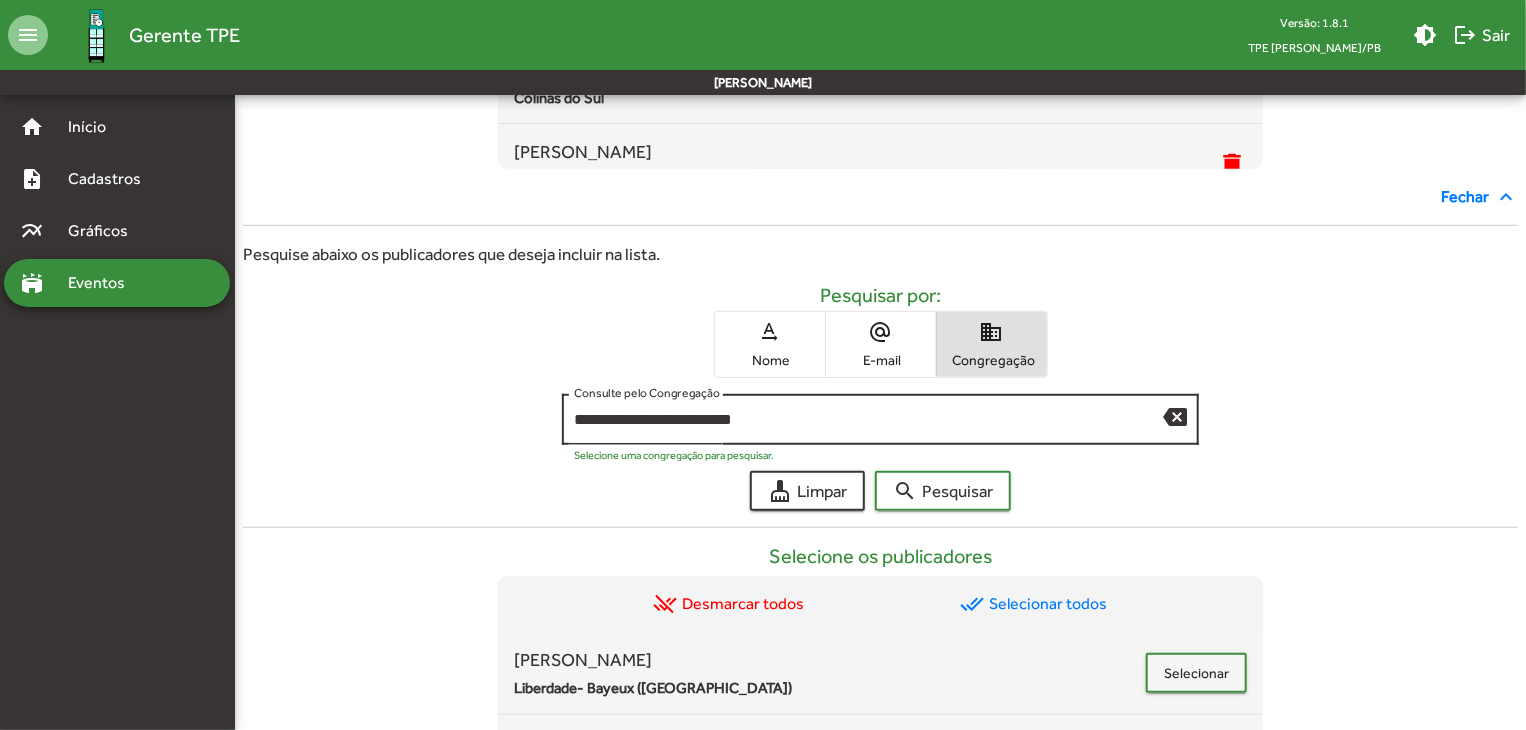 click on "backspace" at bounding box center [1175, 416] 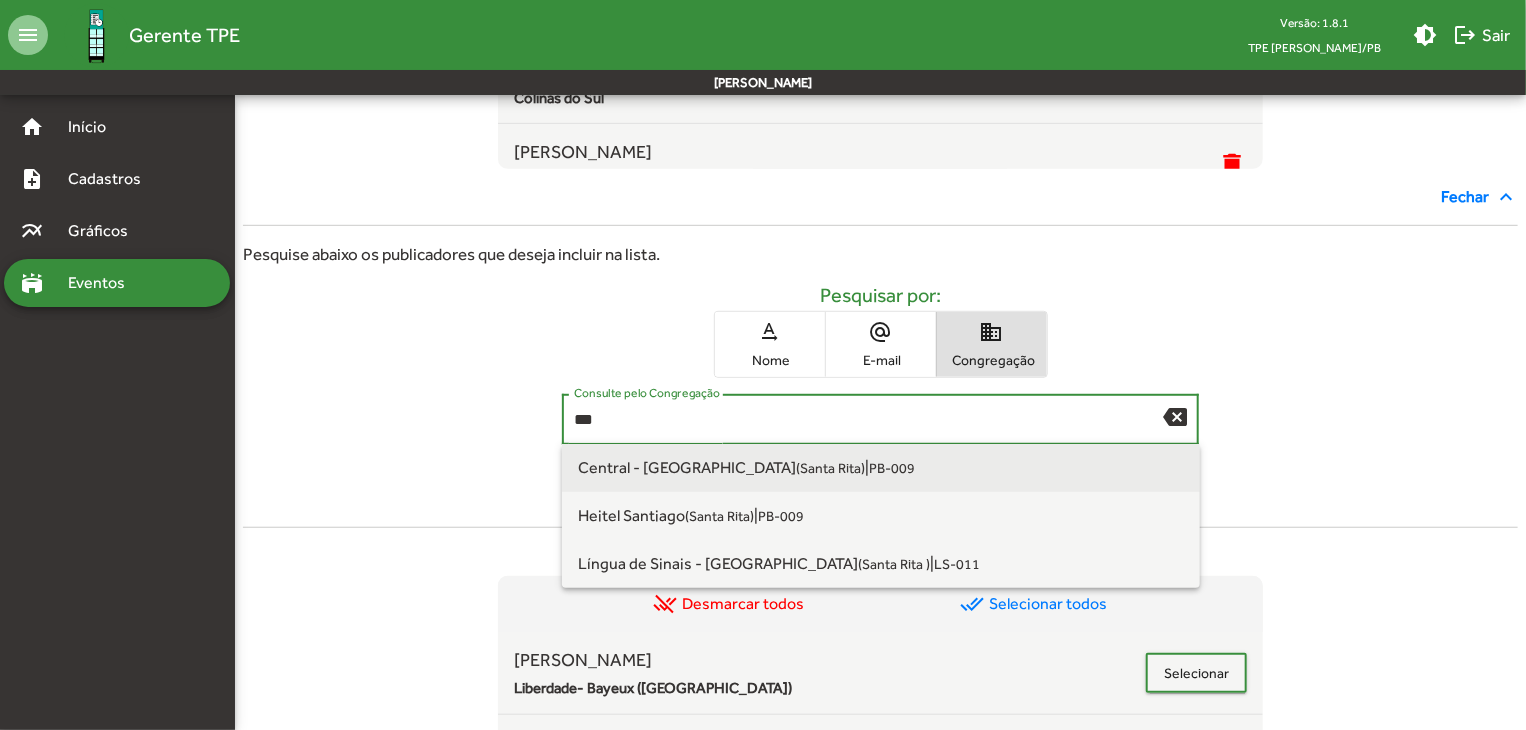 click on "Central - Santa Rita  ([GEOGRAPHIC_DATA])  |  PB-009" at bounding box center (881, 468) 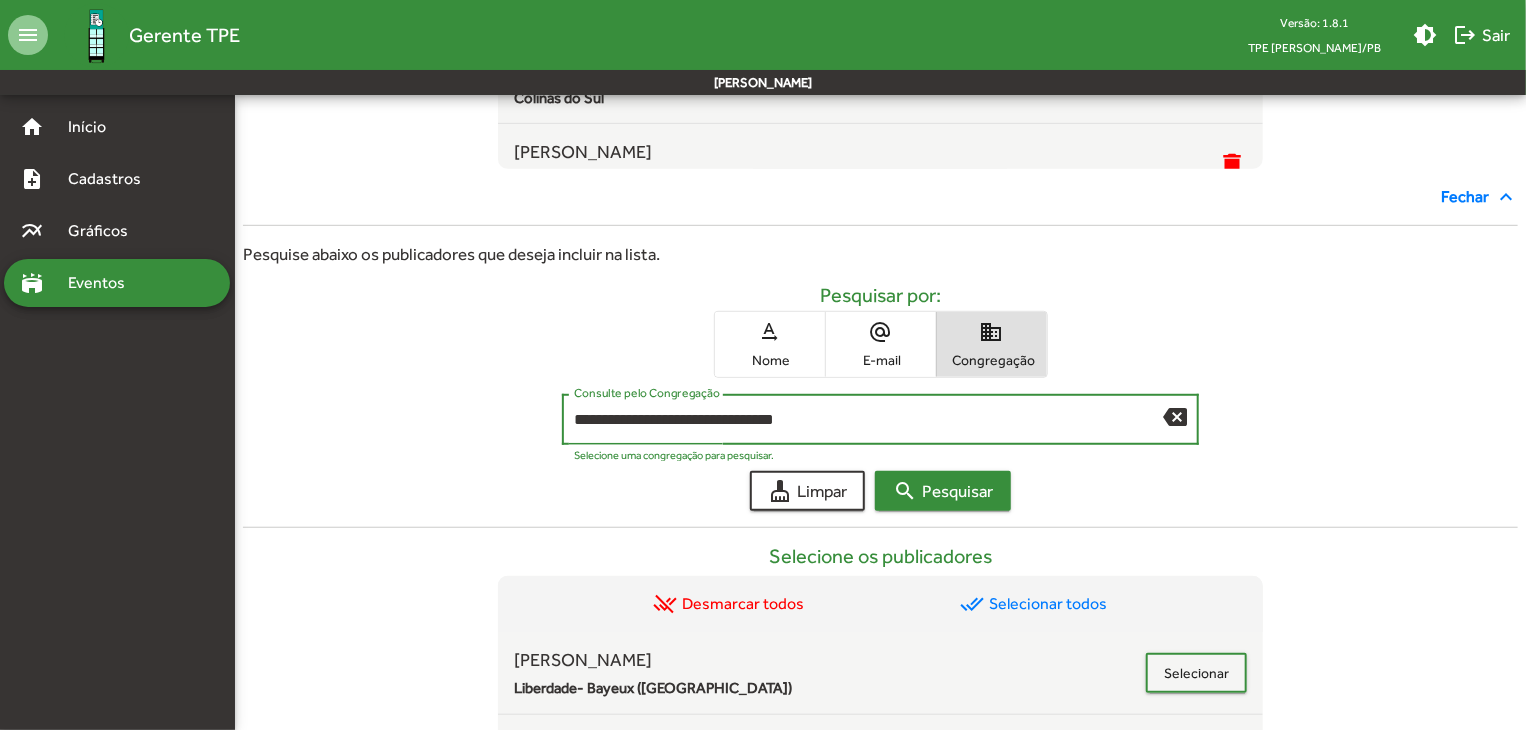 click on "search  Pesquisar" at bounding box center (943, 491) 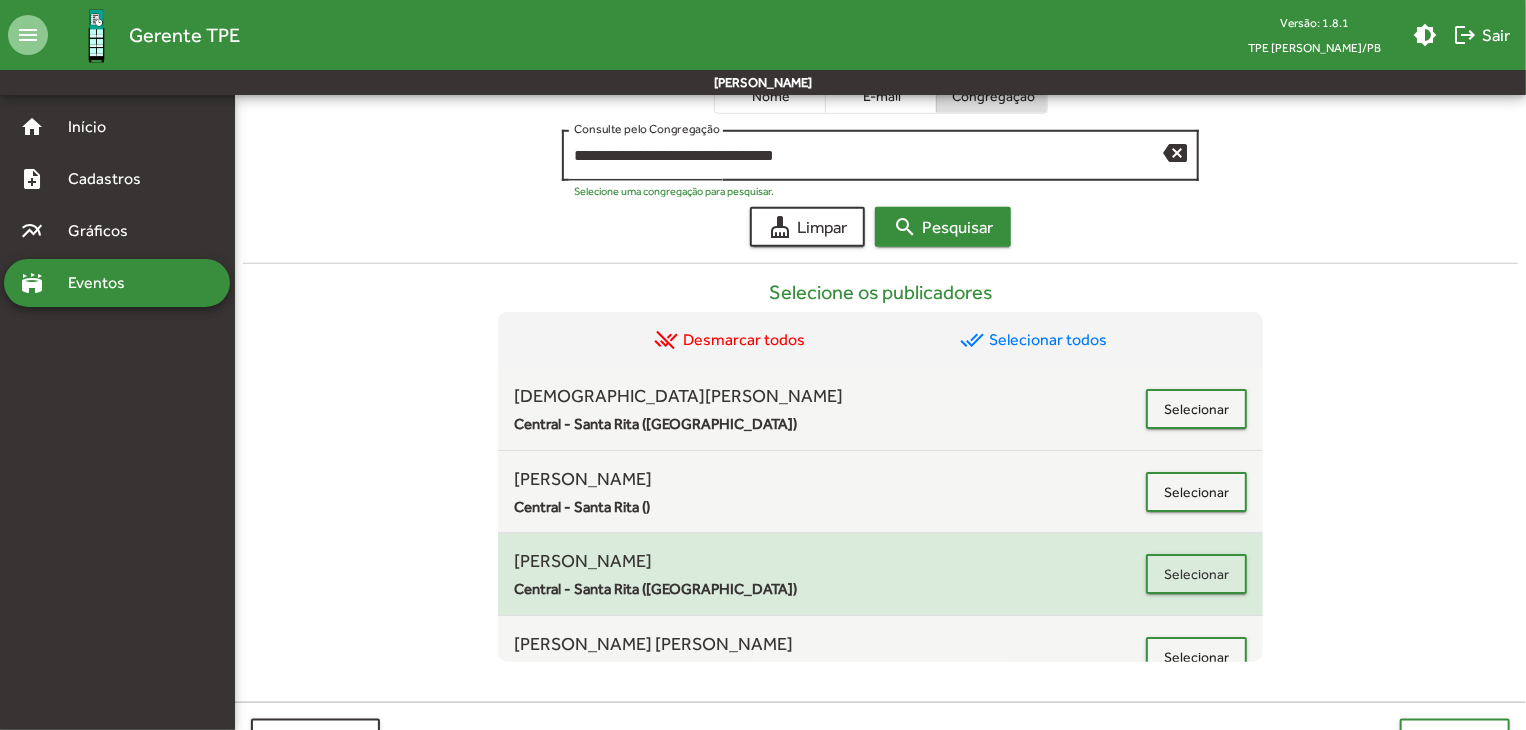 scroll, scrollTop: 815, scrollLeft: 0, axis: vertical 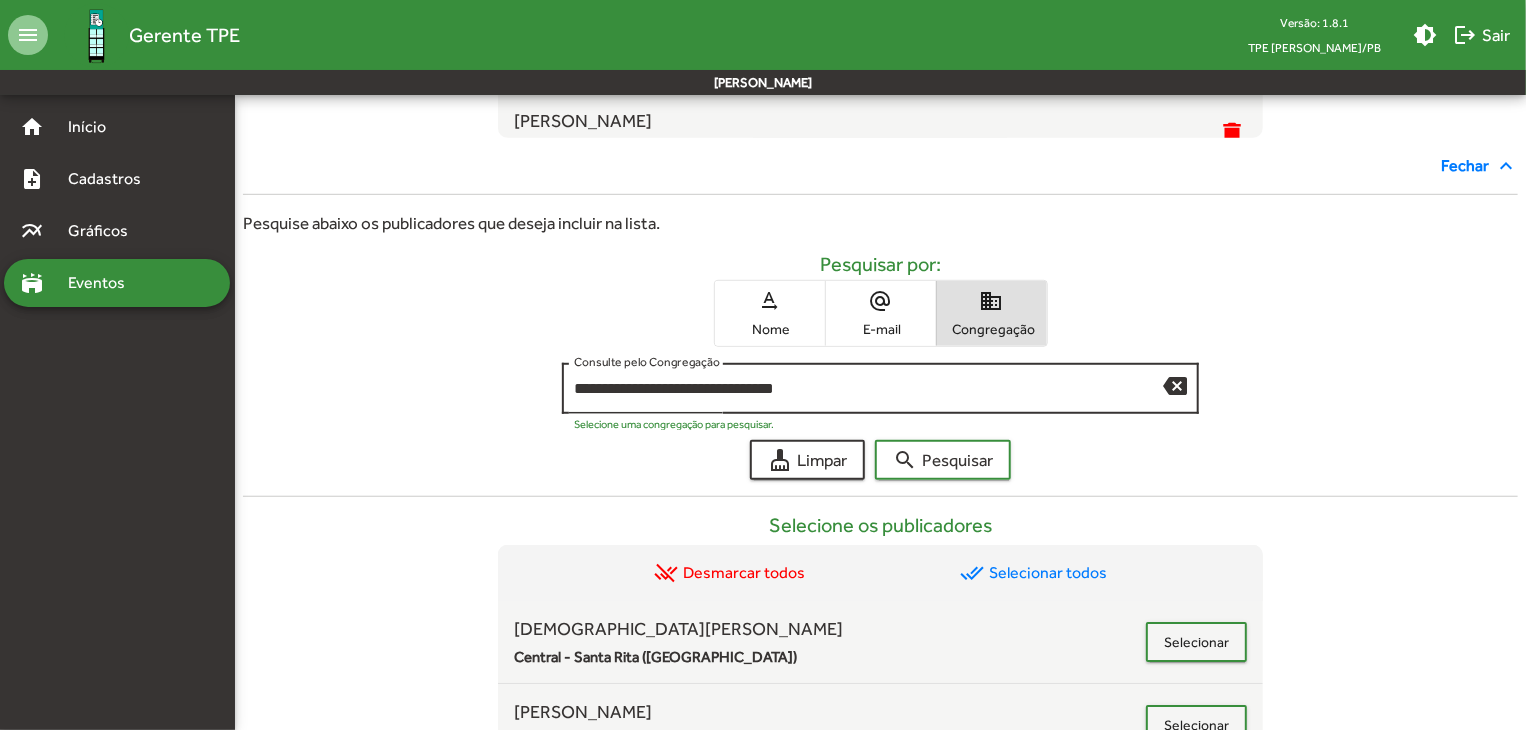 click on "backspace" at bounding box center [1175, 385] 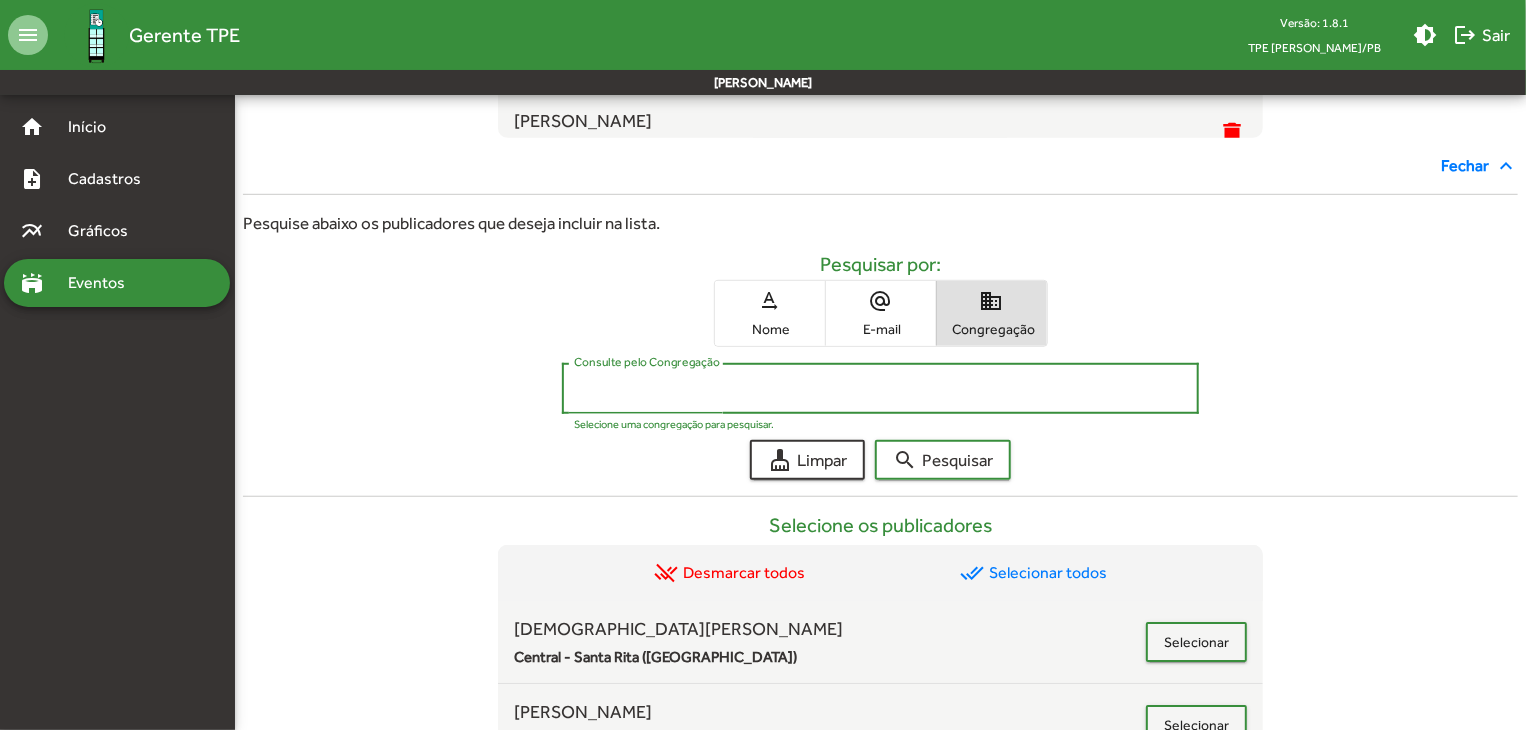 click on "Nome" at bounding box center (770, 329) 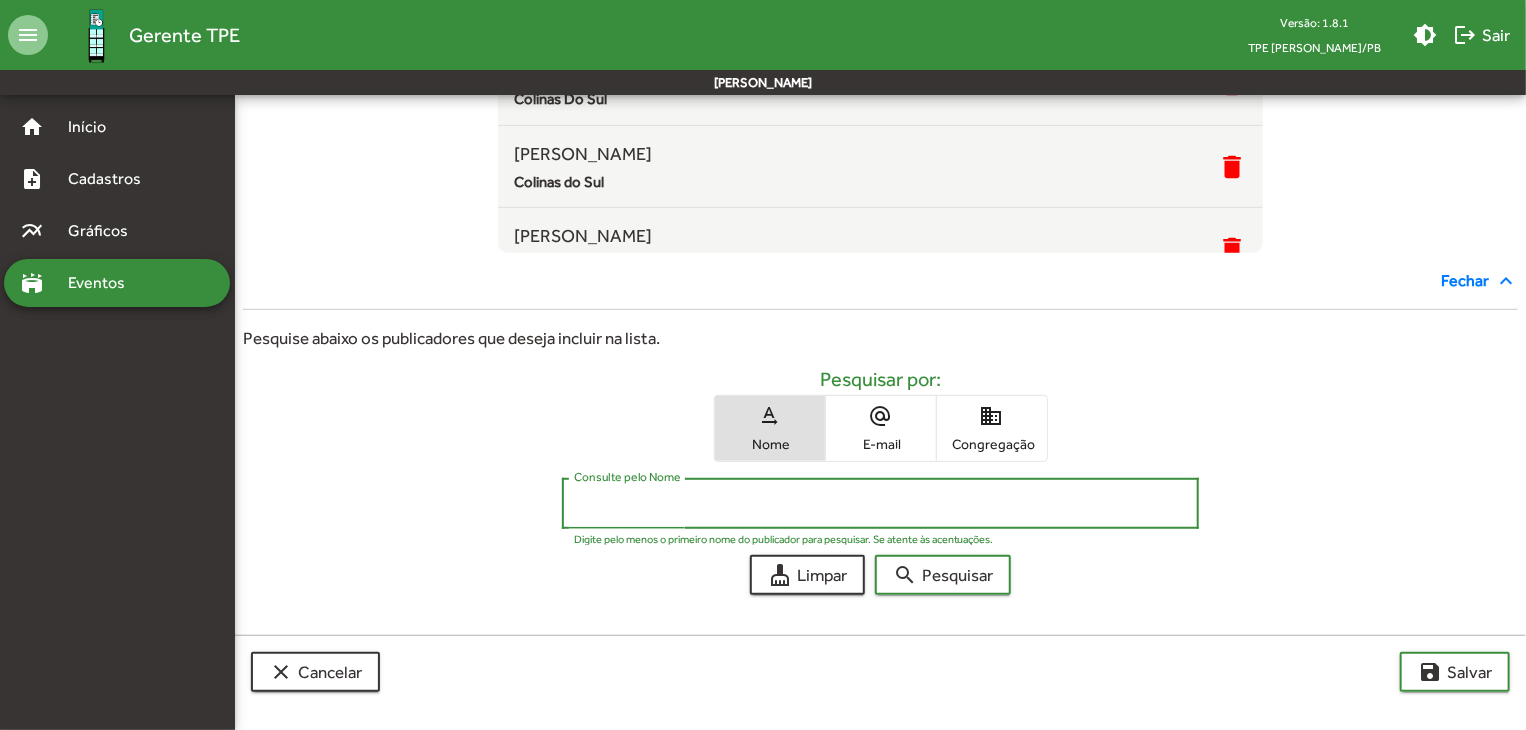 click on "Consulte pelo Nome" at bounding box center [881, 504] 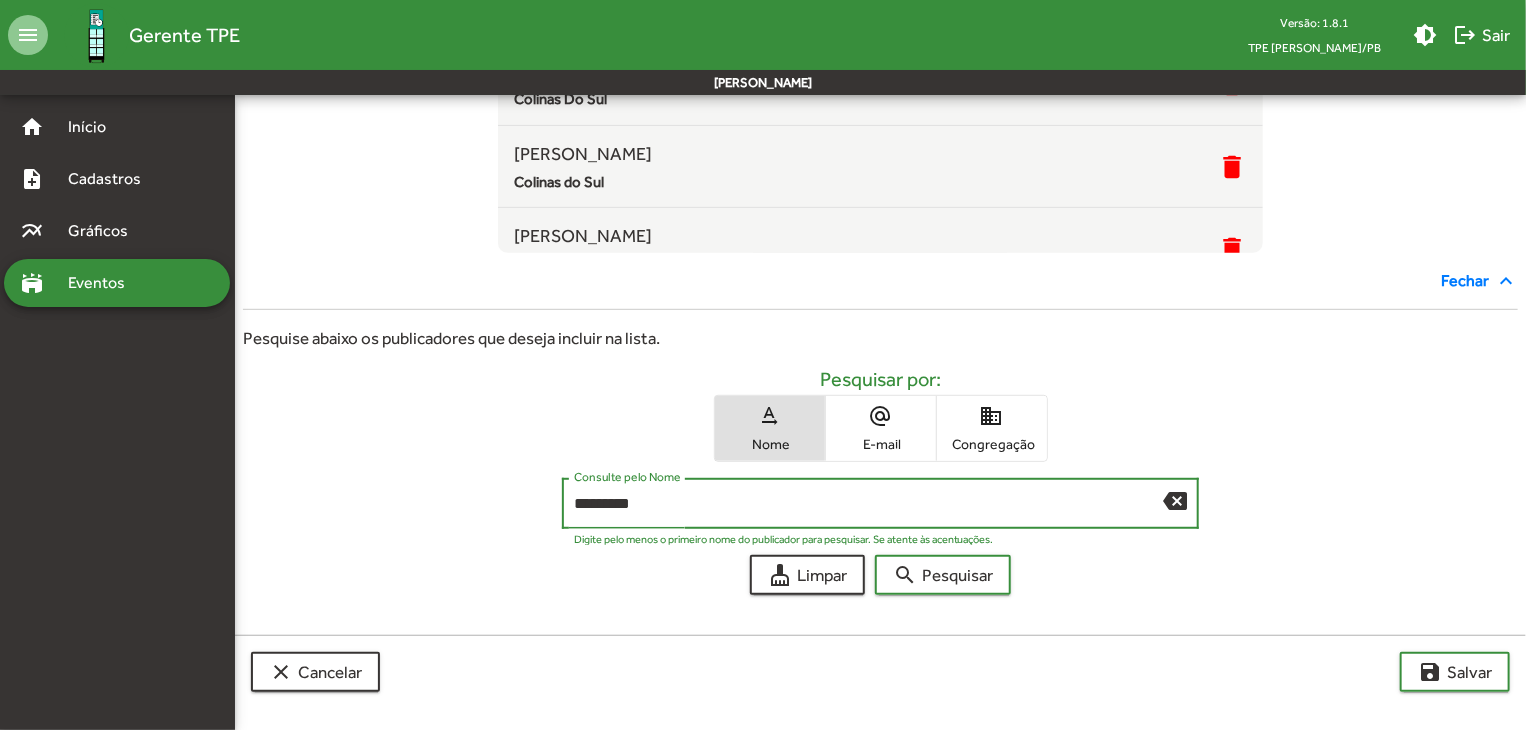 click on "search  Pesquisar" at bounding box center [943, 575] 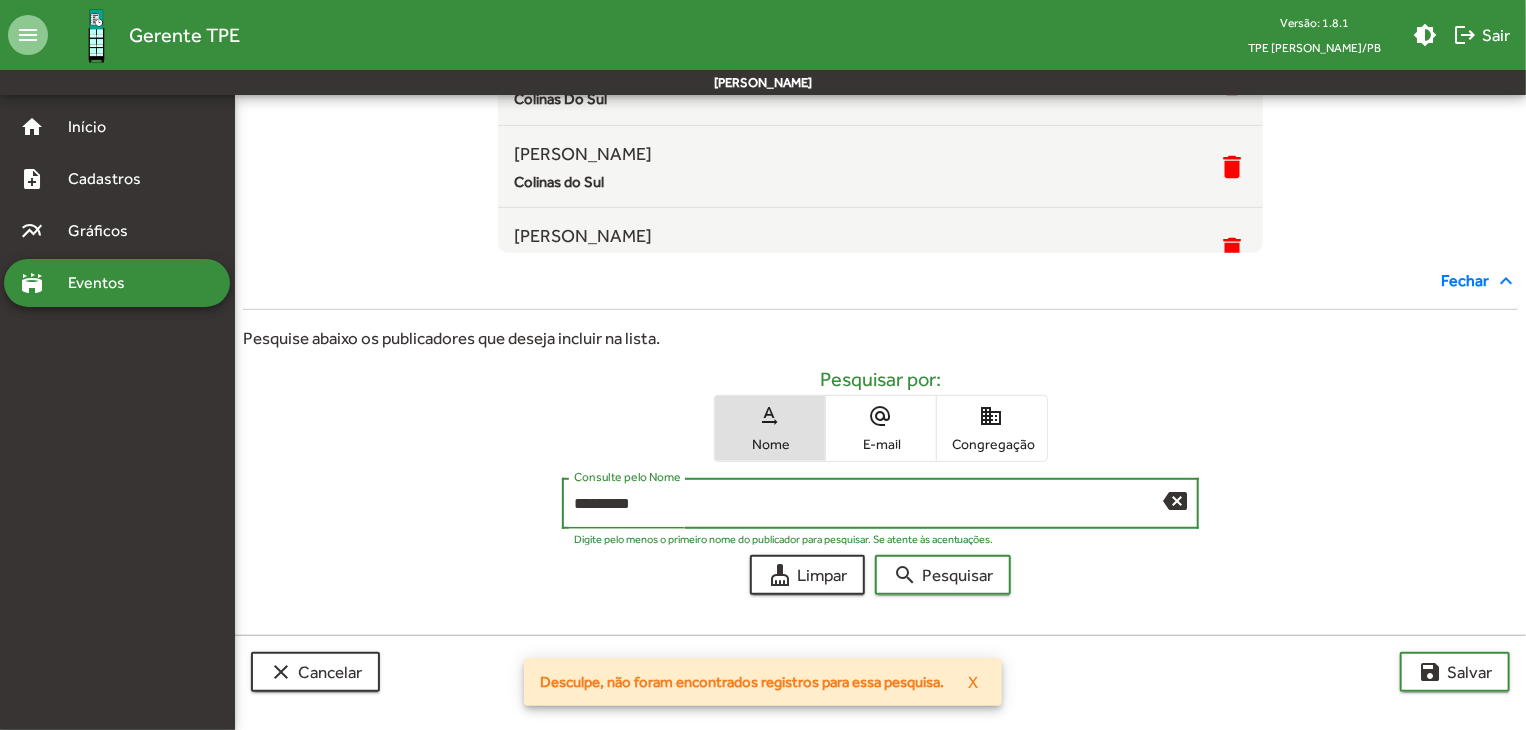 click on "*********" at bounding box center [869, 504] 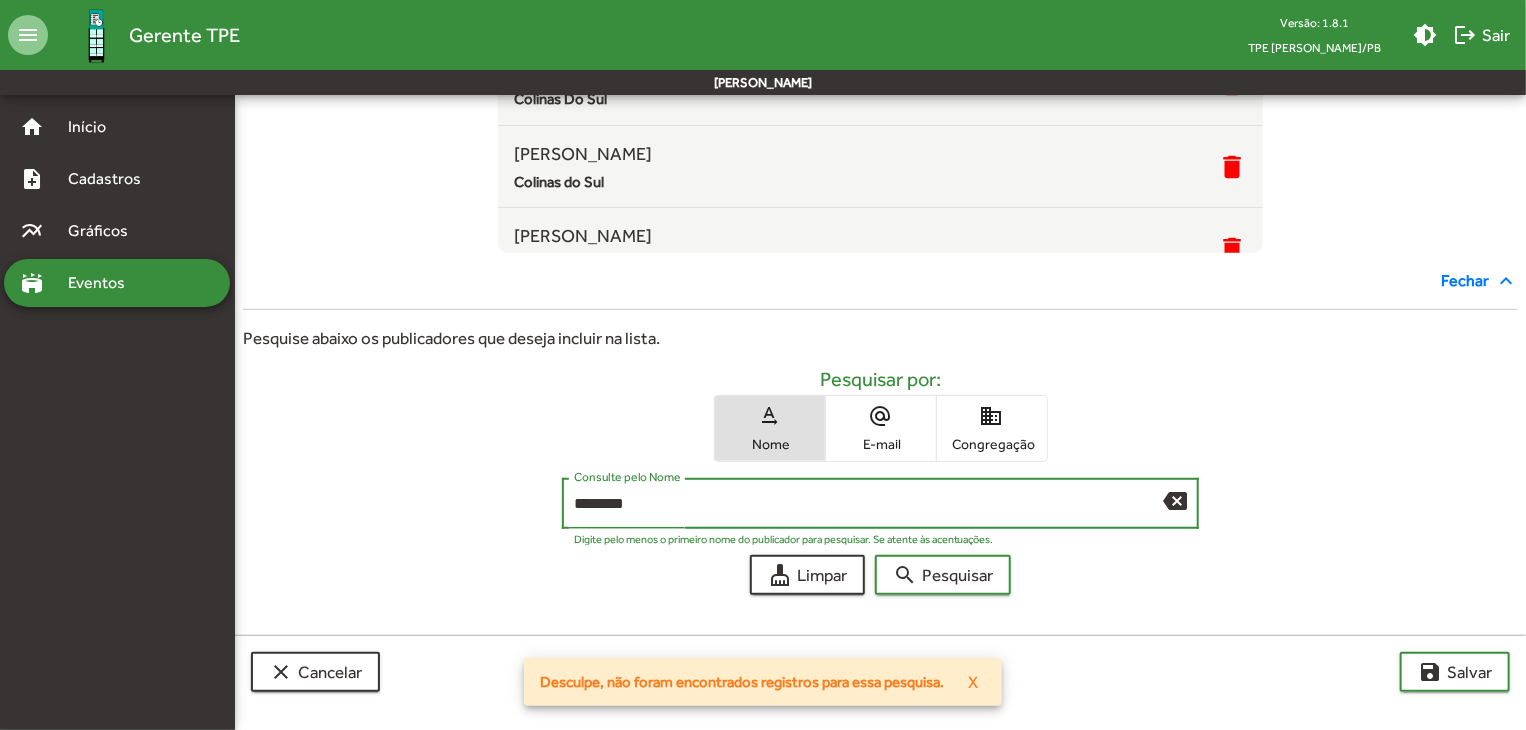 click on "search  Pesquisar" at bounding box center (943, 575) 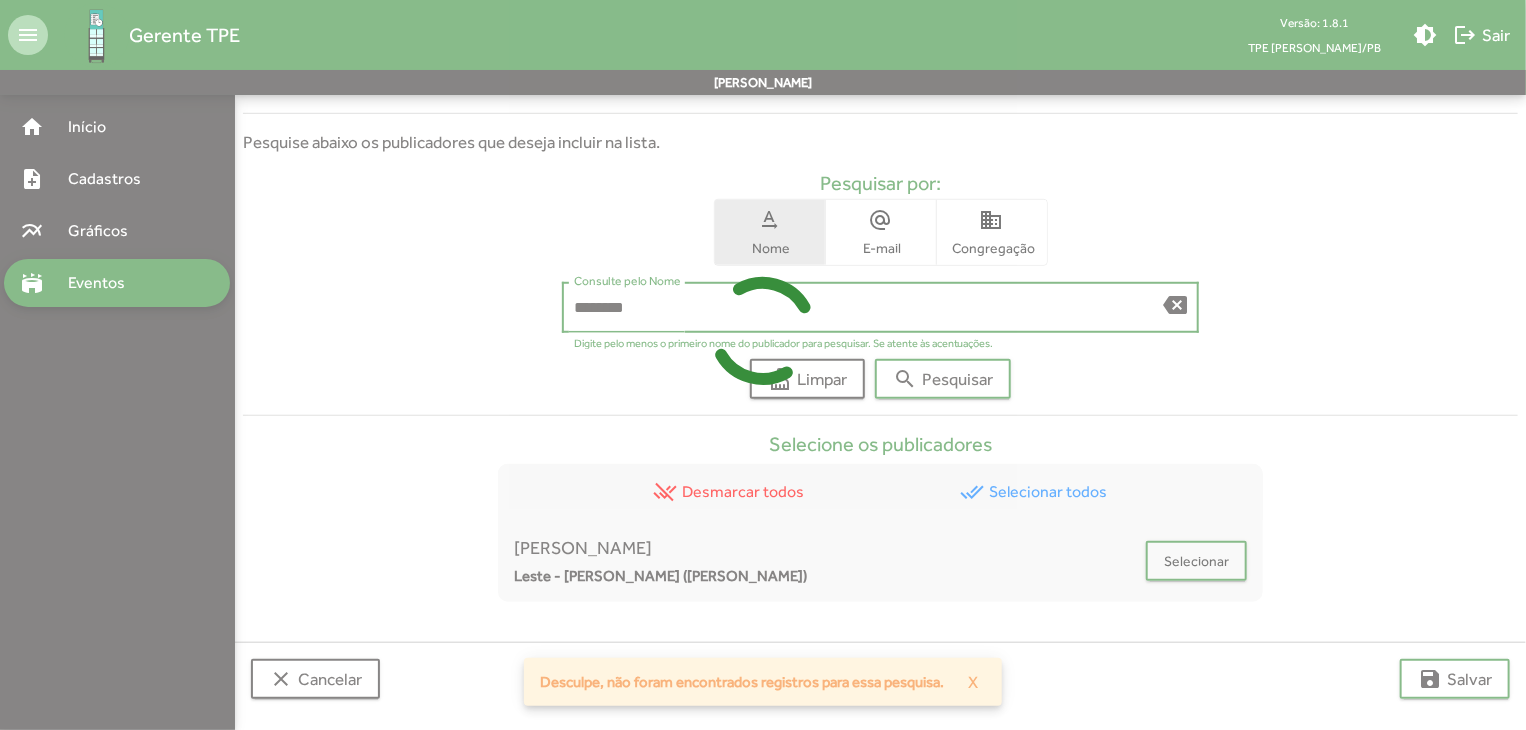 scroll, scrollTop: 602, scrollLeft: 0, axis: vertical 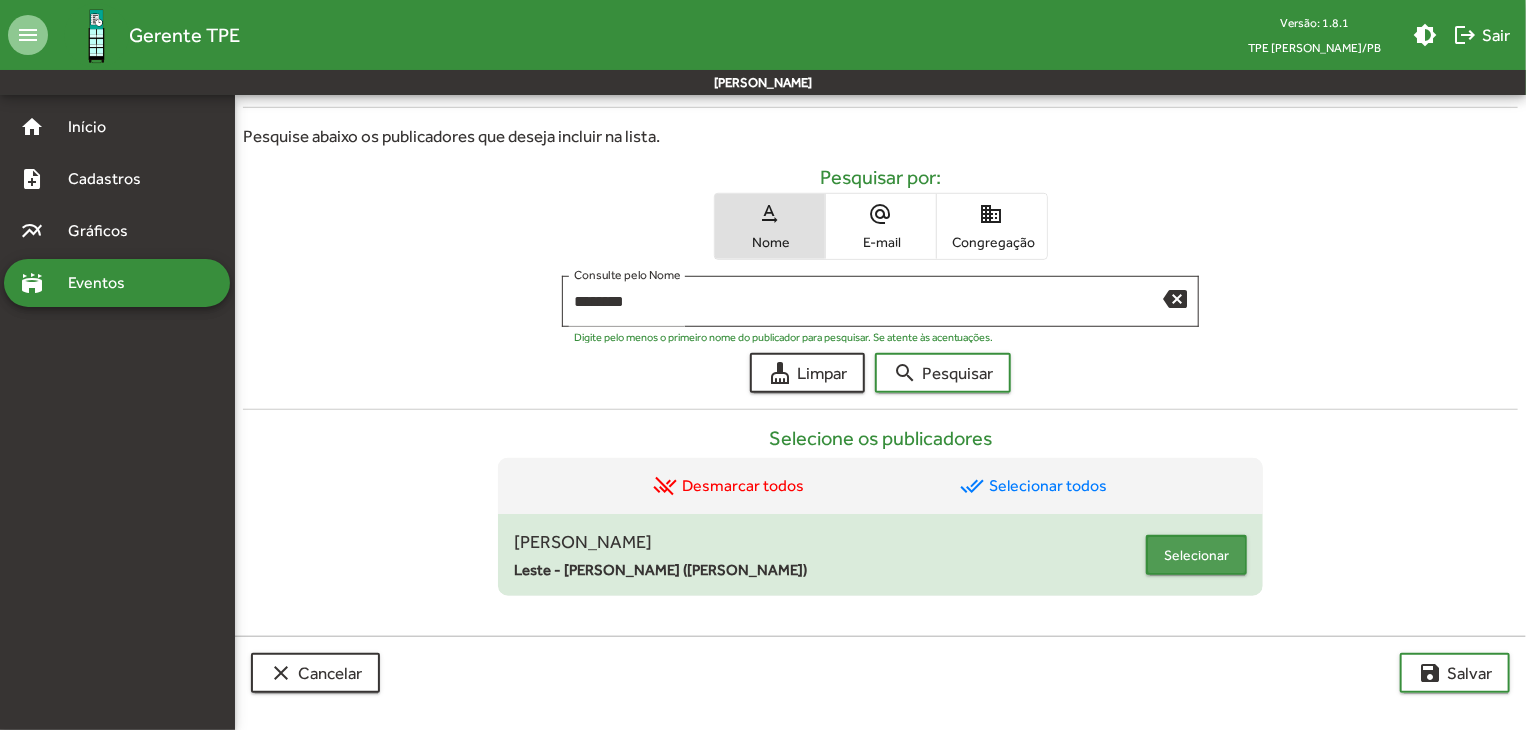 click on "Selecionar" at bounding box center (1196, 555) 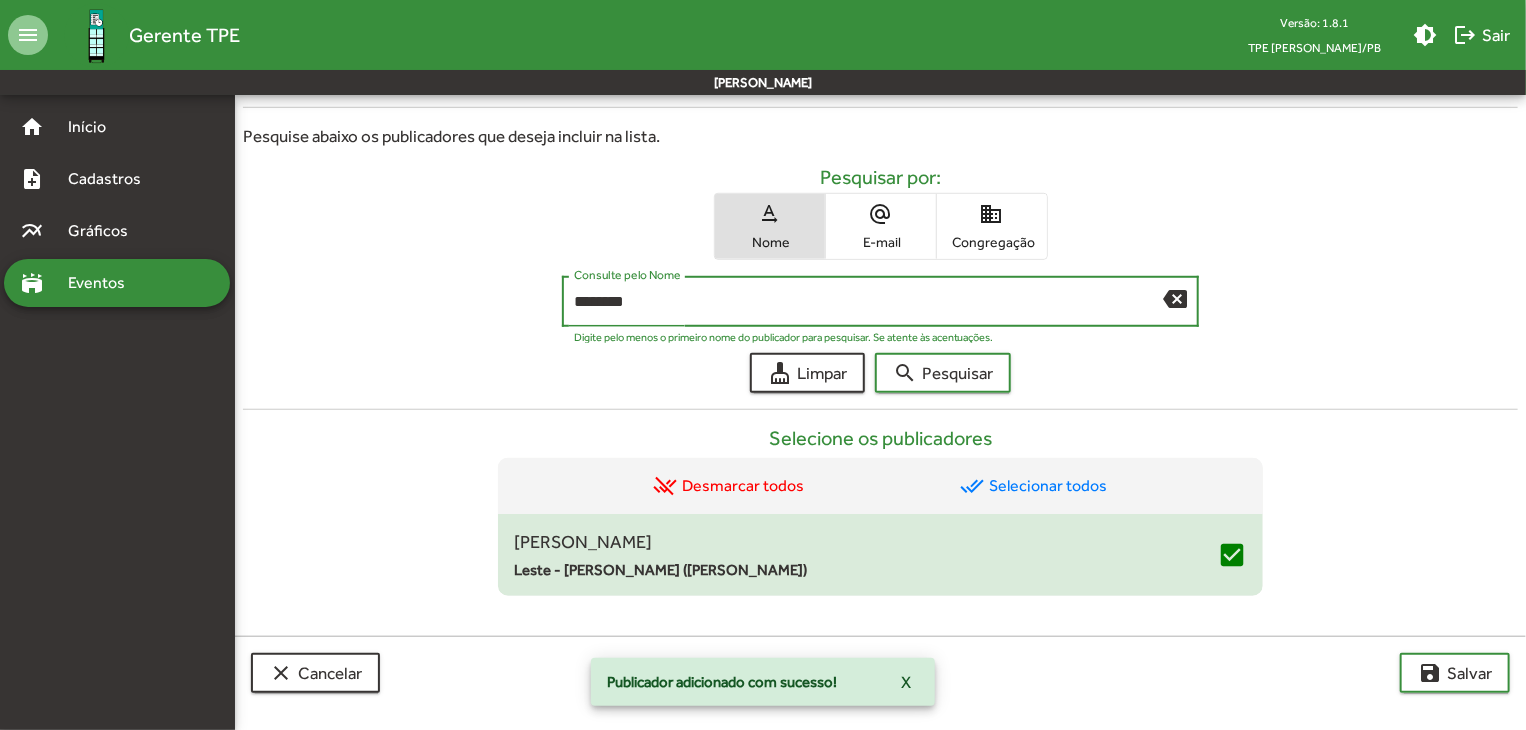 drag, startPoint x: 691, startPoint y: 292, endPoint x: 602, endPoint y: 297, distance: 89.140335 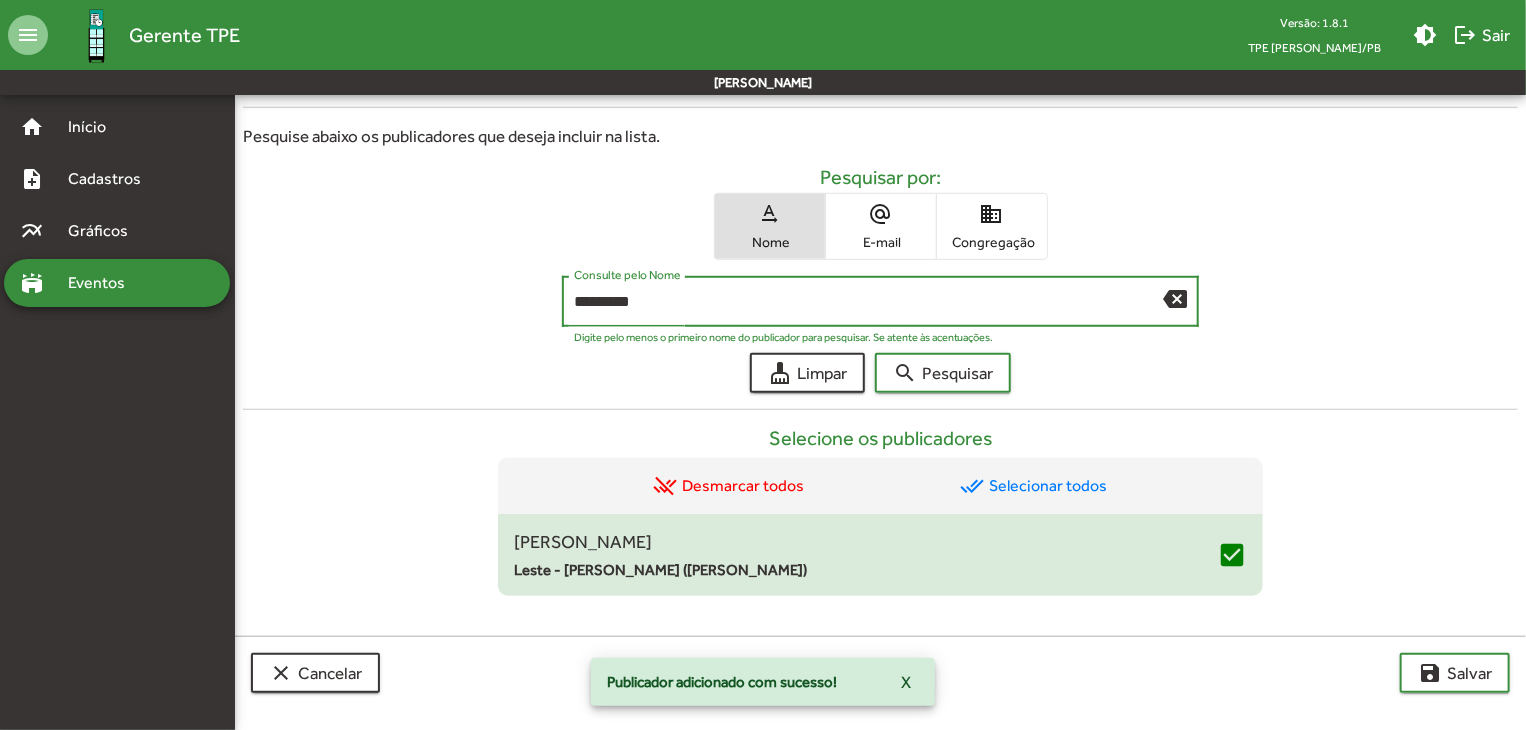 type on "*********" 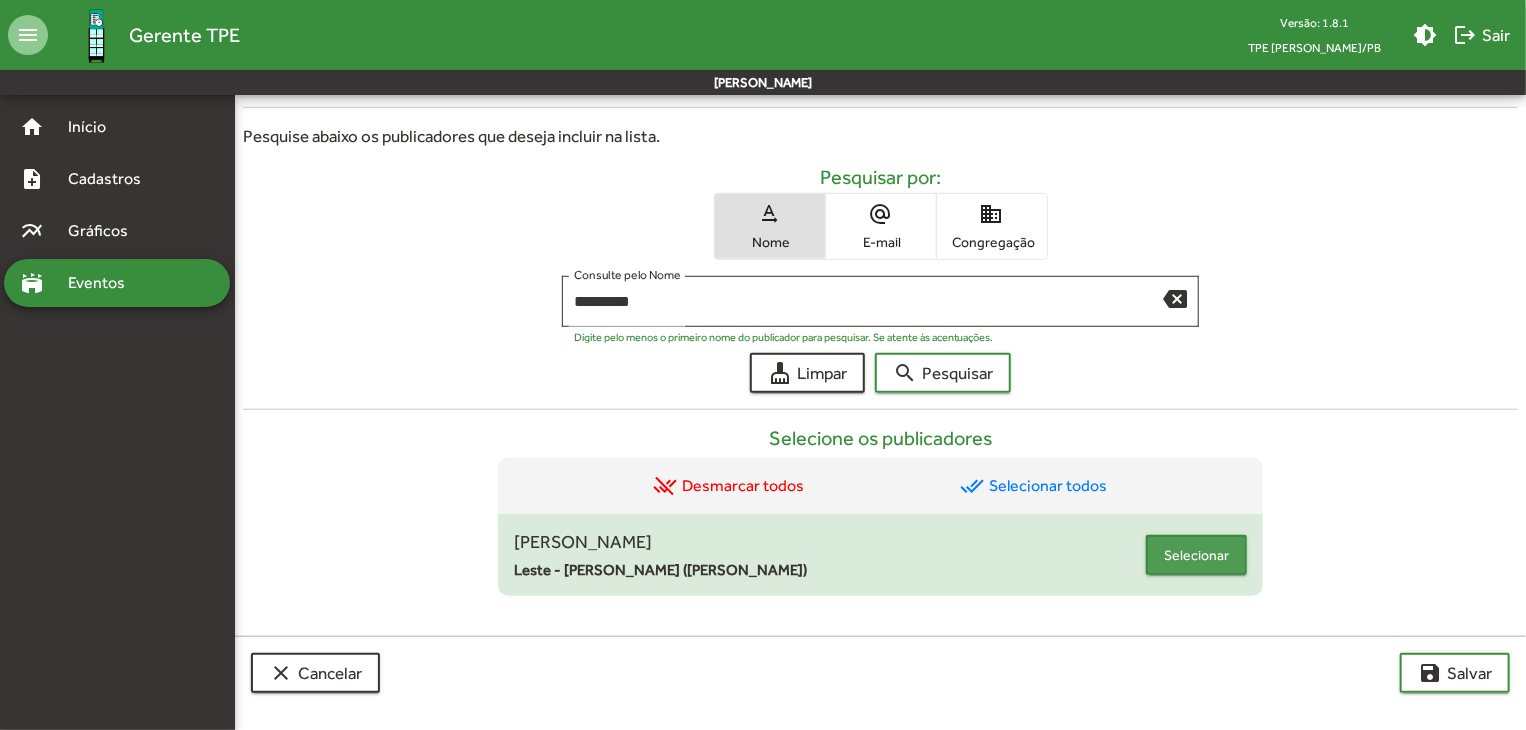 click on "Selecionar" at bounding box center [1196, 555] 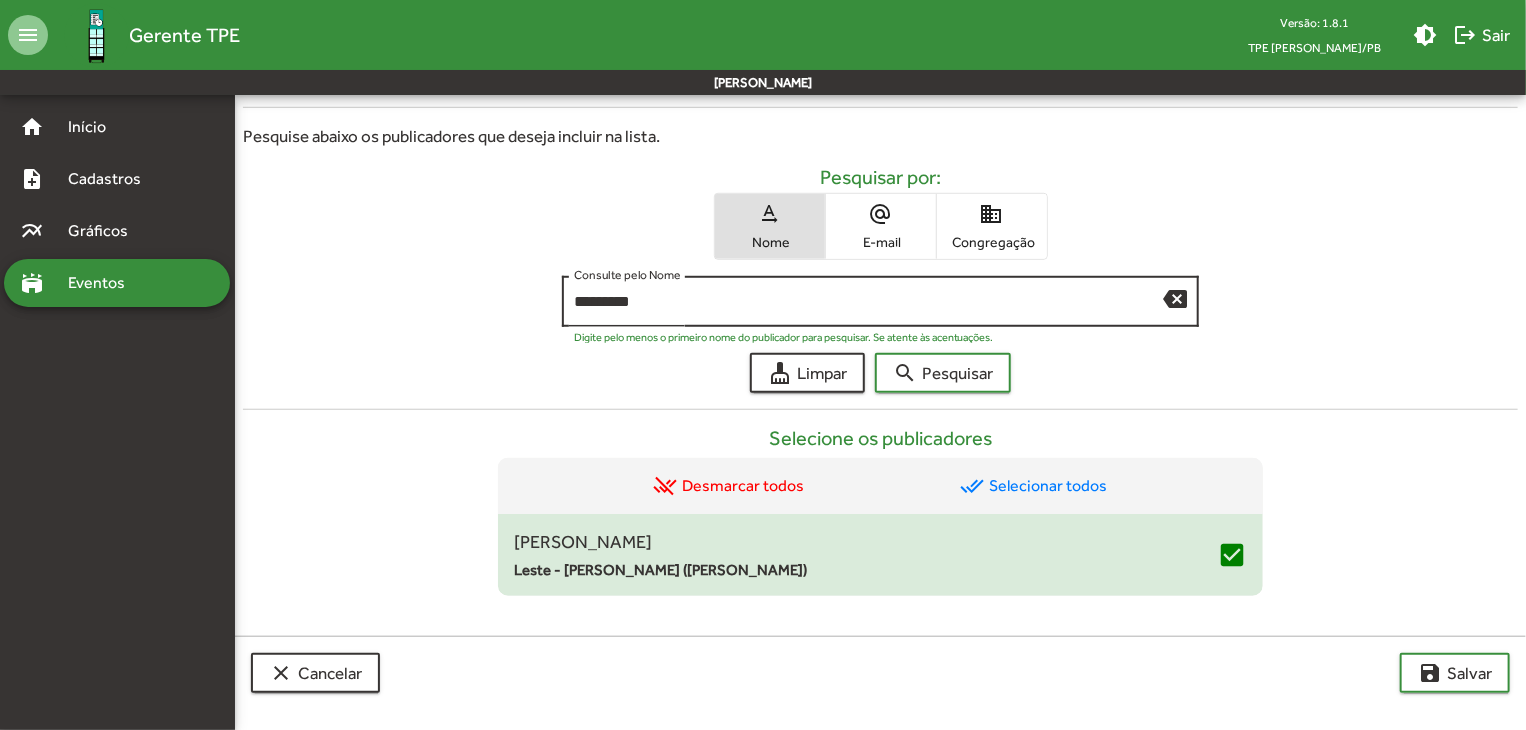 click on "backspace" at bounding box center [1175, 298] 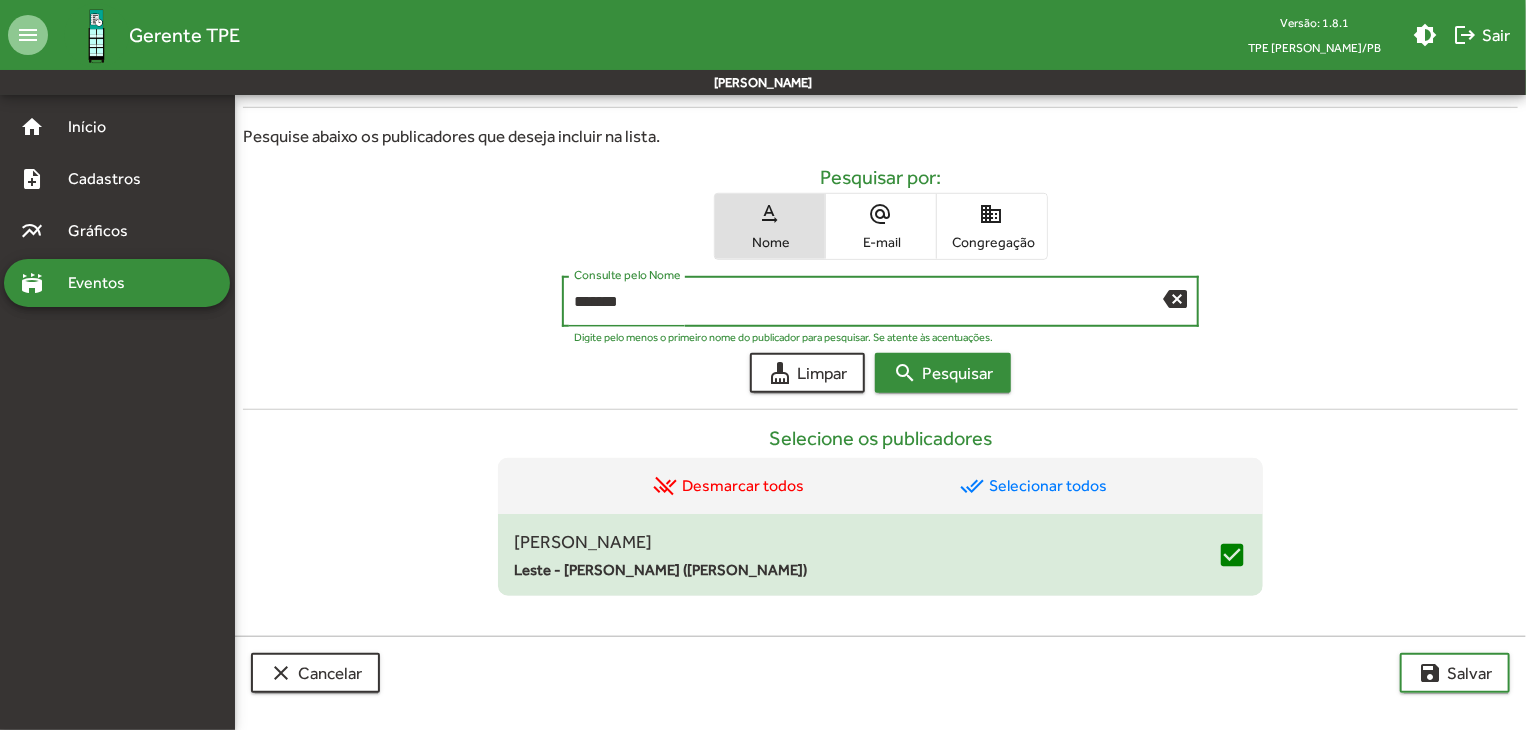 click on "search  Pesquisar" at bounding box center [943, 373] 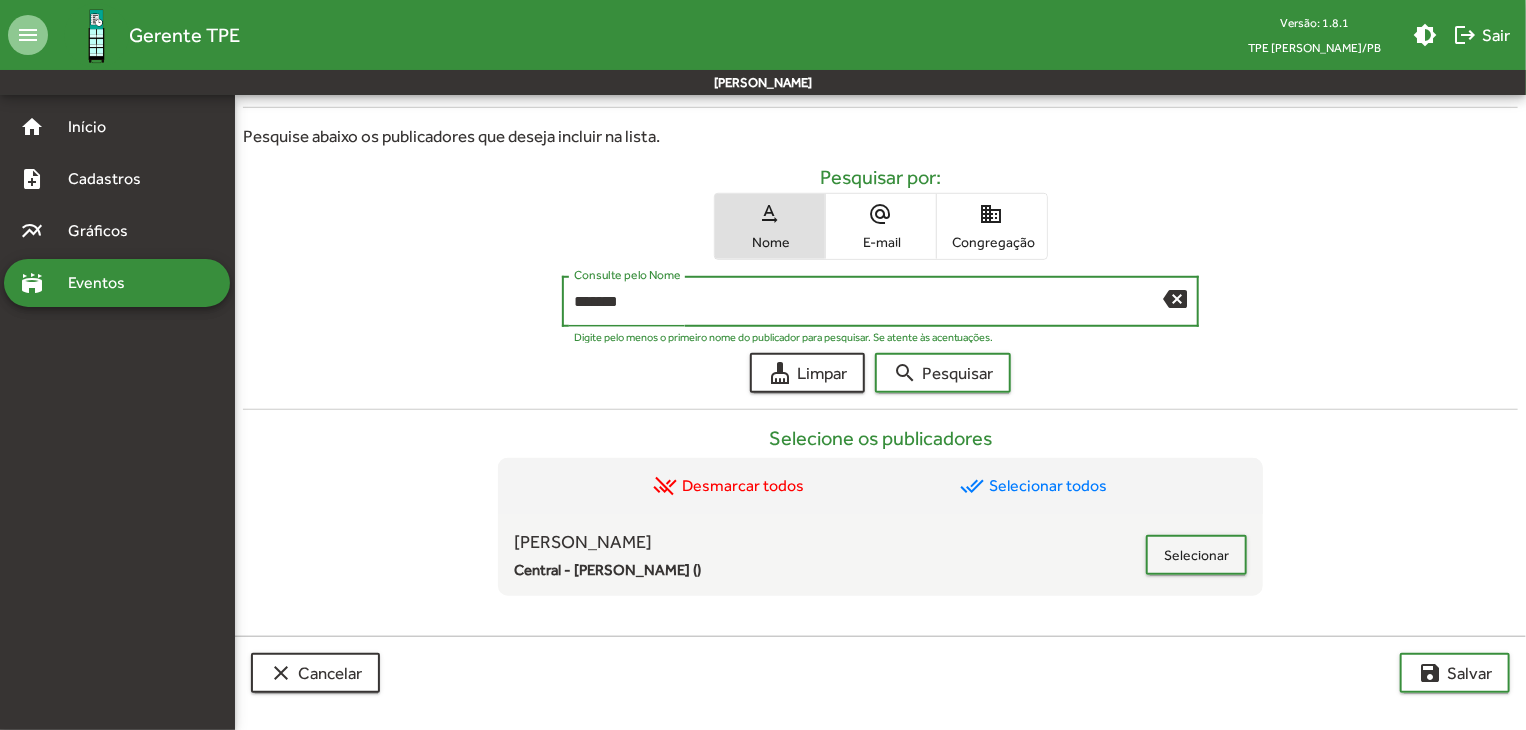 drag, startPoint x: 660, startPoint y: 306, endPoint x: 555, endPoint y: 303, distance: 105.04285 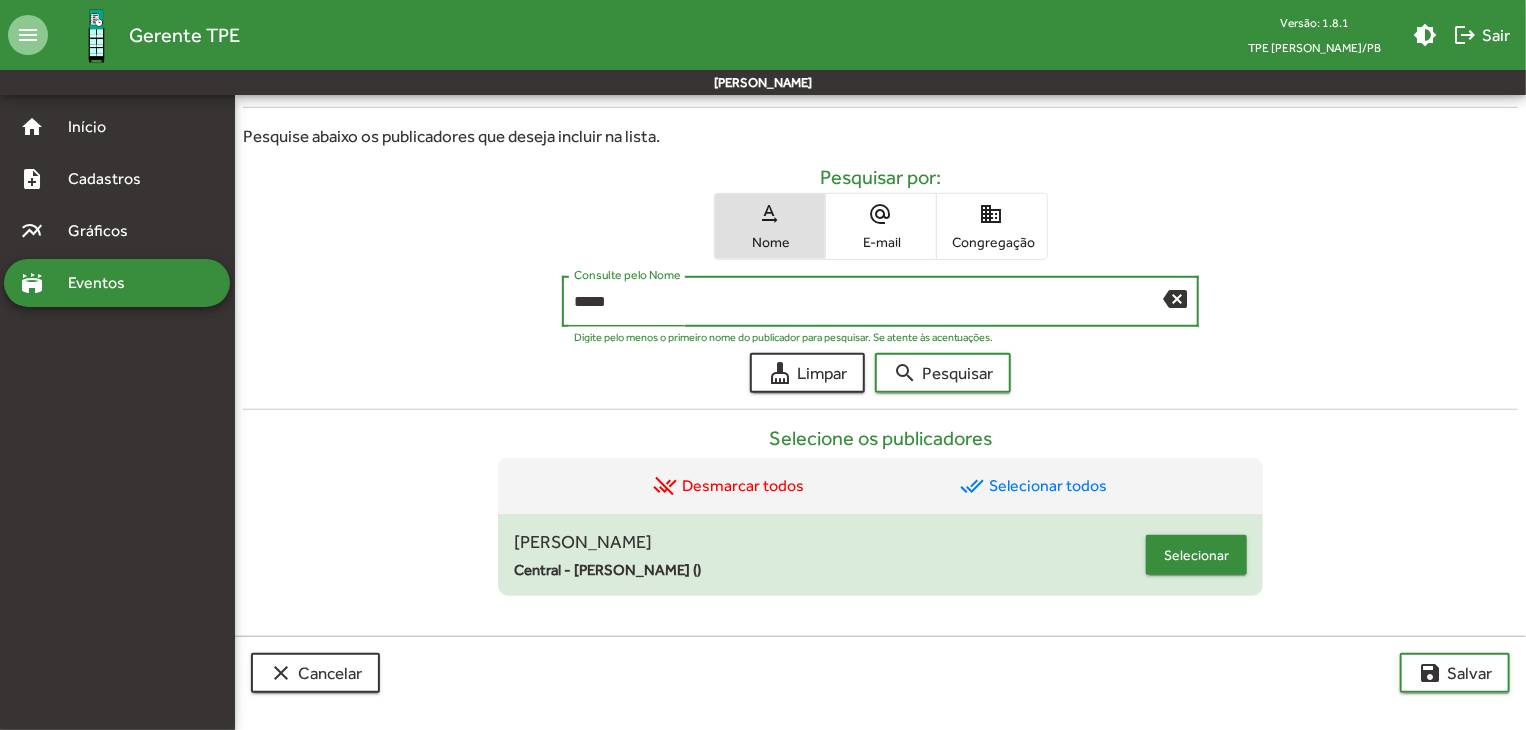 type on "*****" 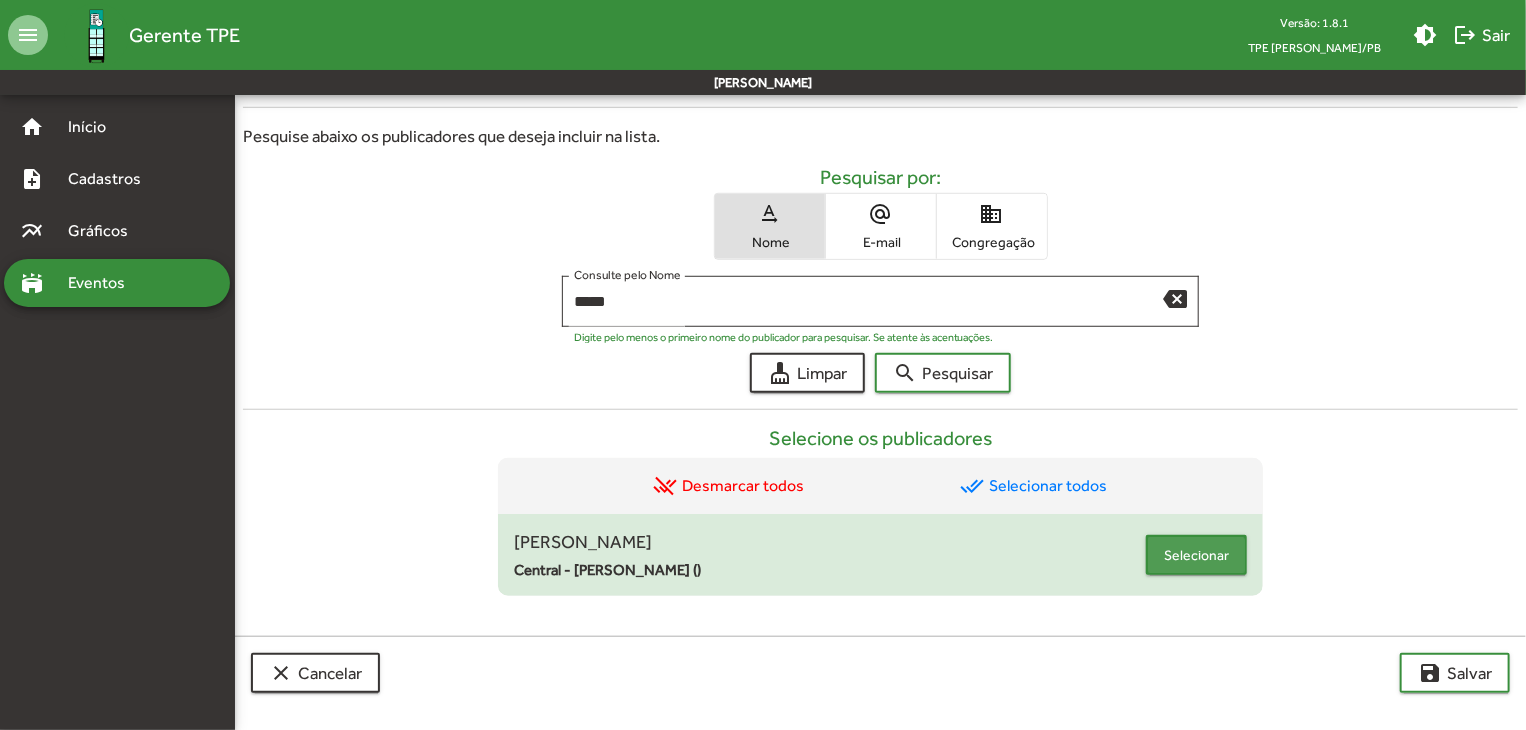 click on "Selecionar" at bounding box center (1196, 555) 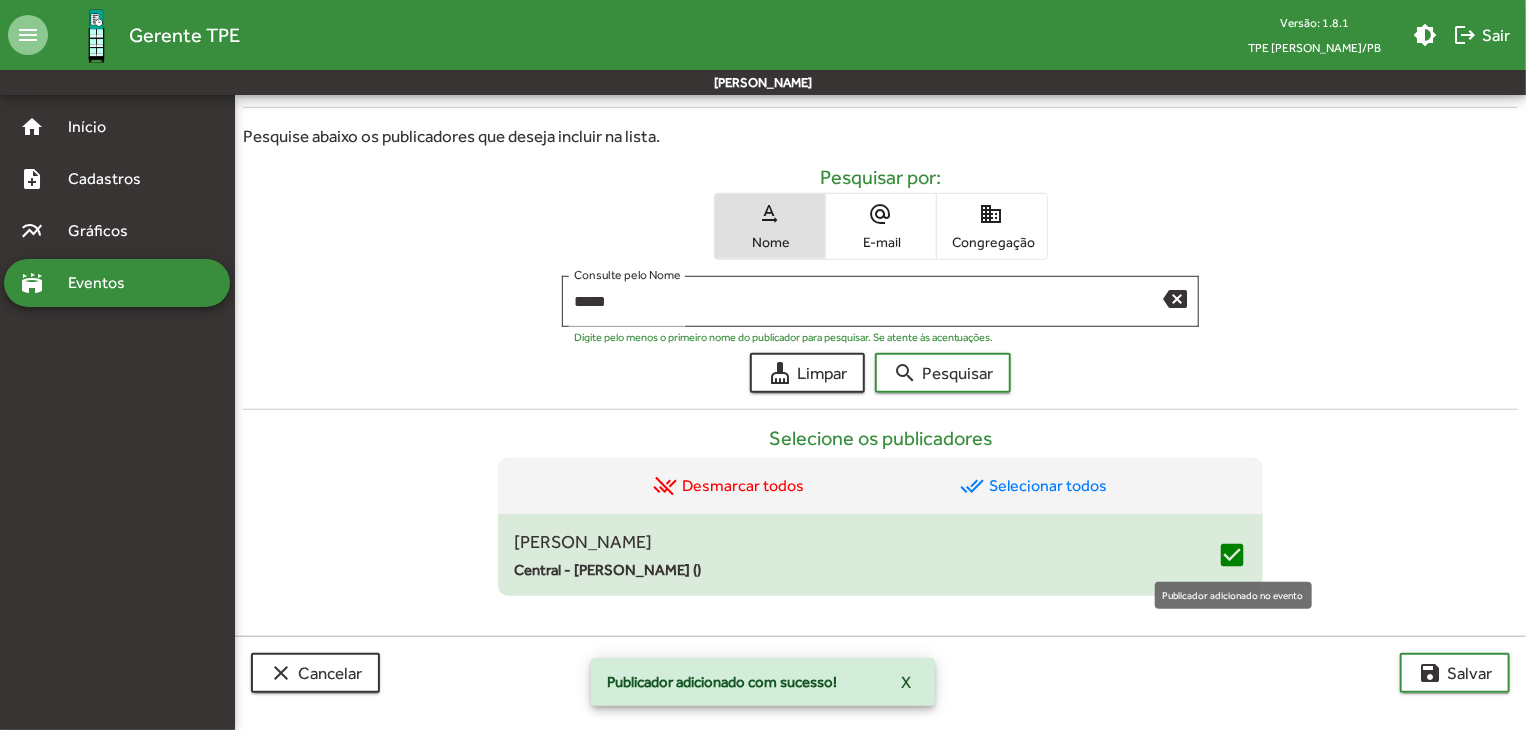 click on "check_box" at bounding box center (1232, 555) 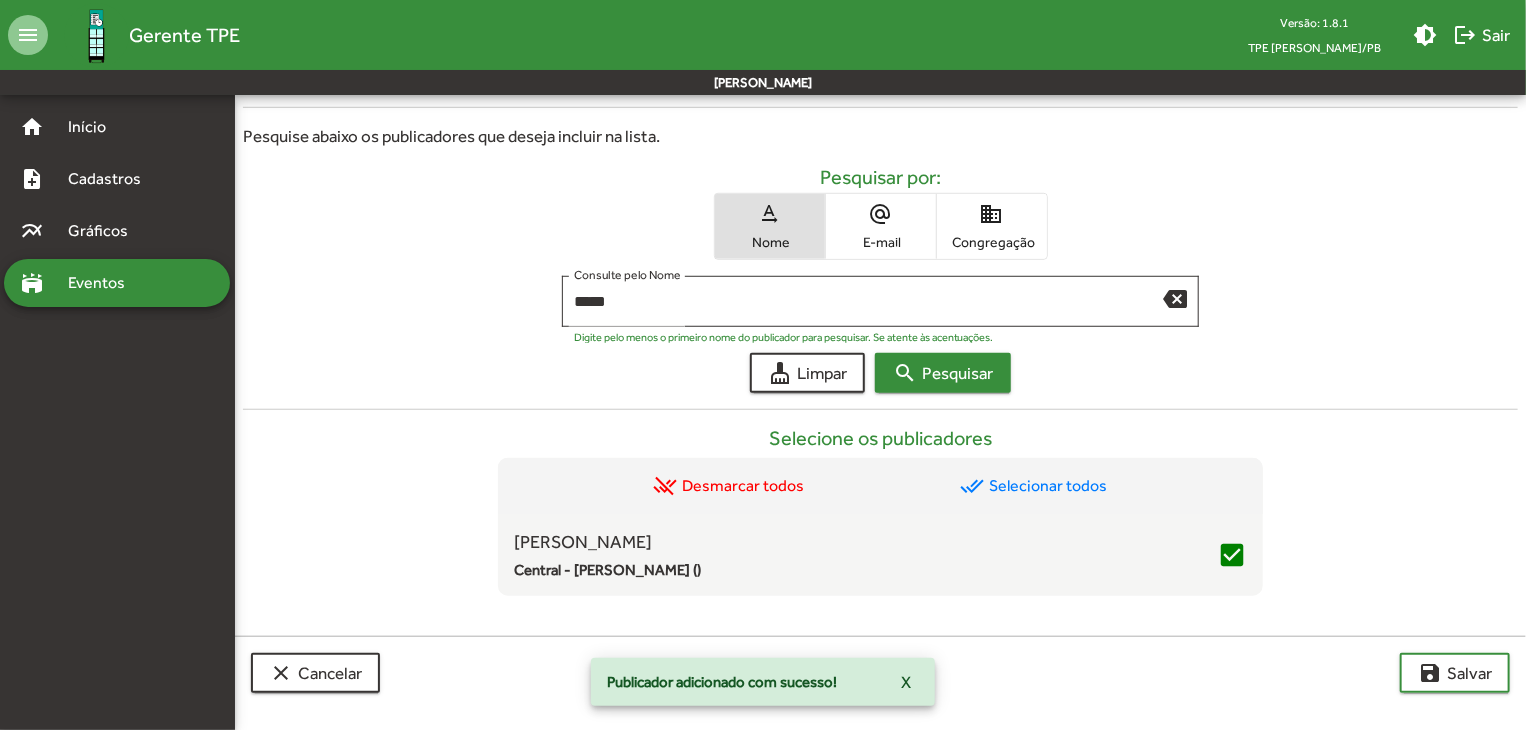 click on "search  Pesquisar" at bounding box center [943, 373] 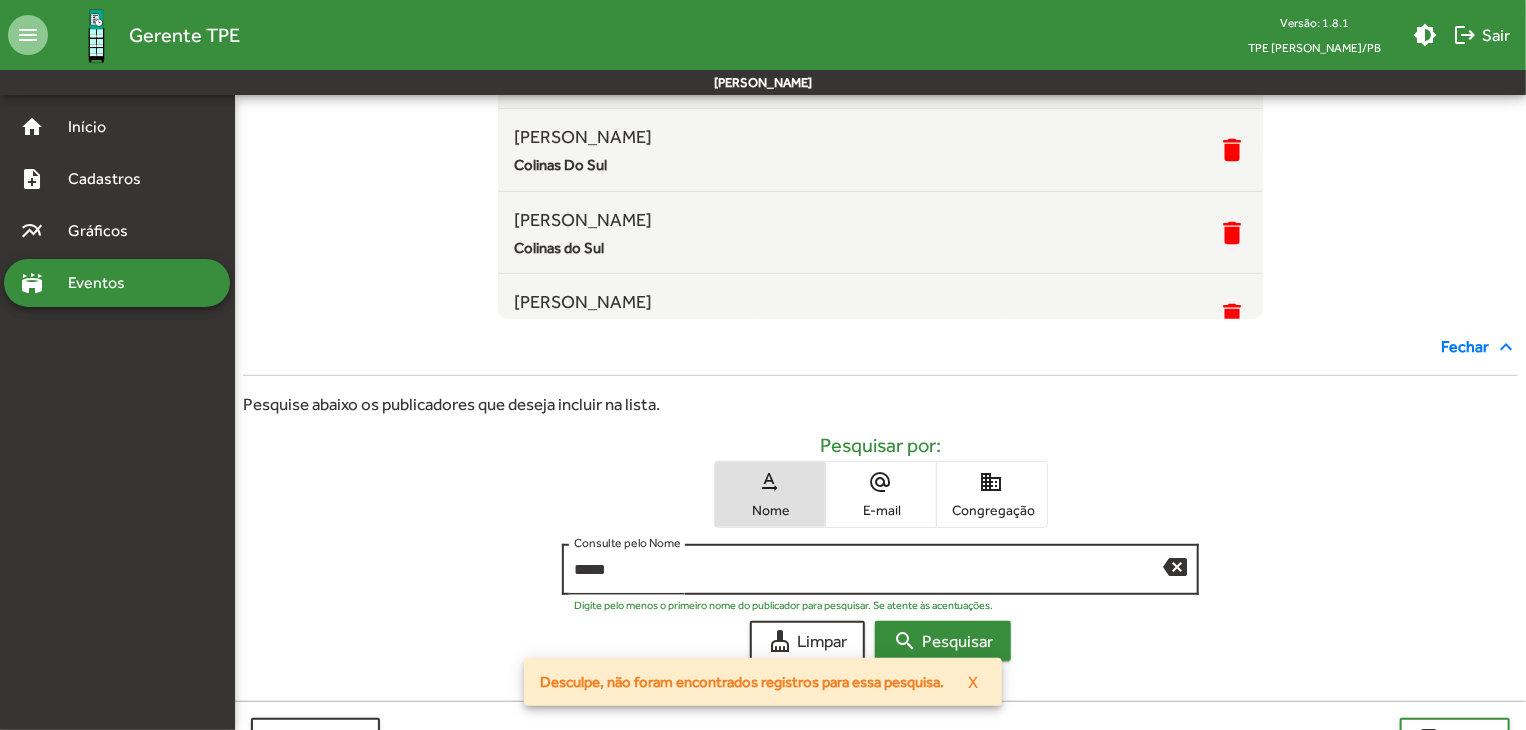 scroll, scrollTop: 300, scrollLeft: 0, axis: vertical 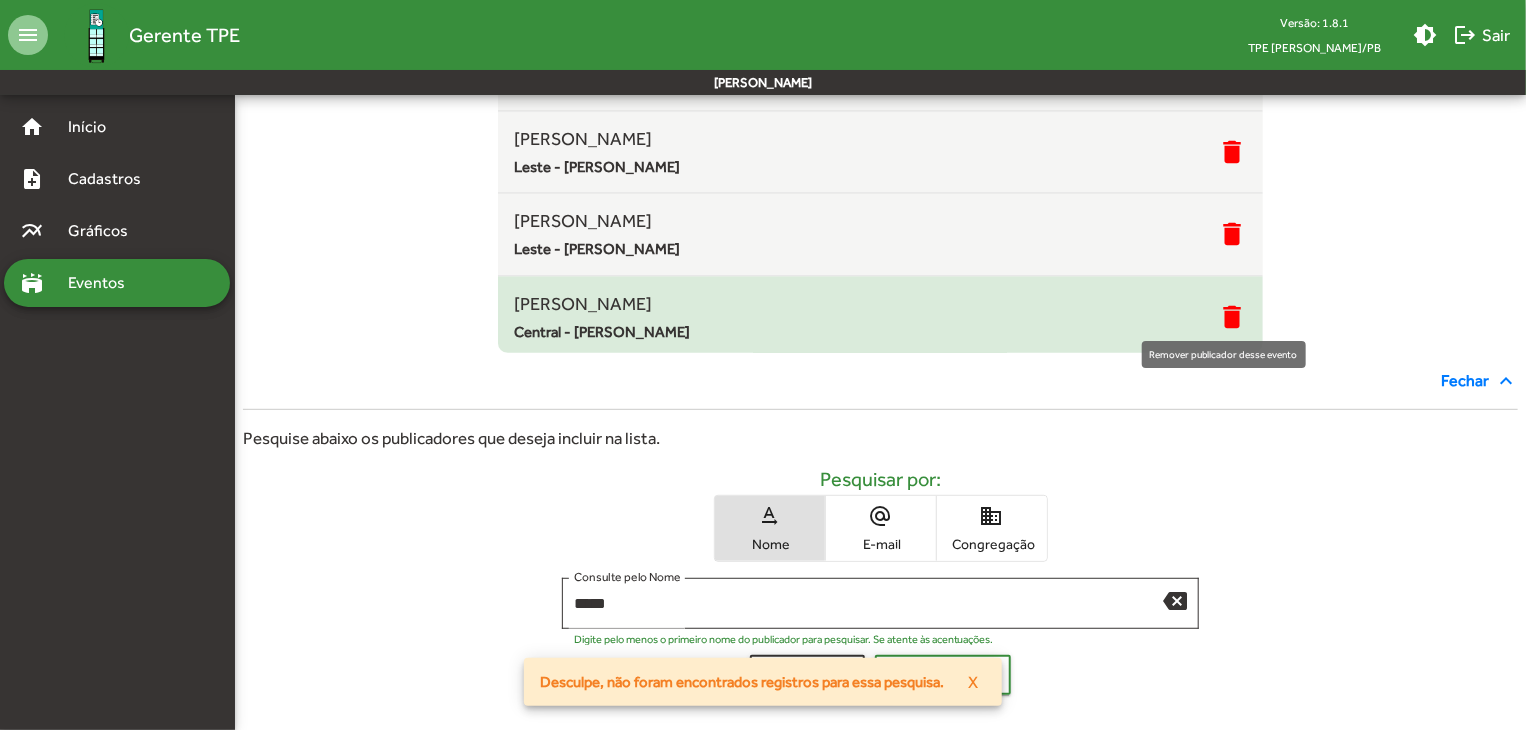 click on "delete" at bounding box center (1232, 318) 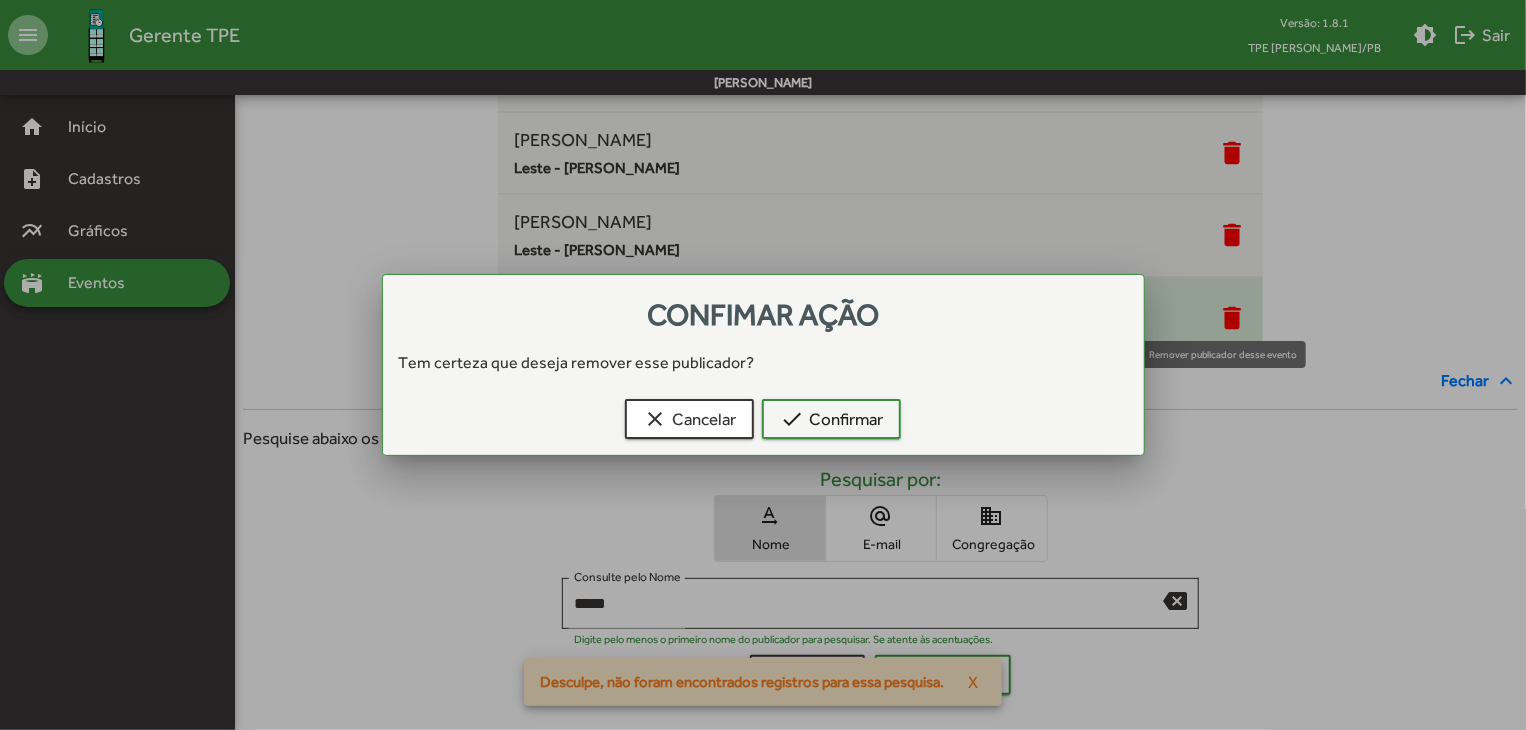 scroll, scrollTop: 0, scrollLeft: 0, axis: both 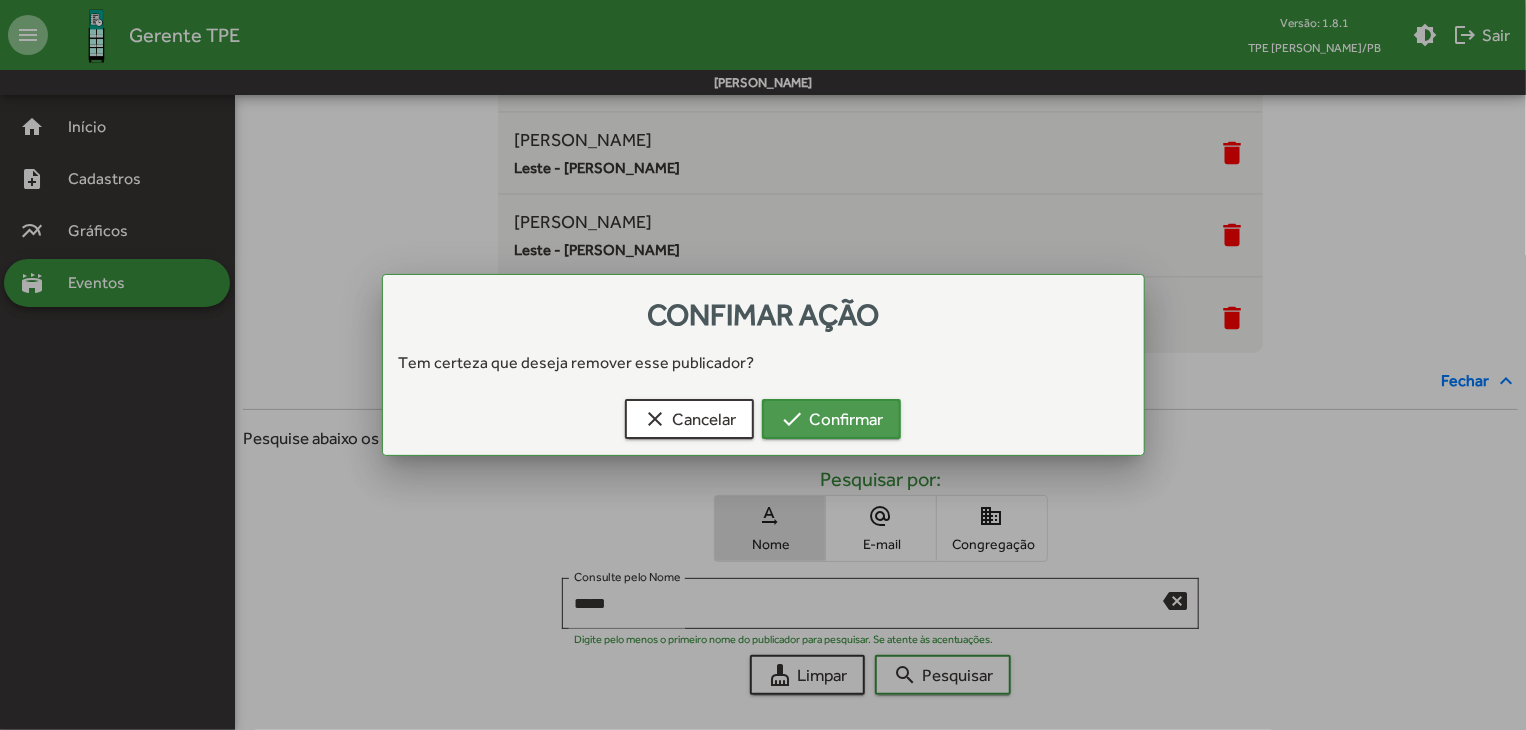 click on "check" at bounding box center [792, 419] 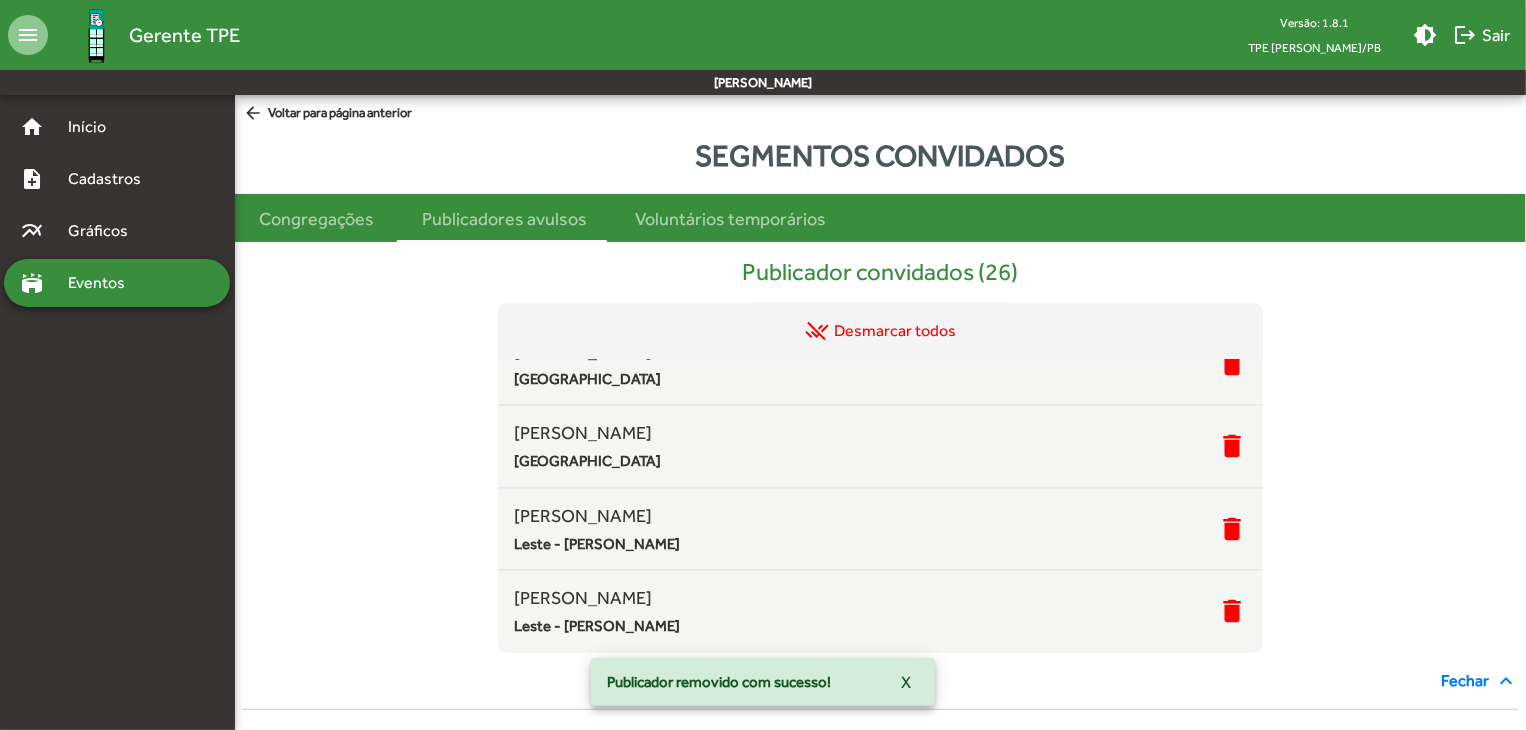 scroll, scrollTop: 300, scrollLeft: 0, axis: vertical 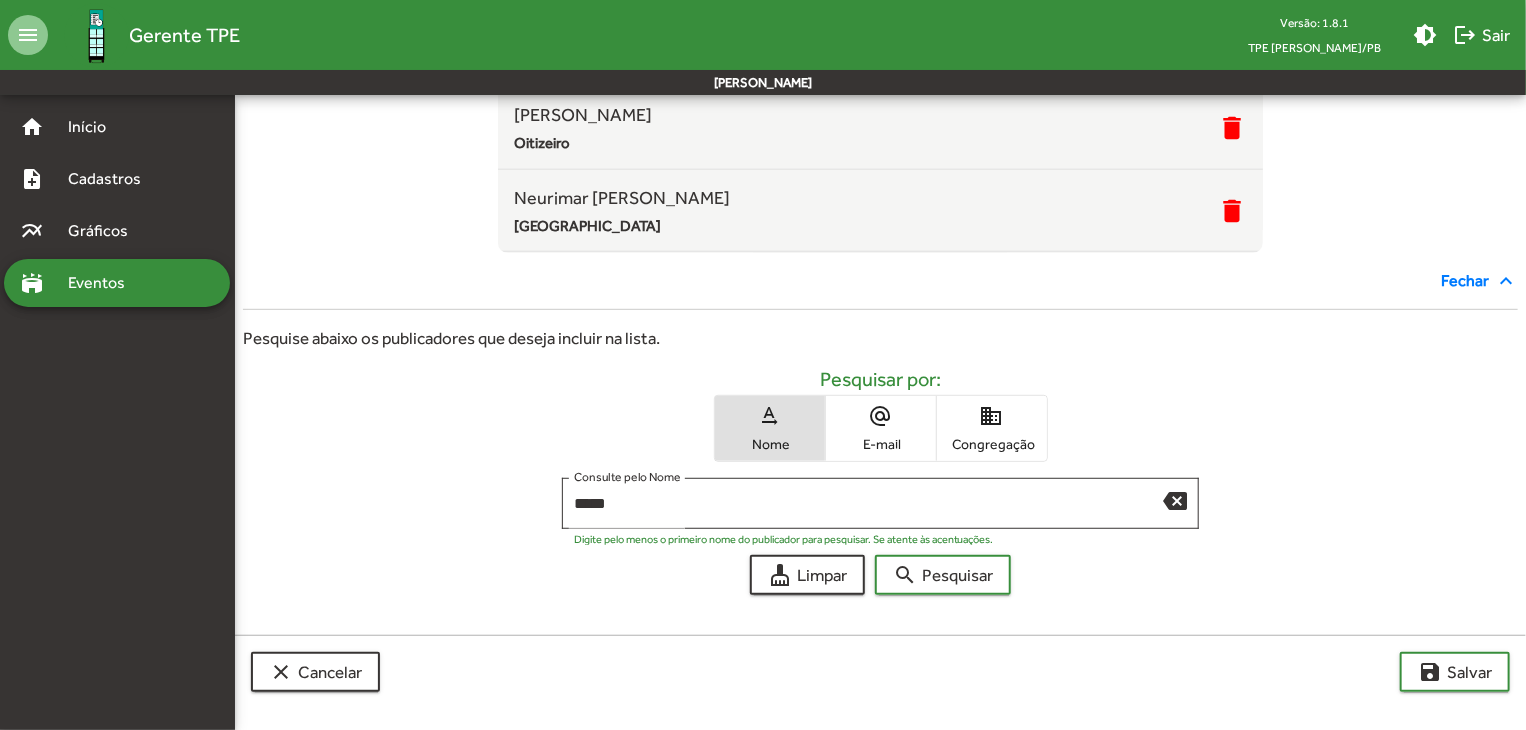 click on "domain Congregação" at bounding box center [992, 428] 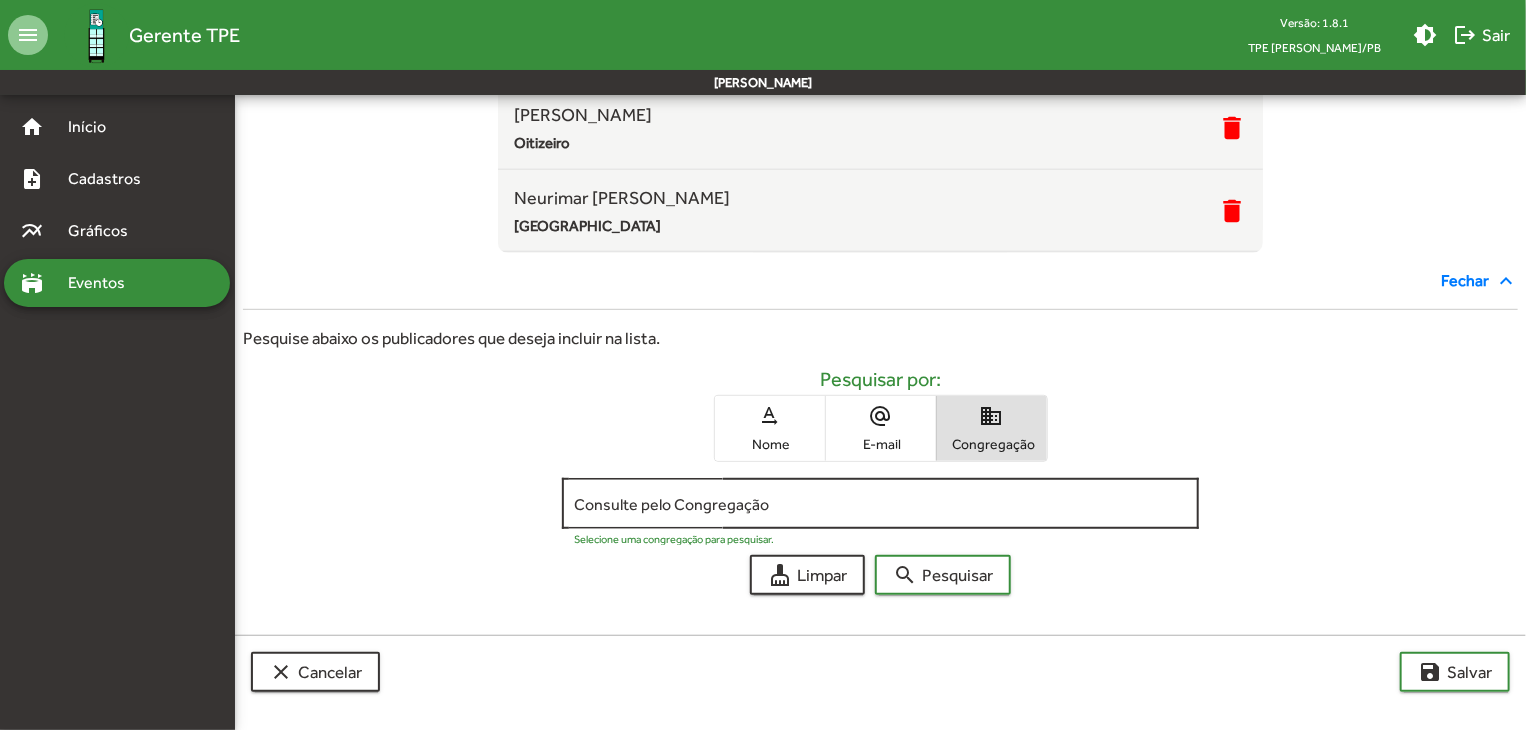 click on "Consulte pelo Congregação" at bounding box center [881, 504] 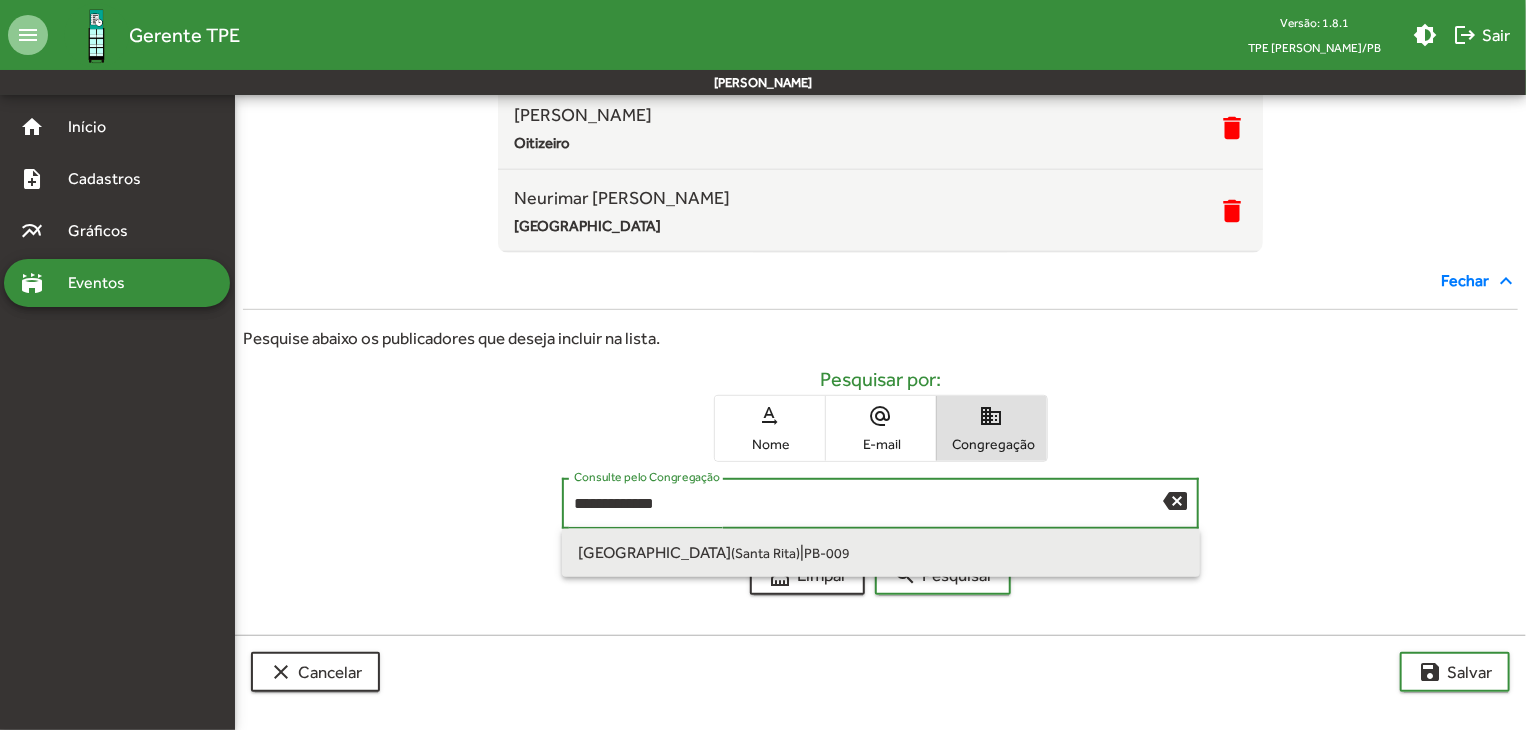 click on "[GEOGRAPHIC_DATA]  ([GEOGRAPHIC_DATA])  |  PB-009" at bounding box center [881, 553] 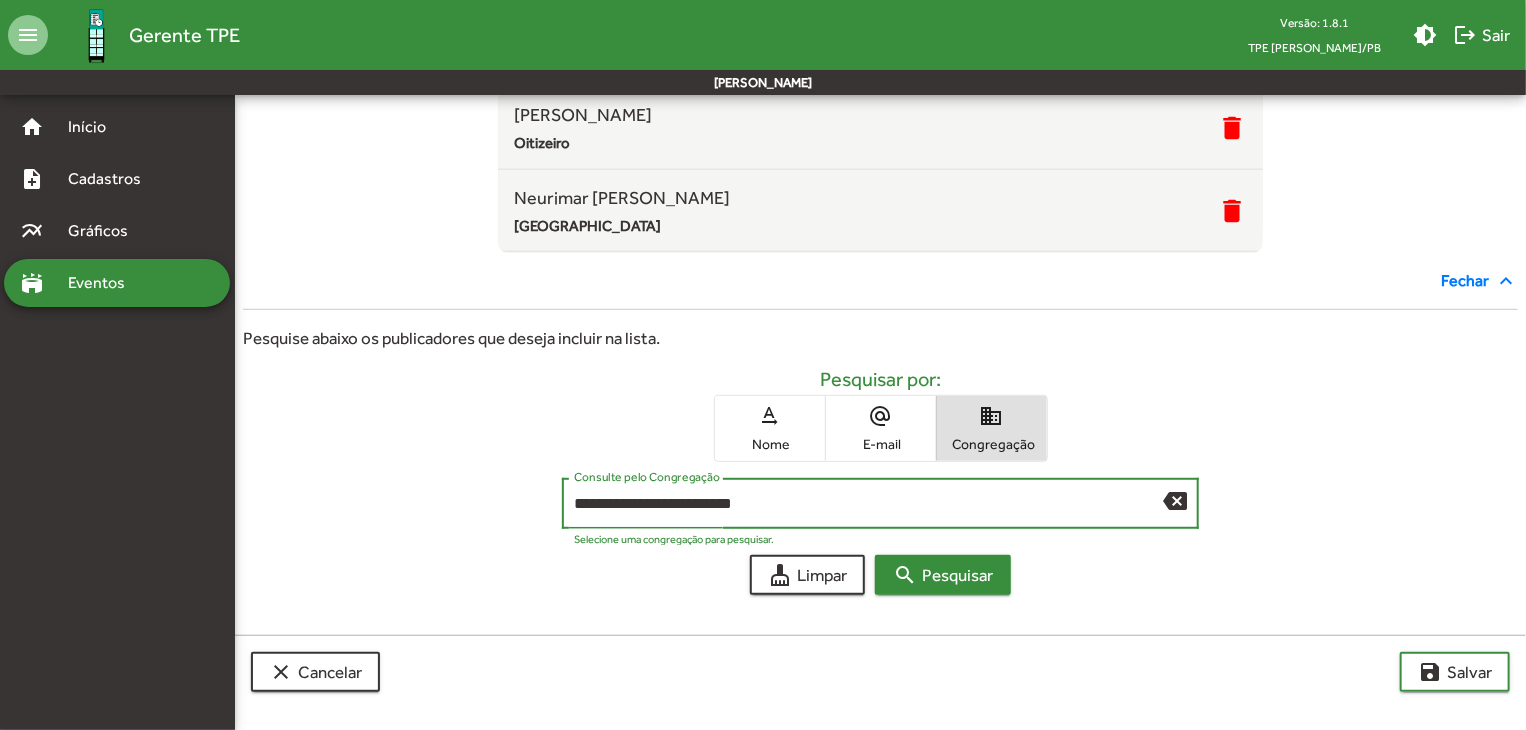 click on "search  Pesquisar" at bounding box center (943, 575) 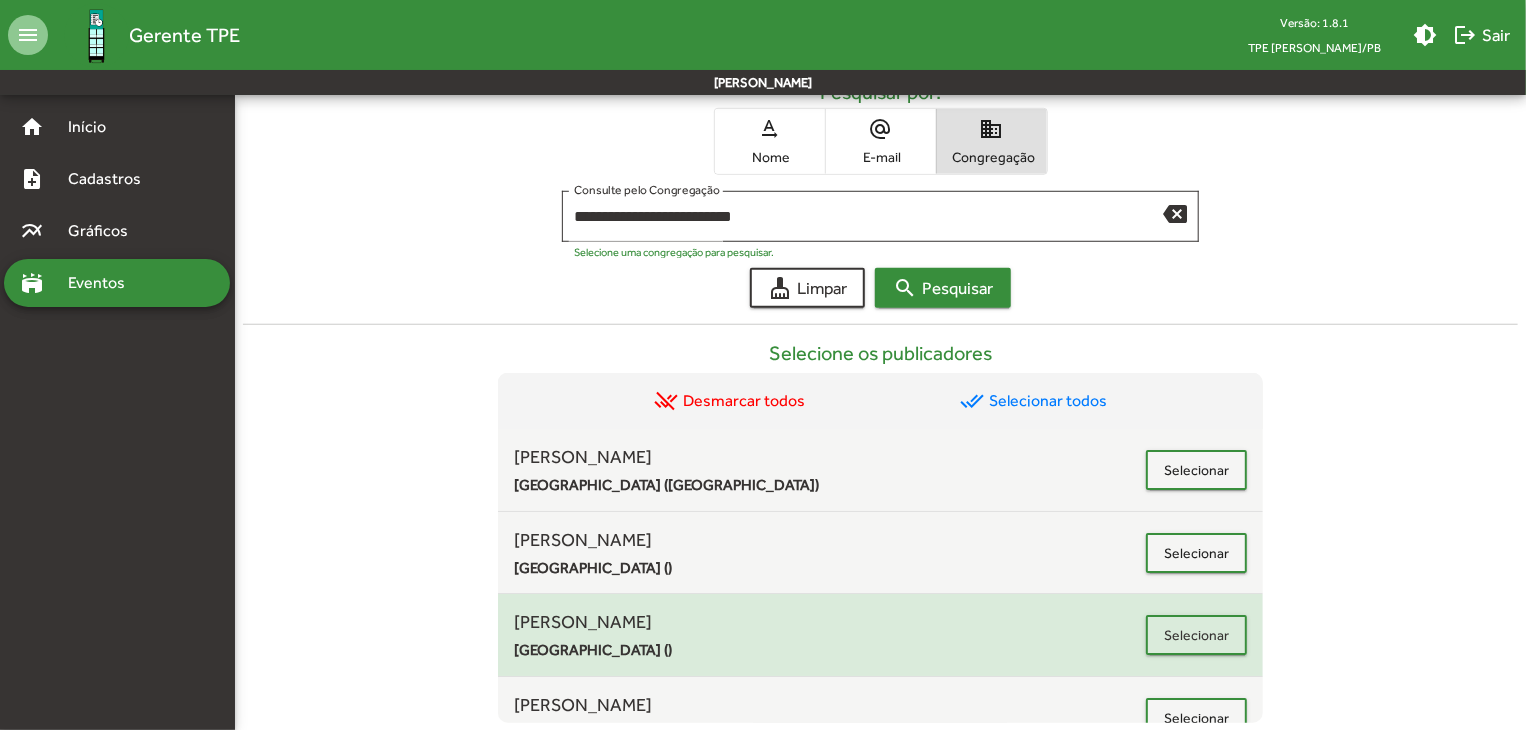 scroll, scrollTop: 815, scrollLeft: 0, axis: vertical 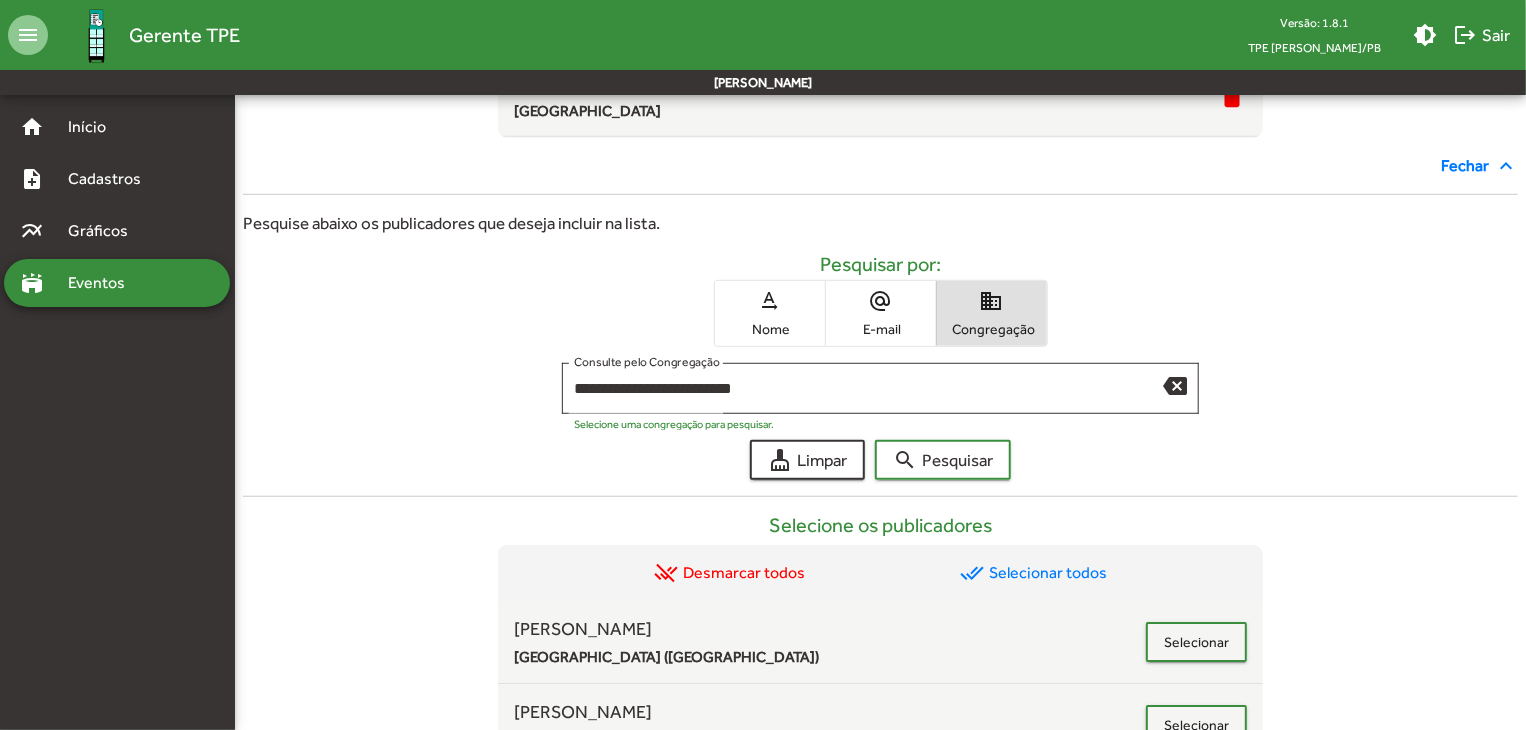 click on "text_rotation_none Nome" at bounding box center (770, 313) 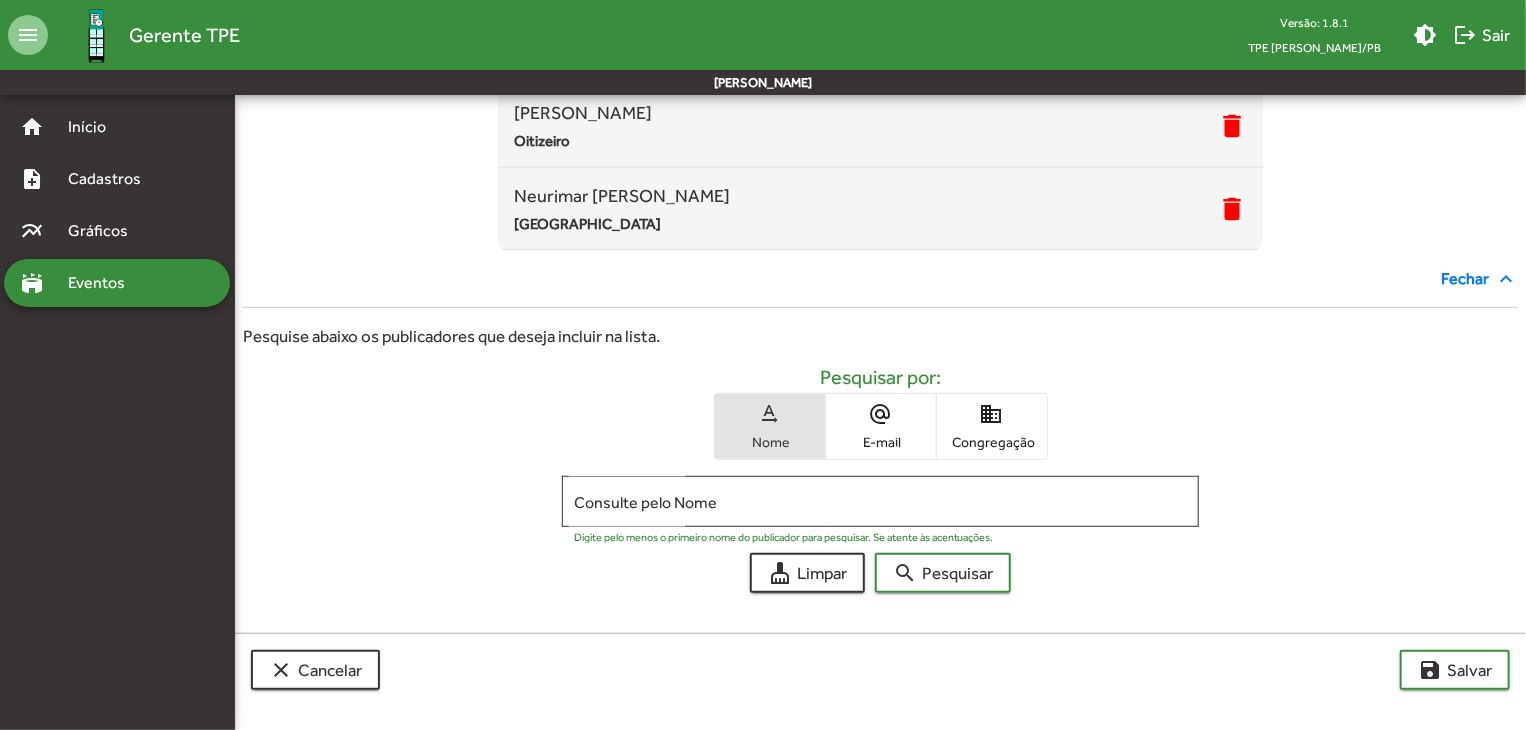 scroll, scrollTop: 400, scrollLeft: 0, axis: vertical 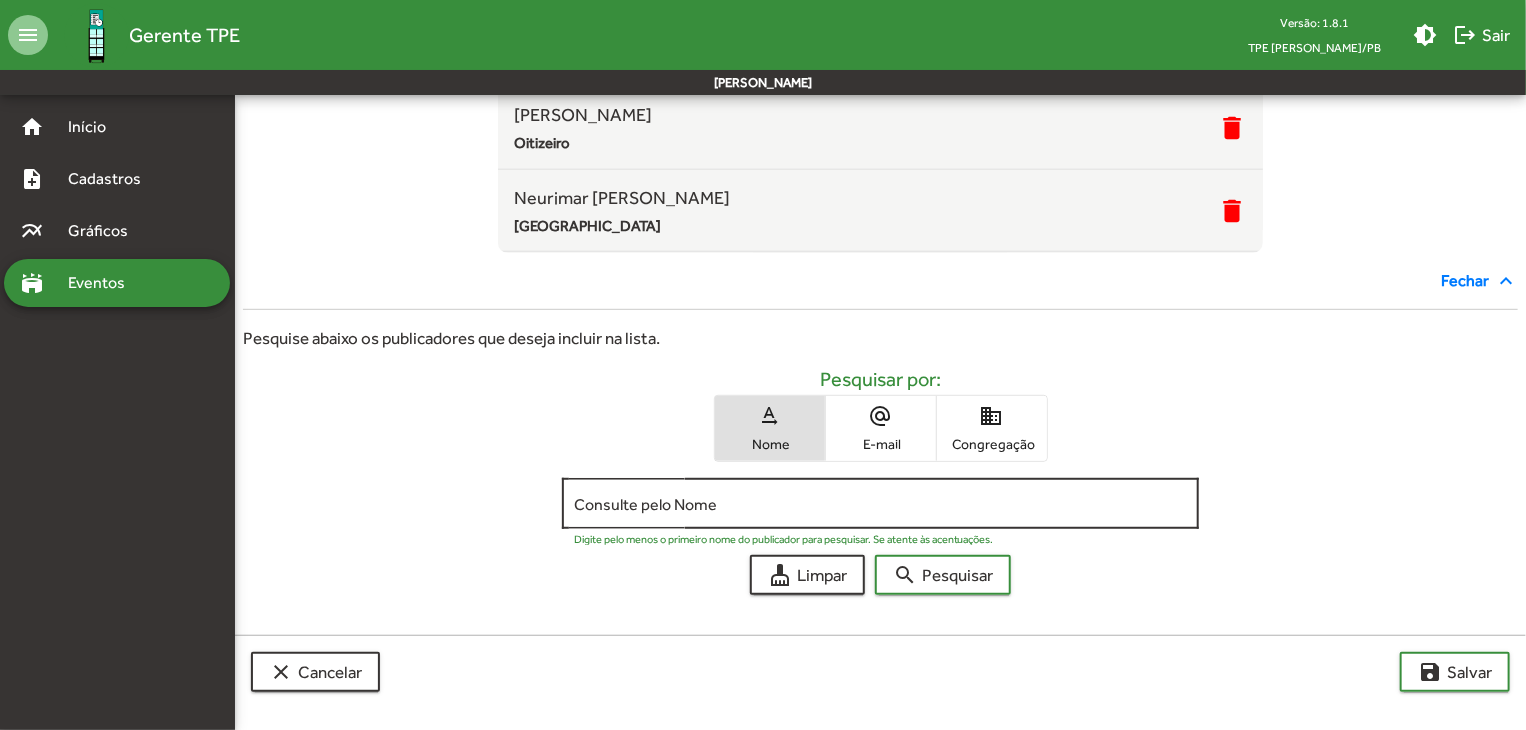 click on "Consulte pelo Nome" at bounding box center [881, 501] 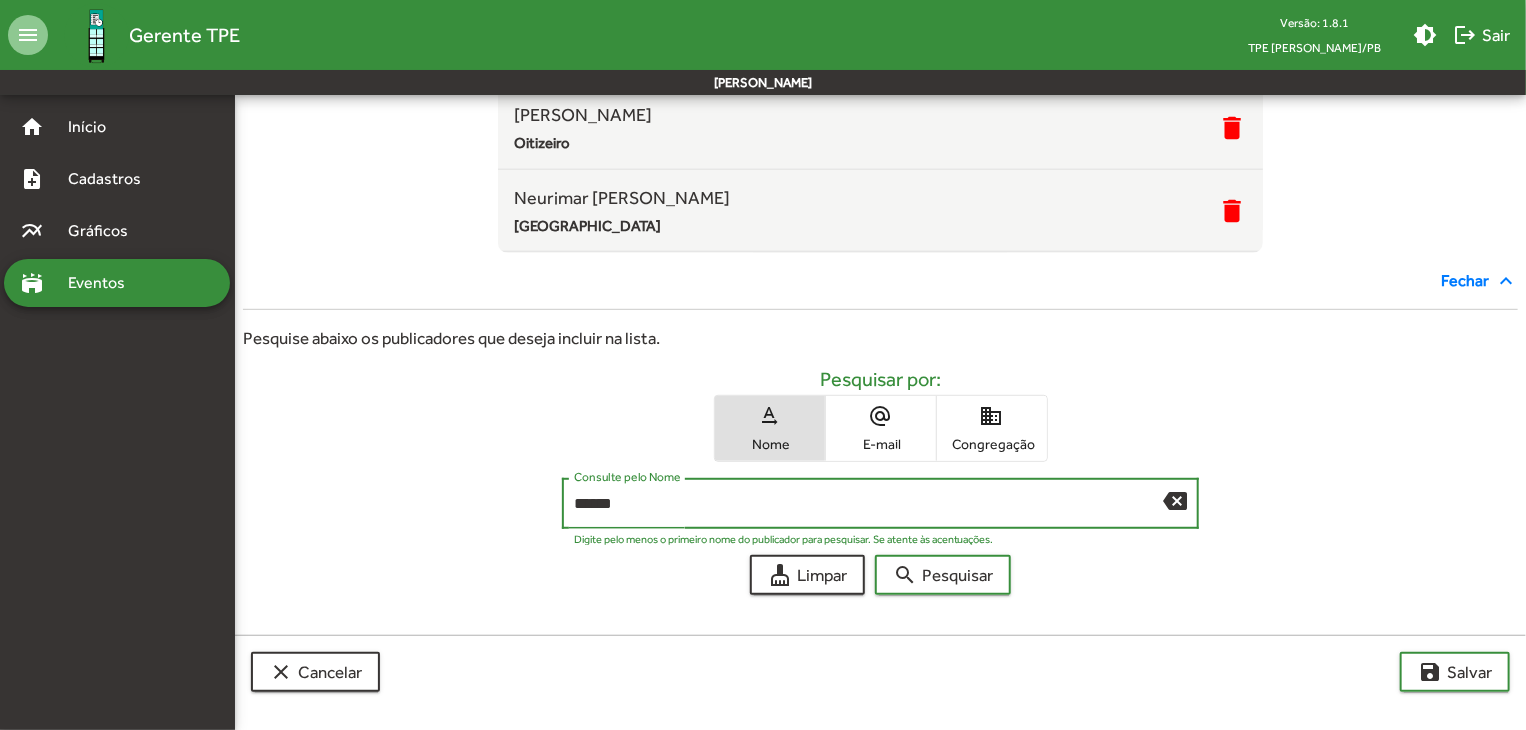 click on "search  Pesquisar" at bounding box center [943, 575] 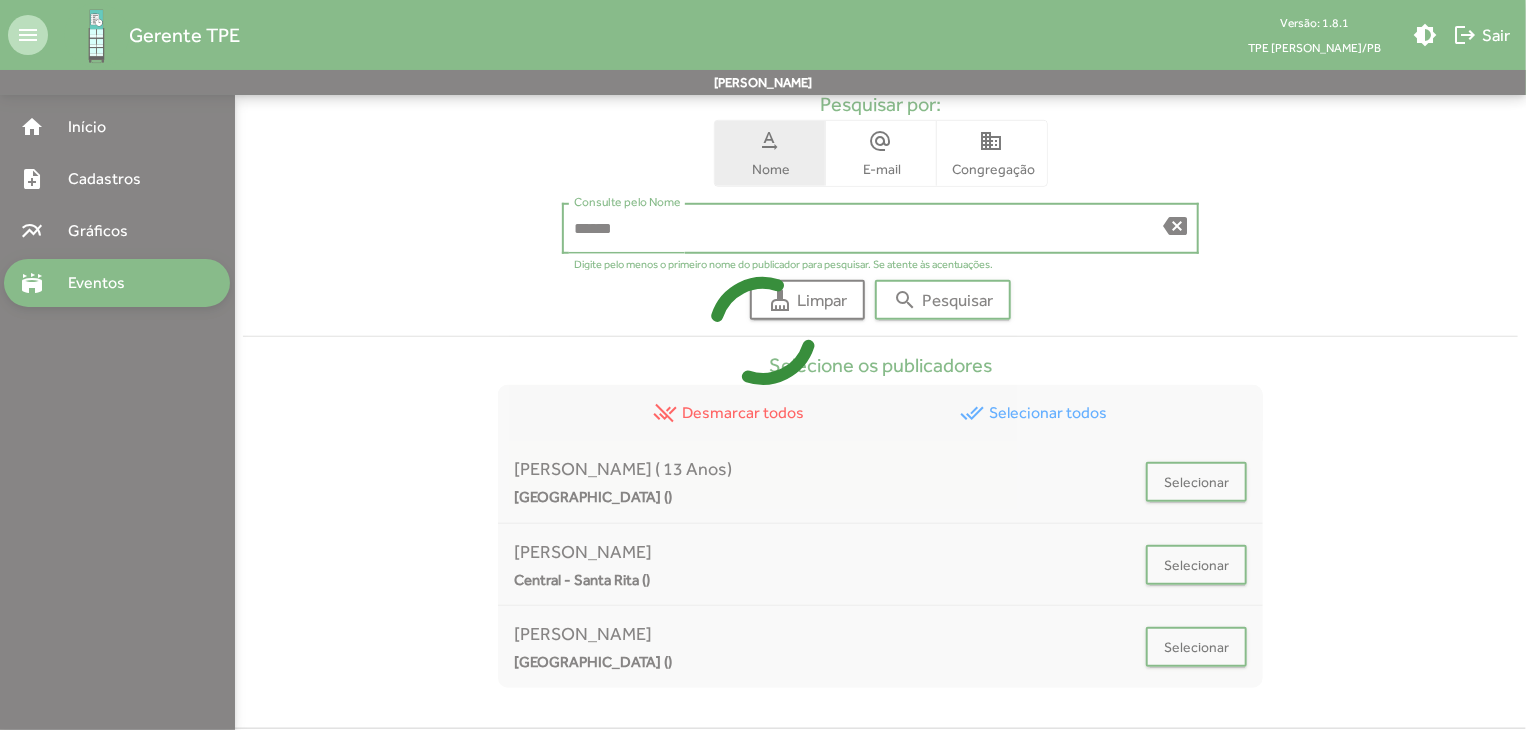 scroll, scrollTop: 767, scrollLeft: 0, axis: vertical 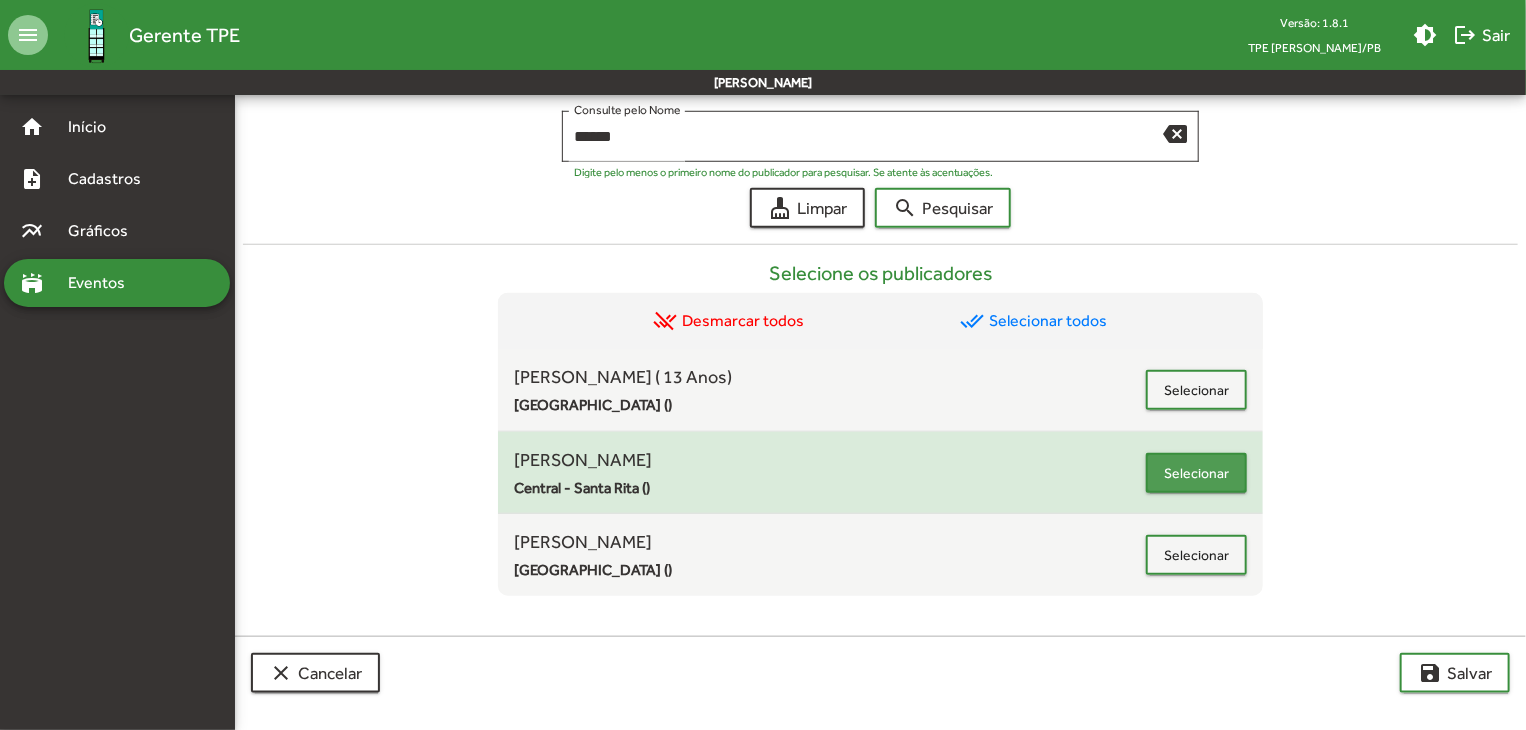 click on "Selecionar" at bounding box center (1196, 473) 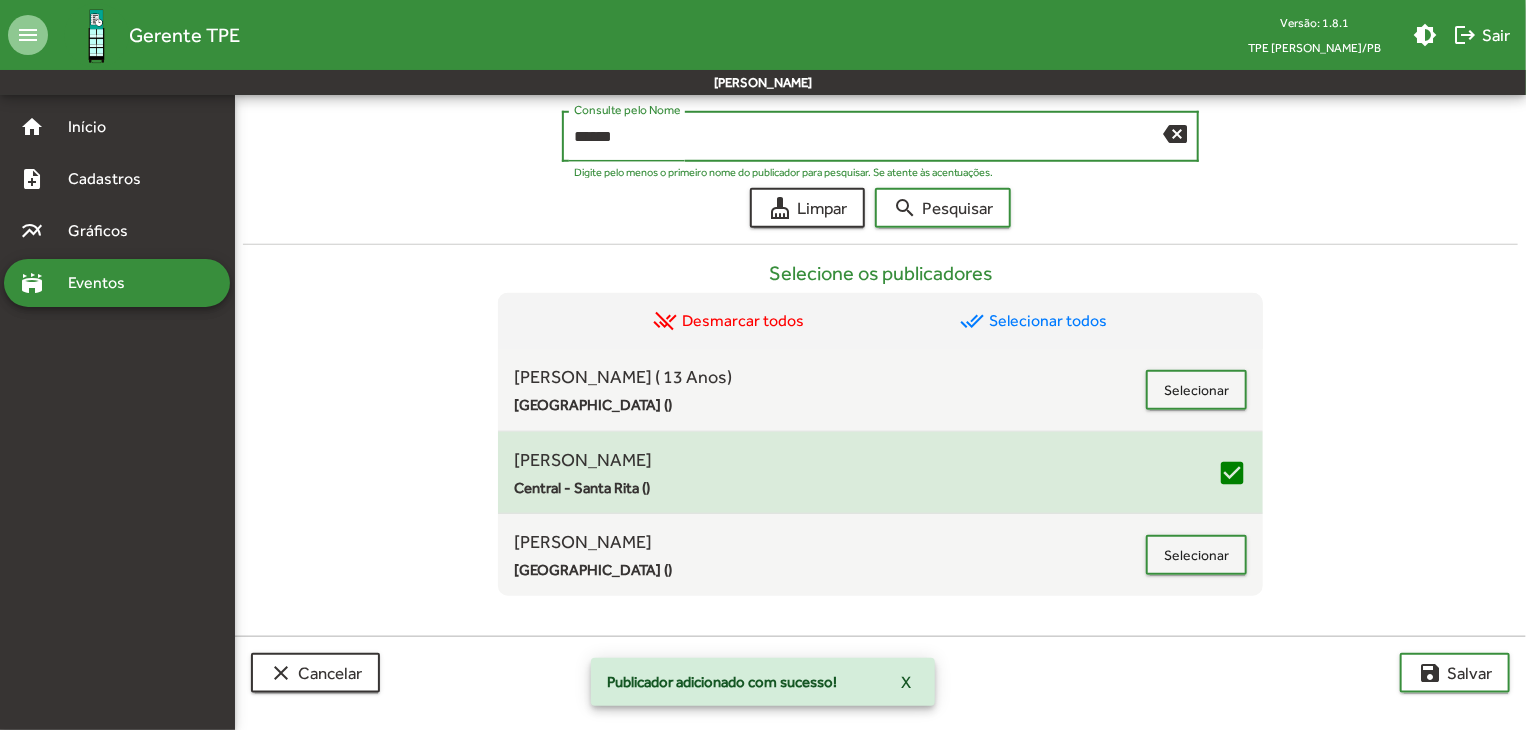 click on "******" at bounding box center [869, 137] 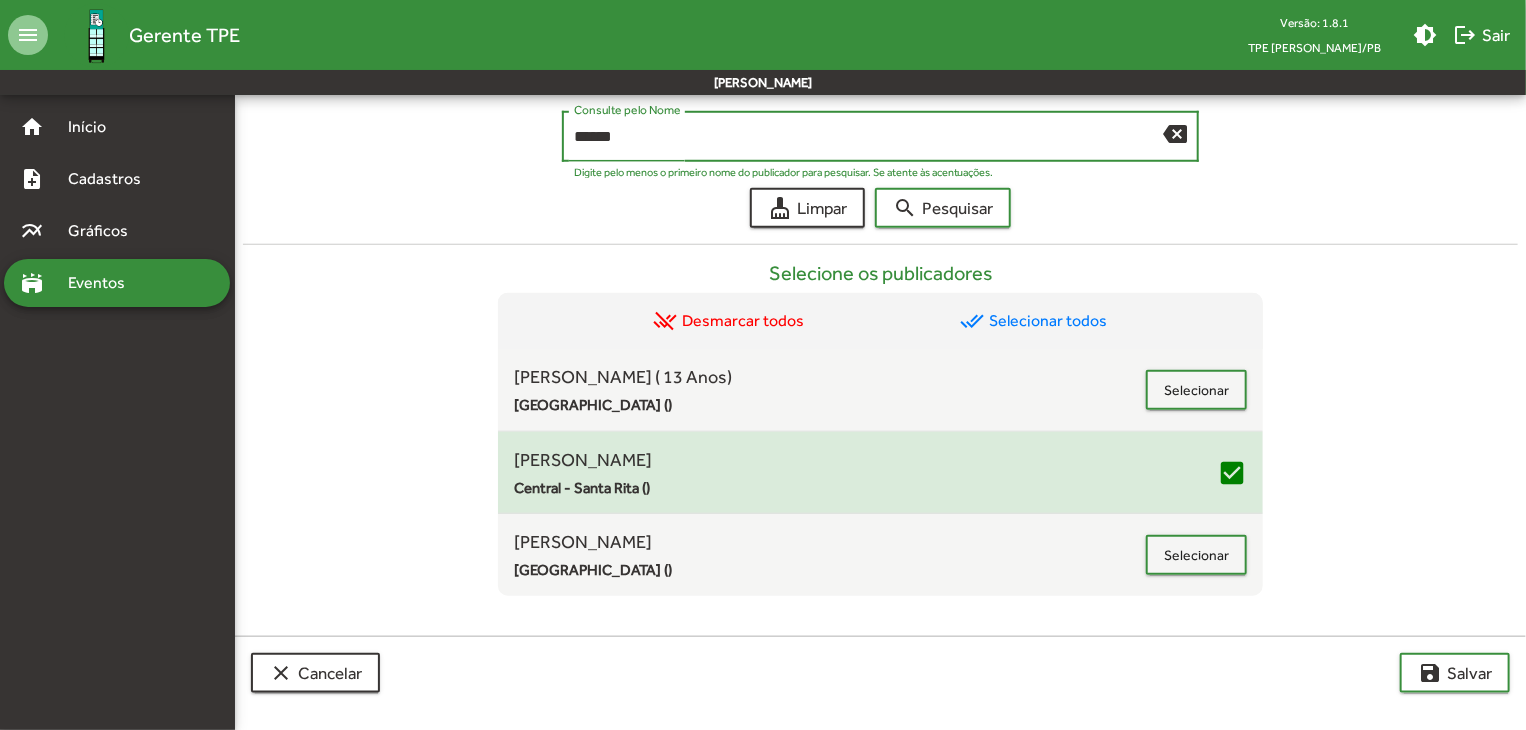 click on "search  Pesquisar" at bounding box center (943, 208) 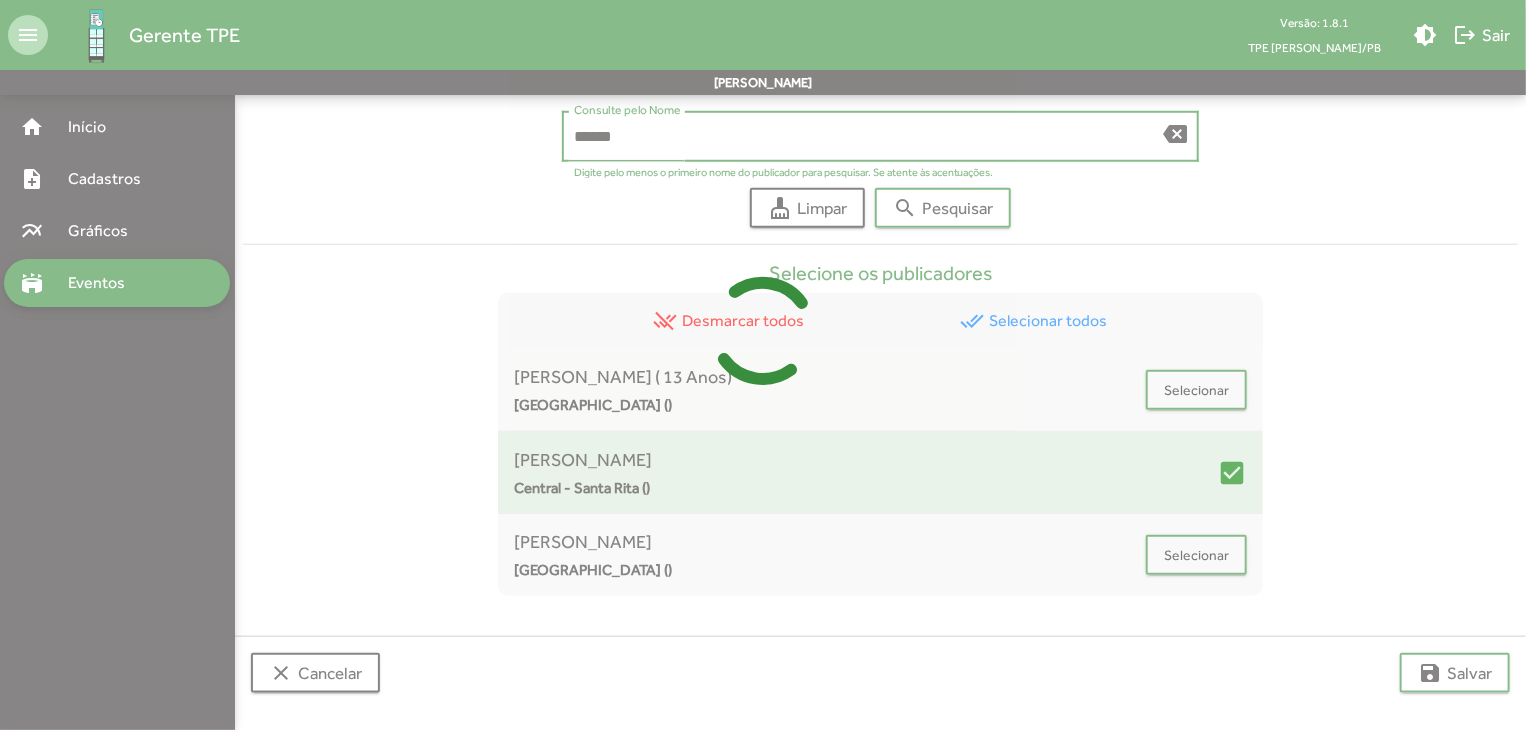 scroll, scrollTop: 400, scrollLeft: 0, axis: vertical 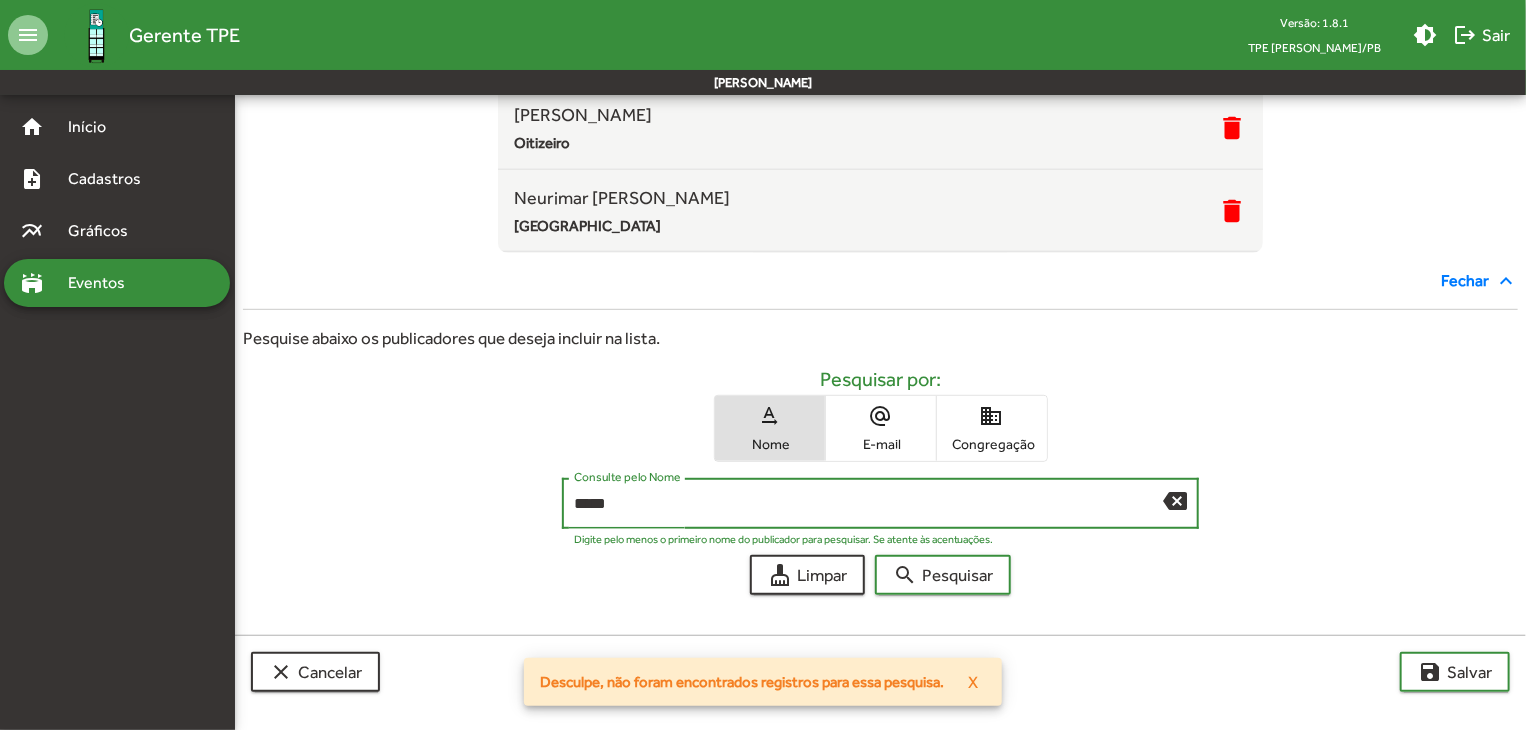 click on "search  Pesquisar" at bounding box center [943, 575] 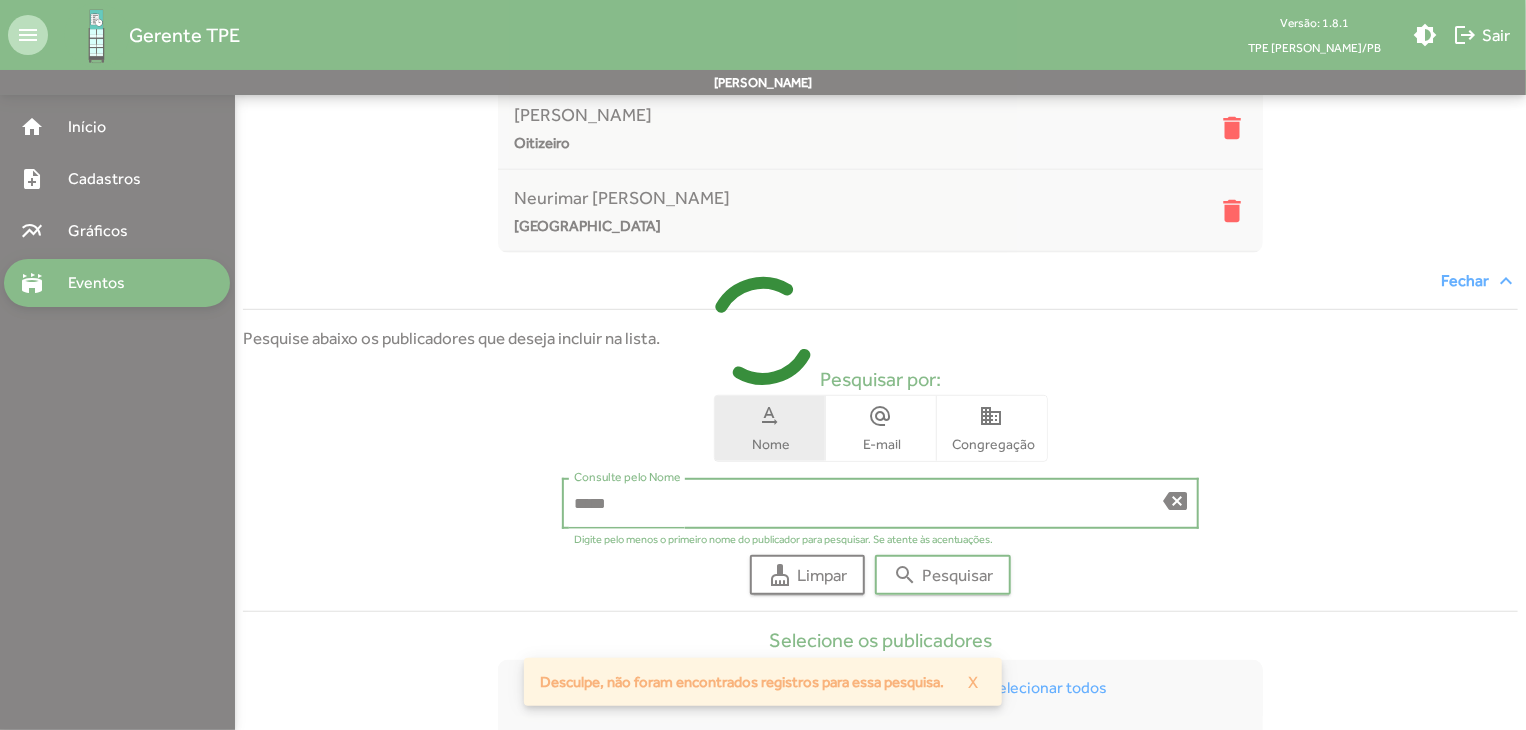 scroll, scrollTop: 684, scrollLeft: 0, axis: vertical 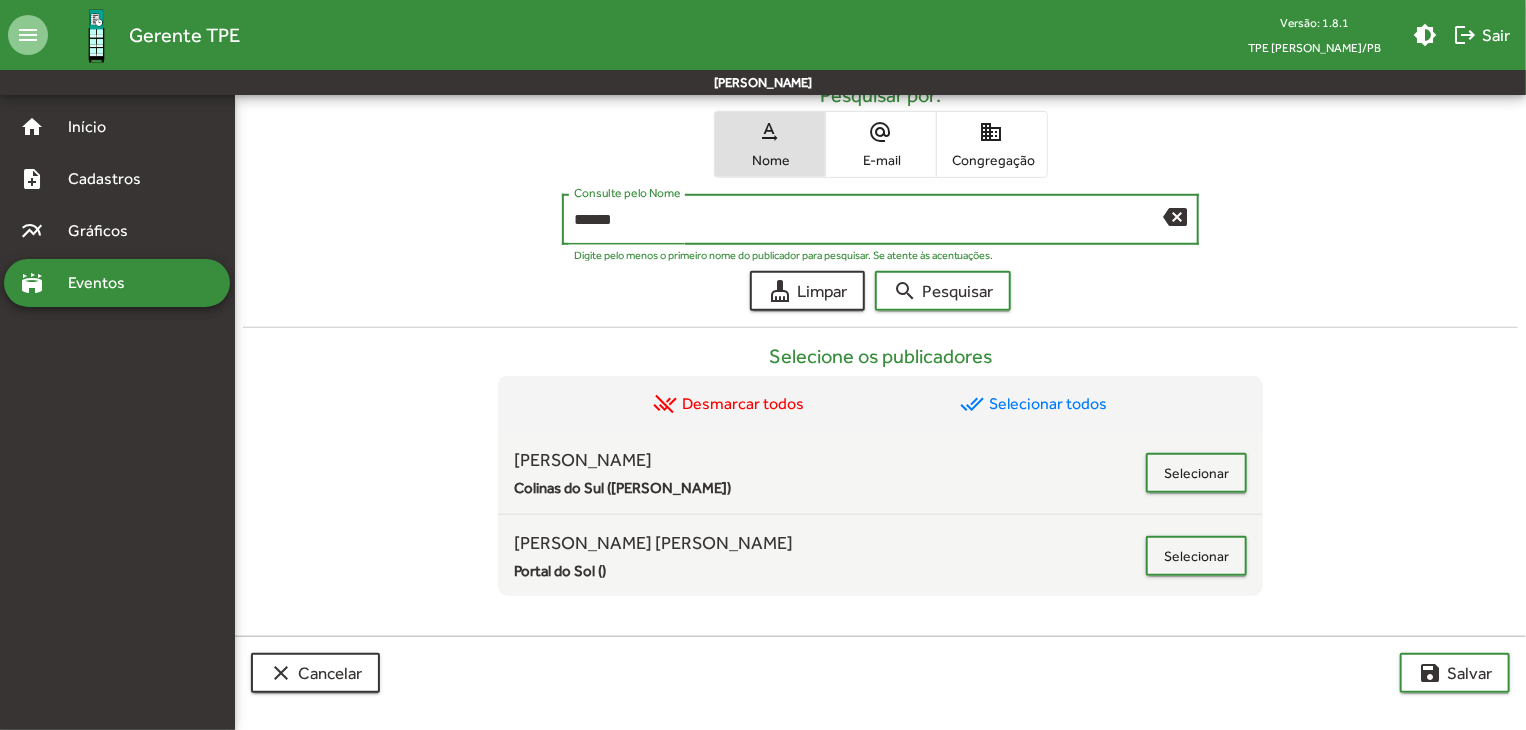 click on "******" at bounding box center (869, 220) 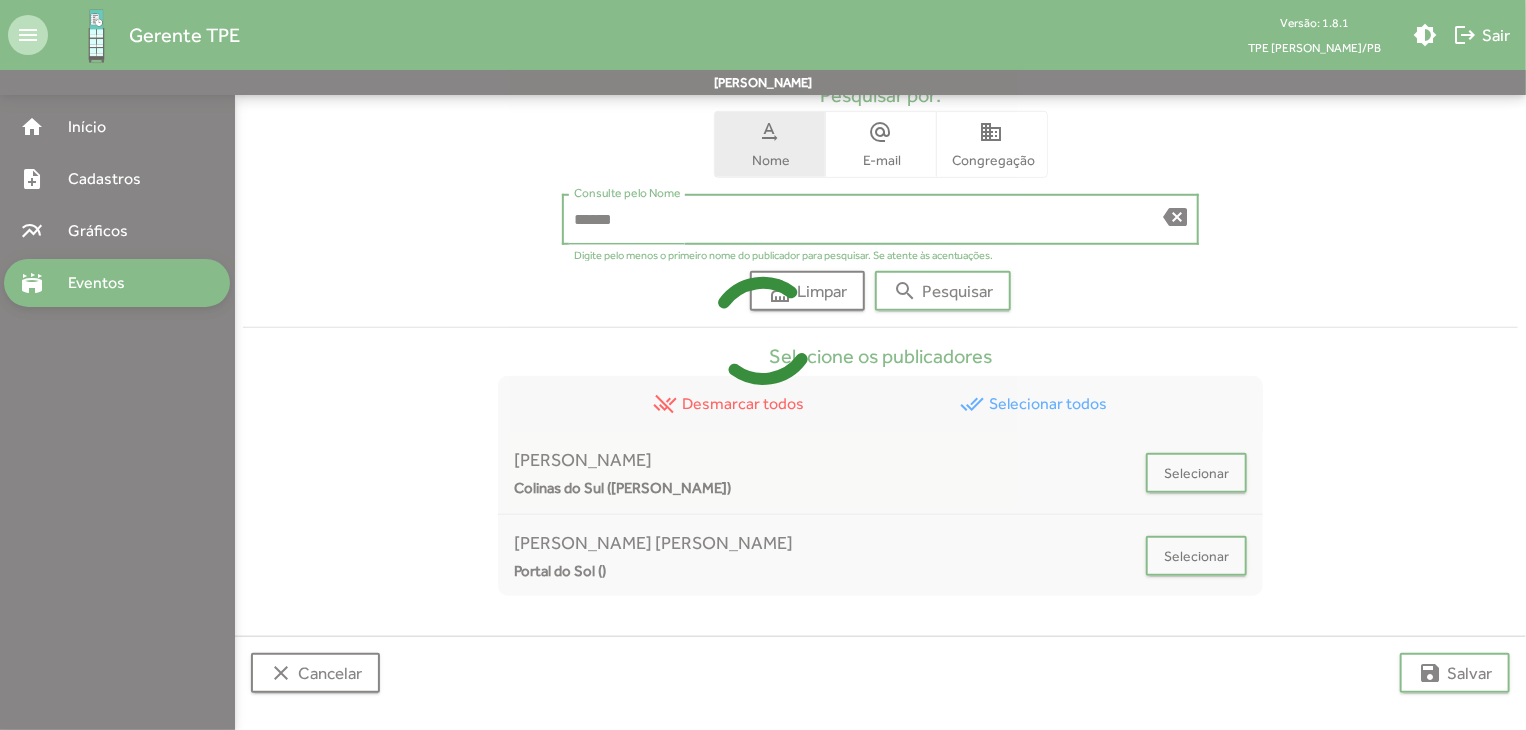 scroll, scrollTop: 400, scrollLeft: 0, axis: vertical 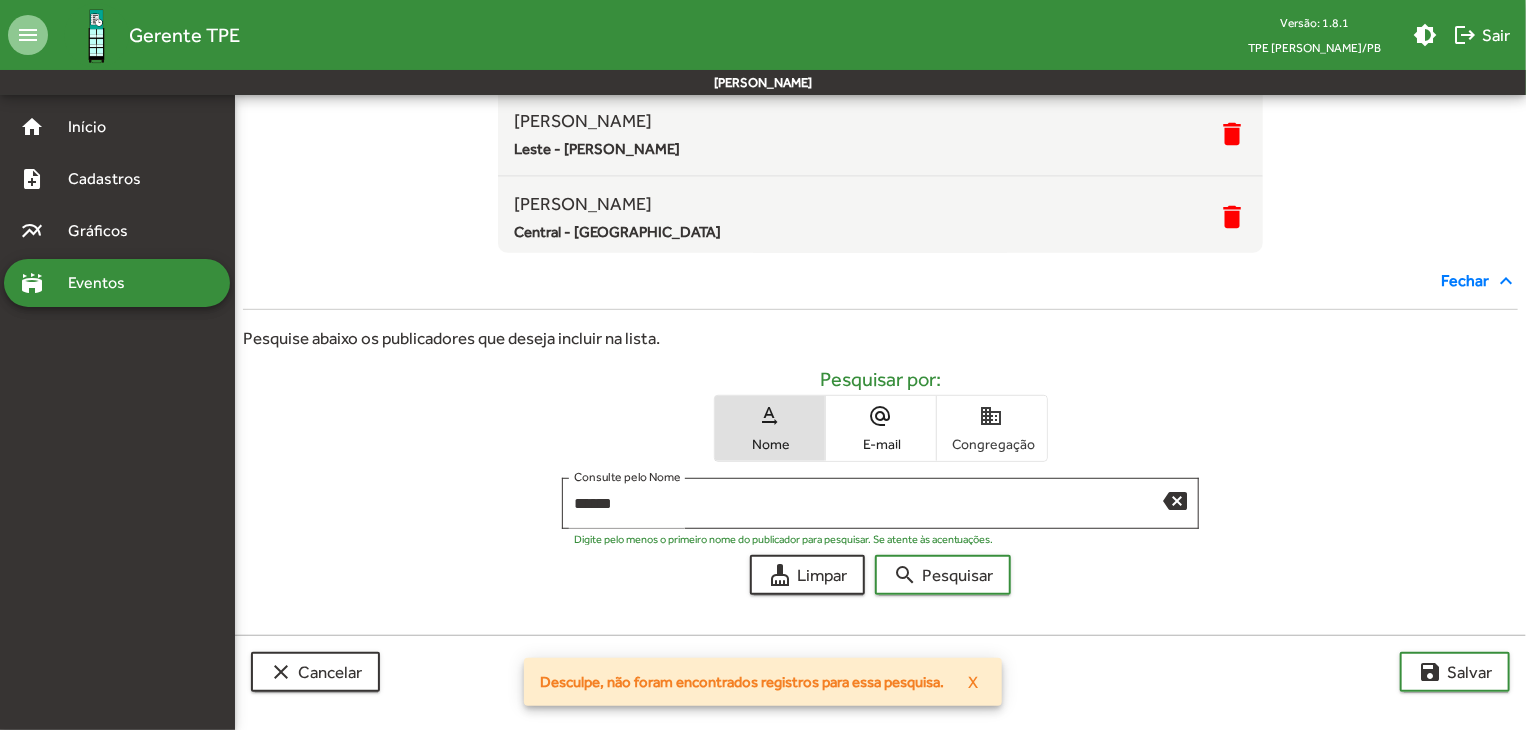 click on "domain" at bounding box center [992, 416] 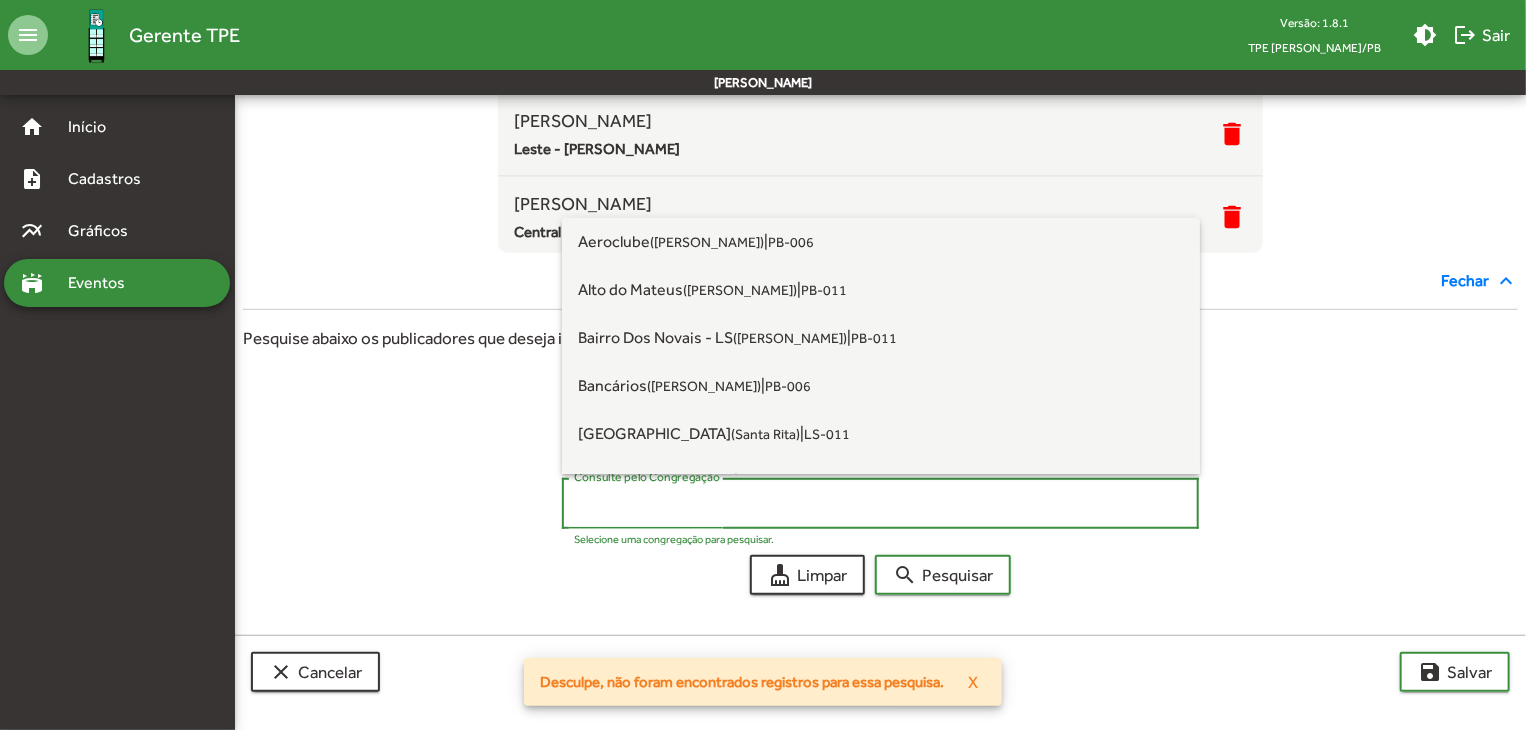 click on "Consulte pelo Congregação" at bounding box center [881, 504] 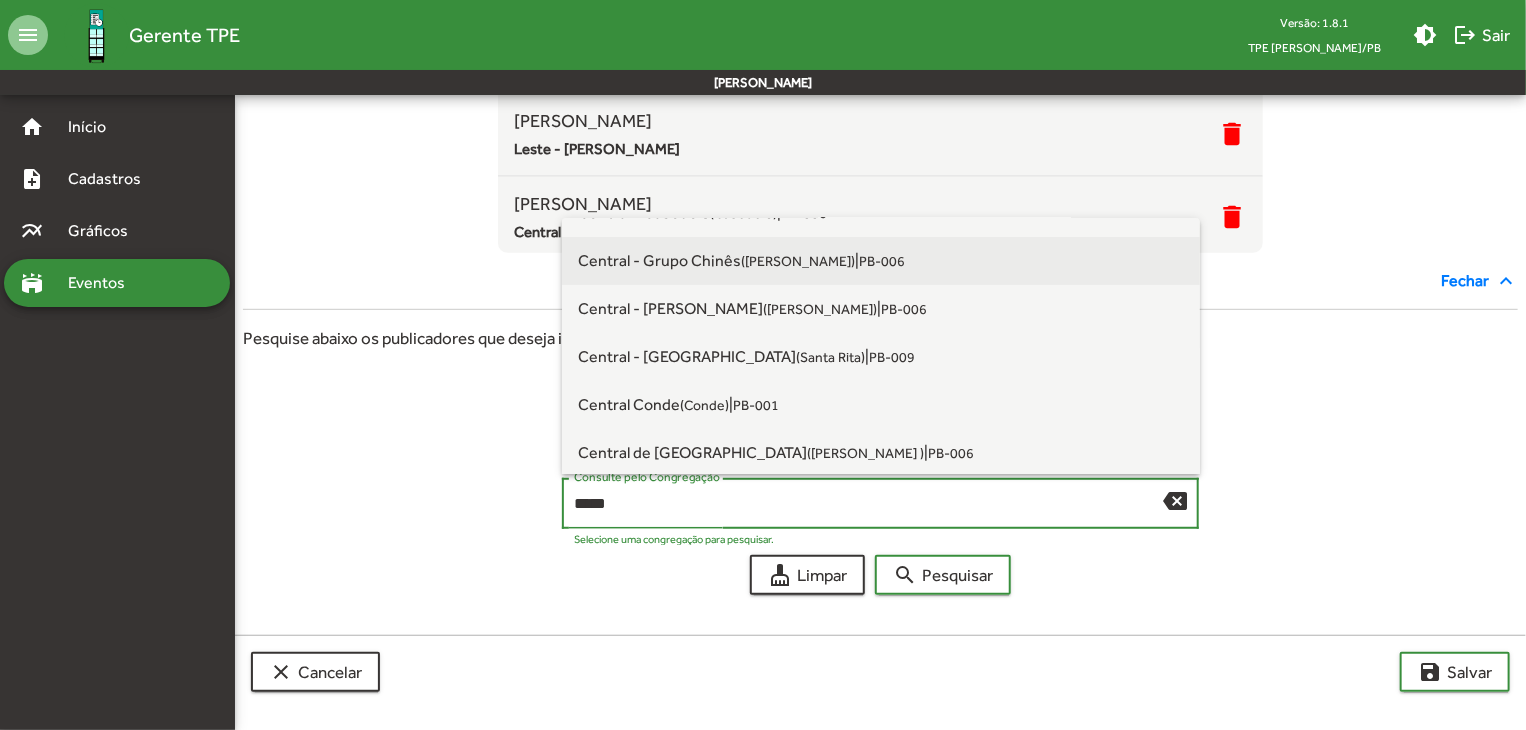 scroll, scrollTop: 128, scrollLeft: 0, axis: vertical 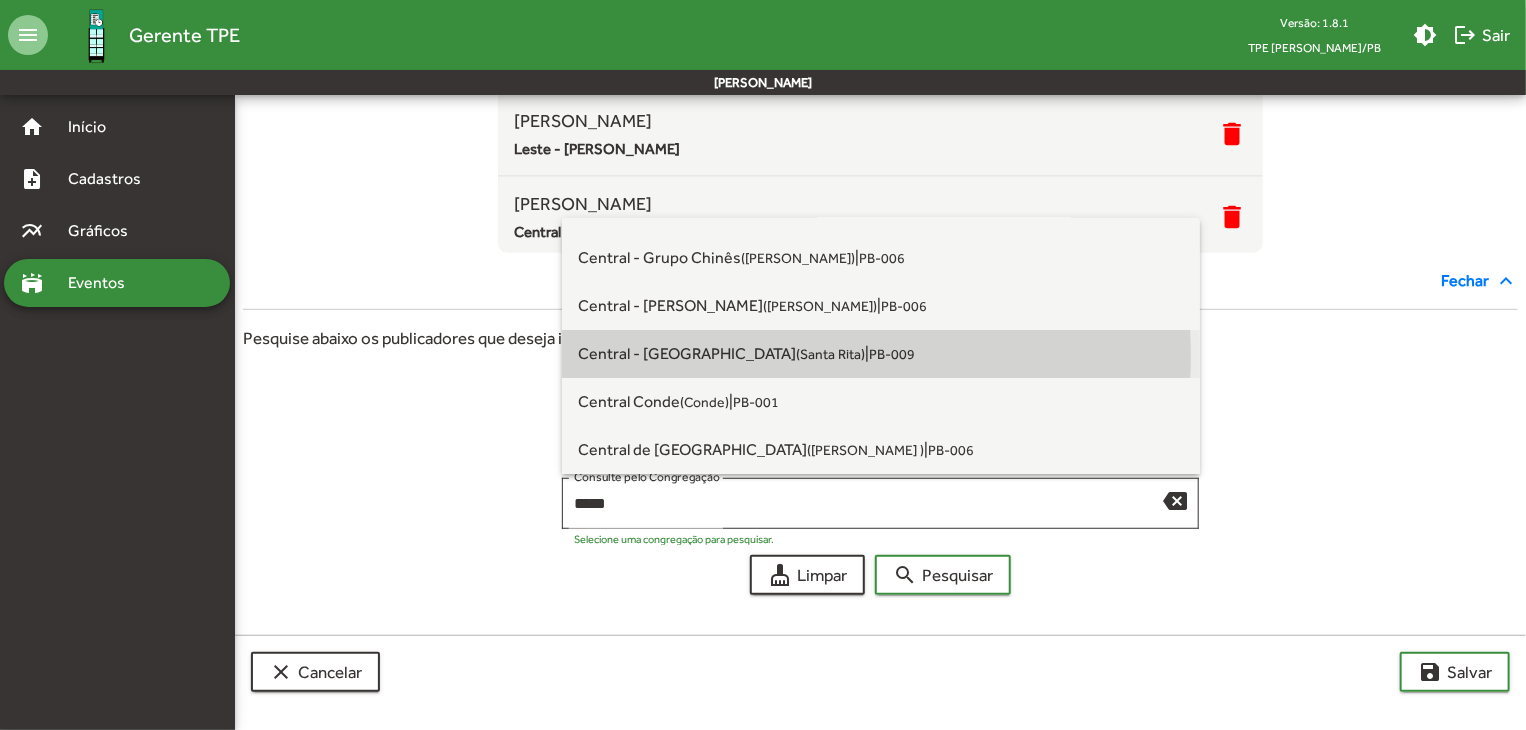 click on "(Santa Rita)" at bounding box center (830, 354) 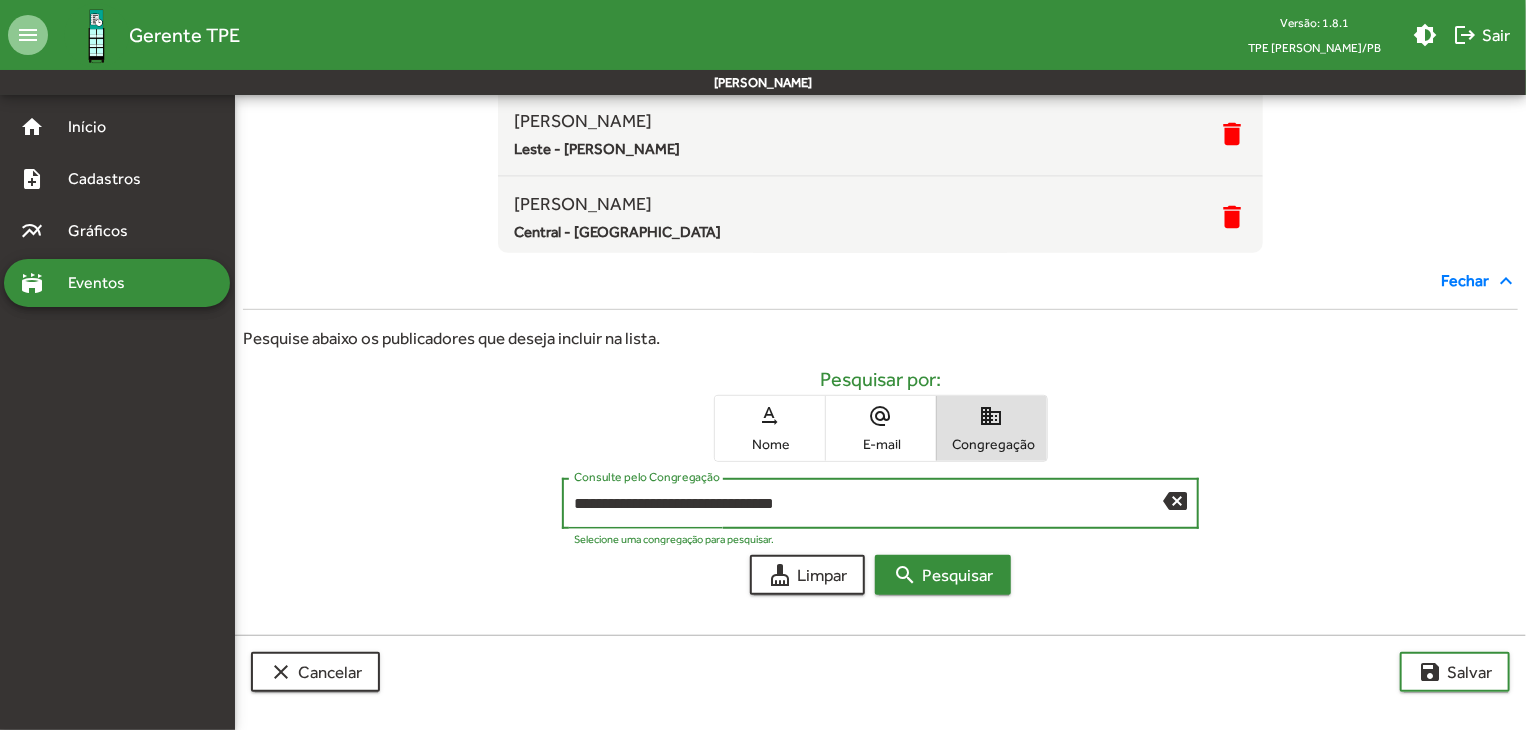 click on "search  Pesquisar" at bounding box center (943, 575) 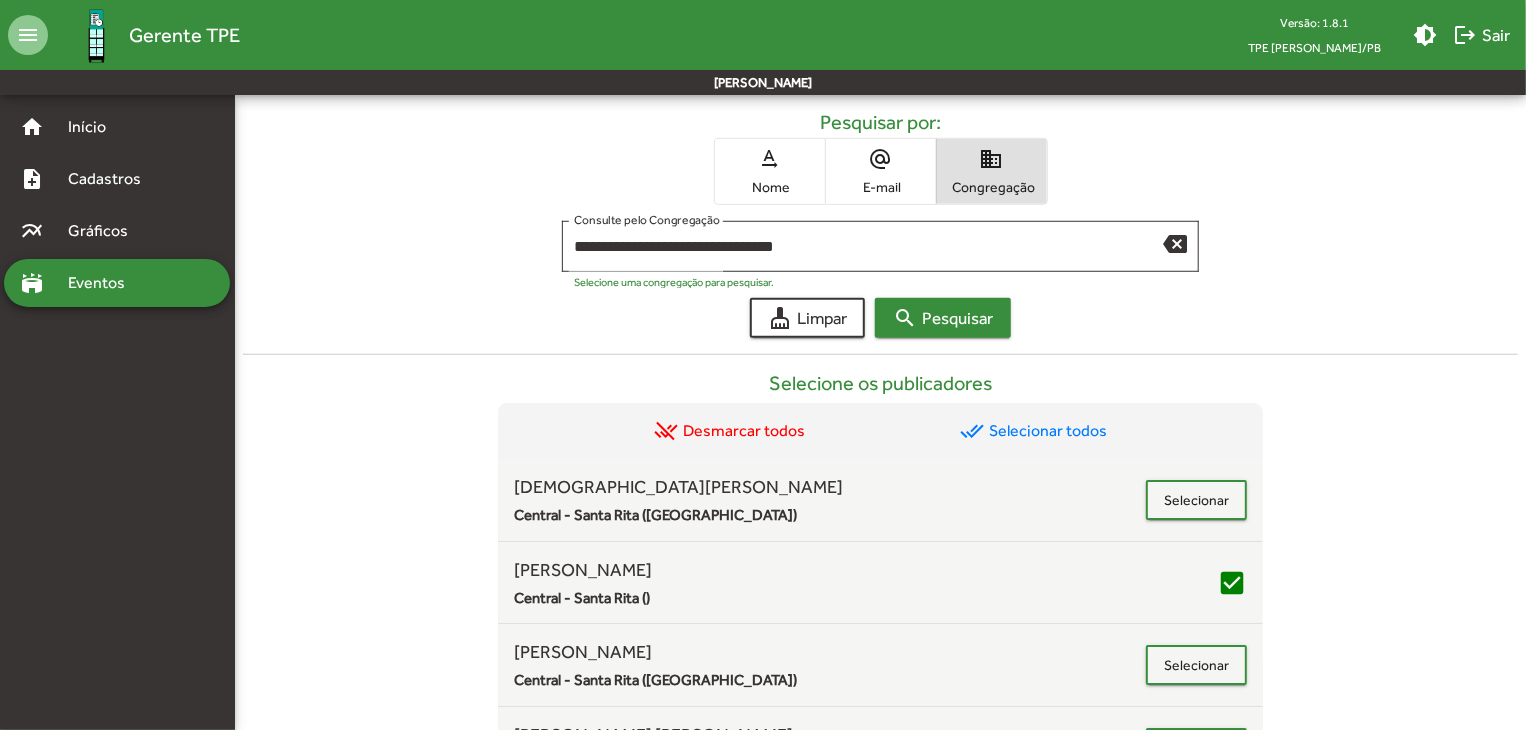 scroll, scrollTop: 815, scrollLeft: 0, axis: vertical 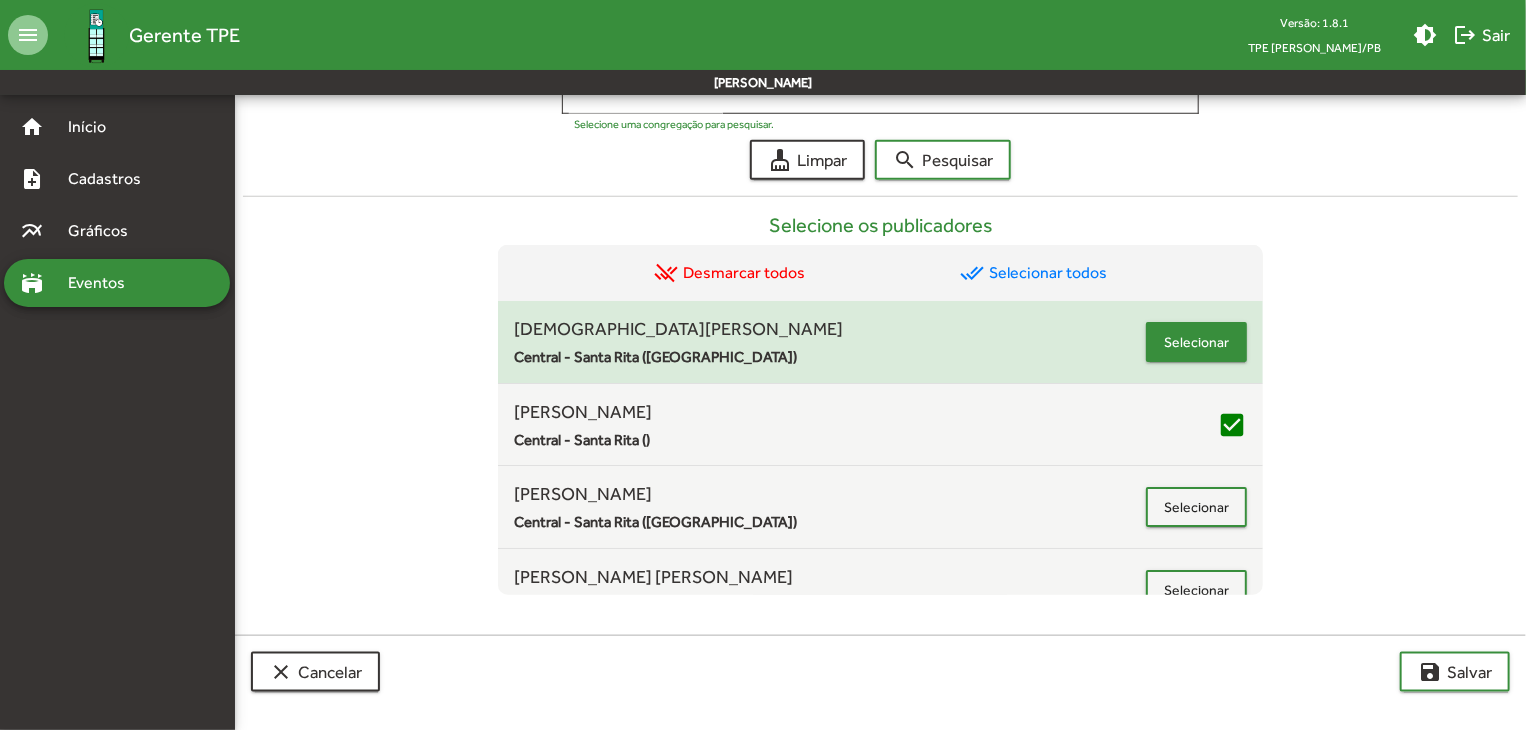 click on "Selecionar" at bounding box center (1196, 342) 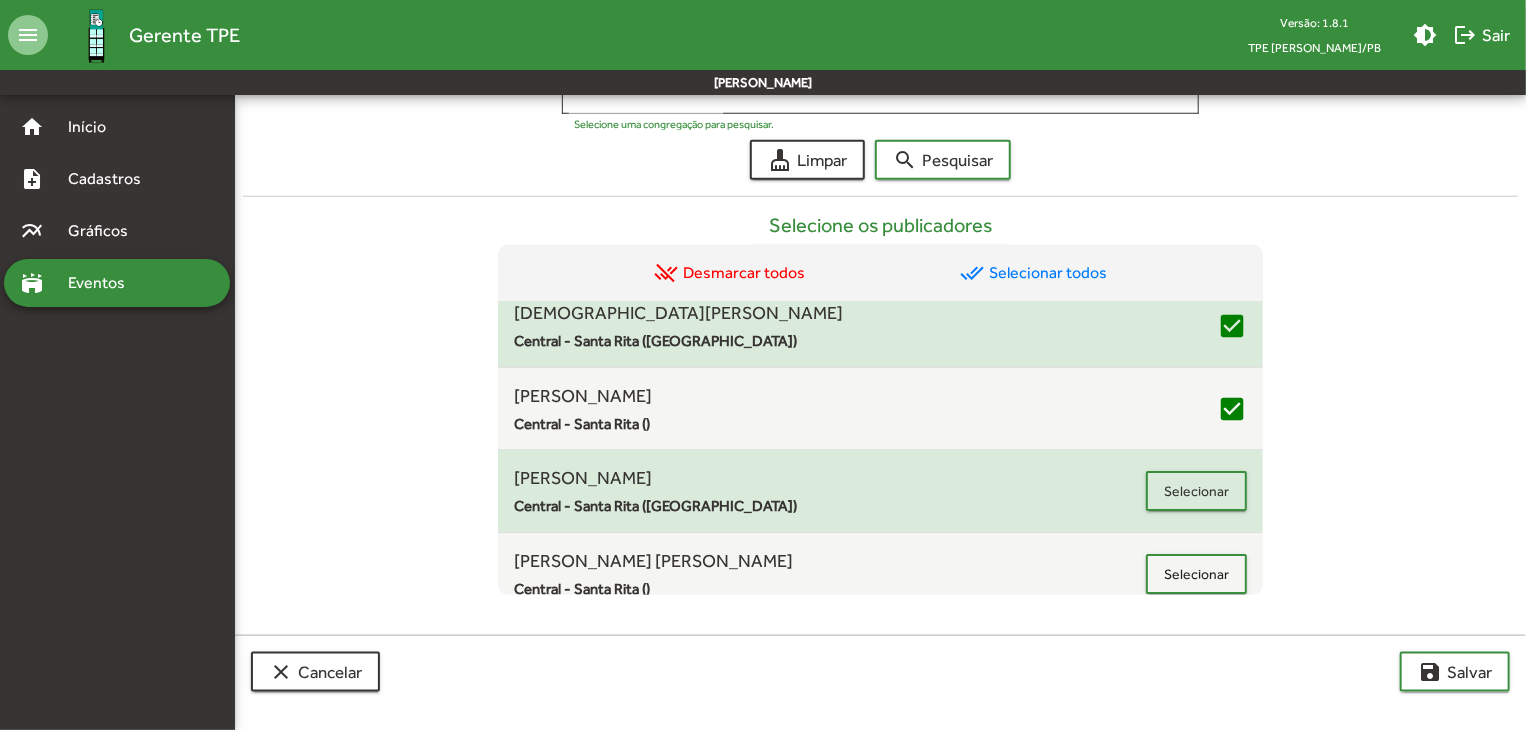 scroll, scrollTop: 0, scrollLeft: 0, axis: both 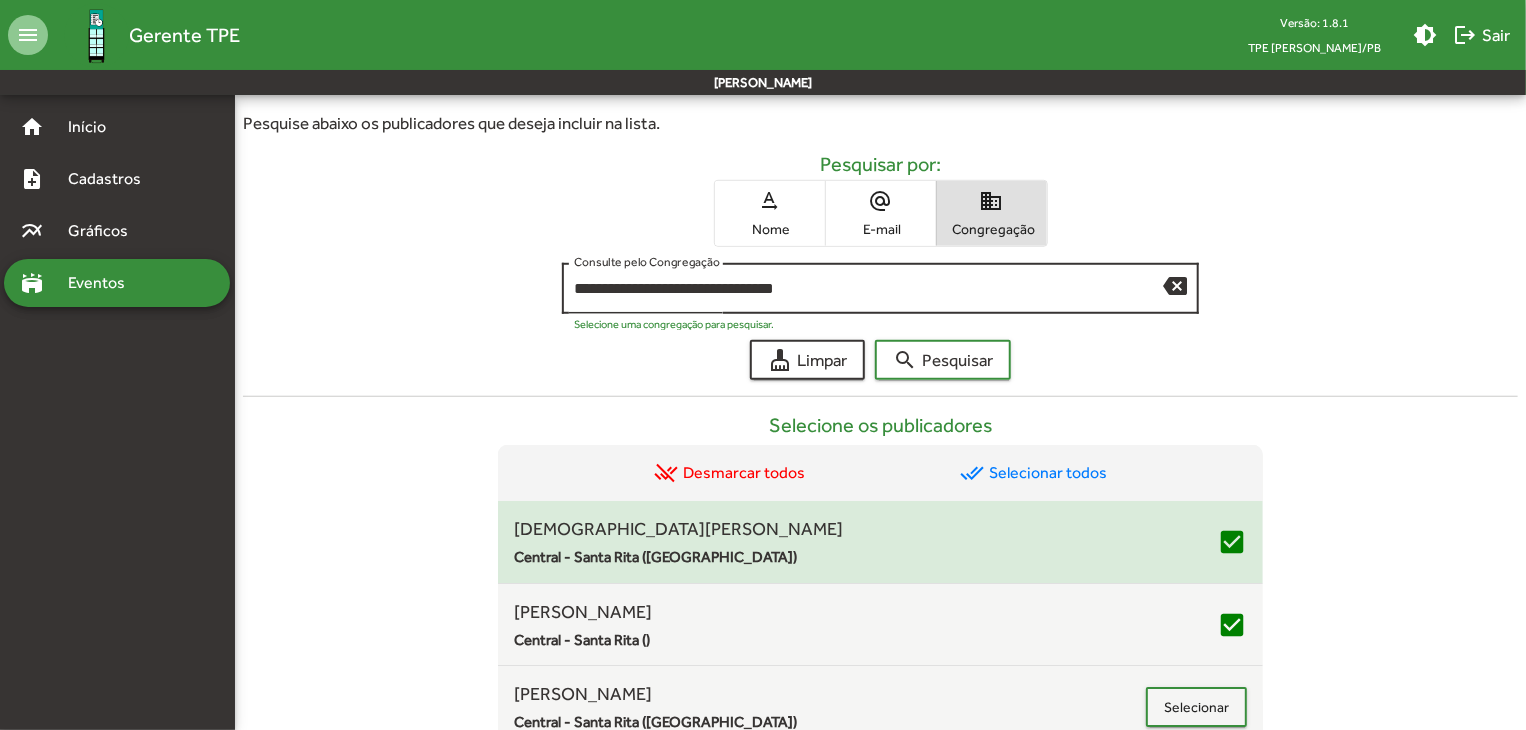 click on "backspace" at bounding box center [1175, 285] 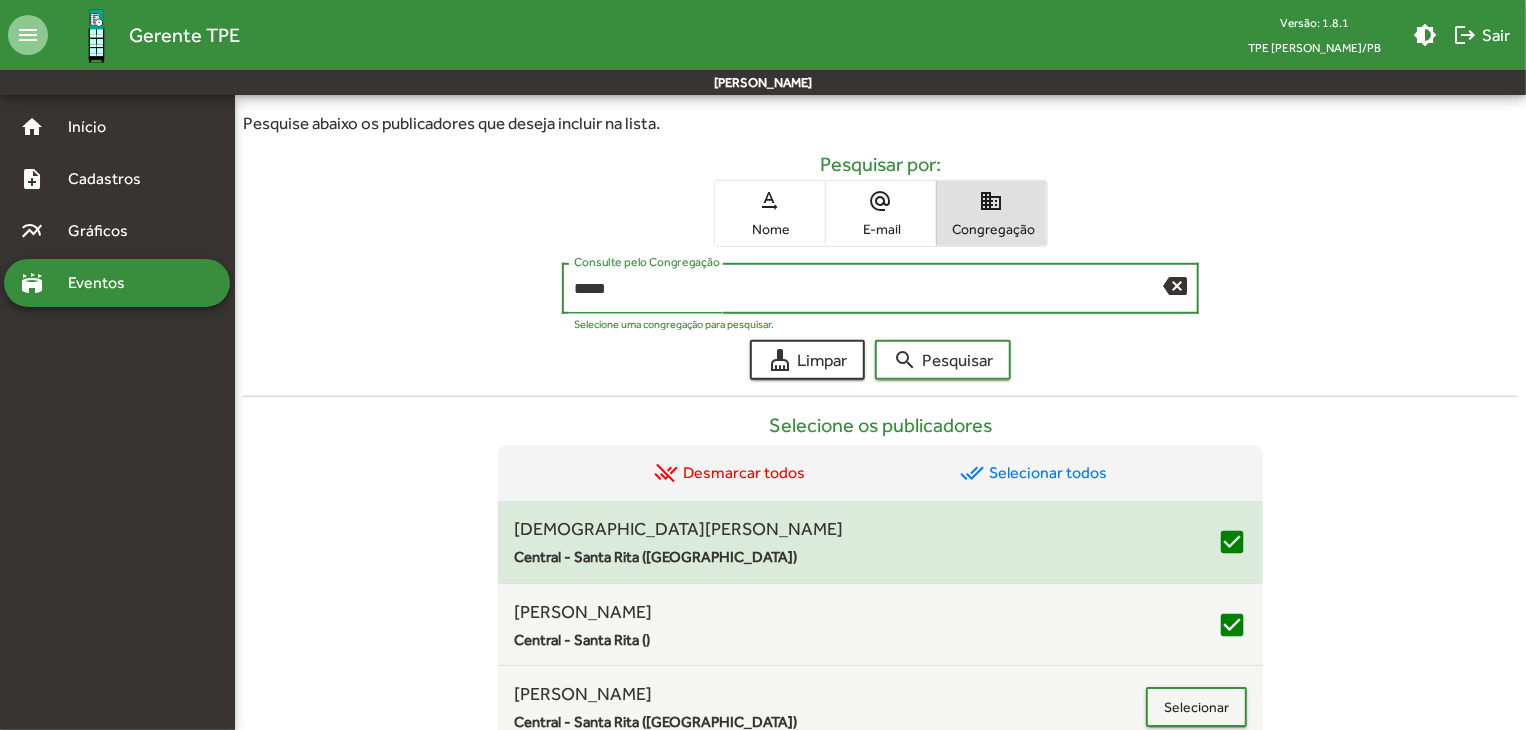 type on "*****" 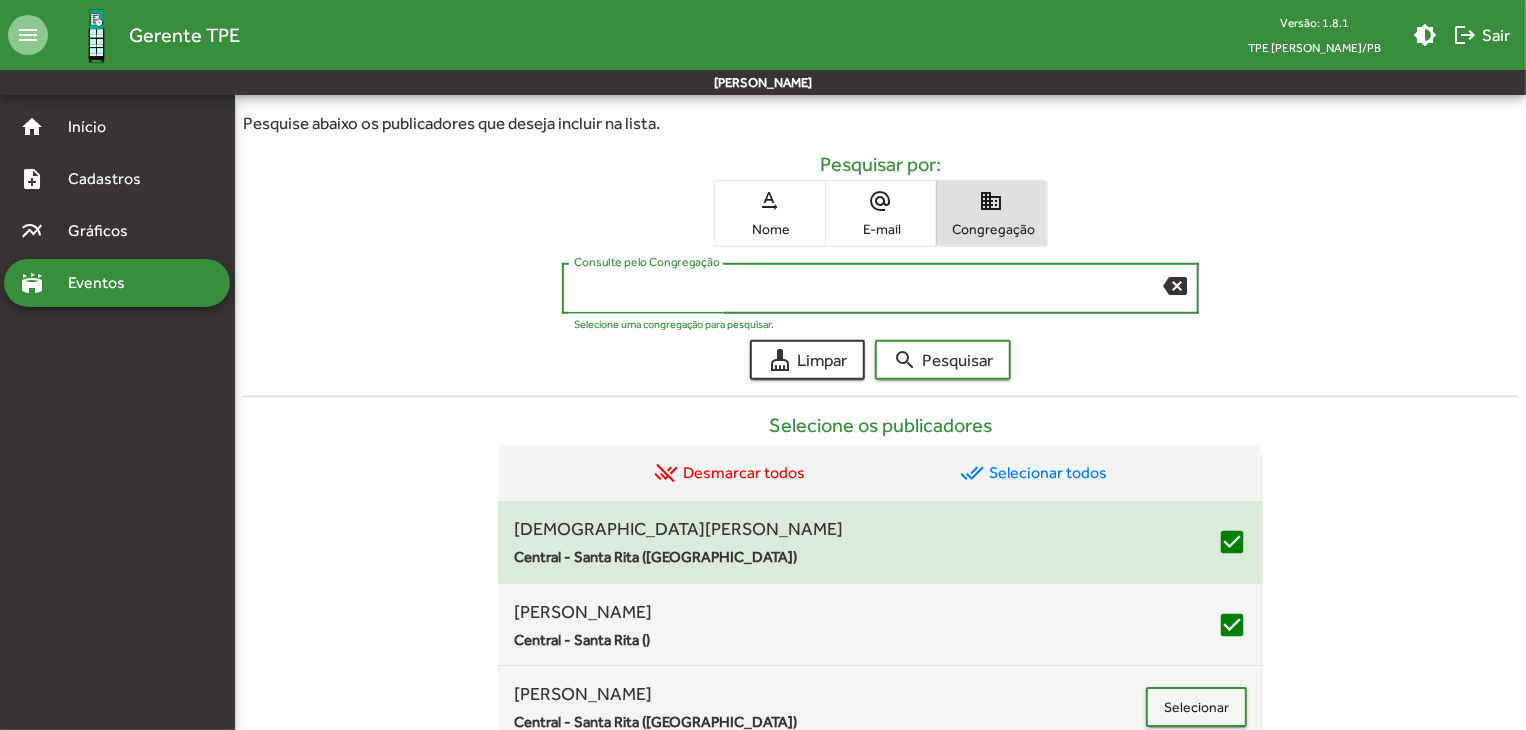 scroll, scrollTop: 400, scrollLeft: 0, axis: vertical 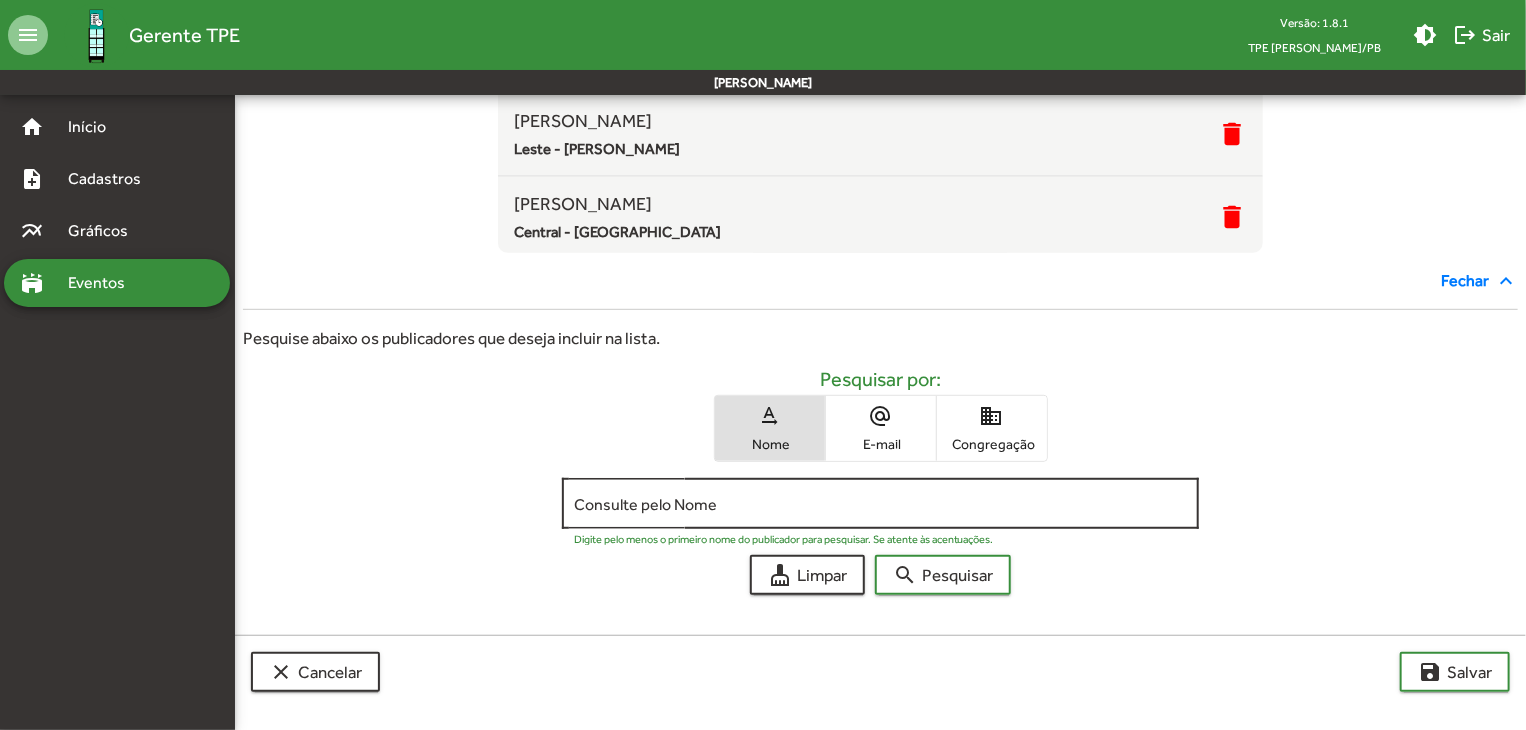 click on "Consulte pelo Nome" at bounding box center (881, 504) 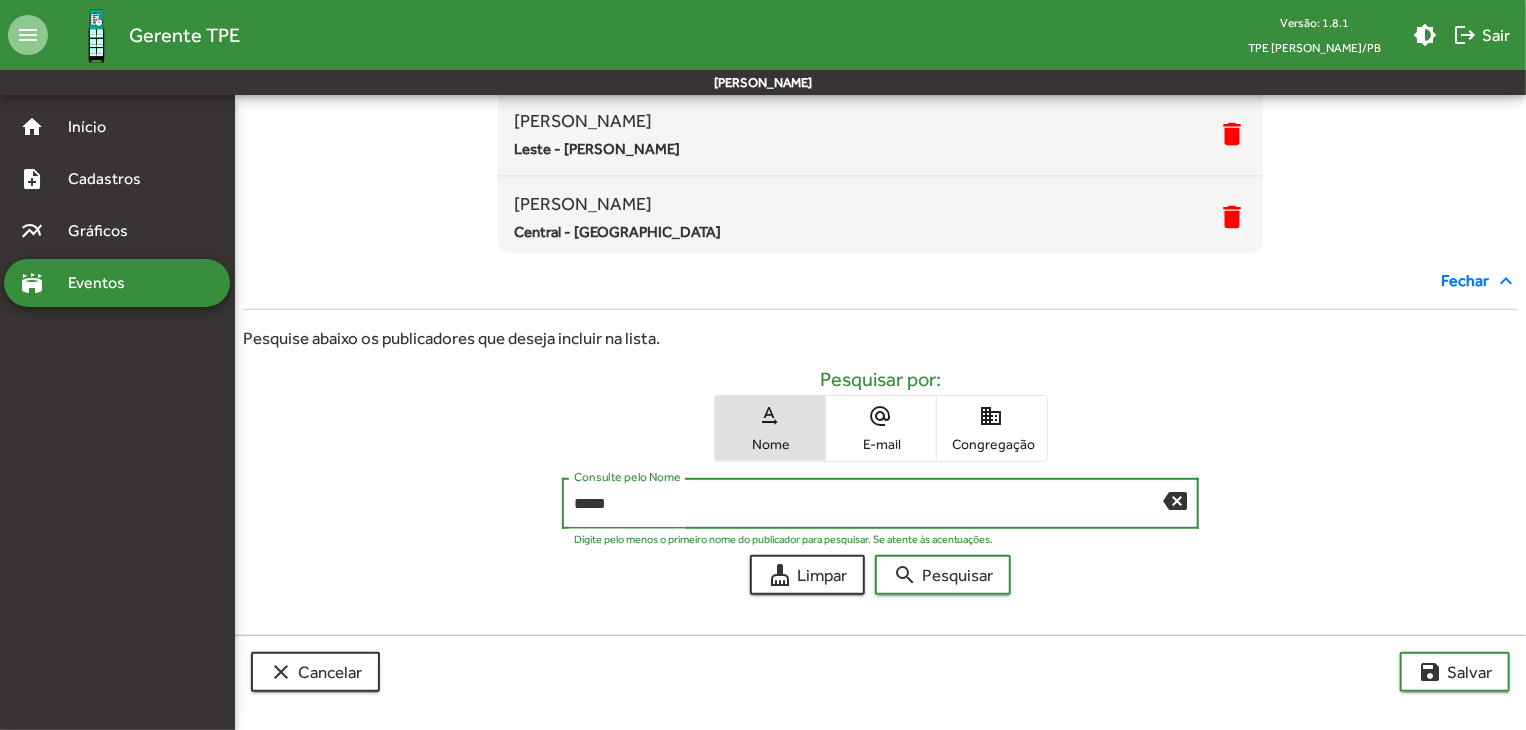 type on "*****" 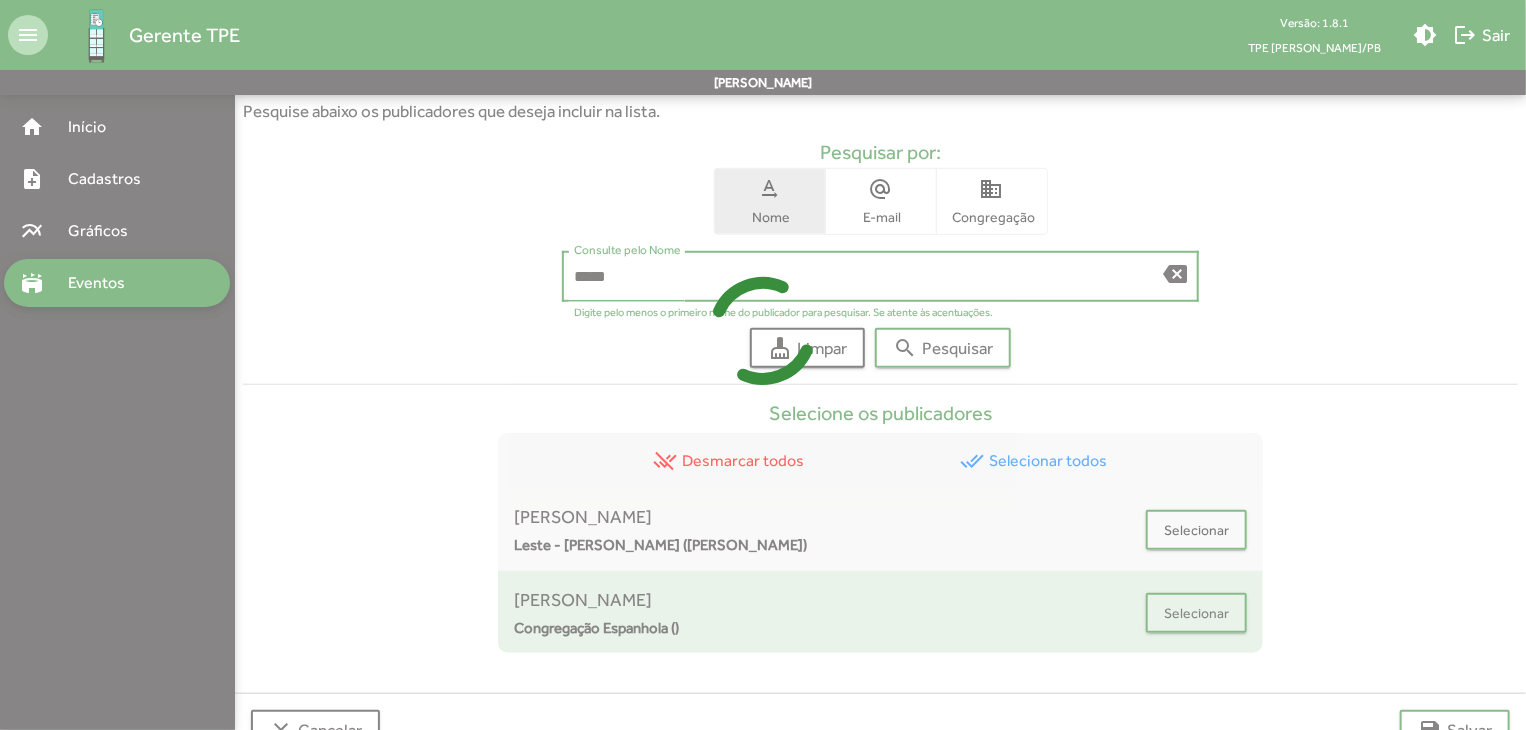 scroll, scrollTop: 684, scrollLeft: 0, axis: vertical 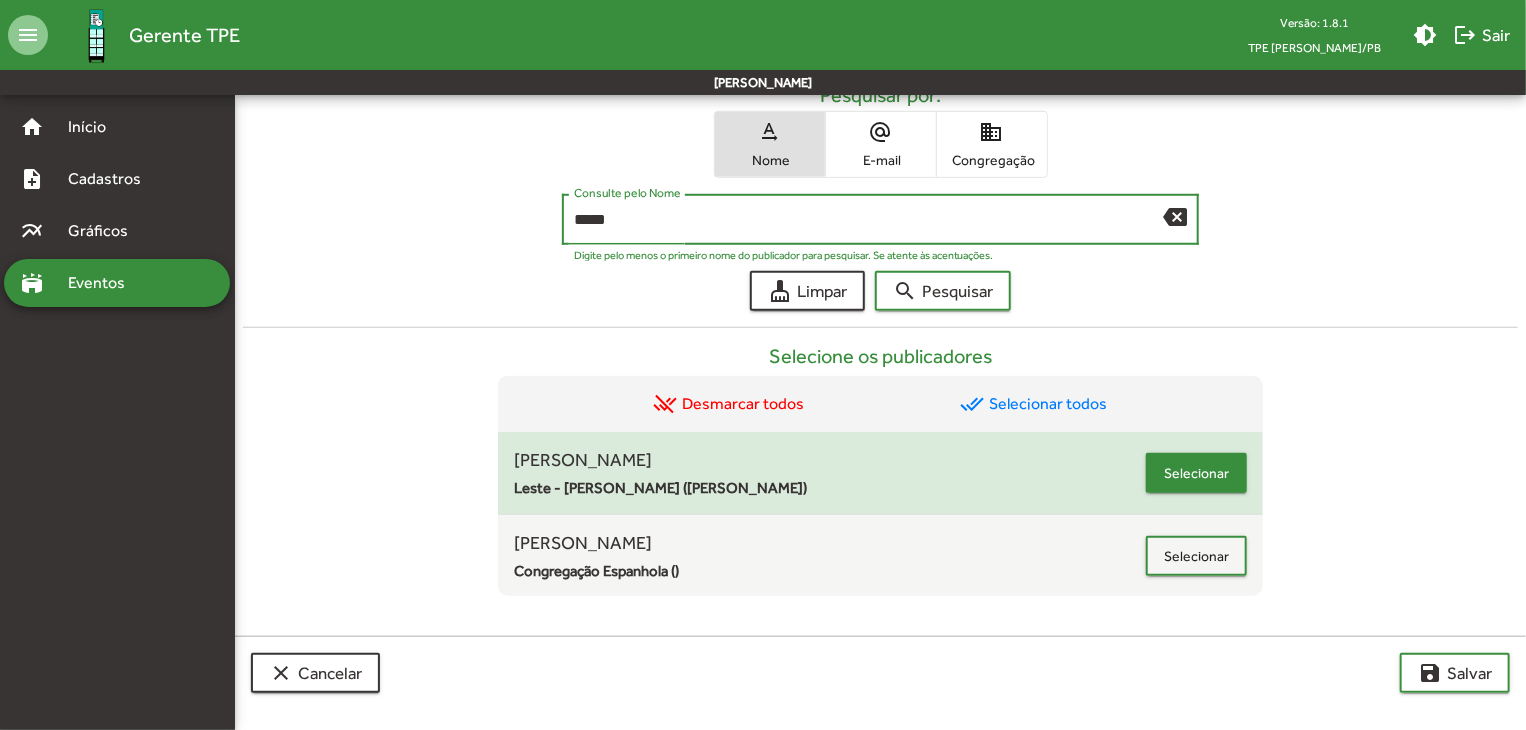 click on "Selecionar" at bounding box center (1196, 473) 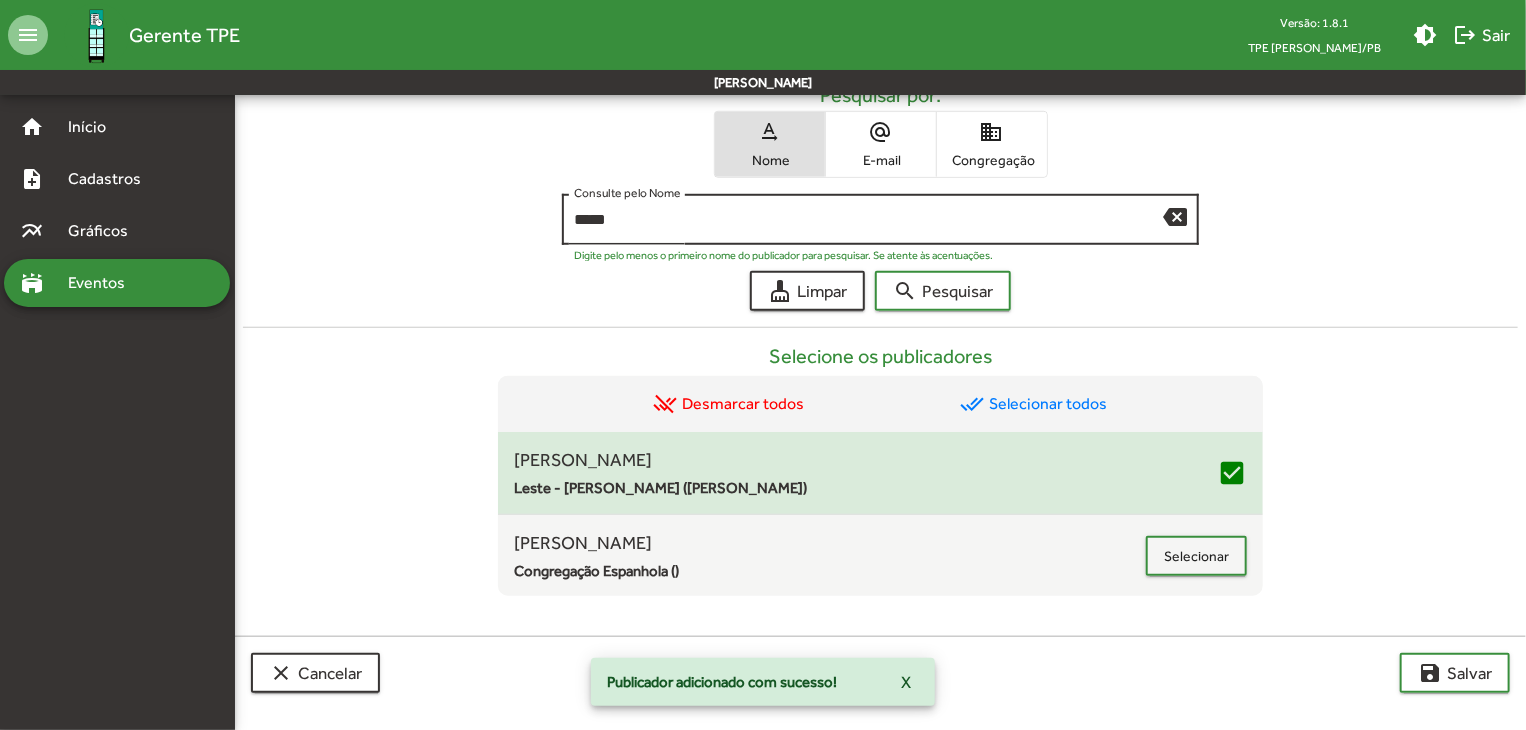 click on "***** Consulte pelo Nome backspace" at bounding box center [881, 217] 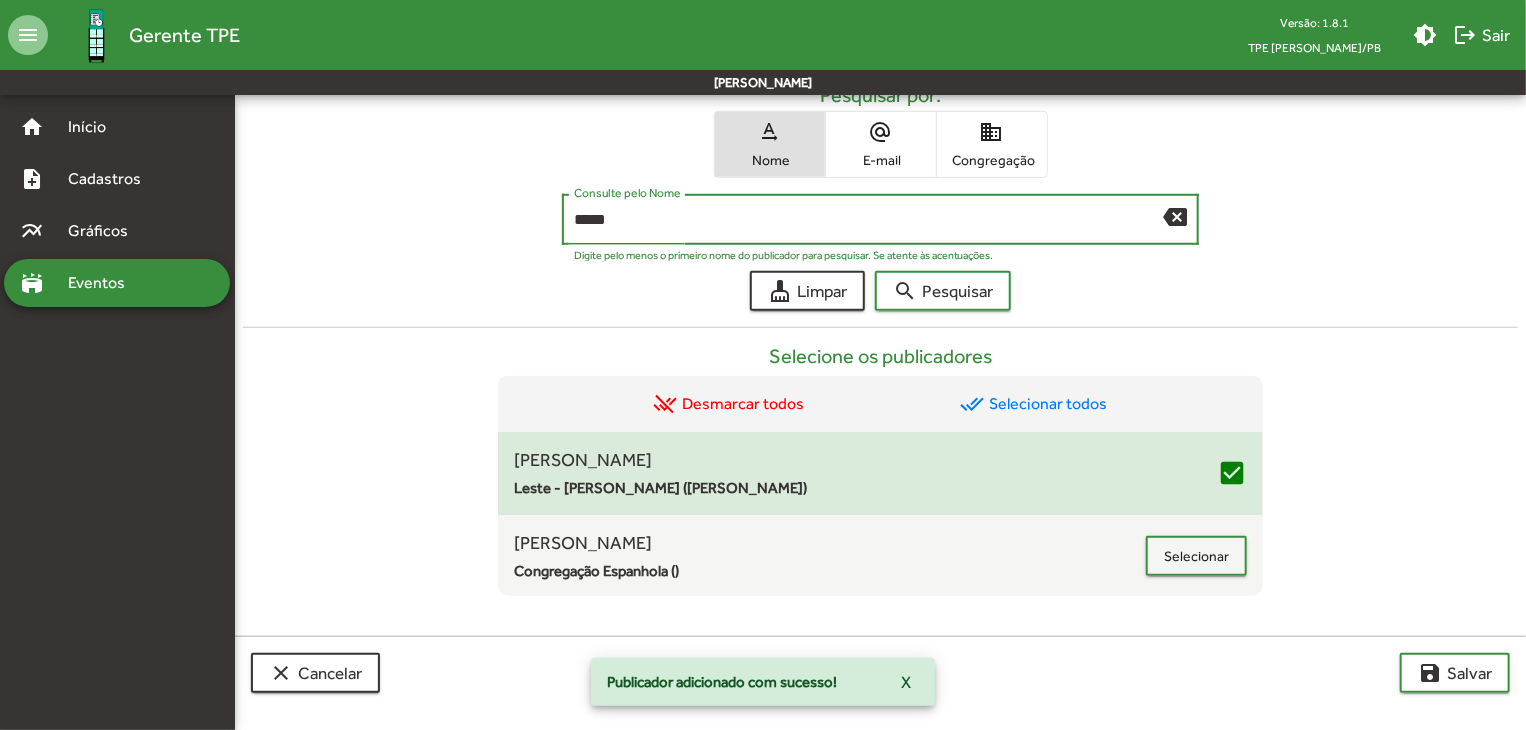 type on "*****" 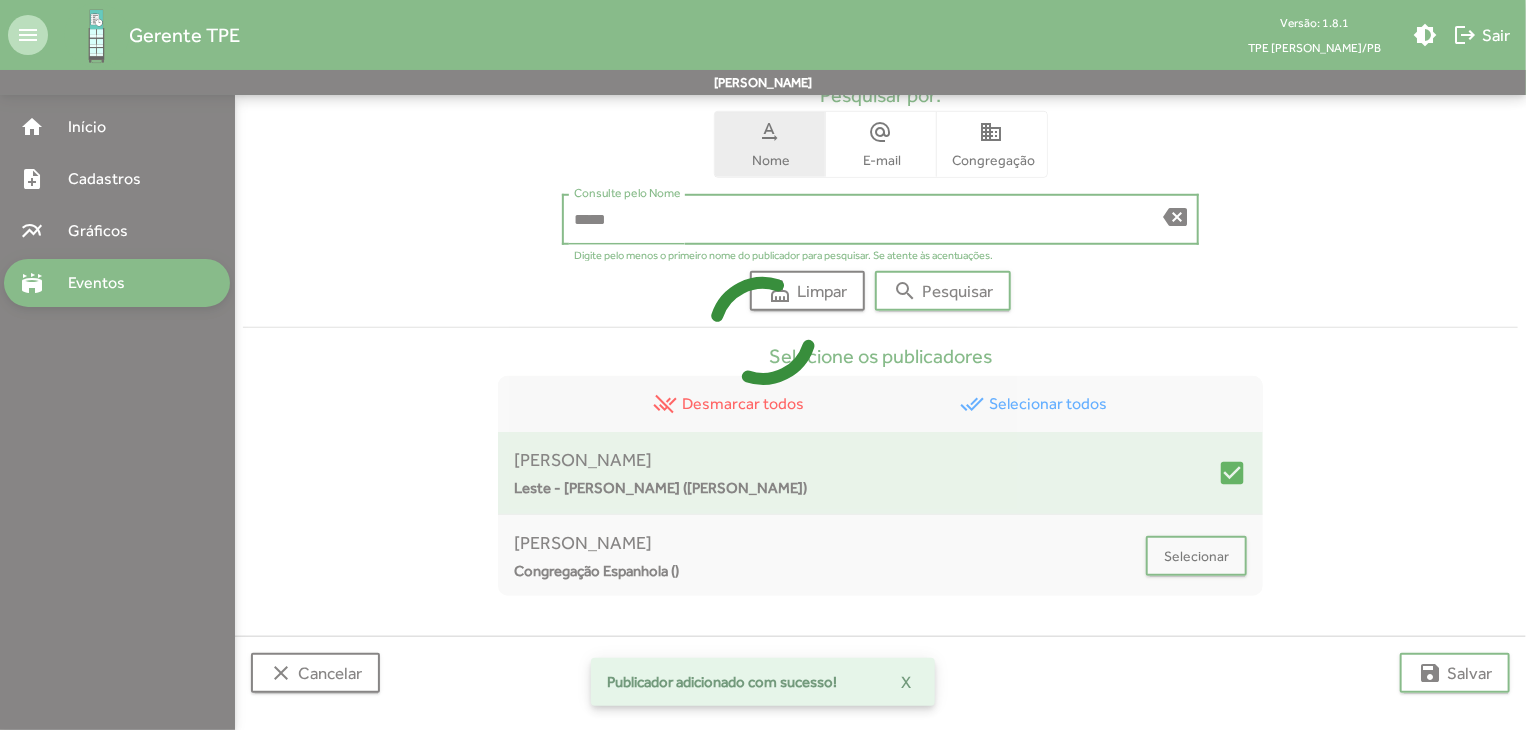 scroll, scrollTop: 400, scrollLeft: 0, axis: vertical 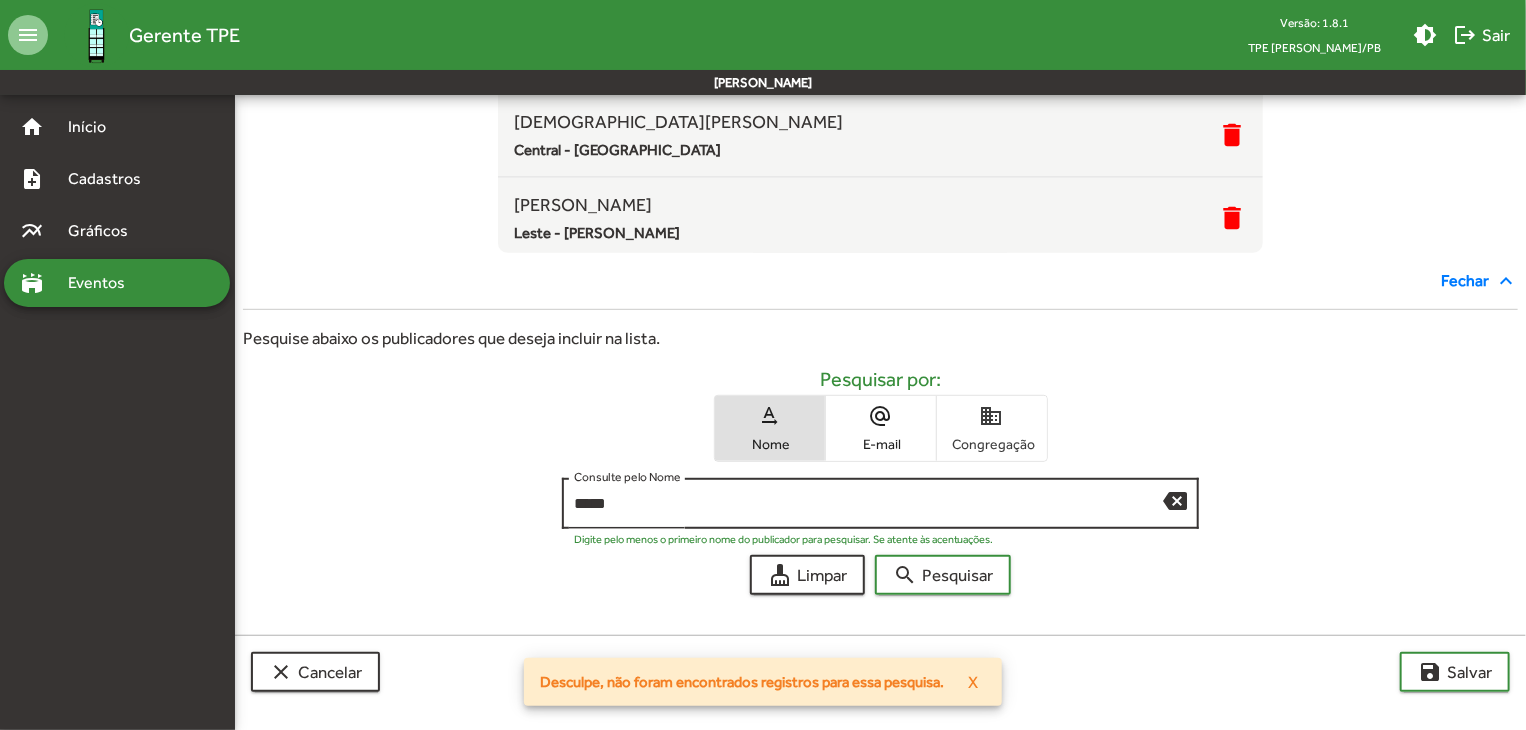 click on "Congregação" at bounding box center [992, 444] 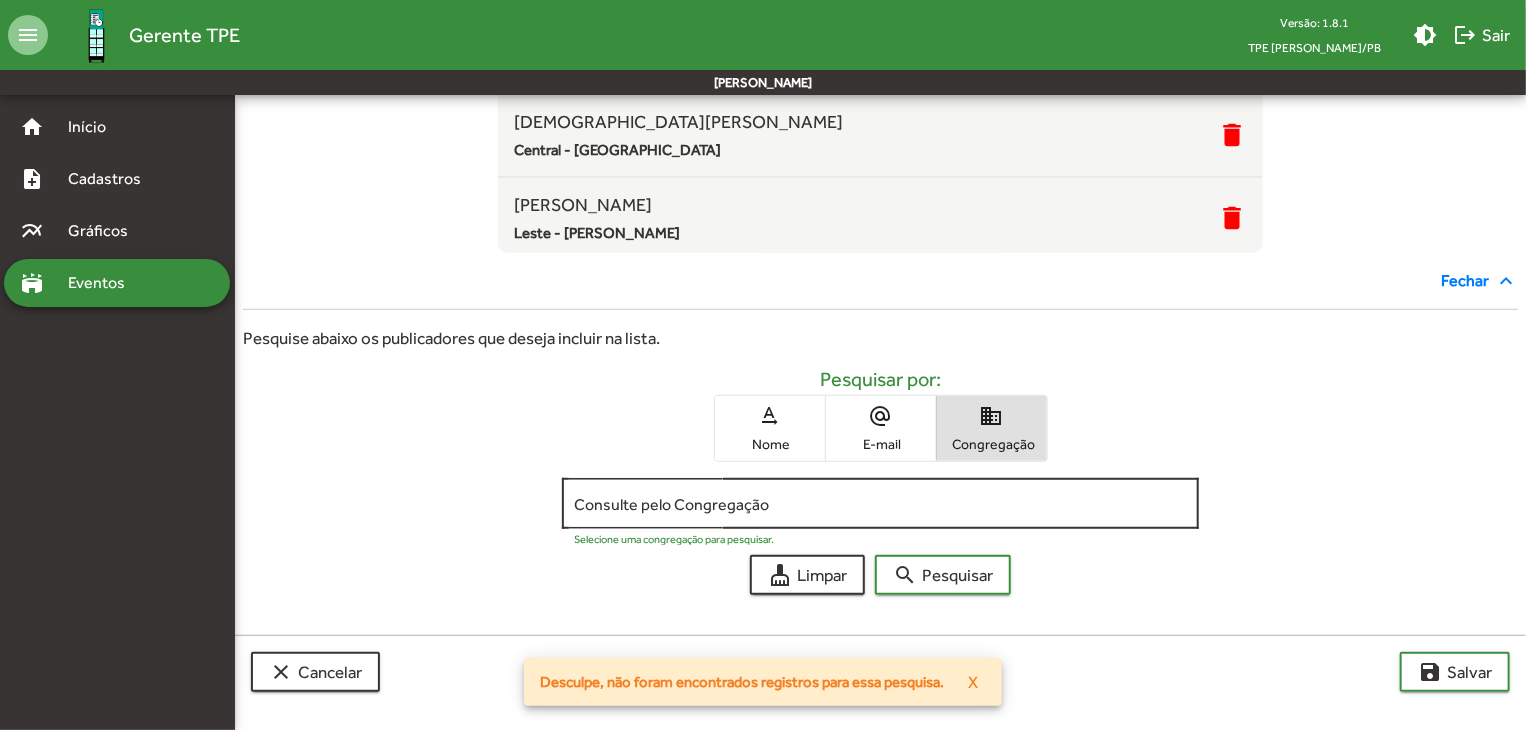click on "Consulte pelo Congregação" at bounding box center (881, 501) 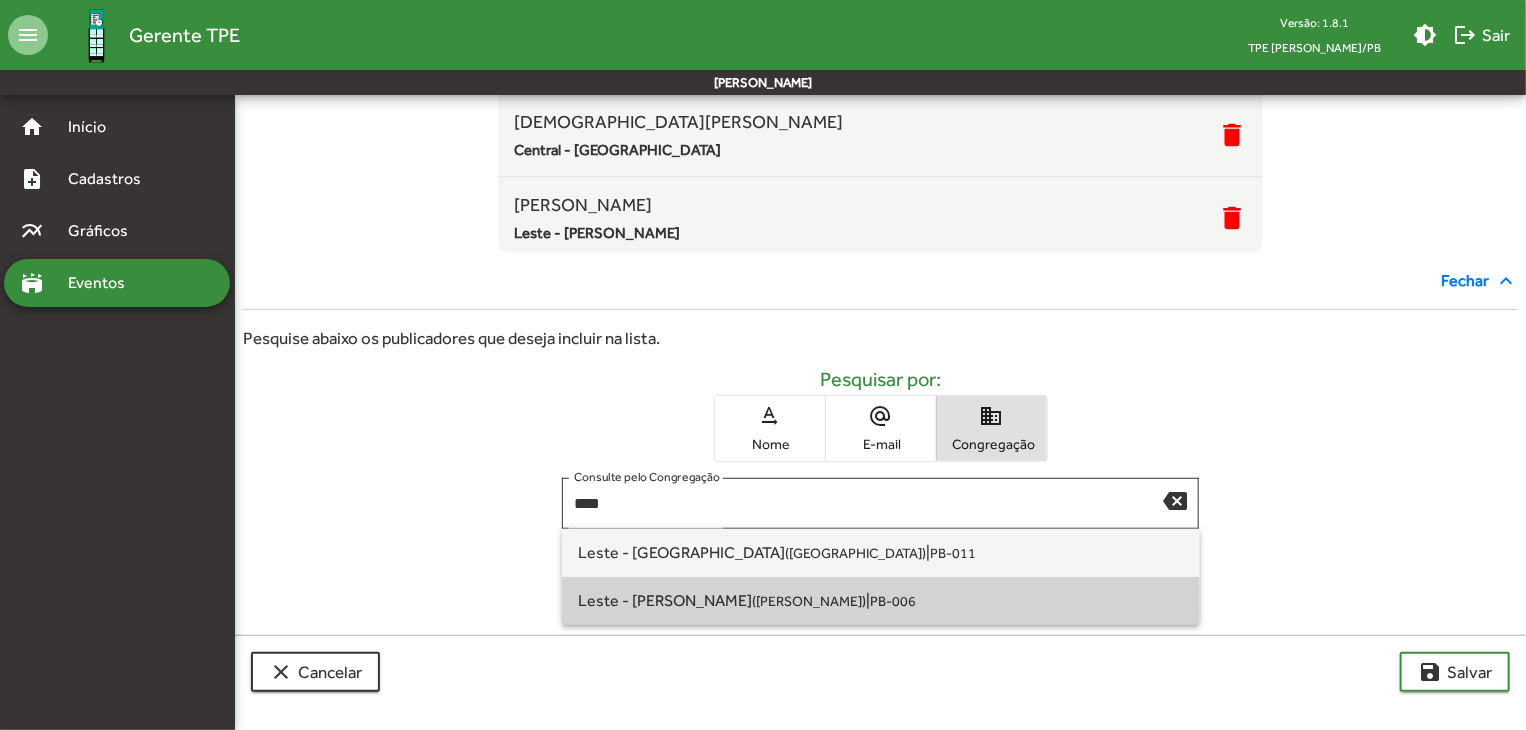 click on "([PERSON_NAME])" at bounding box center [809, 601] 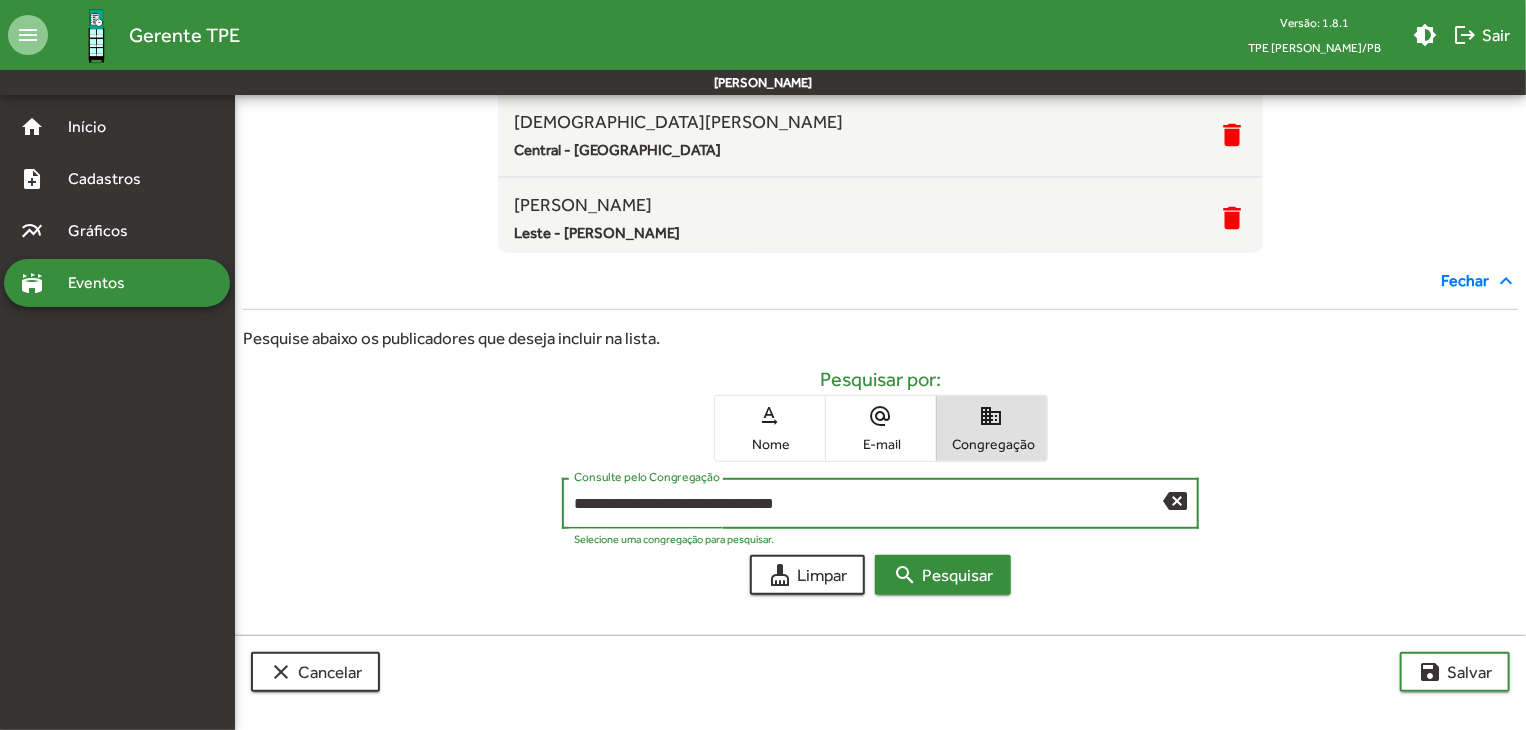 click on "search  Pesquisar" at bounding box center (943, 575) 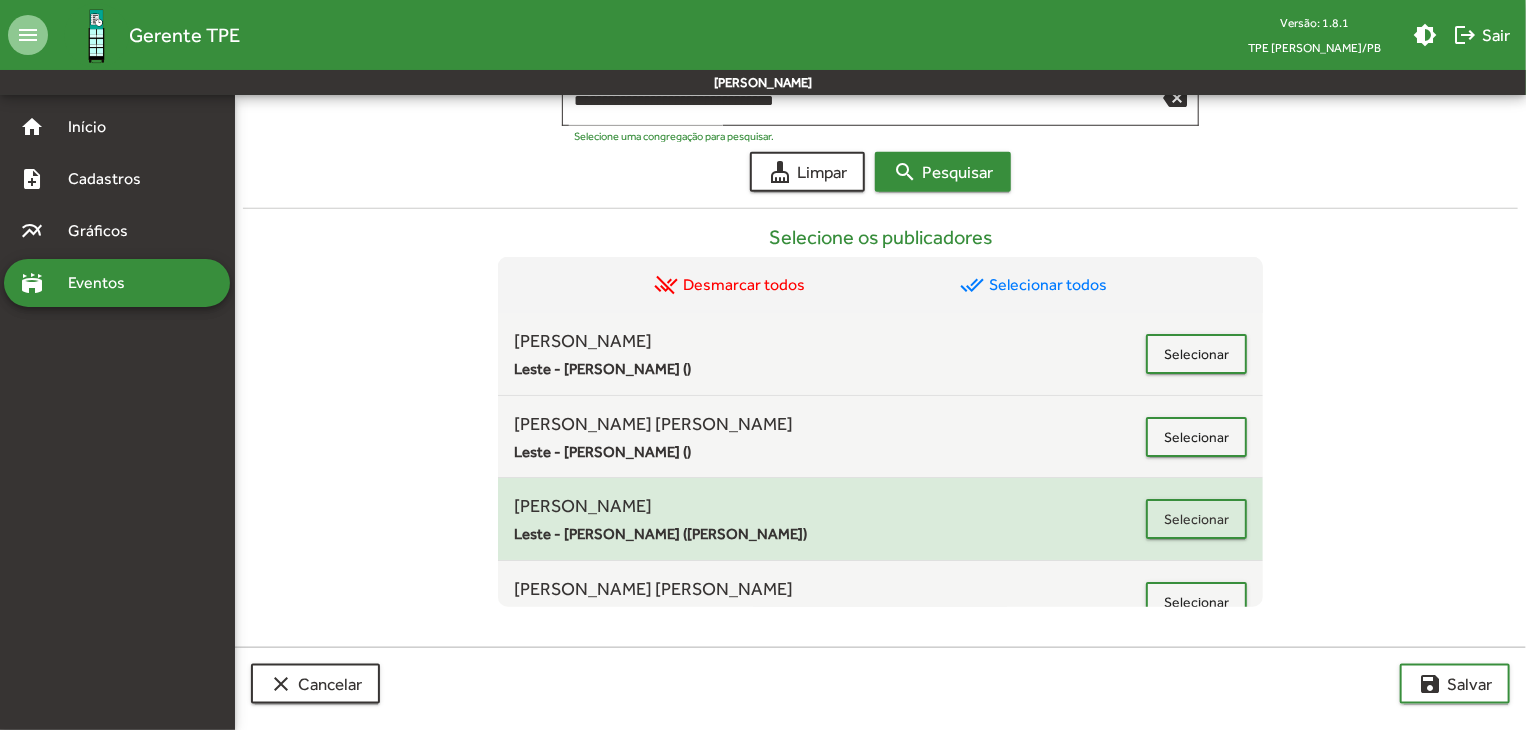 scroll, scrollTop: 815, scrollLeft: 0, axis: vertical 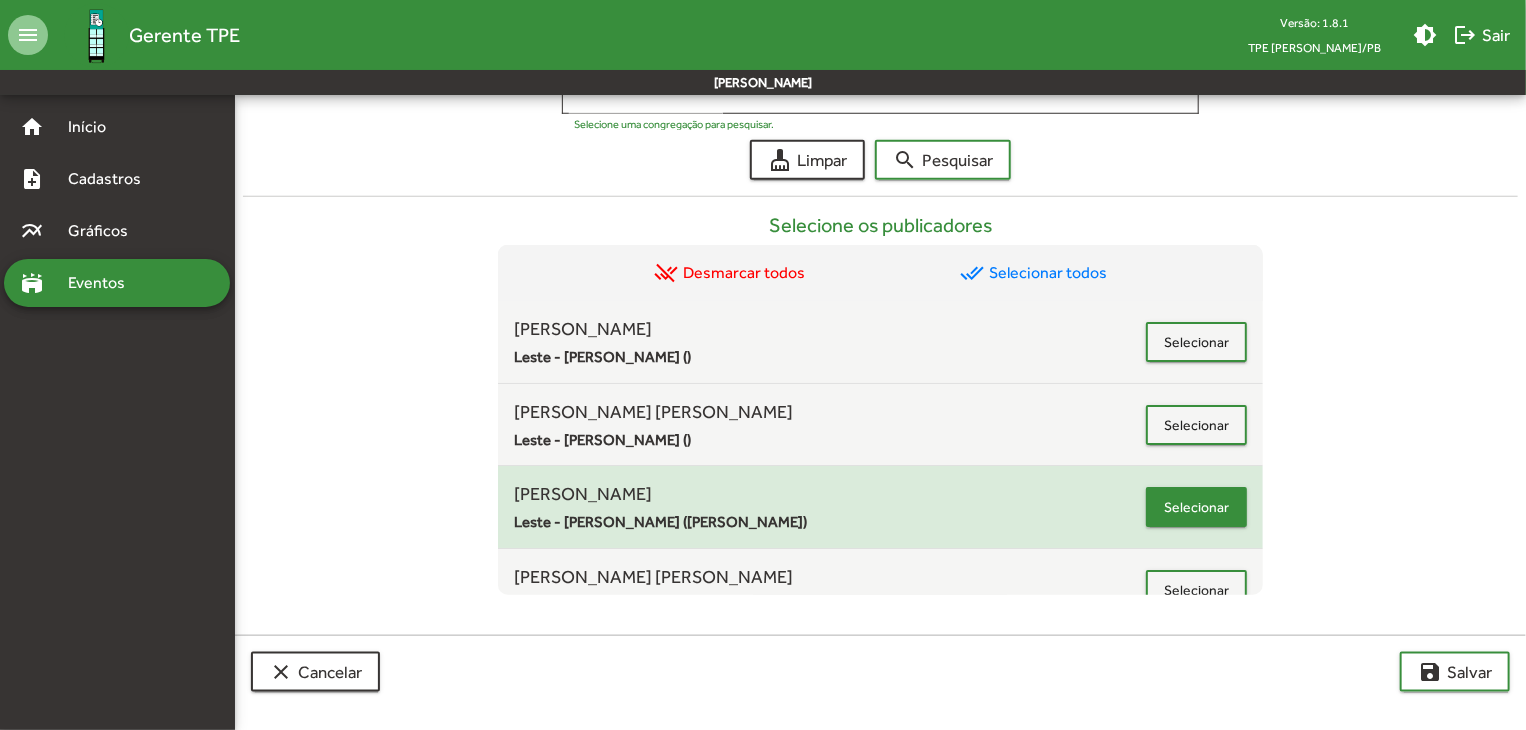 click on "Selecionar" at bounding box center [1196, 507] 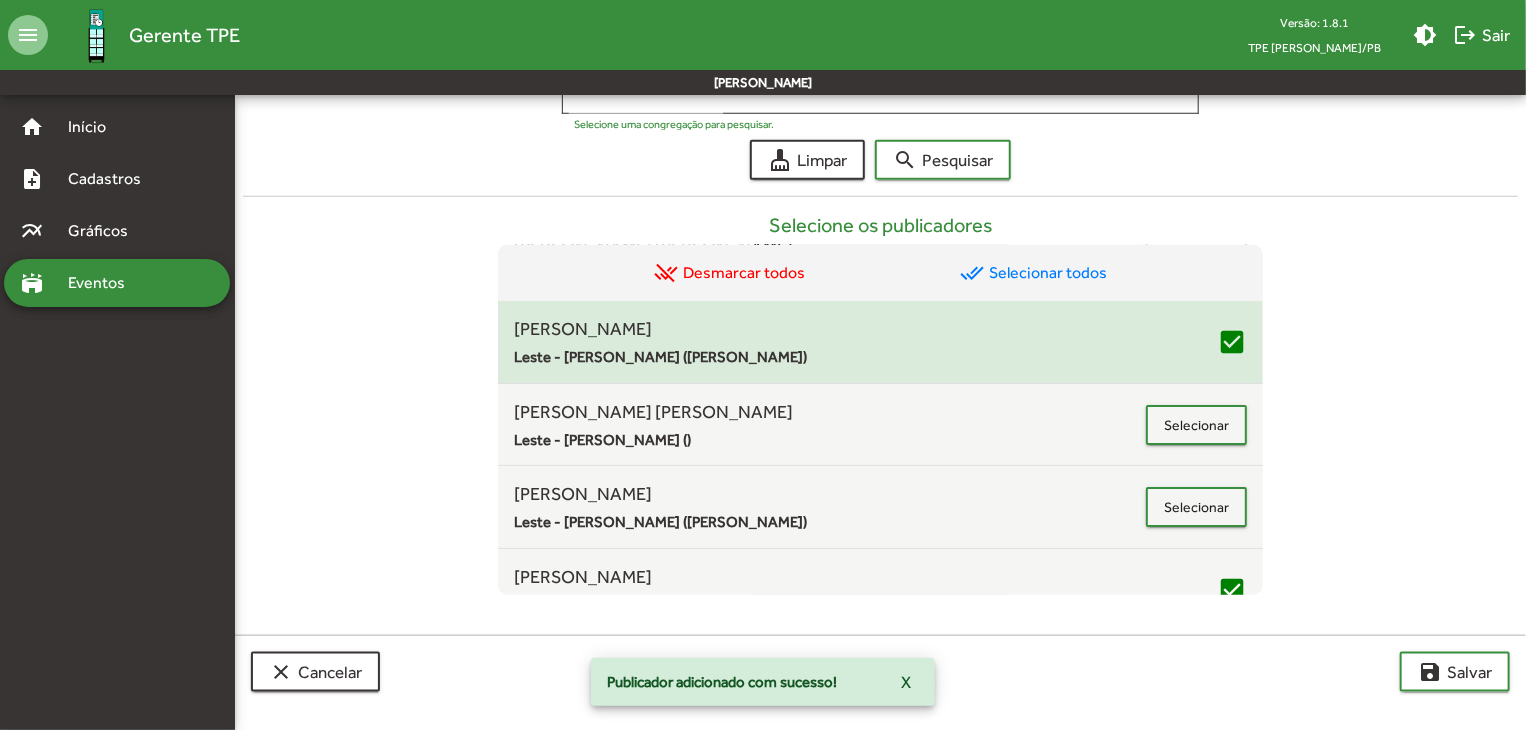 scroll, scrollTop: 200, scrollLeft: 0, axis: vertical 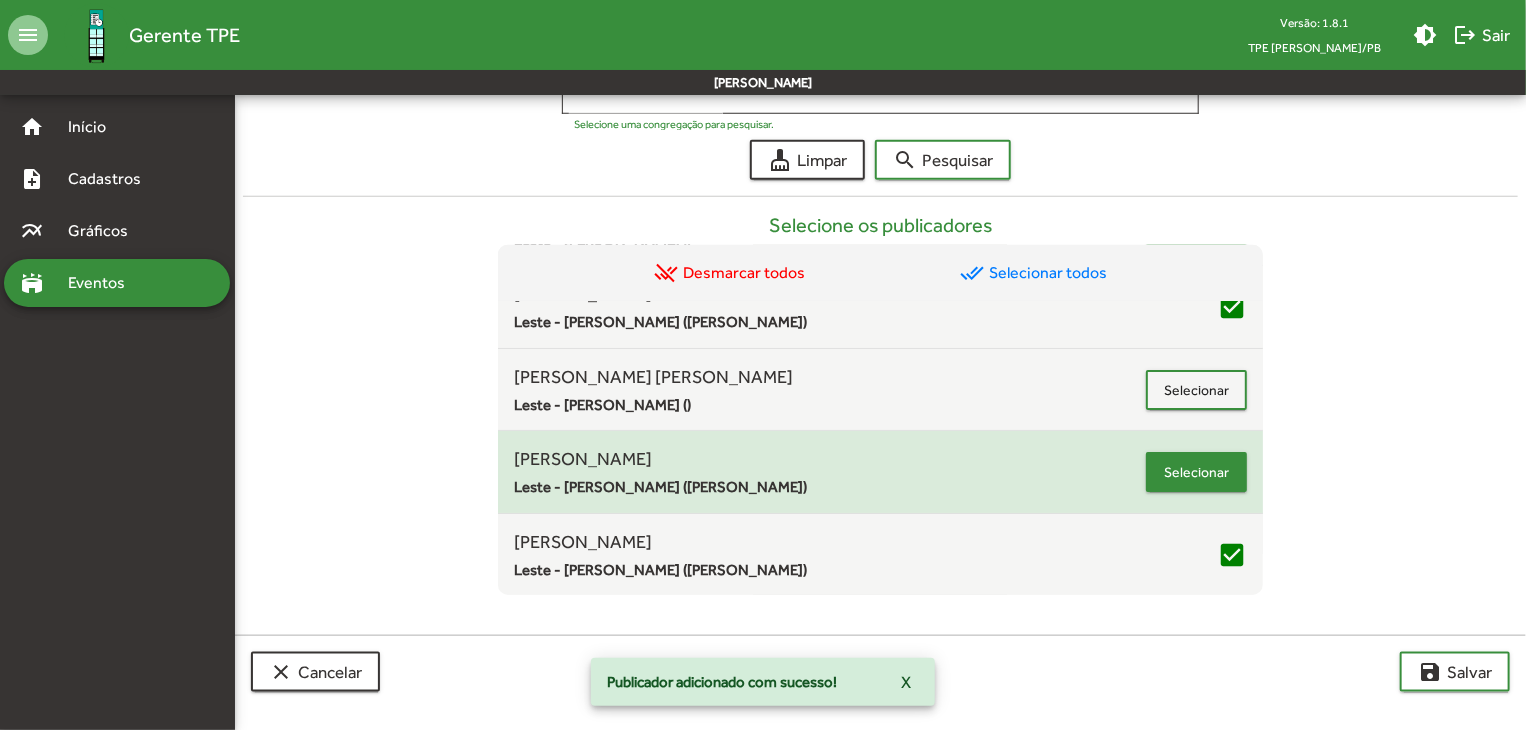 click on "Selecionar" at bounding box center [1196, 472] 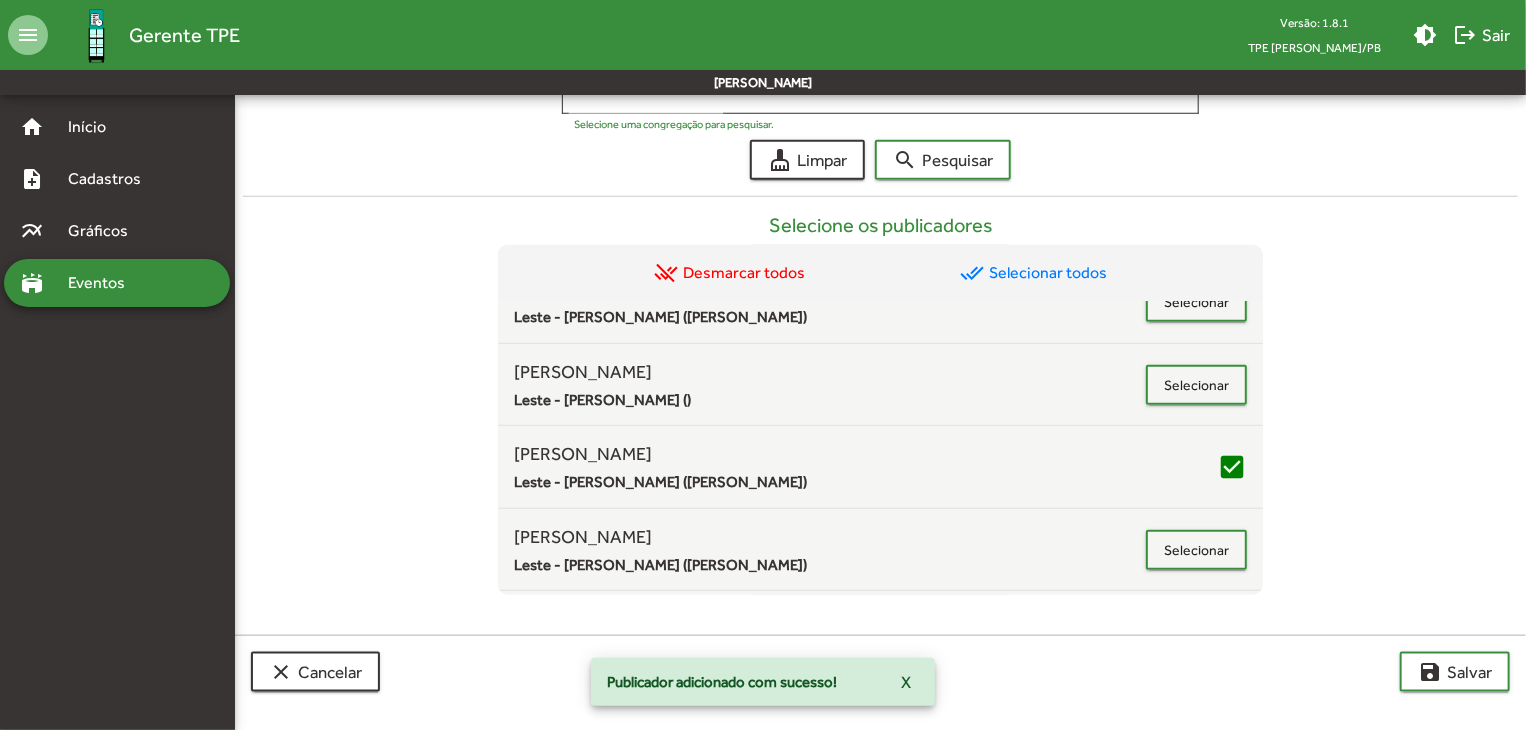 scroll, scrollTop: 800, scrollLeft: 0, axis: vertical 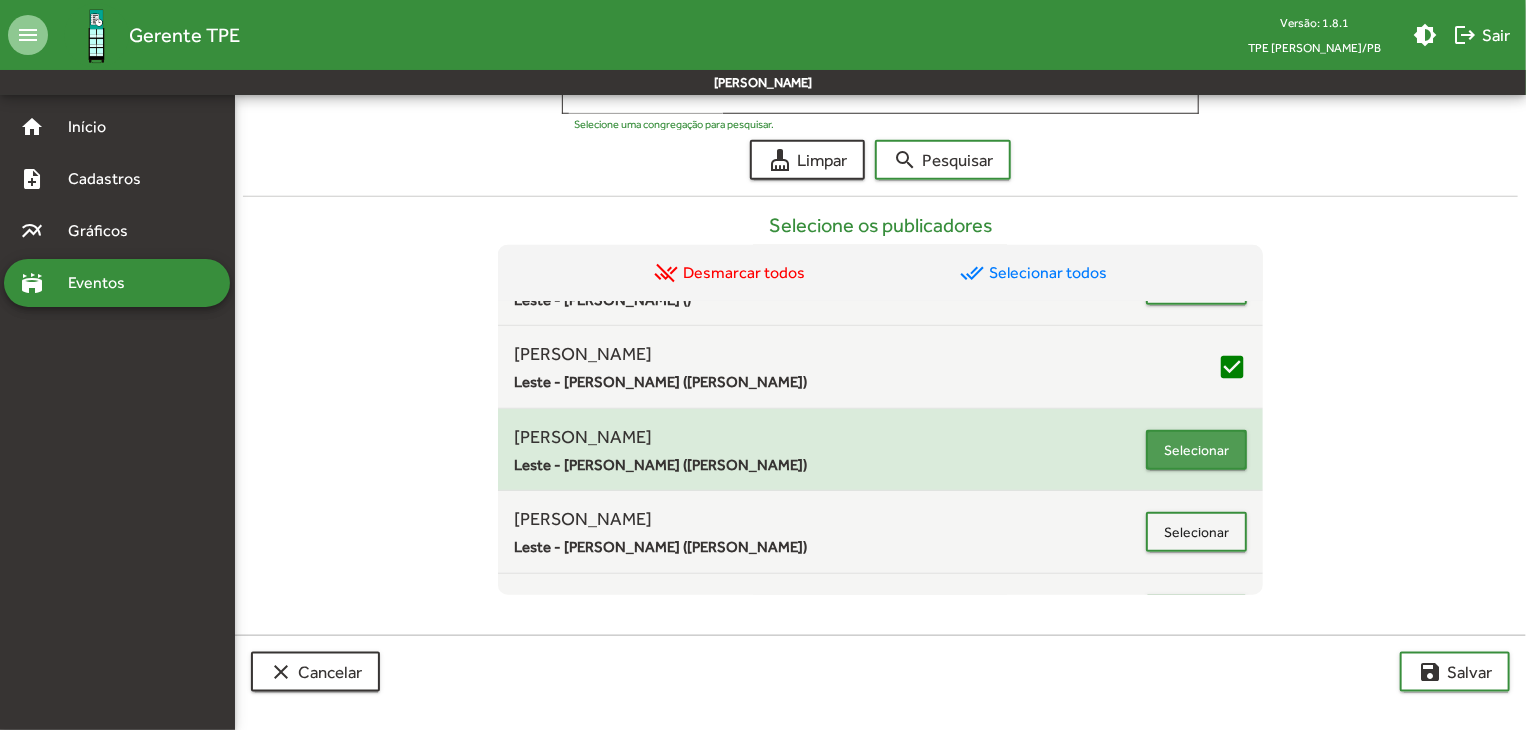 click on "Selecionar" at bounding box center (1196, 450) 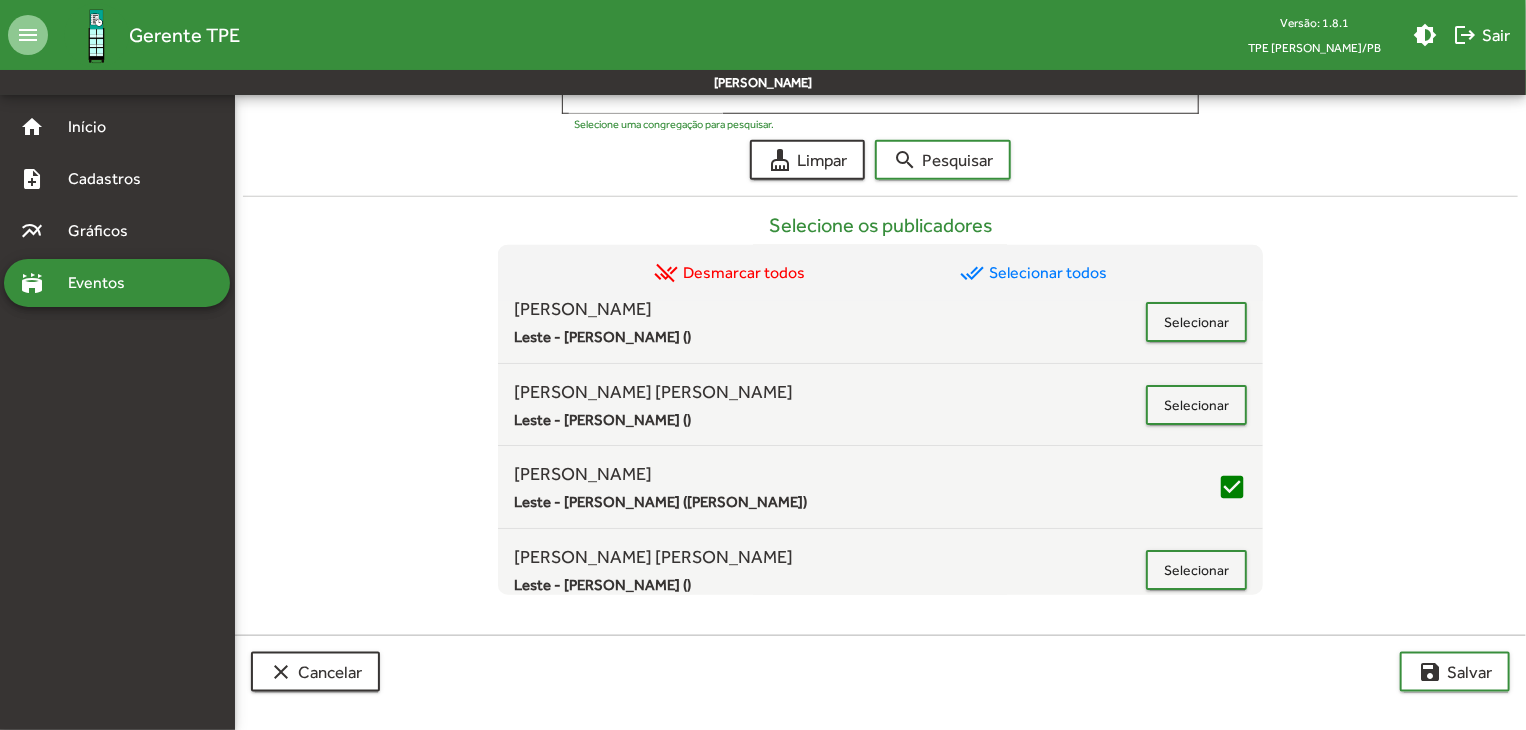 scroll, scrollTop: 0, scrollLeft: 0, axis: both 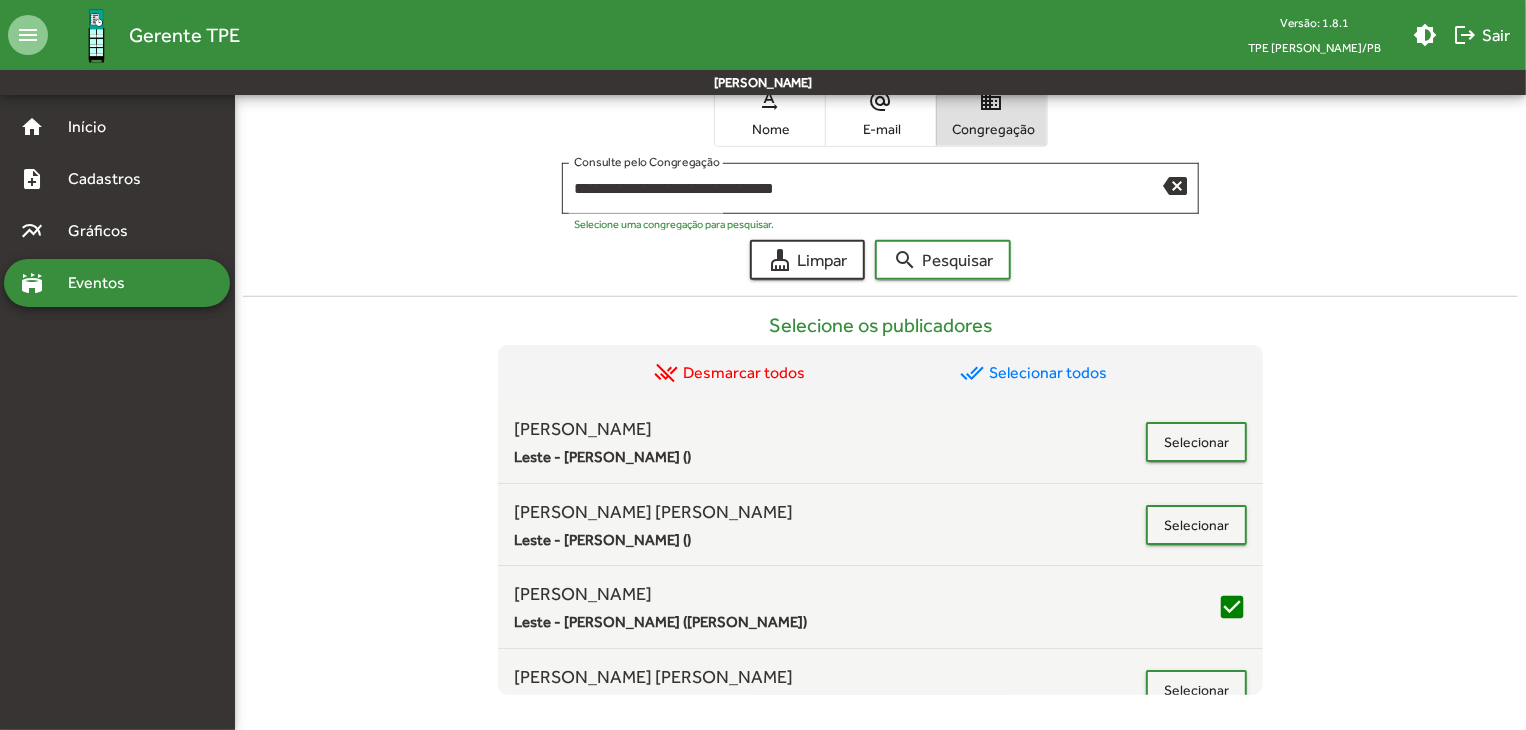 click on "Nome" at bounding box center [770, 129] 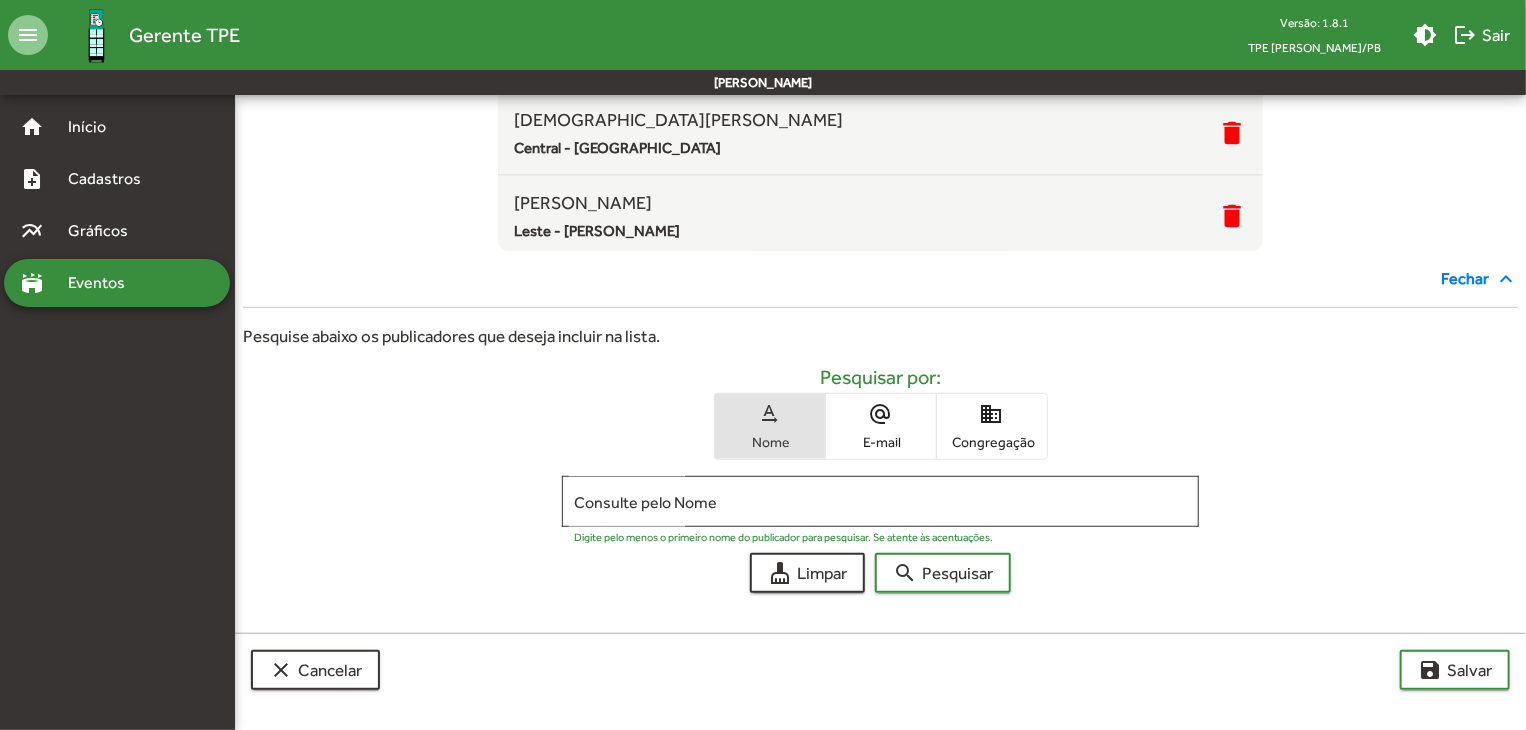 scroll, scrollTop: 400, scrollLeft: 0, axis: vertical 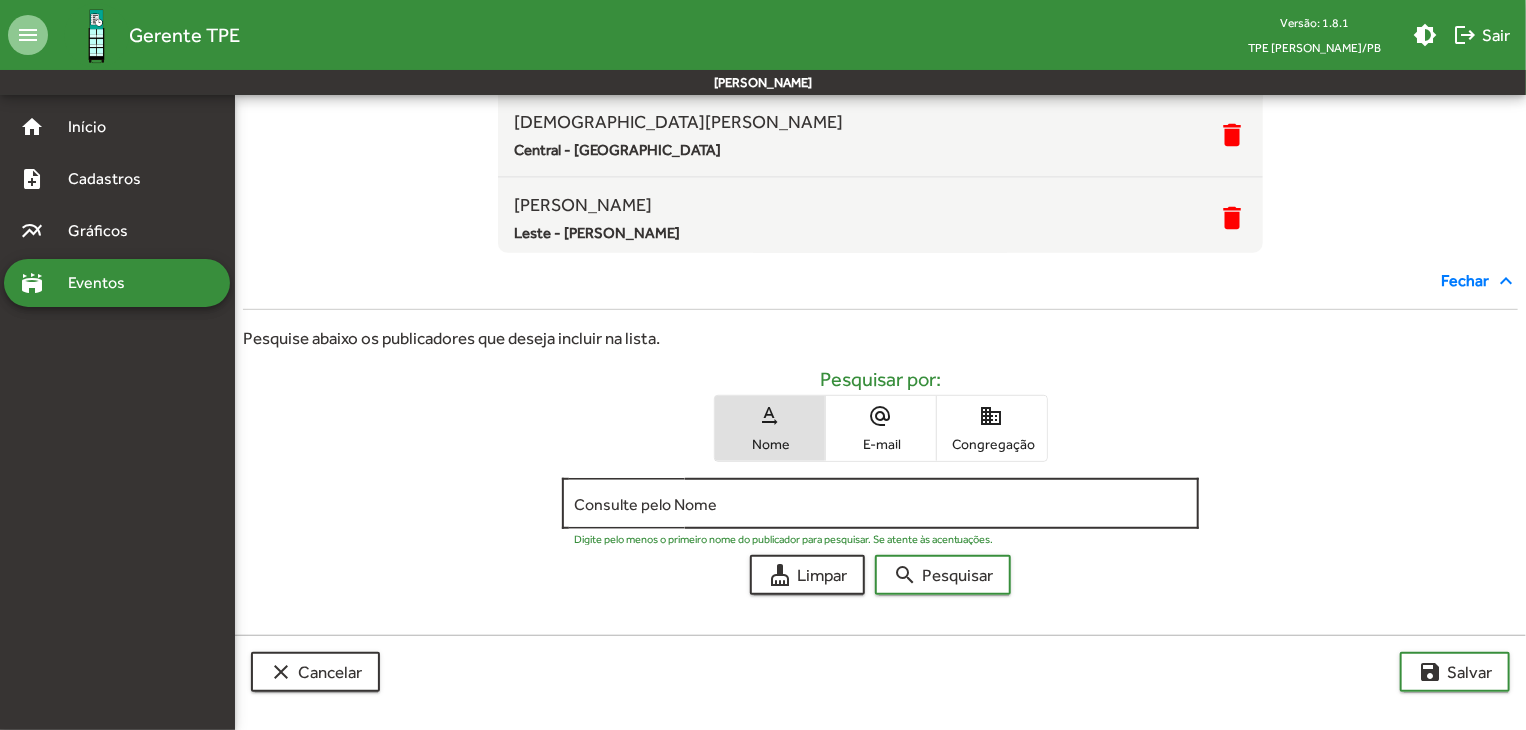 click on "Consulte pelo Nome" at bounding box center (881, 504) 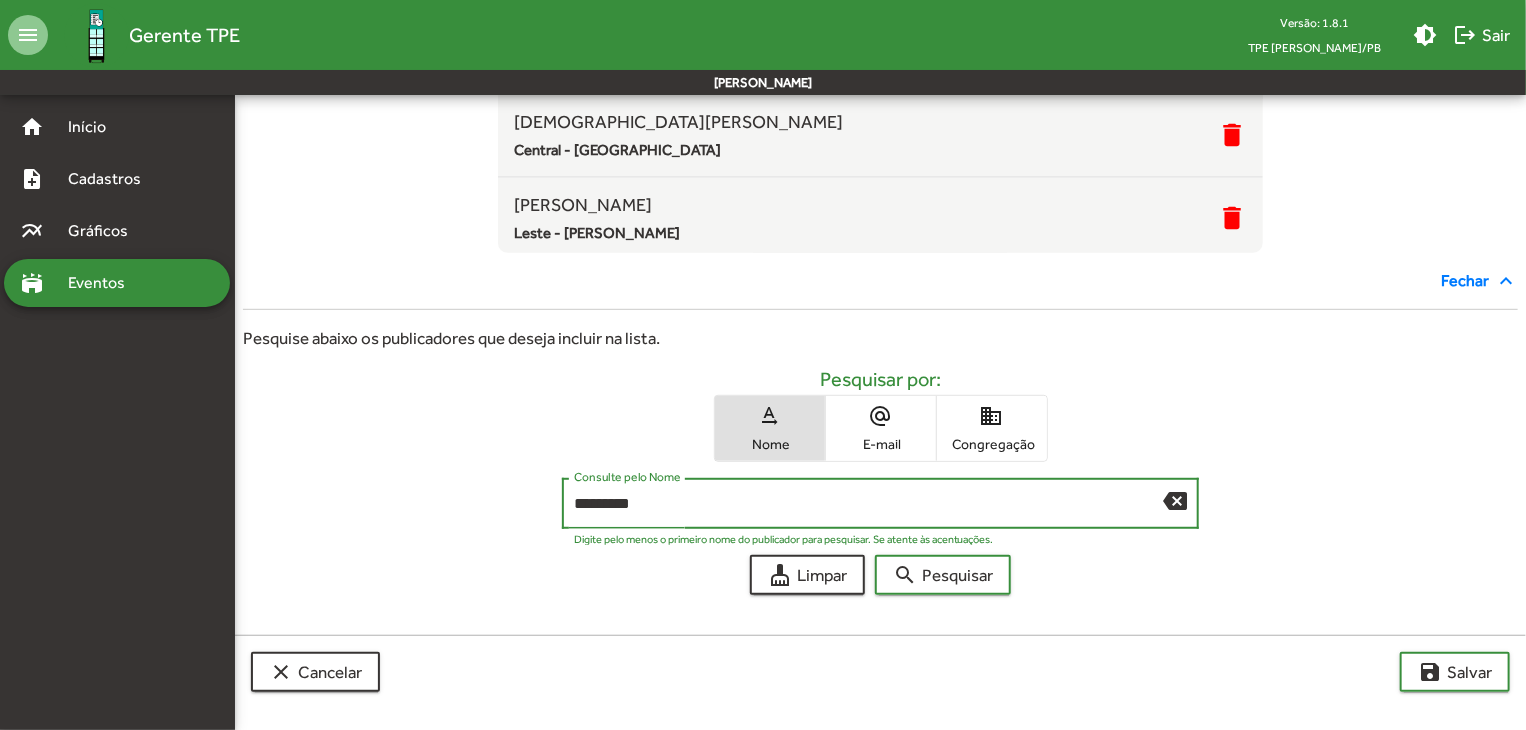 type on "*********" 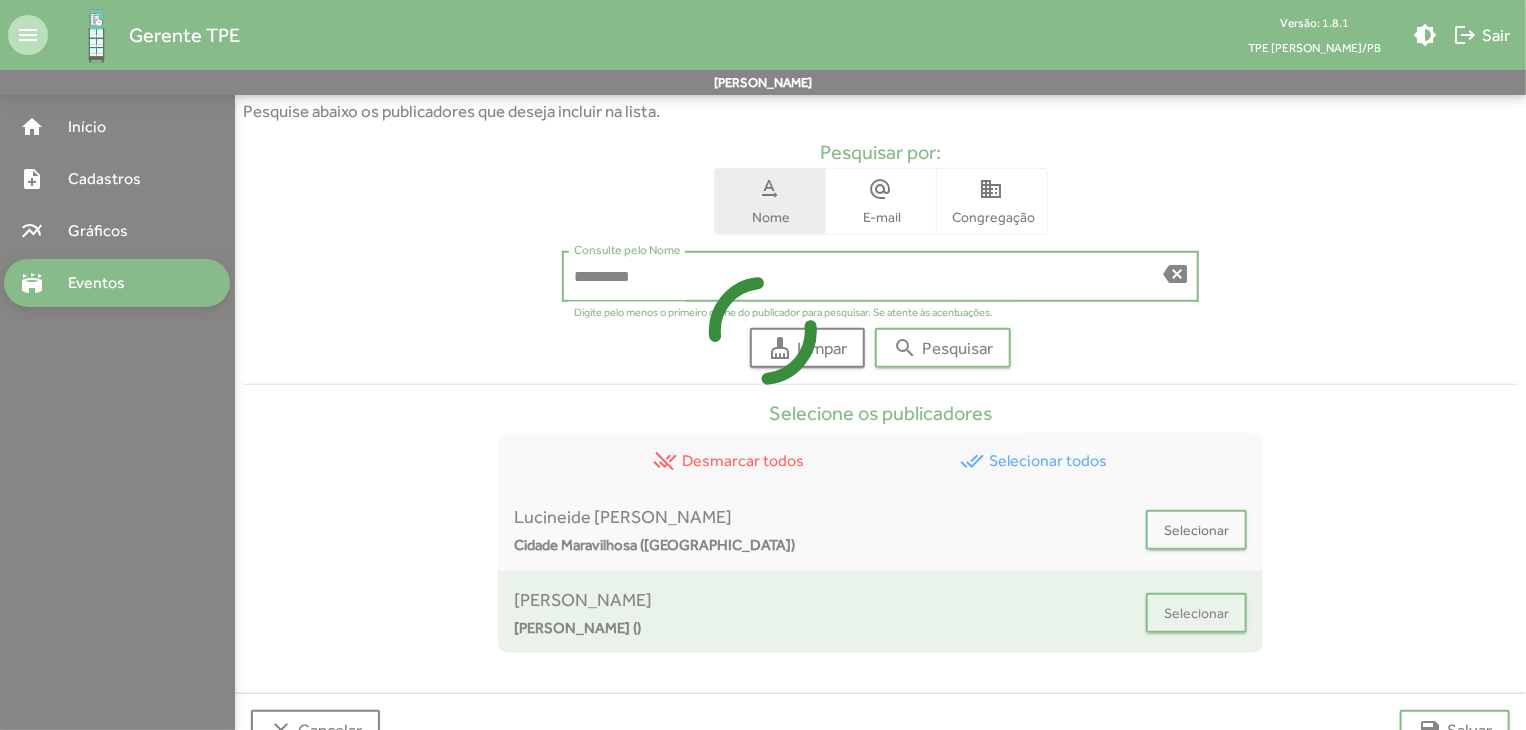 scroll, scrollTop: 684, scrollLeft: 0, axis: vertical 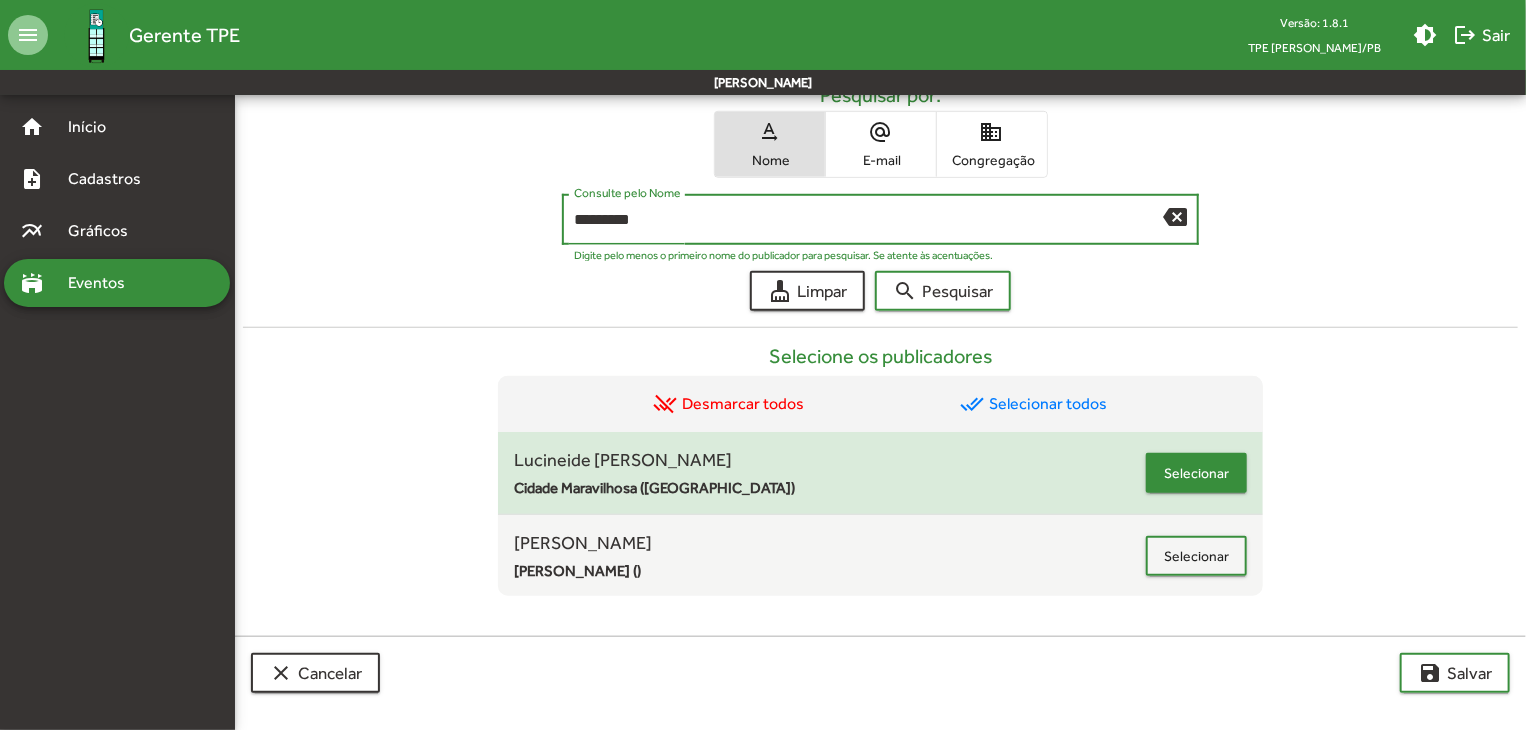 click on "Selecionar" at bounding box center (1196, 473) 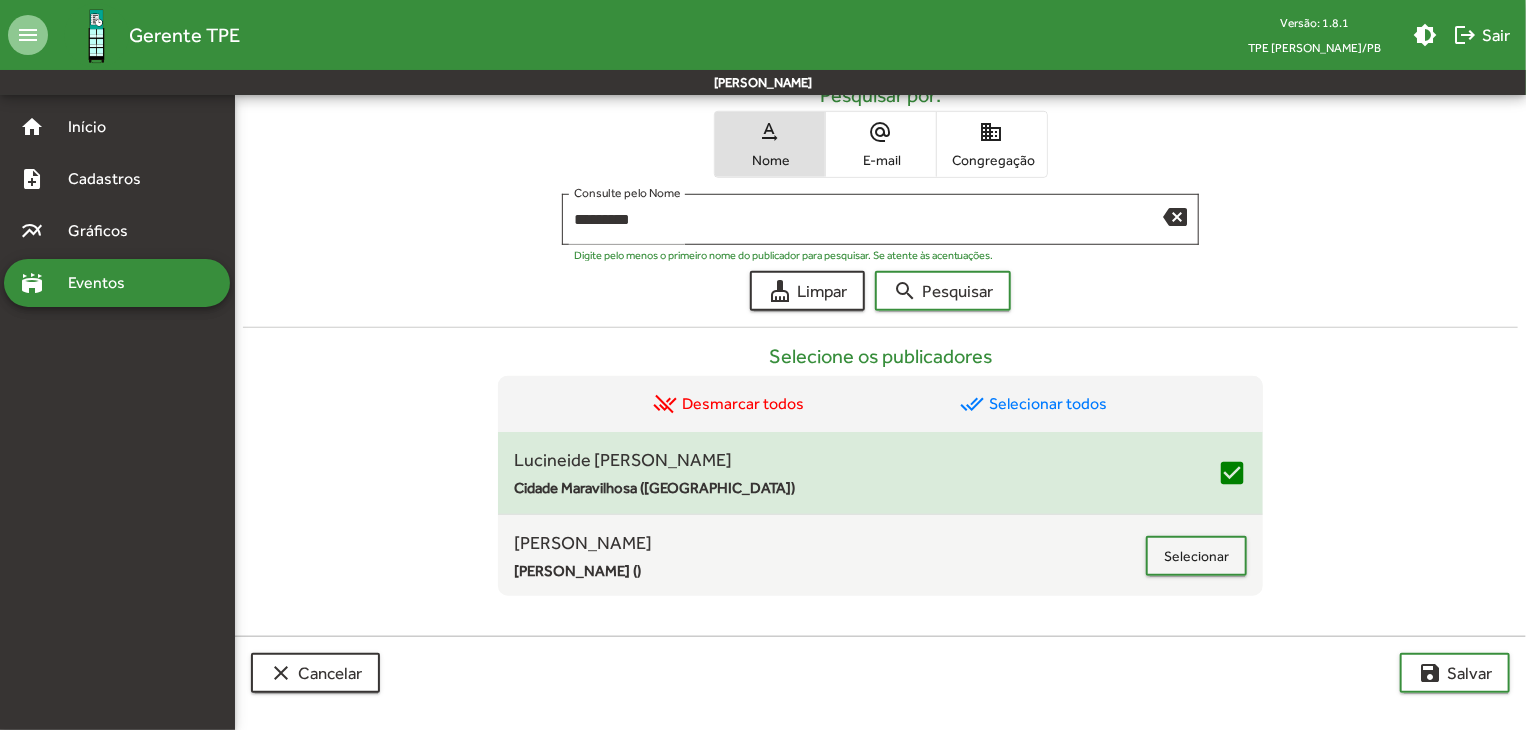 click on "alternate_email E-mail" at bounding box center [881, 144] 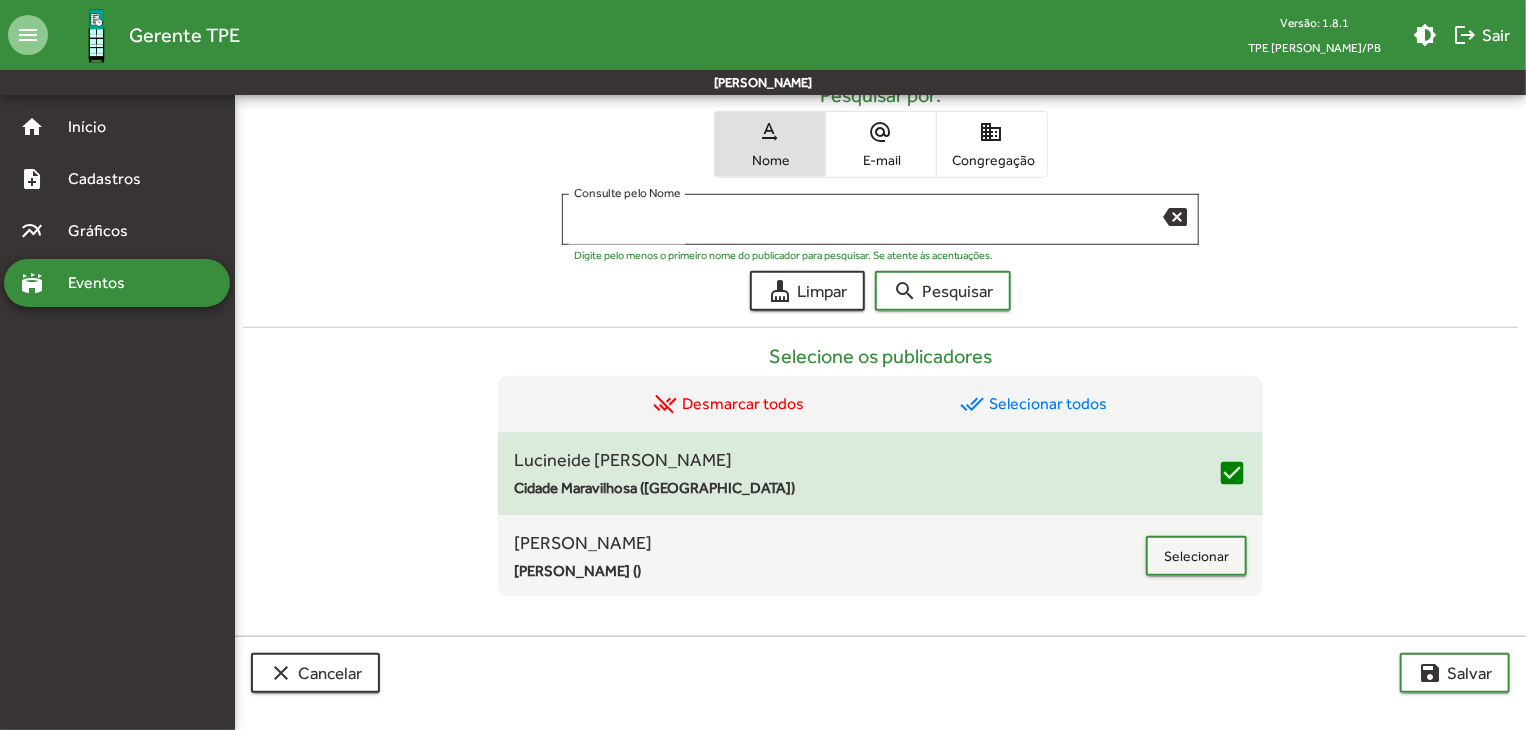 scroll, scrollTop: 400, scrollLeft: 0, axis: vertical 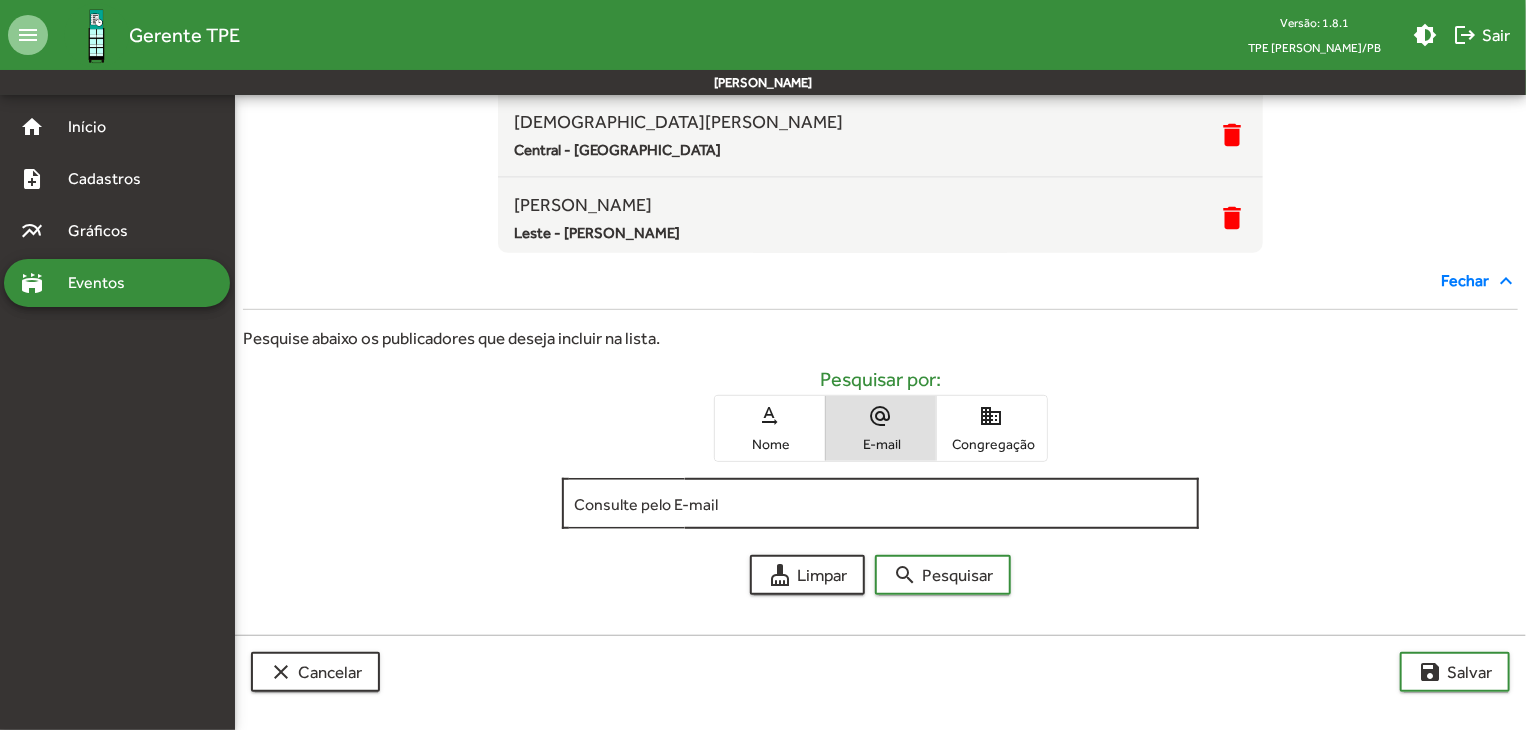 click on "Consulte pelo E-mail" at bounding box center (881, 504) 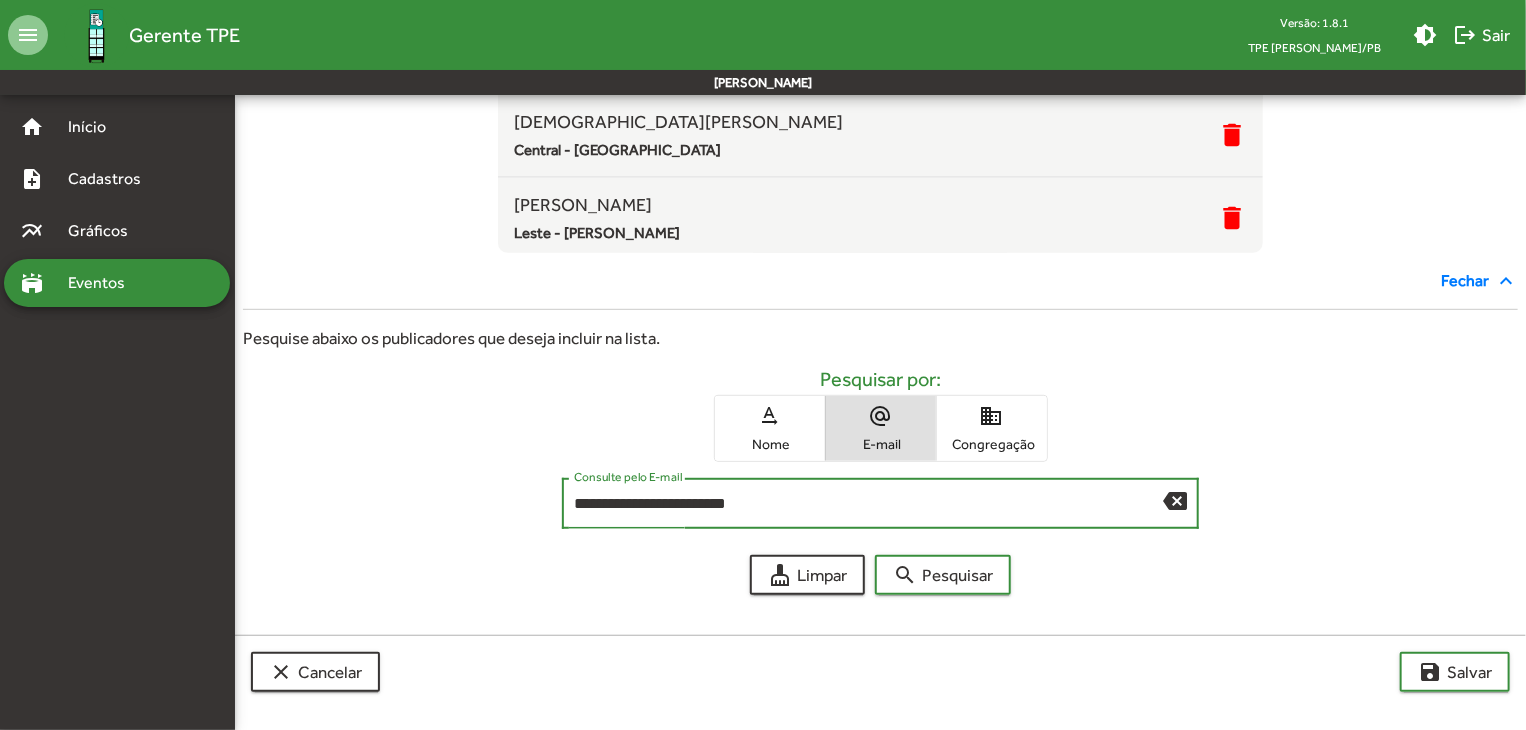 type on "**********" 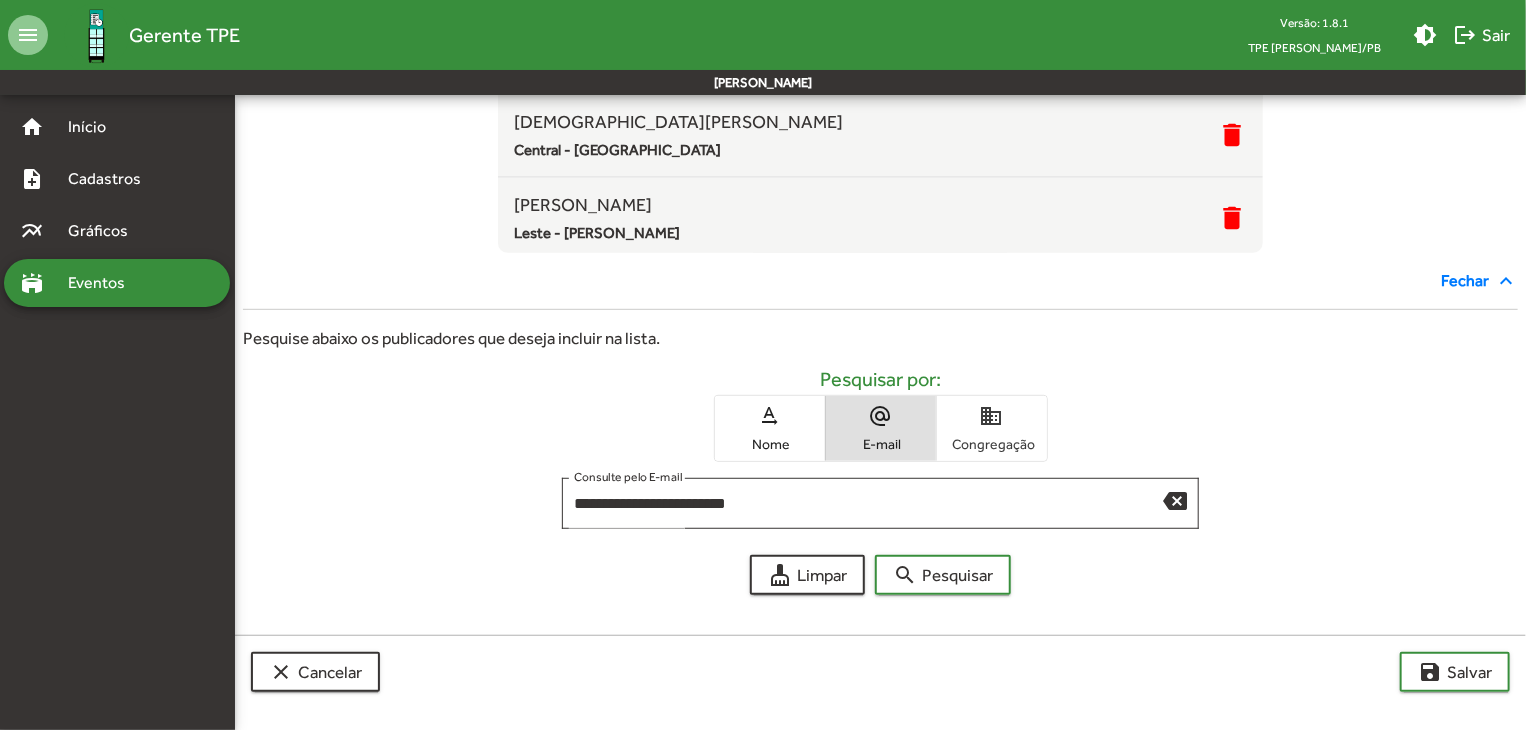 click on "Congregação" at bounding box center (992, 444) 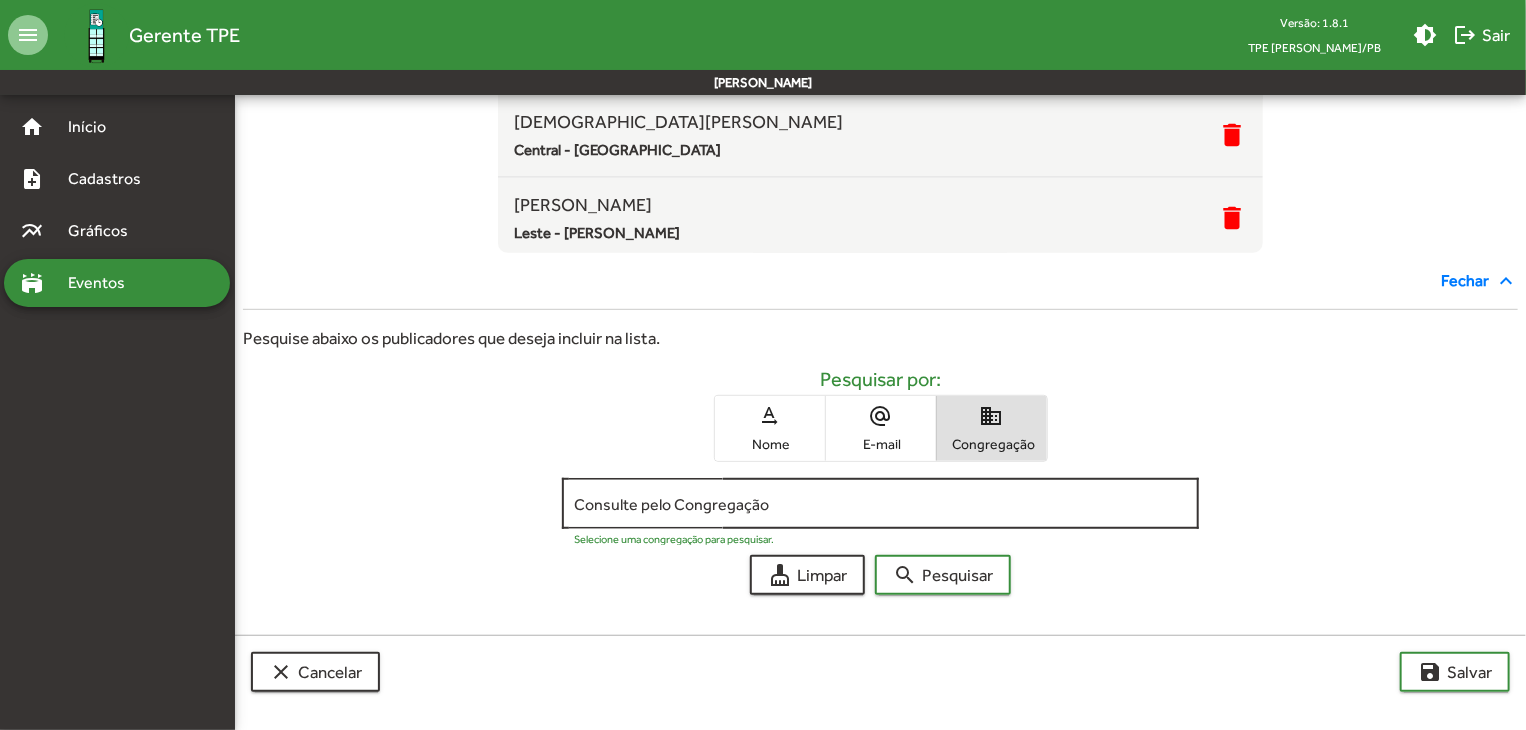 click on "Consulte pelo Congregação" at bounding box center [881, 504] 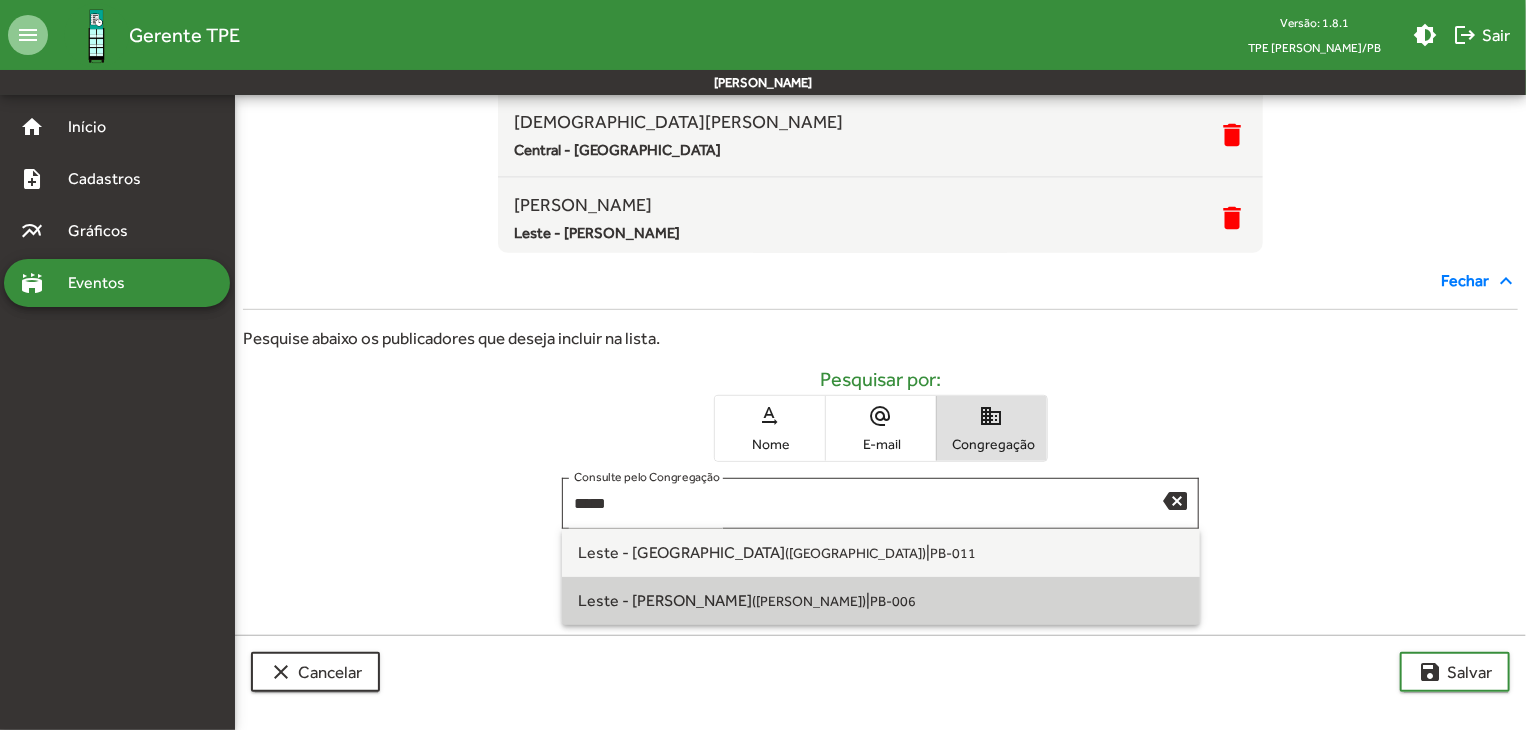 click on "Leste - [PERSON_NAME]  ([PERSON_NAME])  |  PB-006" at bounding box center [881, 601] 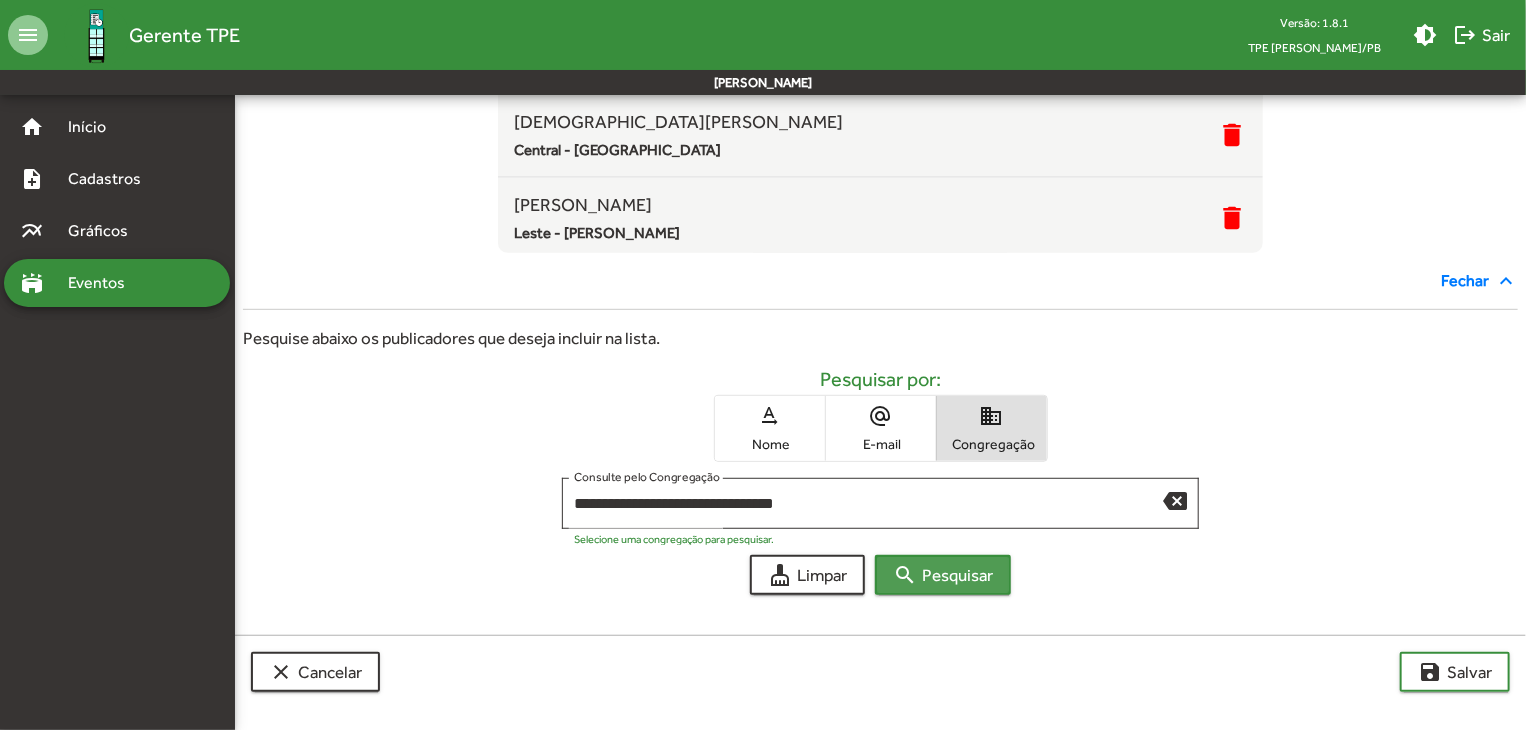 click on "search" at bounding box center [905, 575] 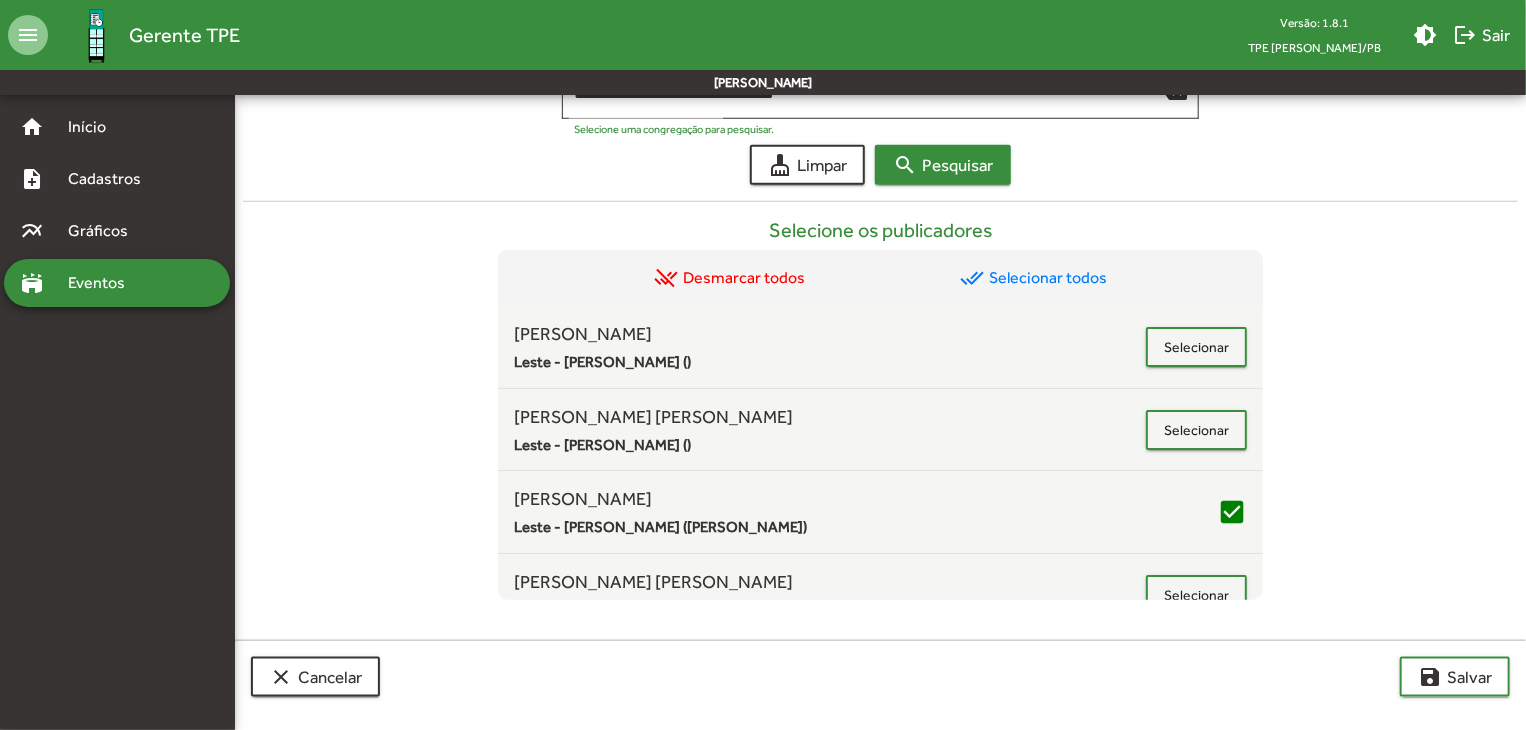 scroll, scrollTop: 815, scrollLeft: 0, axis: vertical 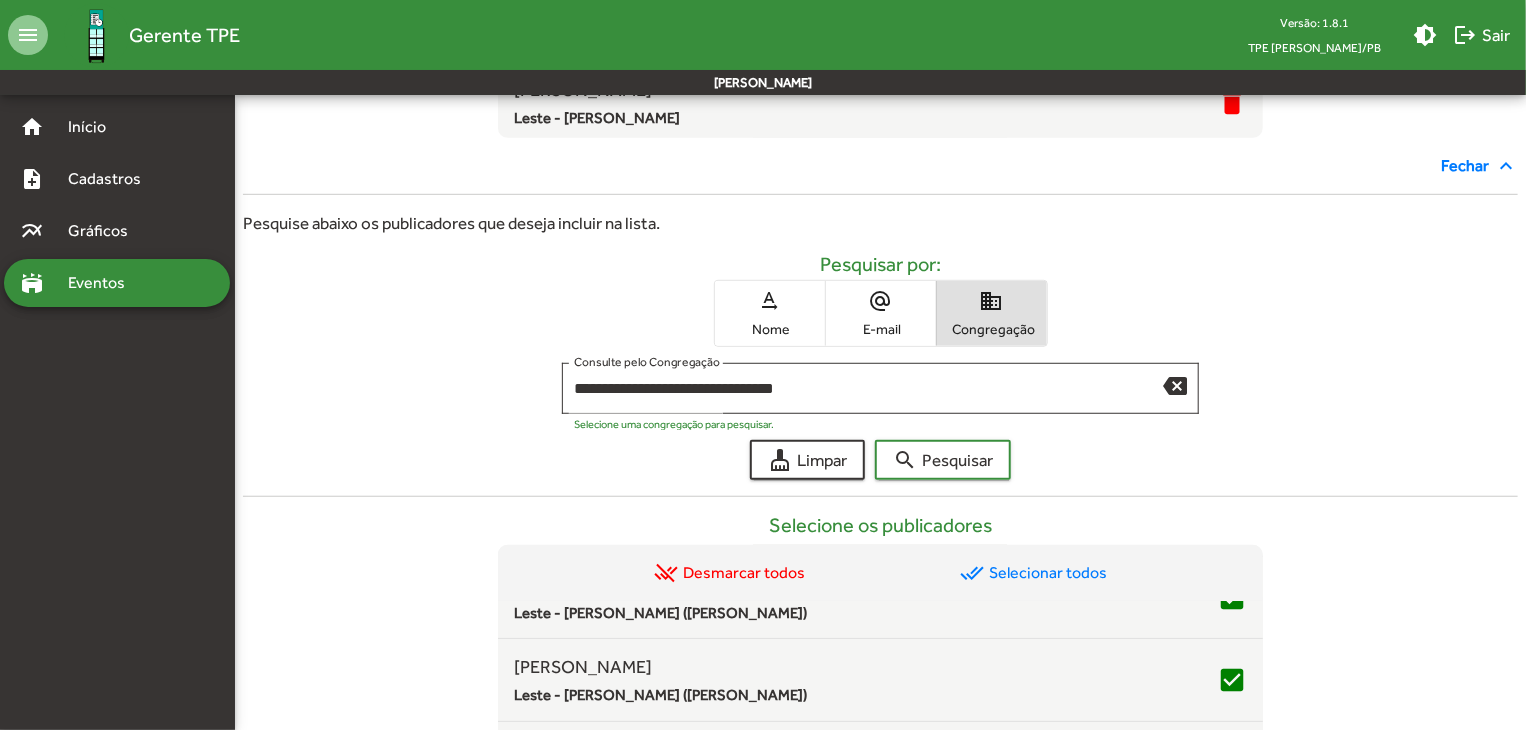 click on "text_rotation_none" at bounding box center [770, 301] 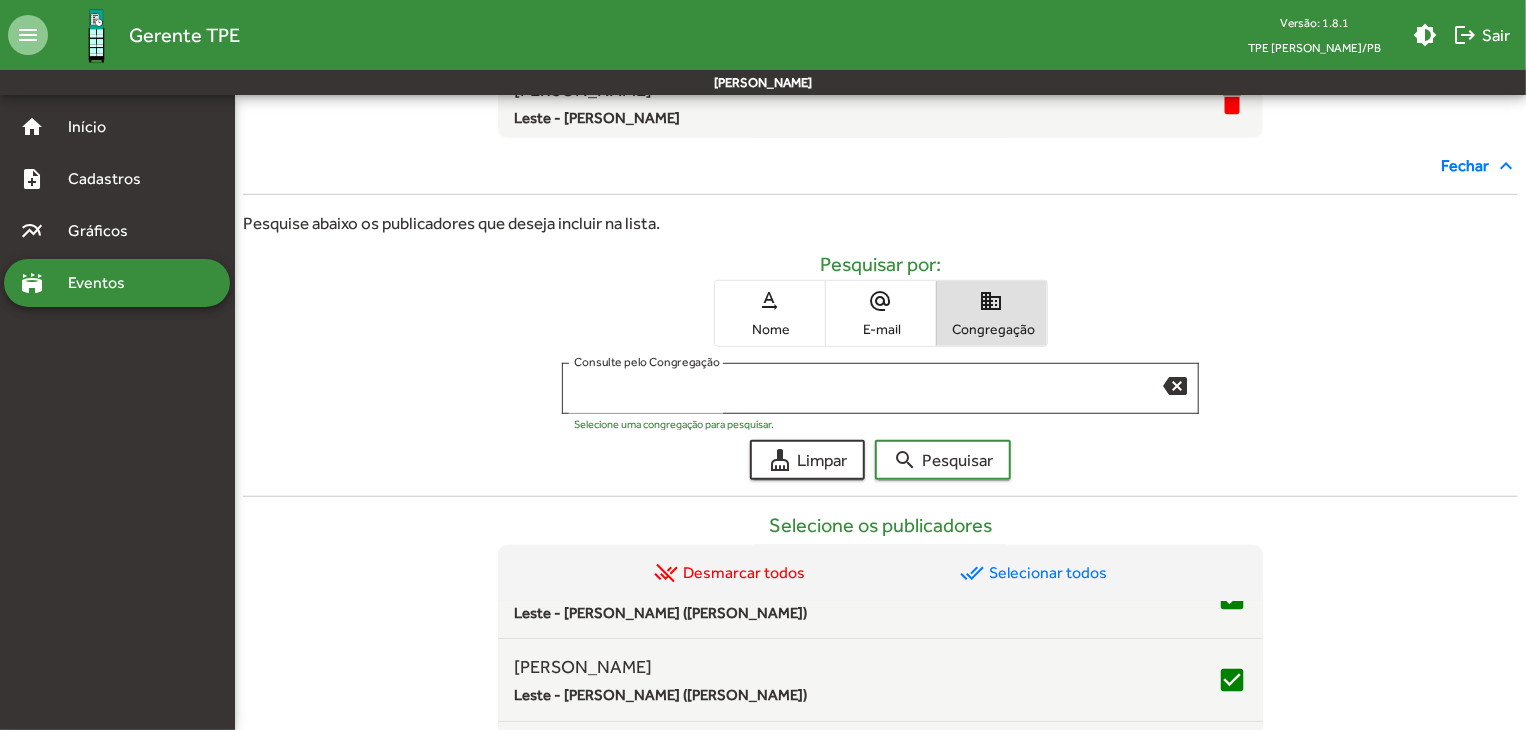 scroll, scrollTop: 400, scrollLeft: 0, axis: vertical 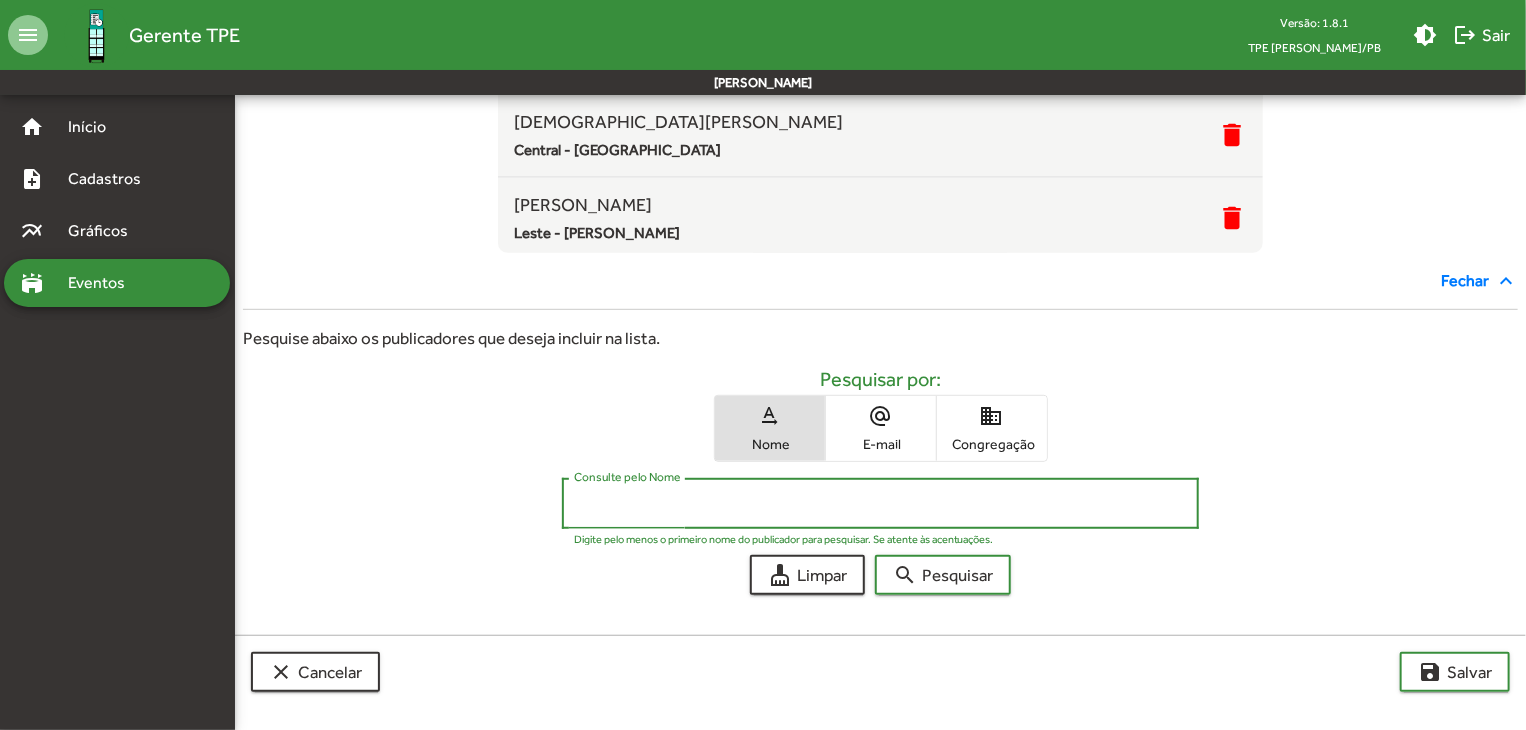click on "Consulte pelo Nome" at bounding box center (881, 504) 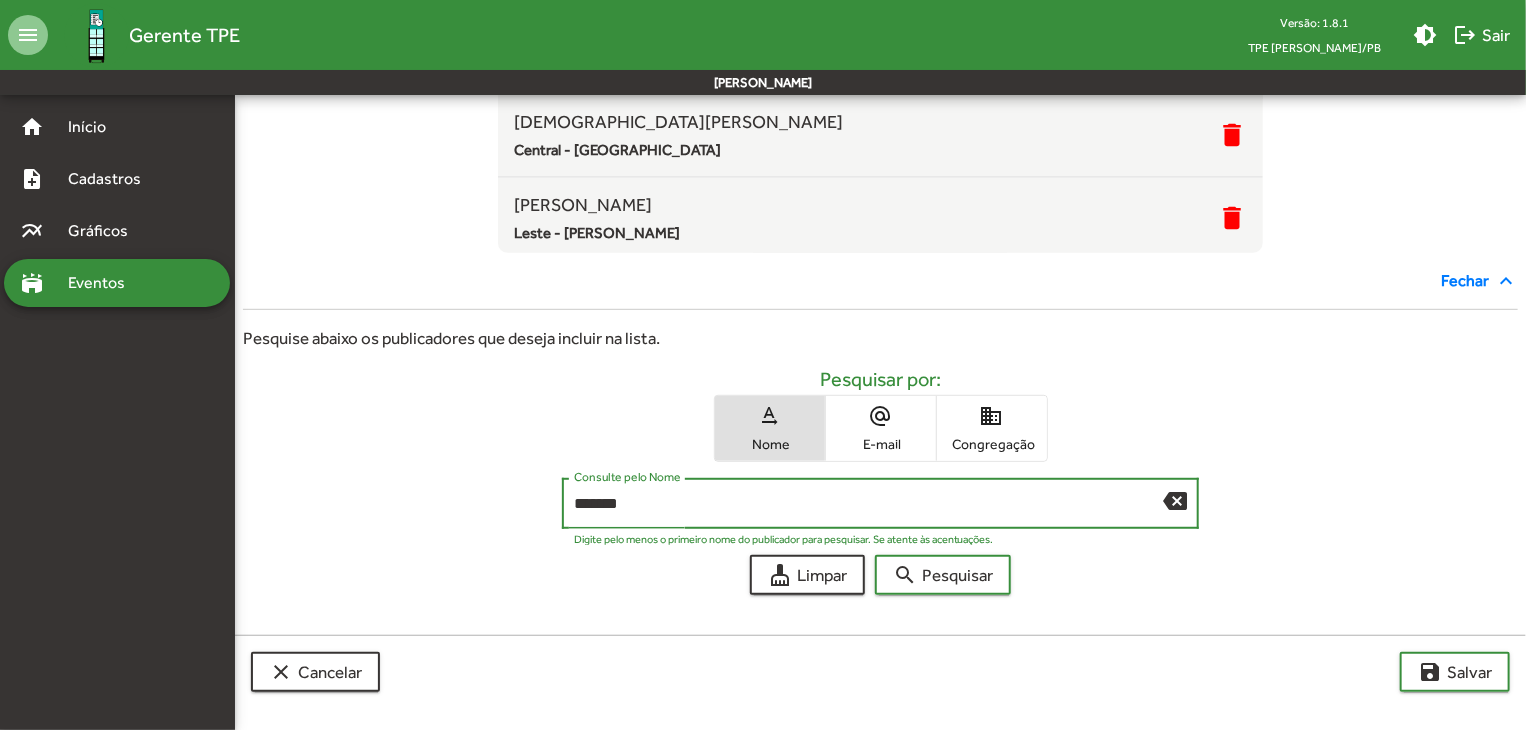 type on "*******" 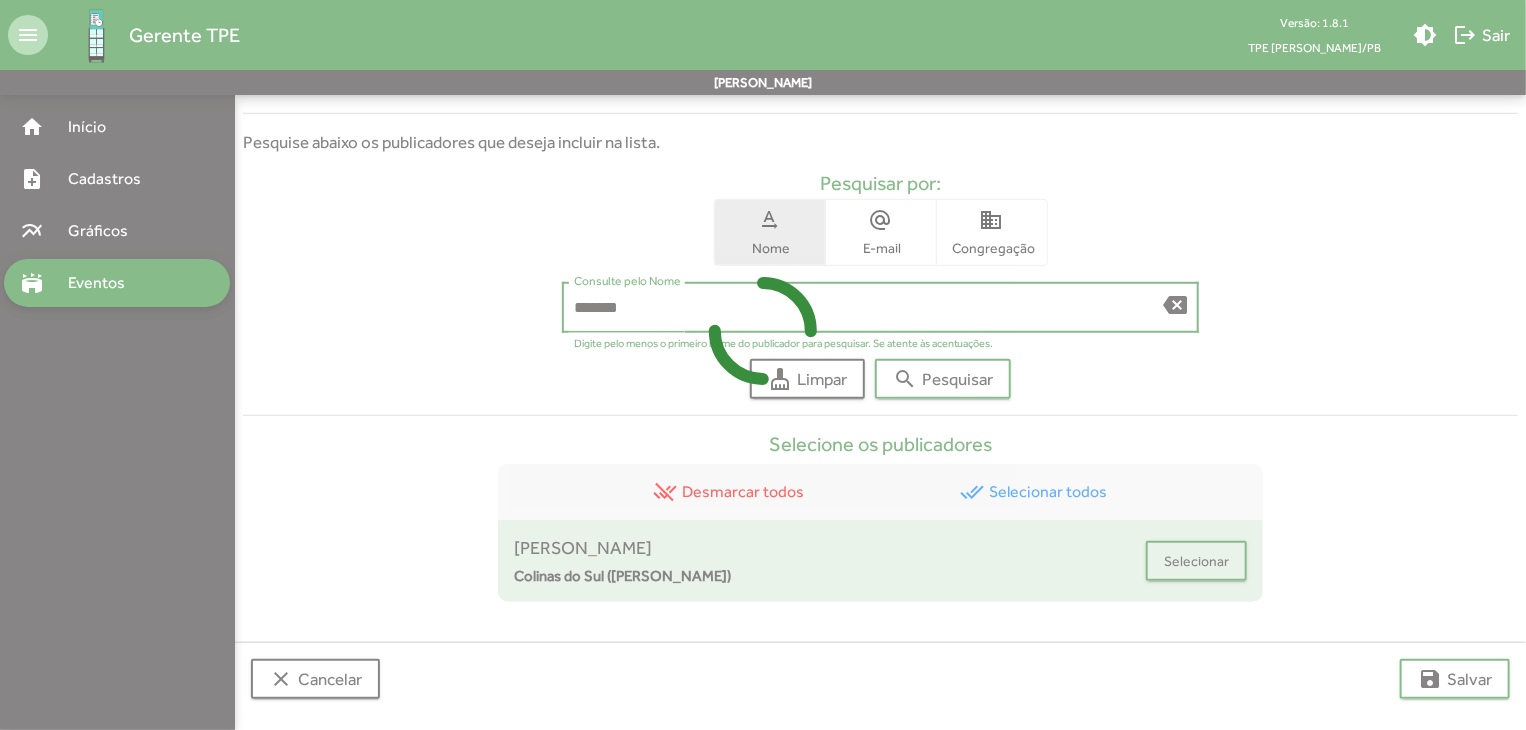 scroll, scrollTop: 602, scrollLeft: 0, axis: vertical 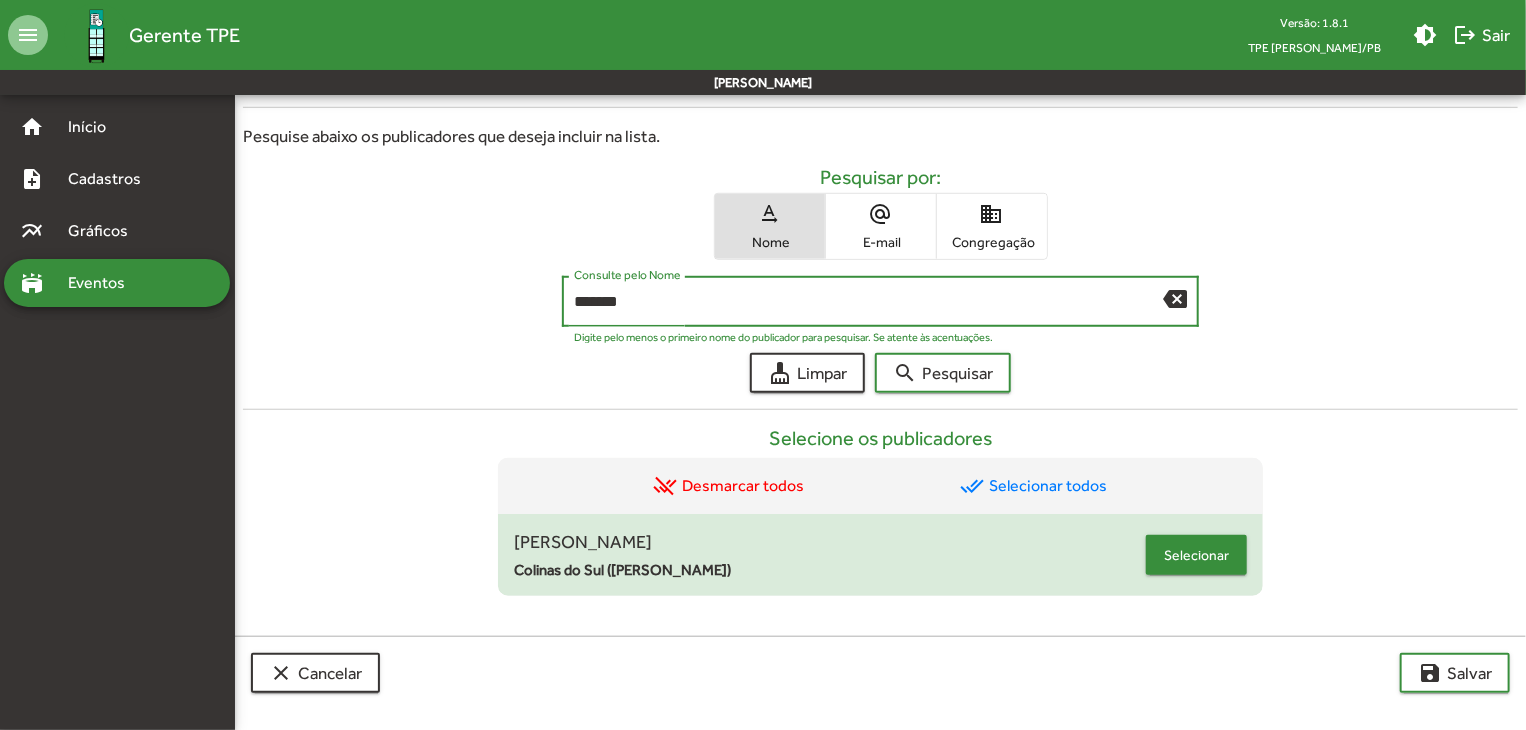 click on "Selecionar" at bounding box center [1196, 555] 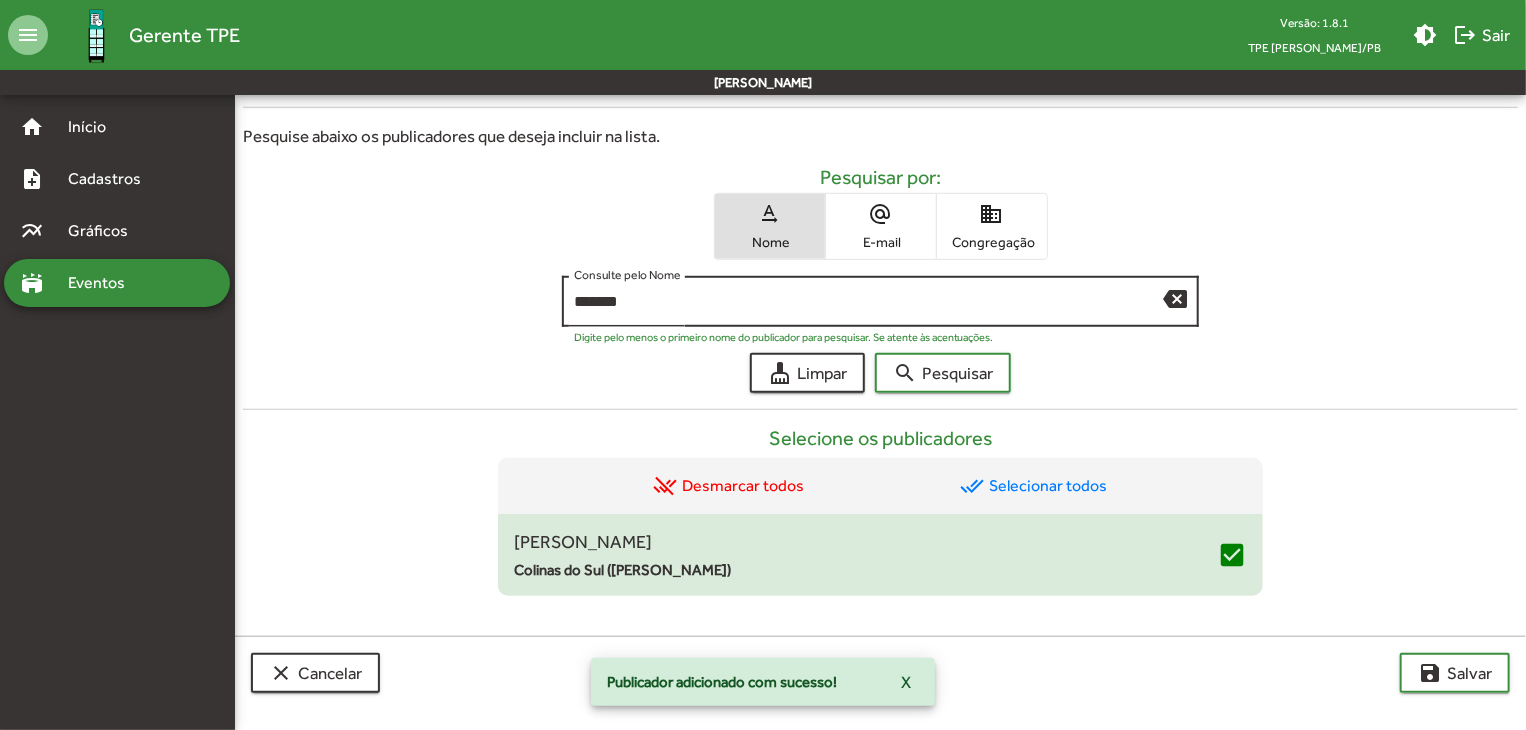 click on "backspace" at bounding box center [1175, 298] 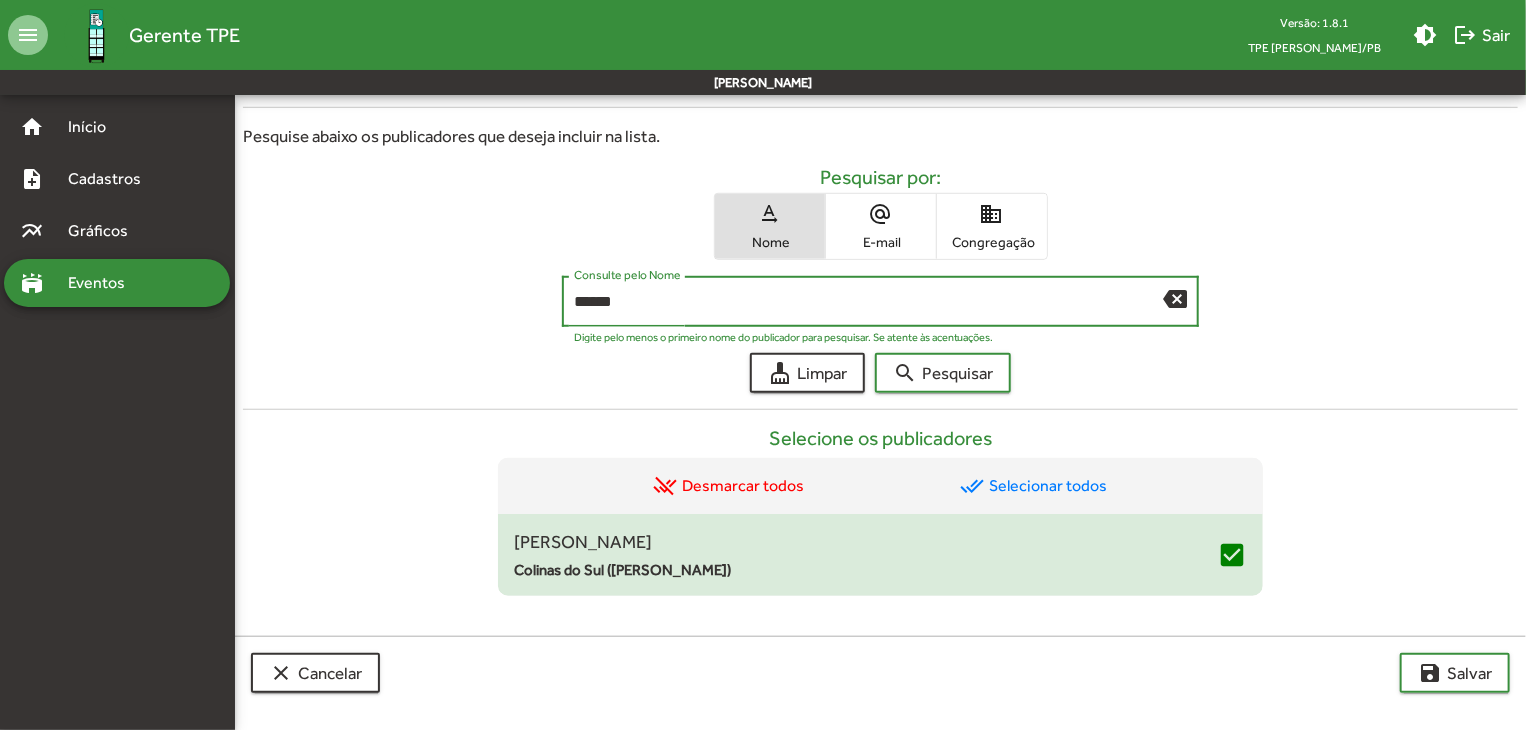 click on "search  Pesquisar" at bounding box center (943, 373) 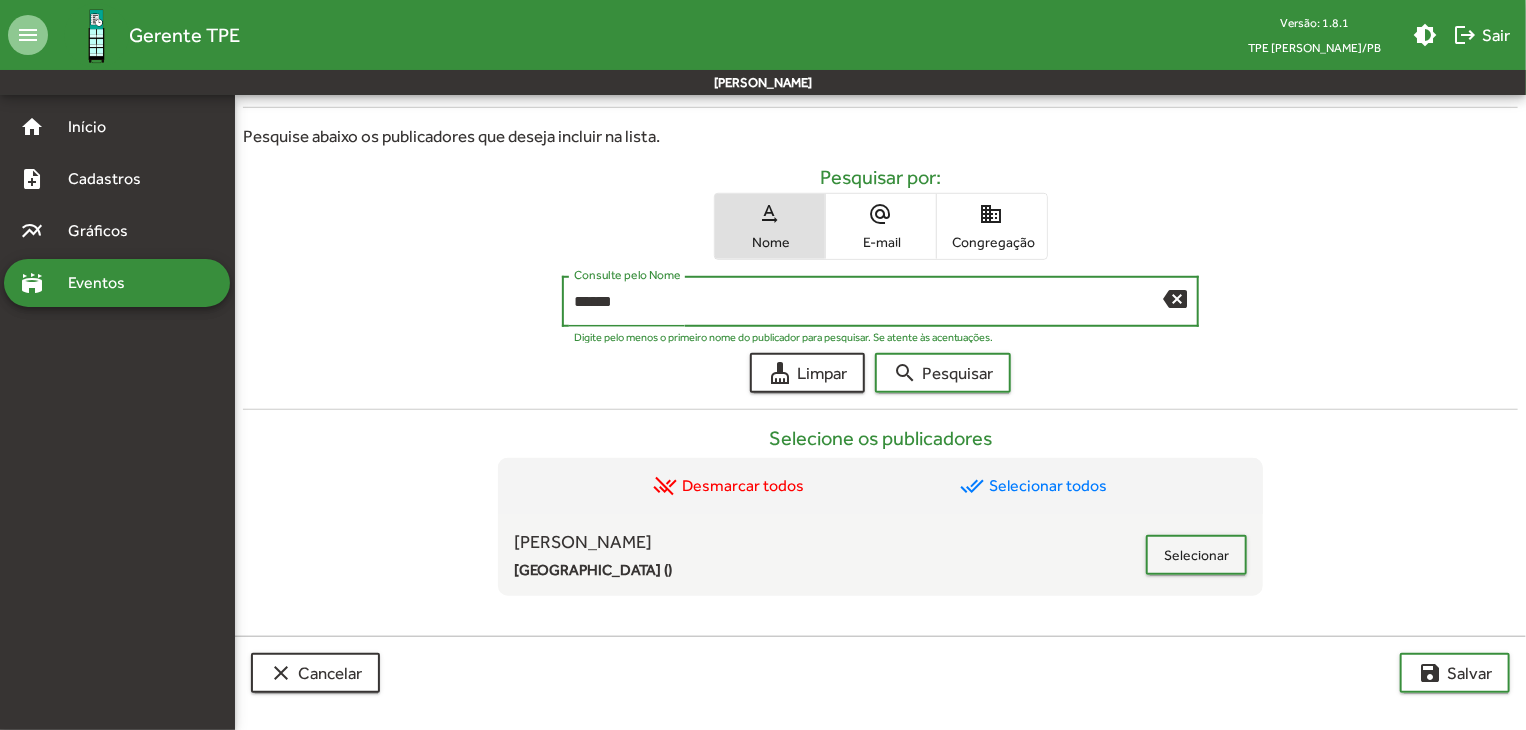 drag, startPoint x: 664, startPoint y: 304, endPoint x: 553, endPoint y: 305, distance: 111.0045 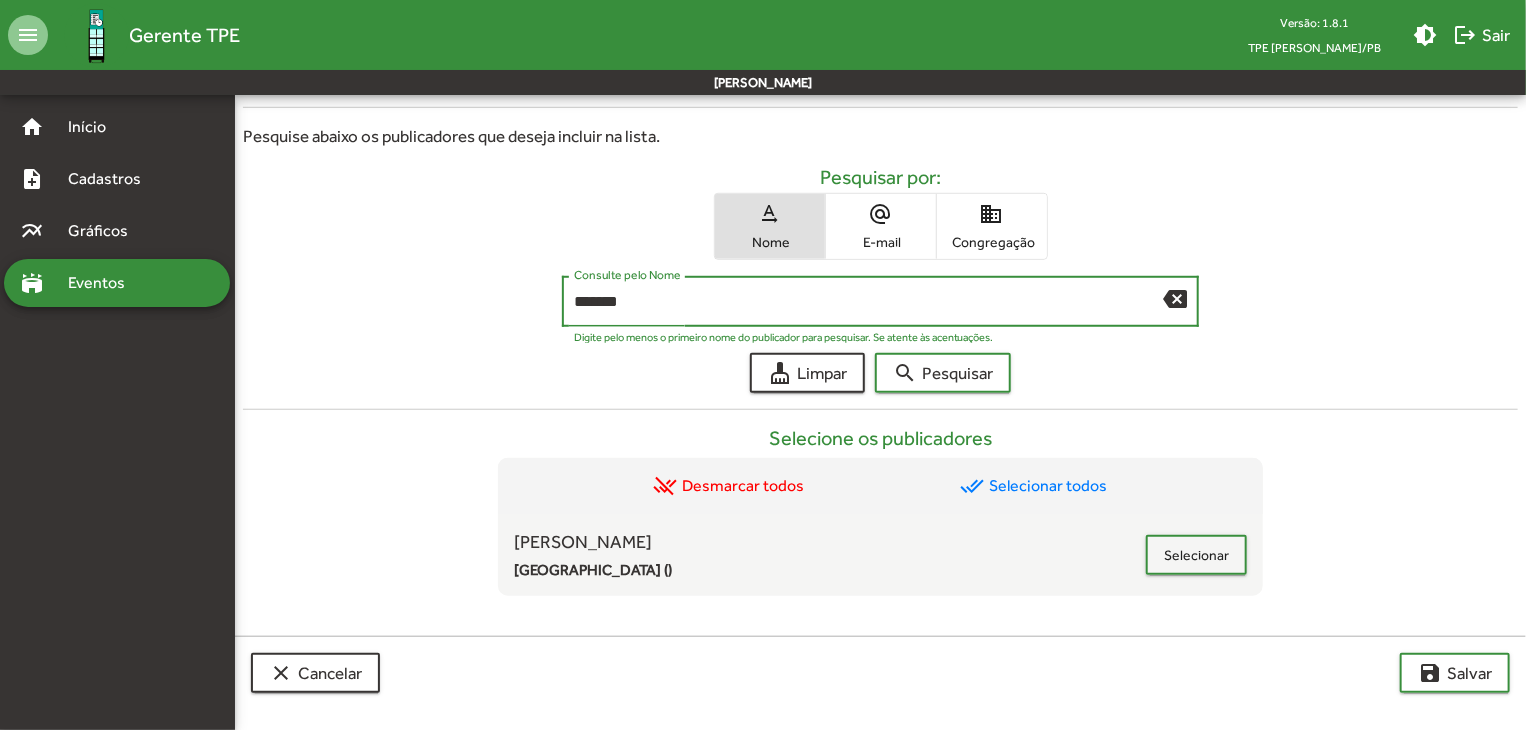 type on "*******" 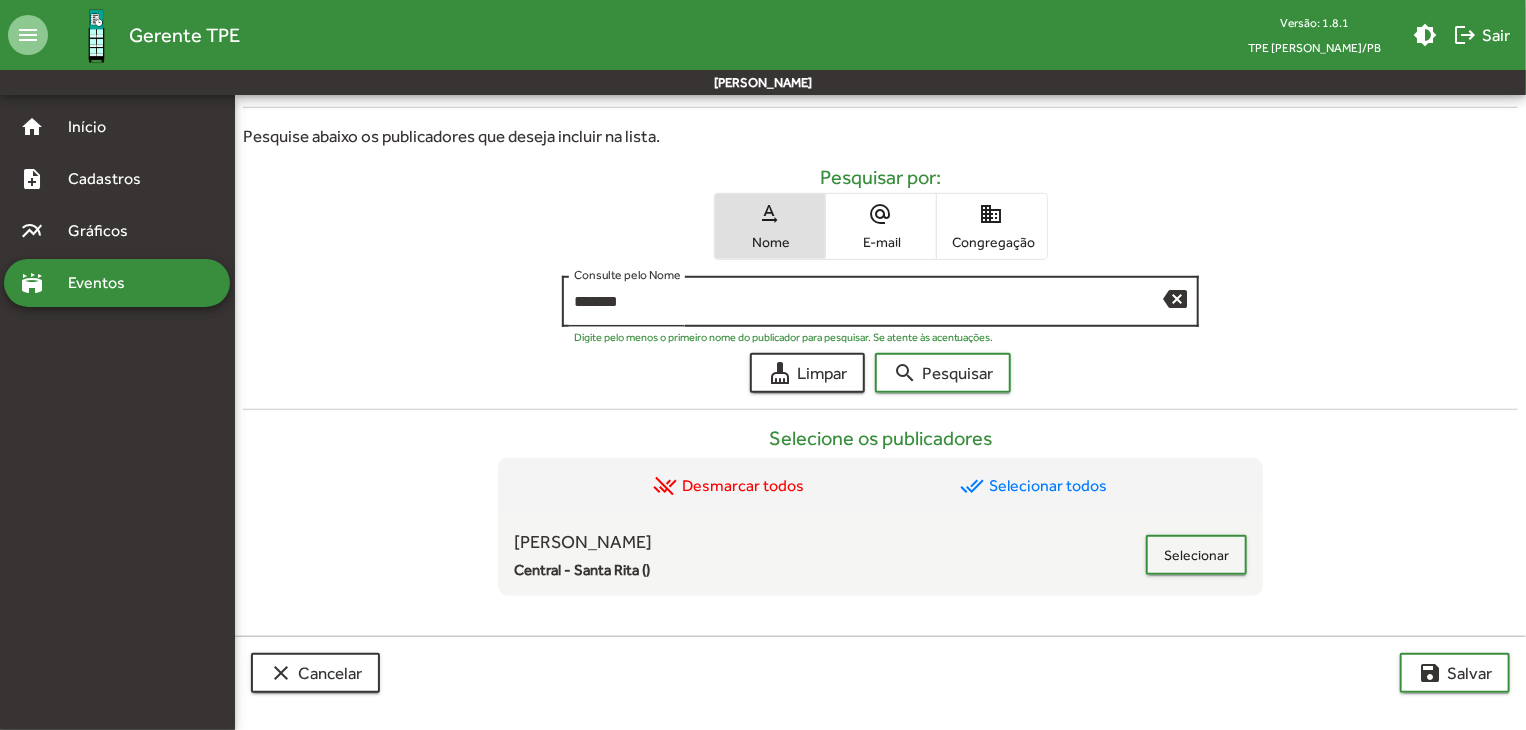 click on "backspace" at bounding box center [1175, 298] 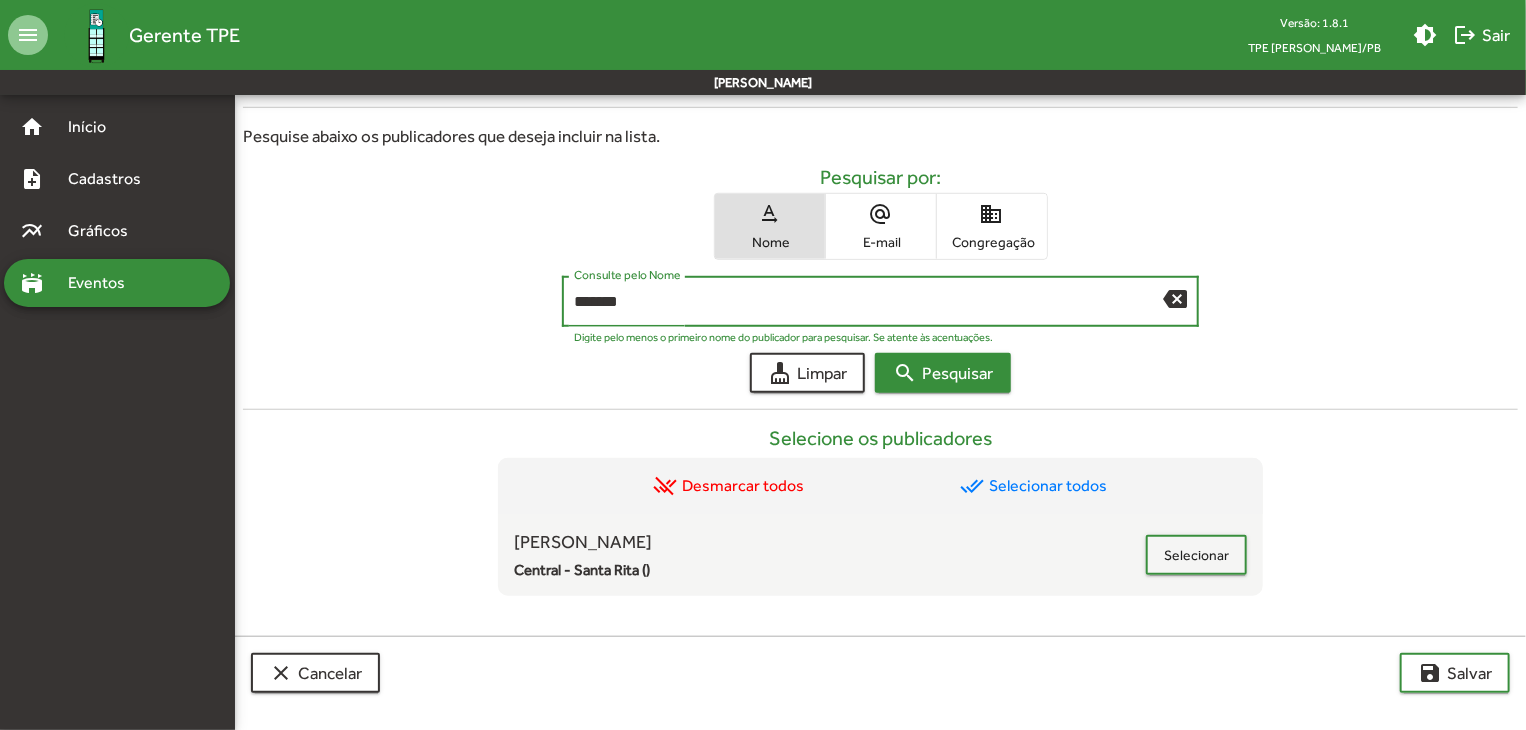 type on "*******" 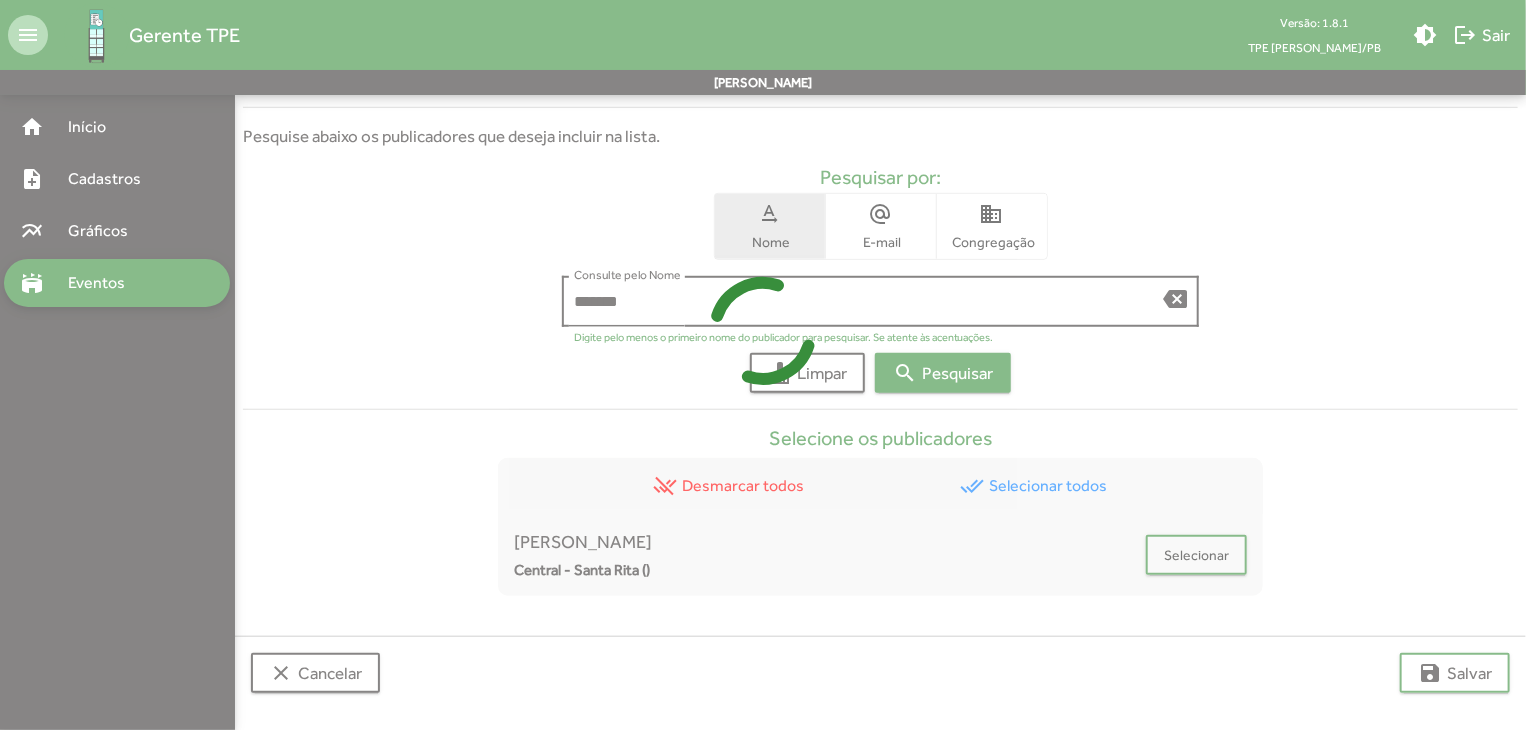 scroll, scrollTop: 400, scrollLeft: 0, axis: vertical 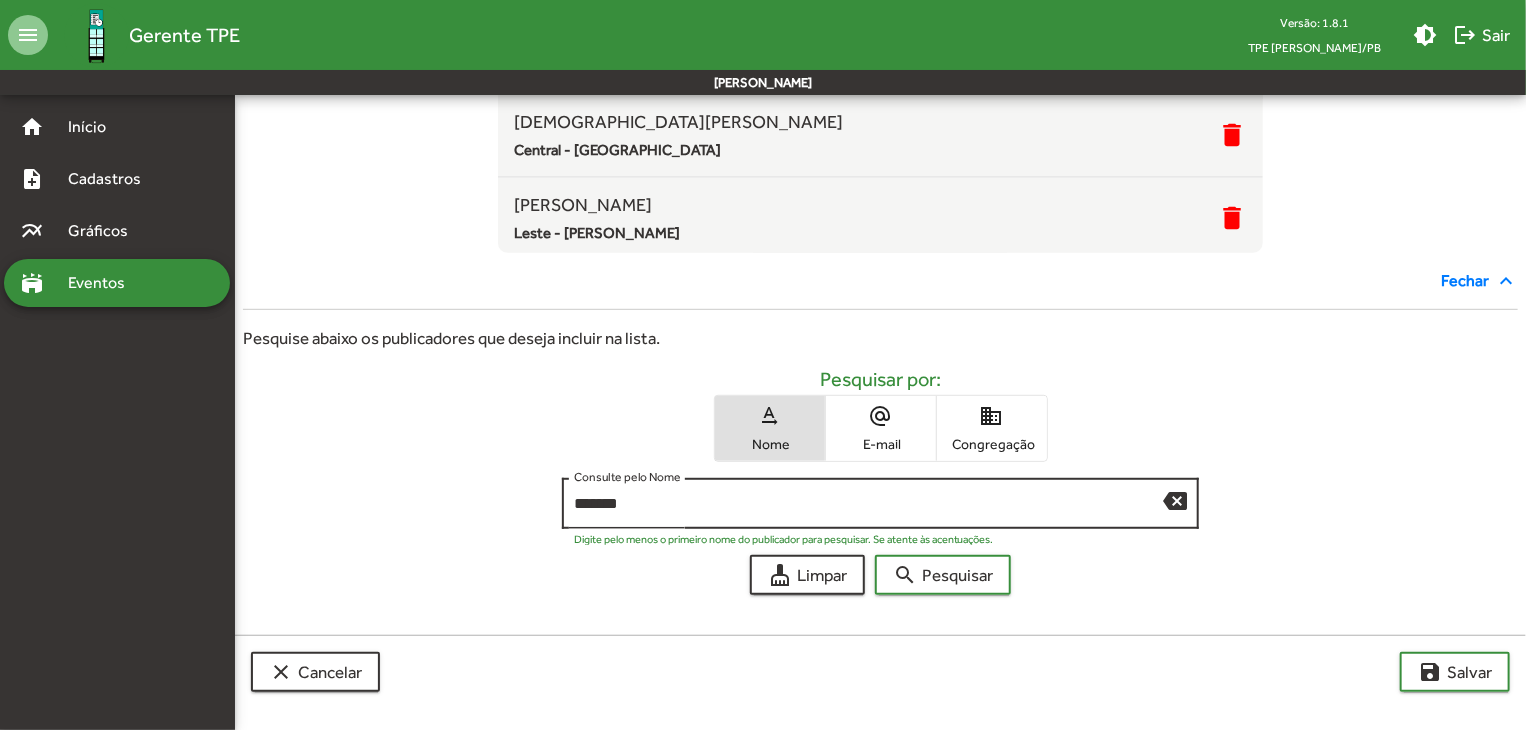 click on "backspace" at bounding box center [1175, 500] 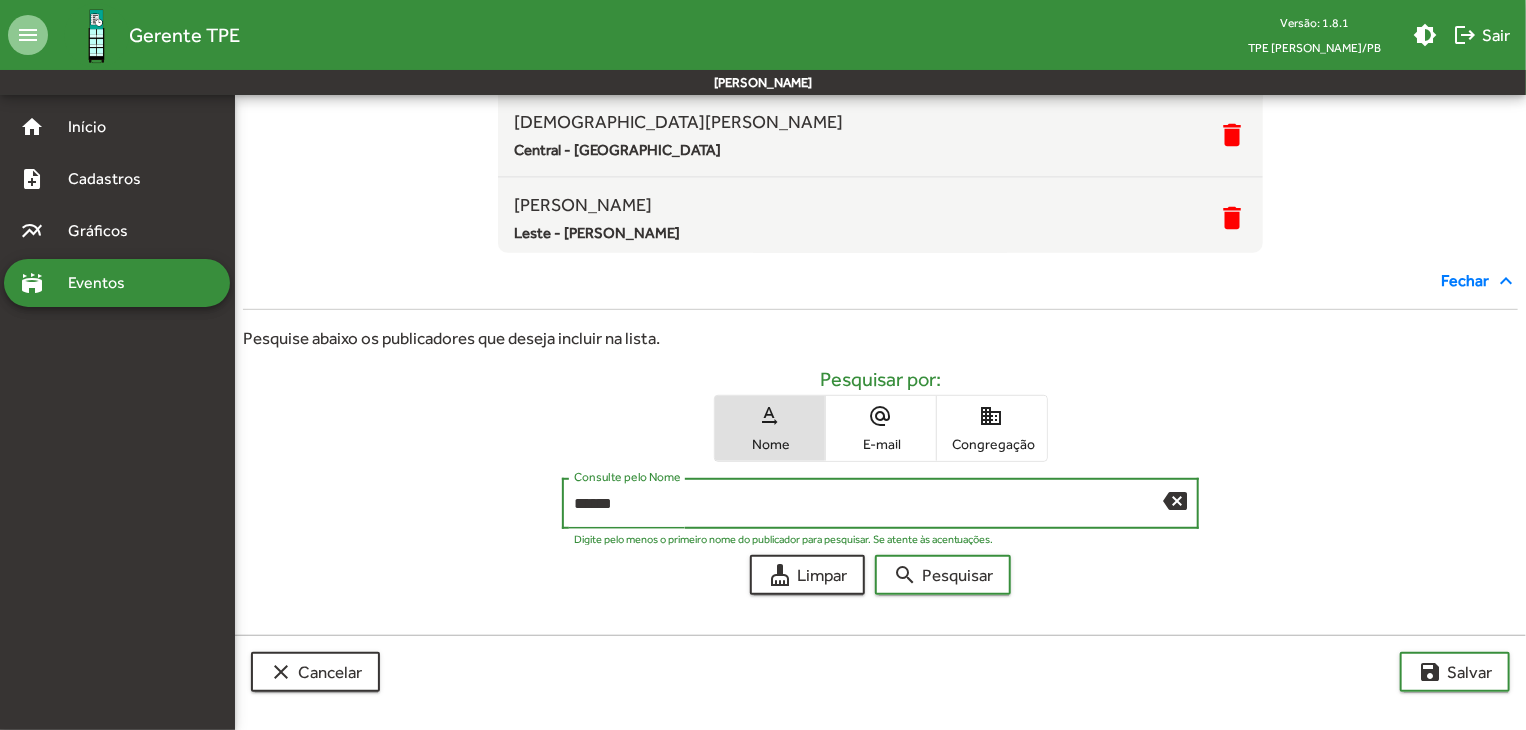 type on "******" 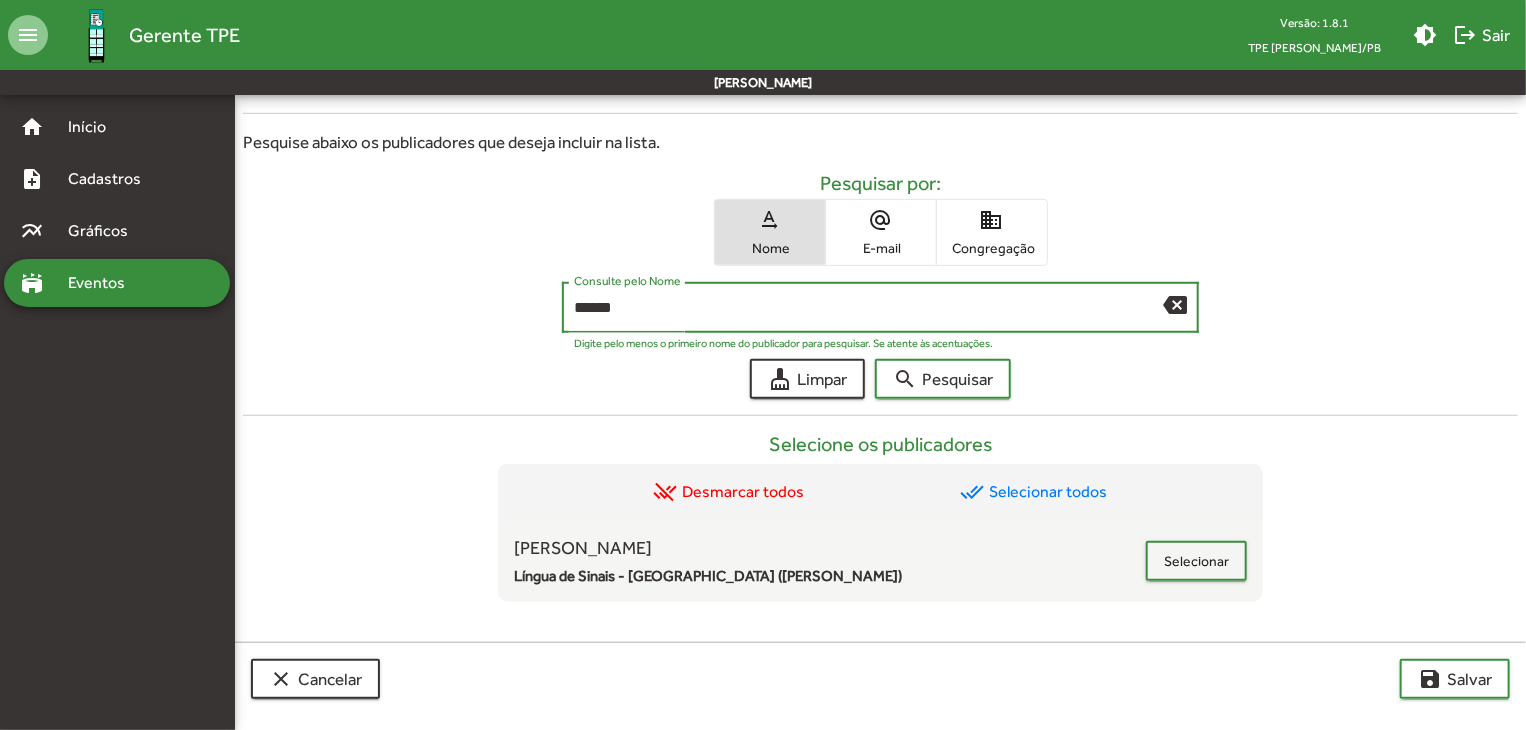 scroll, scrollTop: 602, scrollLeft: 0, axis: vertical 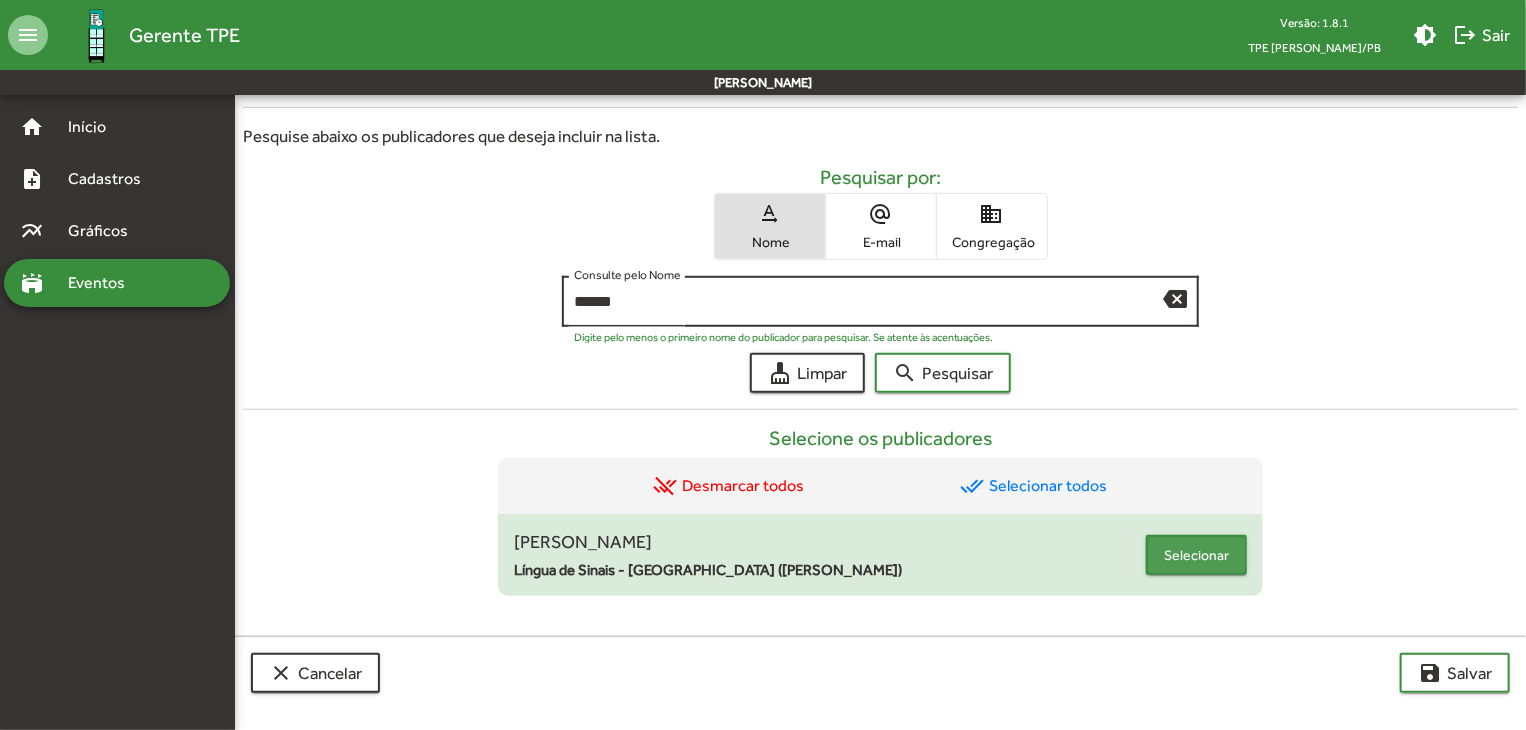 click on "Selecionar" at bounding box center [1196, 555] 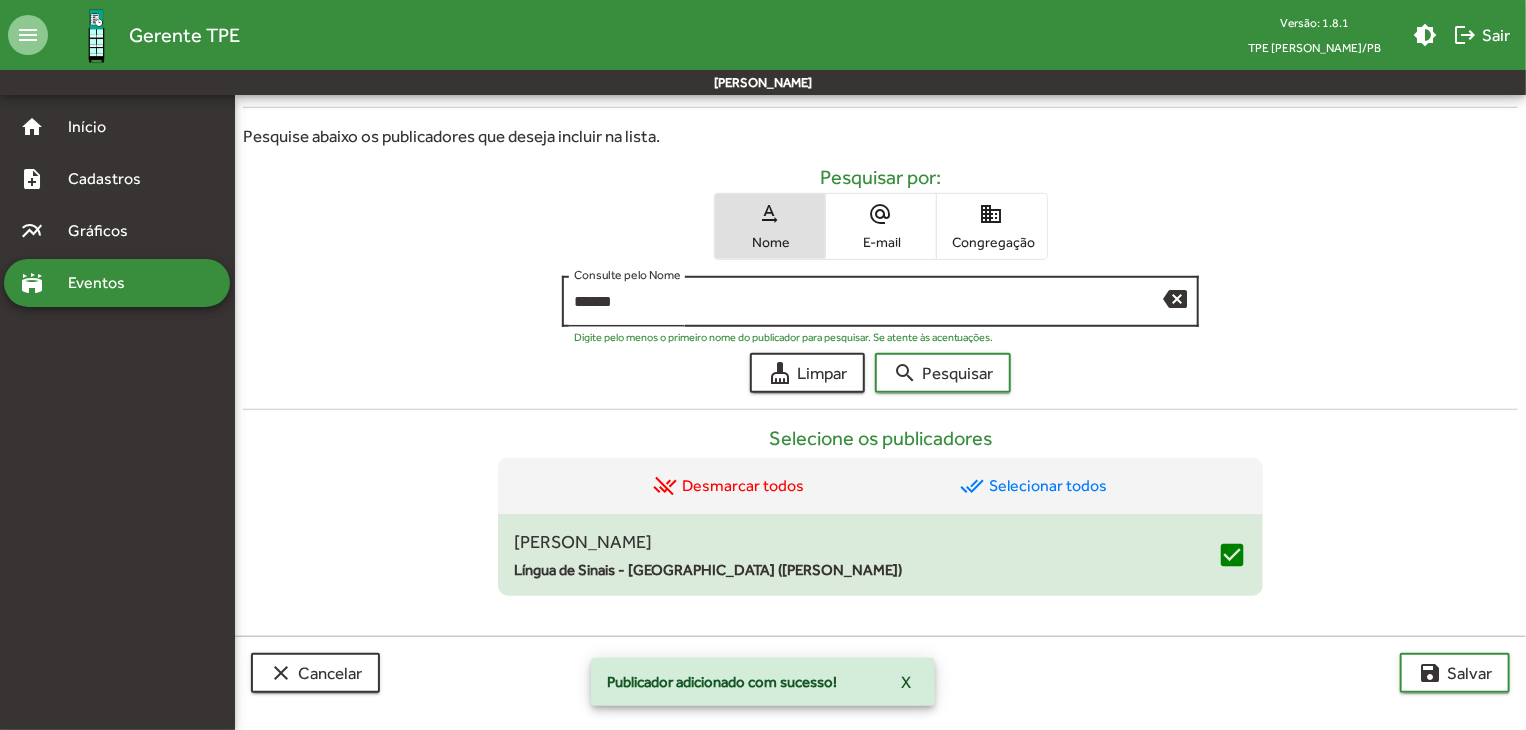 click on "backspace" at bounding box center (1175, 298) 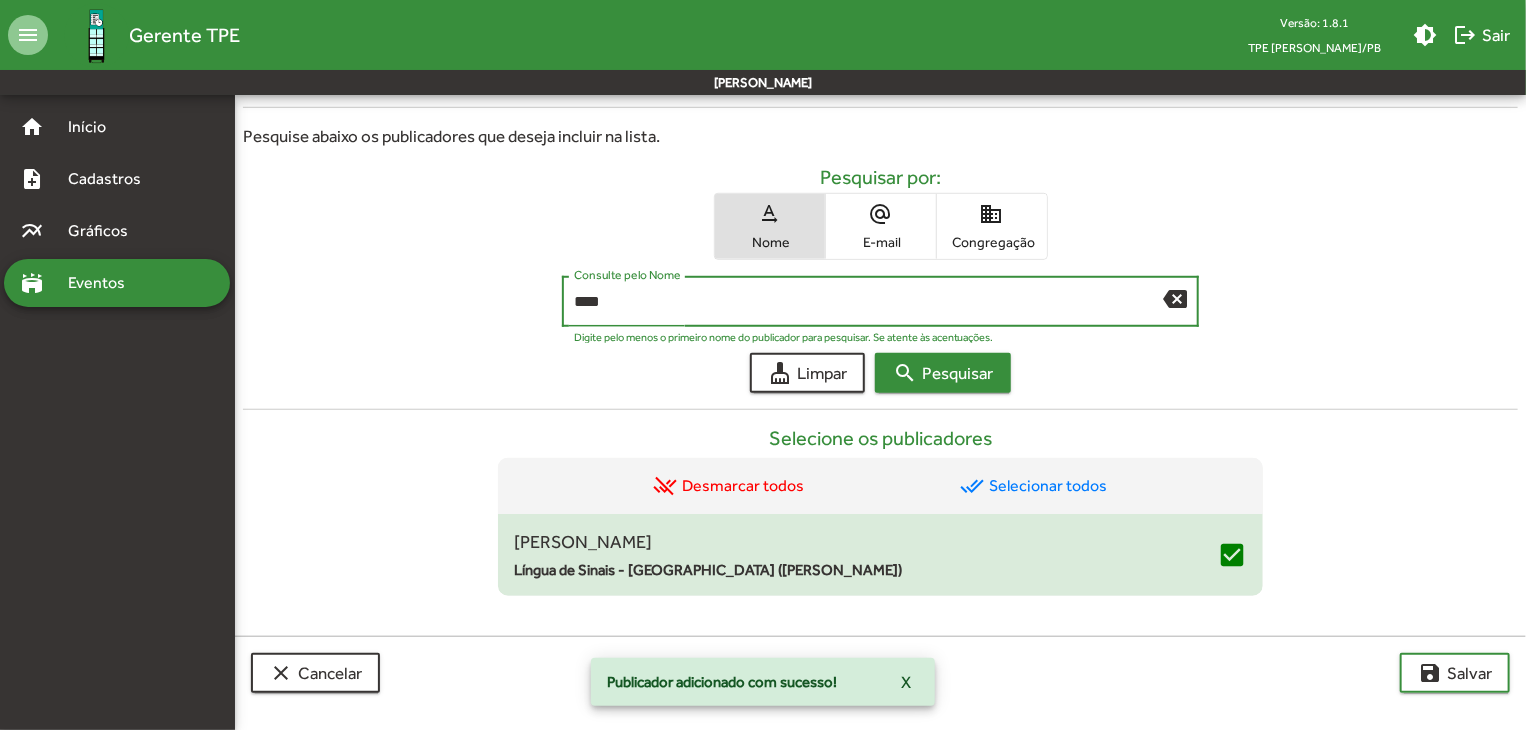 type on "****" 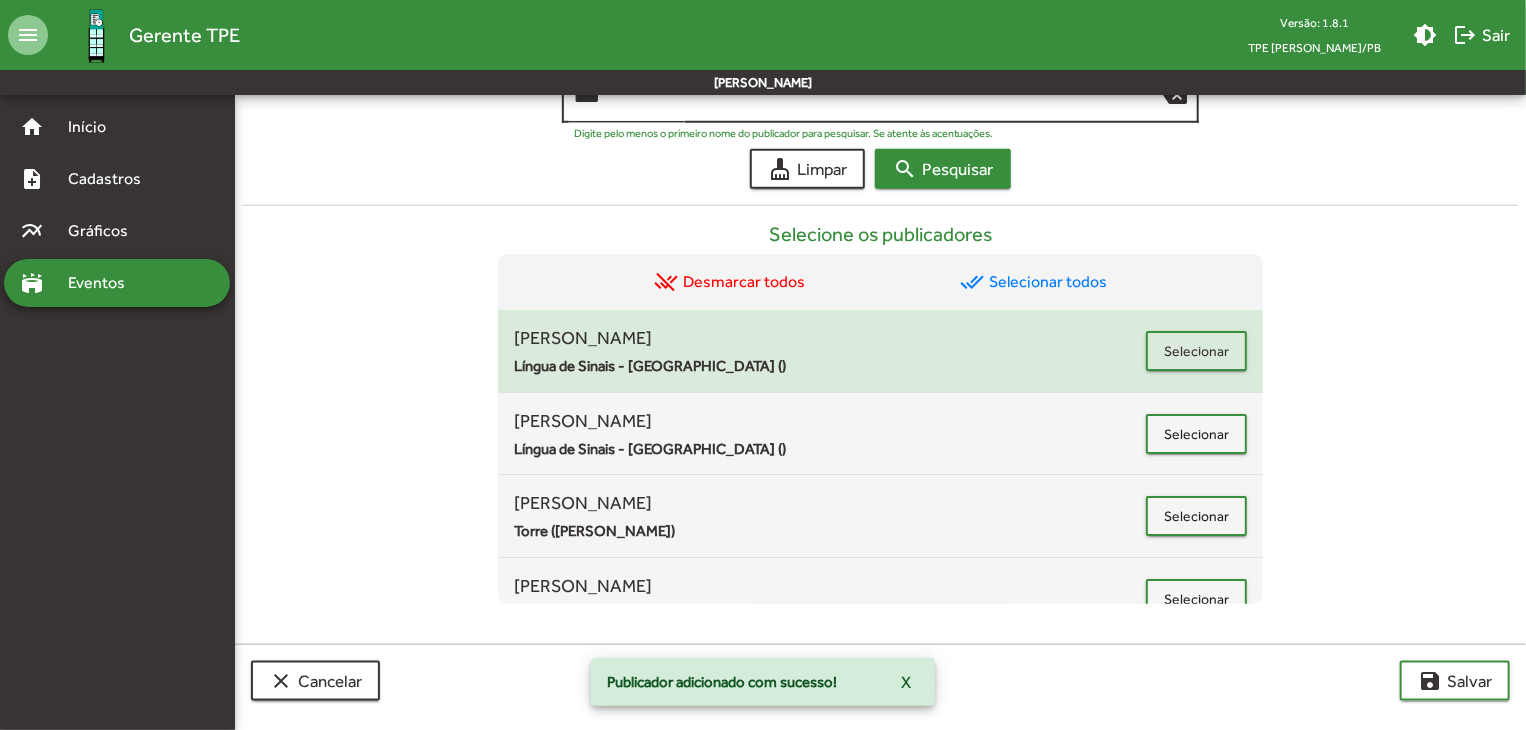 scroll, scrollTop: 815, scrollLeft: 0, axis: vertical 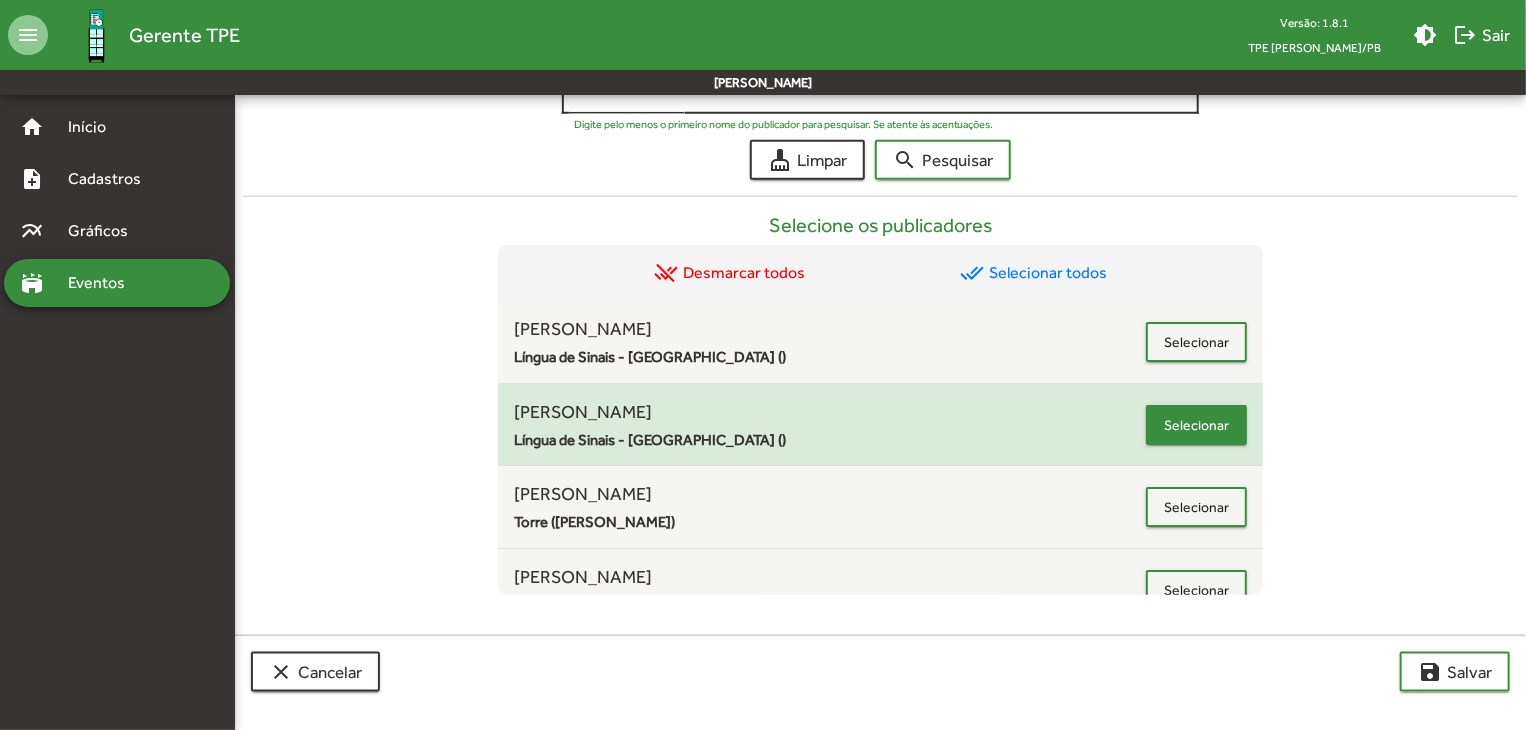 click on "Selecionar" at bounding box center [1196, 425] 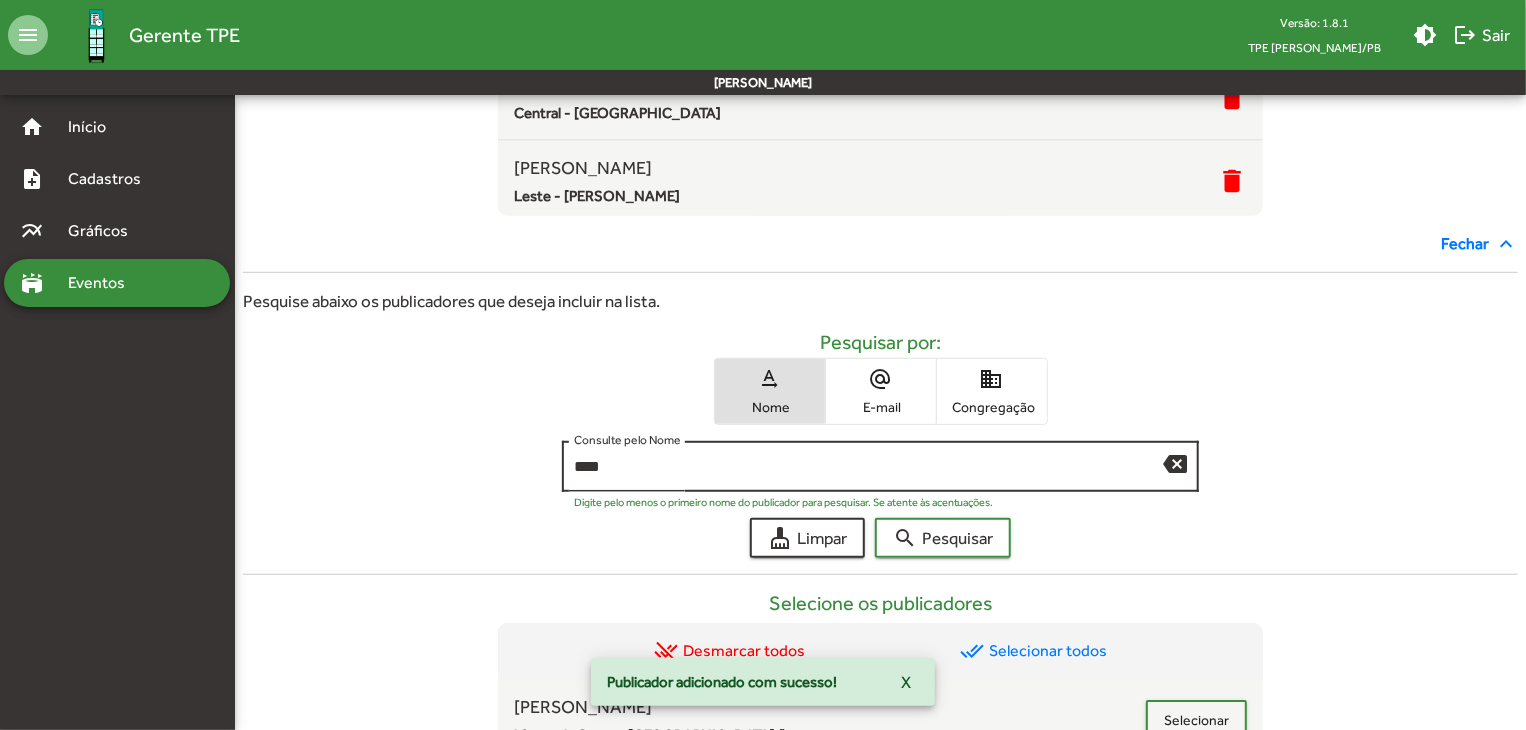 scroll, scrollTop: 315, scrollLeft: 0, axis: vertical 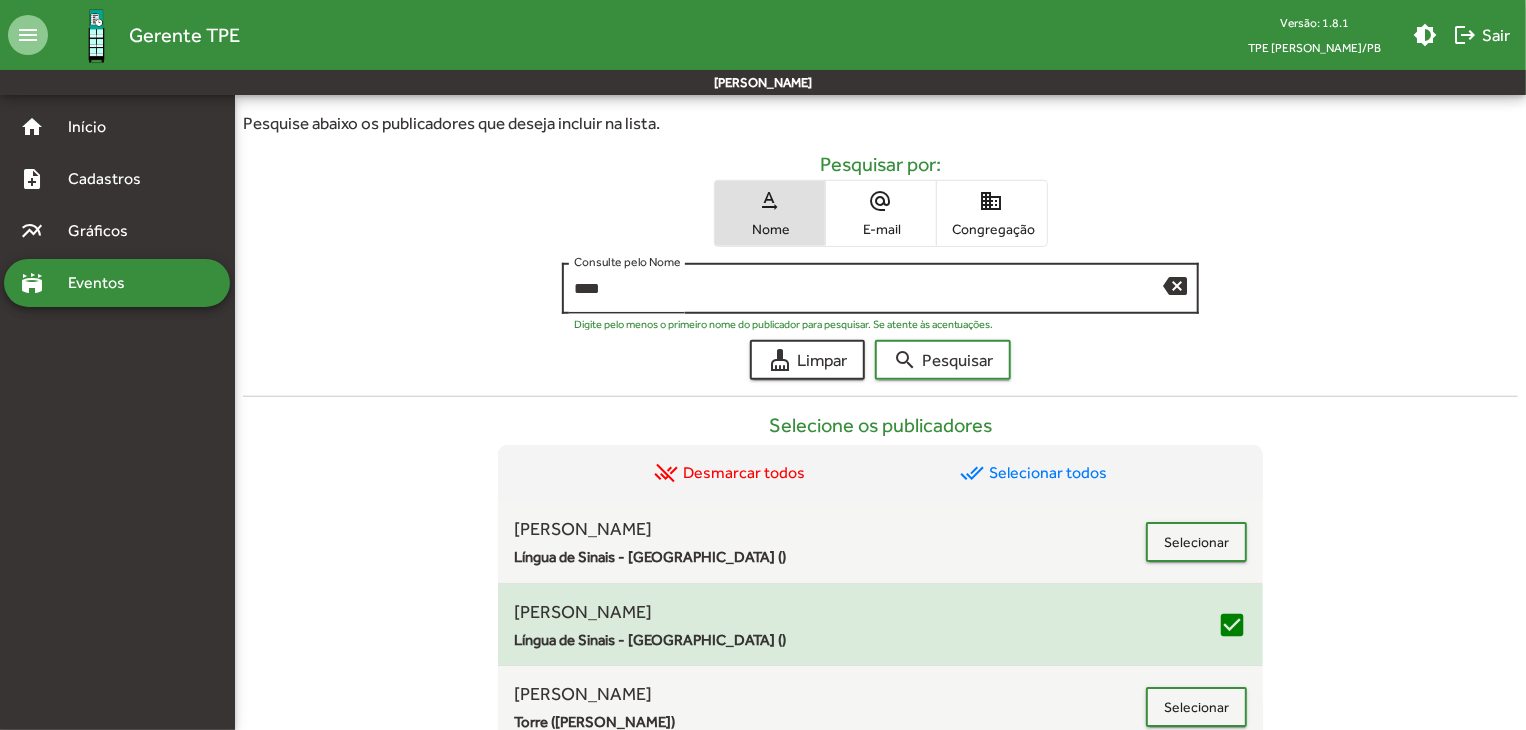 click on "backspace" at bounding box center [1175, 285] 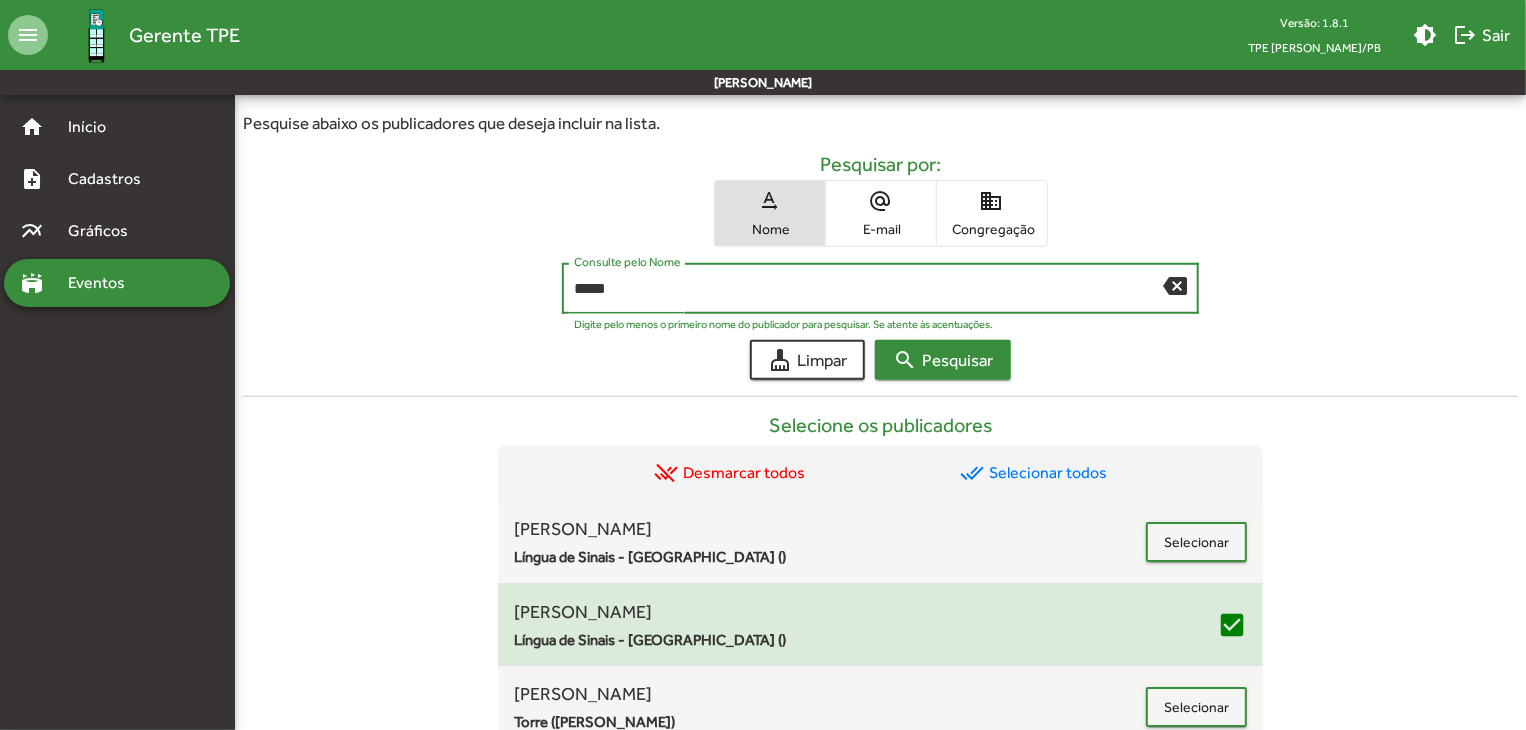 click on "search  Pesquisar" at bounding box center (943, 360) 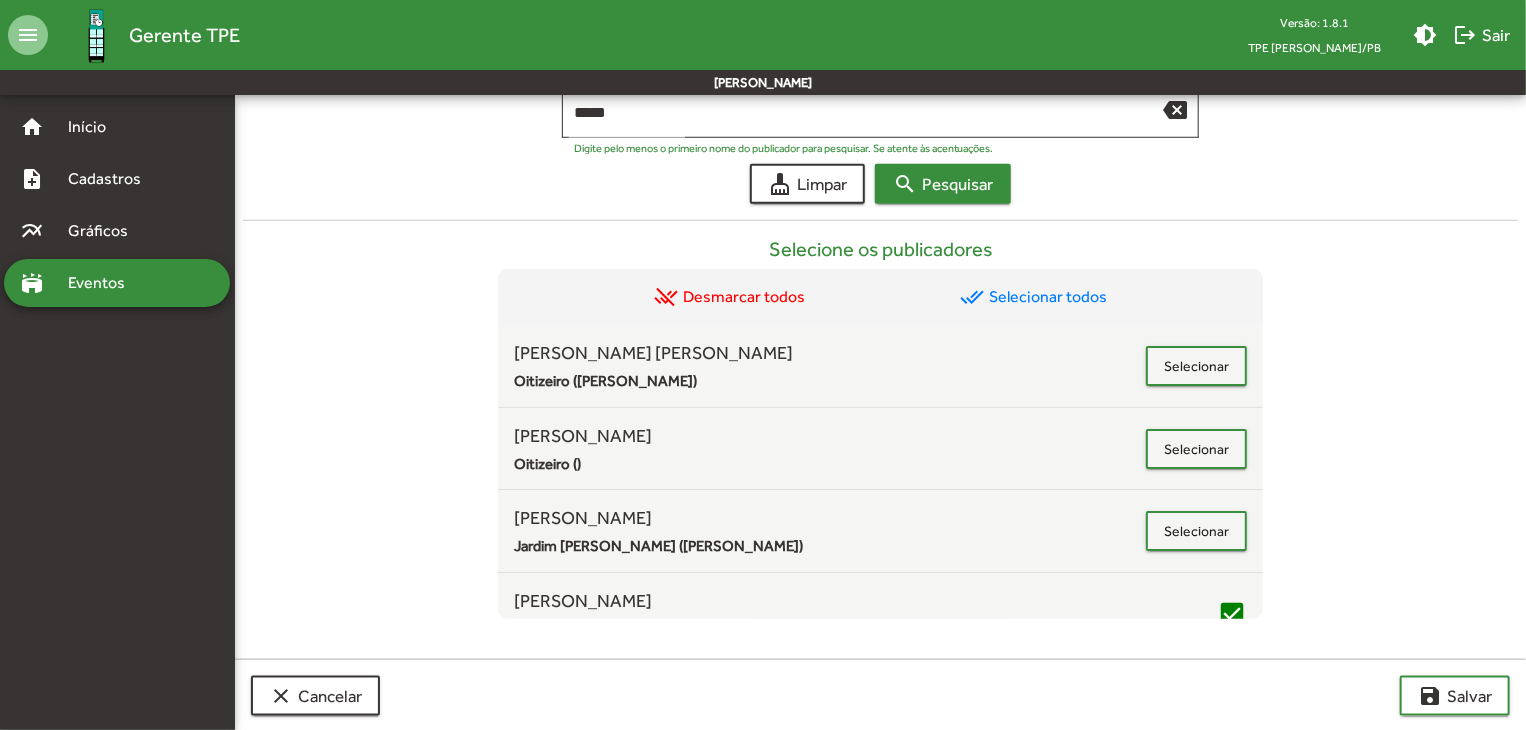 scroll, scrollTop: 815, scrollLeft: 0, axis: vertical 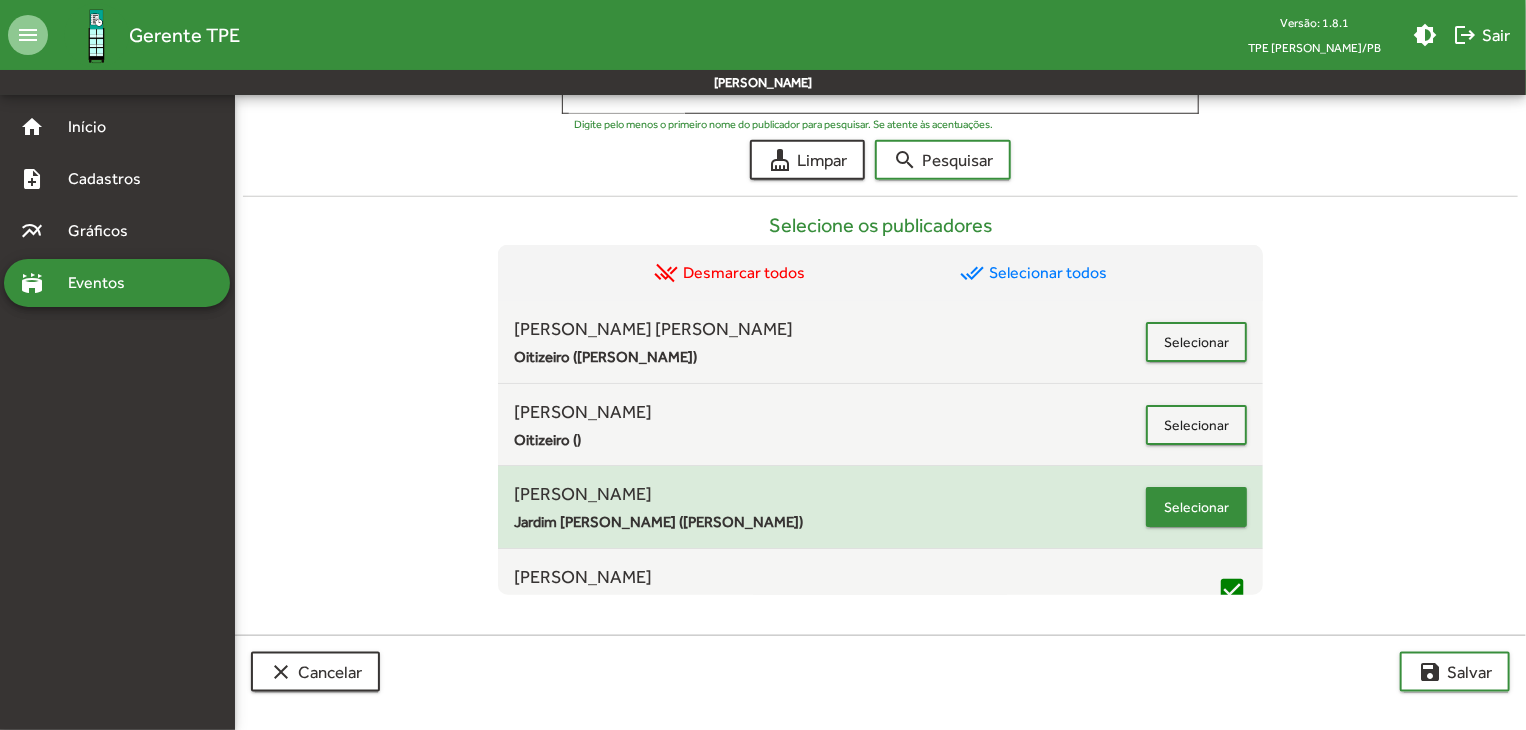 click on "Selecionar" at bounding box center [1196, 507] 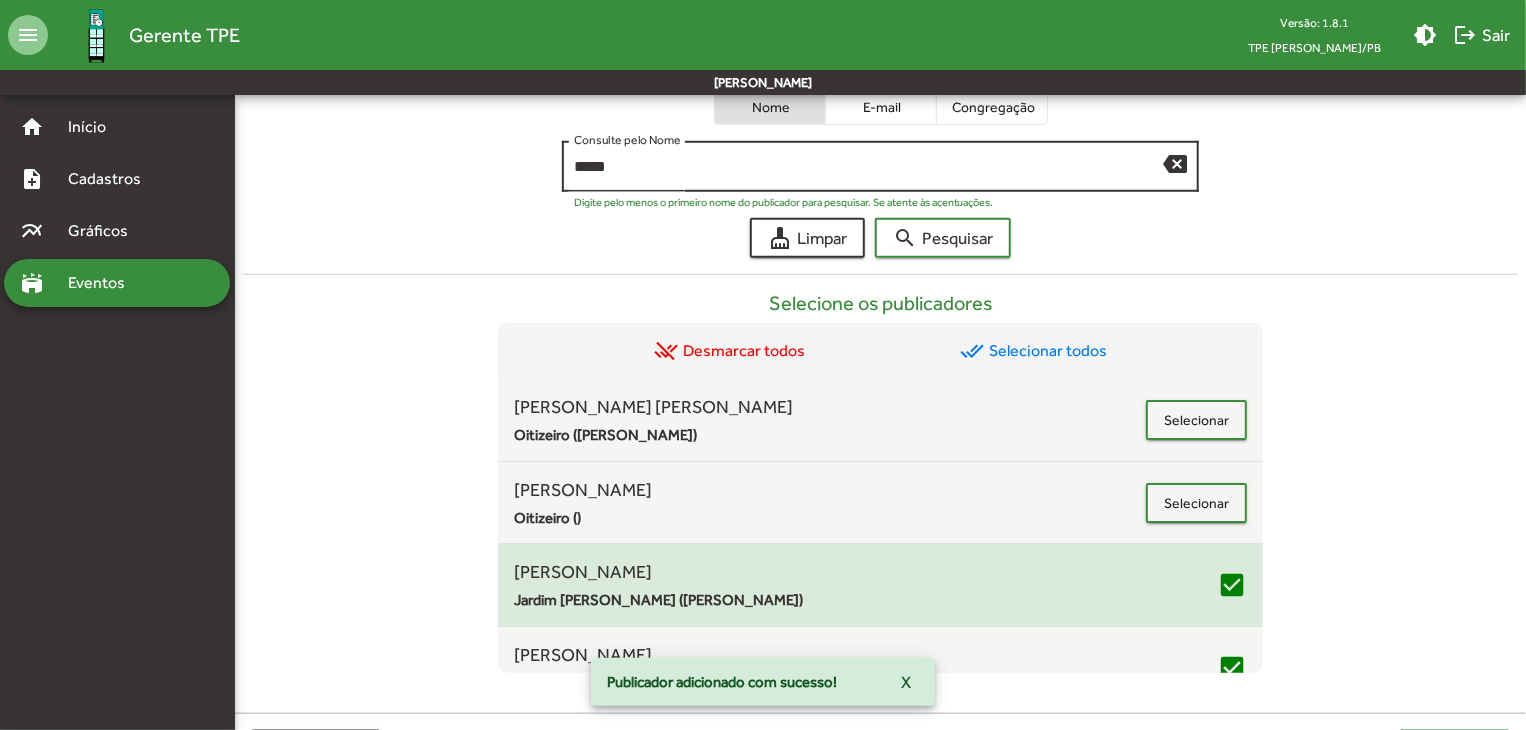 scroll, scrollTop: 715, scrollLeft: 0, axis: vertical 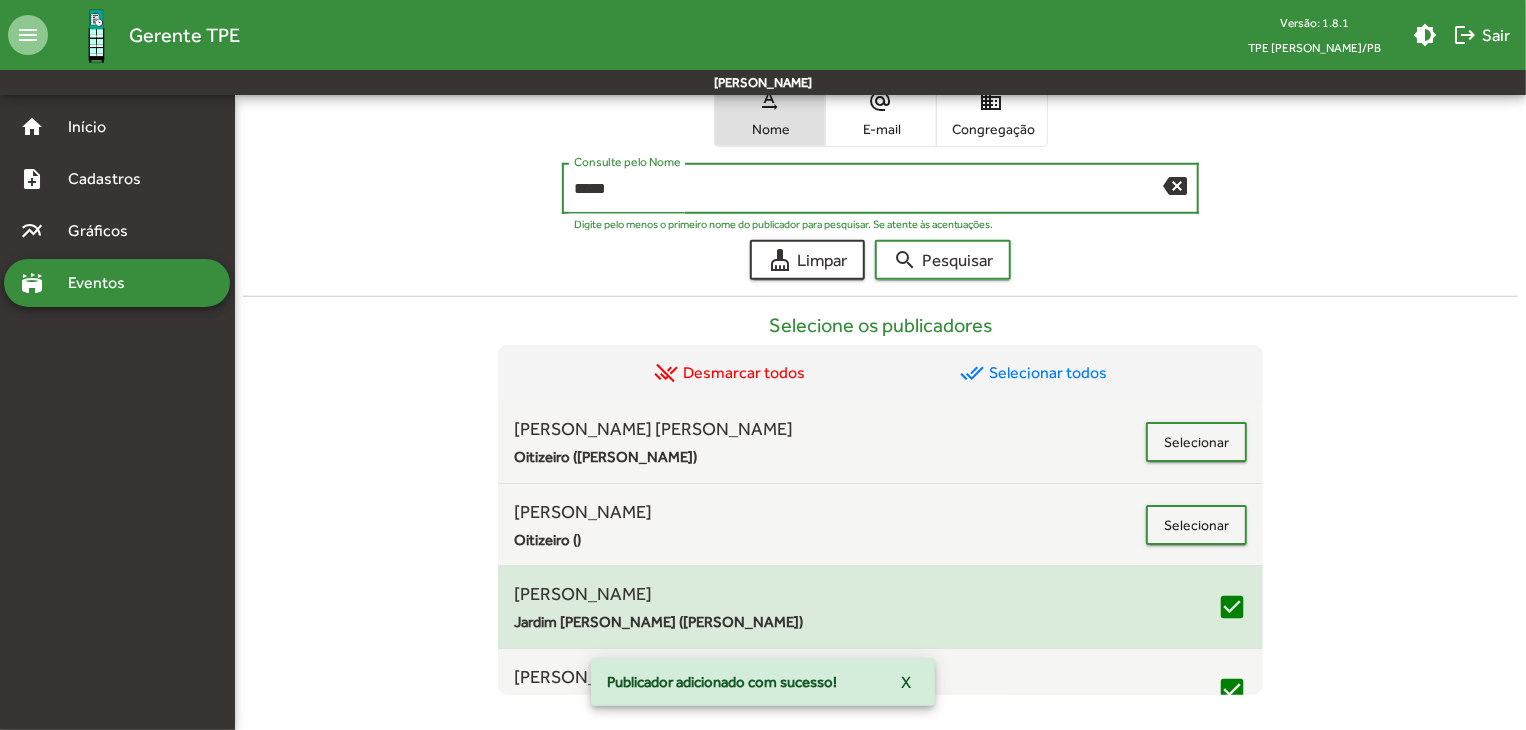 click on "*****" at bounding box center [869, 189] 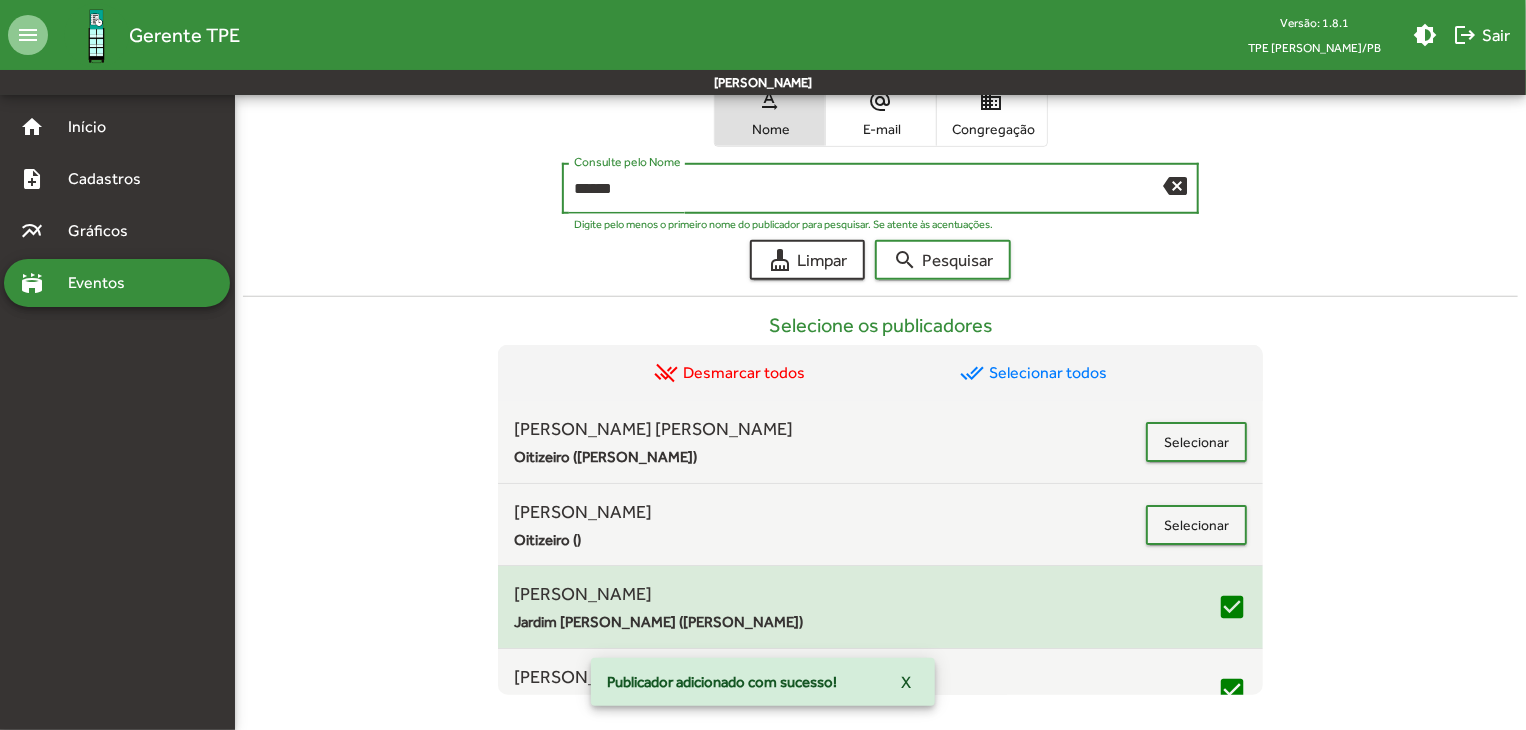 type on "******" 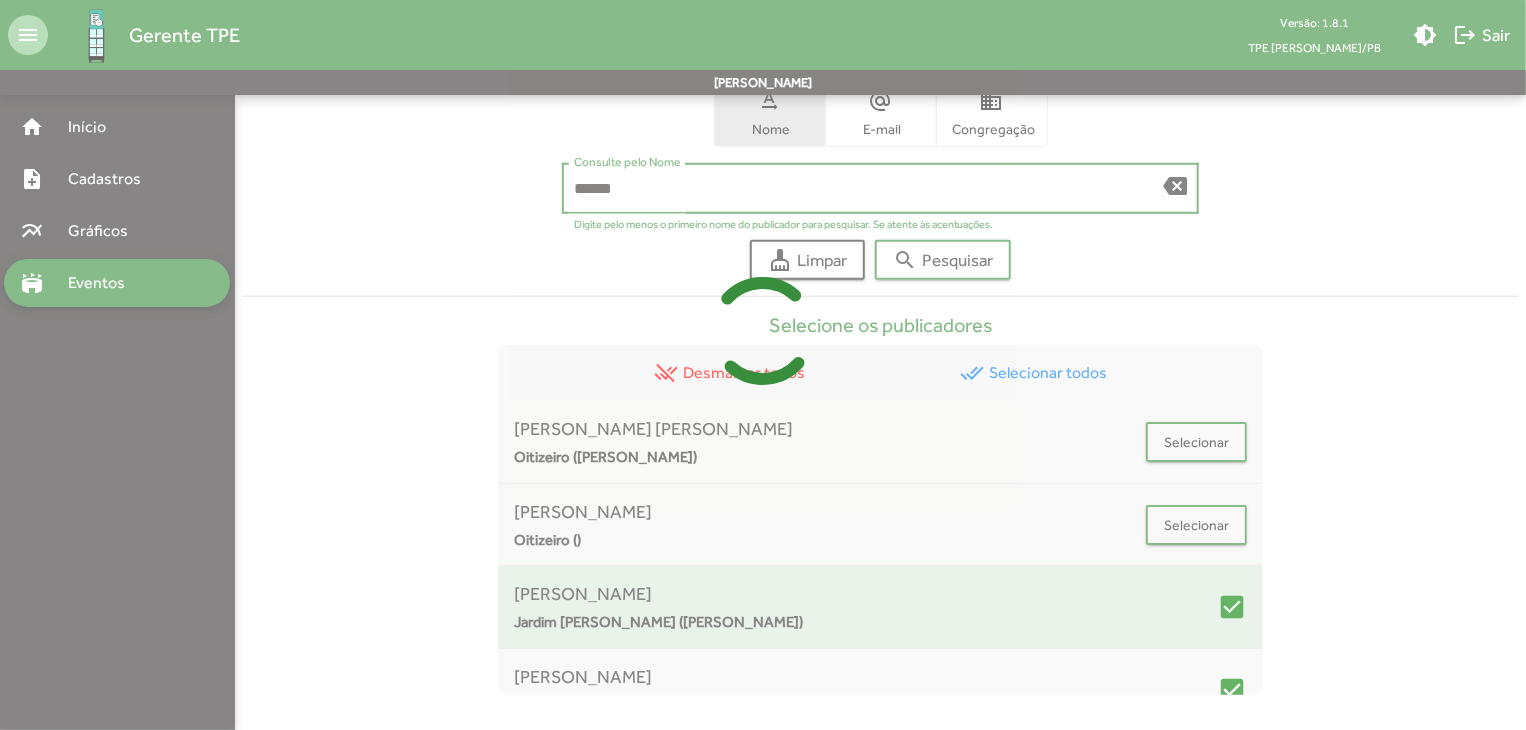 scroll, scrollTop: 684, scrollLeft: 0, axis: vertical 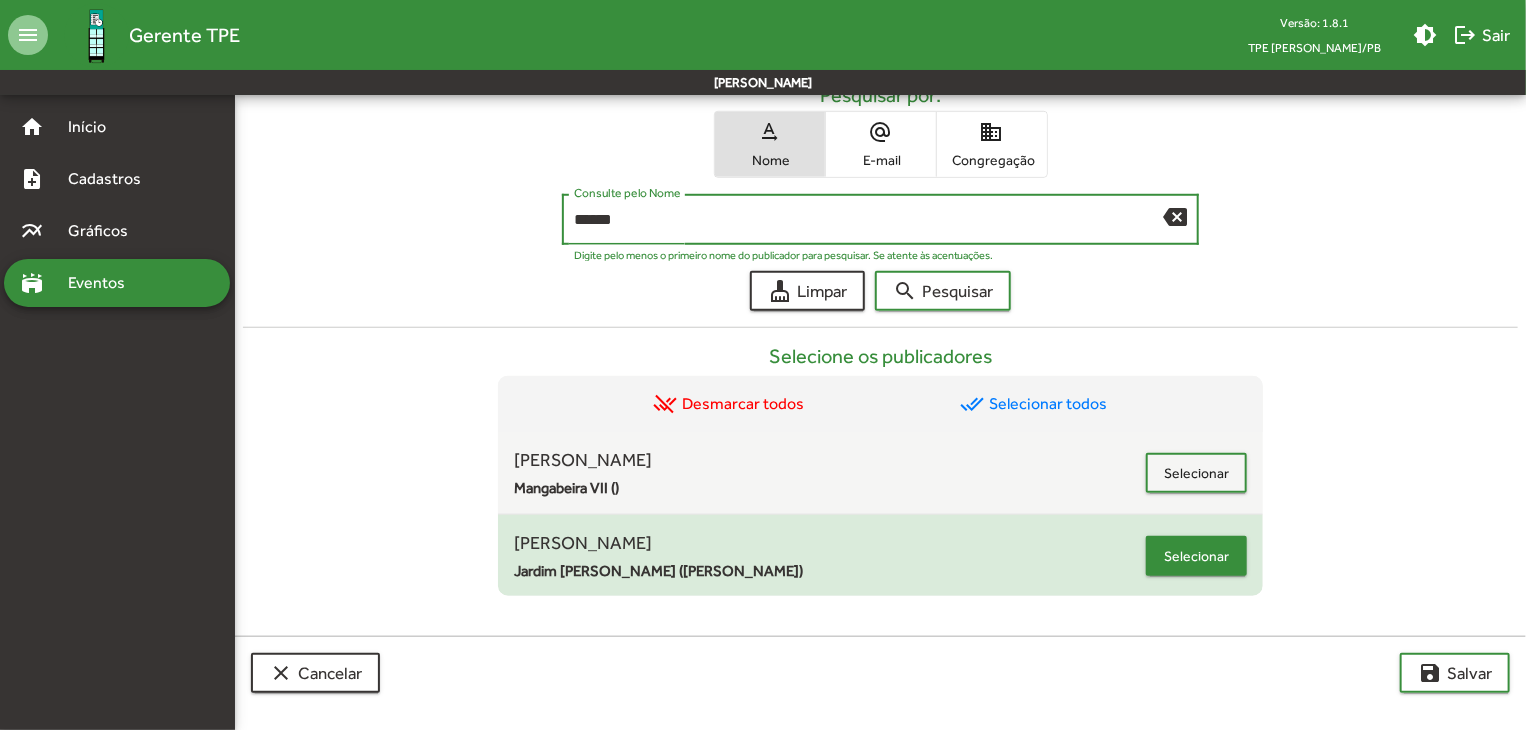 click on "Selecionar" at bounding box center [1196, 556] 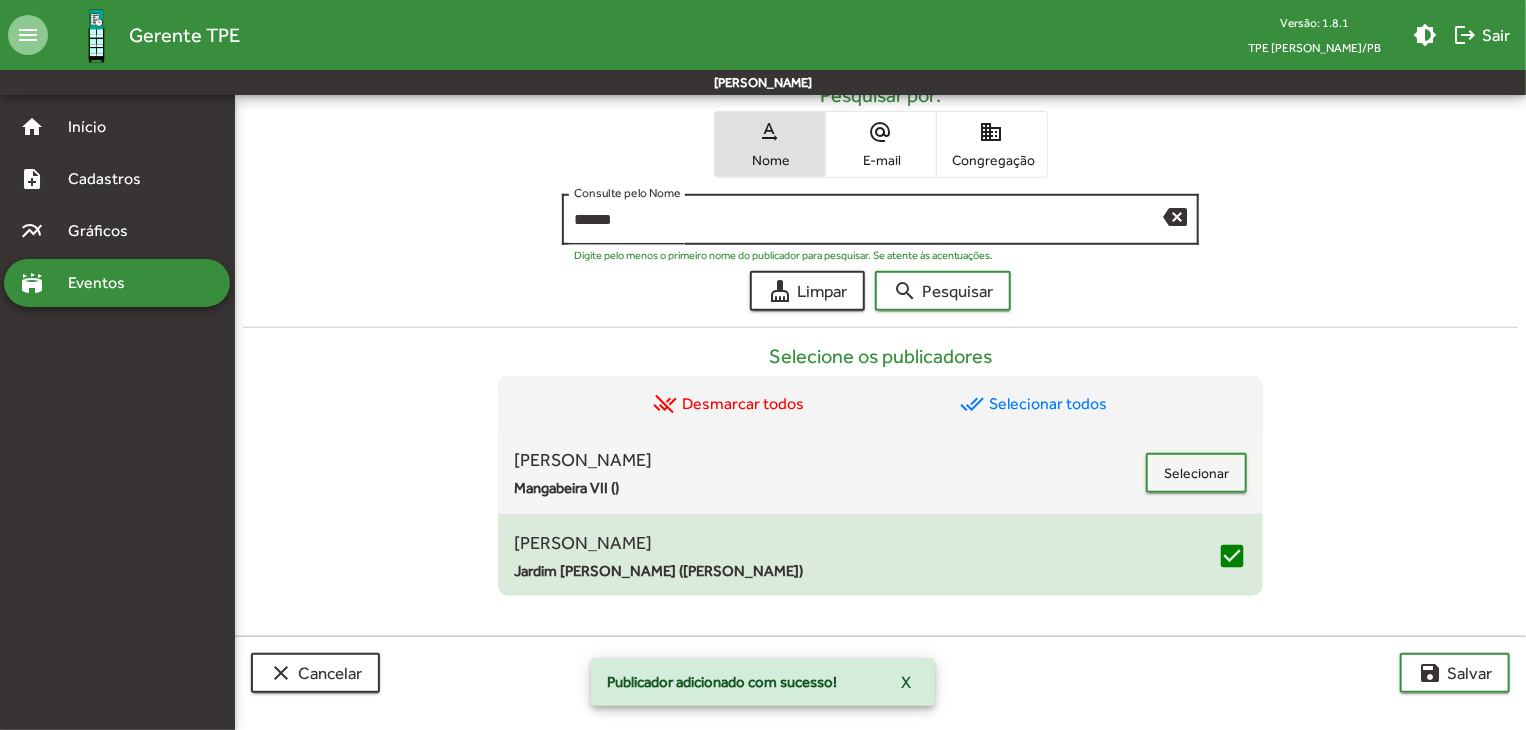 click on "backspace" at bounding box center [1175, 216] 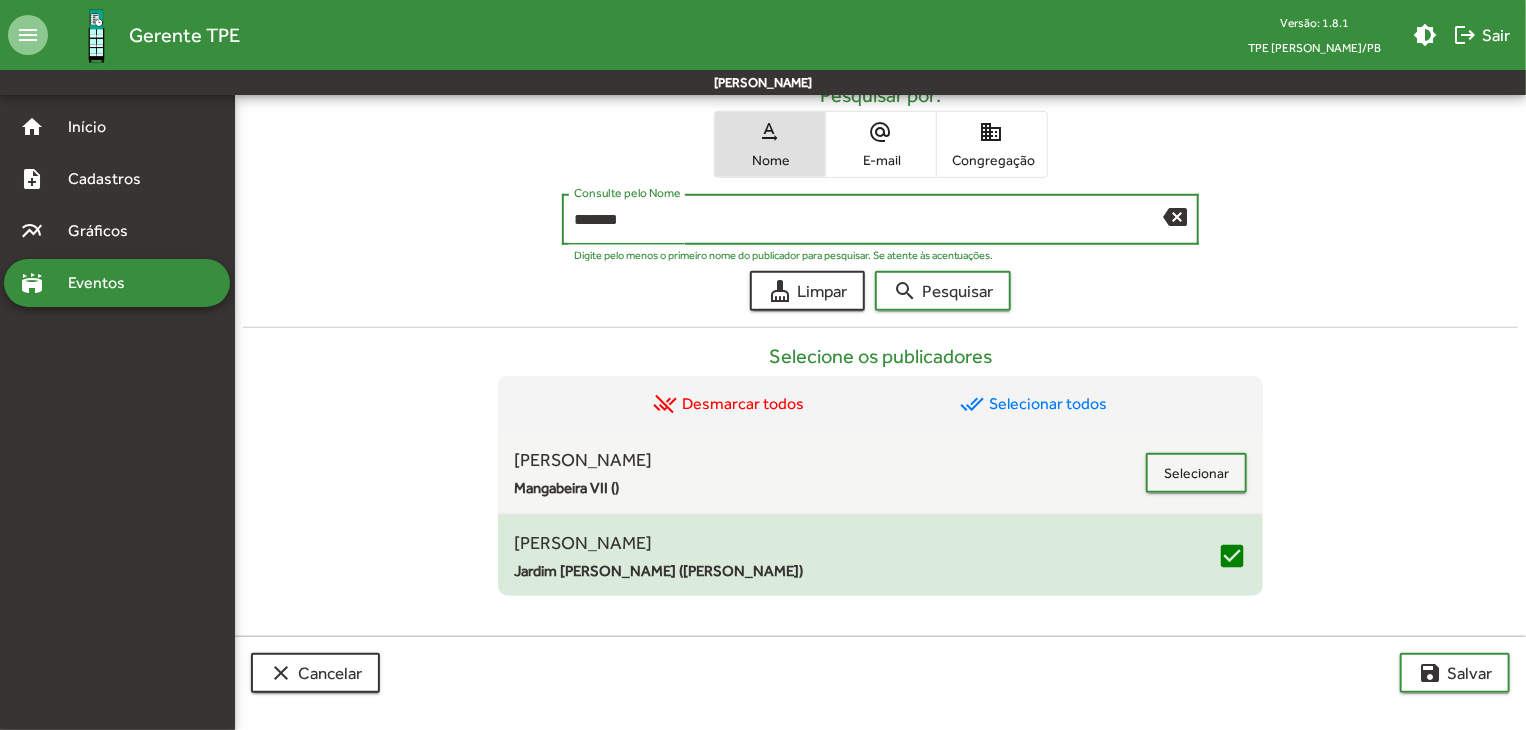 click on "search  Pesquisar" at bounding box center [943, 291] 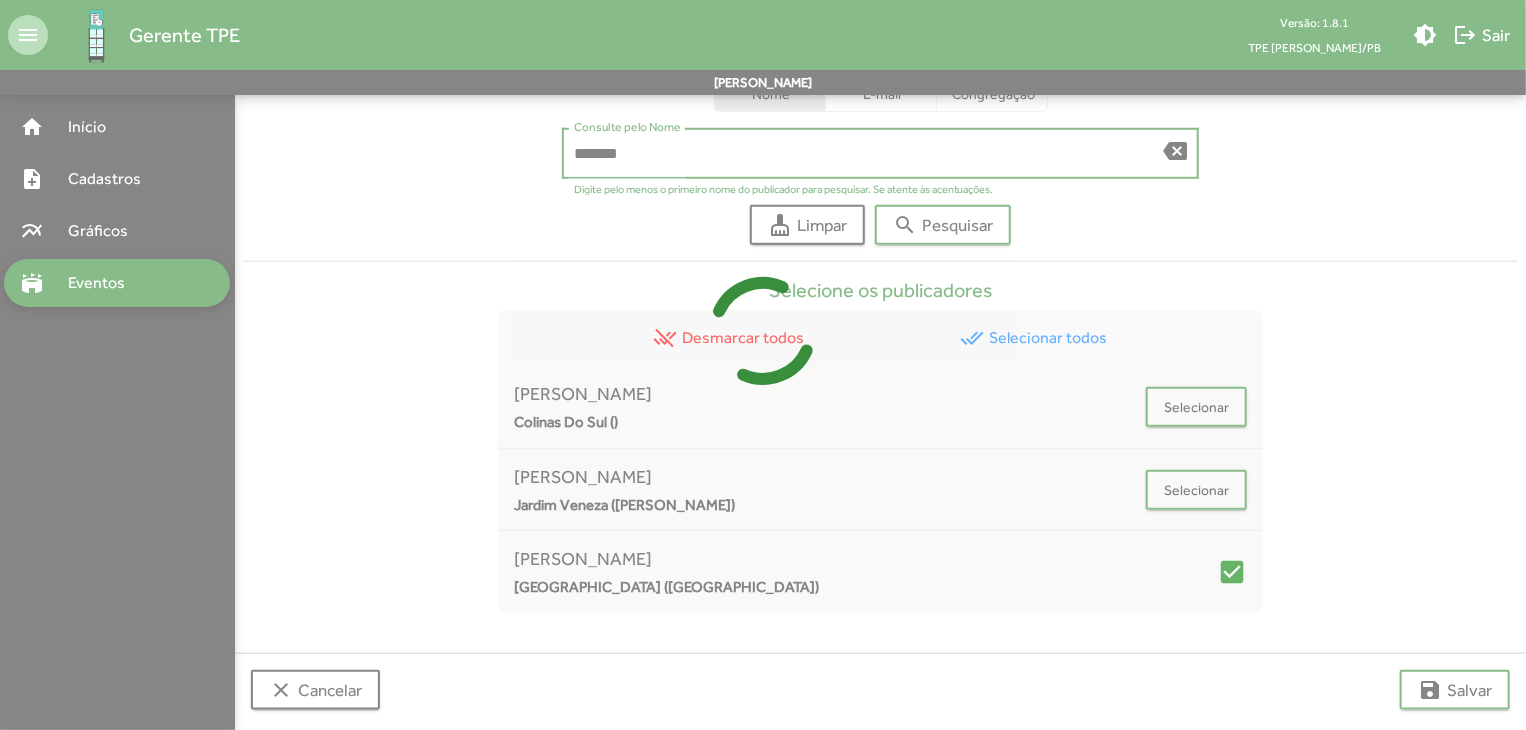 scroll, scrollTop: 767, scrollLeft: 0, axis: vertical 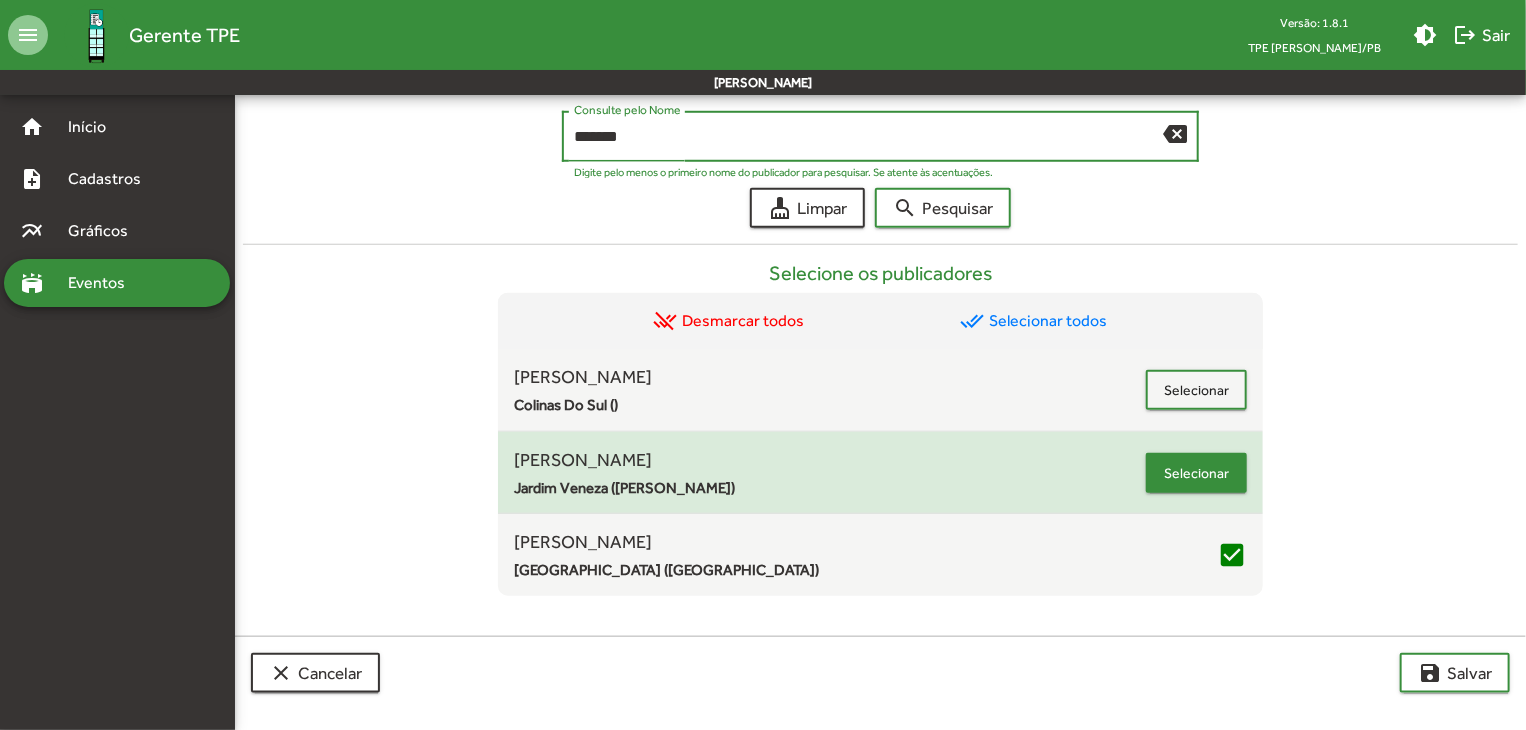 click on "Selecionar" at bounding box center (1196, 473) 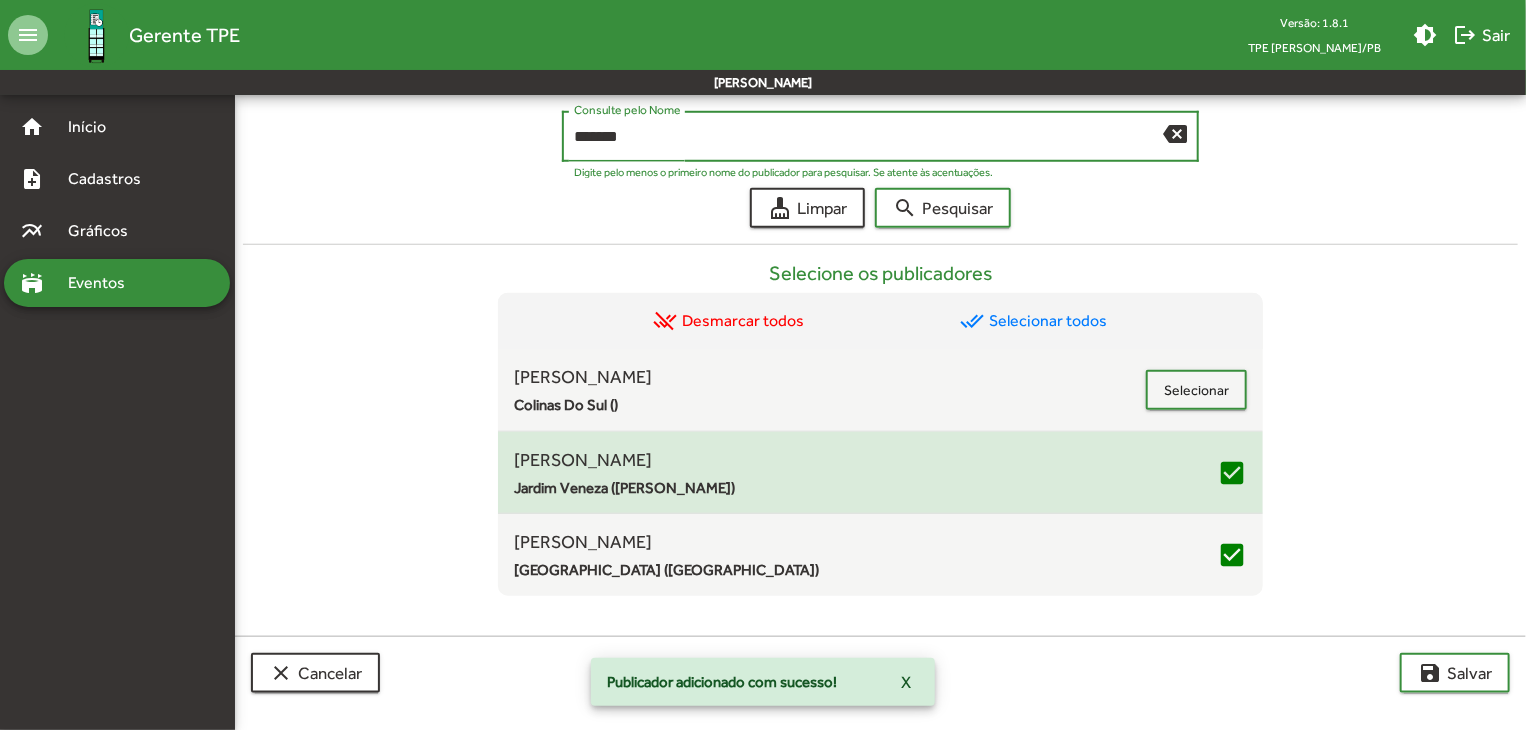 click on "*******" at bounding box center [869, 137] 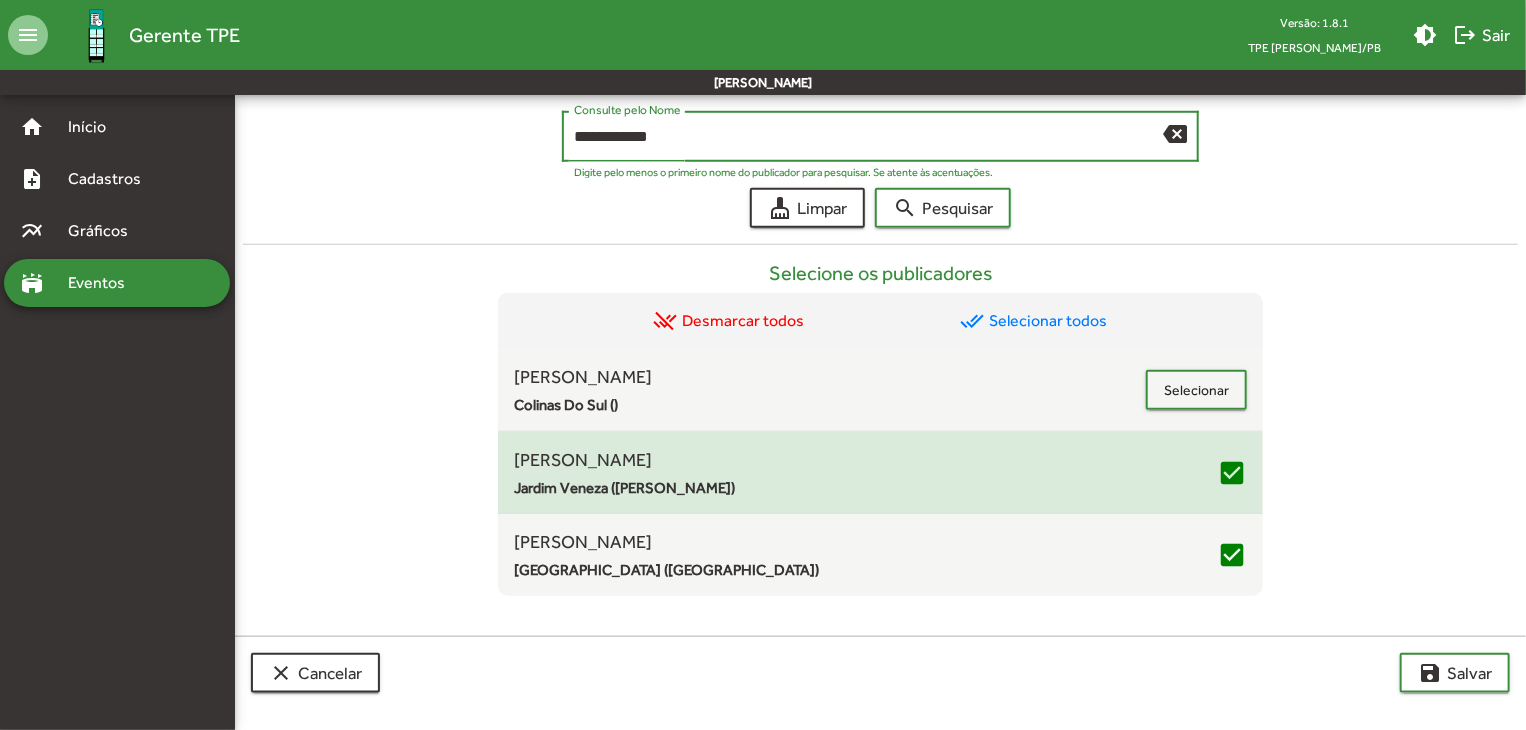 type on "**********" 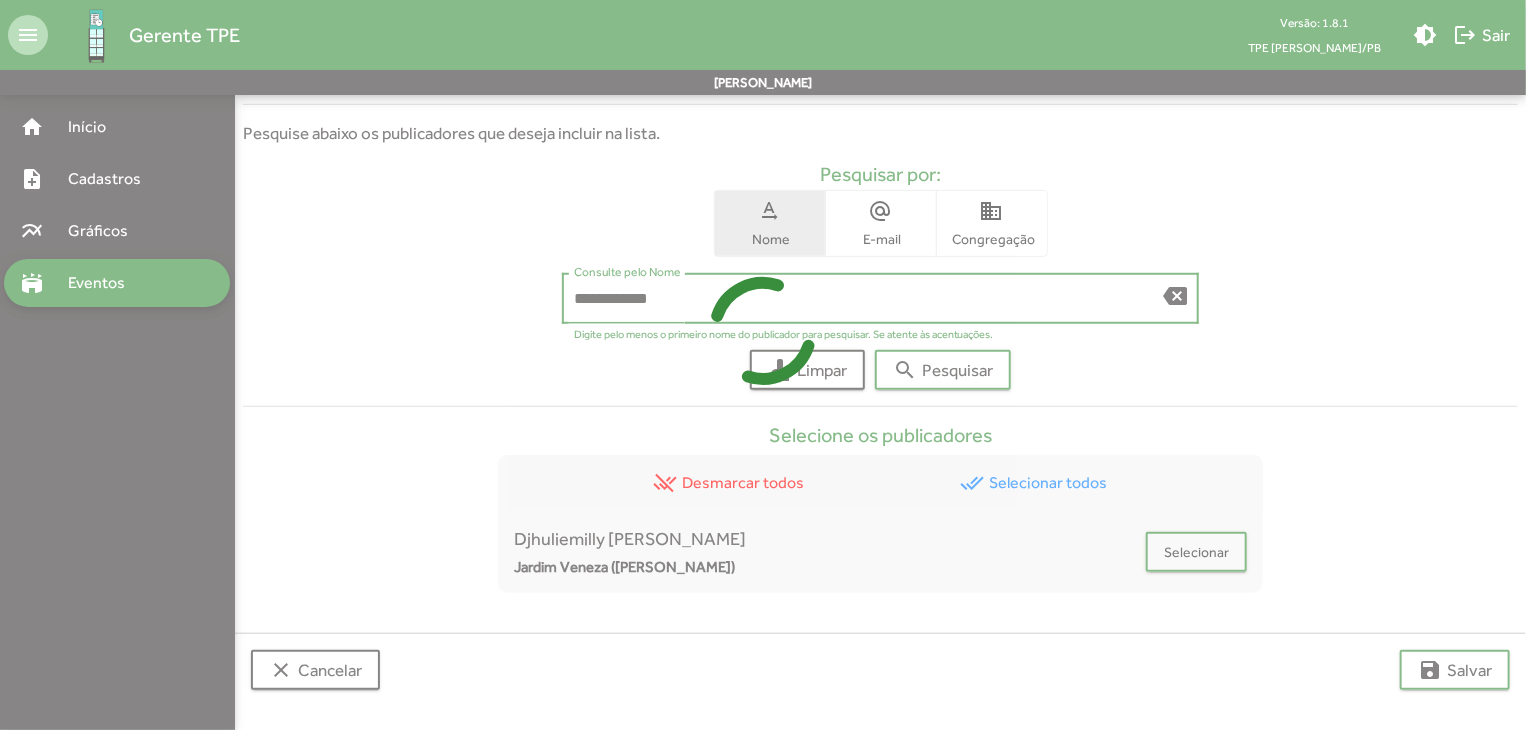 scroll, scrollTop: 602, scrollLeft: 0, axis: vertical 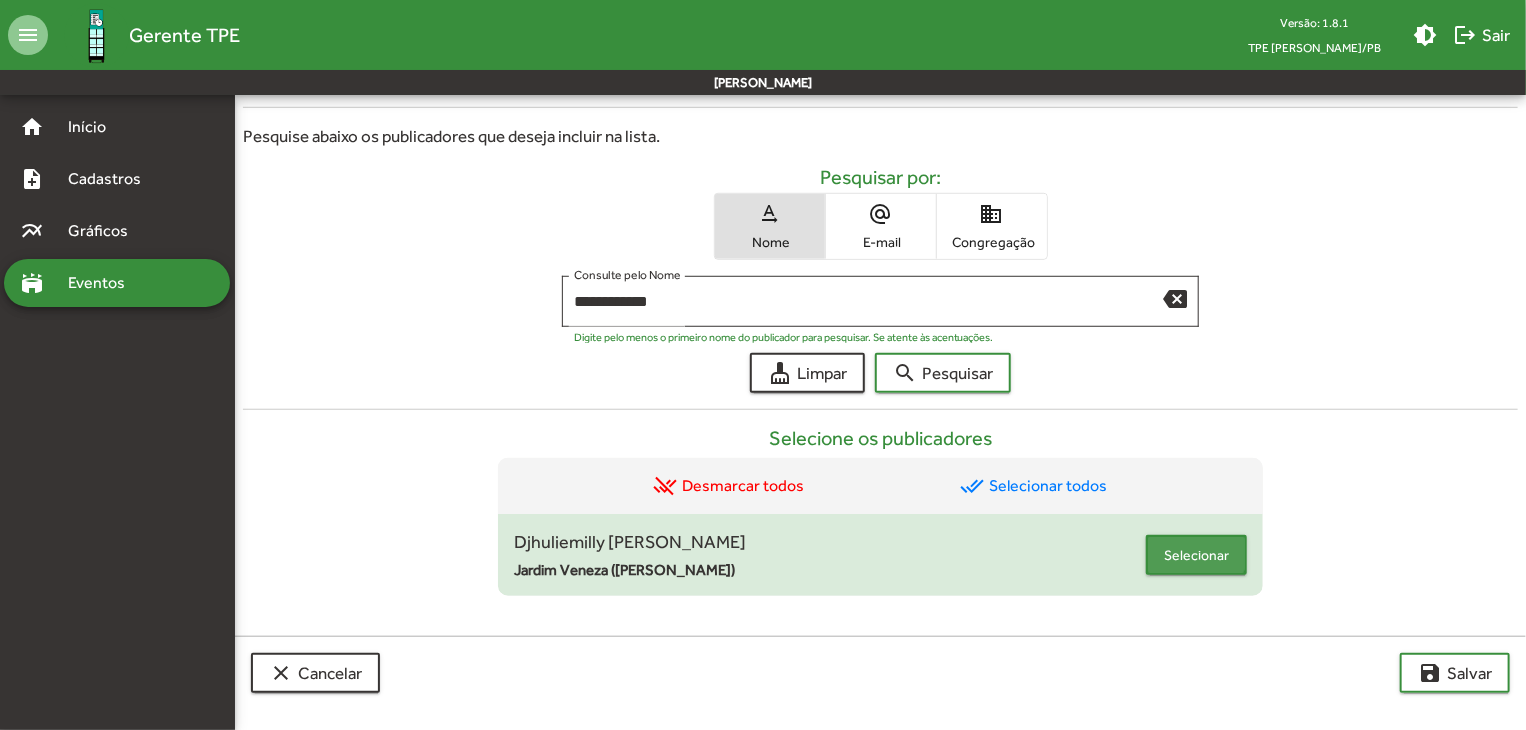 click on "Selecionar" at bounding box center [1196, 555] 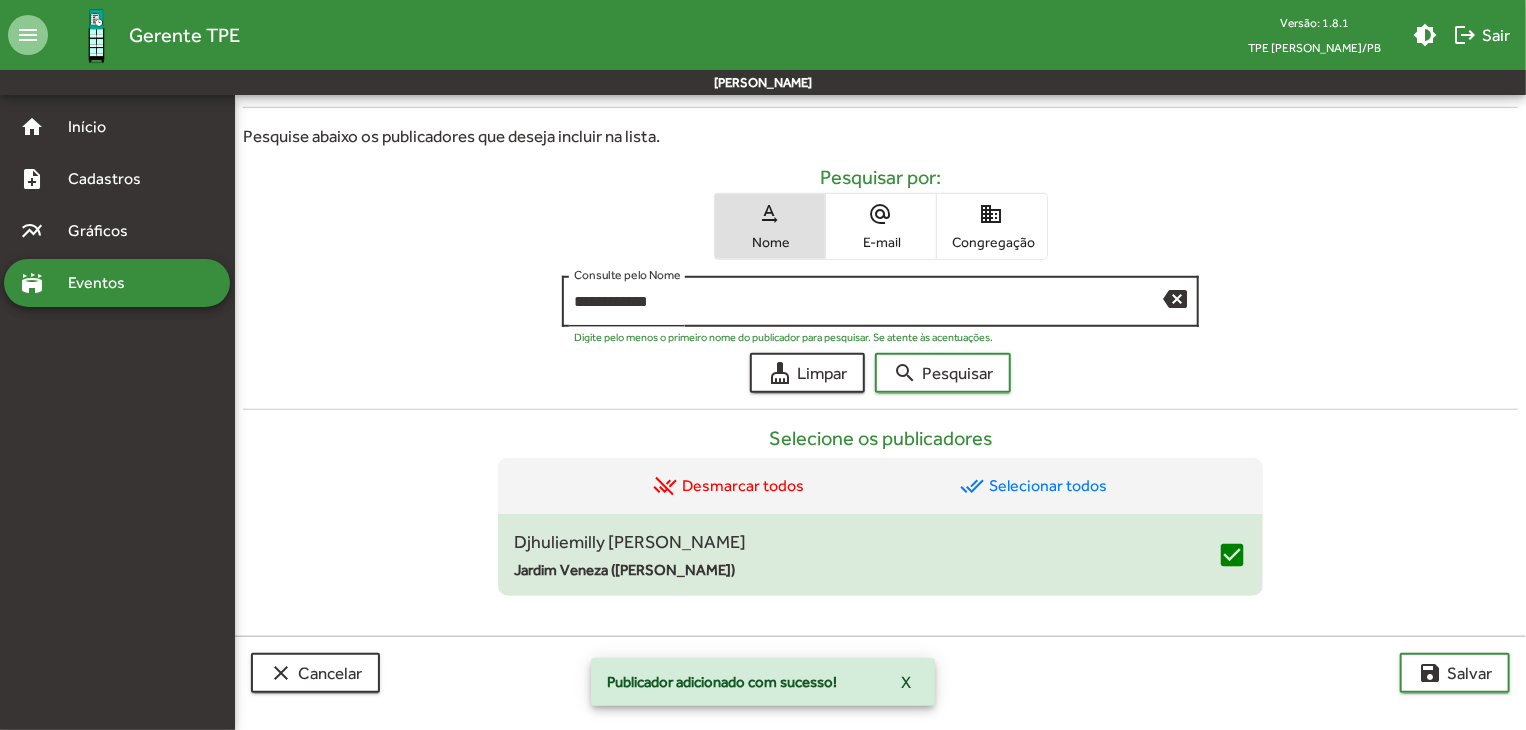 click on "backspace" at bounding box center [1175, 298] 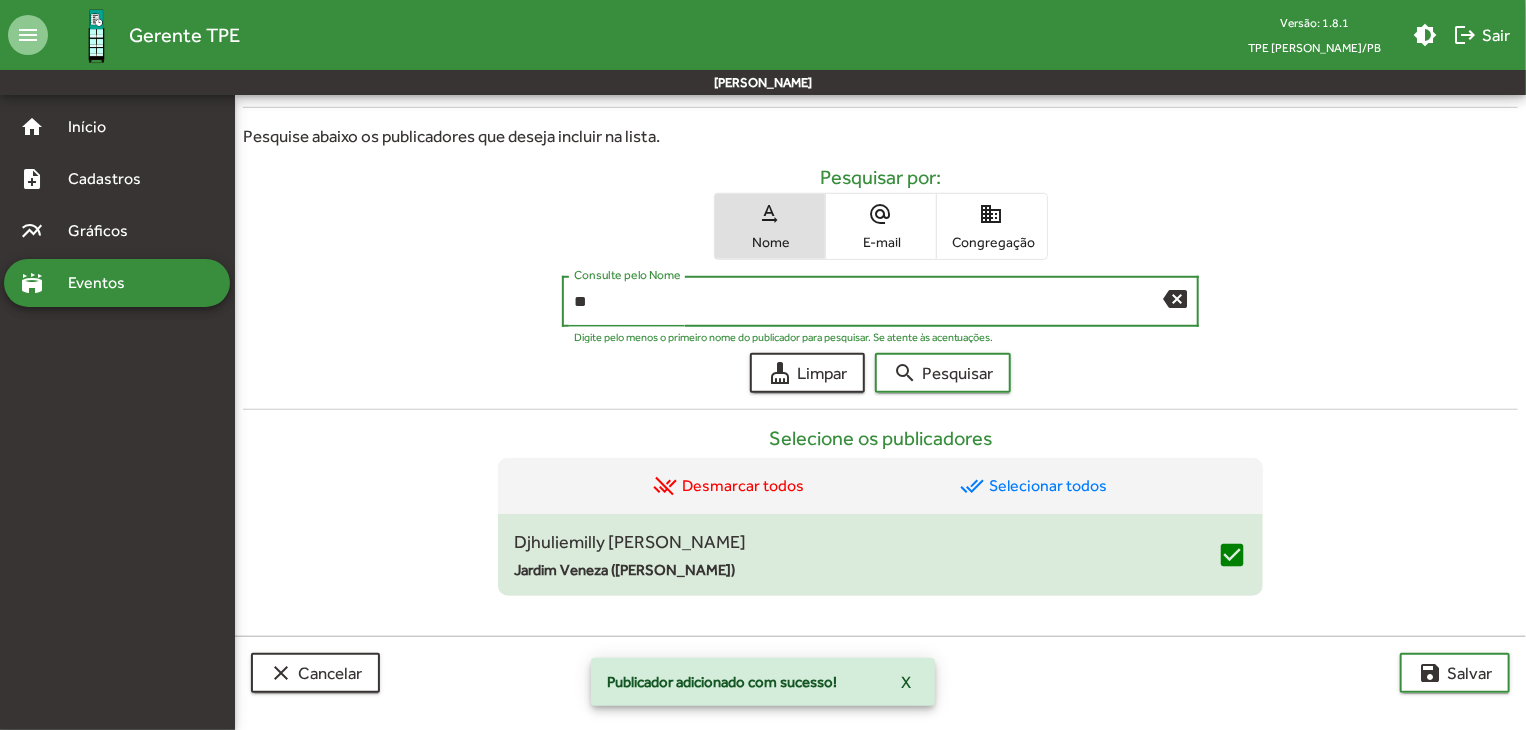 type on "*" 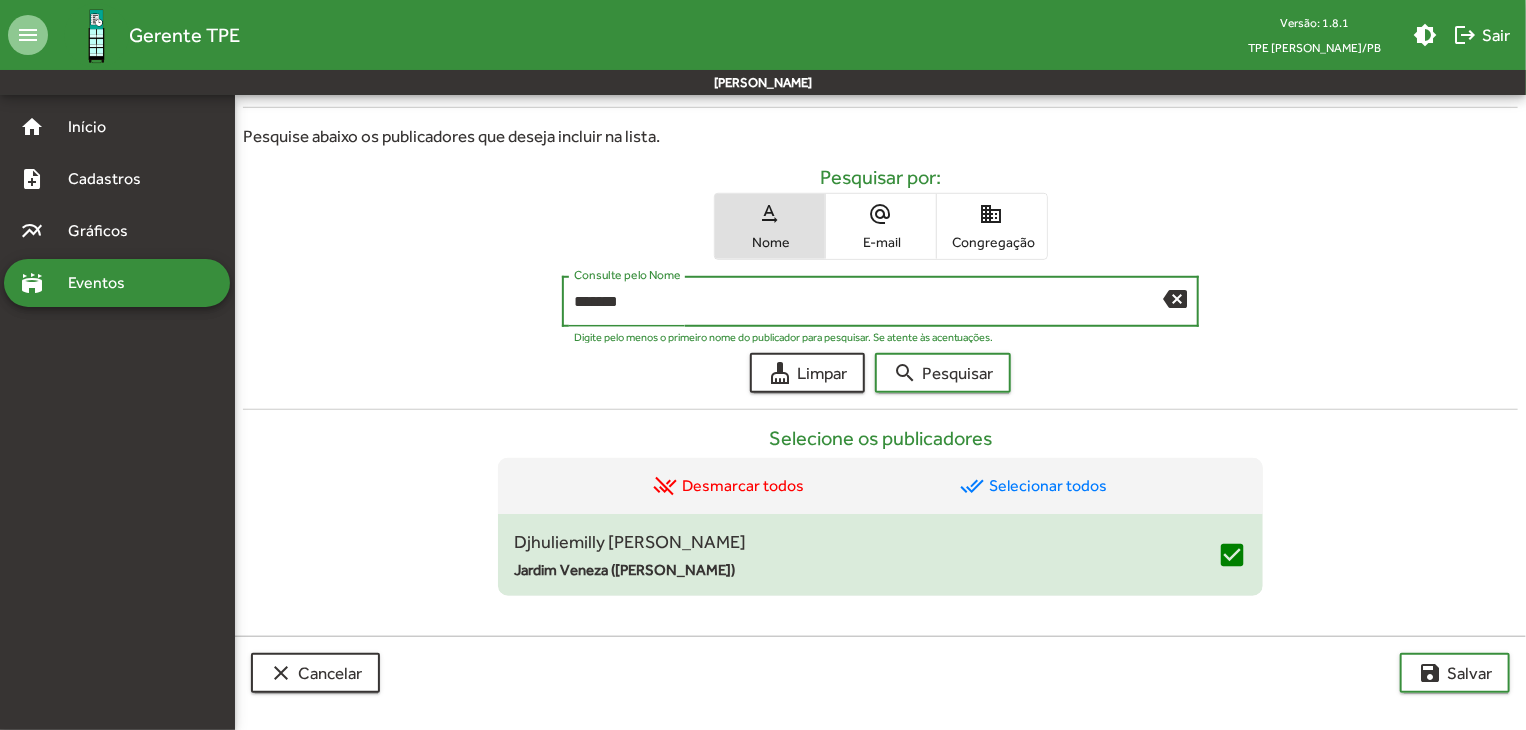 click on "search  Pesquisar" at bounding box center [943, 373] 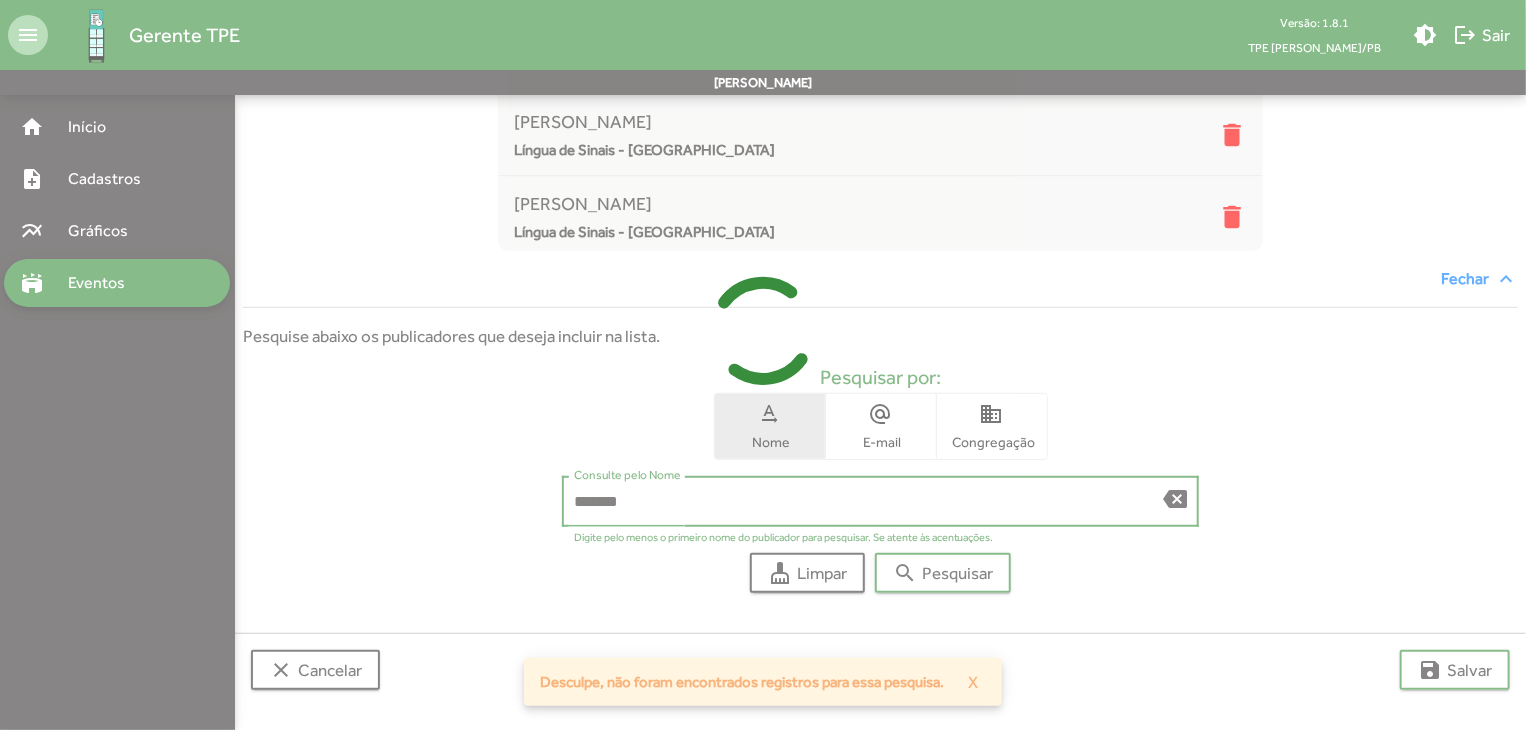 scroll, scrollTop: 400, scrollLeft: 0, axis: vertical 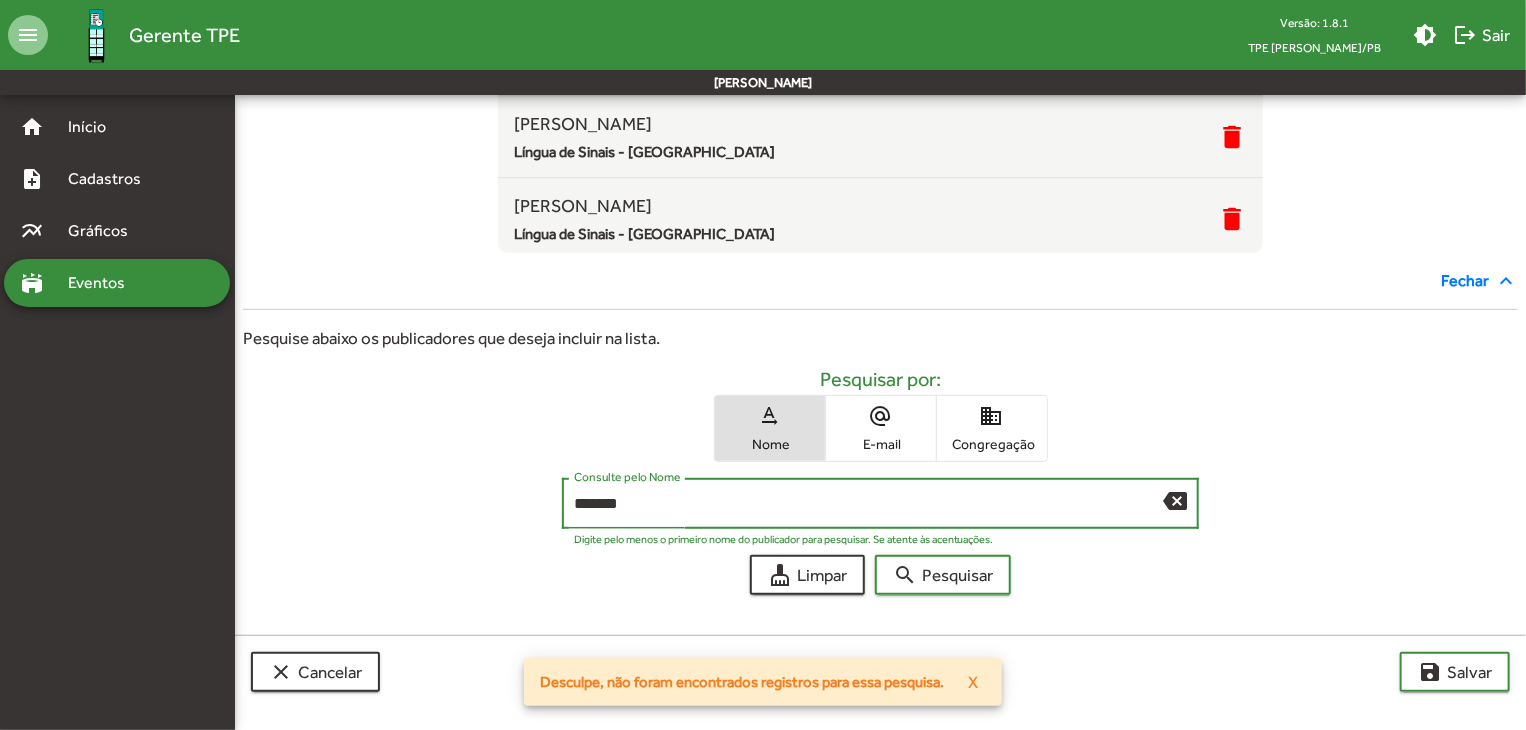 drag, startPoint x: 660, startPoint y: 508, endPoint x: 576, endPoint y: 492, distance: 85.51023 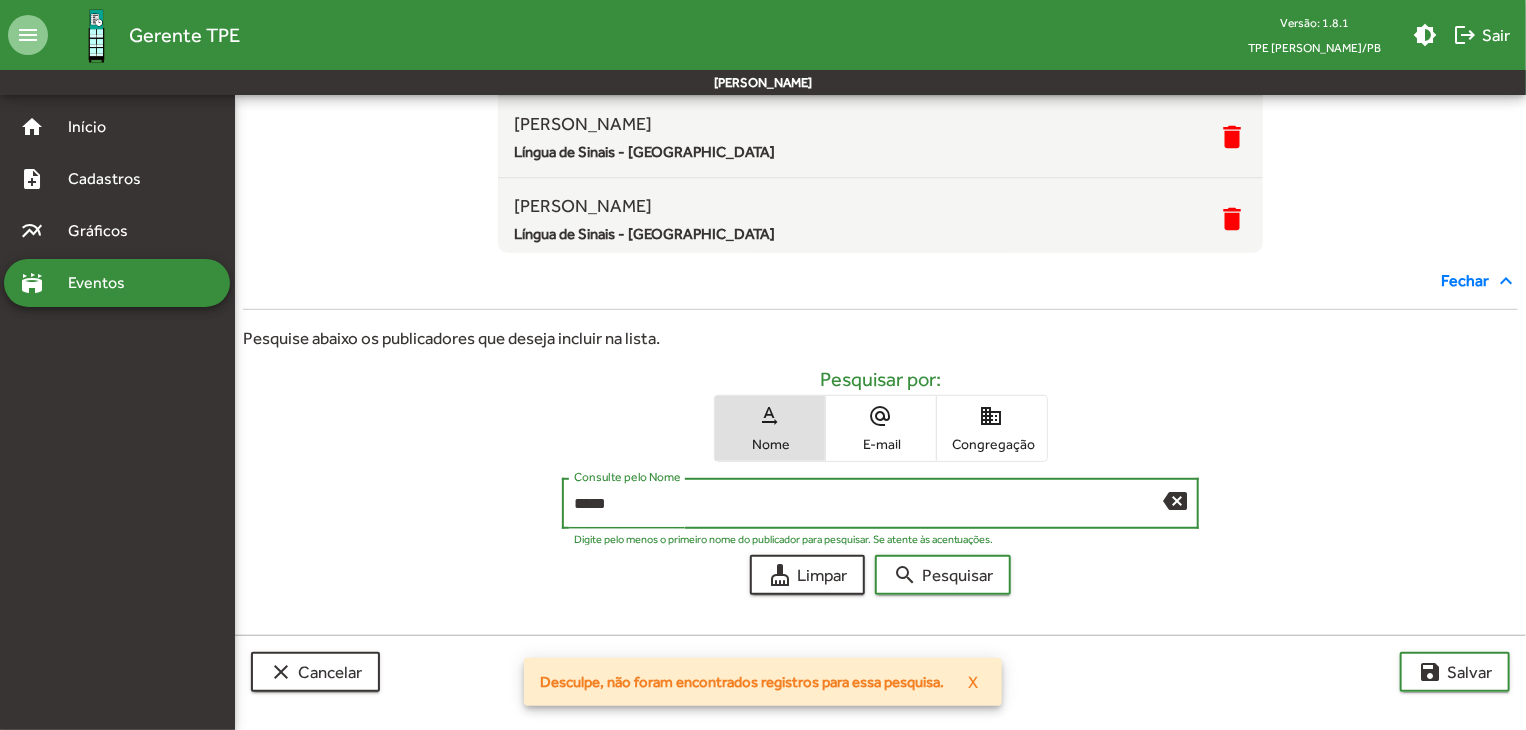 type on "*****" 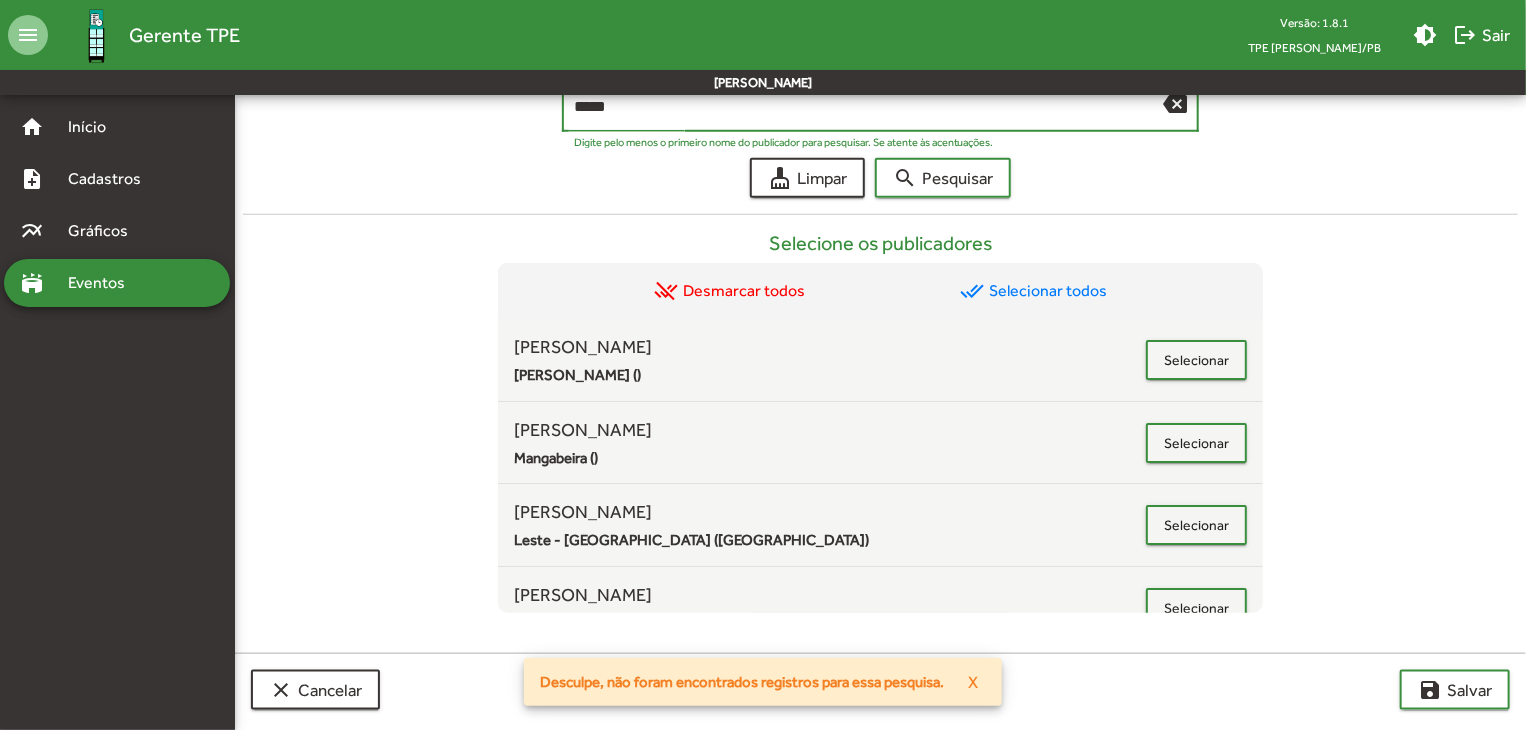 scroll, scrollTop: 815, scrollLeft: 0, axis: vertical 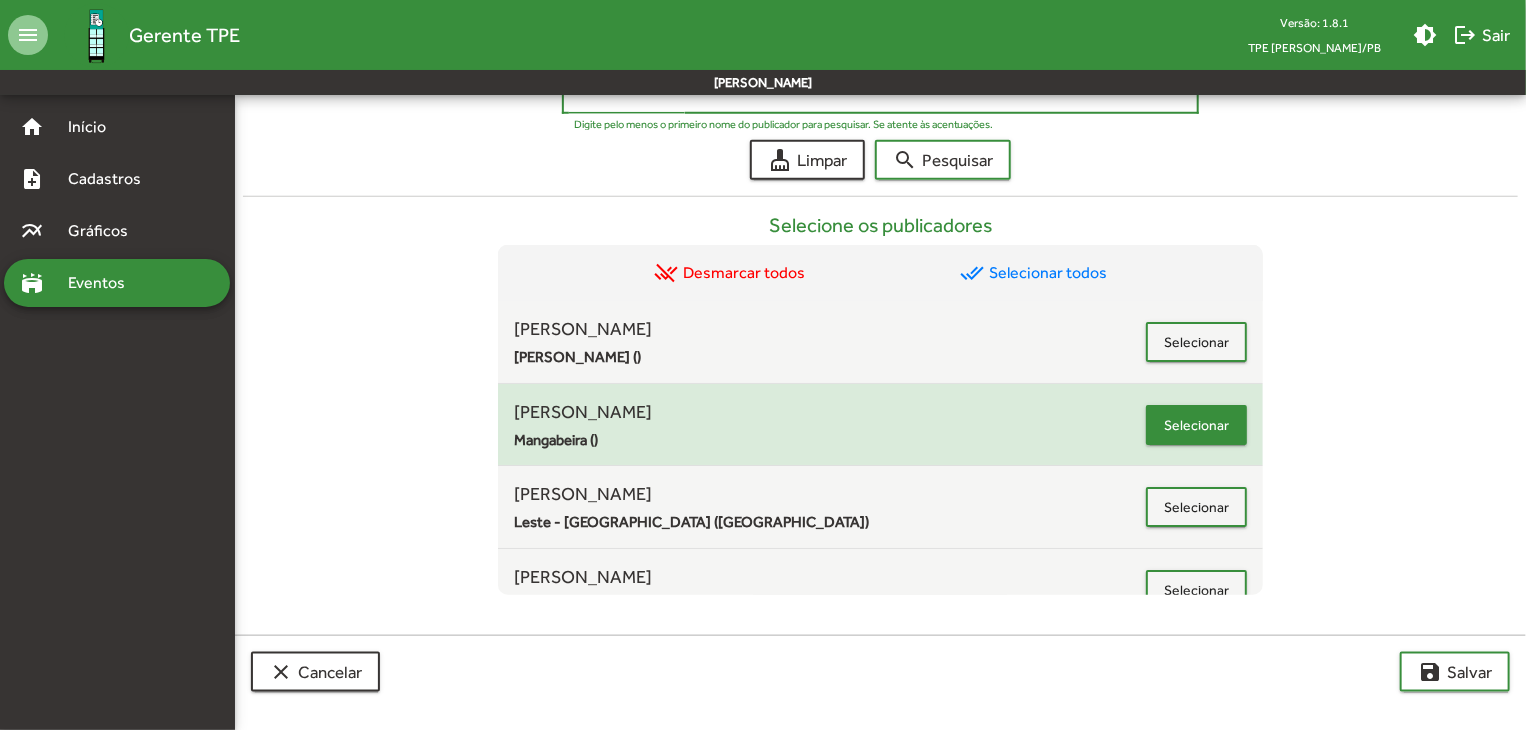 click on "Selecionar" at bounding box center (1196, 425) 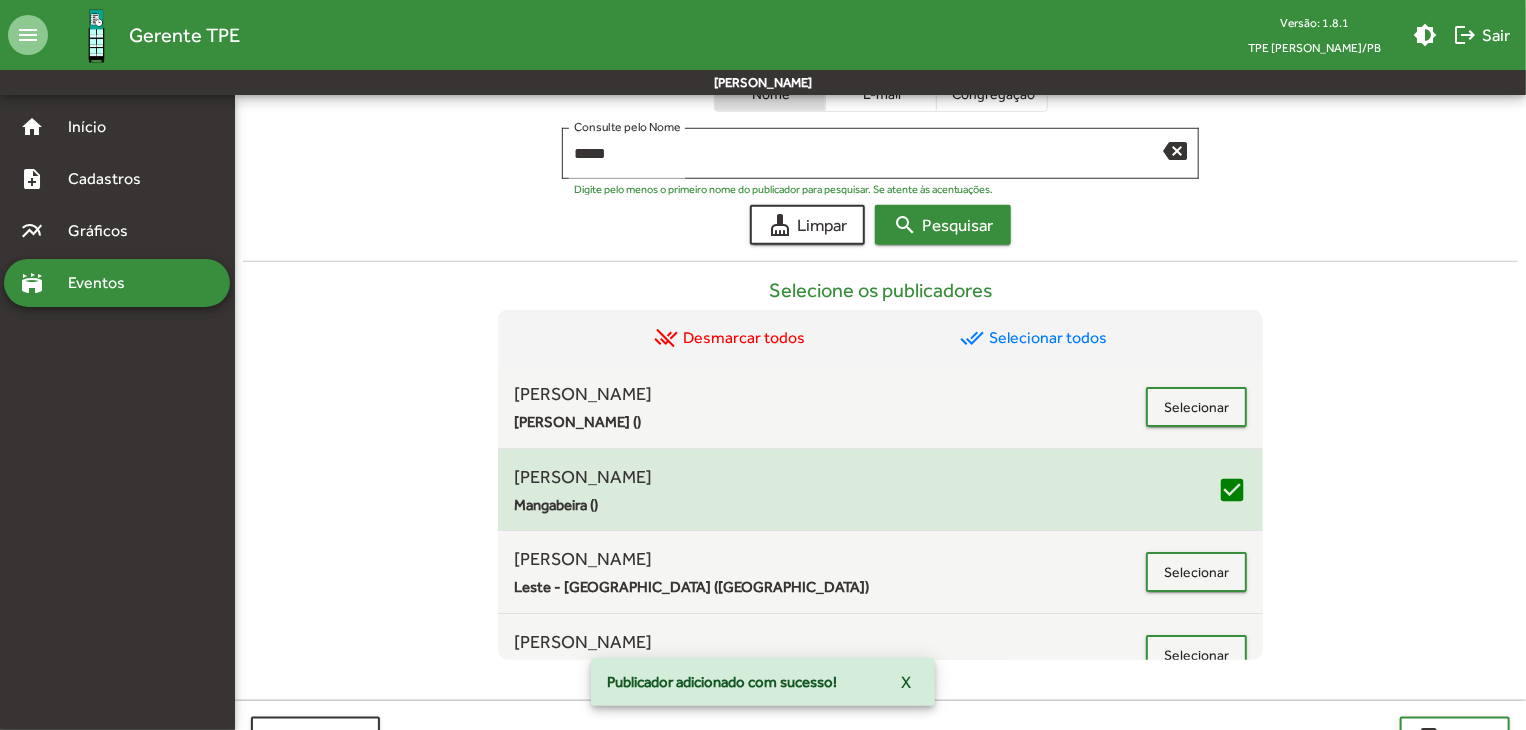 scroll, scrollTop: 715, scrollLeft: 0, axis: vertical 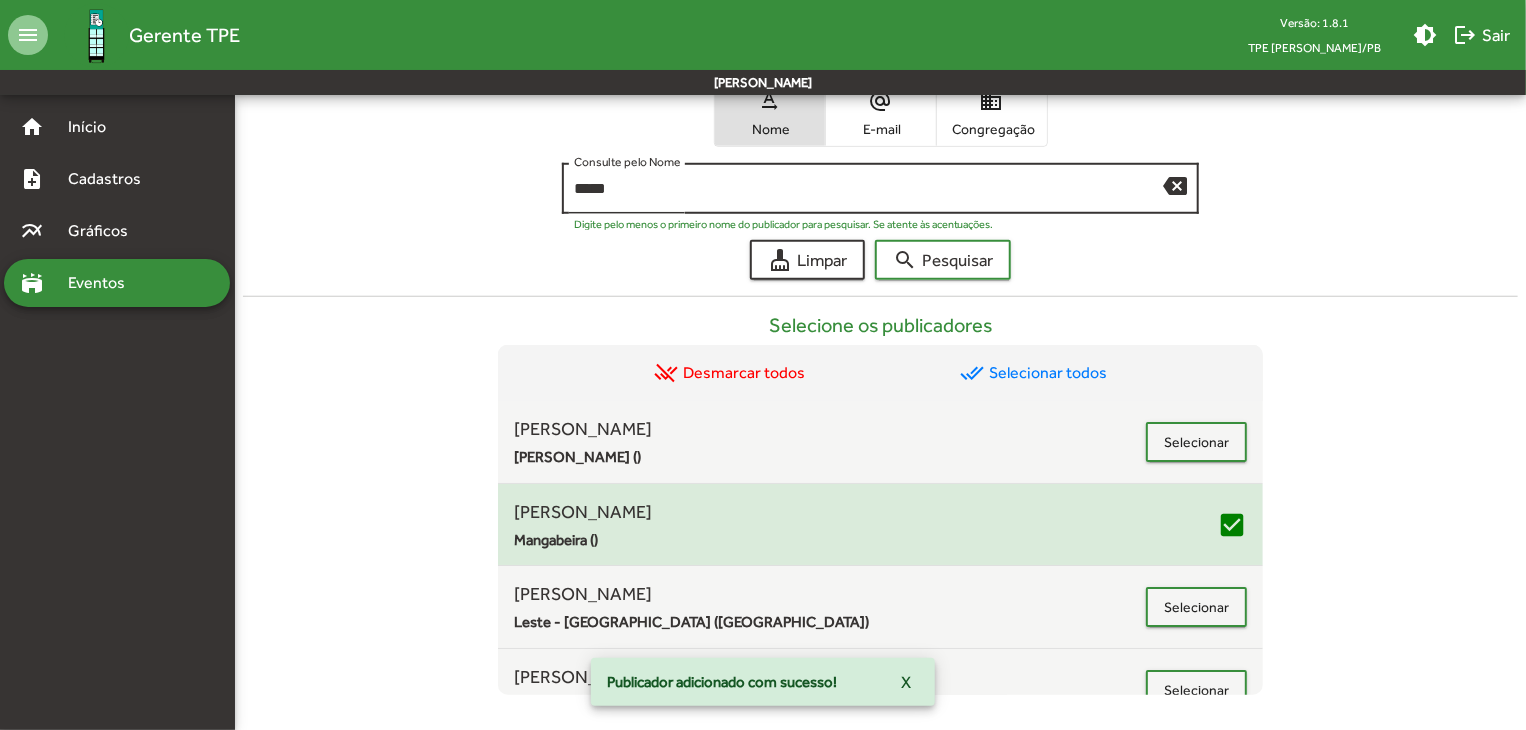 click on "backspace" at bounding box center (1175, 185) 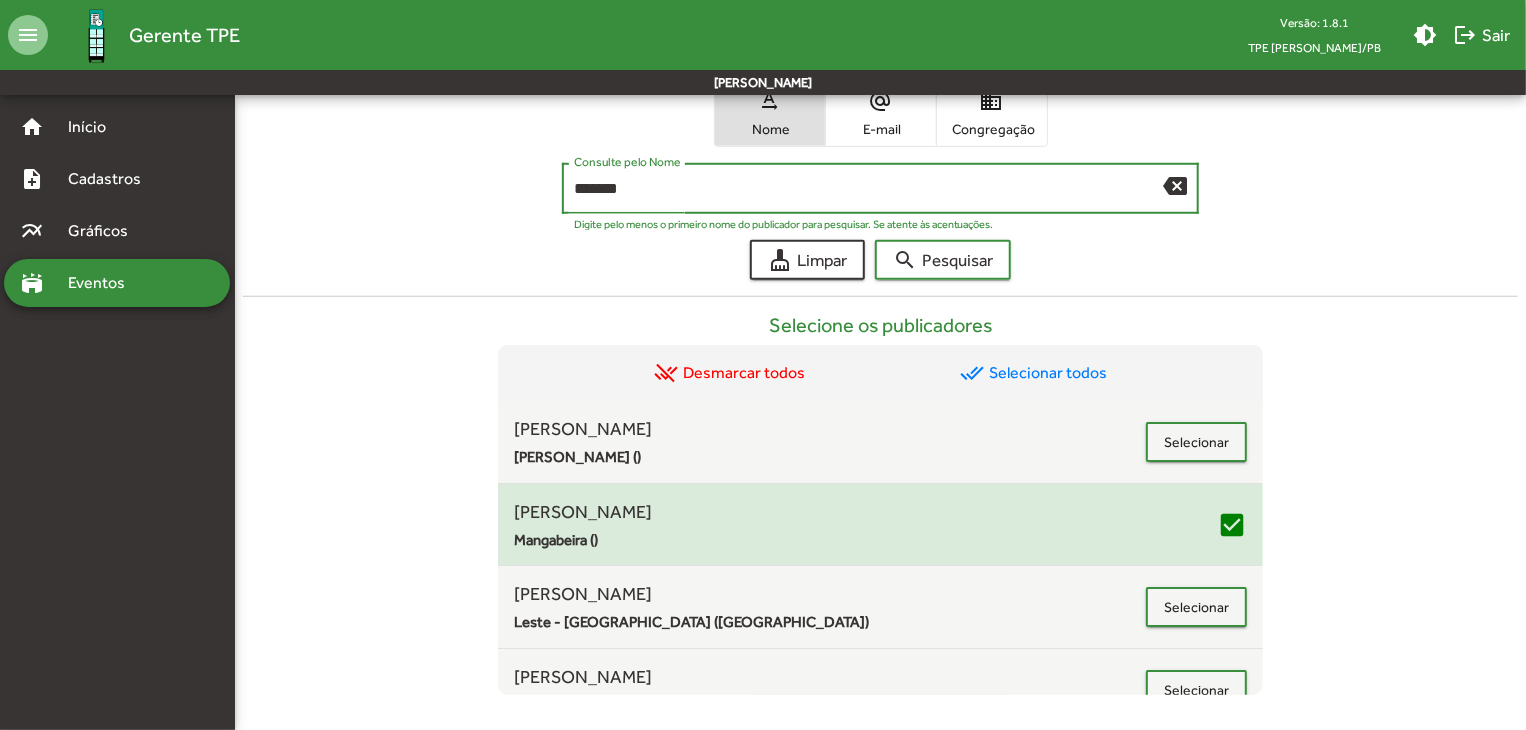 type on "*******" 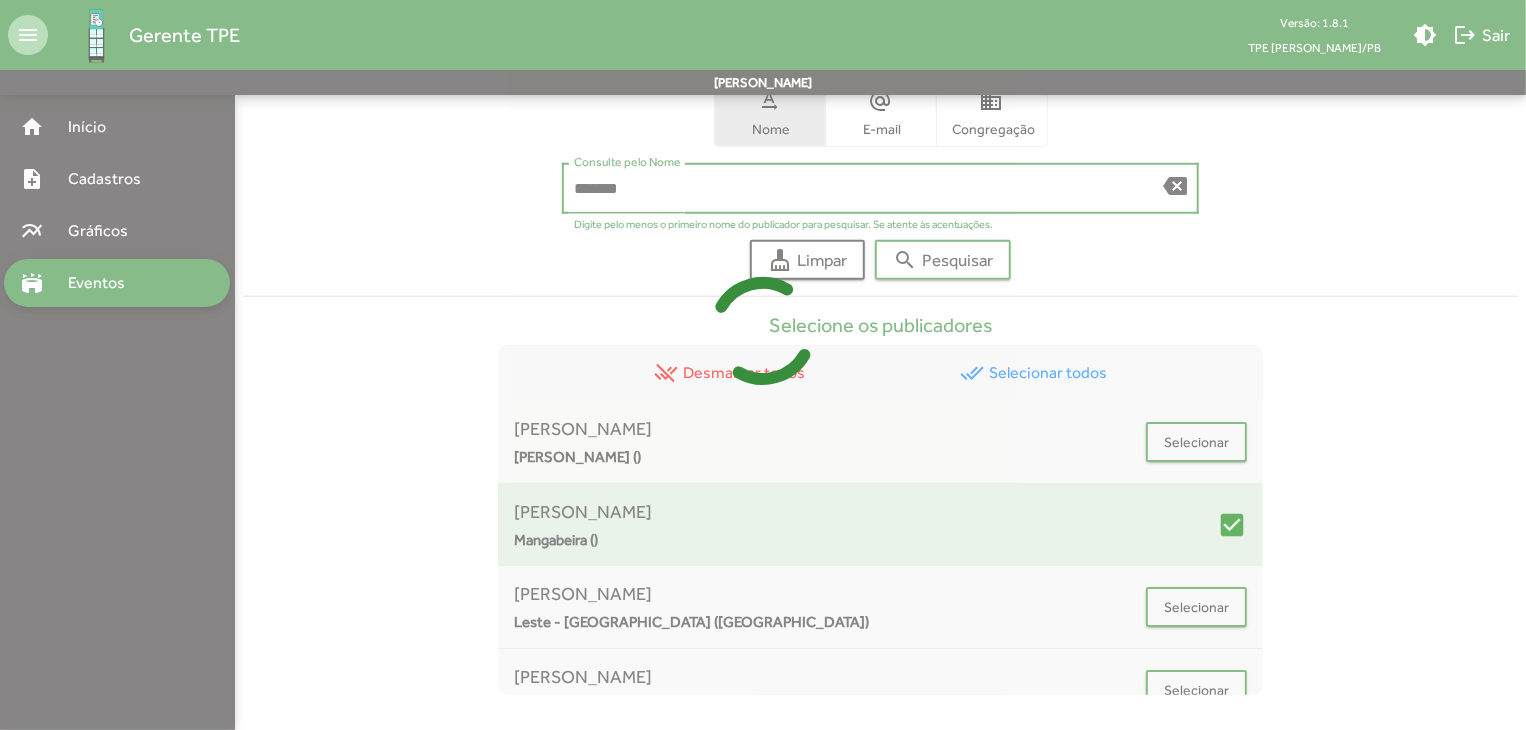 scroll, scrollTop: 602, scrollLeft: 0, axis: vertical 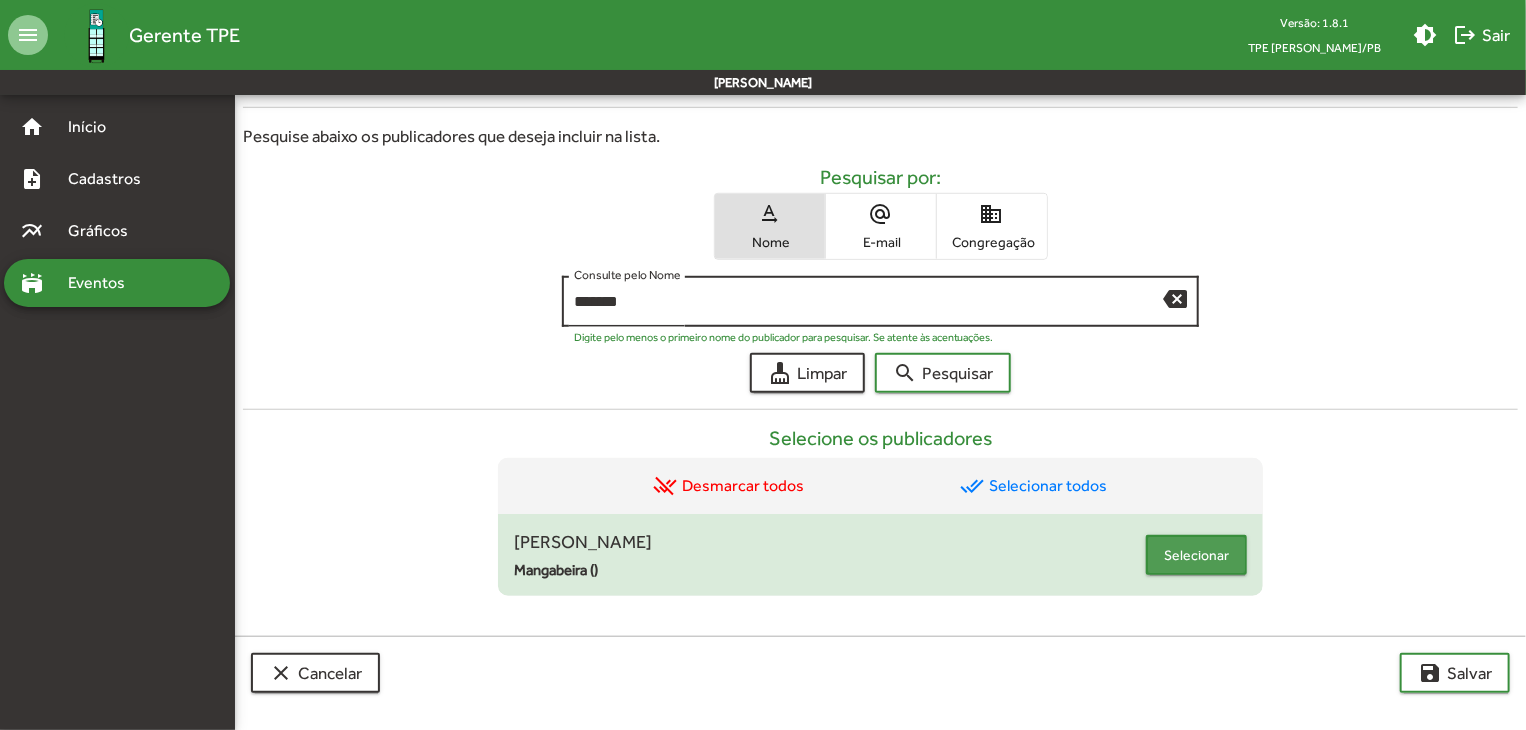 click on "Selecionar" at bounding box center [1196, 555] 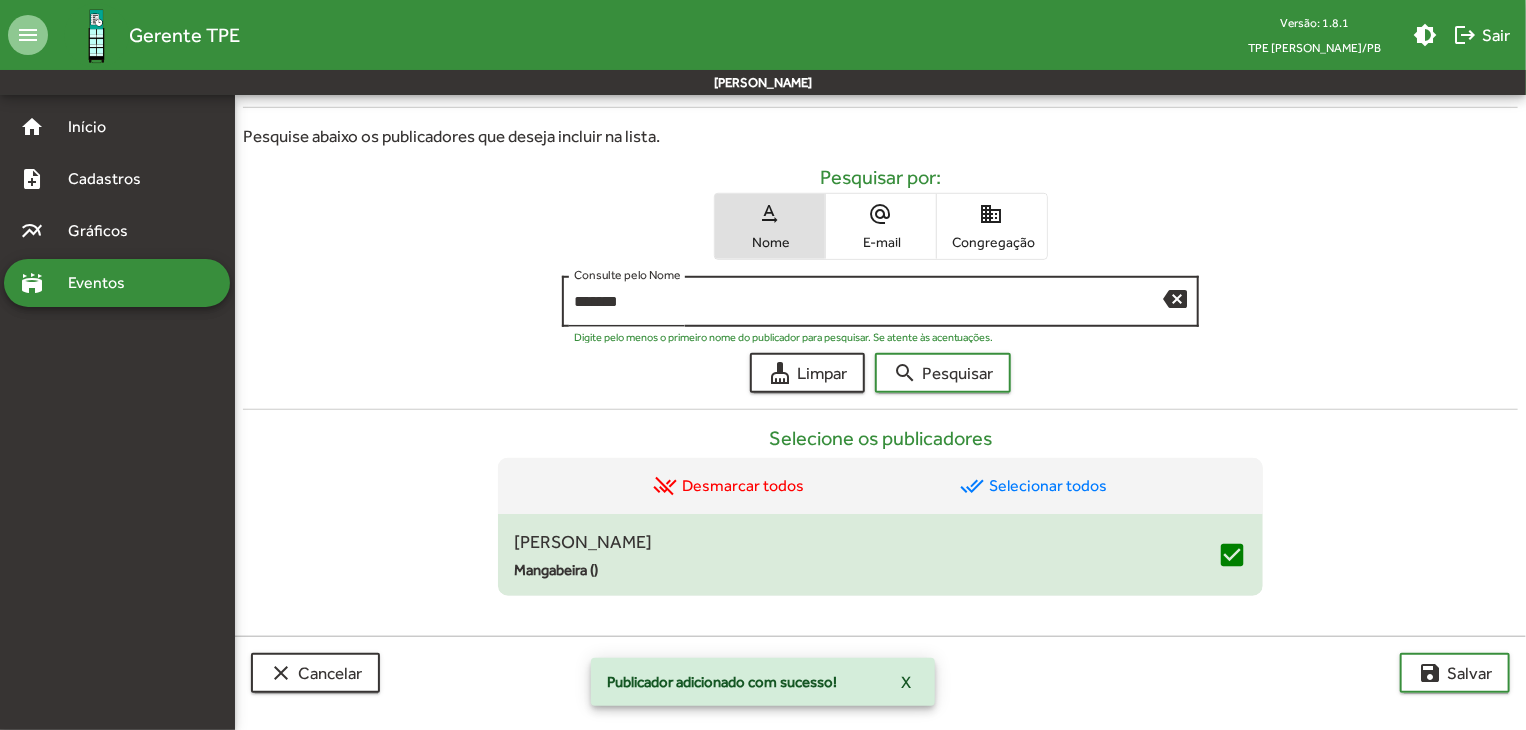 click on "backspace" at bounding box center [1175, 298] 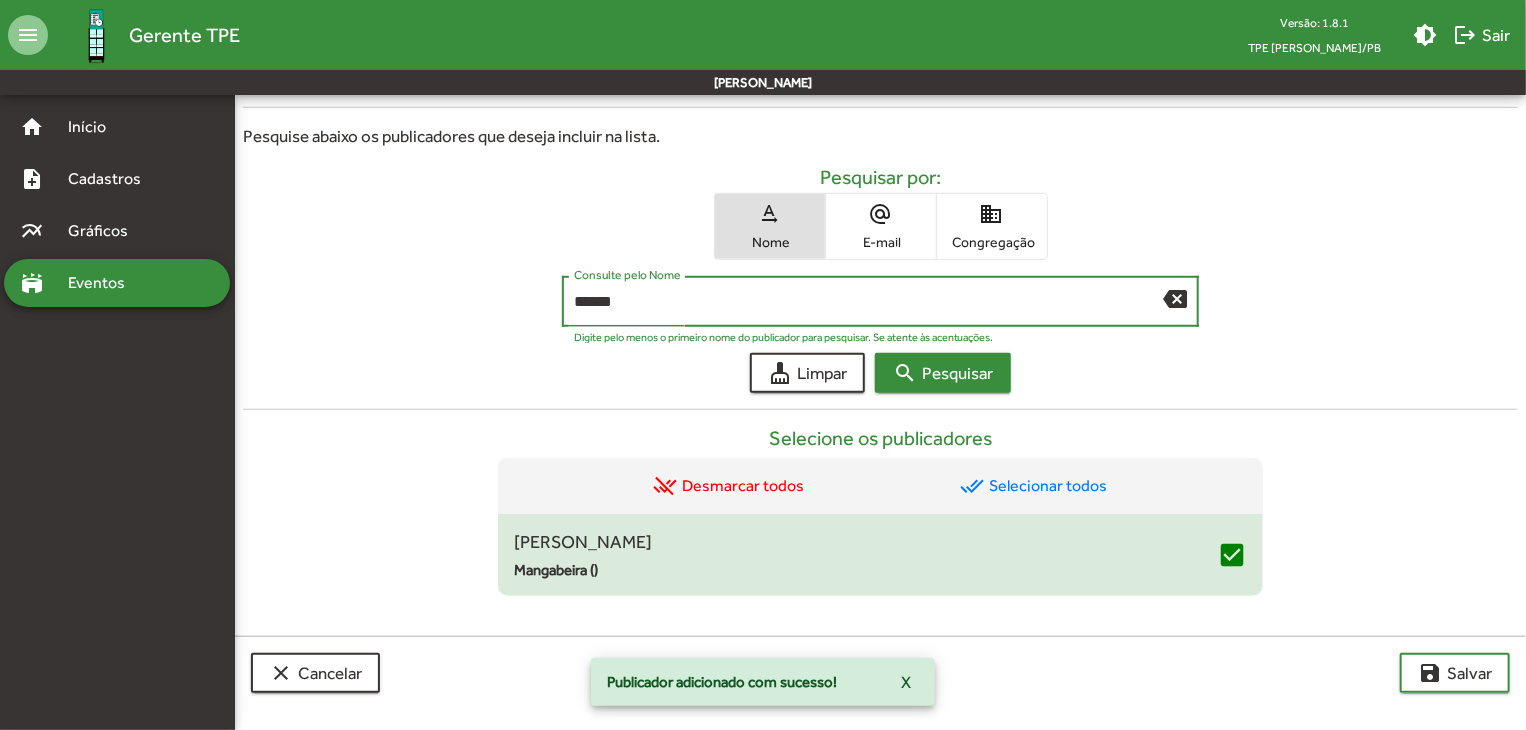 type on "******" 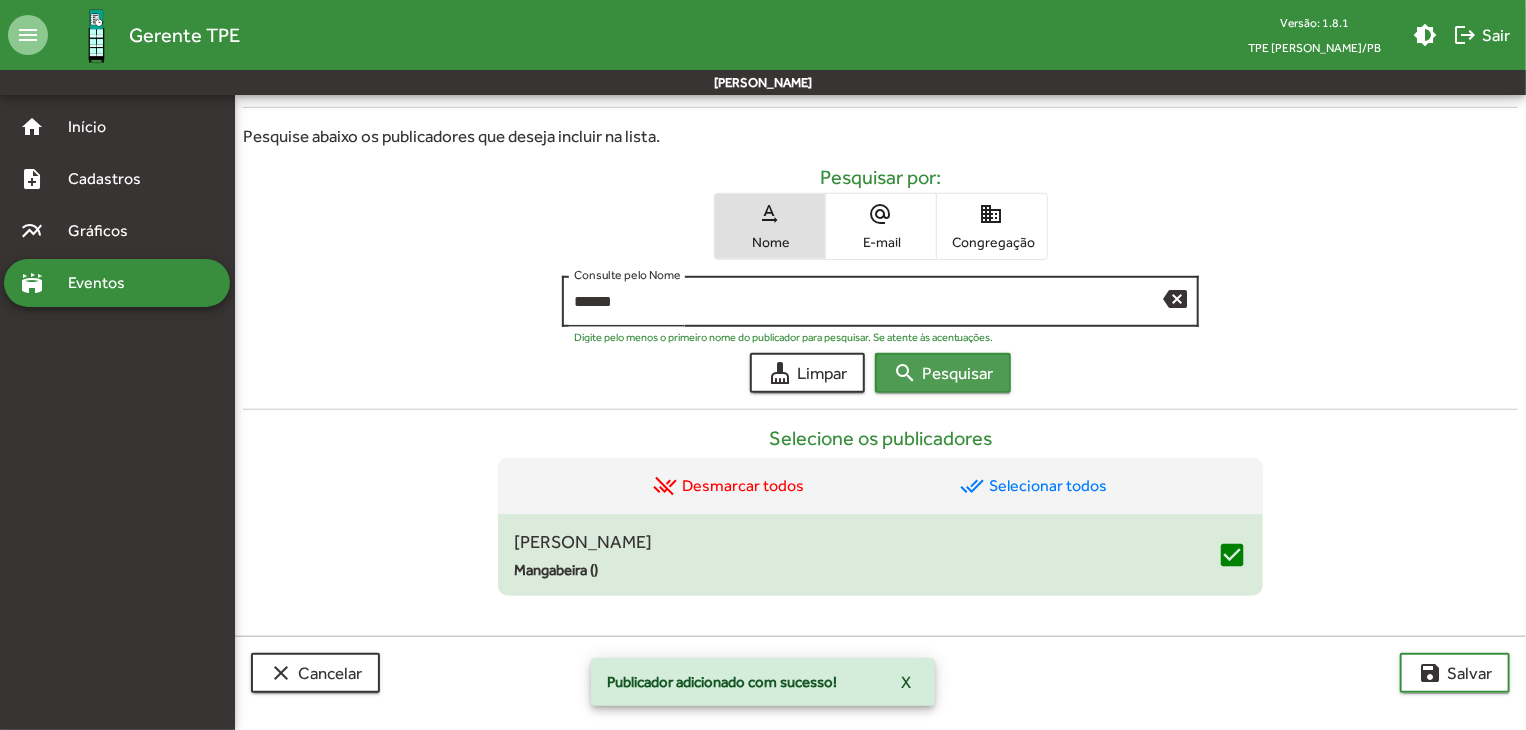 click on "search  Pesquisar" at bounding box center [943, 373] 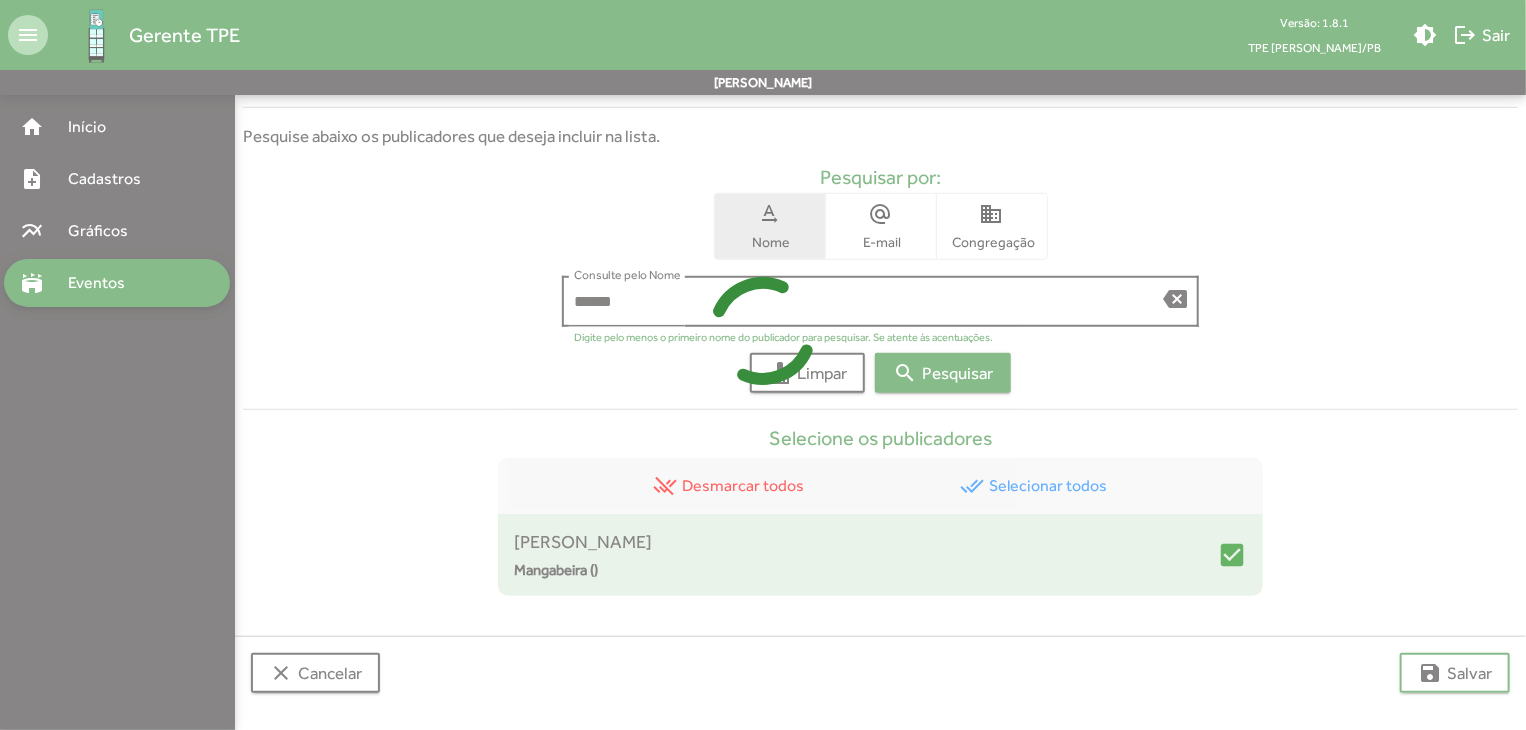 scroll, scrollTop: 400, scrollLeft: 0, axis: vertical 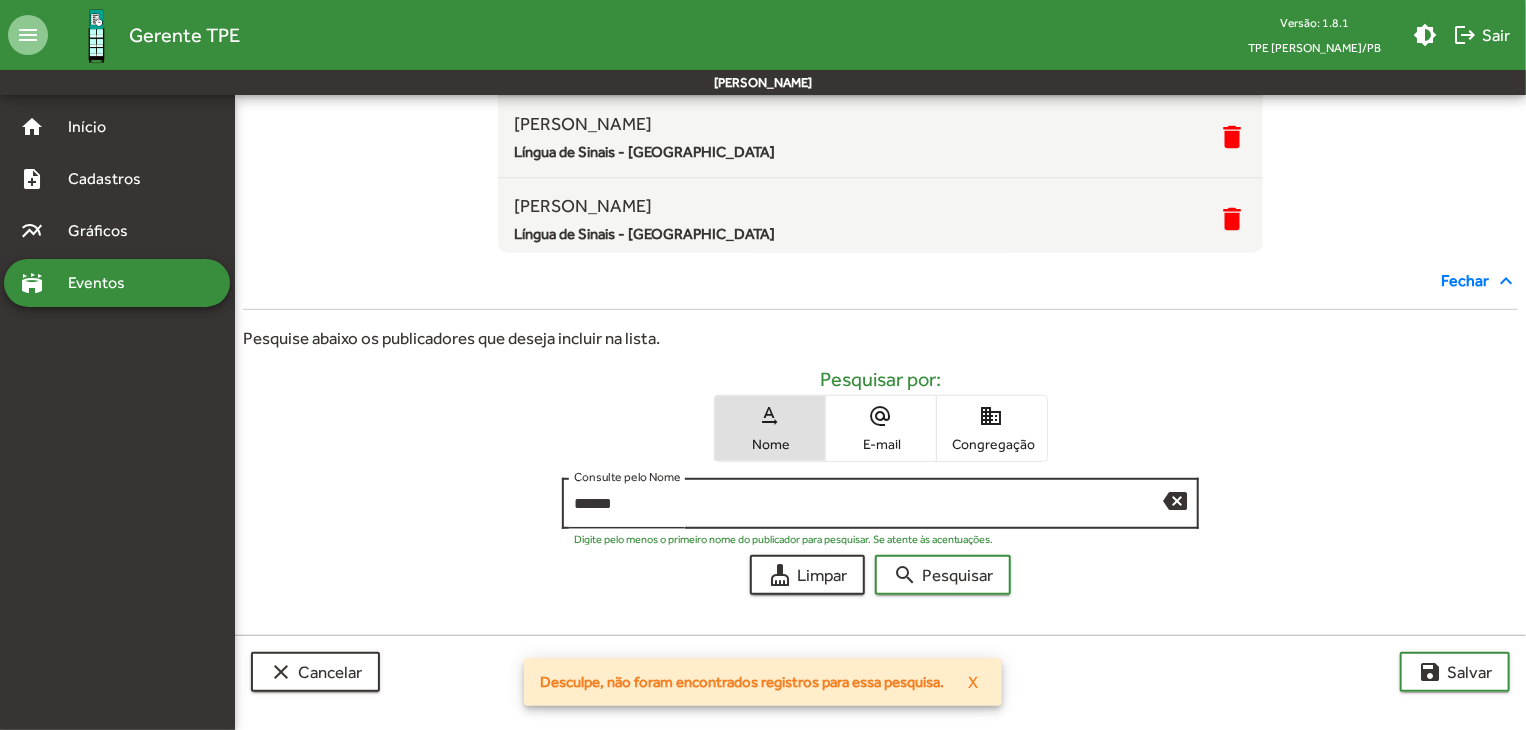 click on "backspace" at bounding box center [1175, 500] 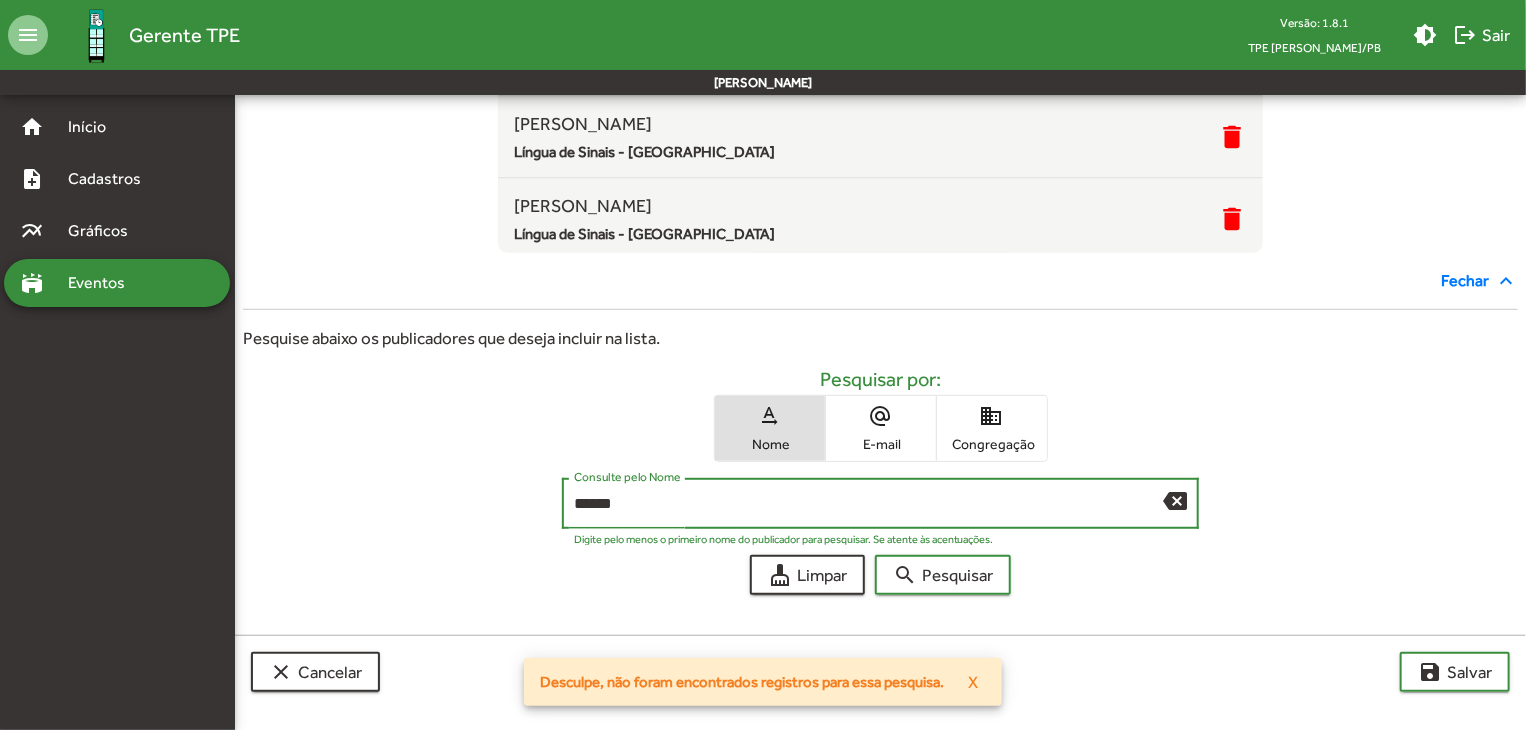 type on "******" 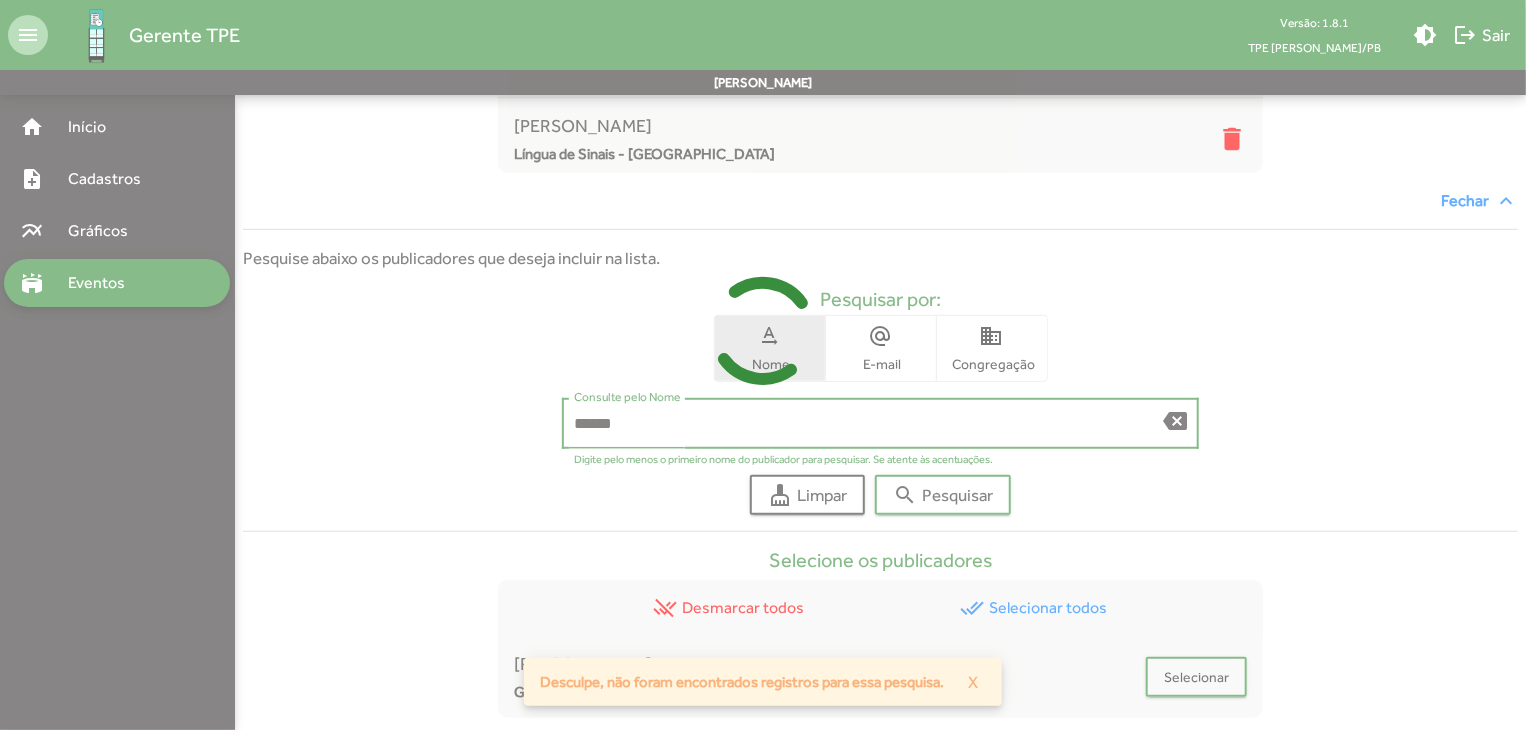 scroll, scrollTop: 602, scrollLeft: 0, axis: vertical 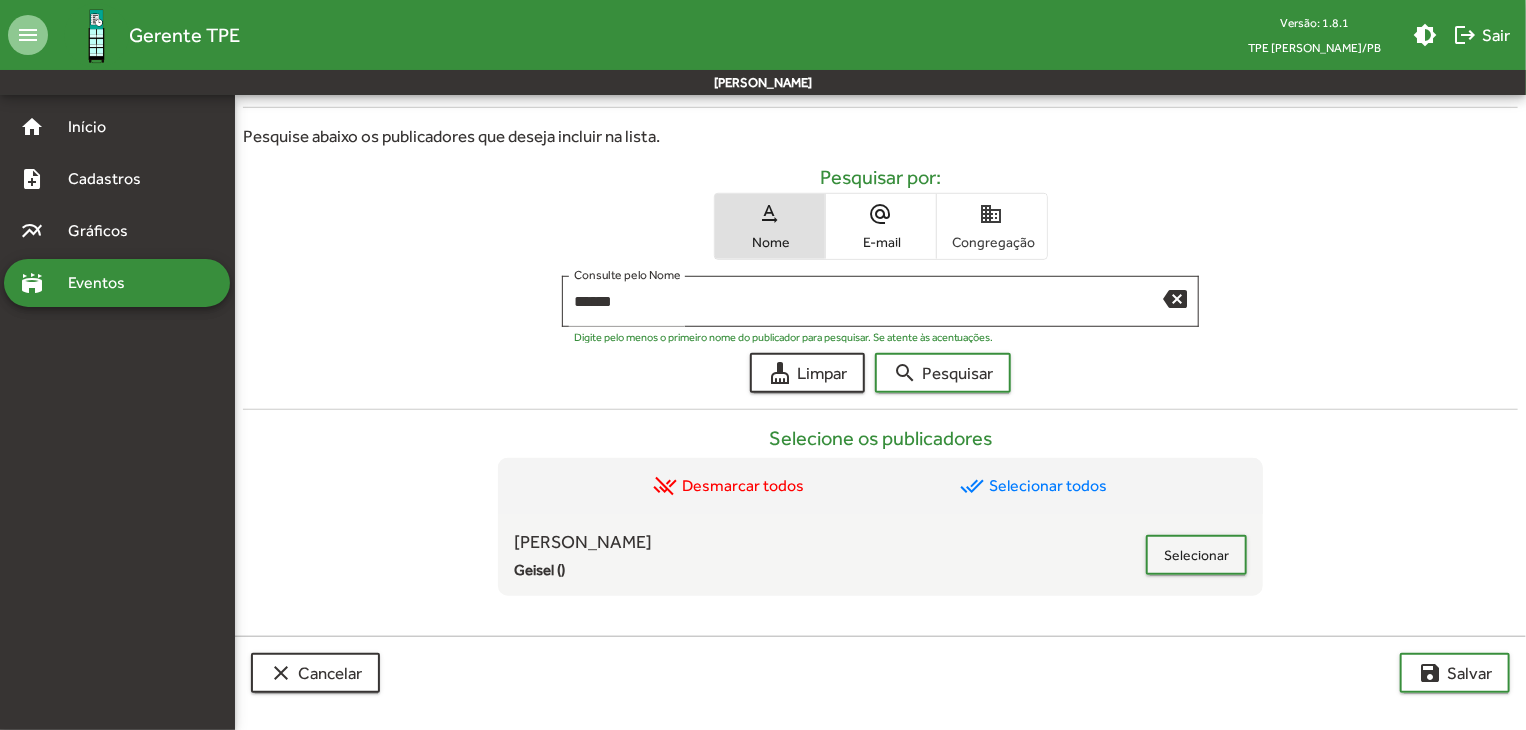 click on "Congregação" at bounding box center [992, 242] 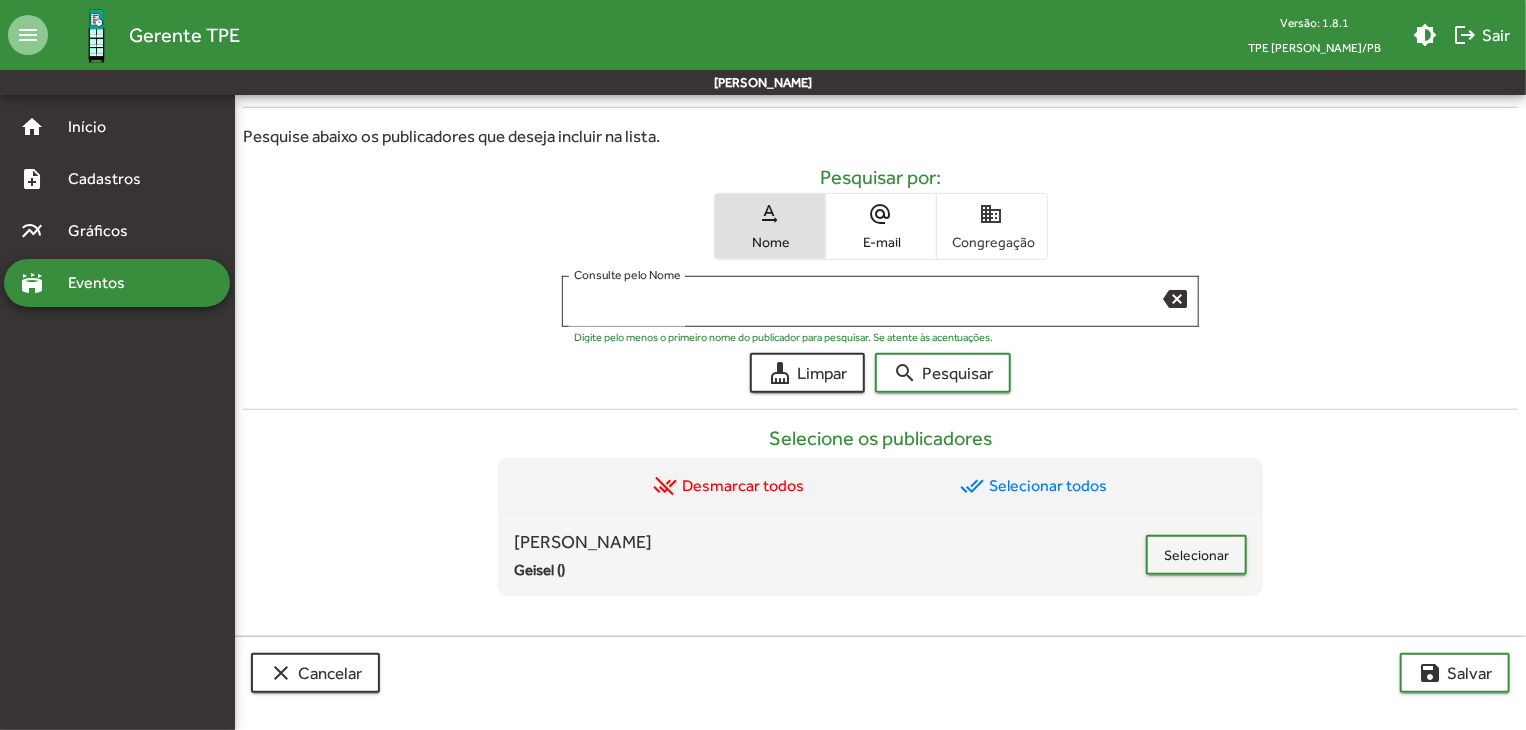 scroll, scrollTop: 400, scrollLeft: 0, axis: vertical 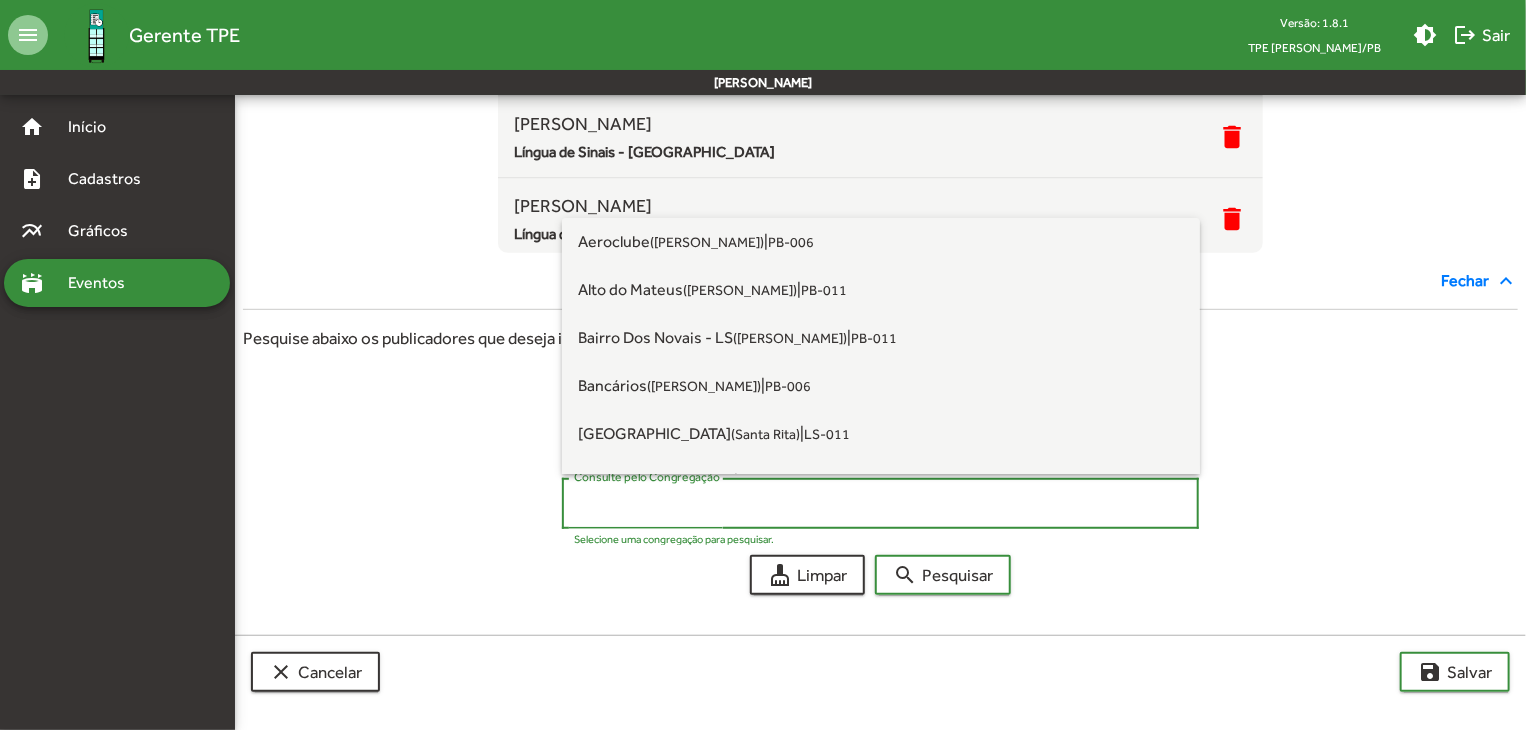 click on "Consulte pelo Congregação" at bounding box center (881, 504) 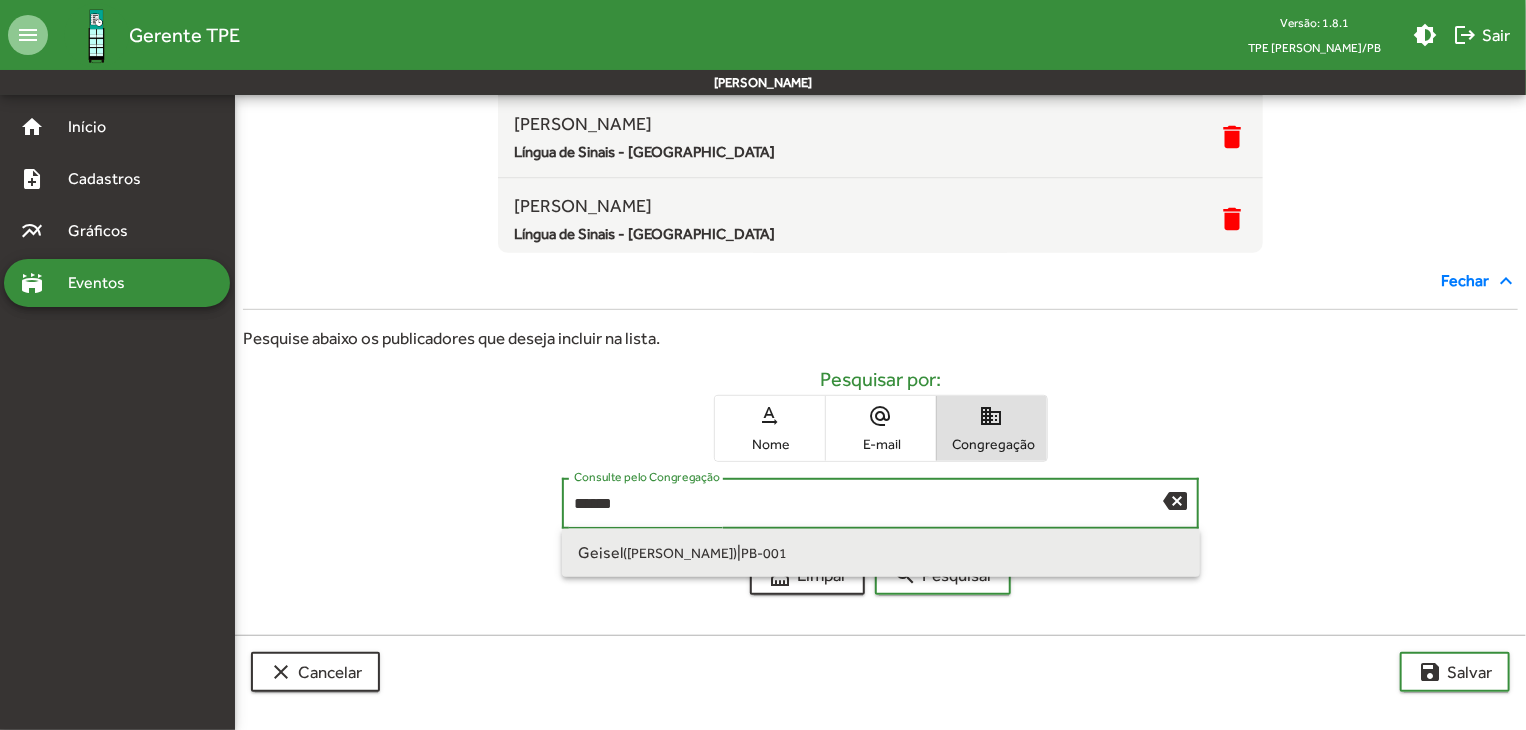 click on "([PERSON_NAME])" at bounding box center (680, 553) 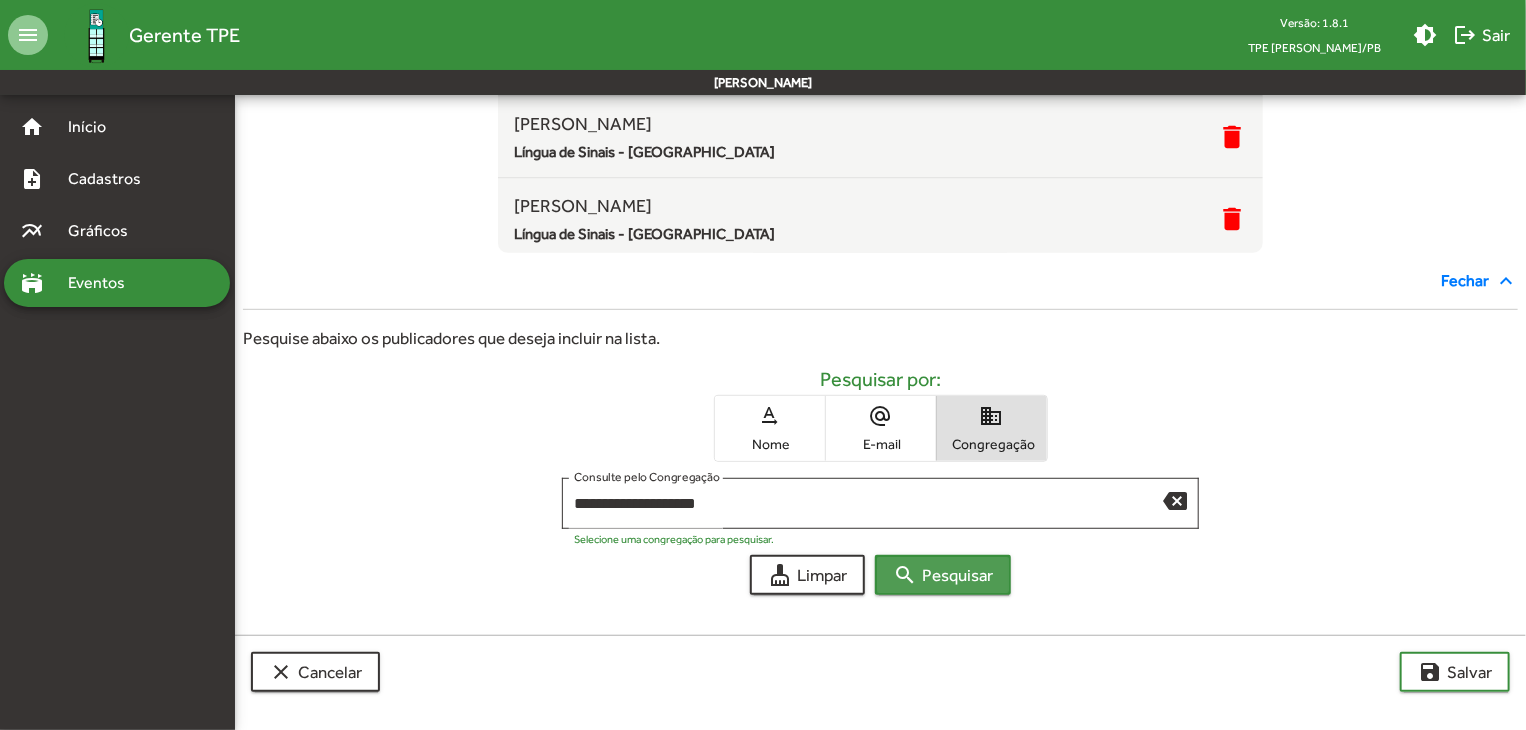 click on "search  Pesquisar" at bounding box center [943, 575] 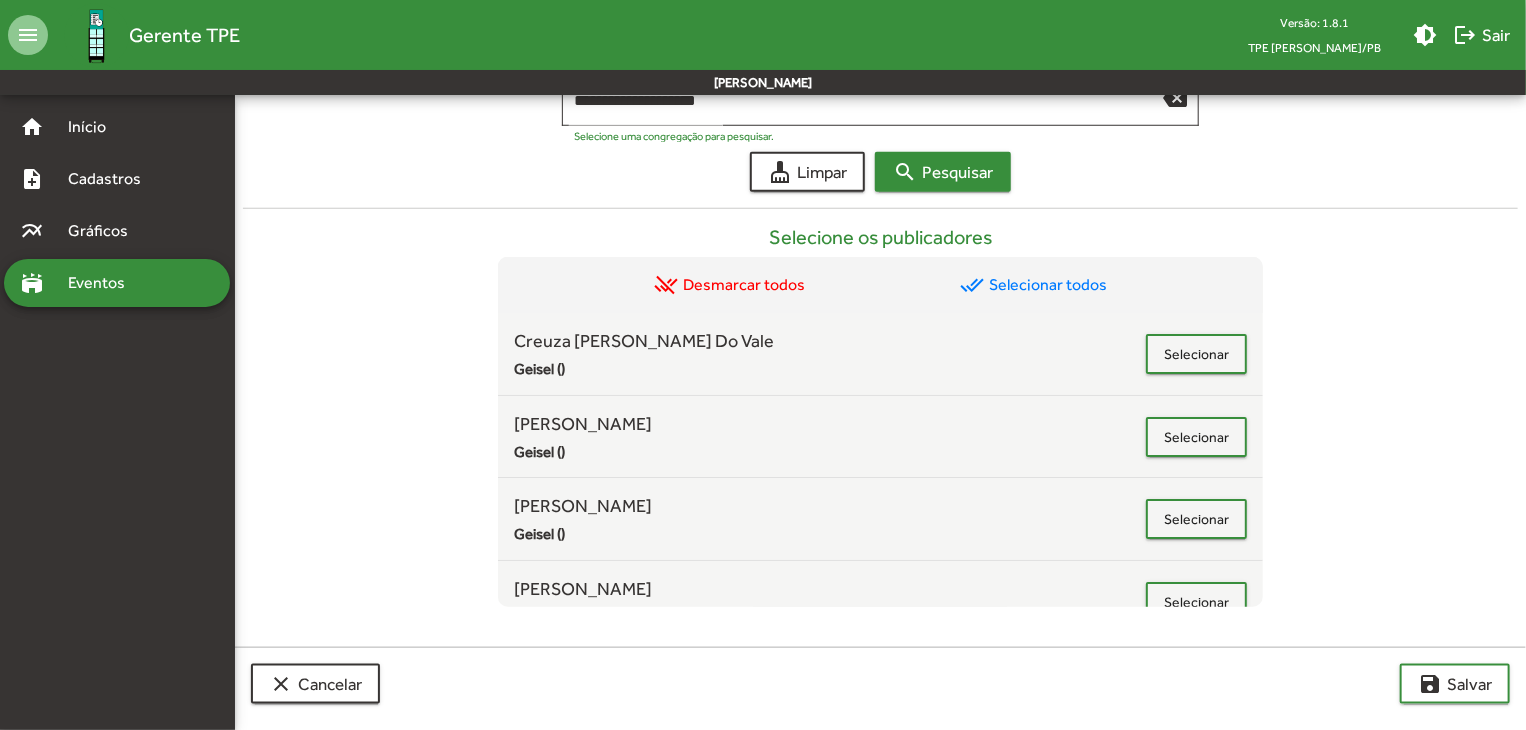 scroll, scrollTop: 815, scrollLeft: 0, axis: vertical 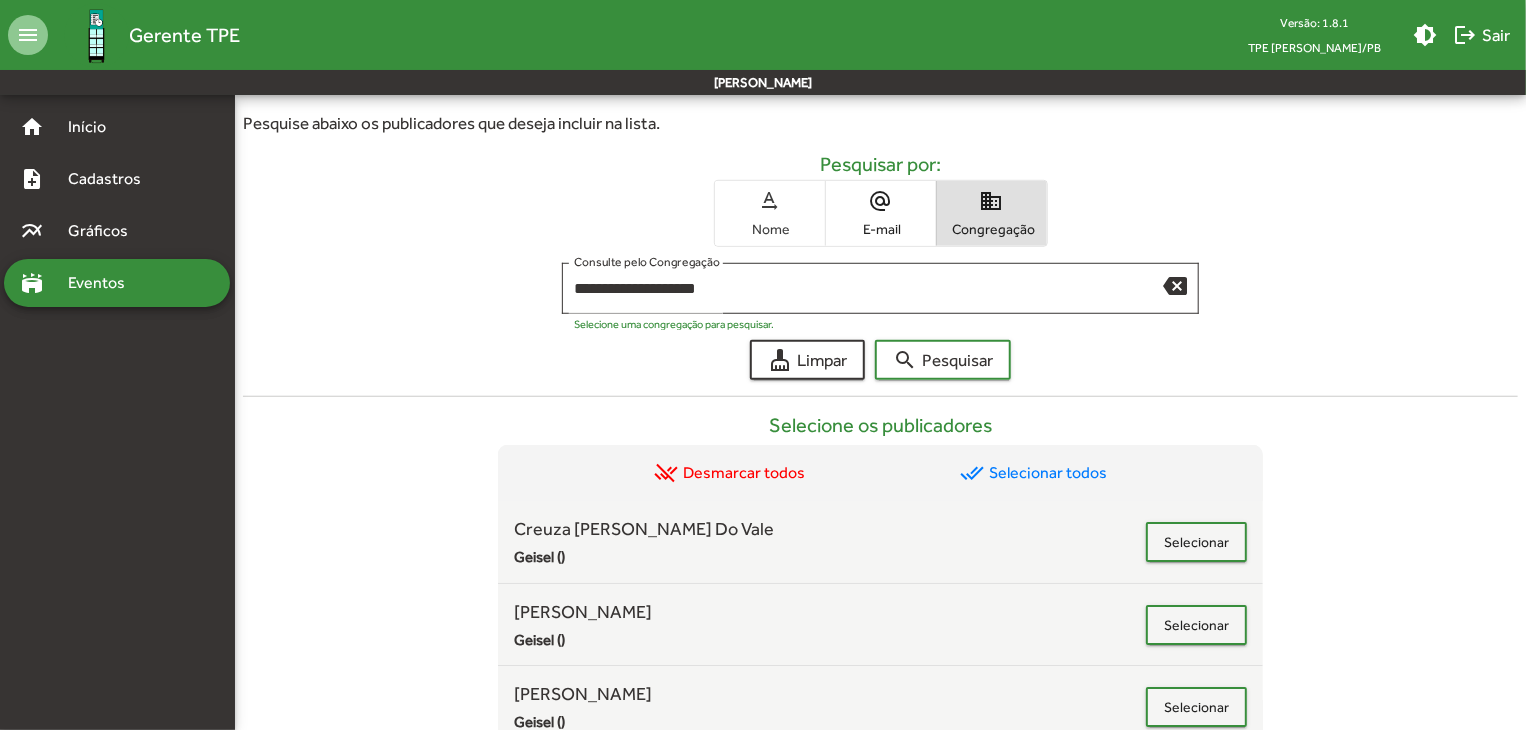 click on "Nome" at bounding box center (770, 229) 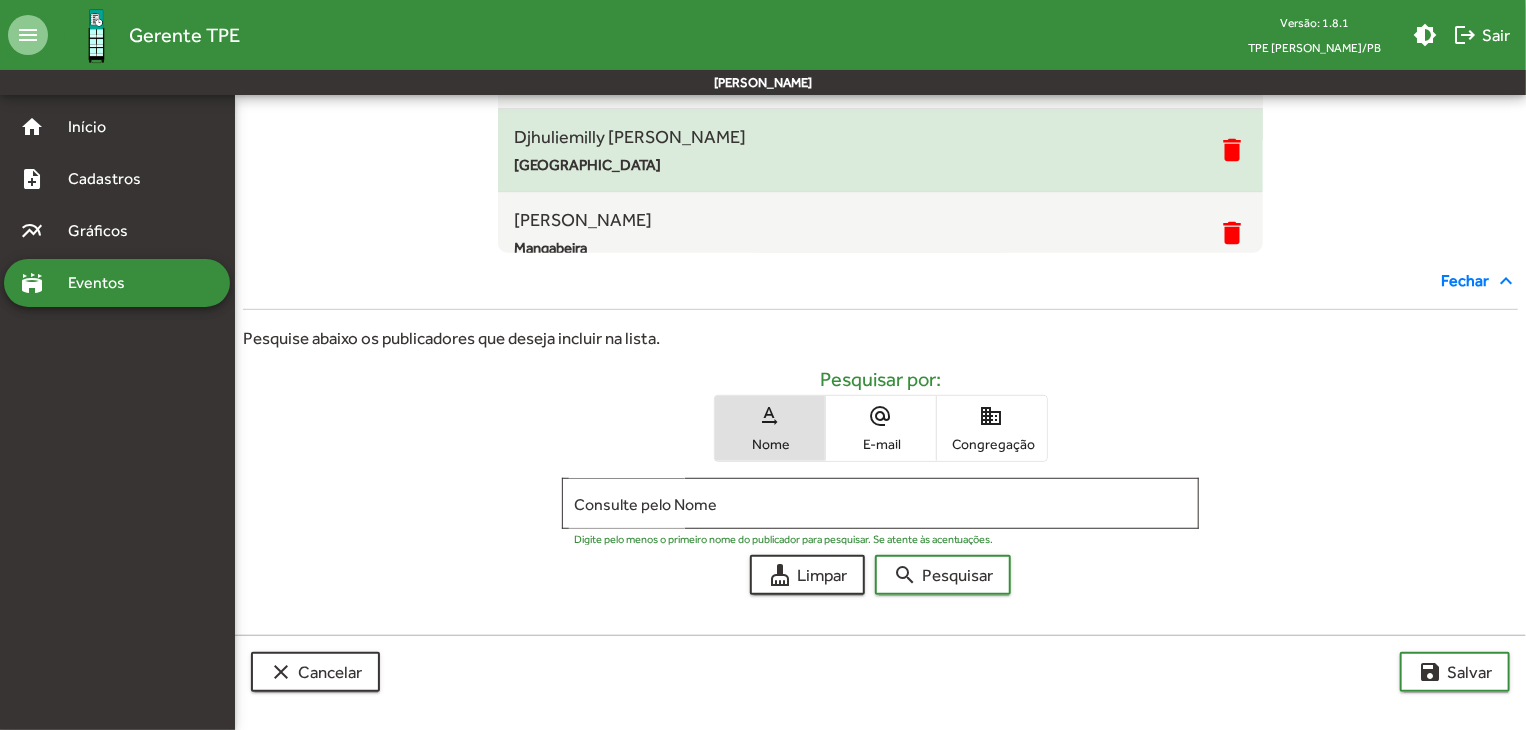 scroll, scrollTop: 2961, scrollLeft: 0, axis: vertical 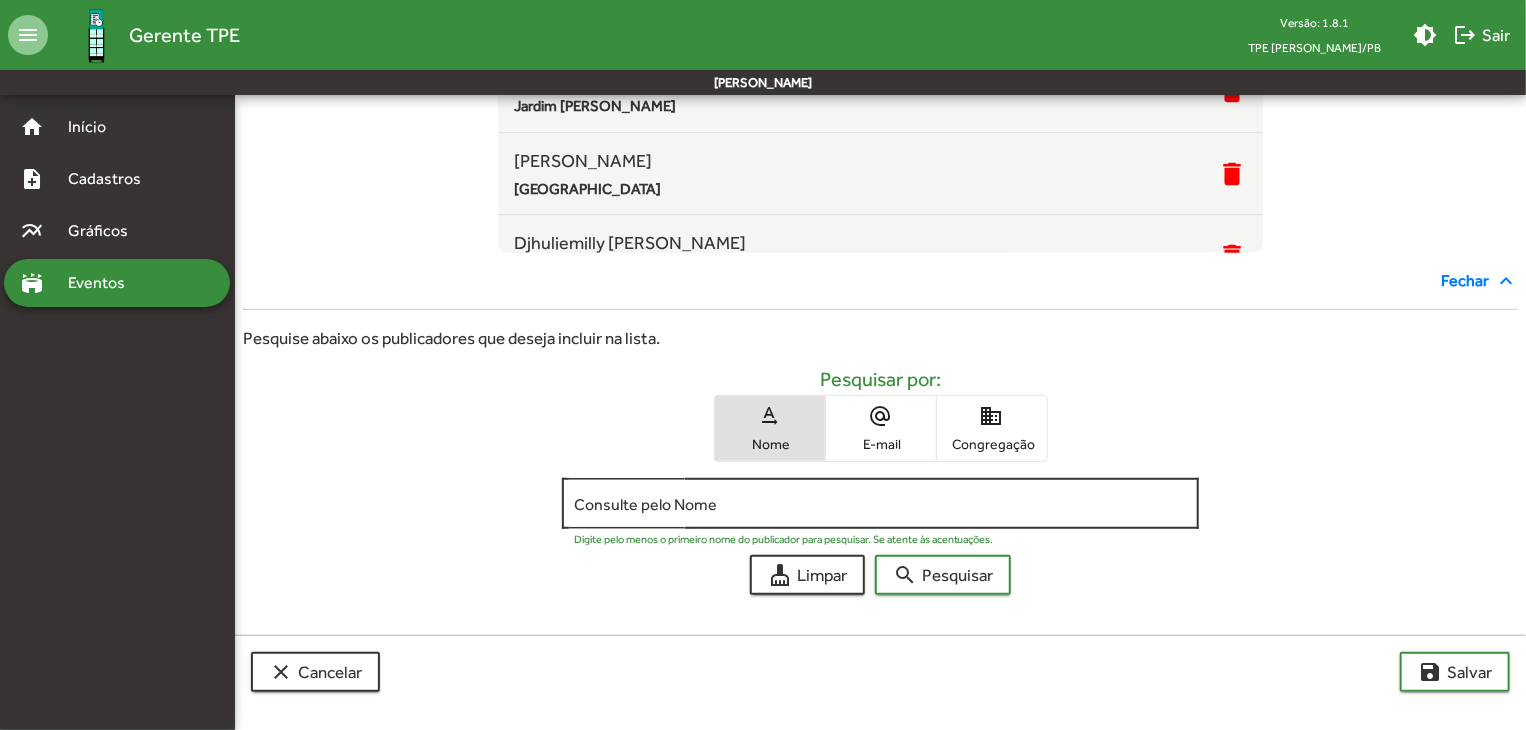click on "Consulte pelo Nome" at bounding box center [881, 504] 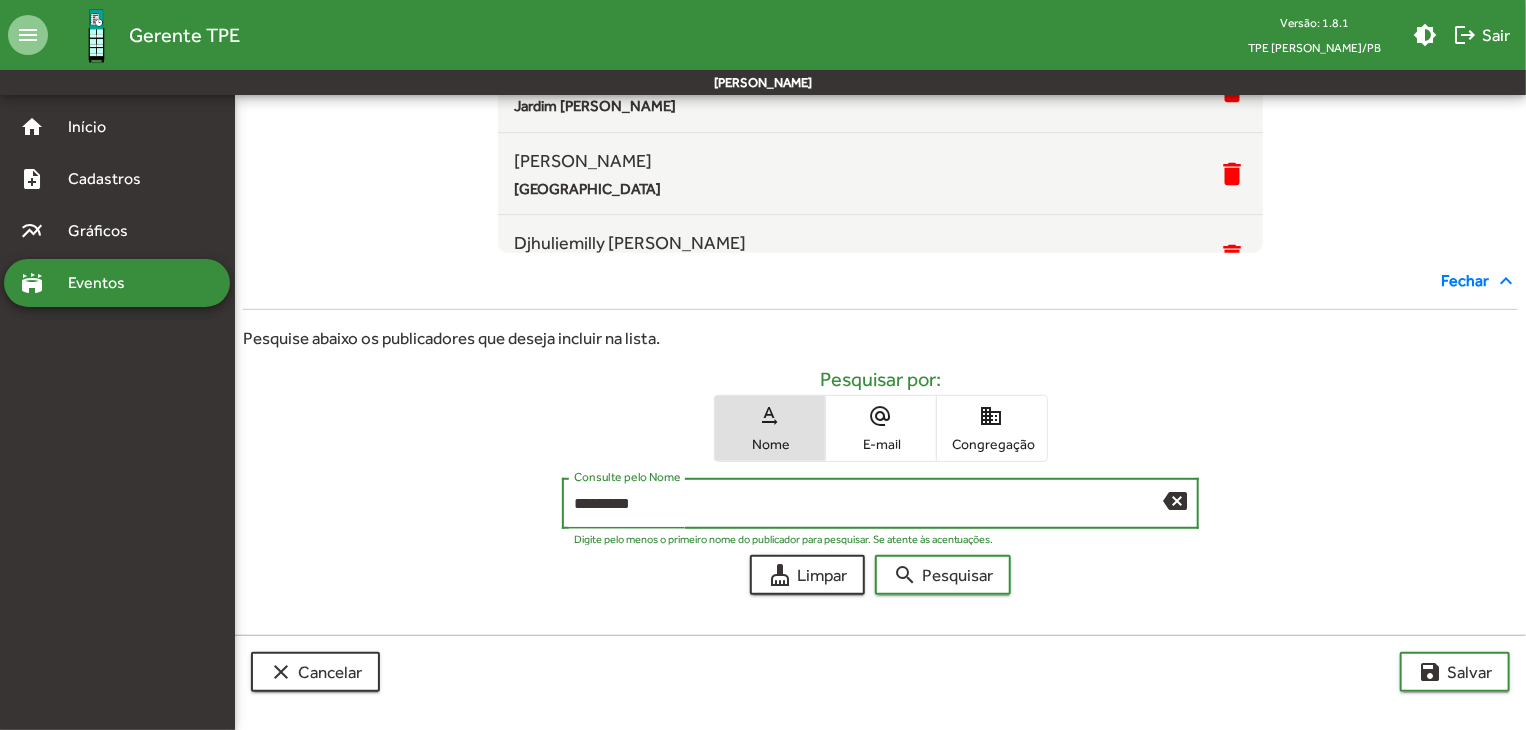 click on "search  Pesquisar" at bounding box center (943, 575) 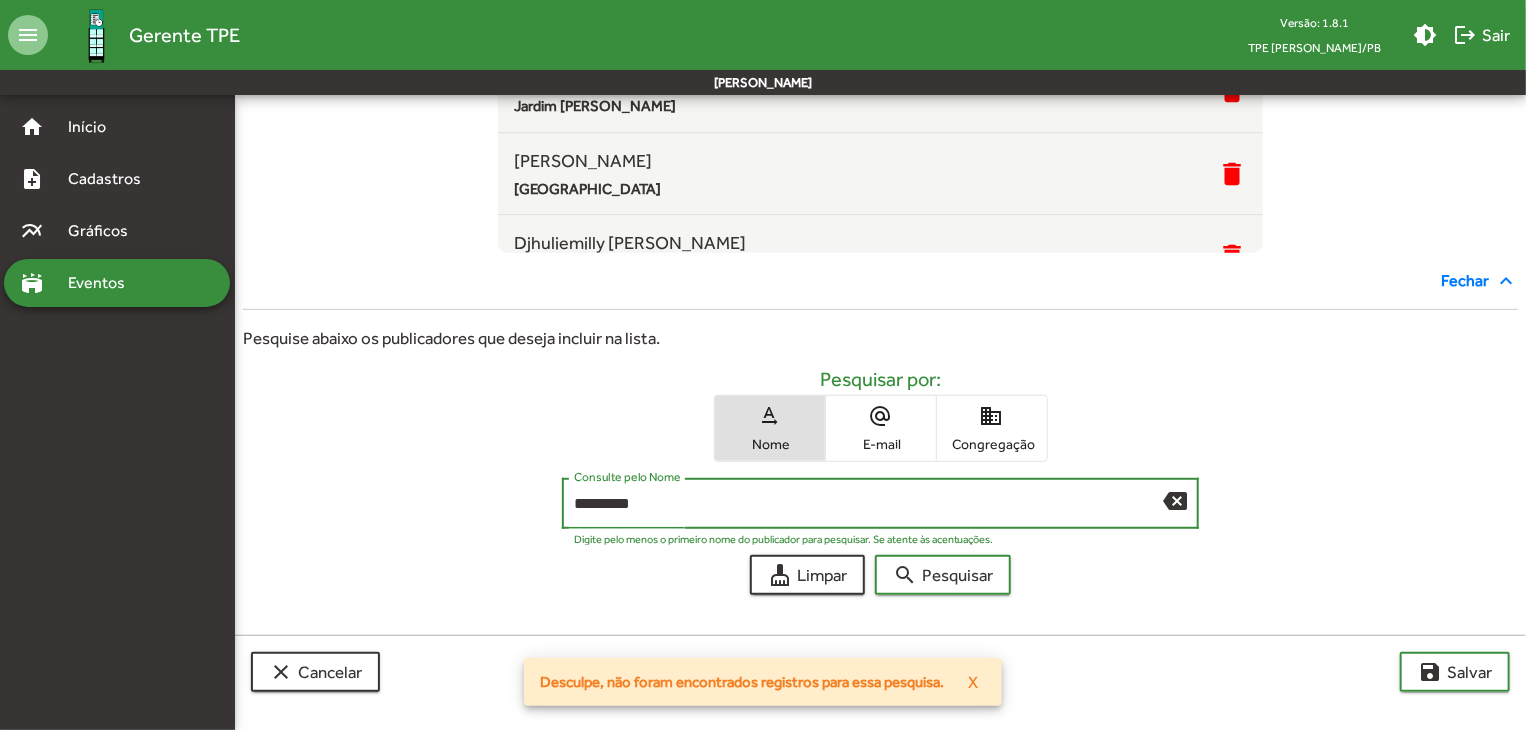 click on "*********" at bounding box center (869, 504) 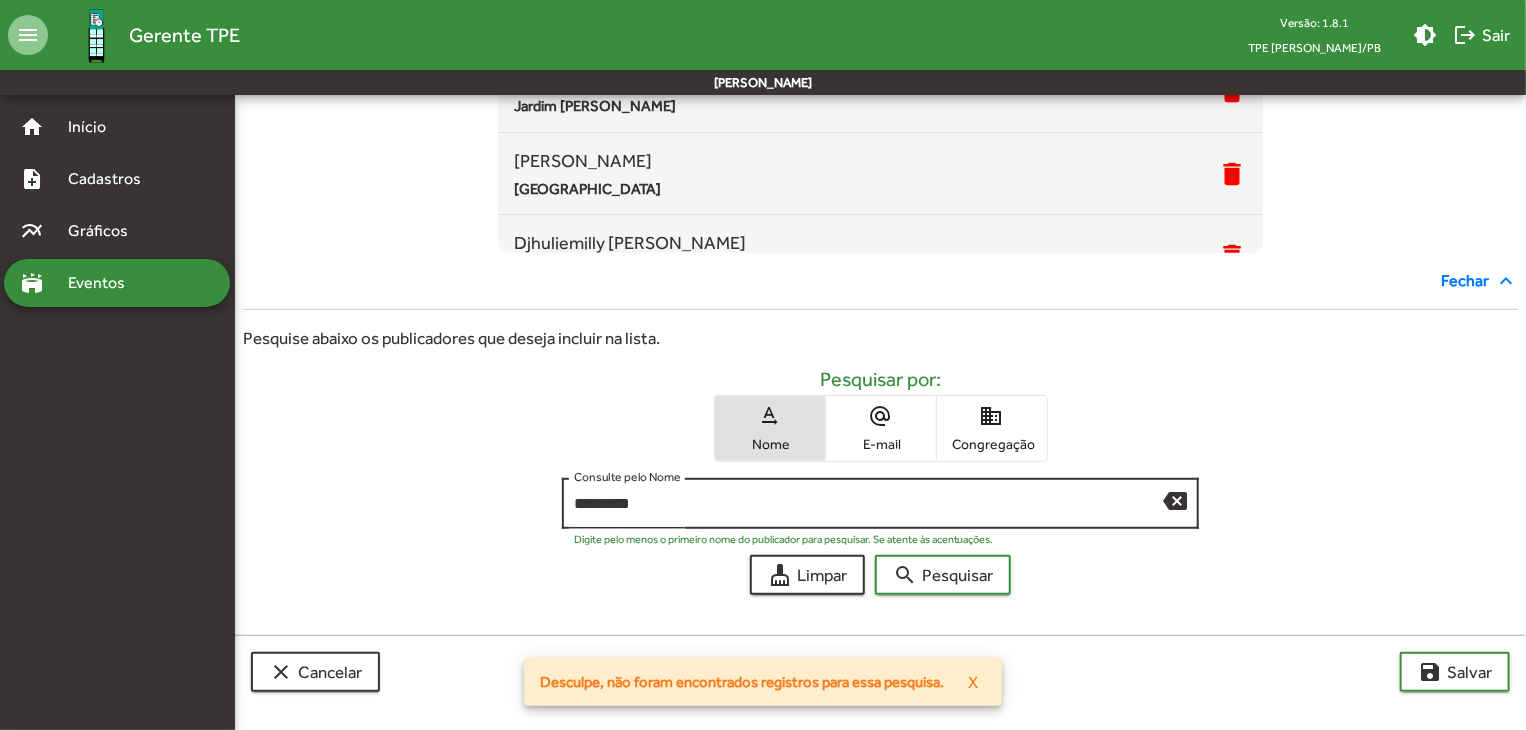 click on "backspace" at bounding box center (1175, 500) 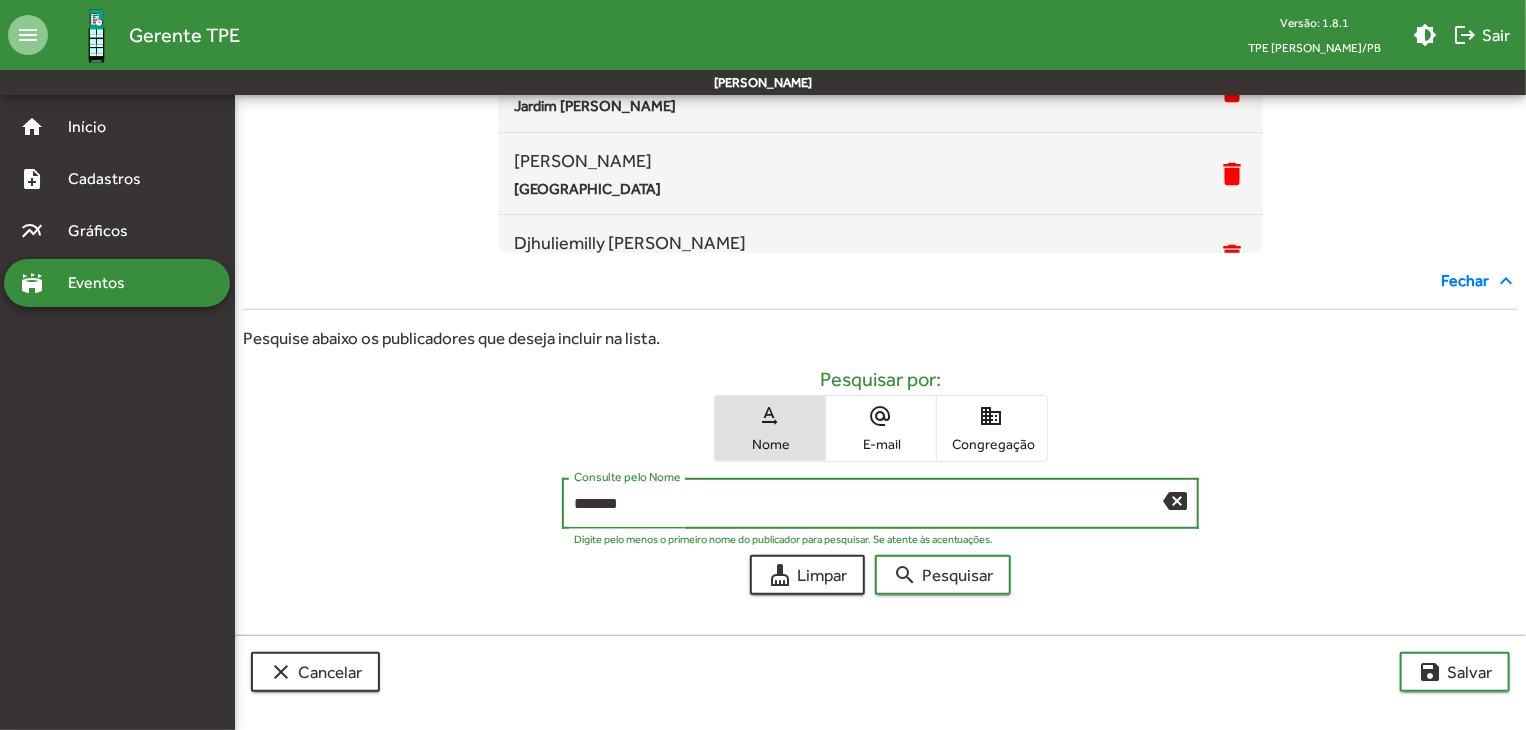 type on "*******" 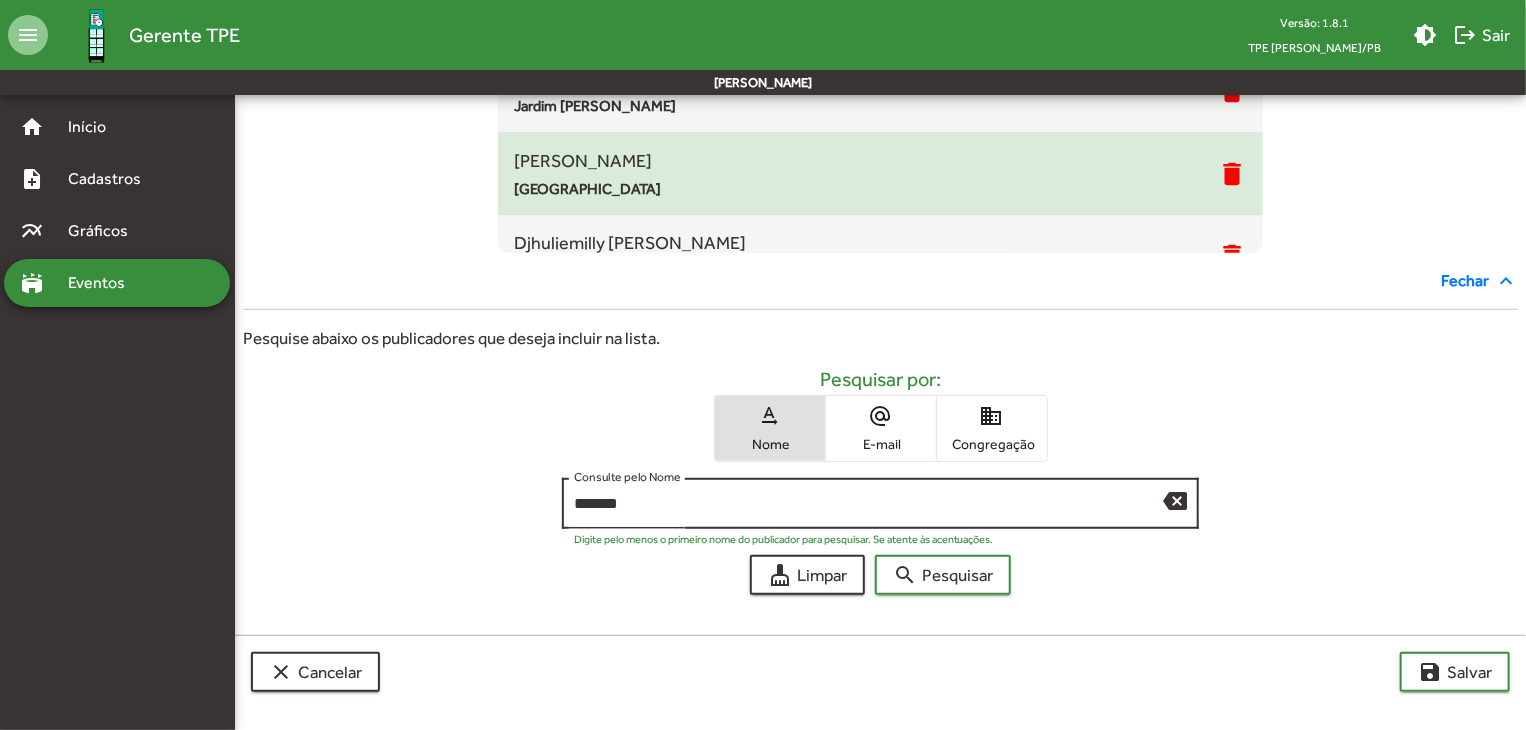 click on "[GEOGRAPHIC_DATA]" at bounding box center (865, 189) 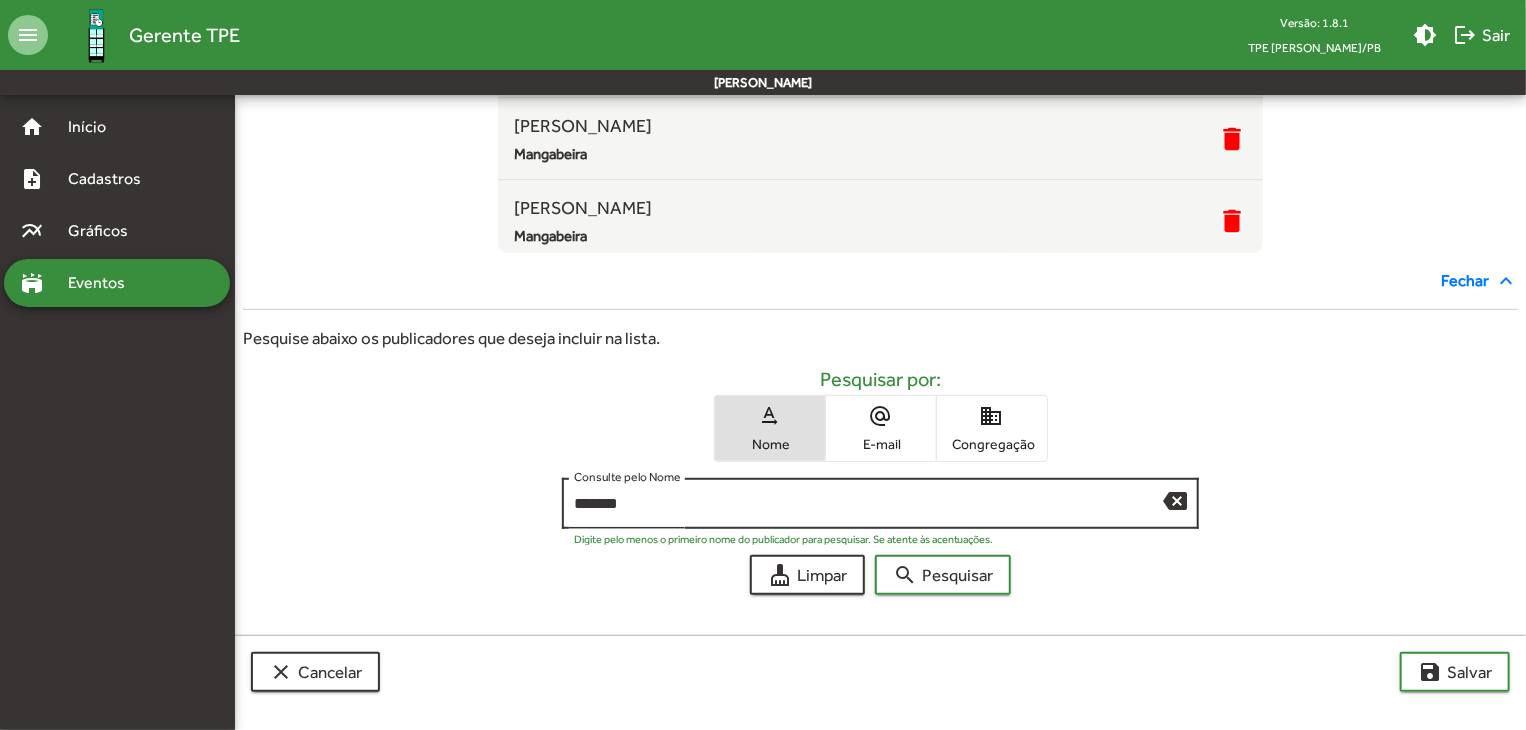 click on "backspace" at bounding box center (1175, 500) 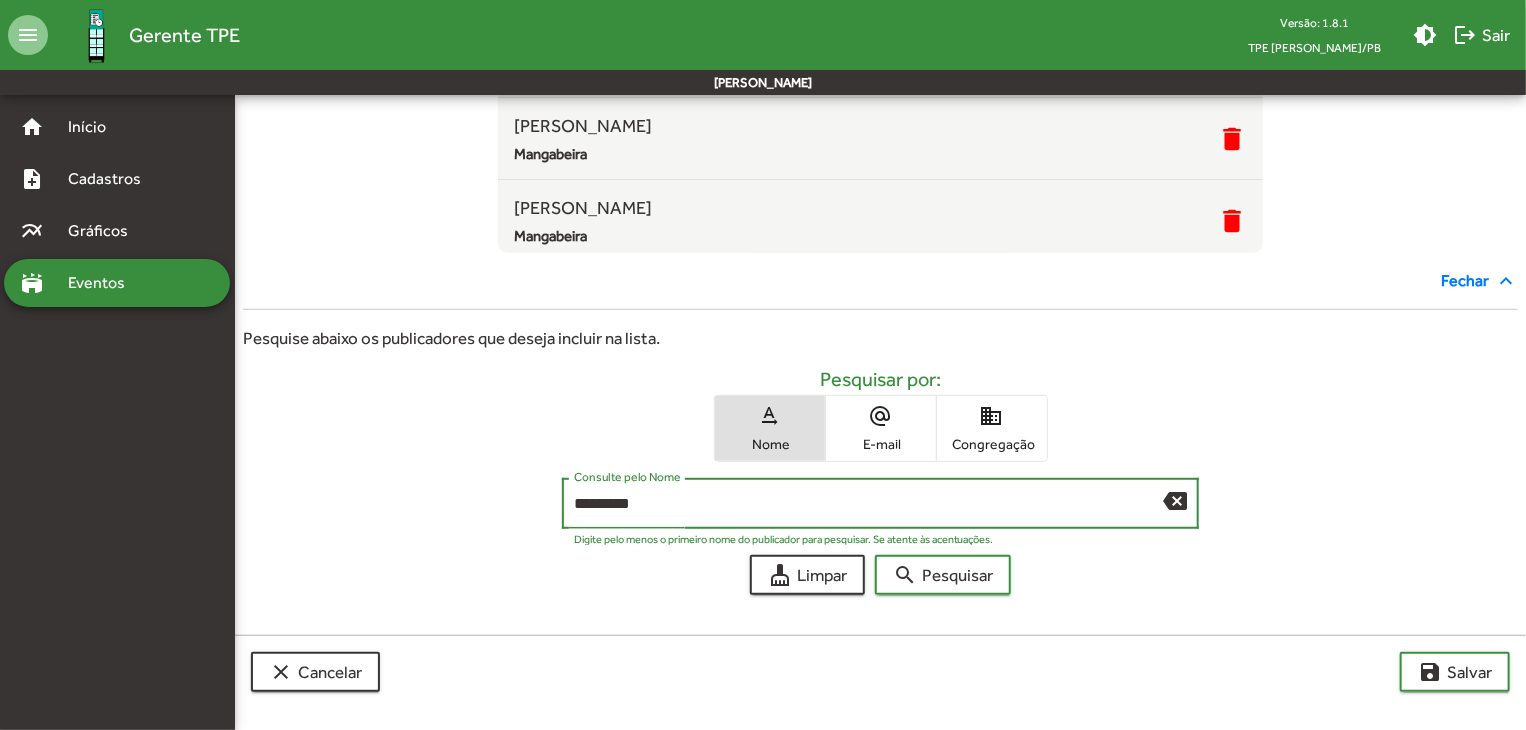 click on "search  Pesquisar" at bounding box center (943, 575) 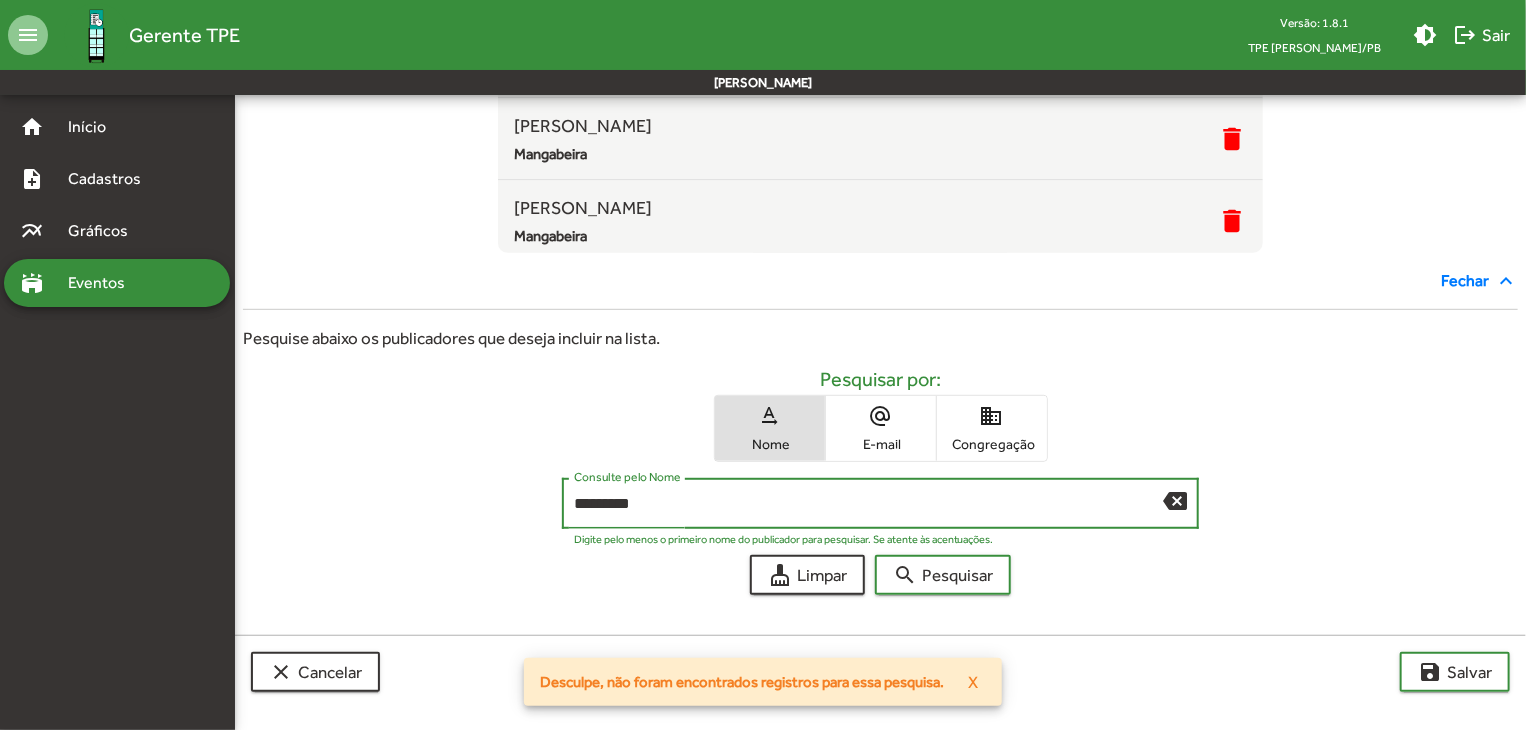 click on "*********" at bounding box center (869, 504) 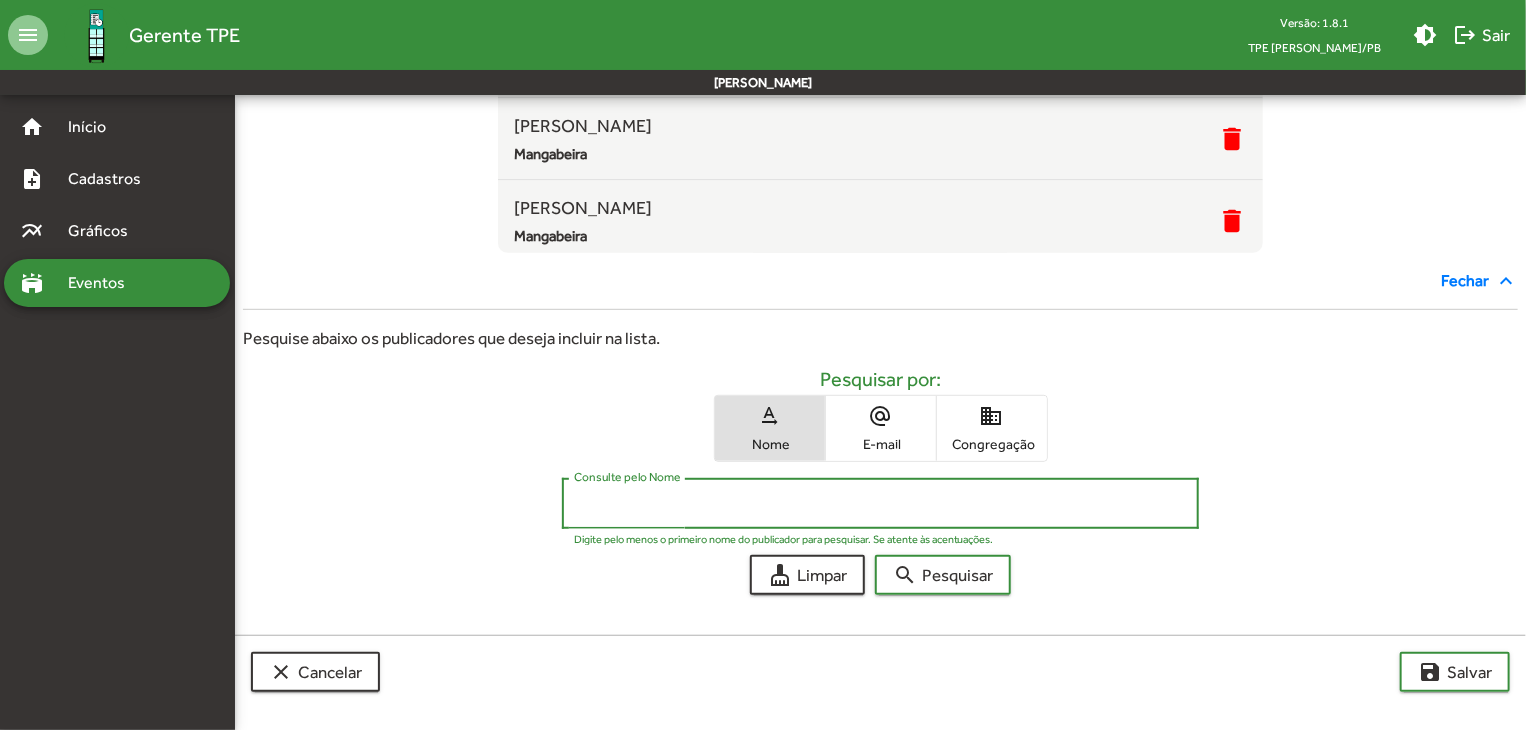 click on "alternate_email" at bounding box center (881, 416) 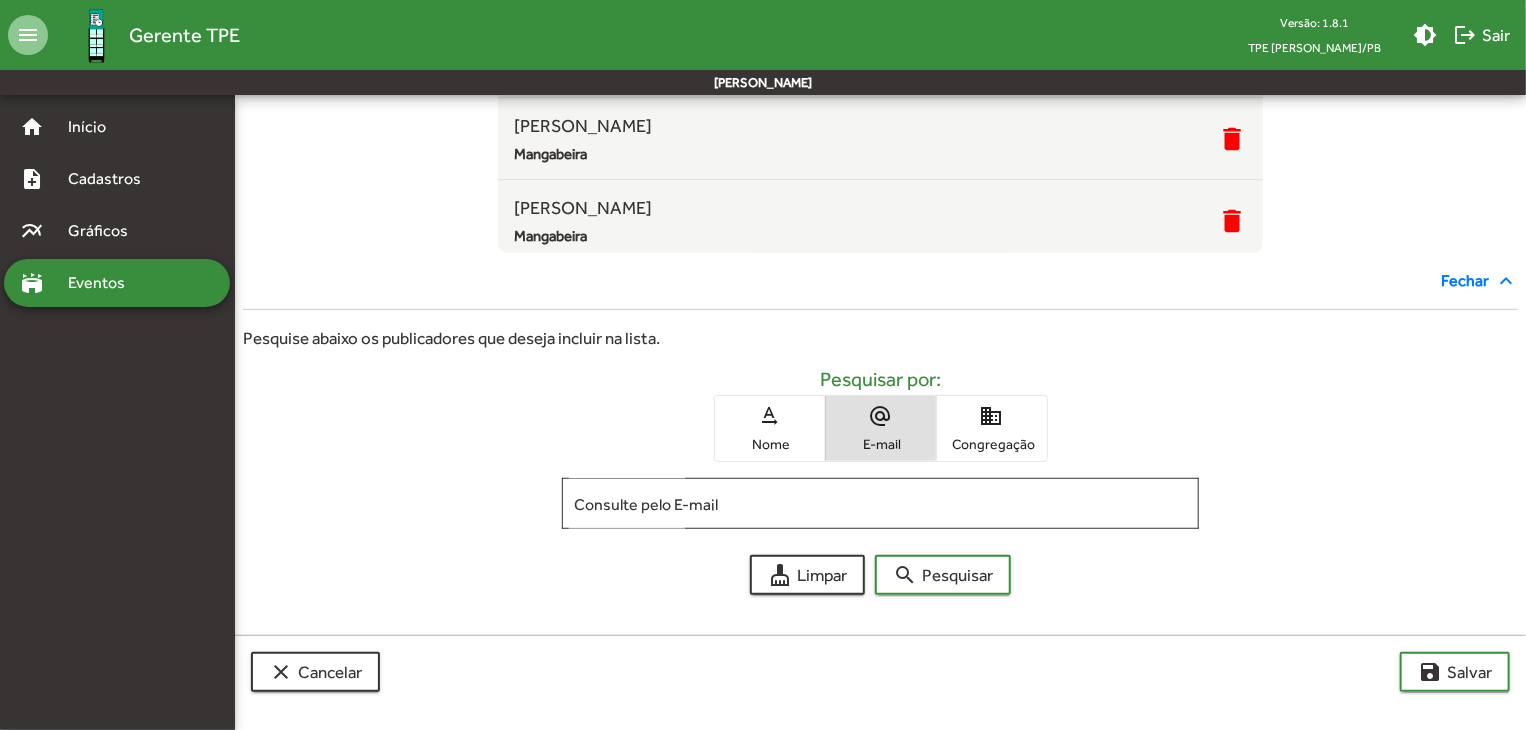click at bounding box center (881, 529) 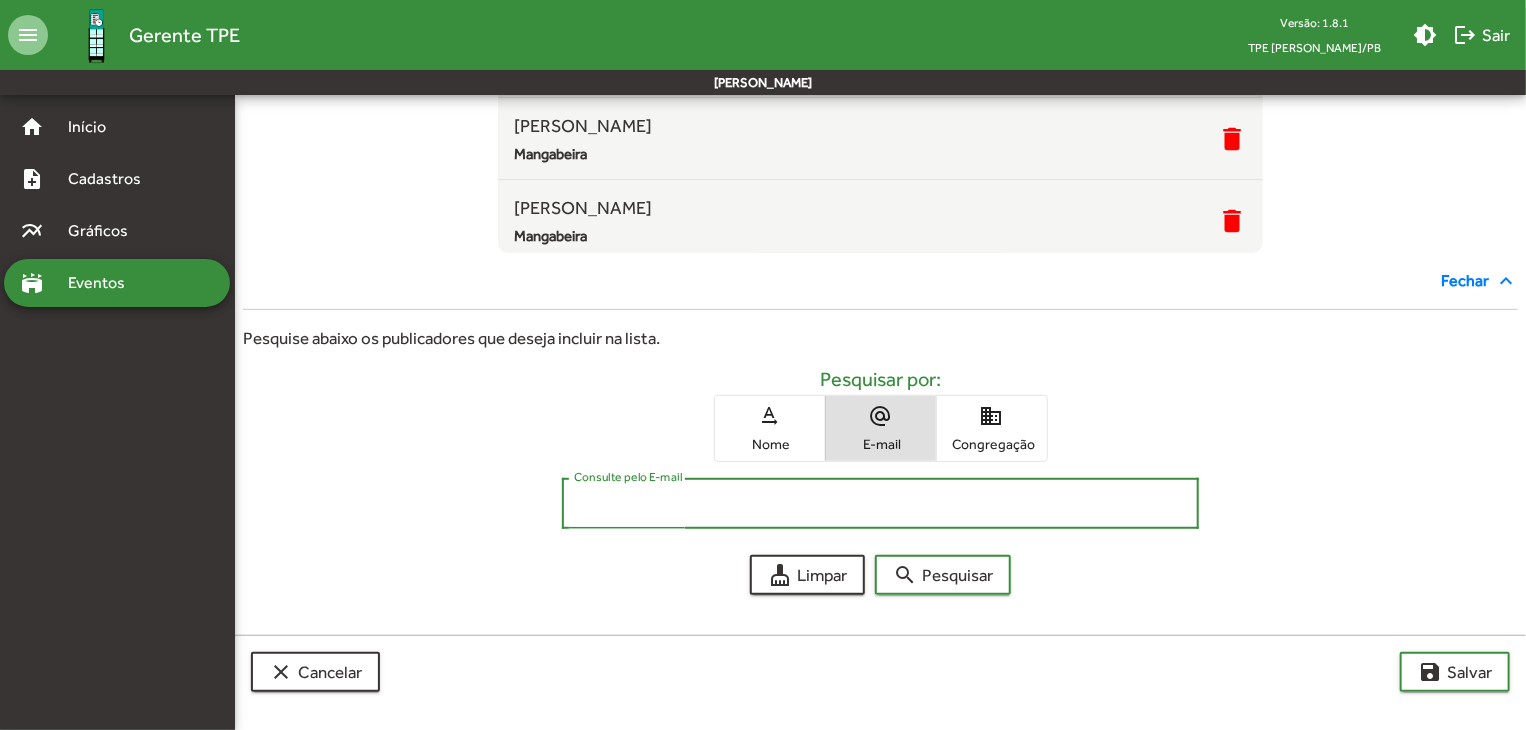 click on "Consulte pelo E-mail" at bounding box center [881, 504] 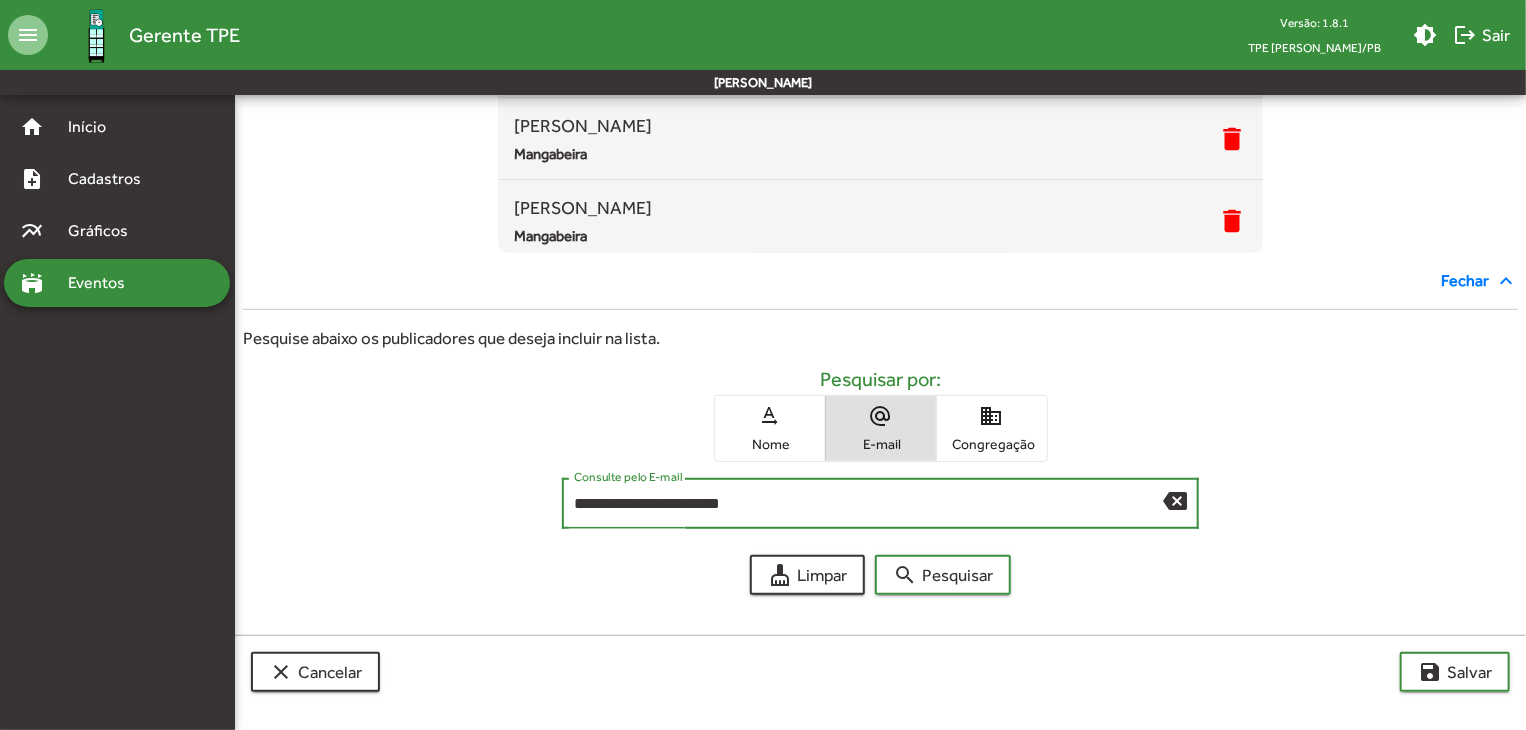 type on "**********" 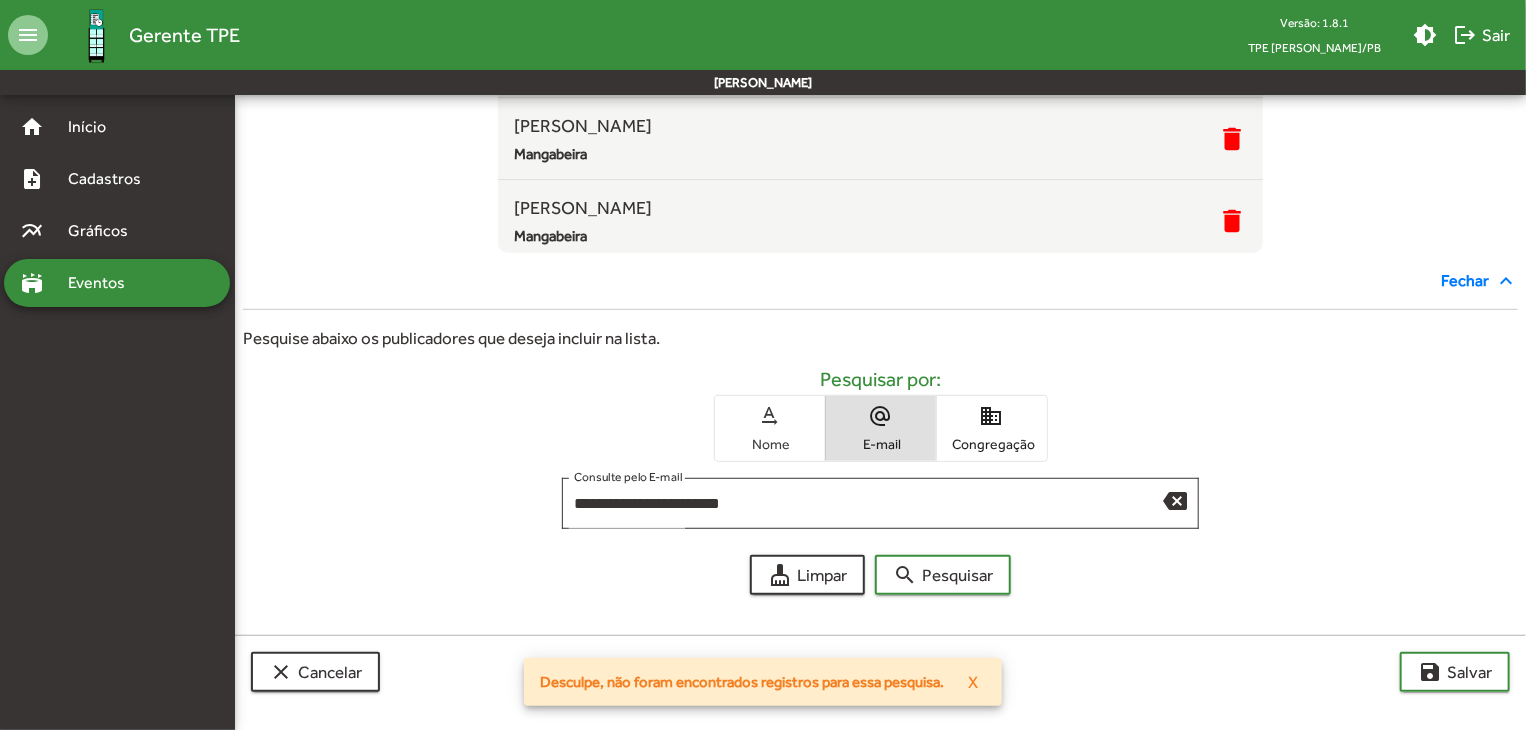 click on "text_rotation_none Nome" at bounding box center (770, 428) 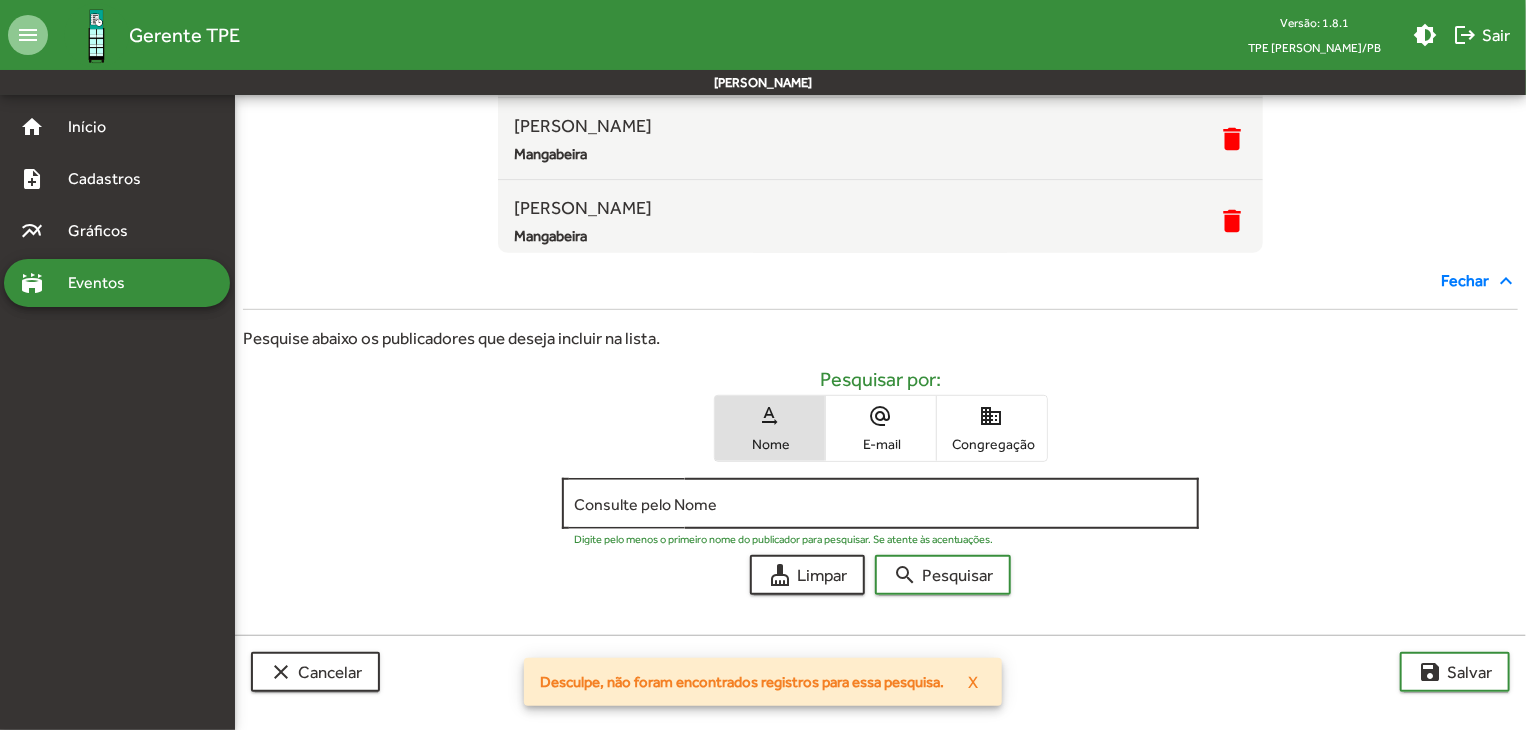 click on "Consulte pelo Nome" at bounding box center (881, 501) 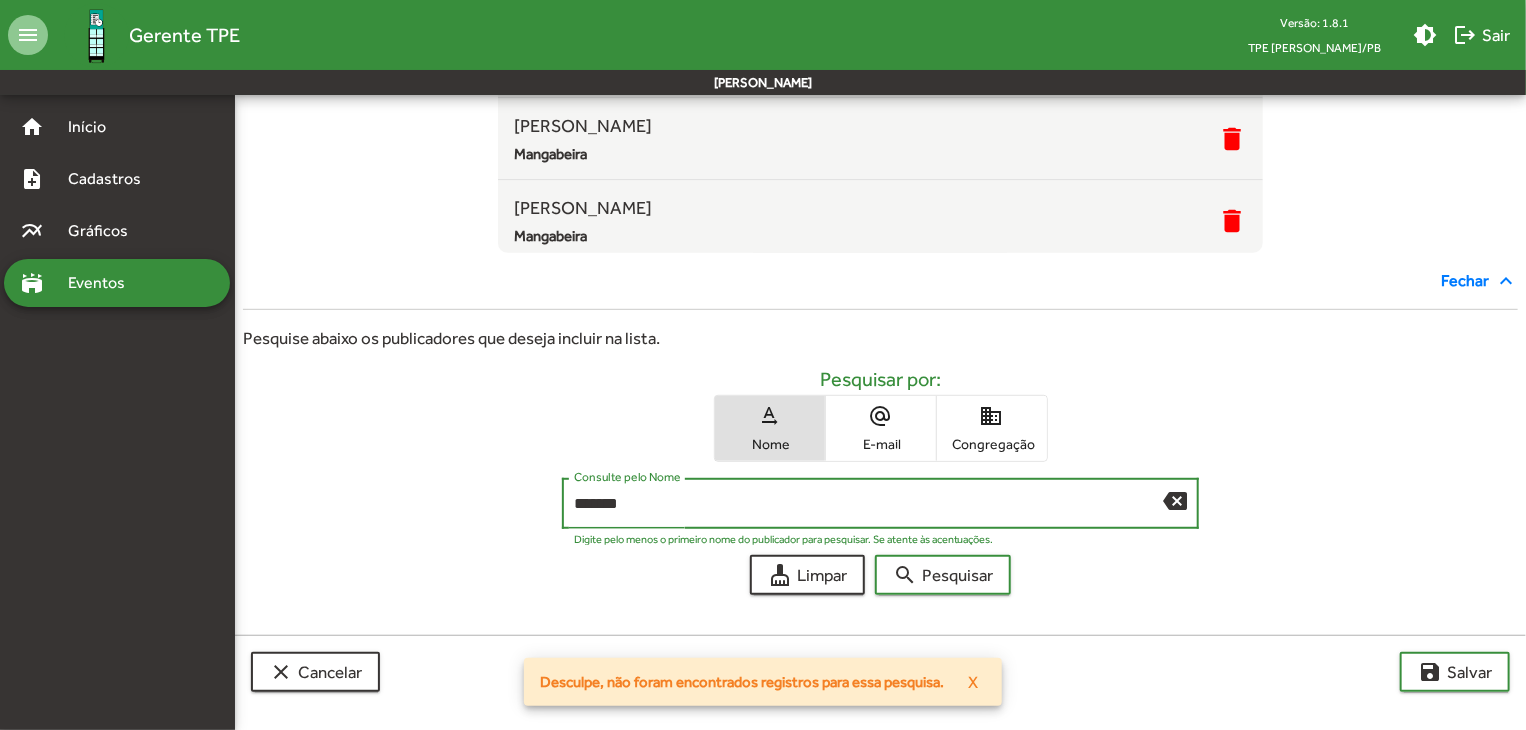 type on "*******" 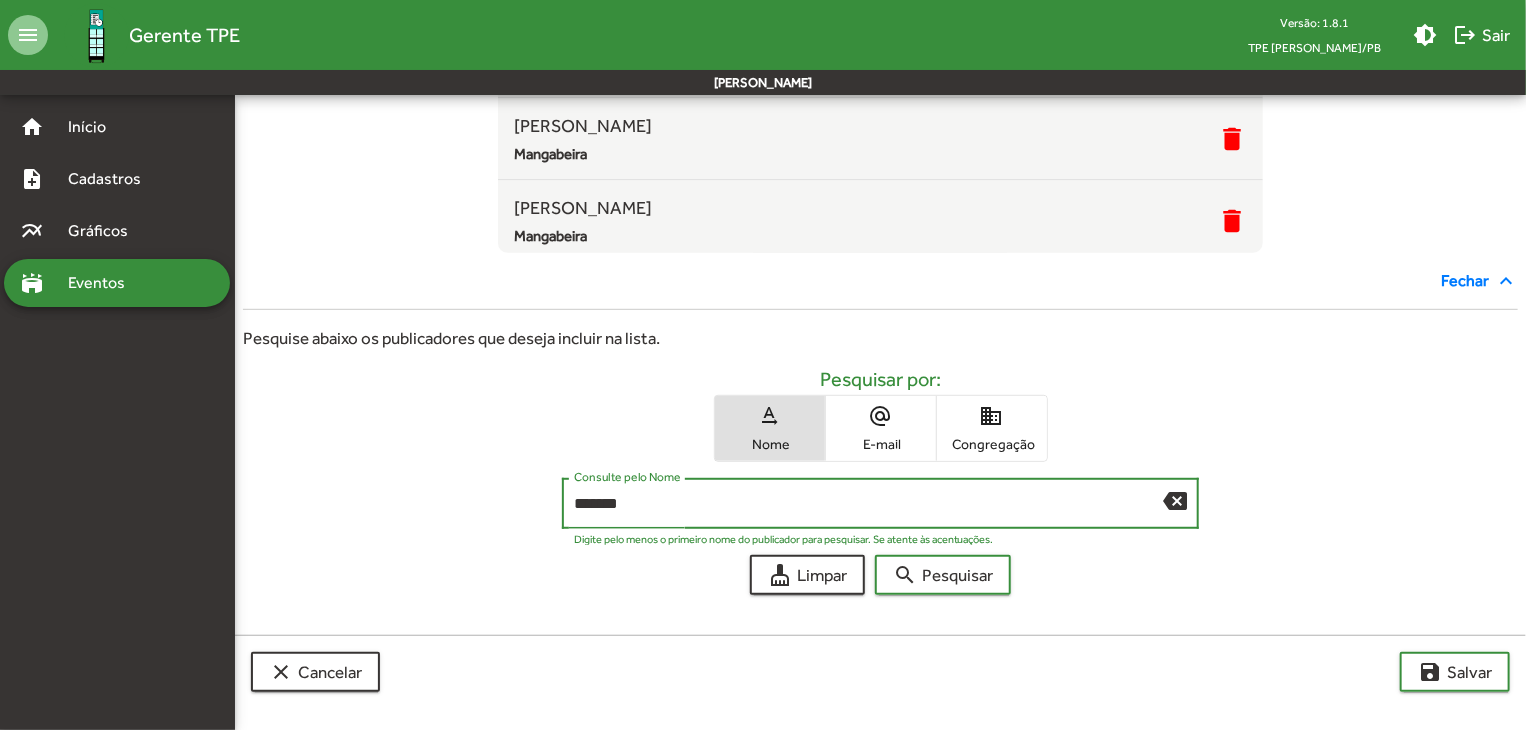 click on "backspace" at bounding box center (1175, 500) 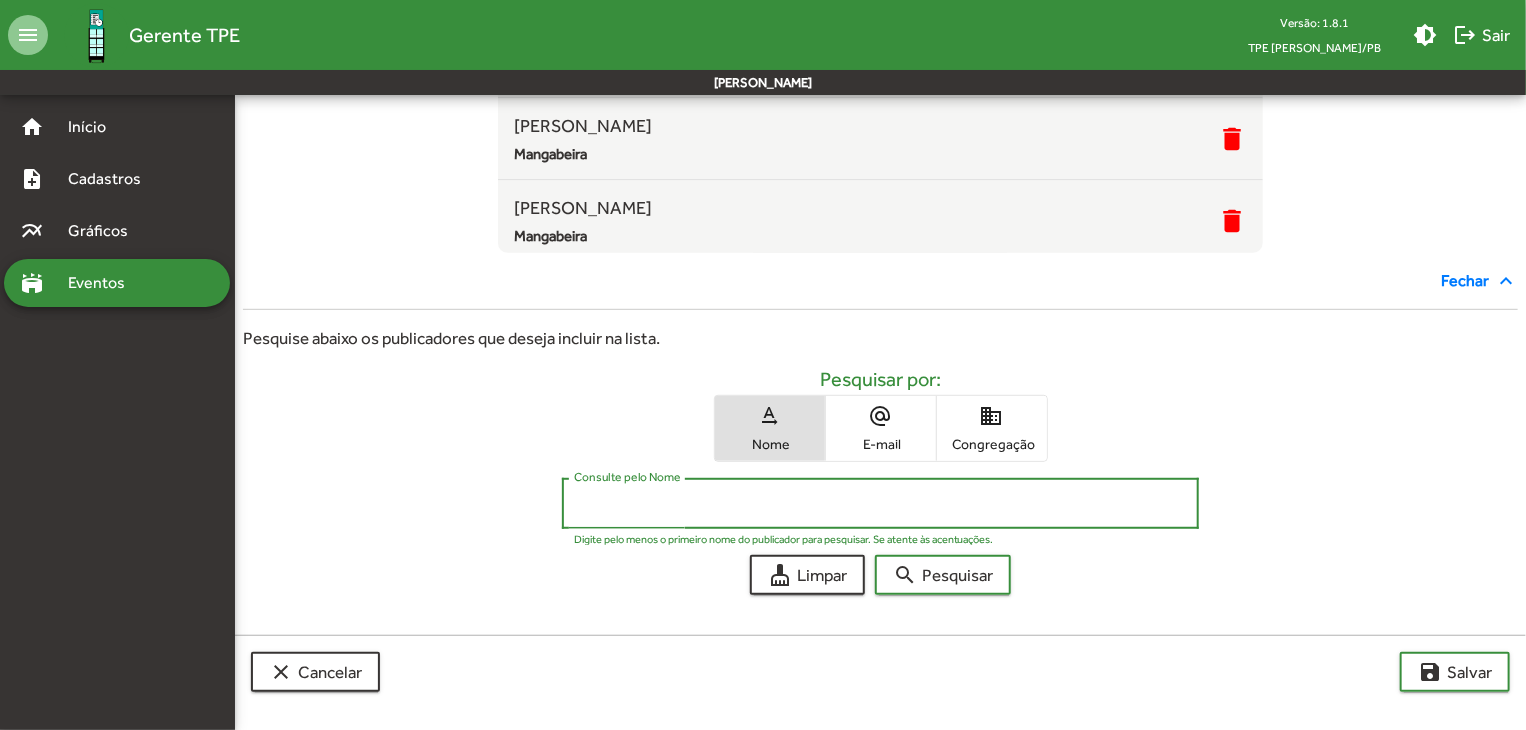 click on "domain Congregação" at bounding box center (992, 428) 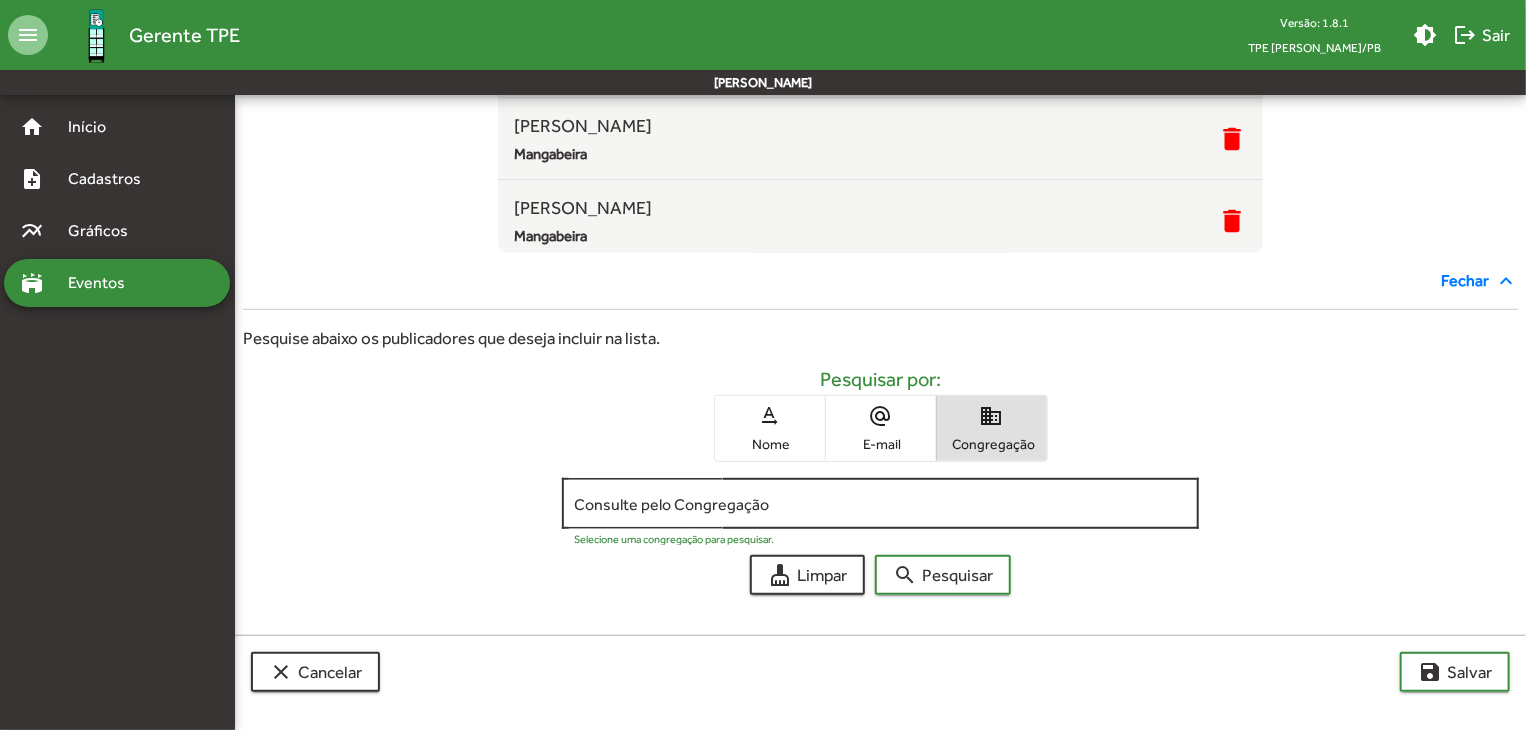 click on "Consulte pelo Congregação" at bounding box center [881, 501] 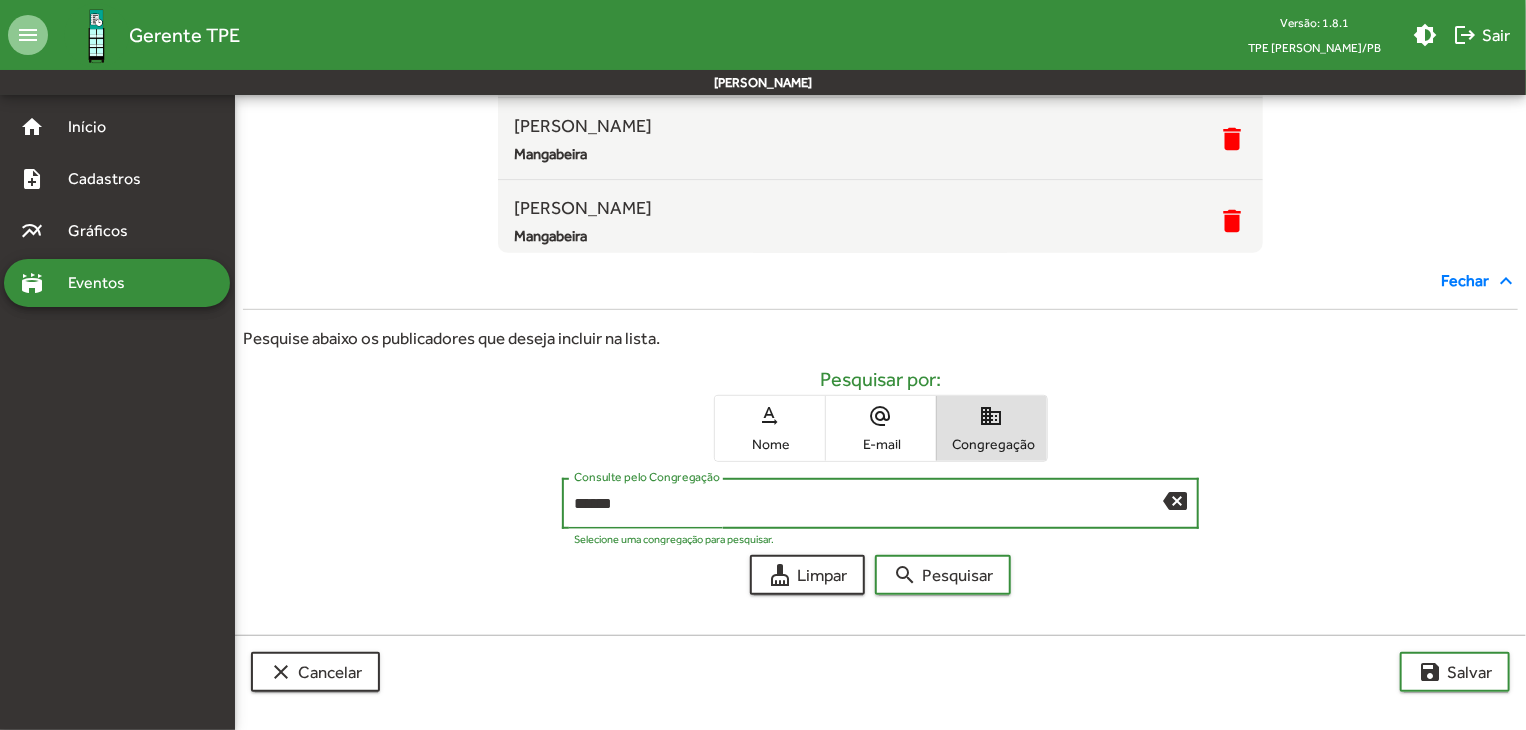 click on "******" at bounding box center (869, 504) 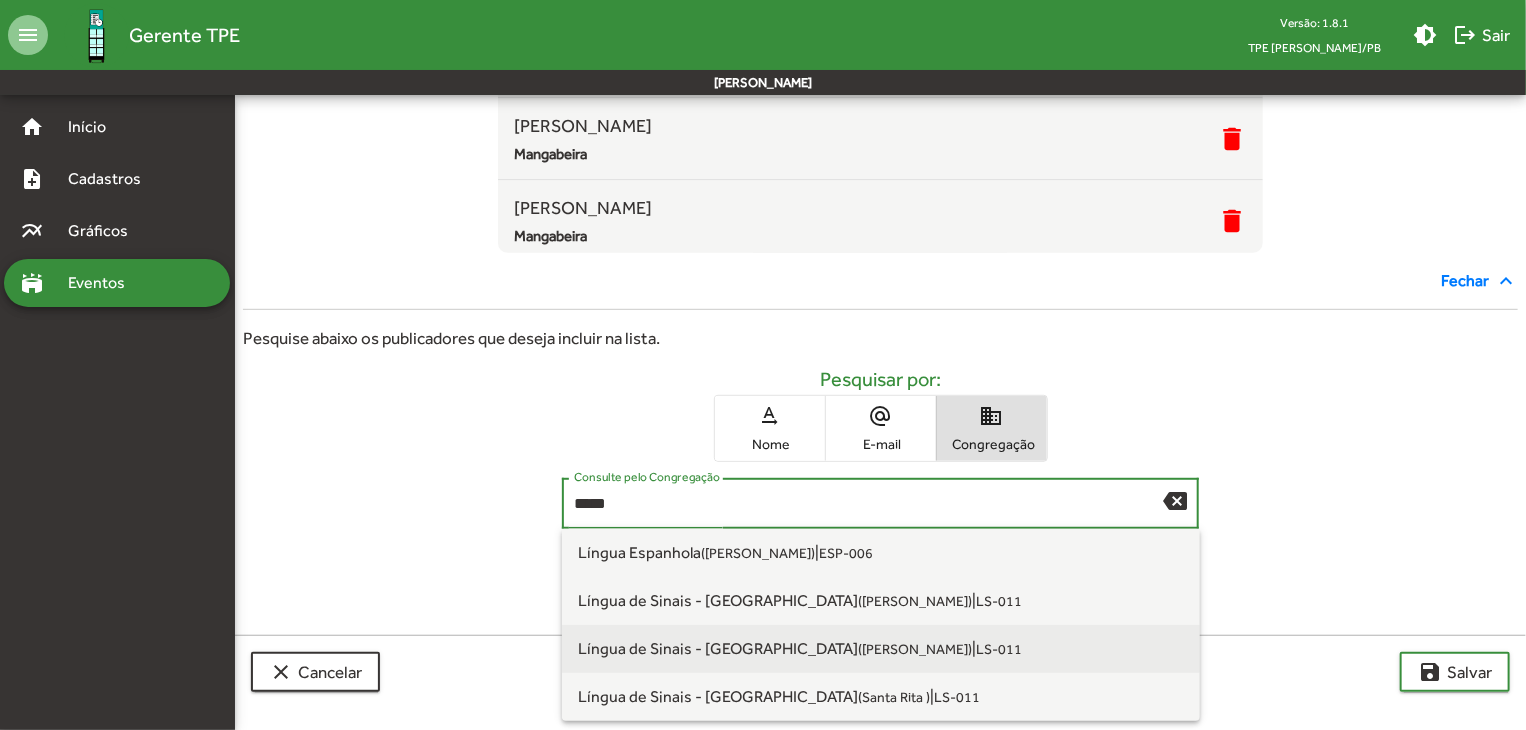 click on "Língua de Sinais - Mangabeira  ([PERSON_NAME])  |  LS-011" at bounding box center [881, 649] 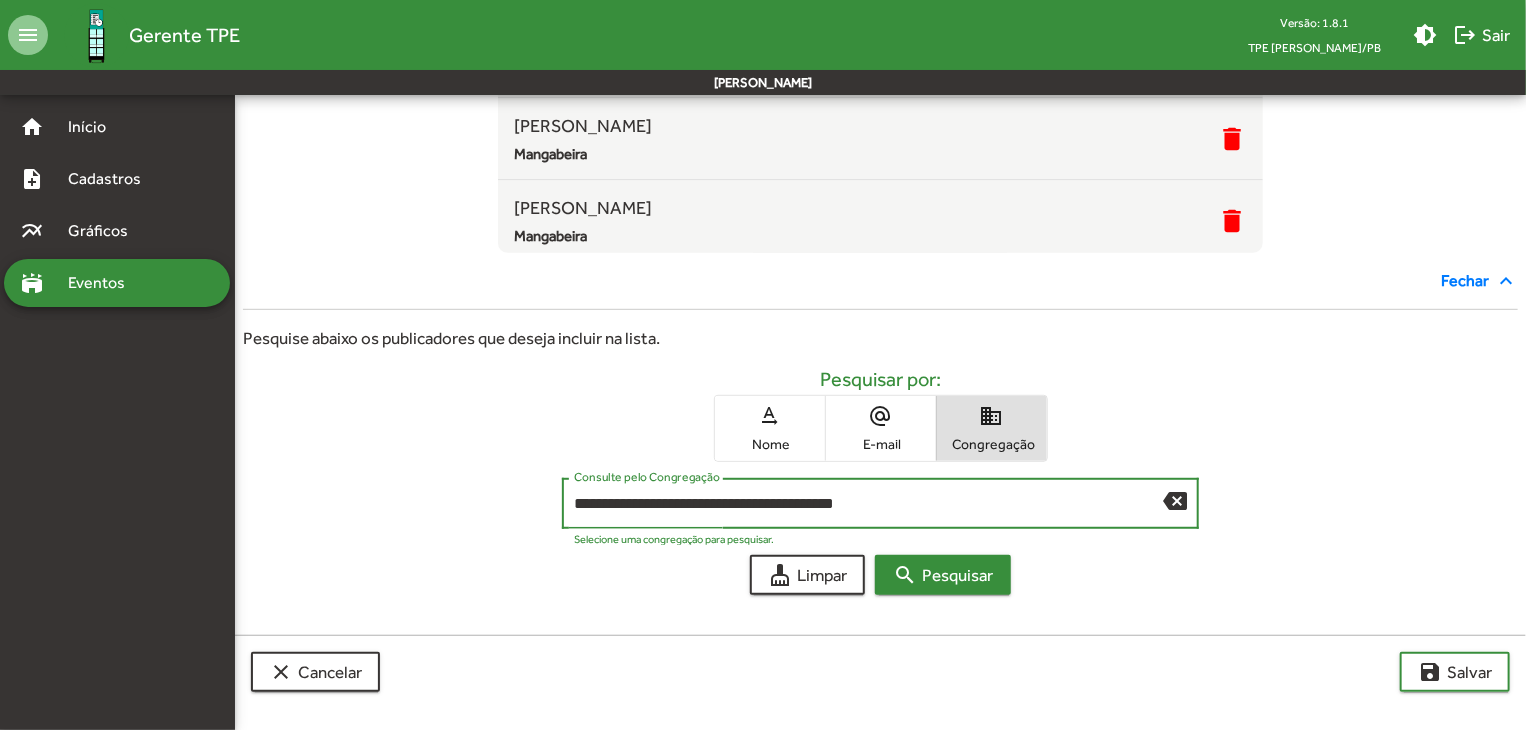 click on "search  Pesquisar" at bounding box center (943, 575) 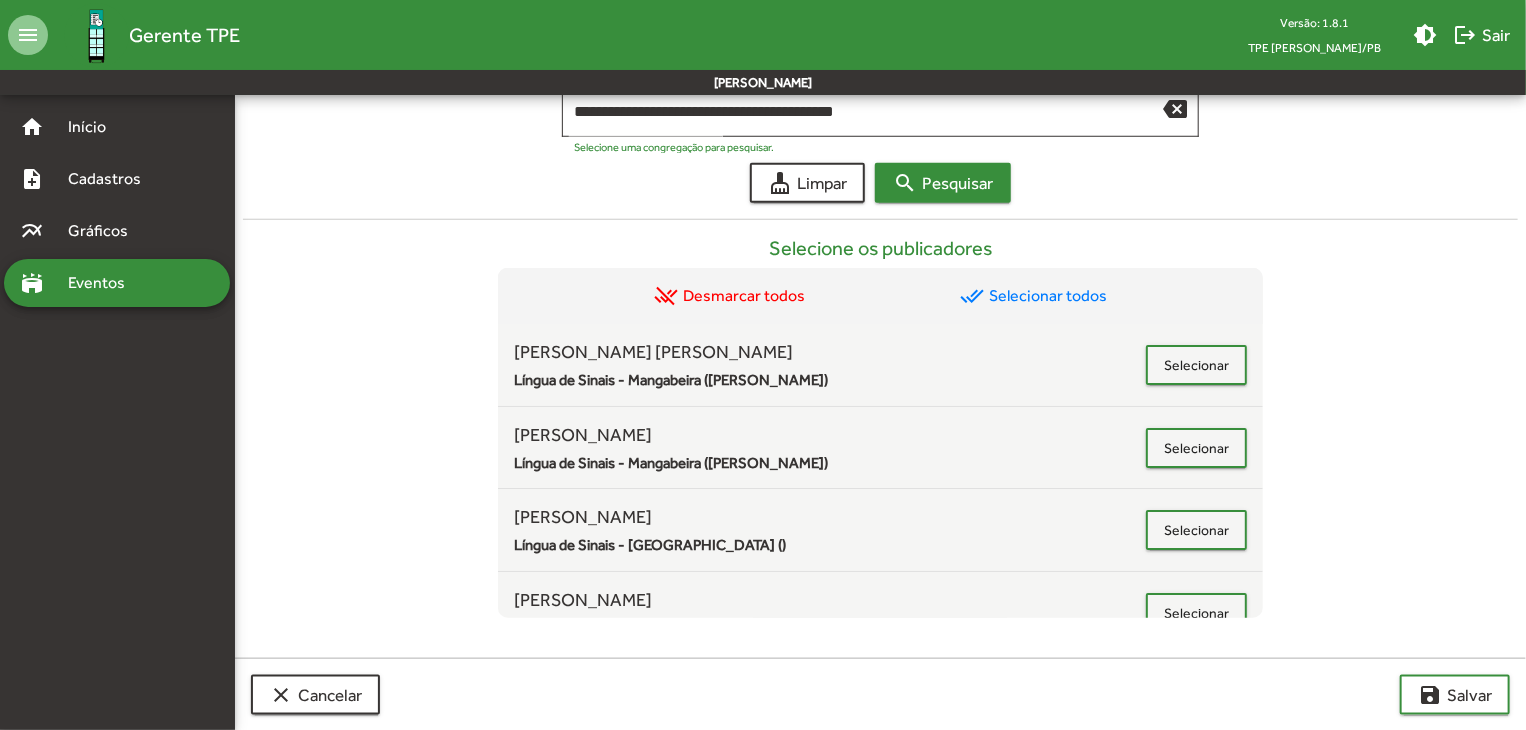 scroll, scrollTop: 815, scrollLeft: 0, axis: vertical 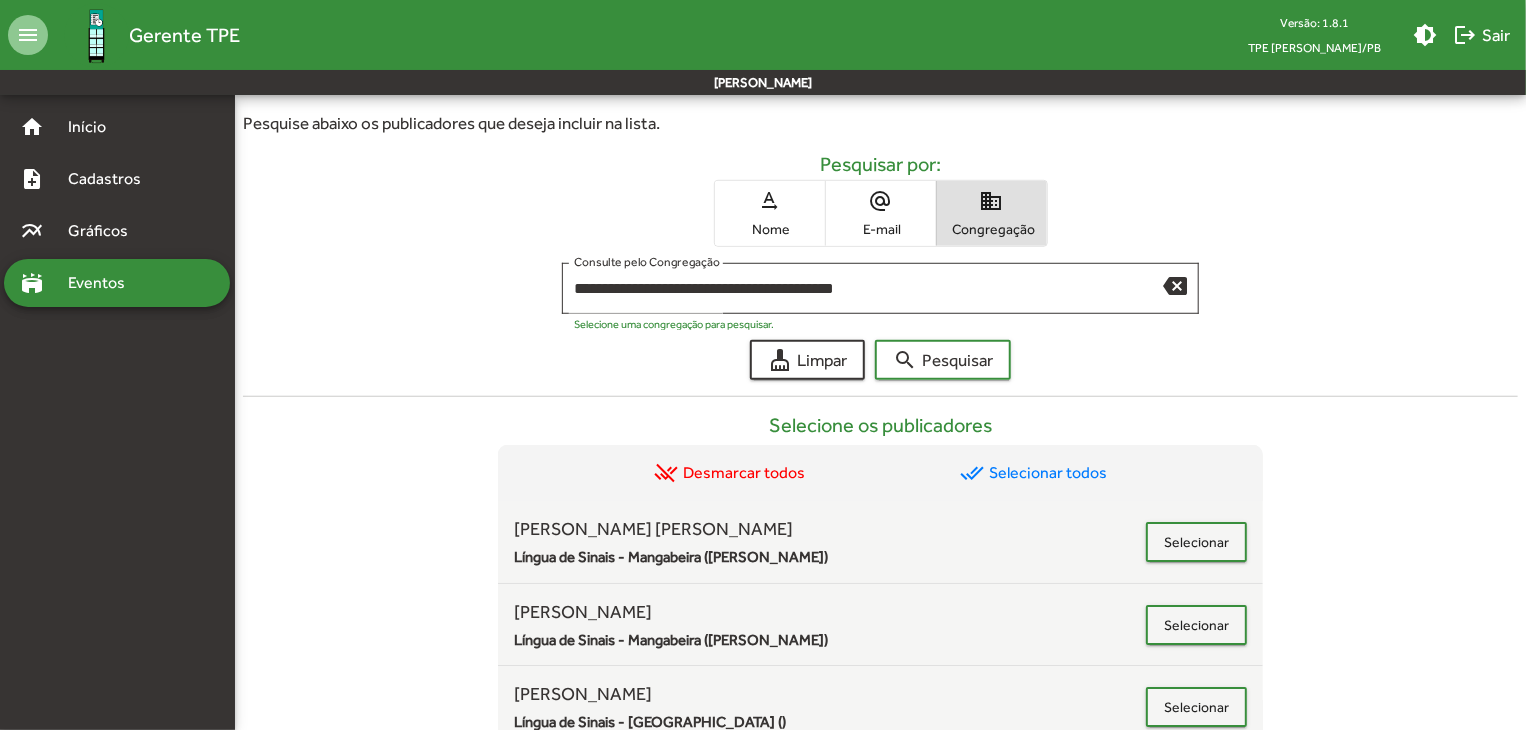 drag, startPoint x: 808, startPoint y: 206, endPoint x: 822, endPoint y: 218, distance: 18.439089 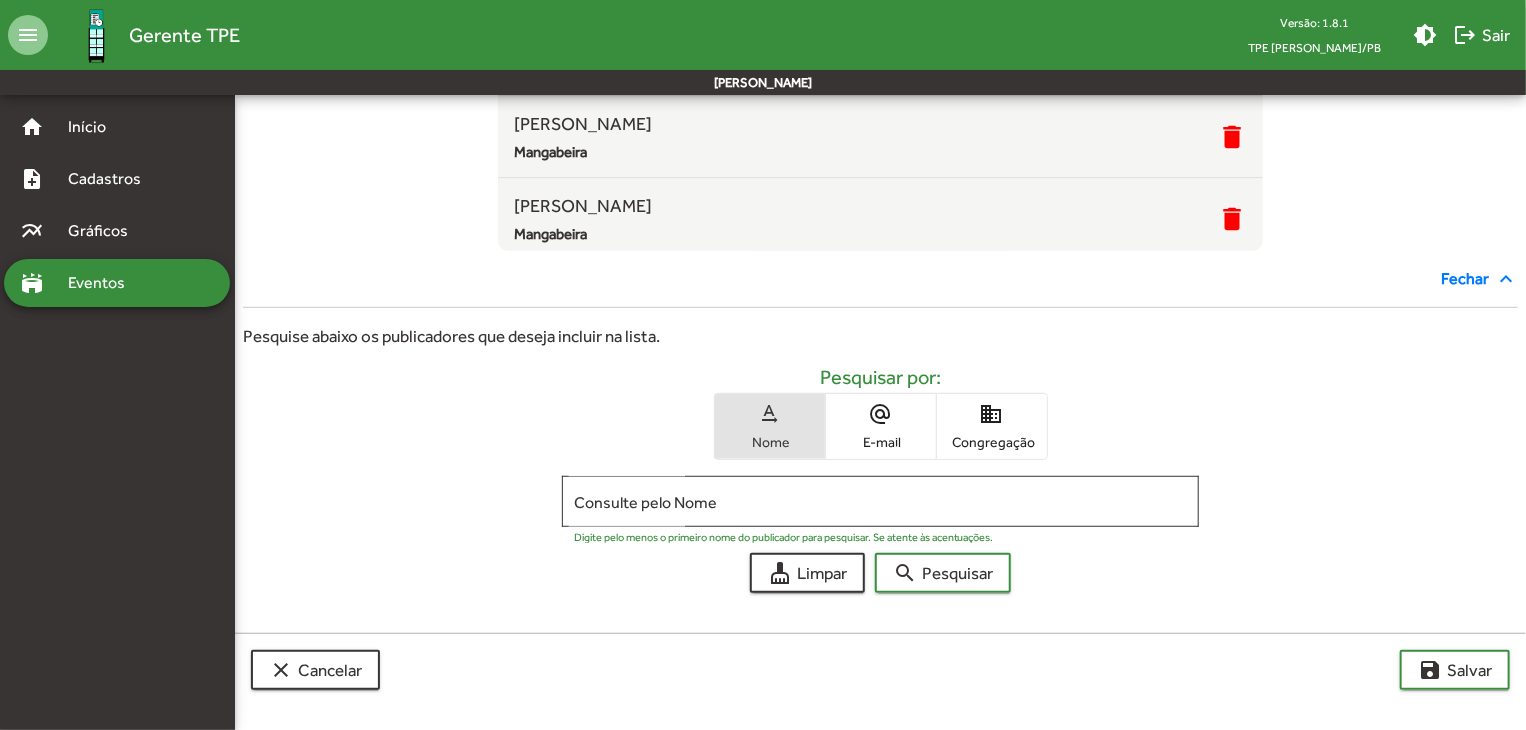 scroll, scrollTop: 400, scrollLeft: 0, axis: vertical 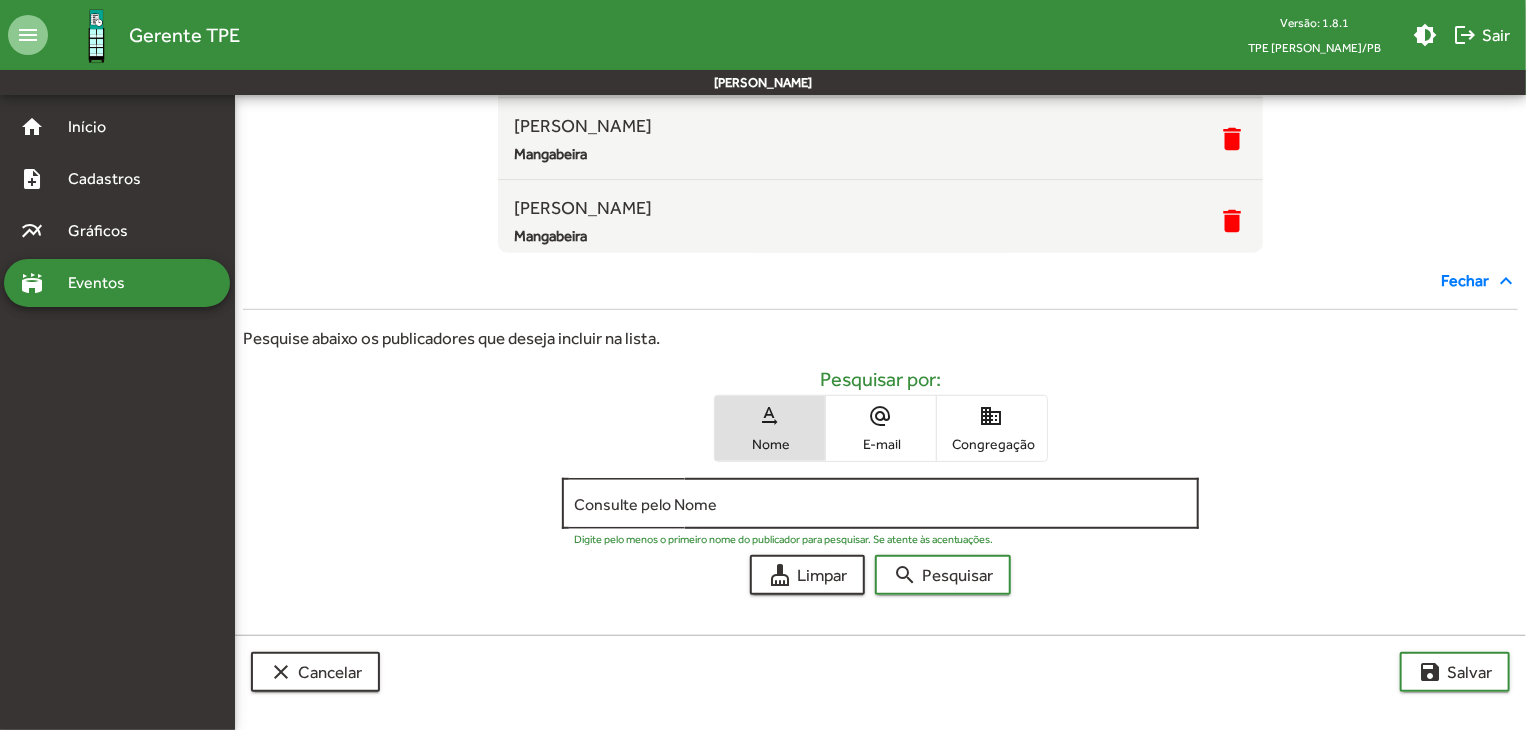 click on "Consulte pelo Nome" at bounding box center [881, 504] 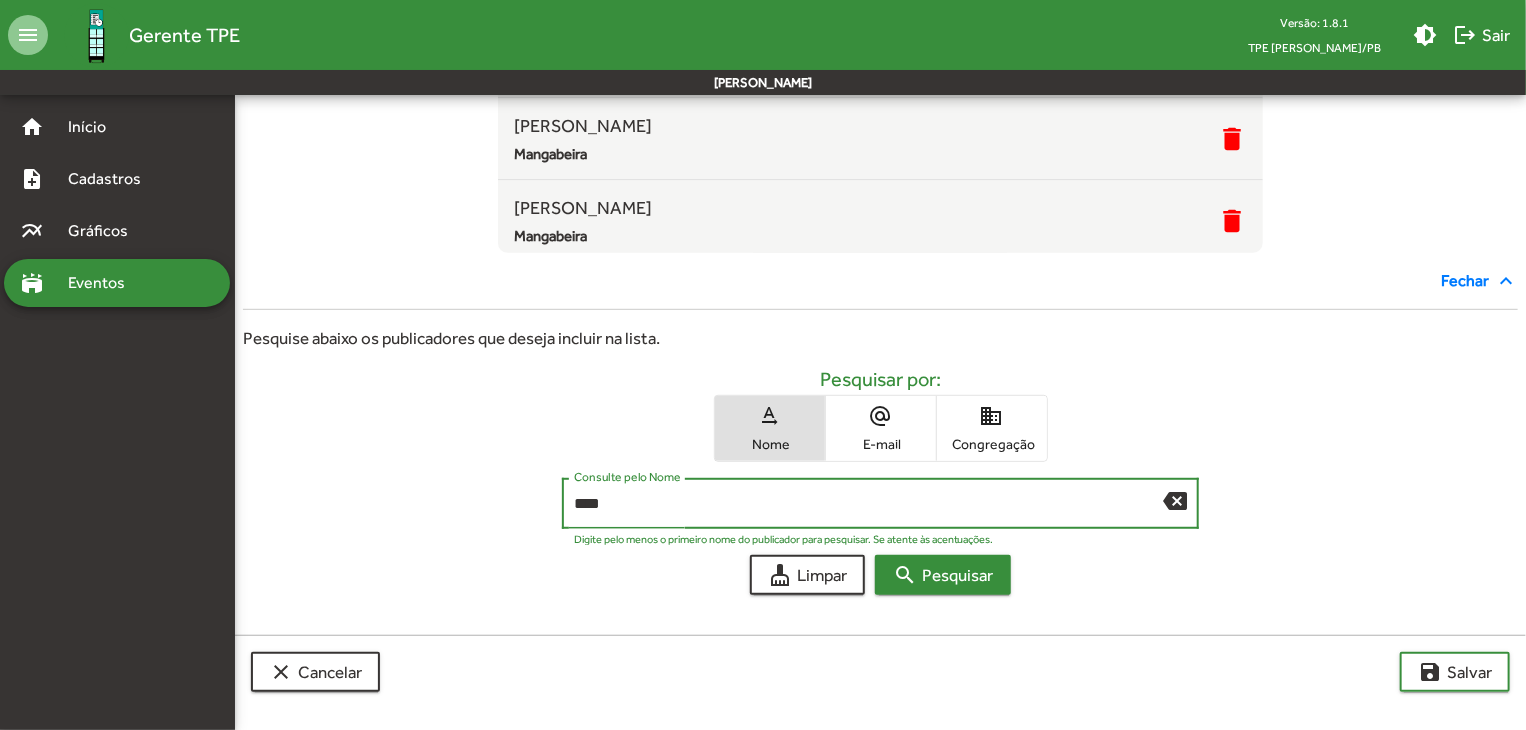 type on "****" 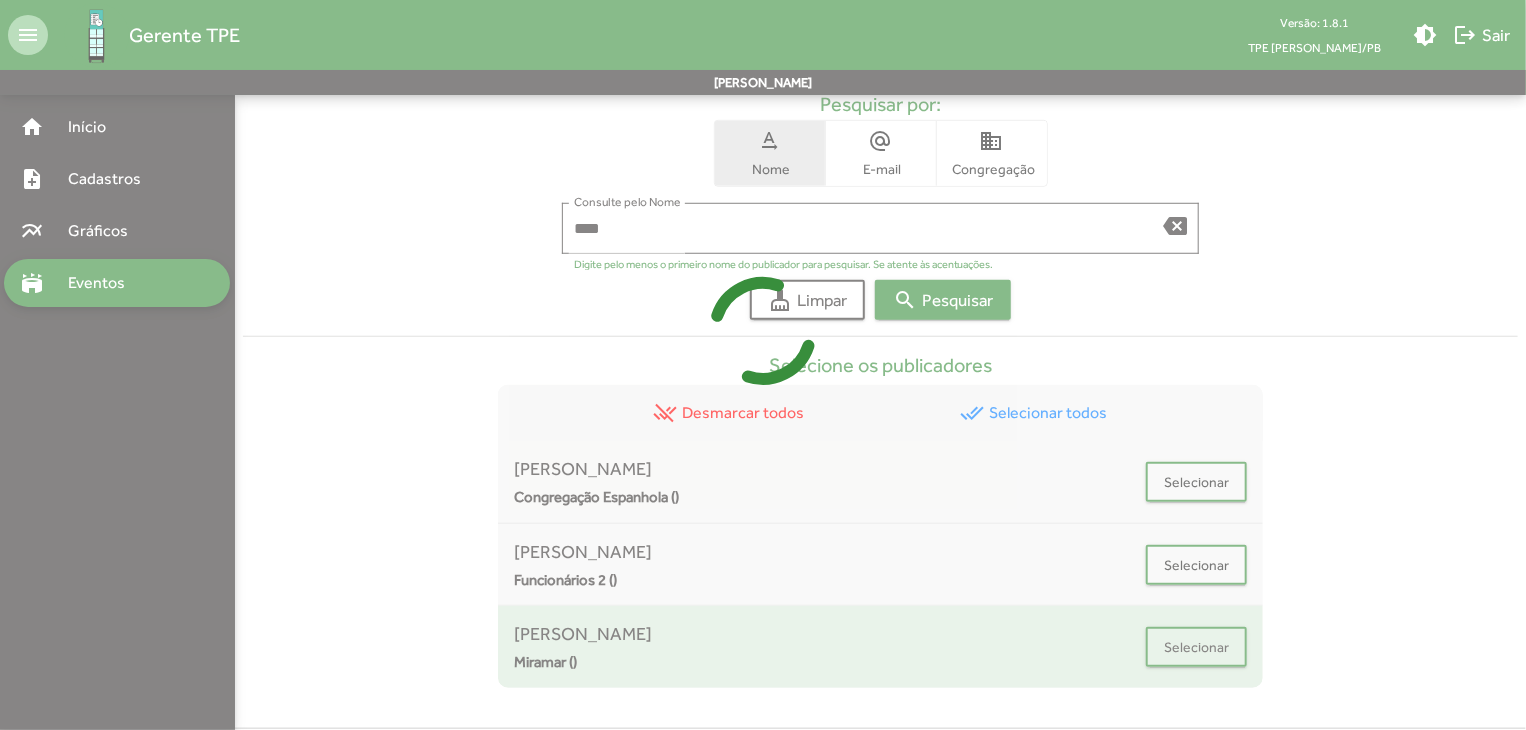 scroll, scrollTop: 767, scrollLeft: 0, axis: vertical 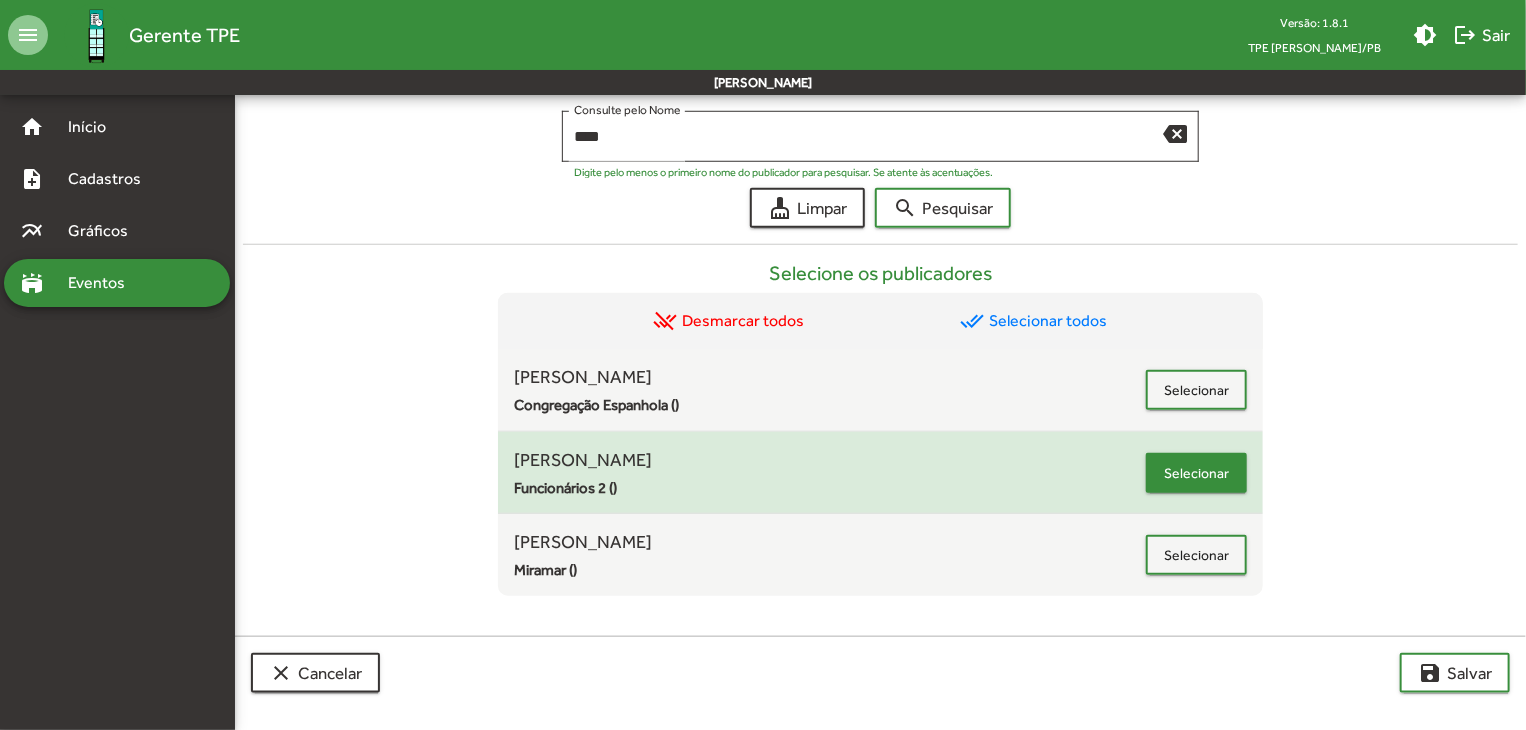click on "Selecionar" at bounding box center [1196, 473] 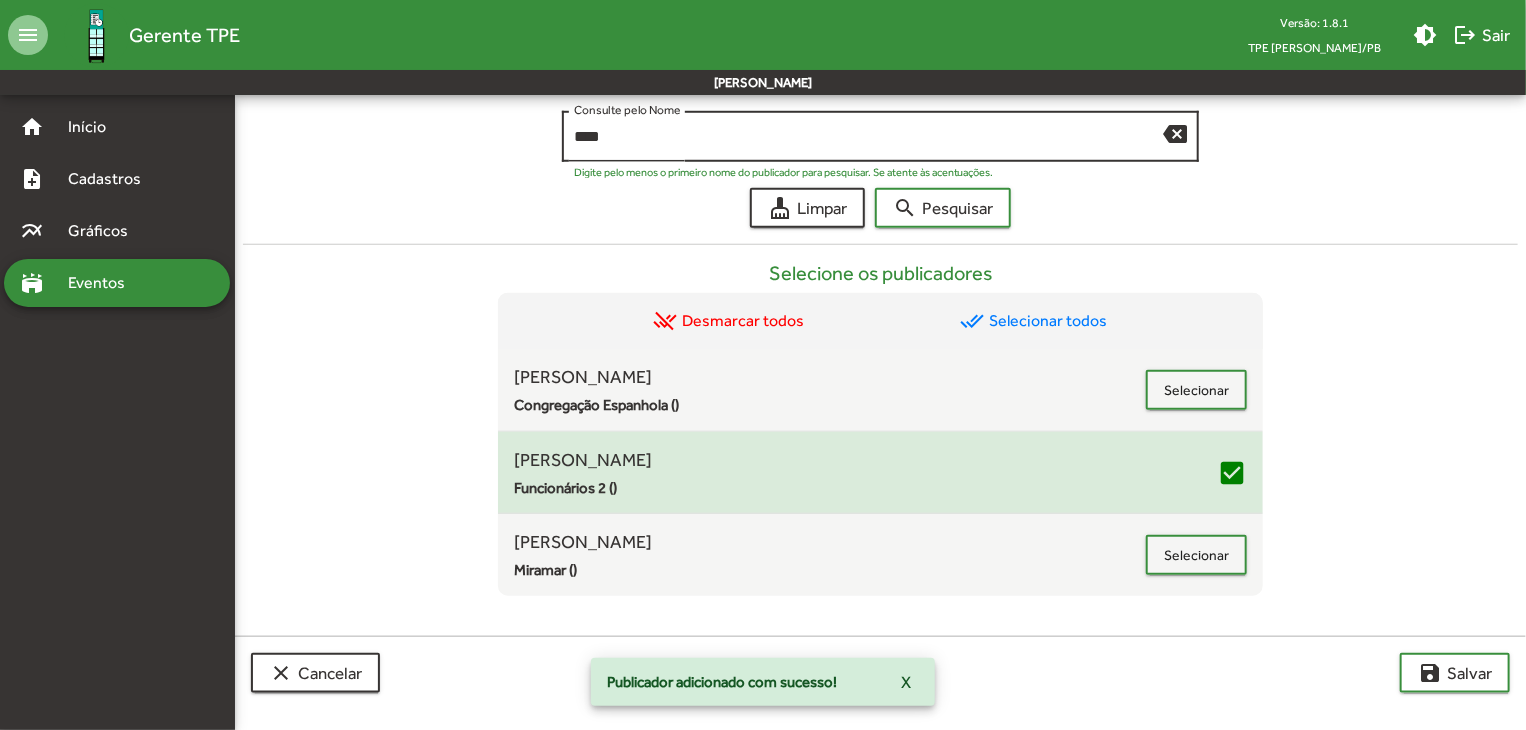 click on "backspace" at bounding box center [1175, 133] 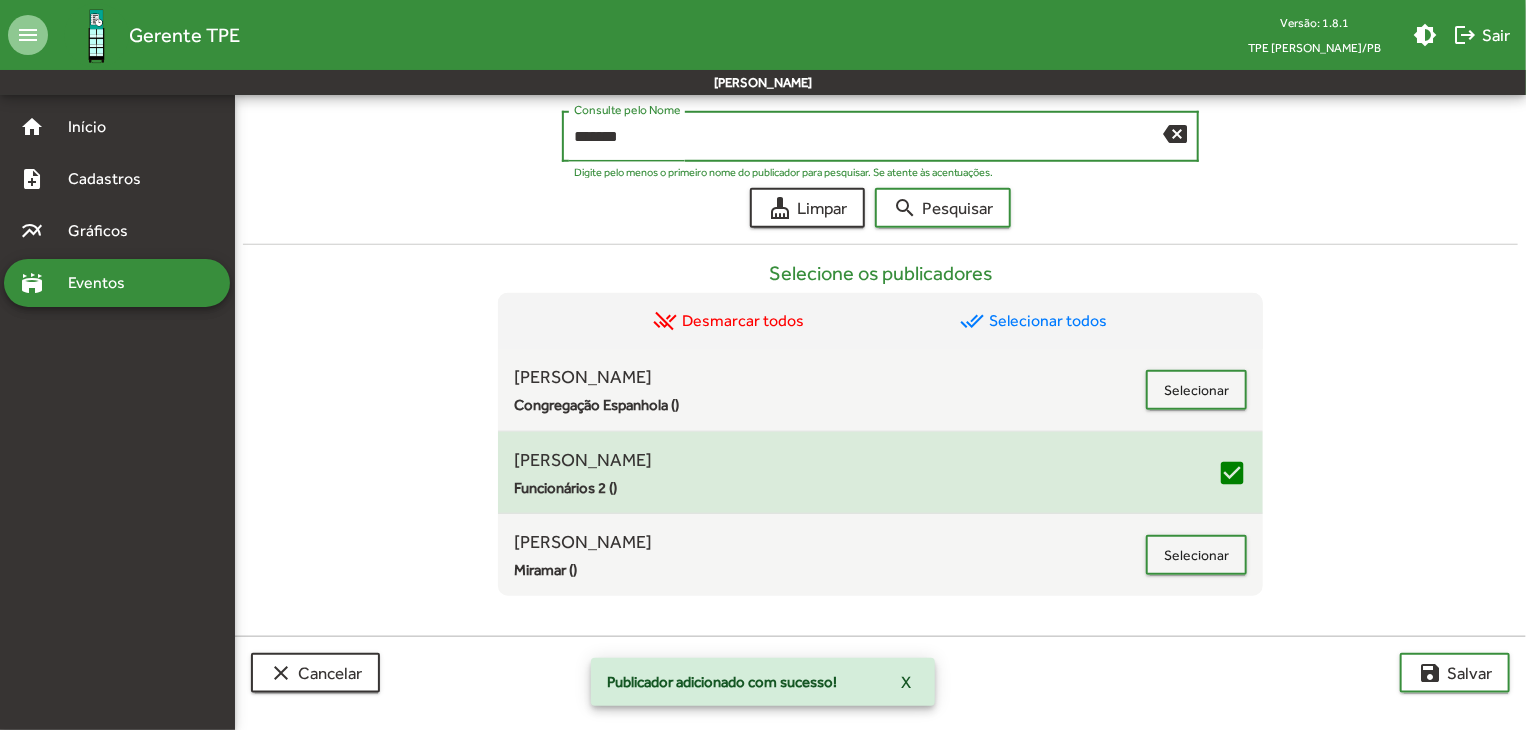 type on "*******" 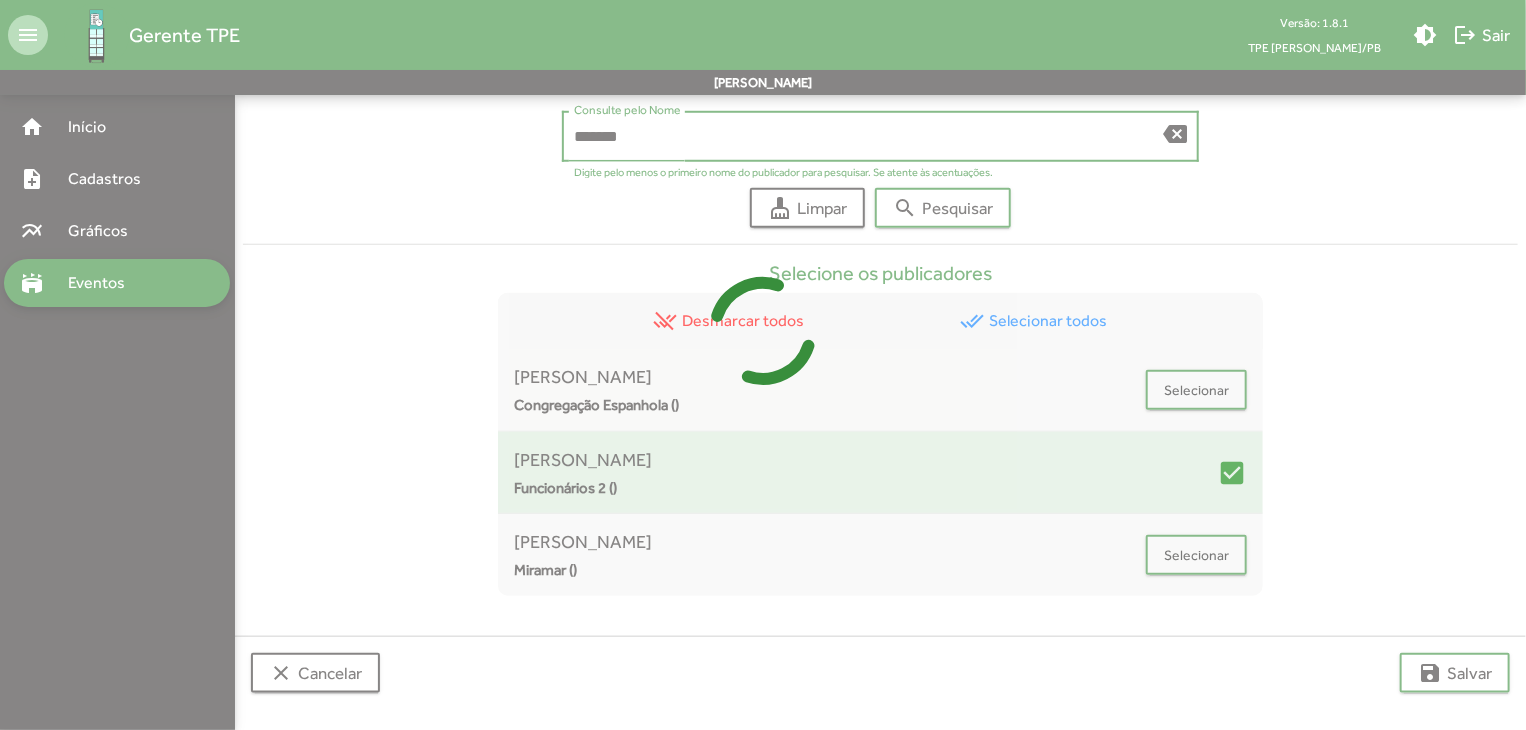 scroll, scrollTop: 684, scrollLeft: 0, axis: vertical 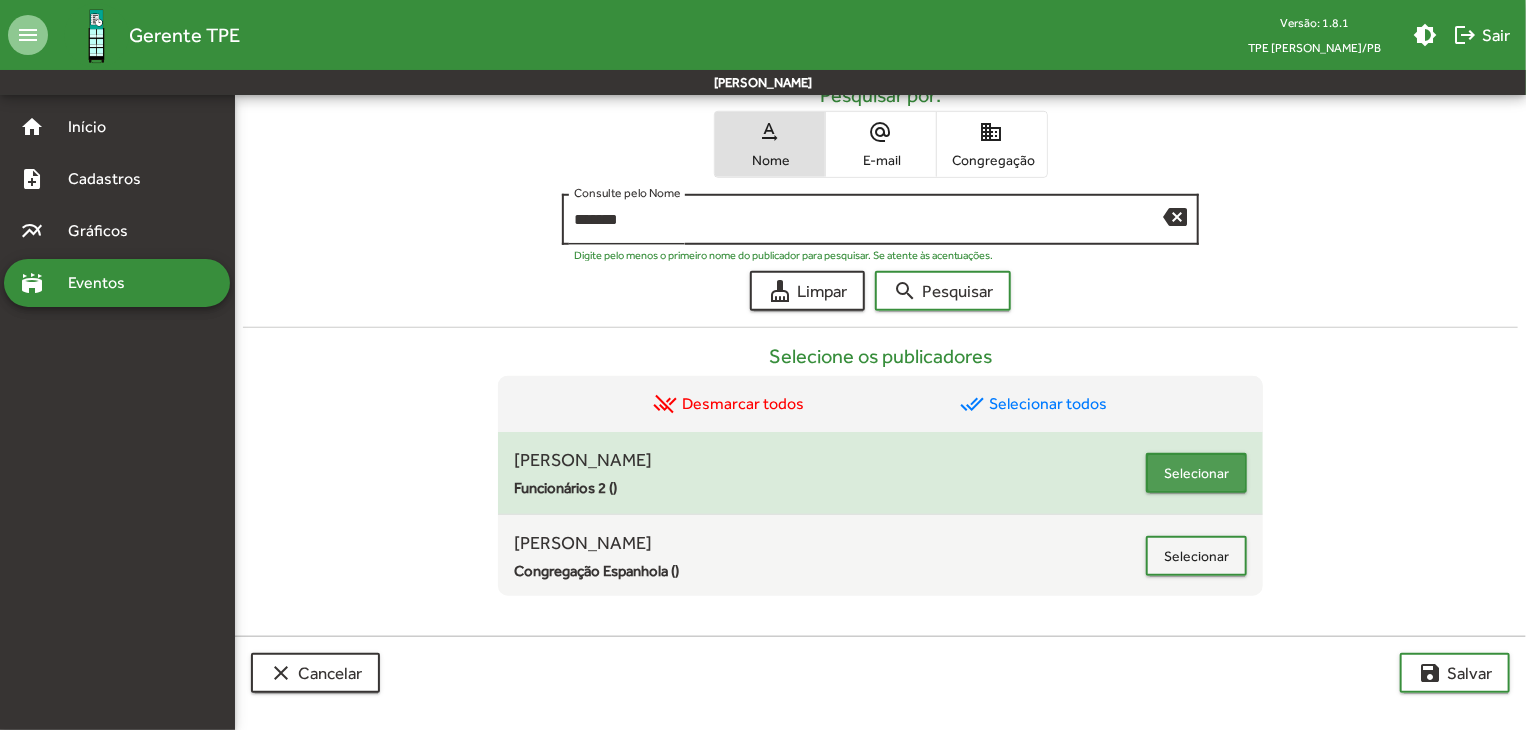 click on "Selecionar" at bounding box center [1196, 473] 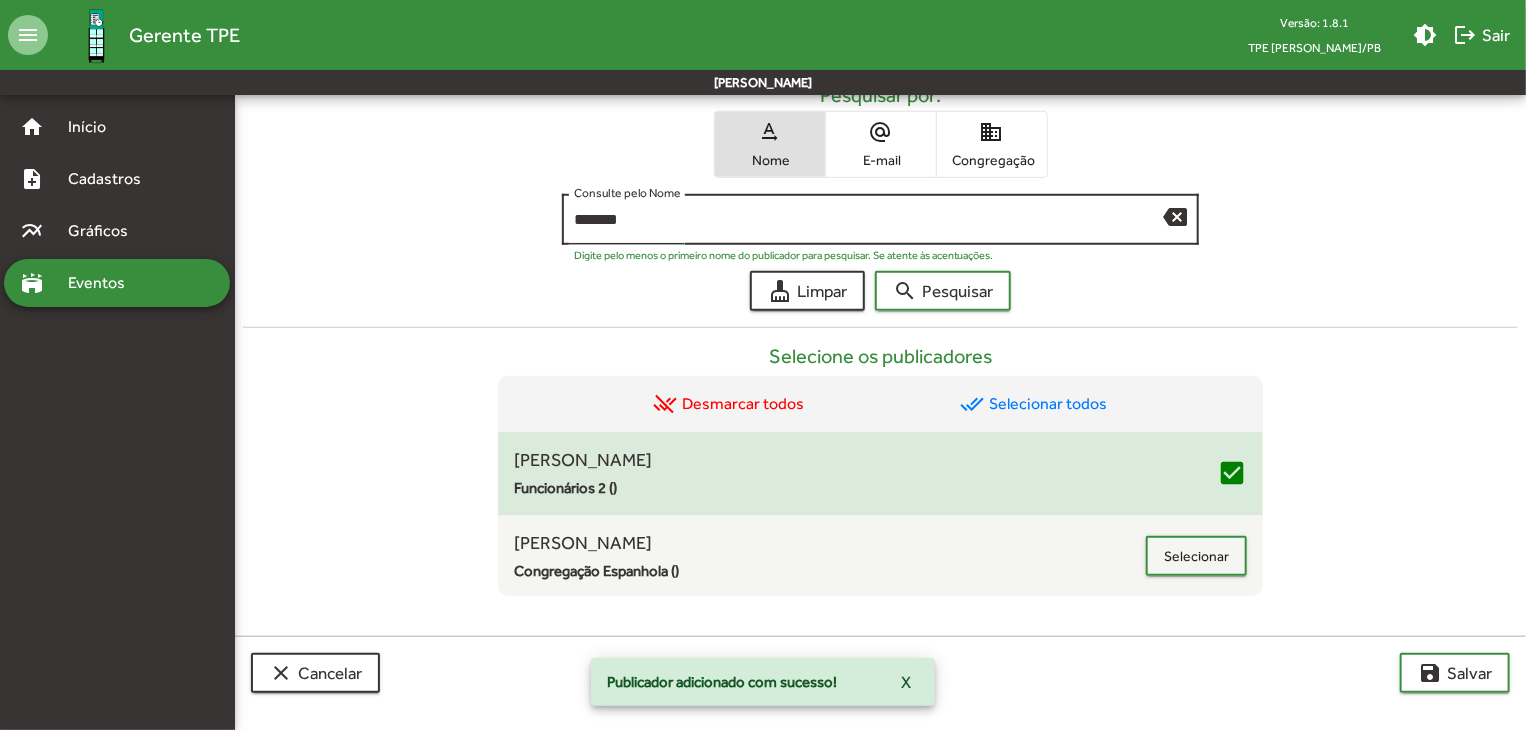 click on "backspace" at bounding box center [1175, 216] 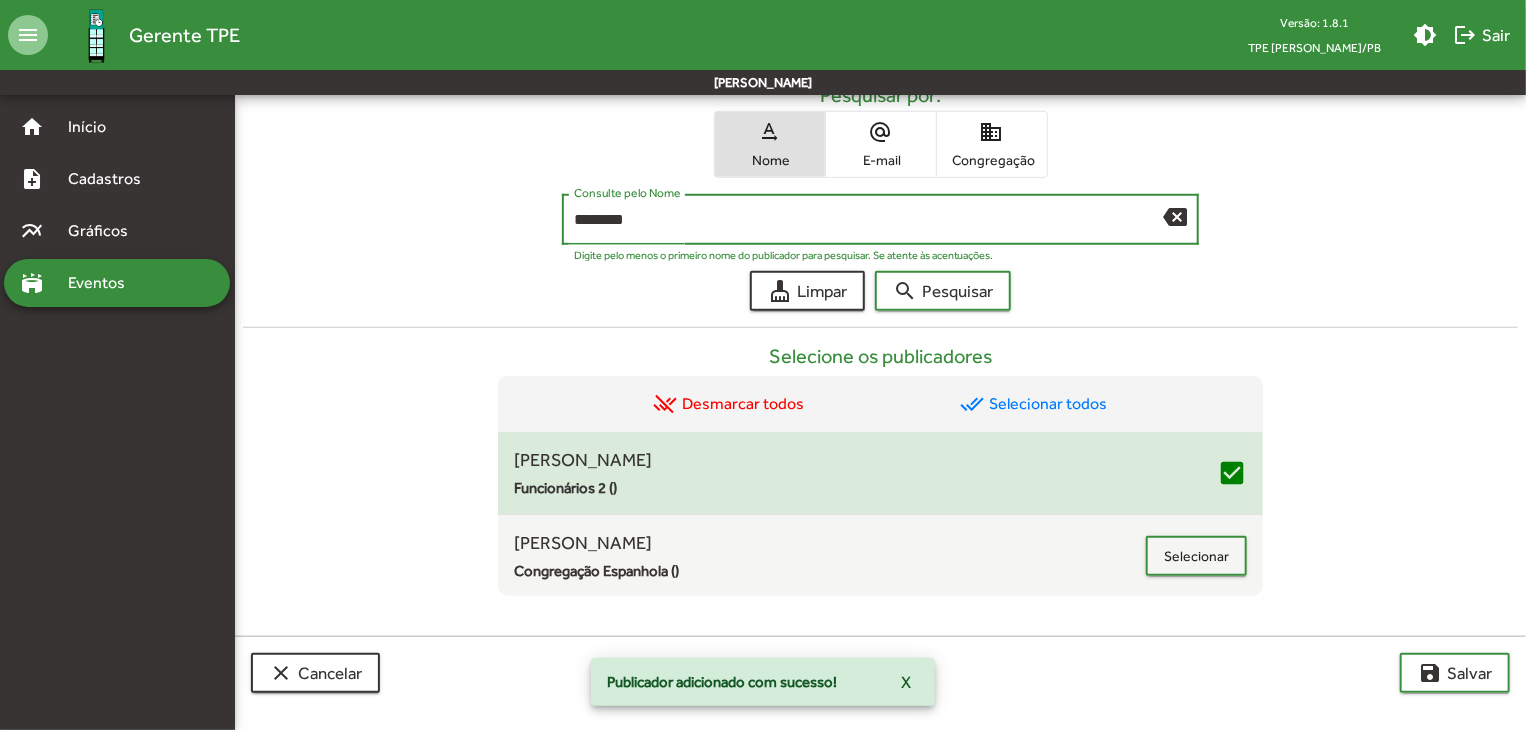 type on "********" 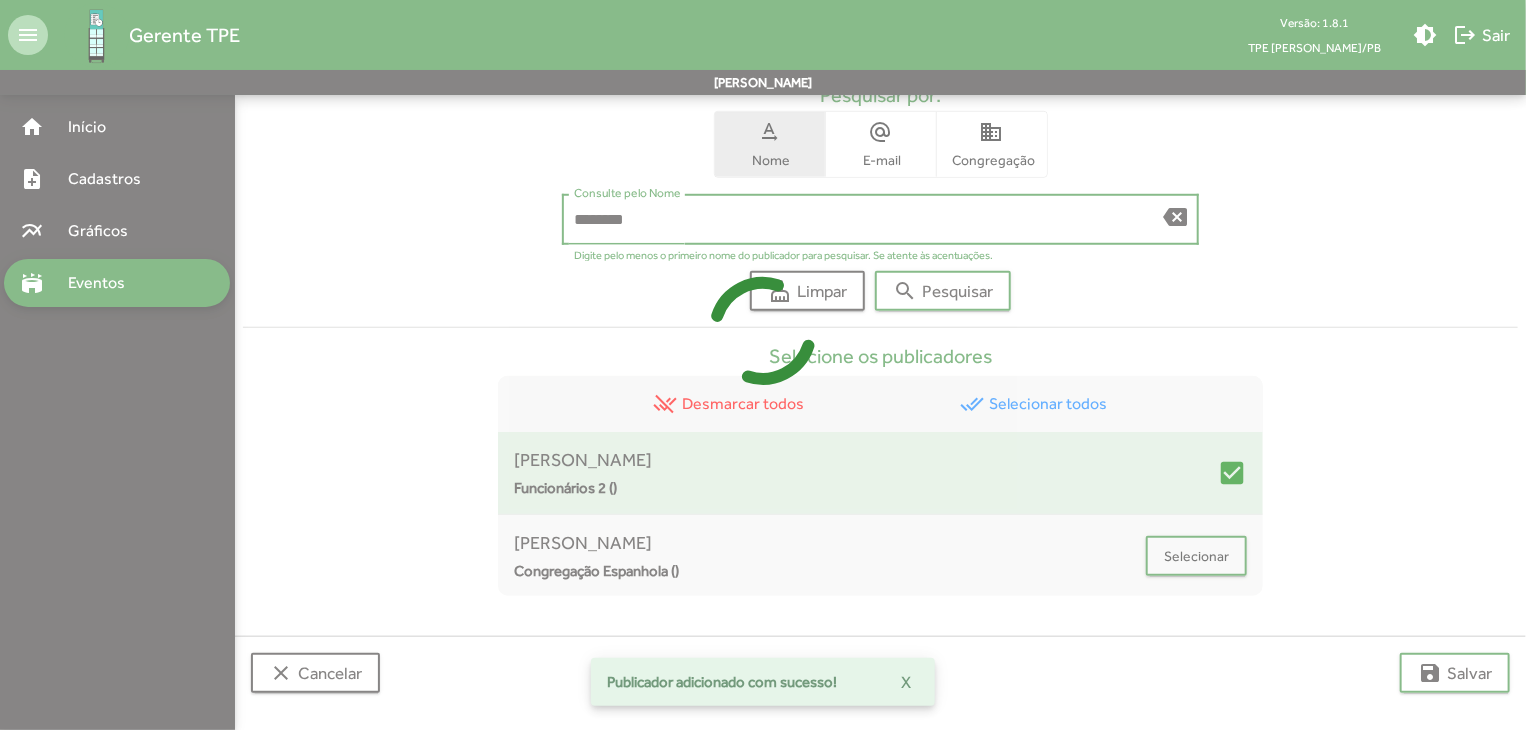 scroll, scrollTop: 602, scrollLeft: 0, axis: vertical 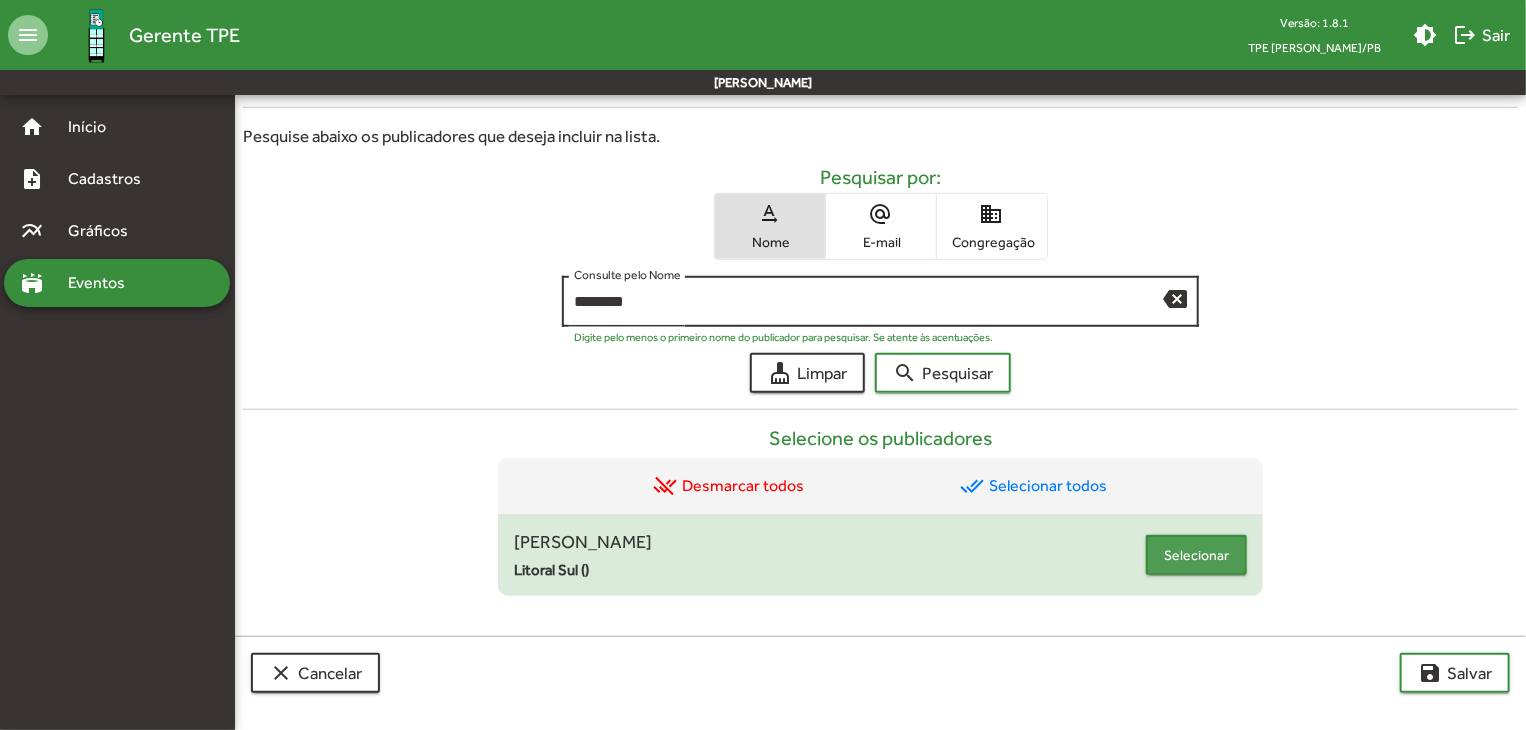 click on "Selecionar" at bounding box center [1196, 555] 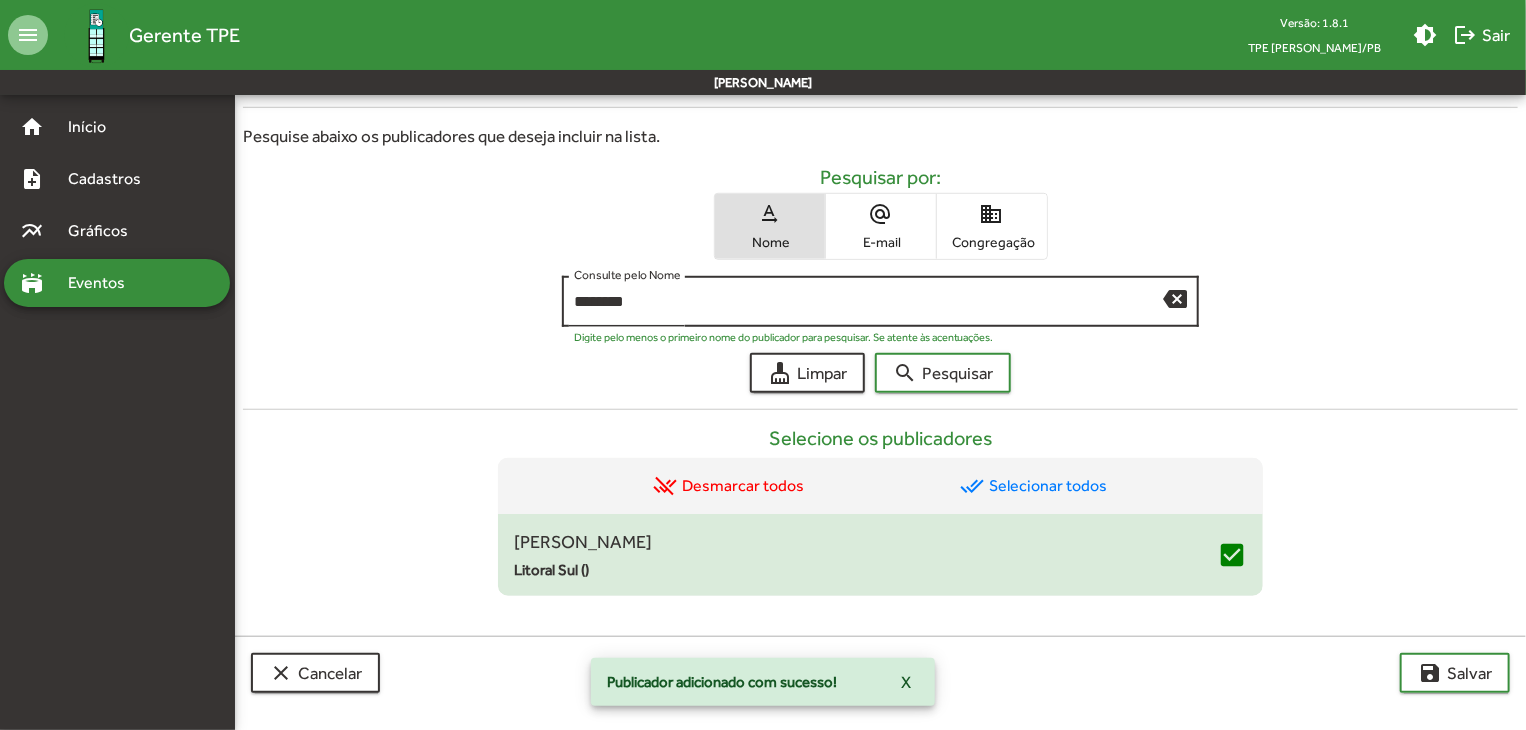 click on "backspace" at bounding box center (1175, 298) 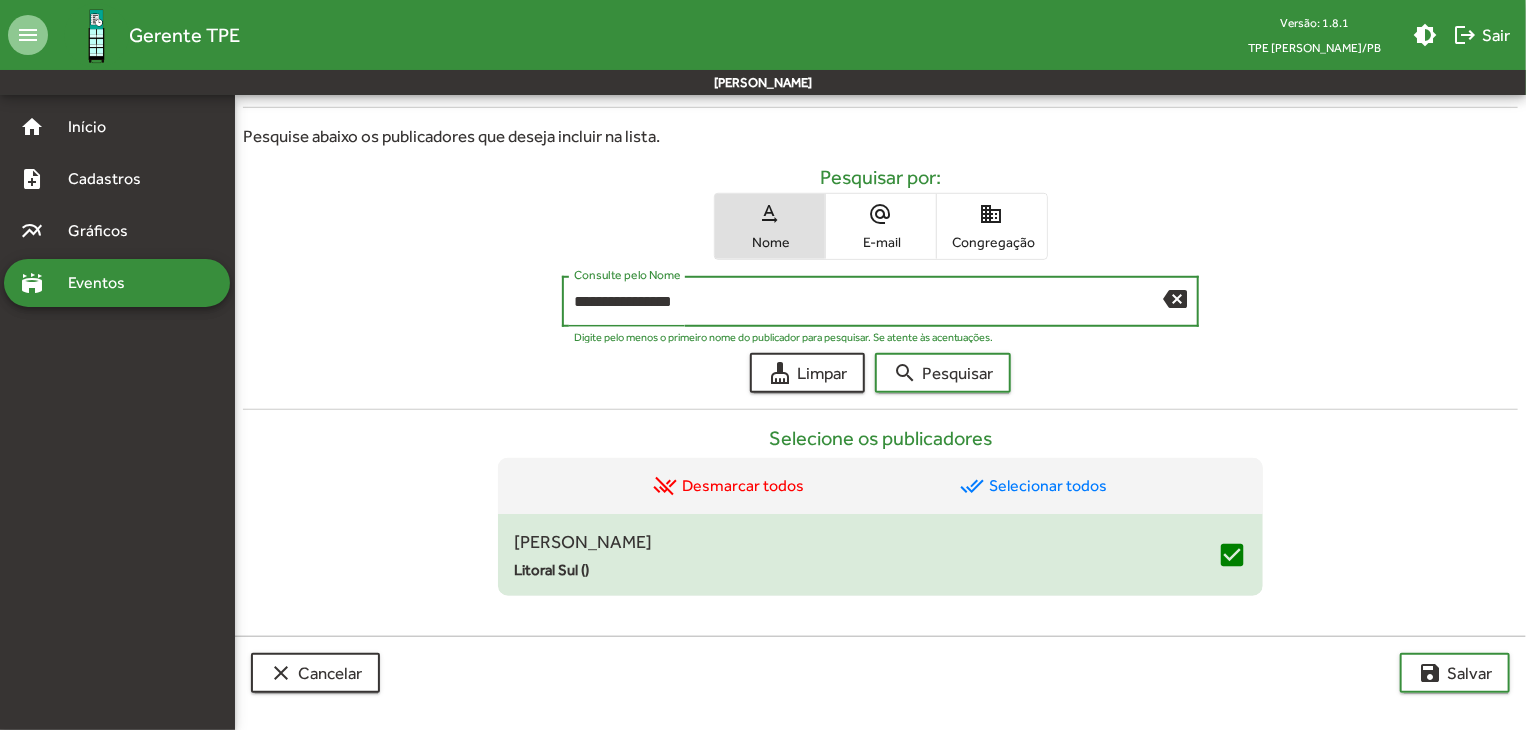 type on "**********" 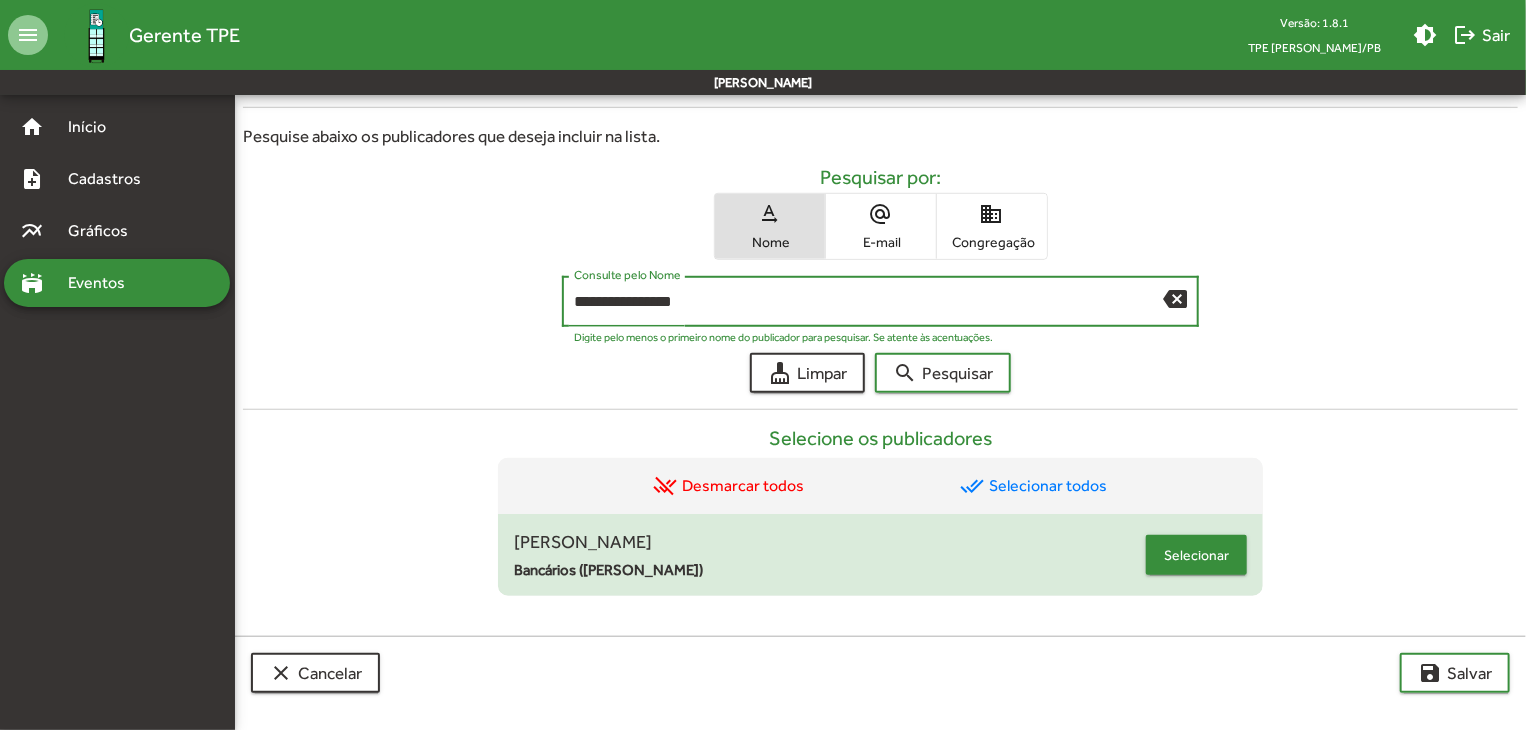 click on "Selecionar" at bounding box center (1196, 555) 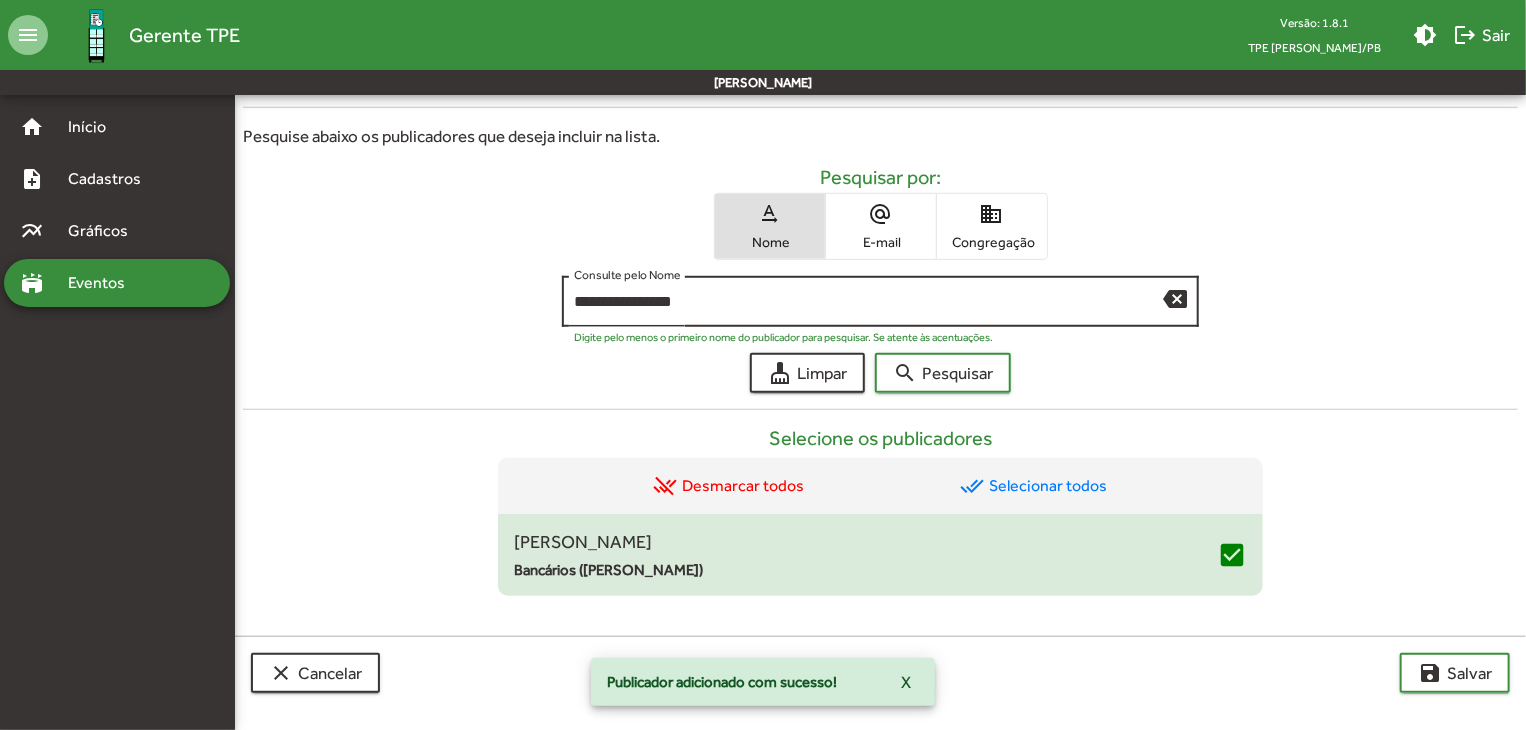 click on "backspace" at bounding box center (1175, 298) 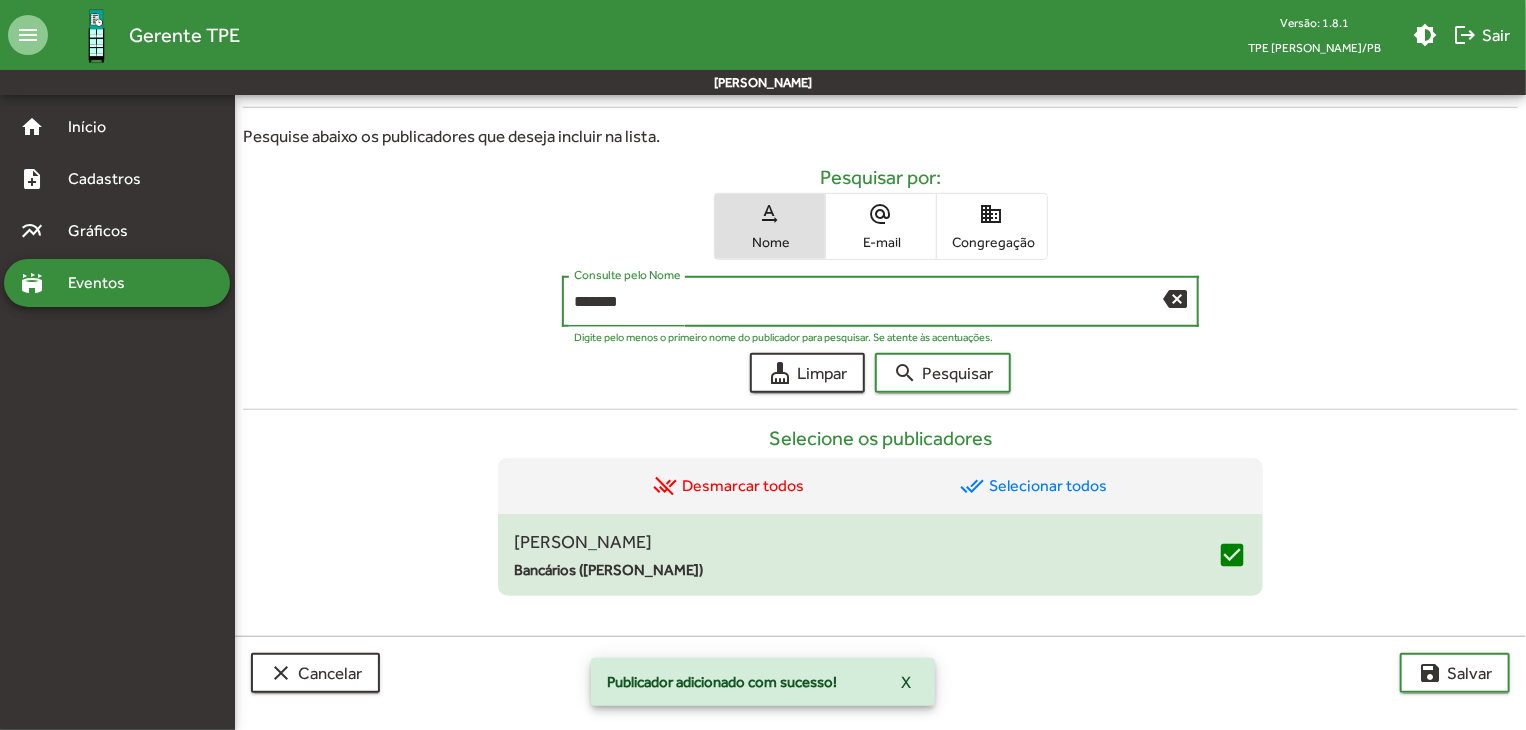 type on "*******" 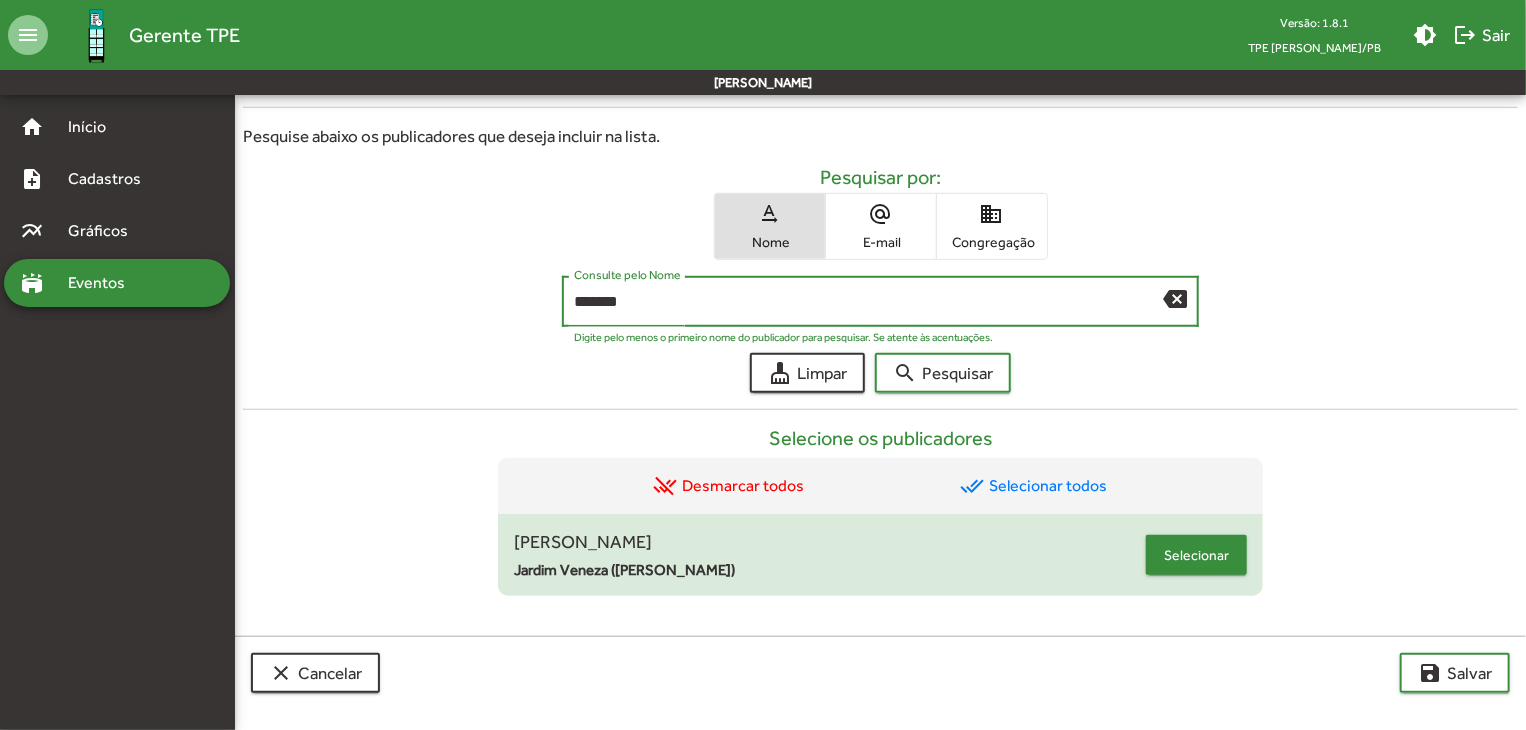 click on "Selecionar" at bounding box center (1196, 555) 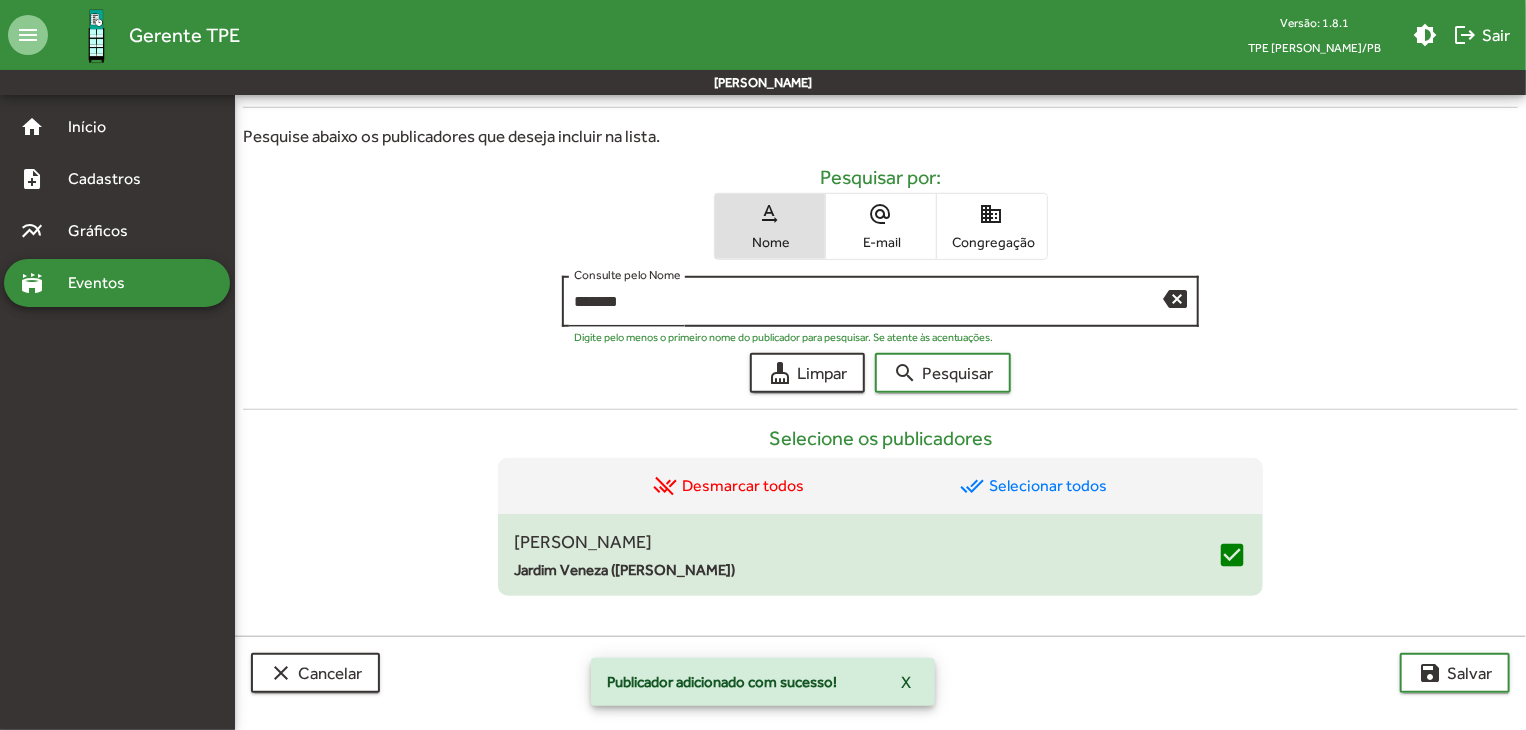 click on "backspace" at bounding box center (1175, 298) 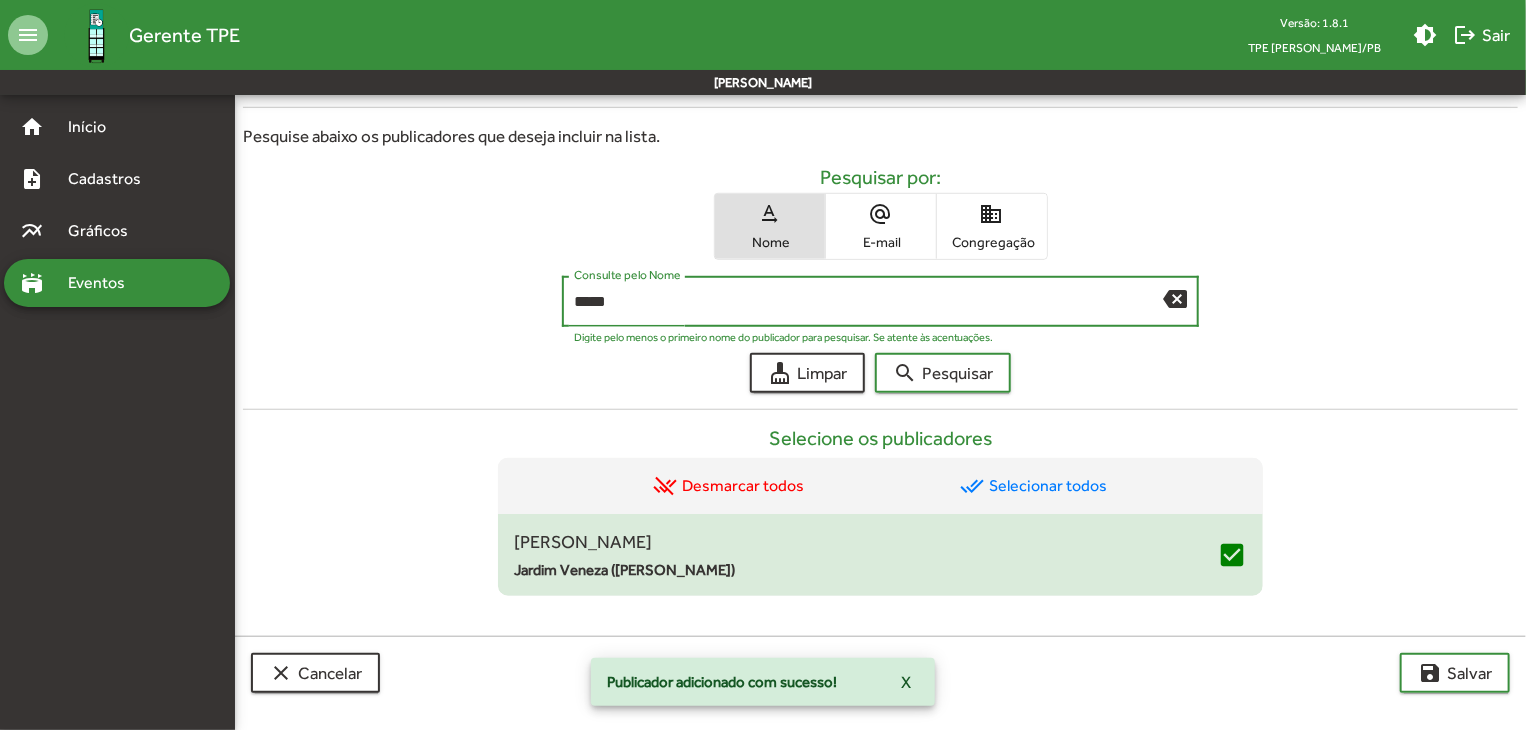 click on "search  Pesquisar" at bounding box center (943, 373) 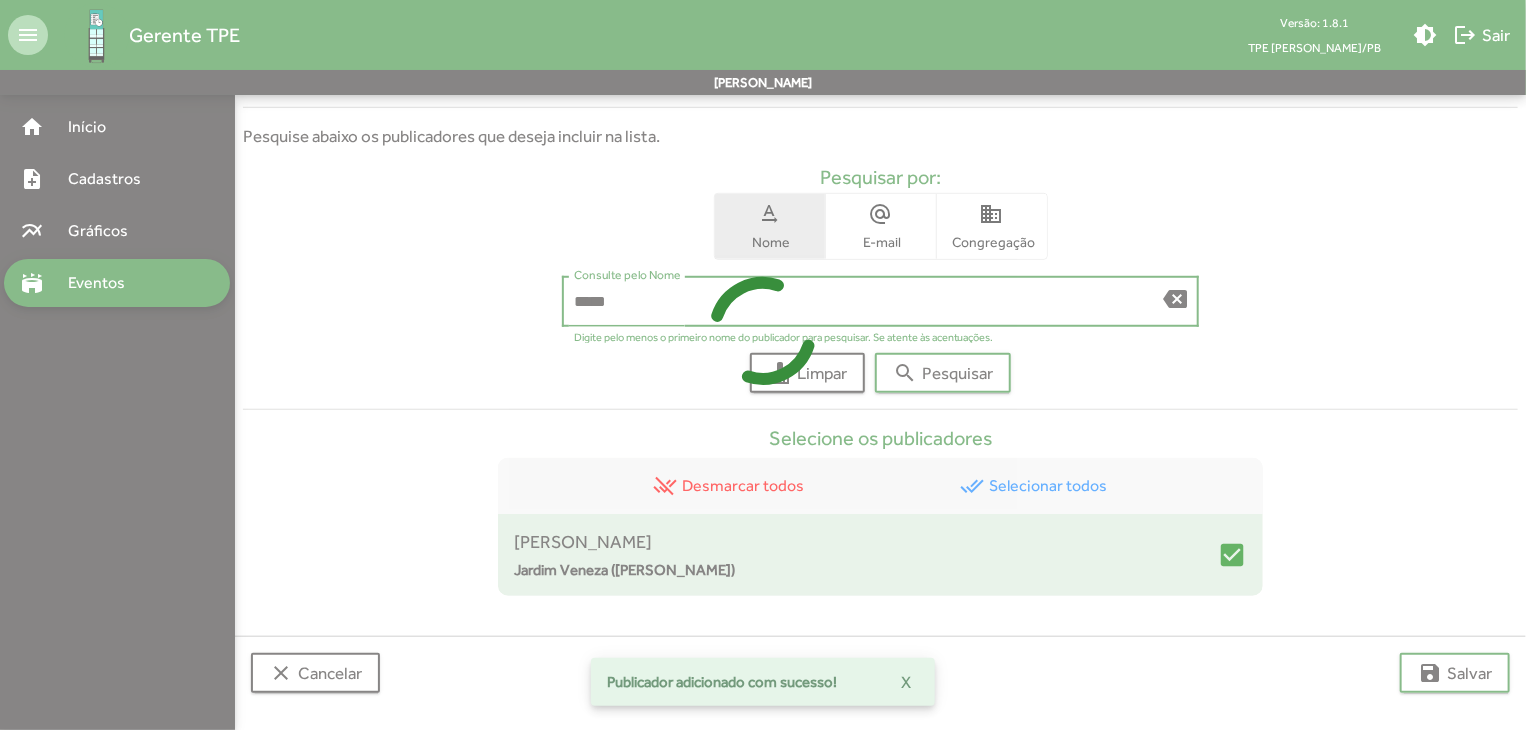 scroll, scrollTop: 400, scrollLeft: 0, axis: vertical 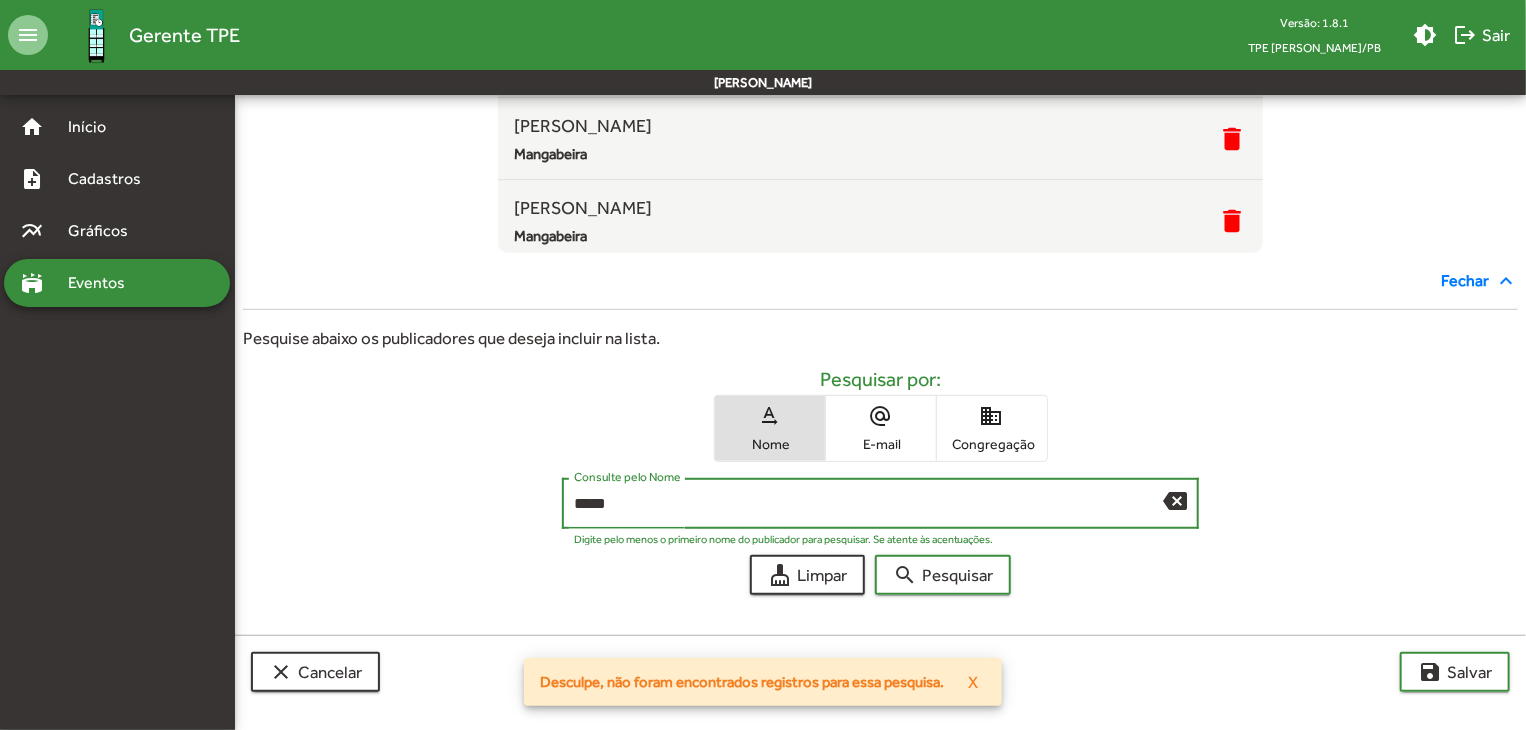 click on "*****" at bounding box center [869, 504] 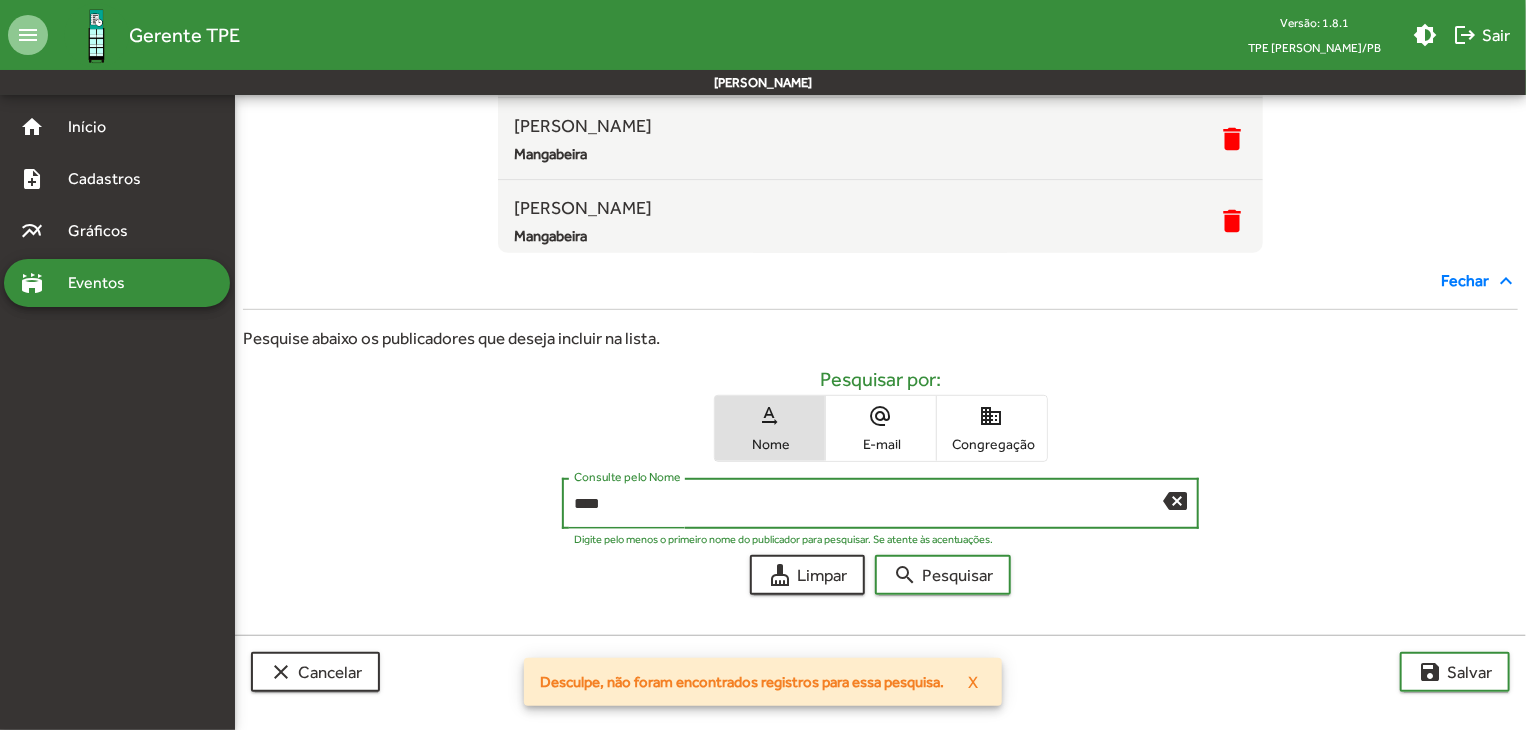 click on "search  Pesquisar" at bounding box center (943, 575) 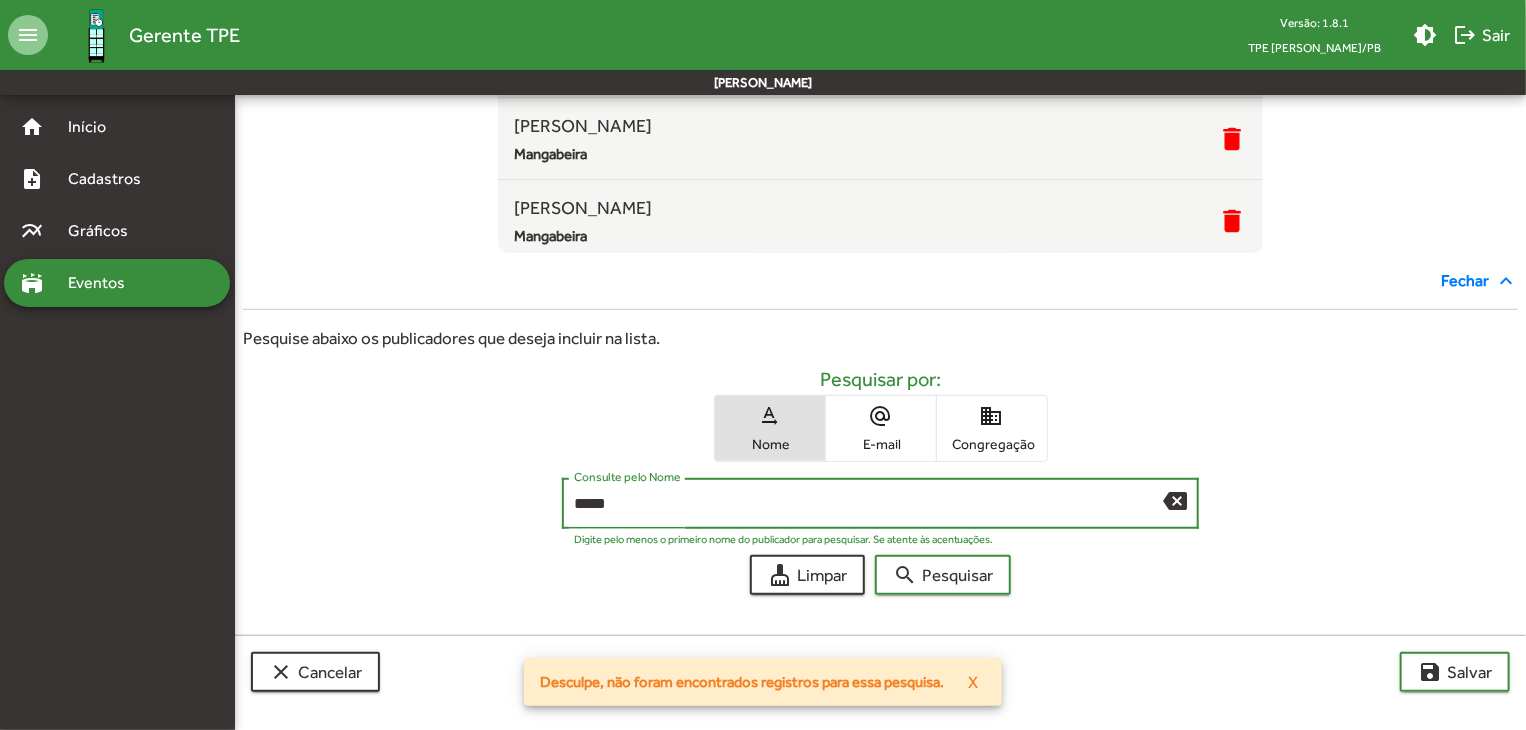 type on "*****" 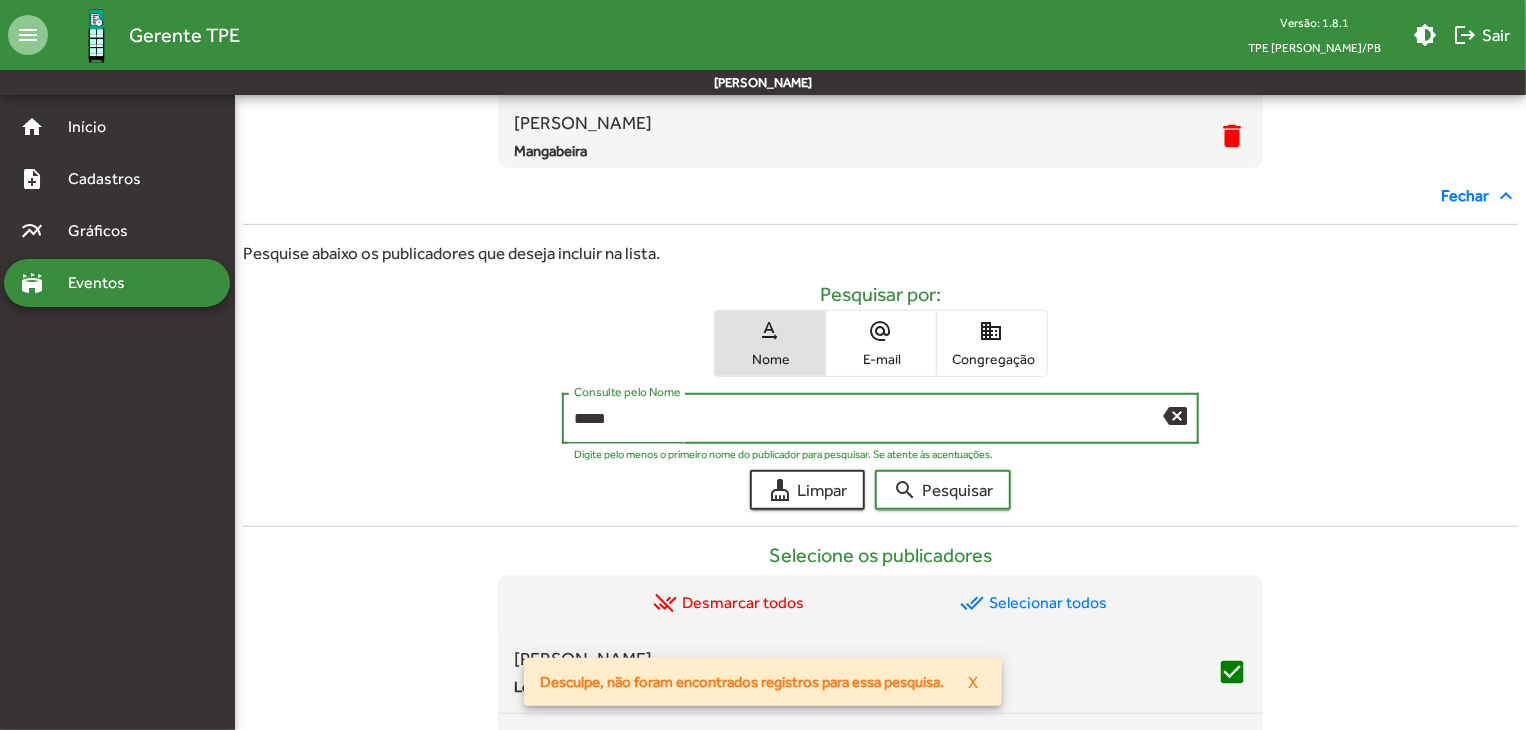 scroll, scrollTop: 484, scrollLeft: 0, axis: vertical 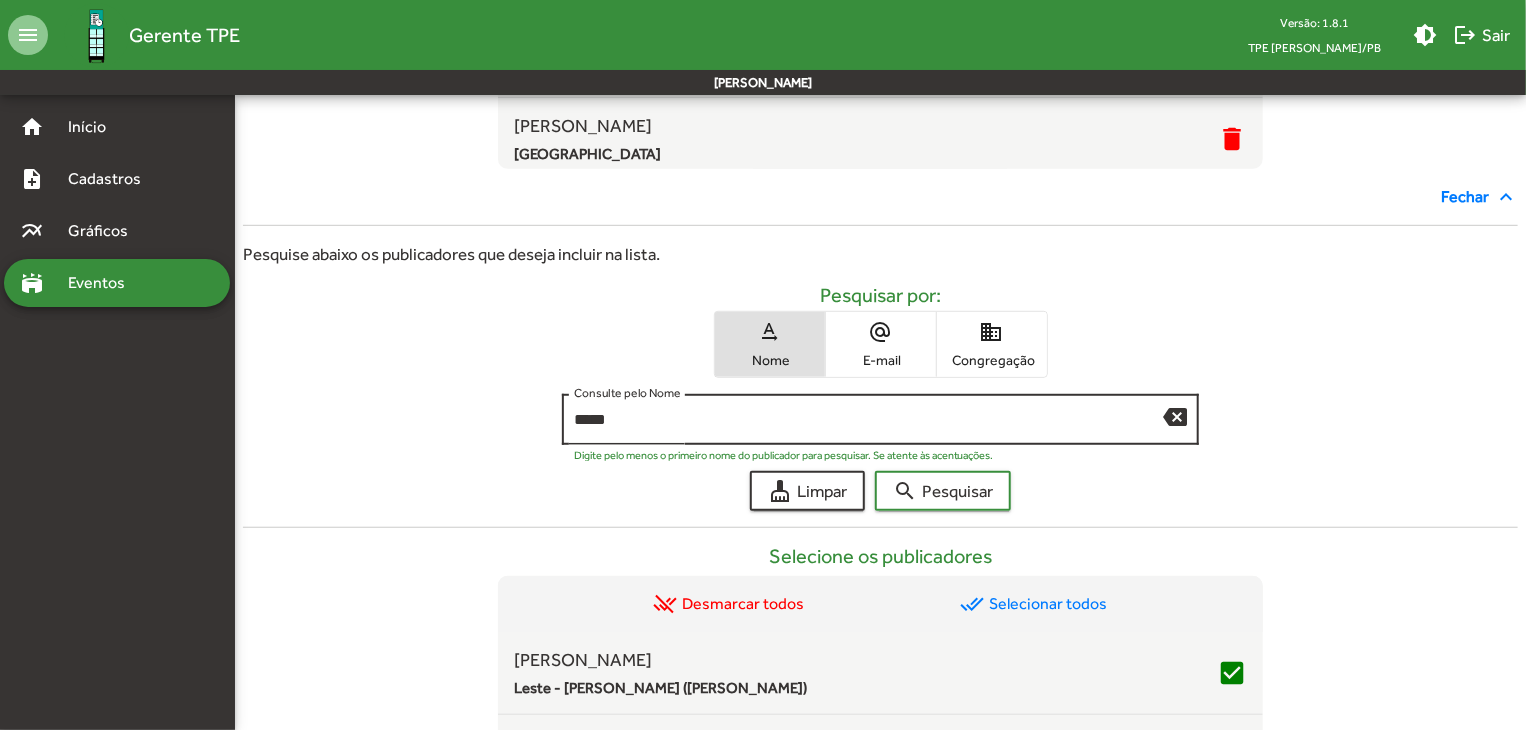 click on "backspace" at bounding box center (1175, 416) 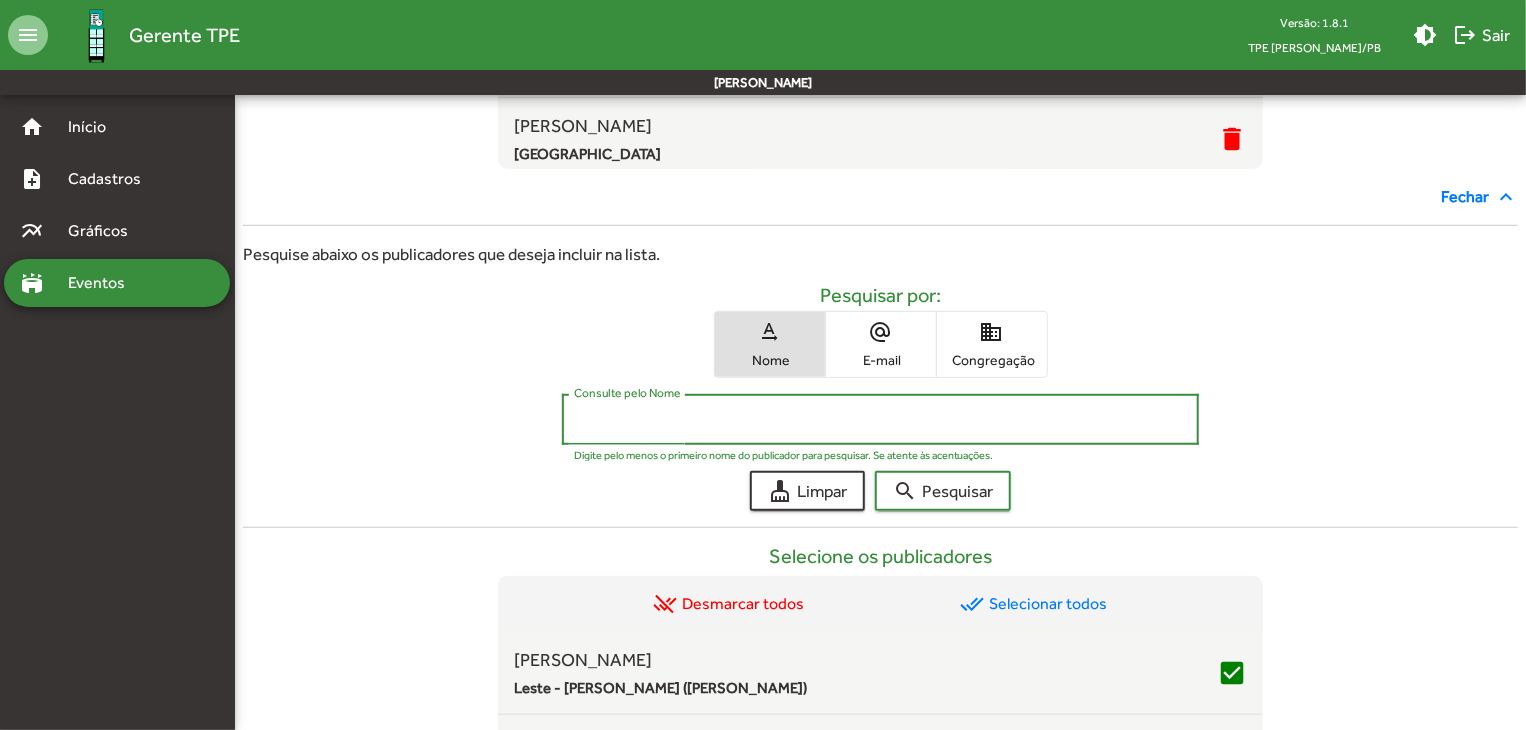 click on "domain Congregação" at bounding box center [992, 344] 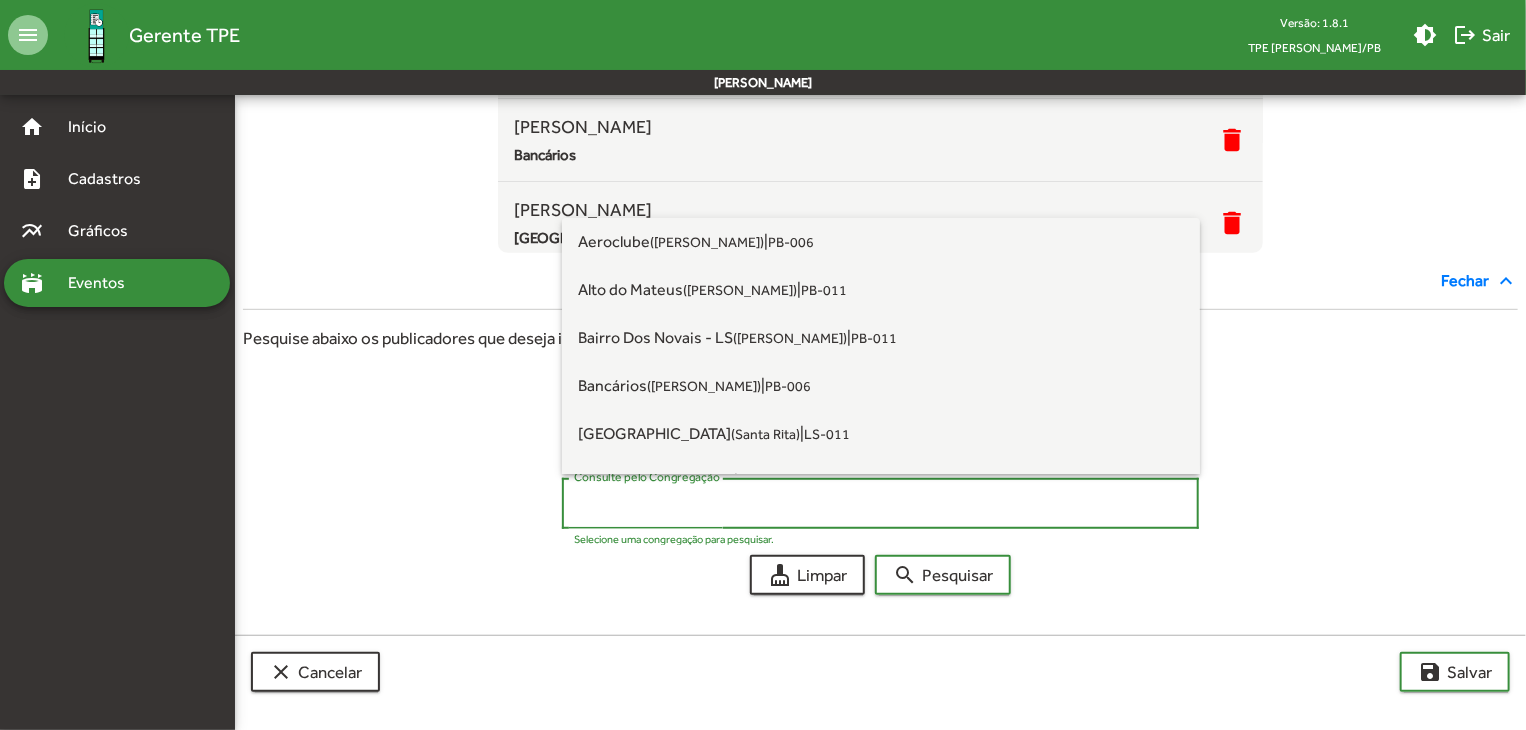 click on "Consulte pelo Congregação" at bounding box center (881, 504) 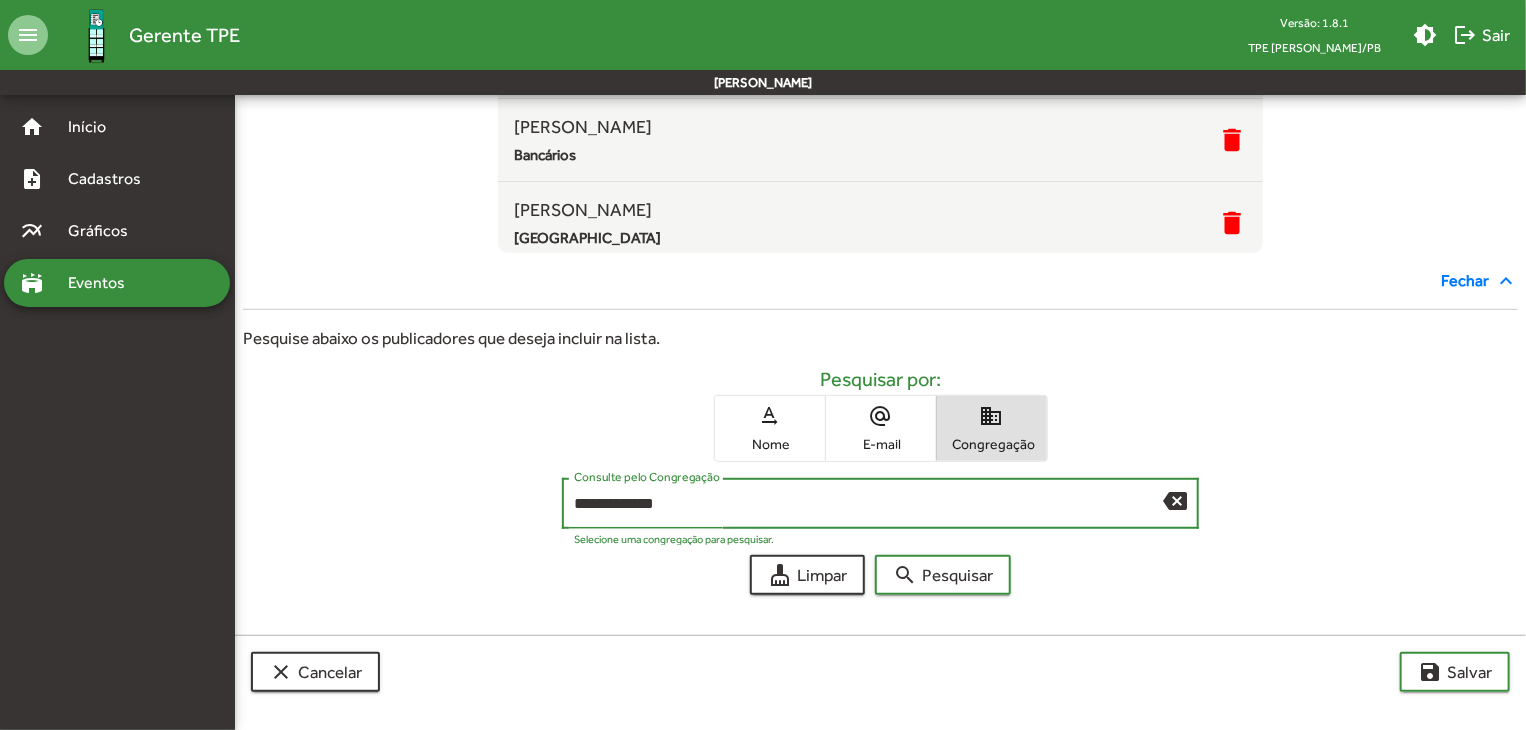 type on "**********" 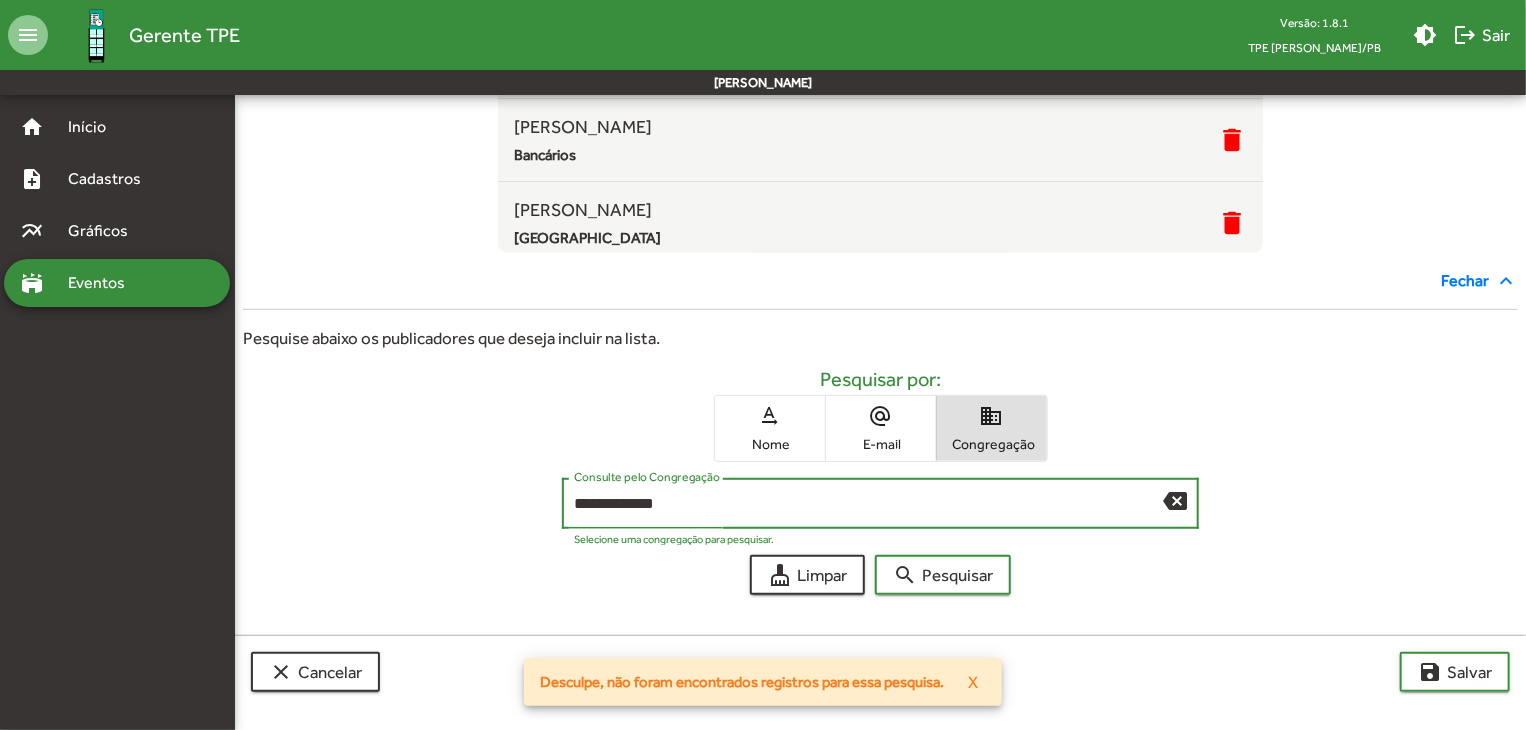 click on "backspace" at bounding box center [1175, 500] 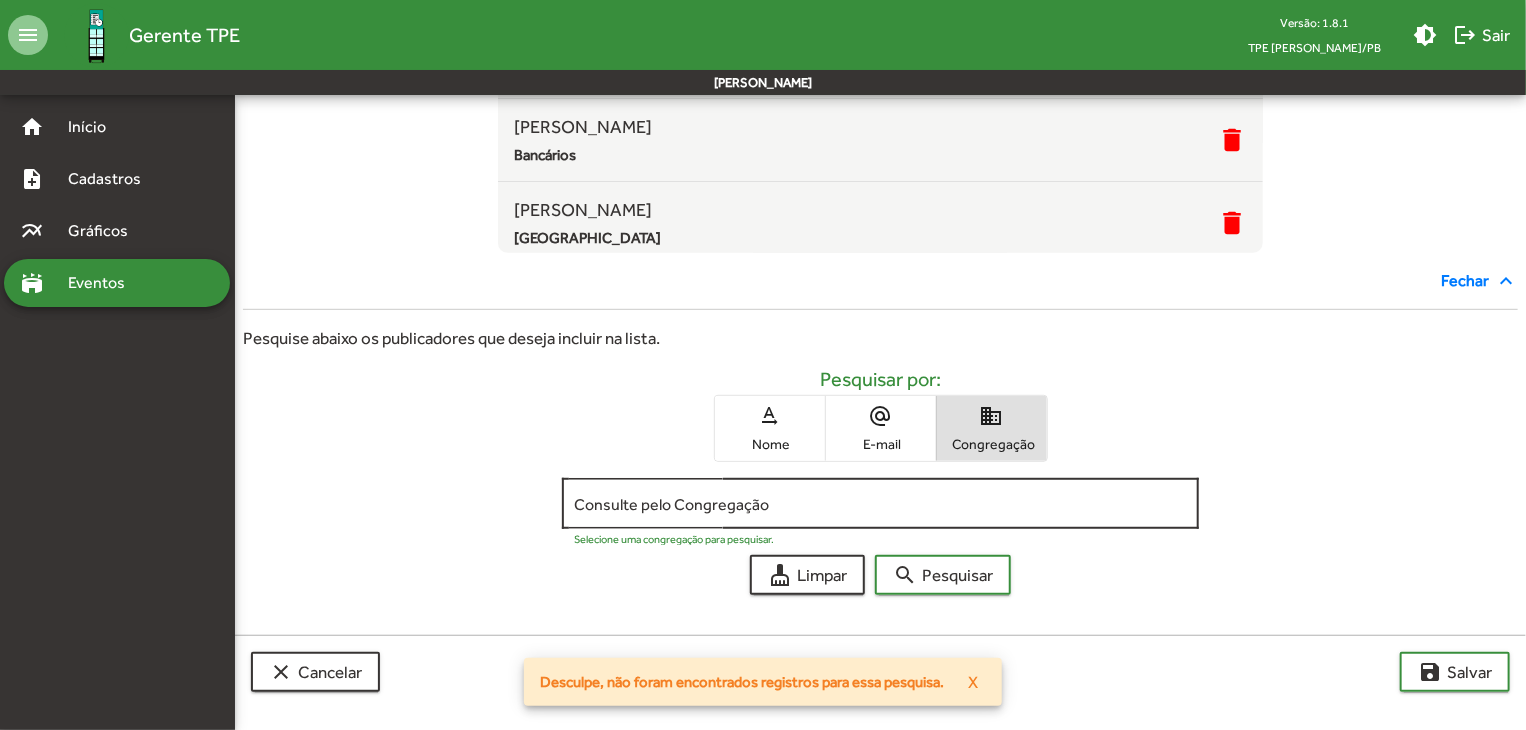 click on "Consulte pelo Congregação" at bounding box center [881, 501] 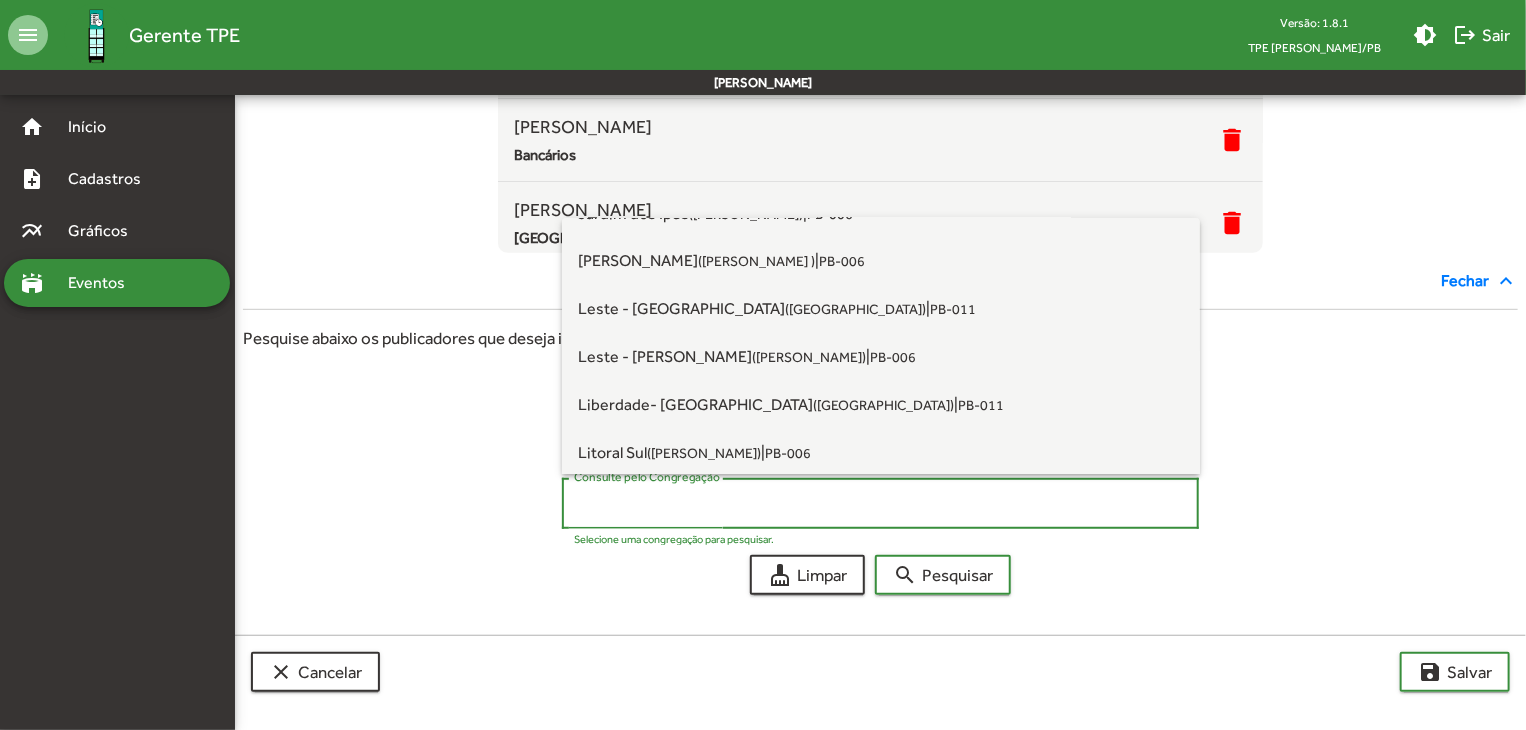 scroll, scrollTop: 2000, scrollLeft: 0, axis: vertical 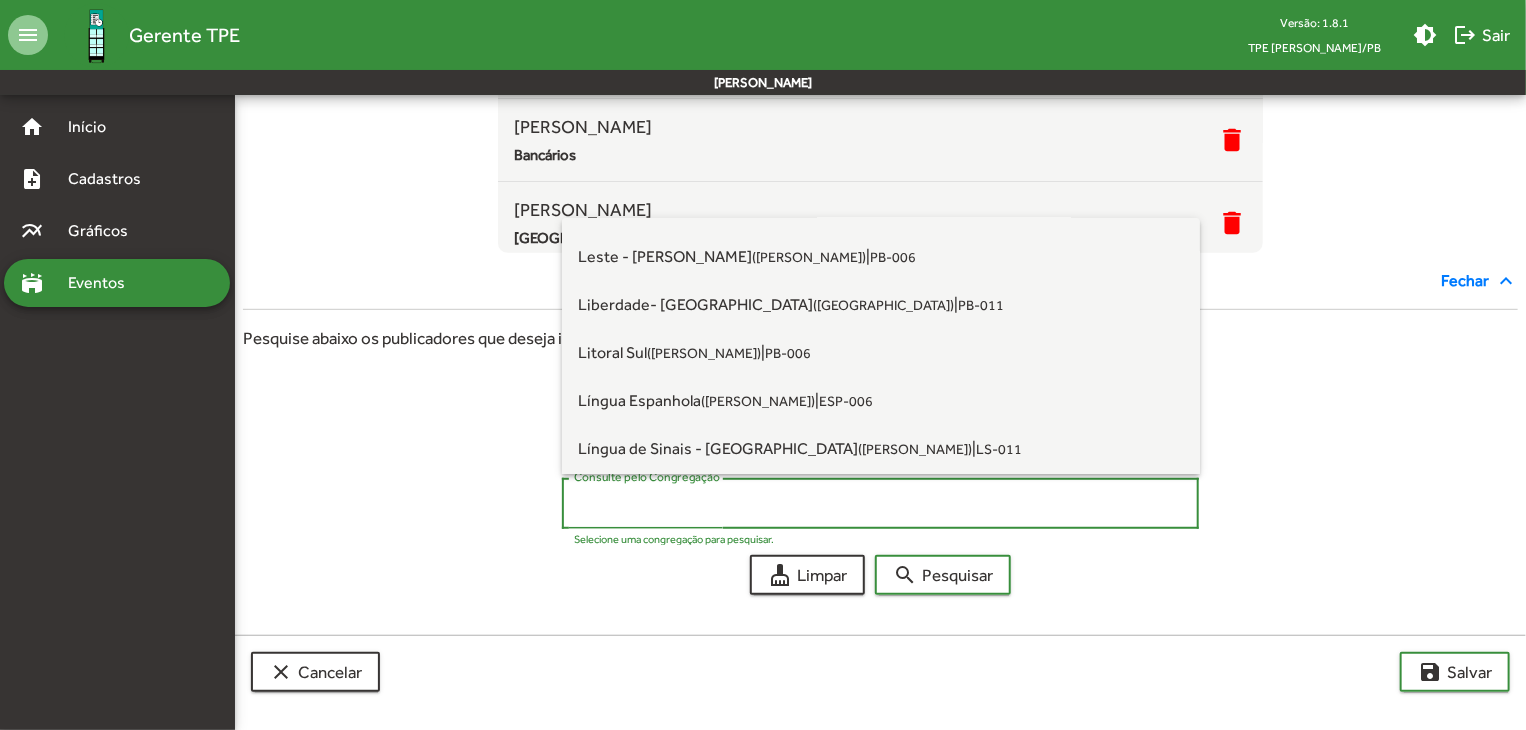 click on "Consulte pelo Congregação Selecione uma congregação para pesquisar." at bounding box center (880, 508) 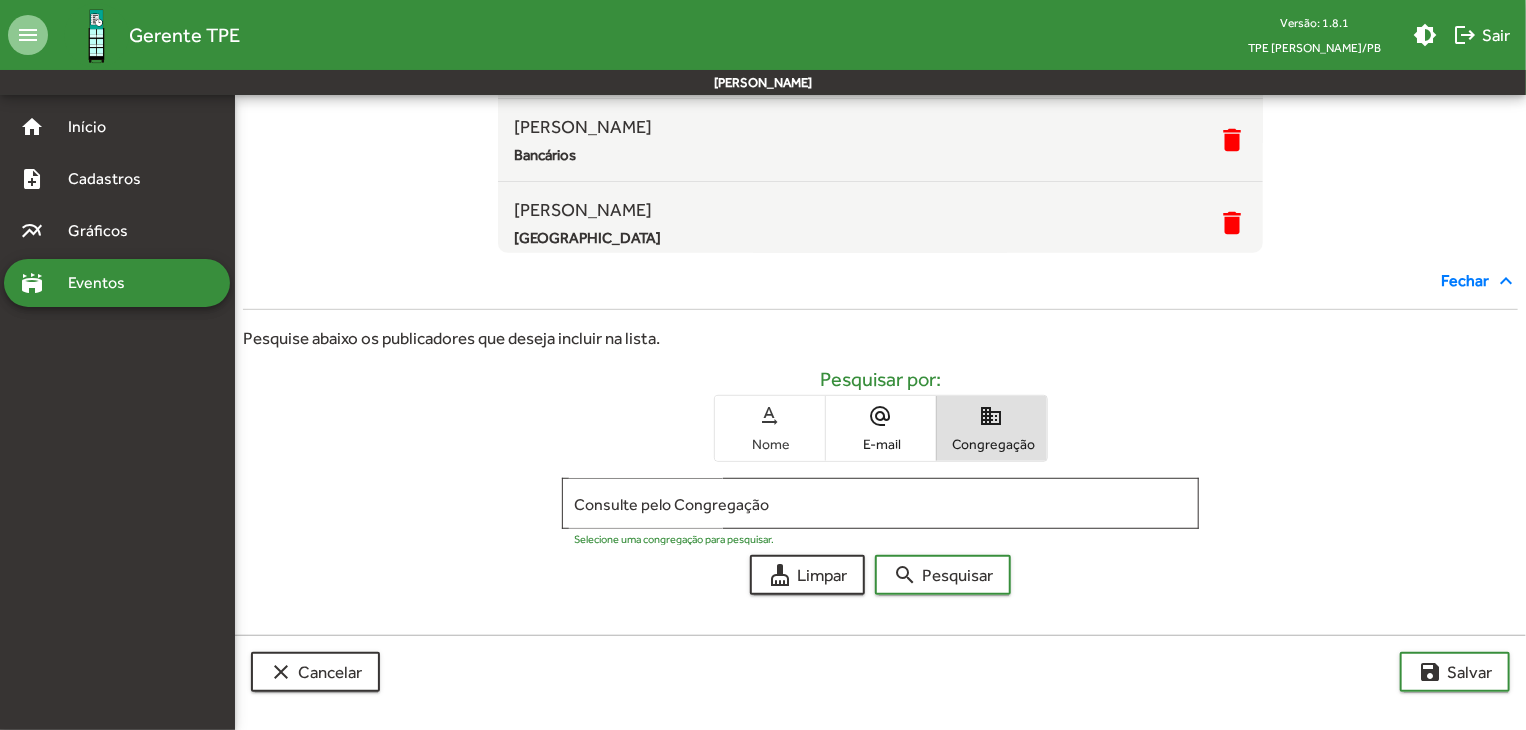 click on "Nome" at bounding box center (770, 444) 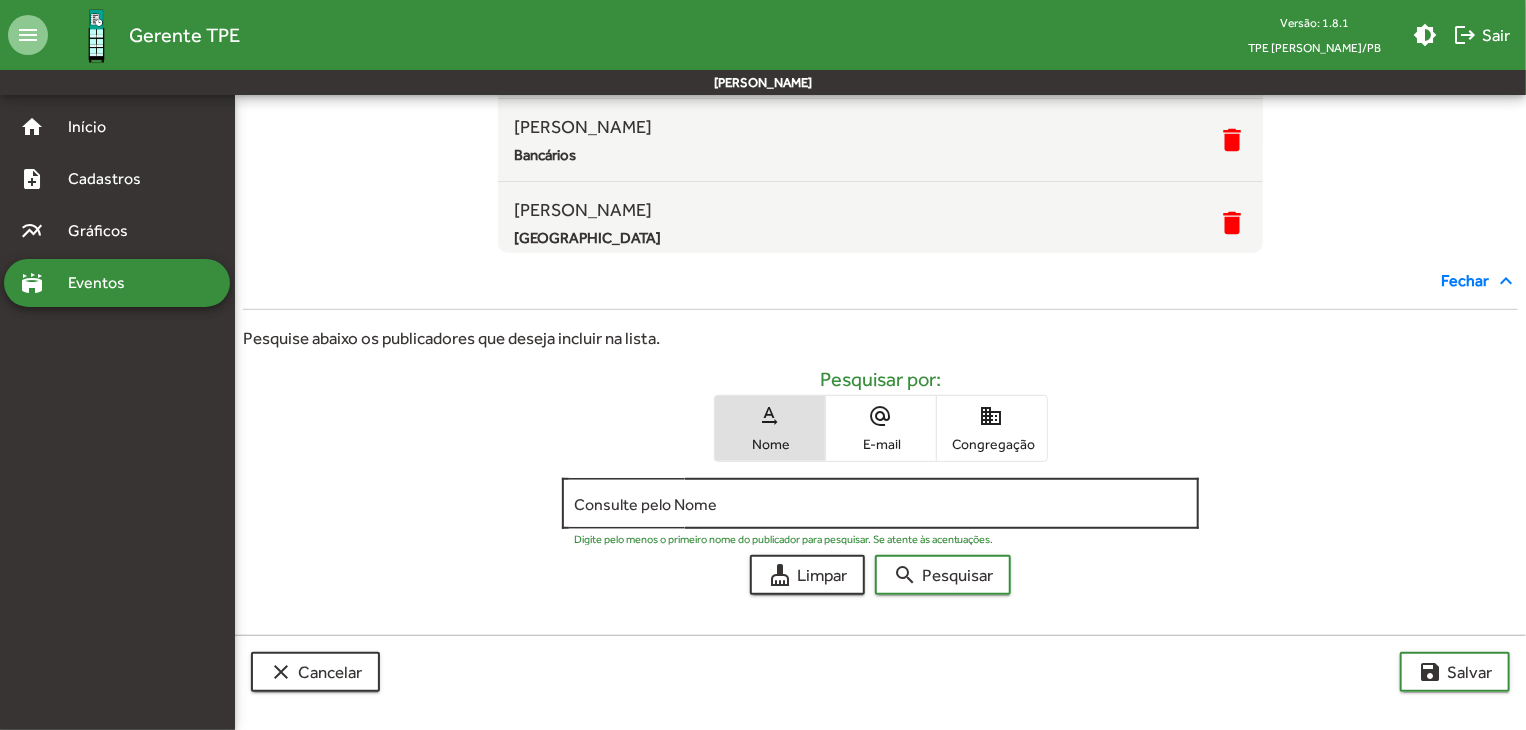 click on "Consulte pelo Nome" at bounding box center (881, 504) 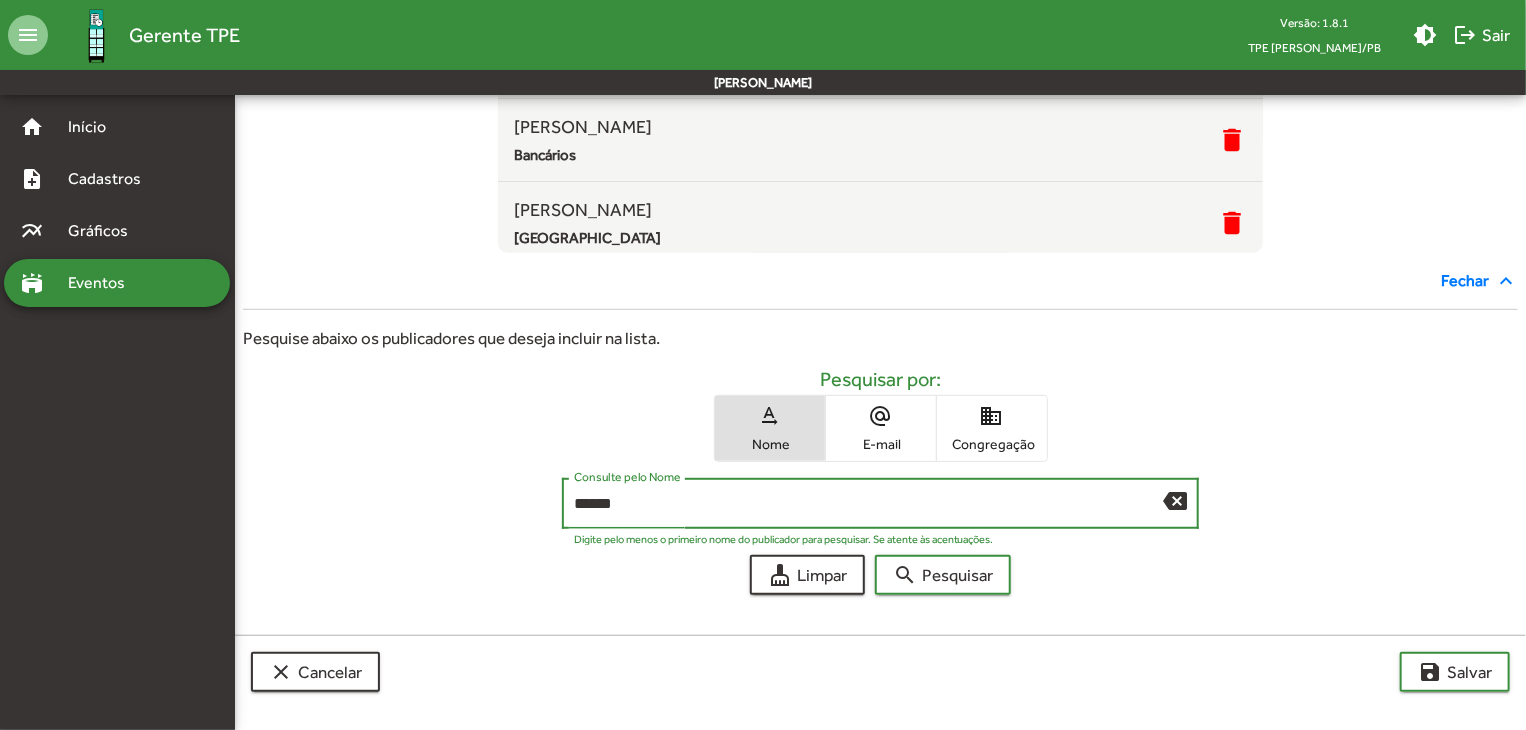 type on "******" 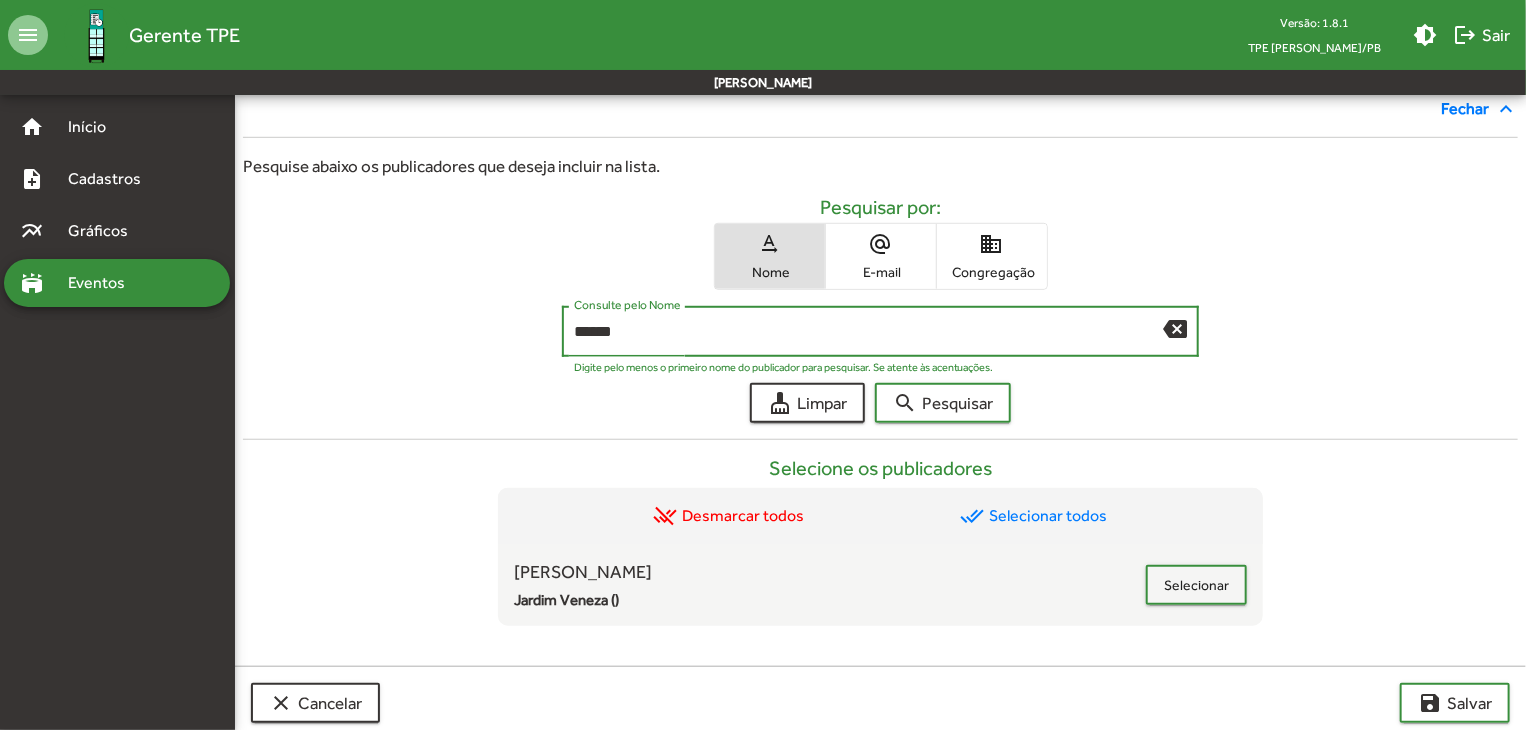 scroll, scrollTop: 602, scrollLeft: 0, axis: vertical 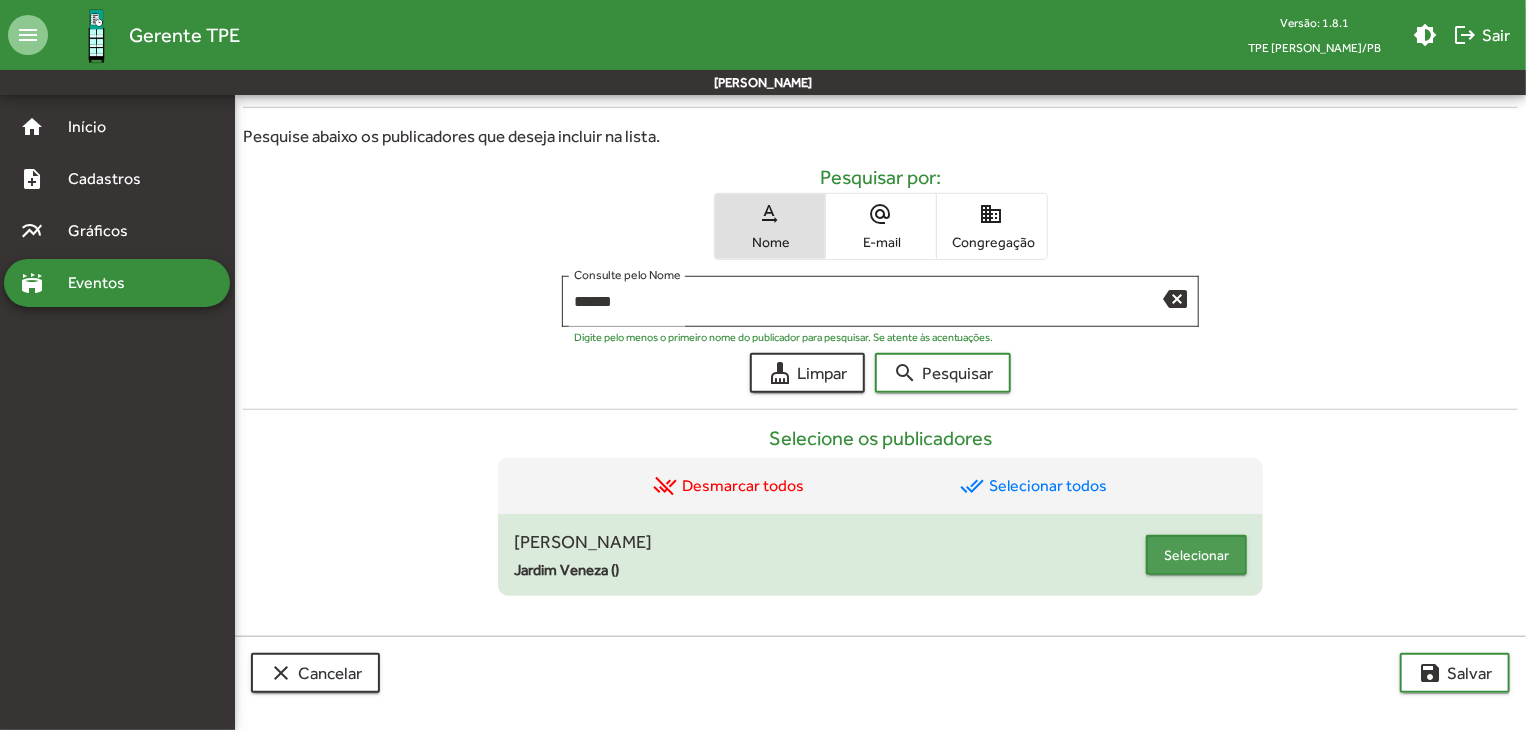click on "Selecionar" at bounding box center (1196, 555) 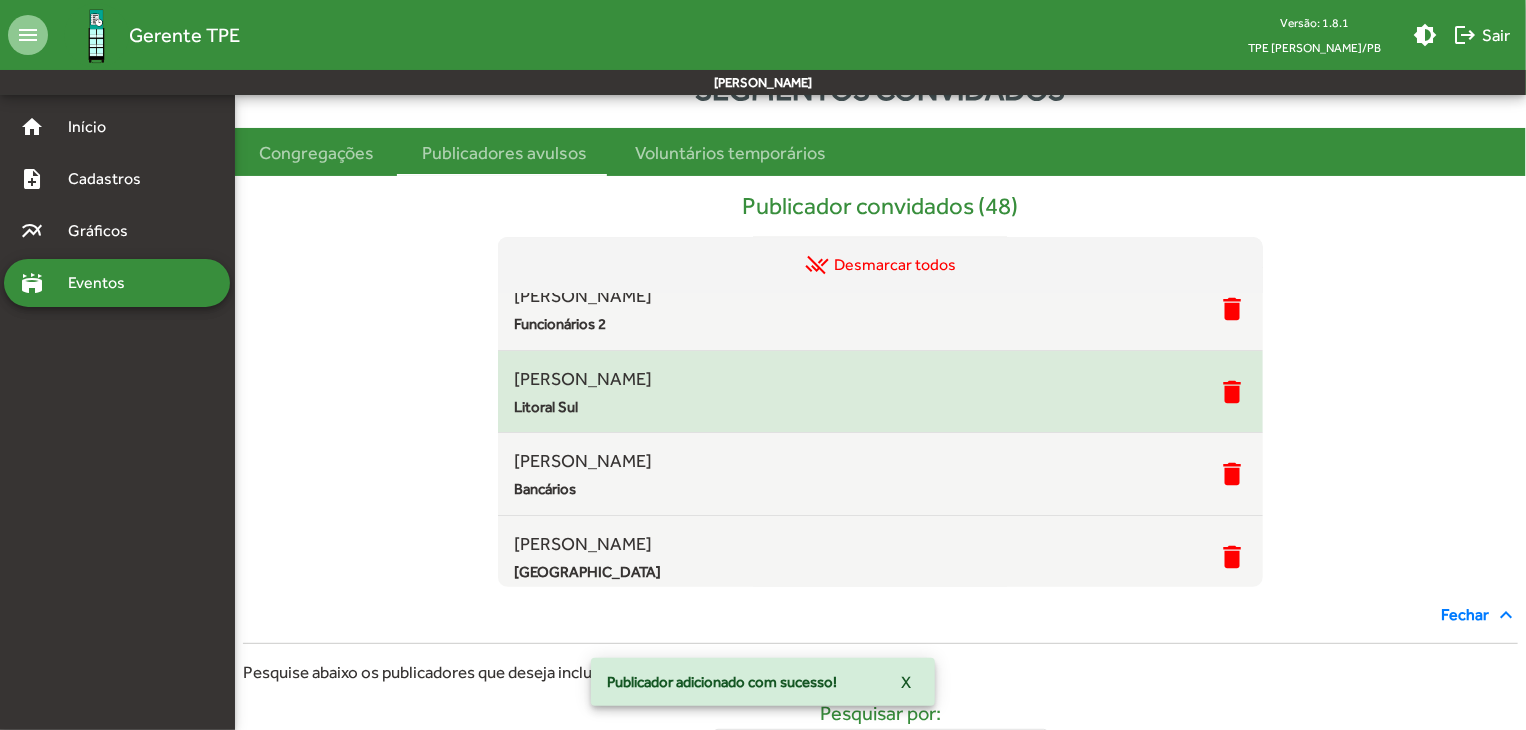 scroll, scrollTop: 2, scrollLeft: 0, axis: vertical 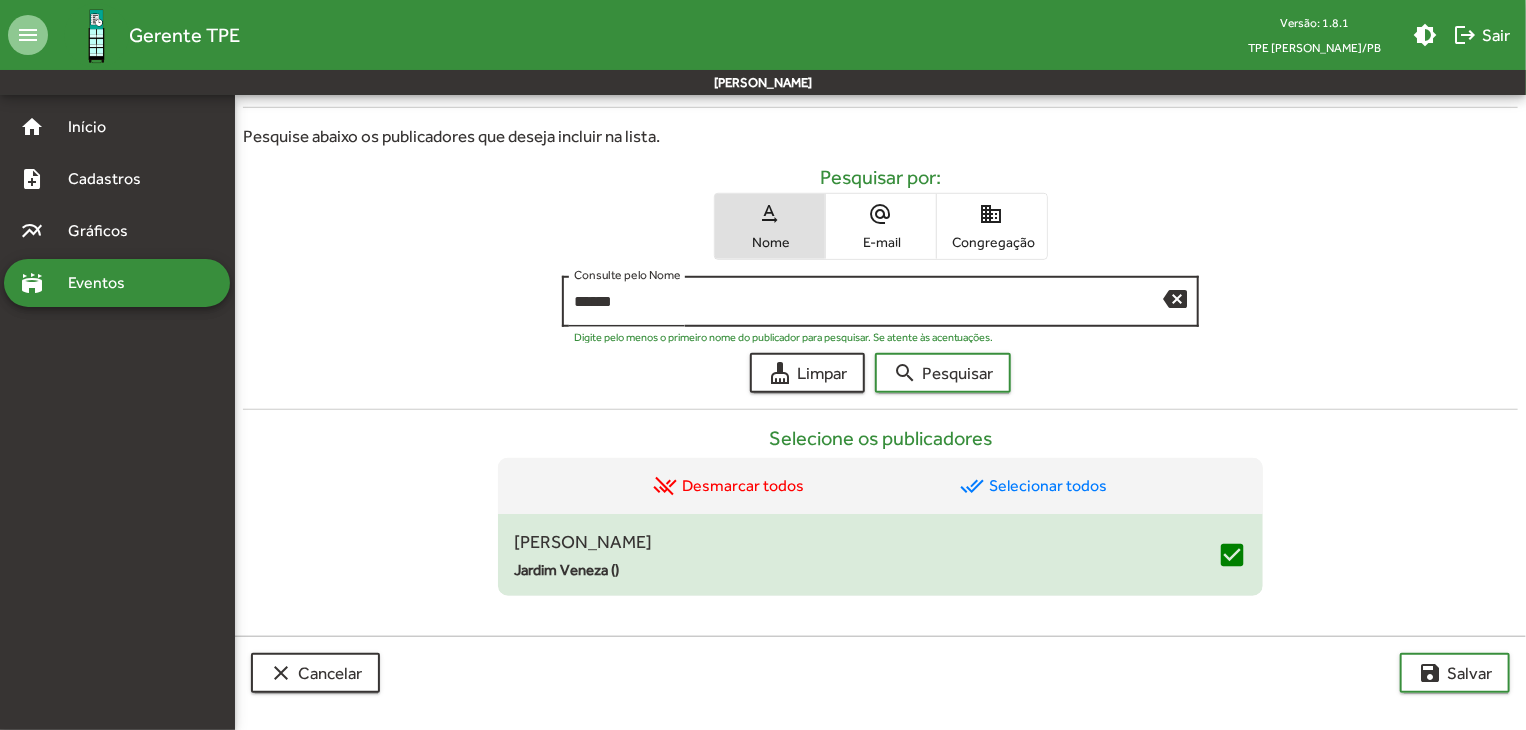 click on "****** Consulte pelo Nome backspace" at bounding box center [881, 299] 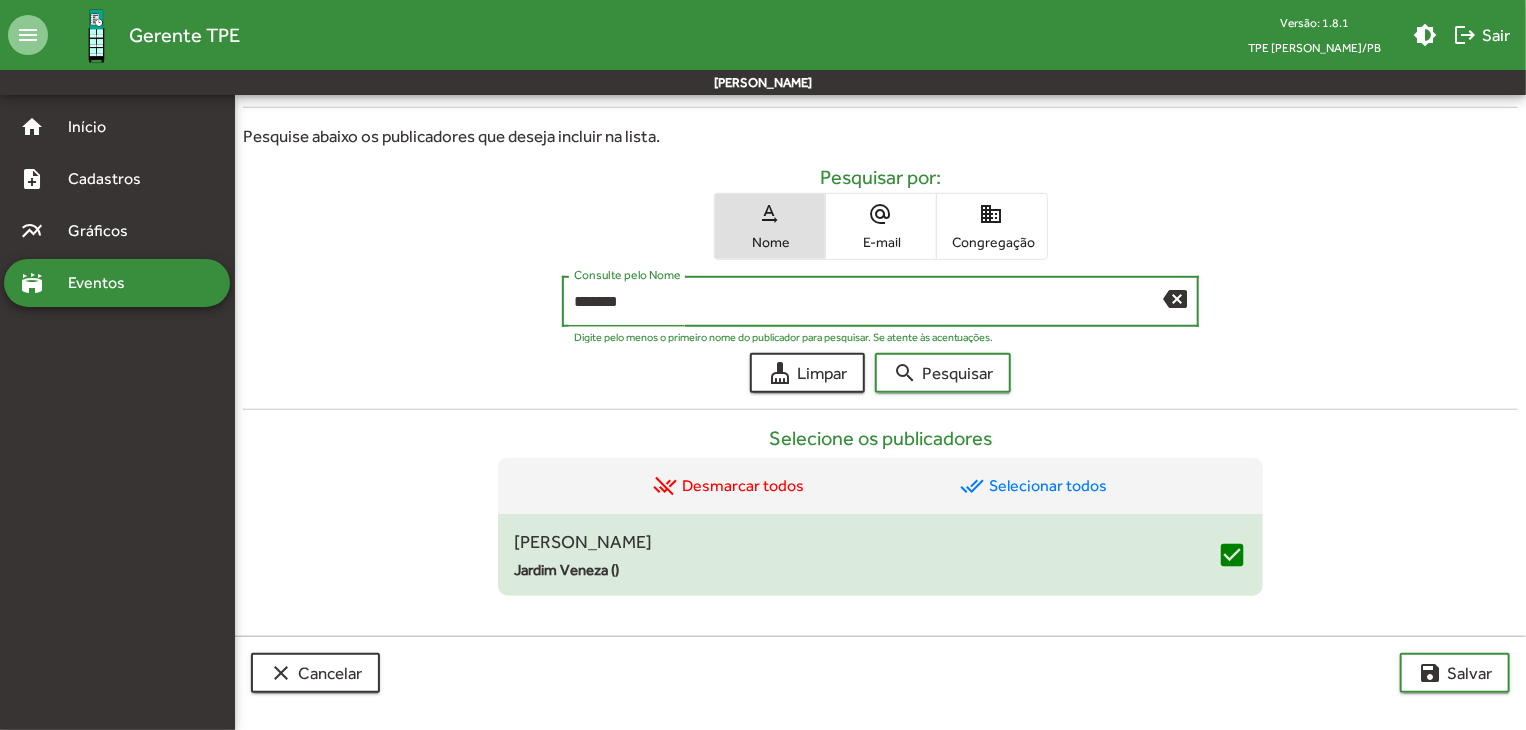 type on "*******" 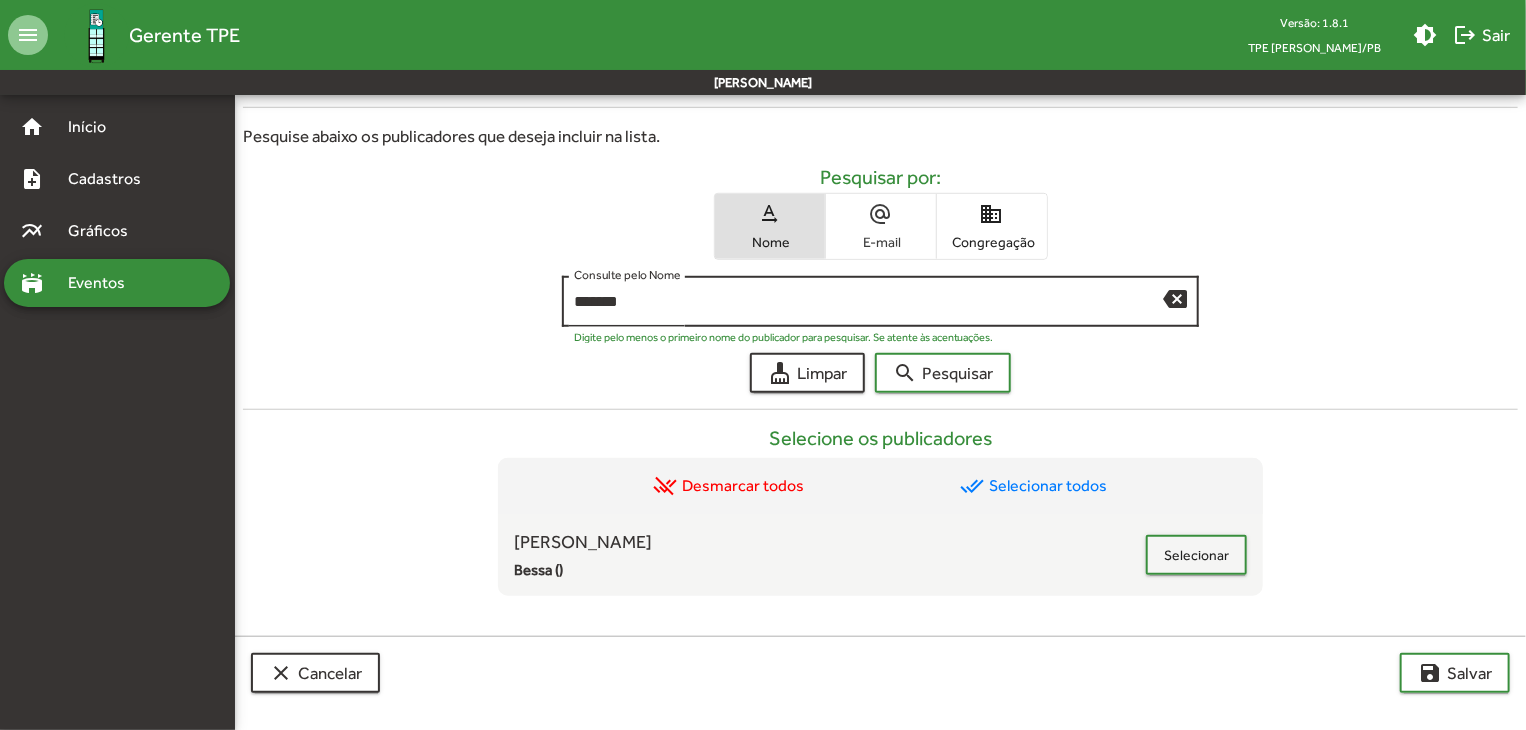 click on "E-mail" at bounding box center [881, 242] 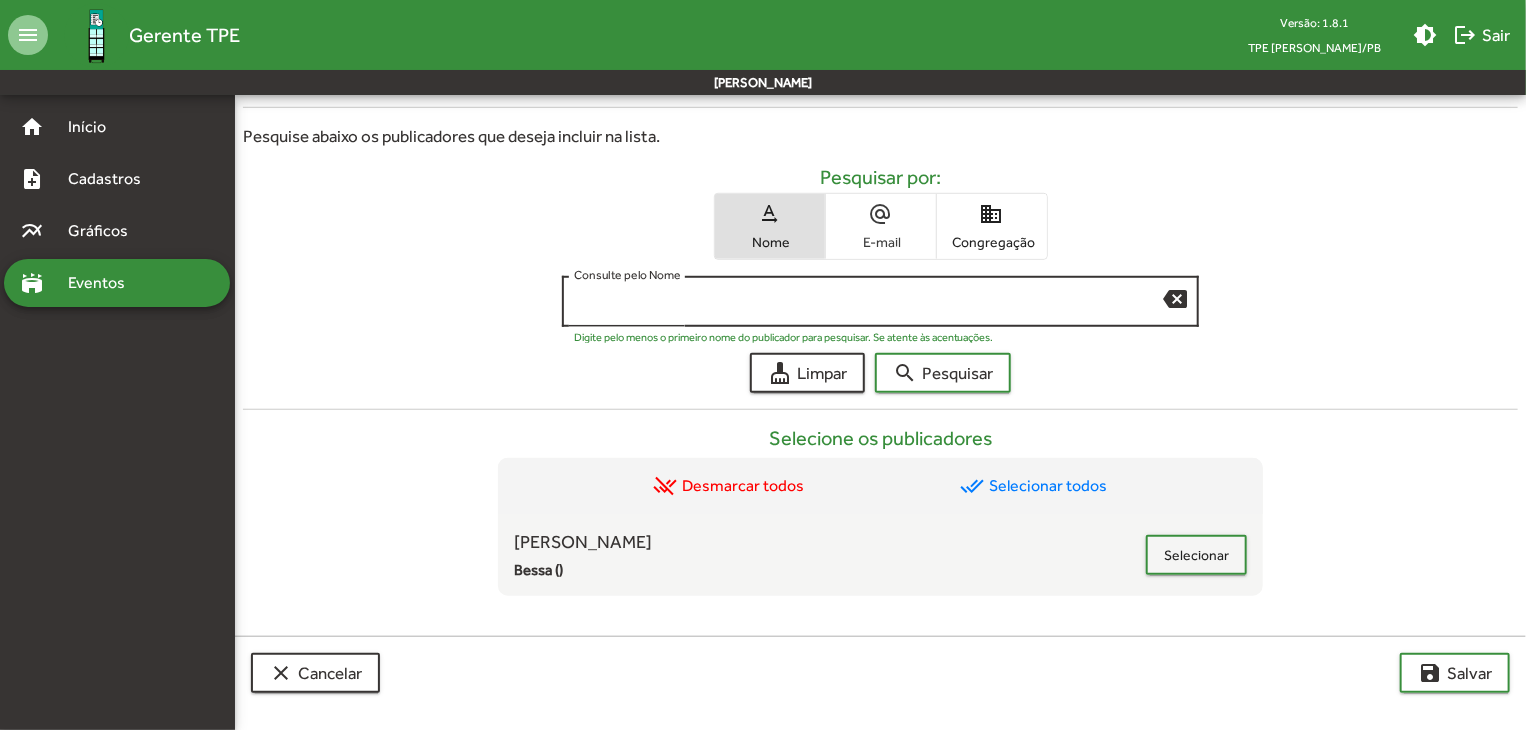 scroll, scrollTop: 400, scrollLeft: 0, axis: vertical 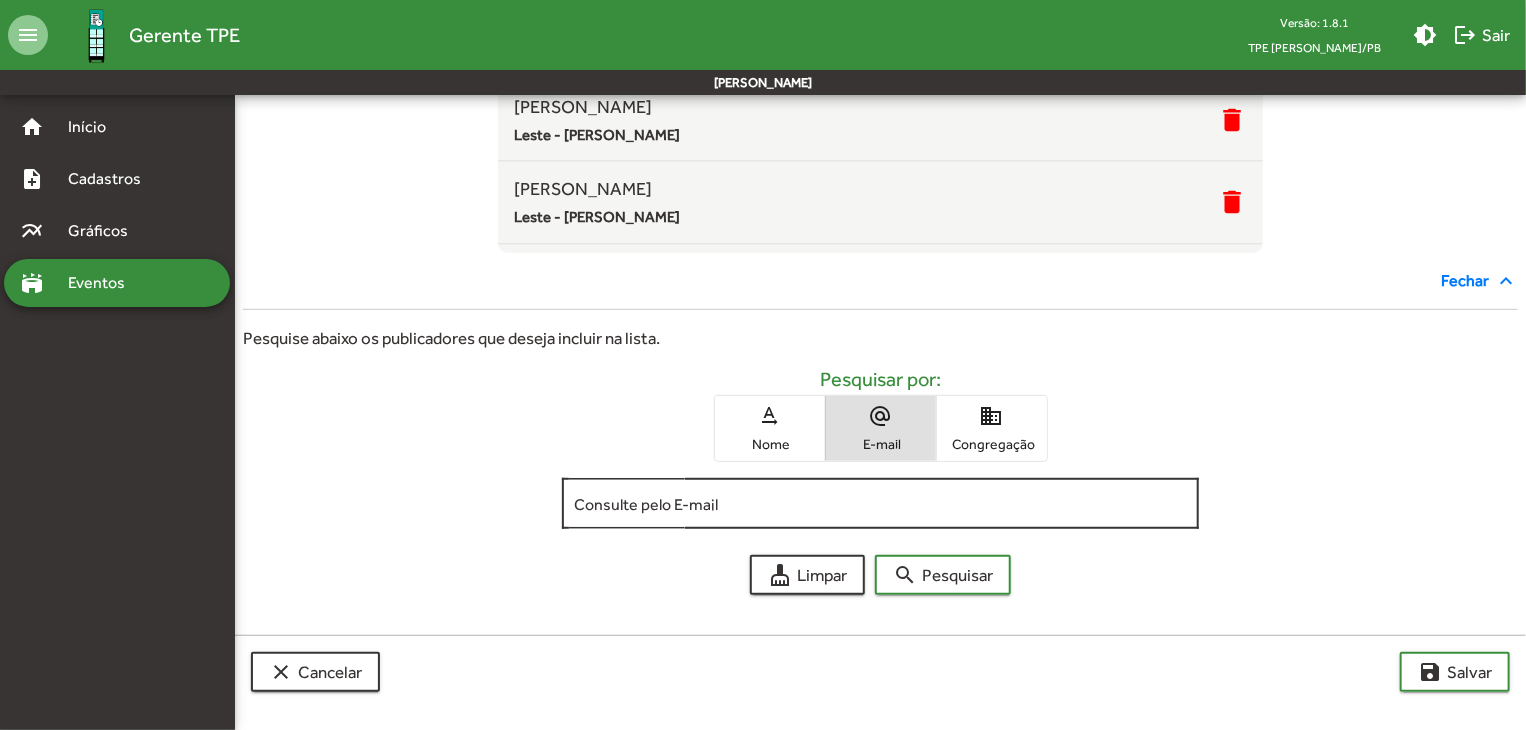 click on "Consulte pelo E-mail" at bounding box center (881, 504) 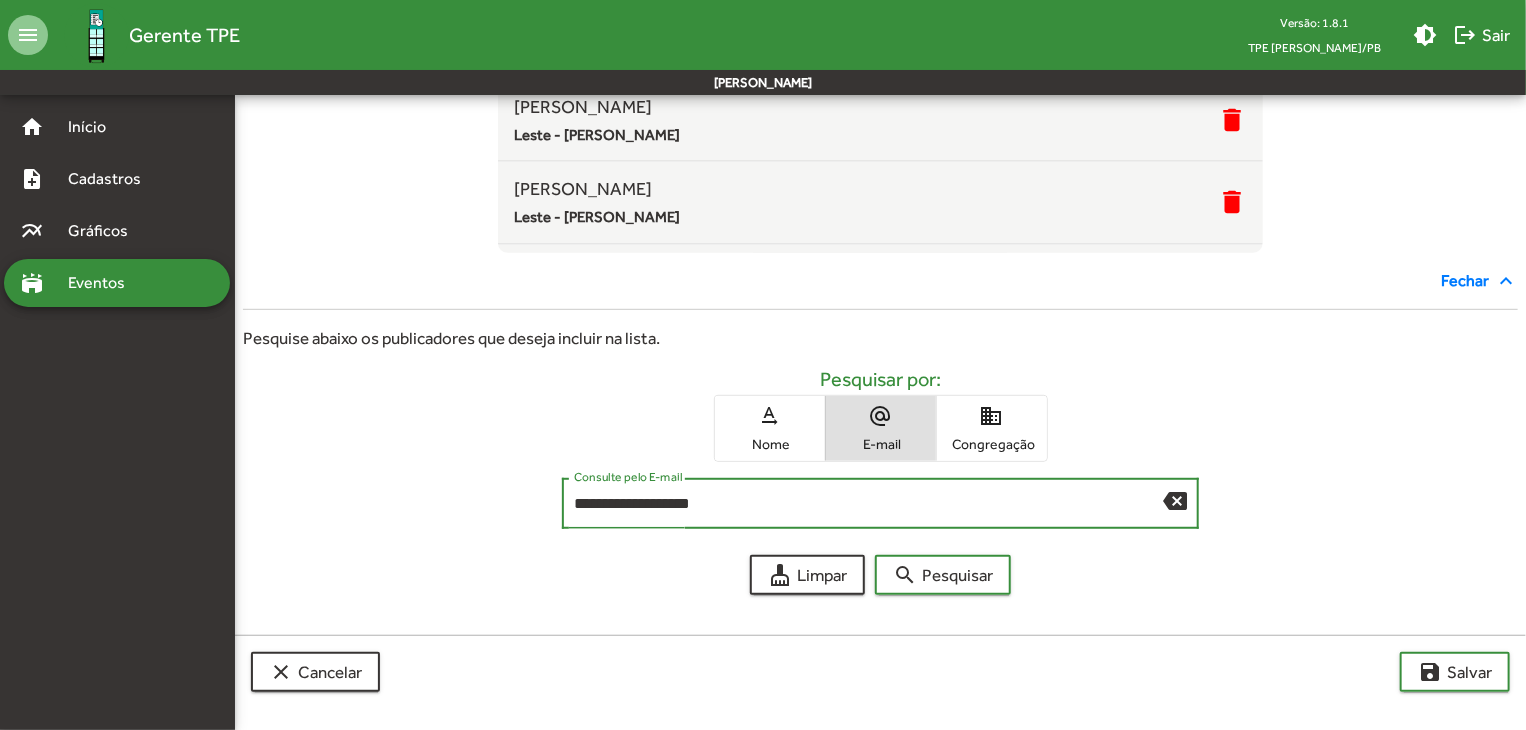 type on "**********" 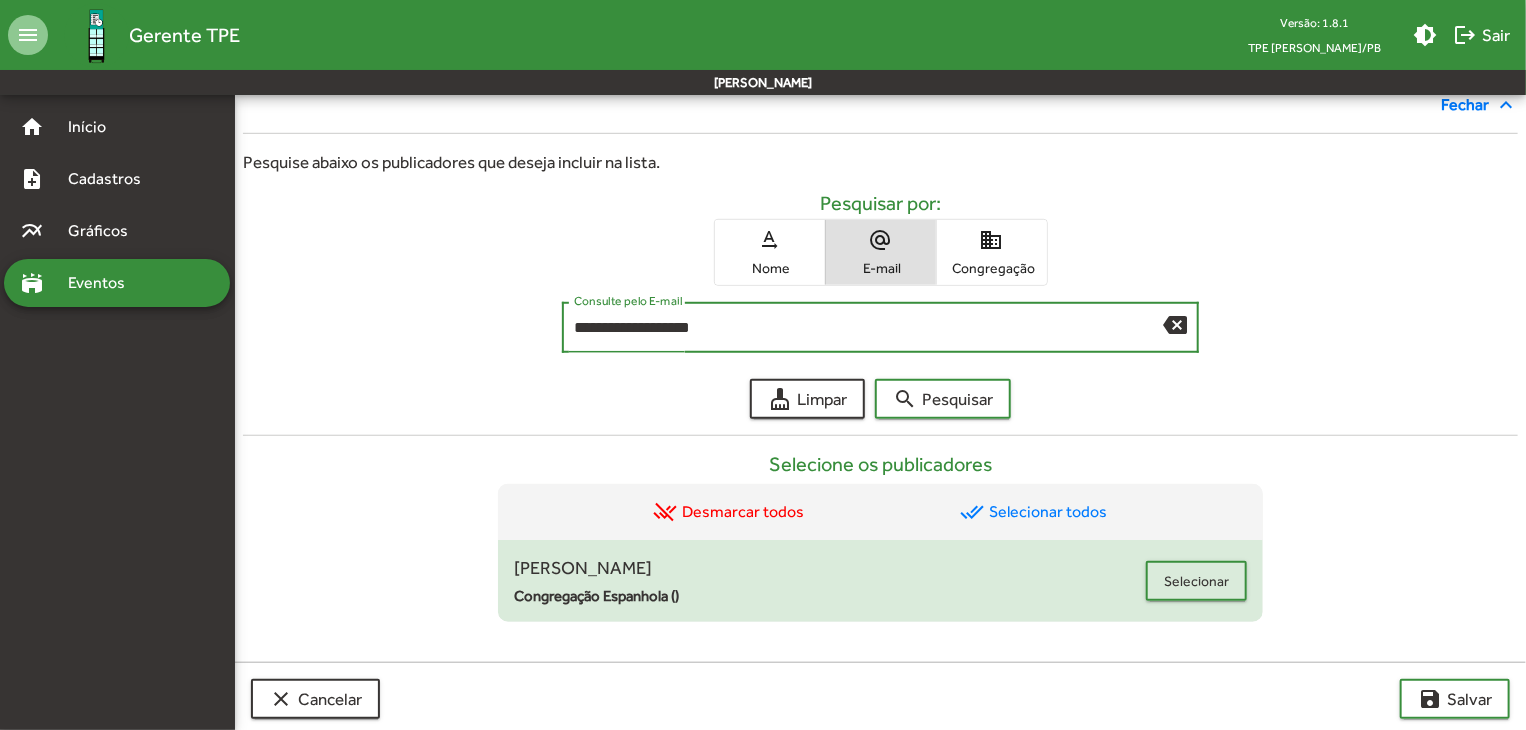scroll, scrollTop: 602, scrollLeft: 0, axis: vertical 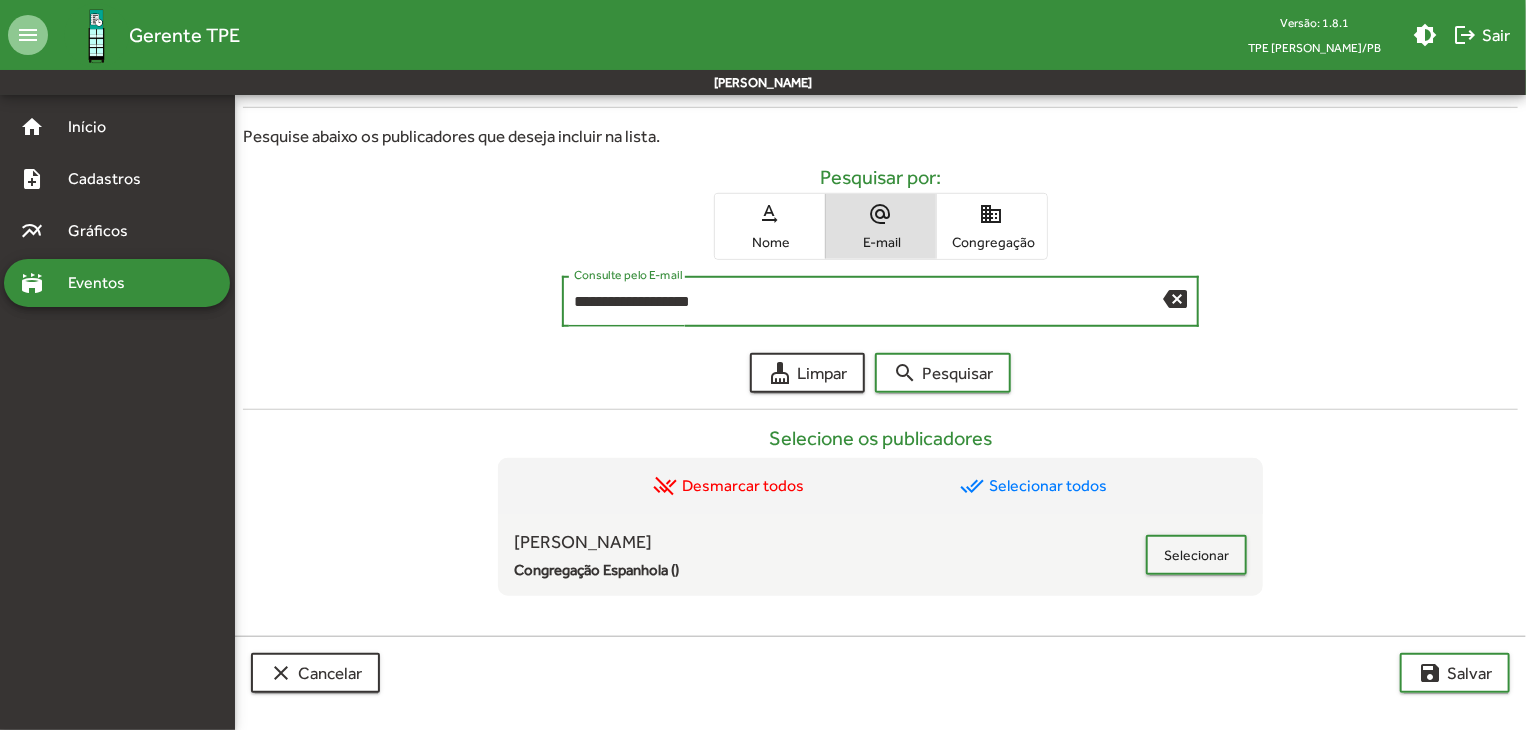 click on "backspace" at bounding box center (1175, 298) 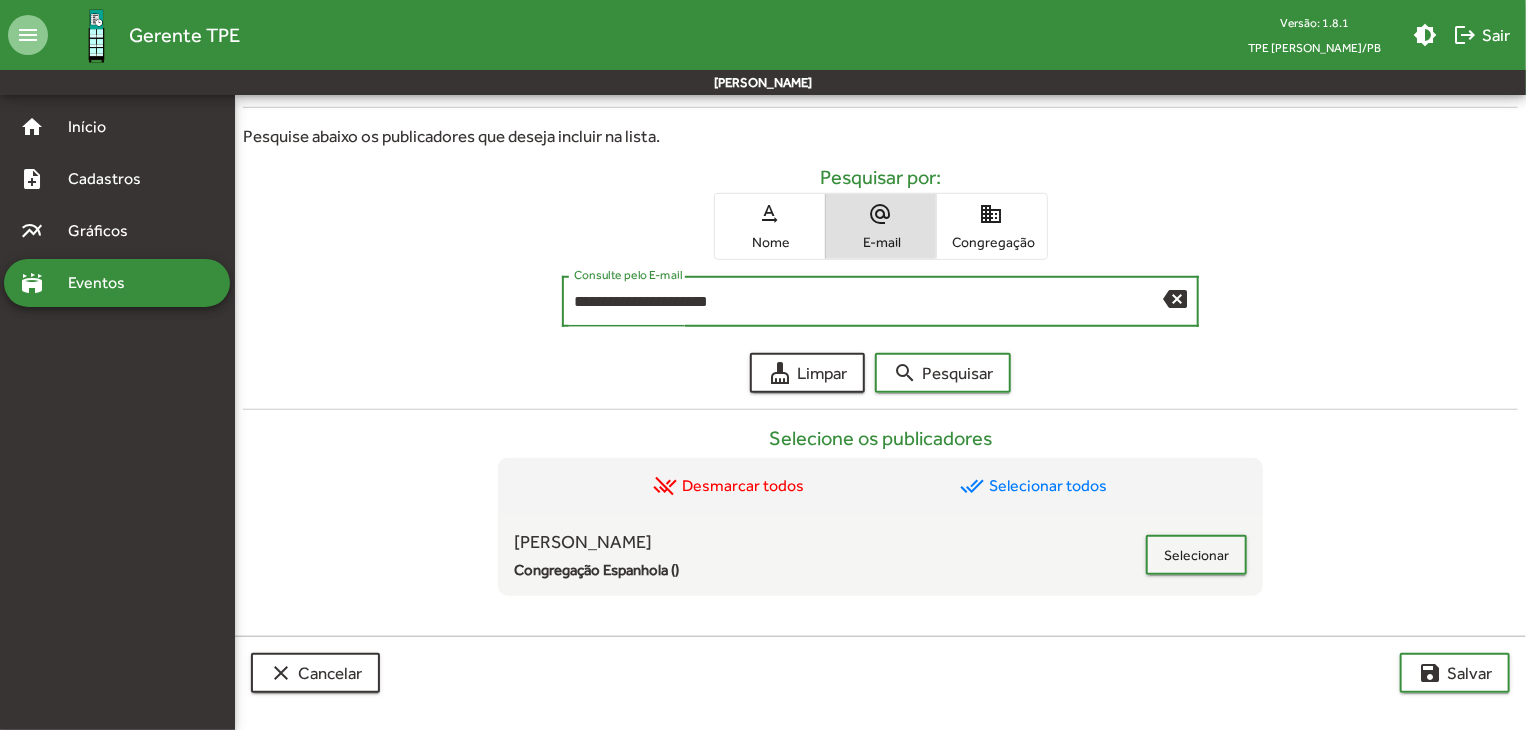 click on "**********" at bounding box center (869, 302) 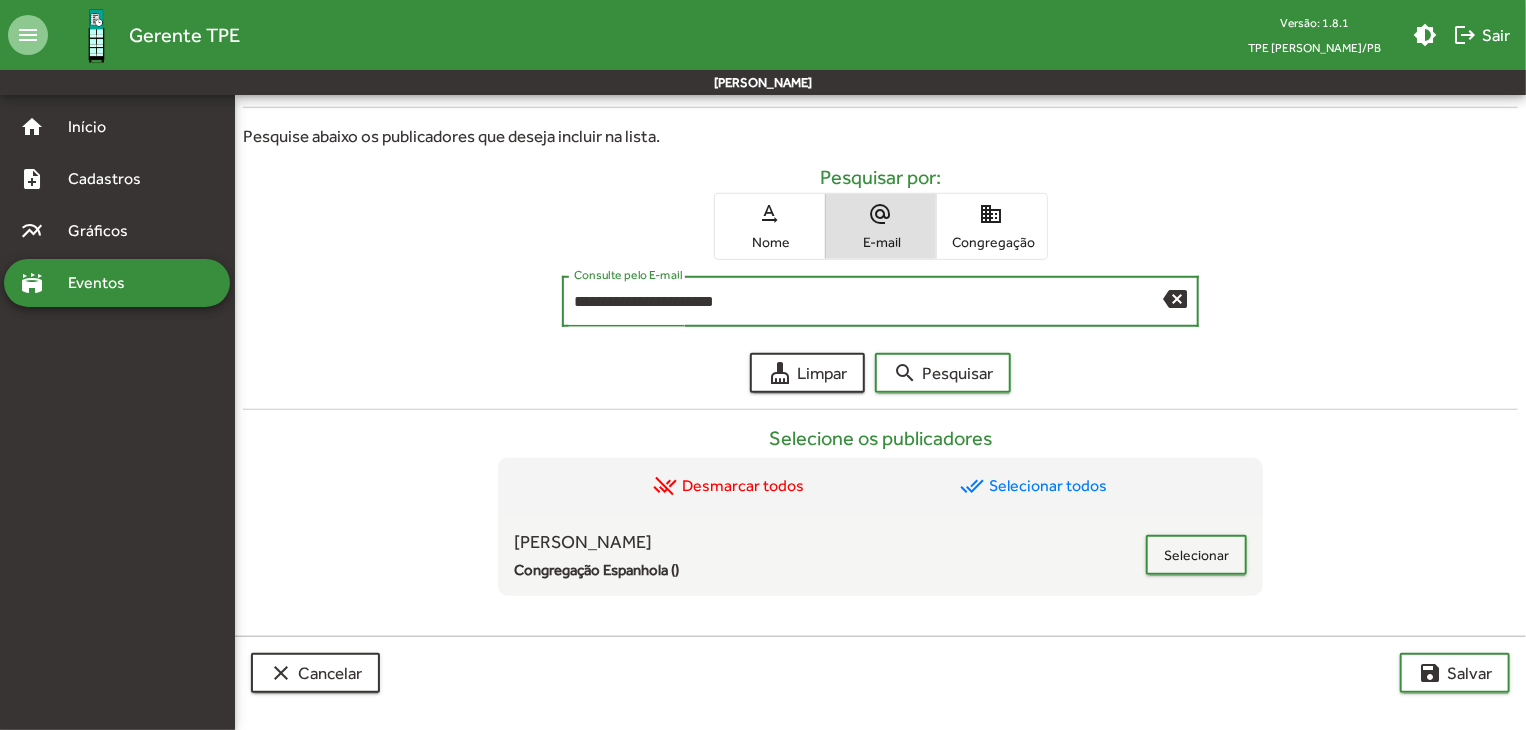 click on "**********" at bounding box center [869, 302] 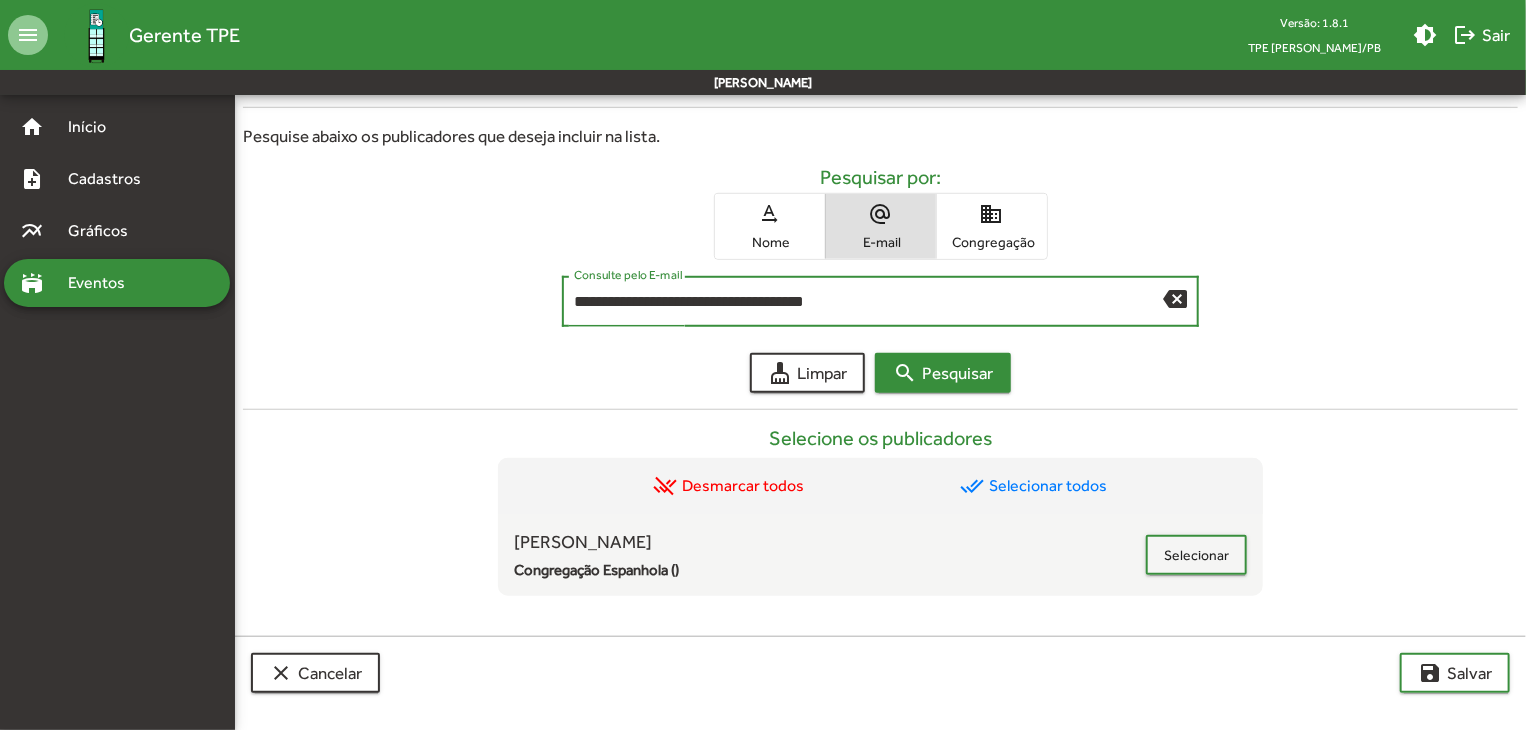 type on "**********" 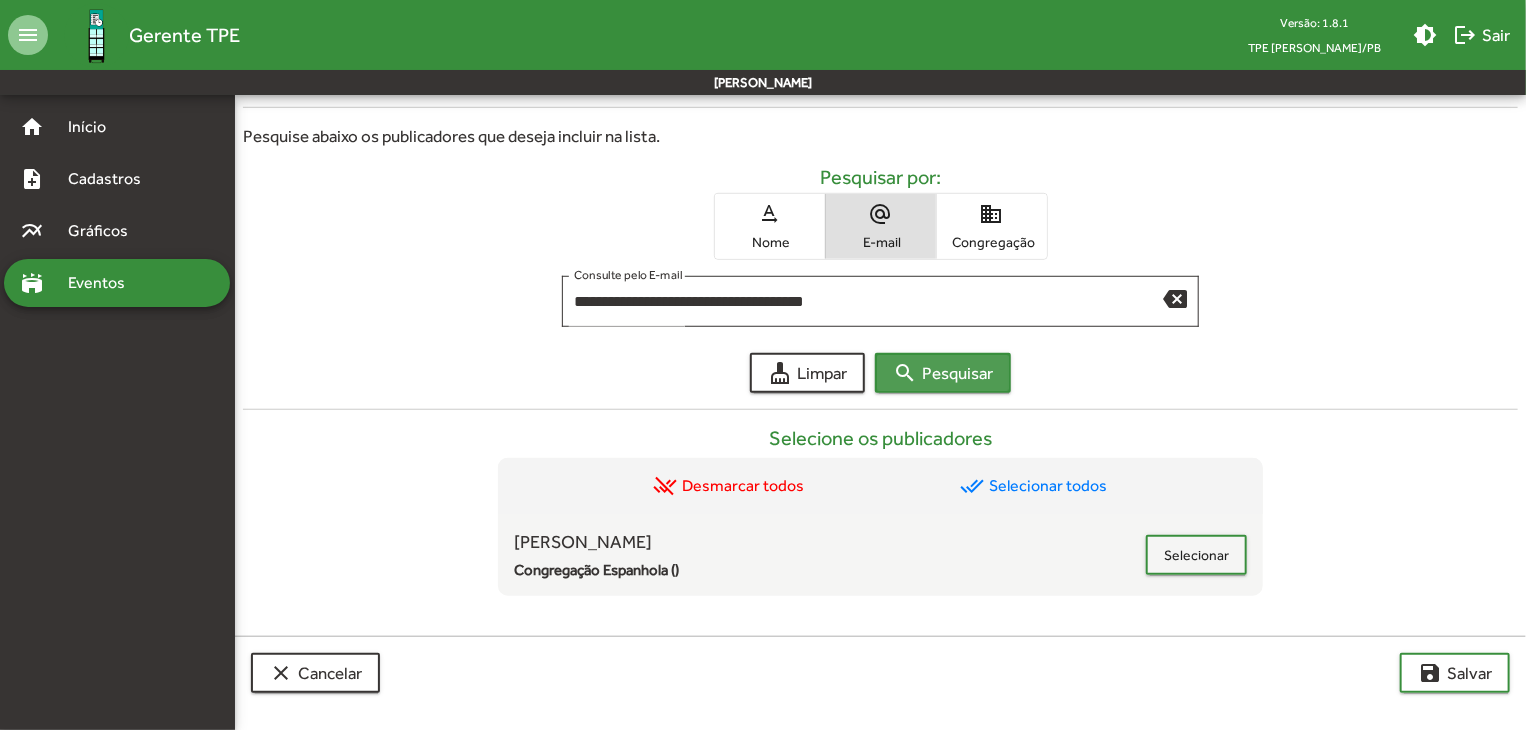 click on "search  Pesquisar" at bounding box center [943, 373] 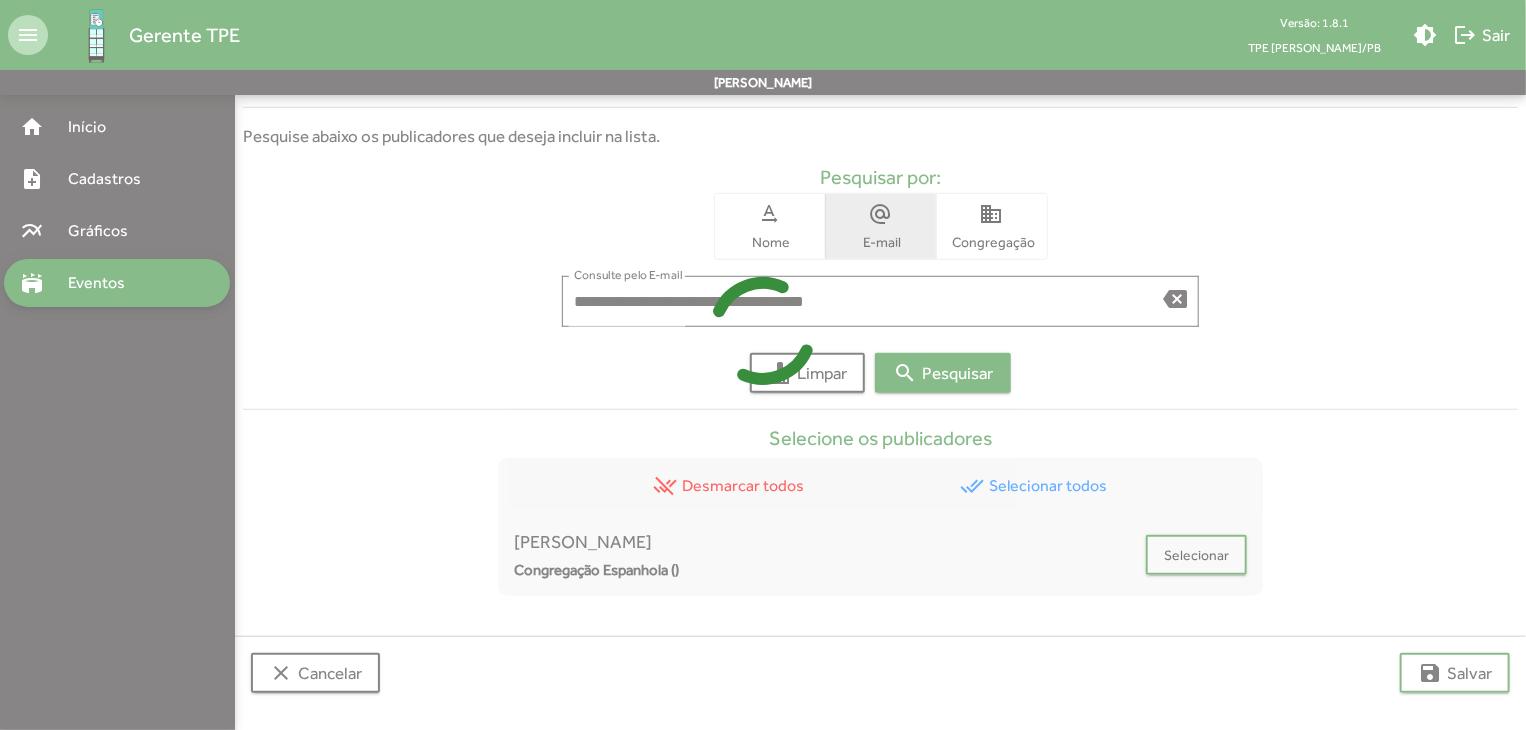 scroll, scrollTop: 400, scrollLeft: 0, axis: vertical 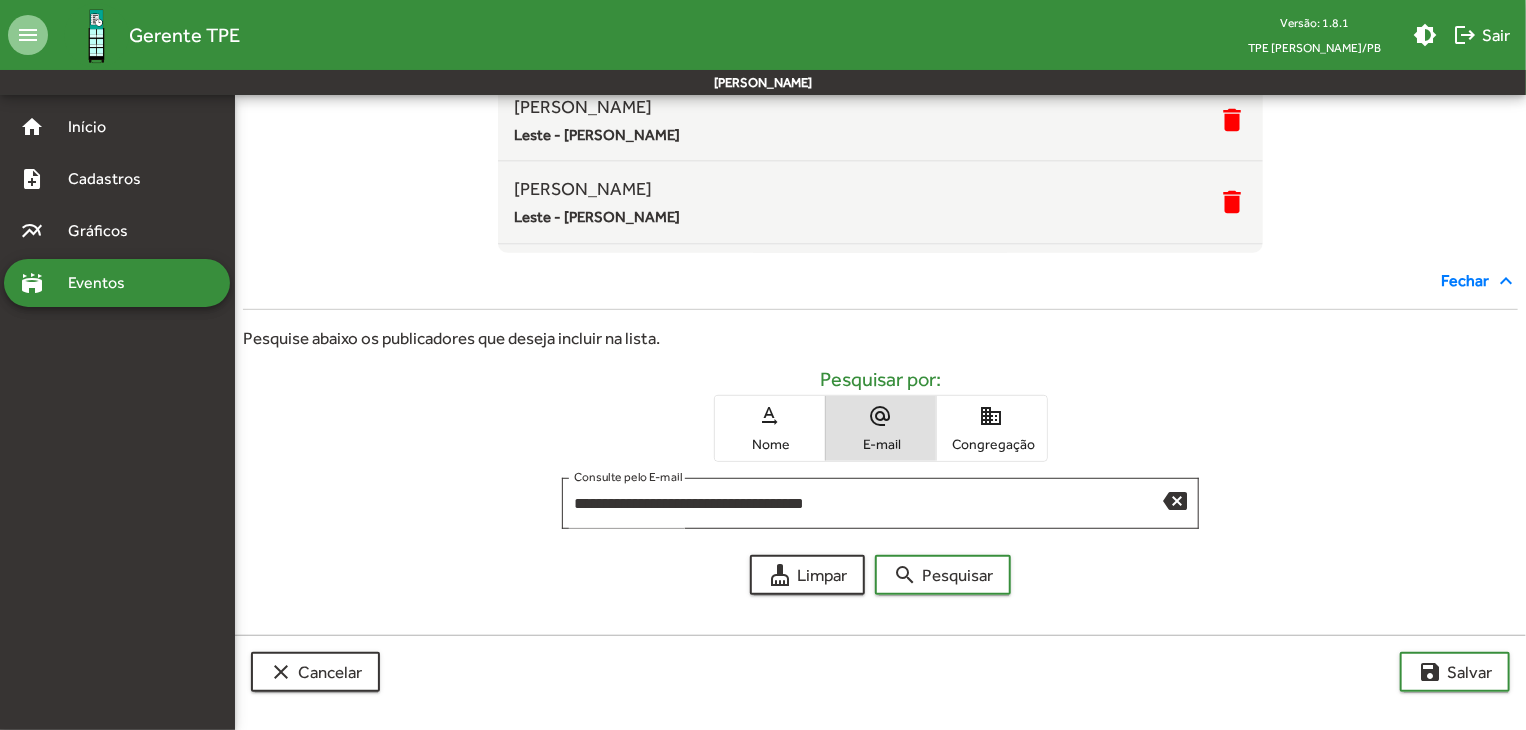 click on "domain Congregação" at bounding box center [992, 428] 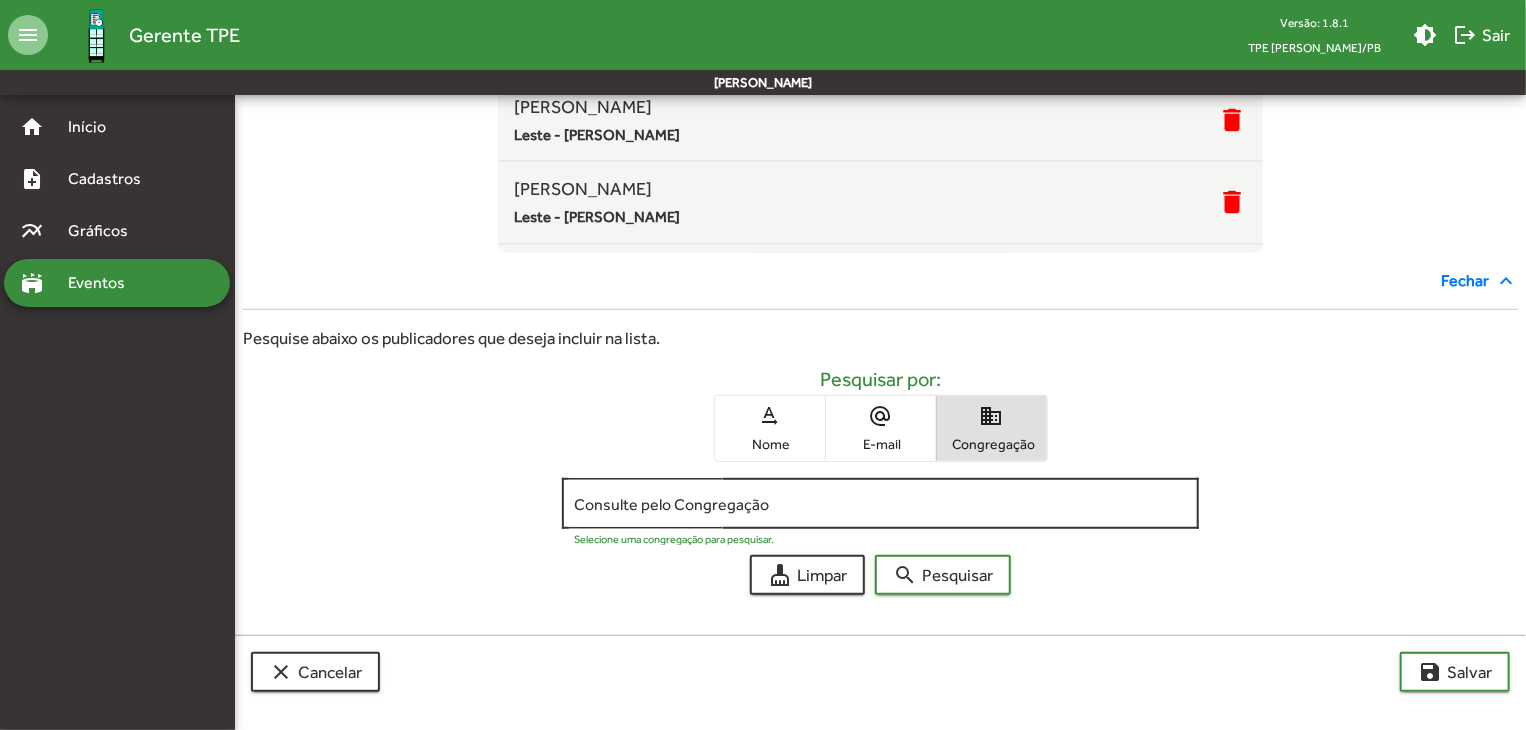 click on "Consulte pelo Congregação" at bounding box center (881, 501) 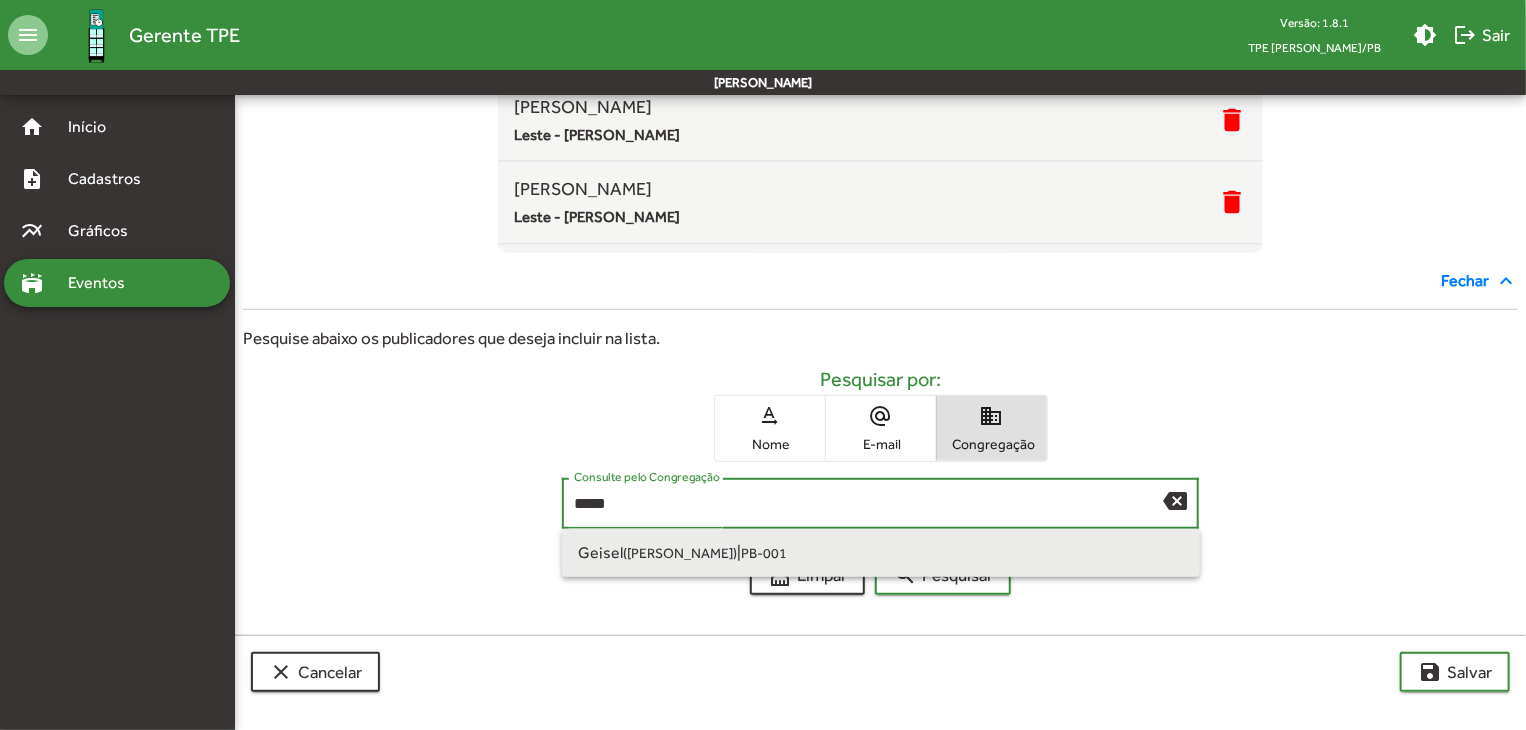 click on "Geisel  ([PERSON_NAME])  |  PB-001" at bounding box center [881, 553] 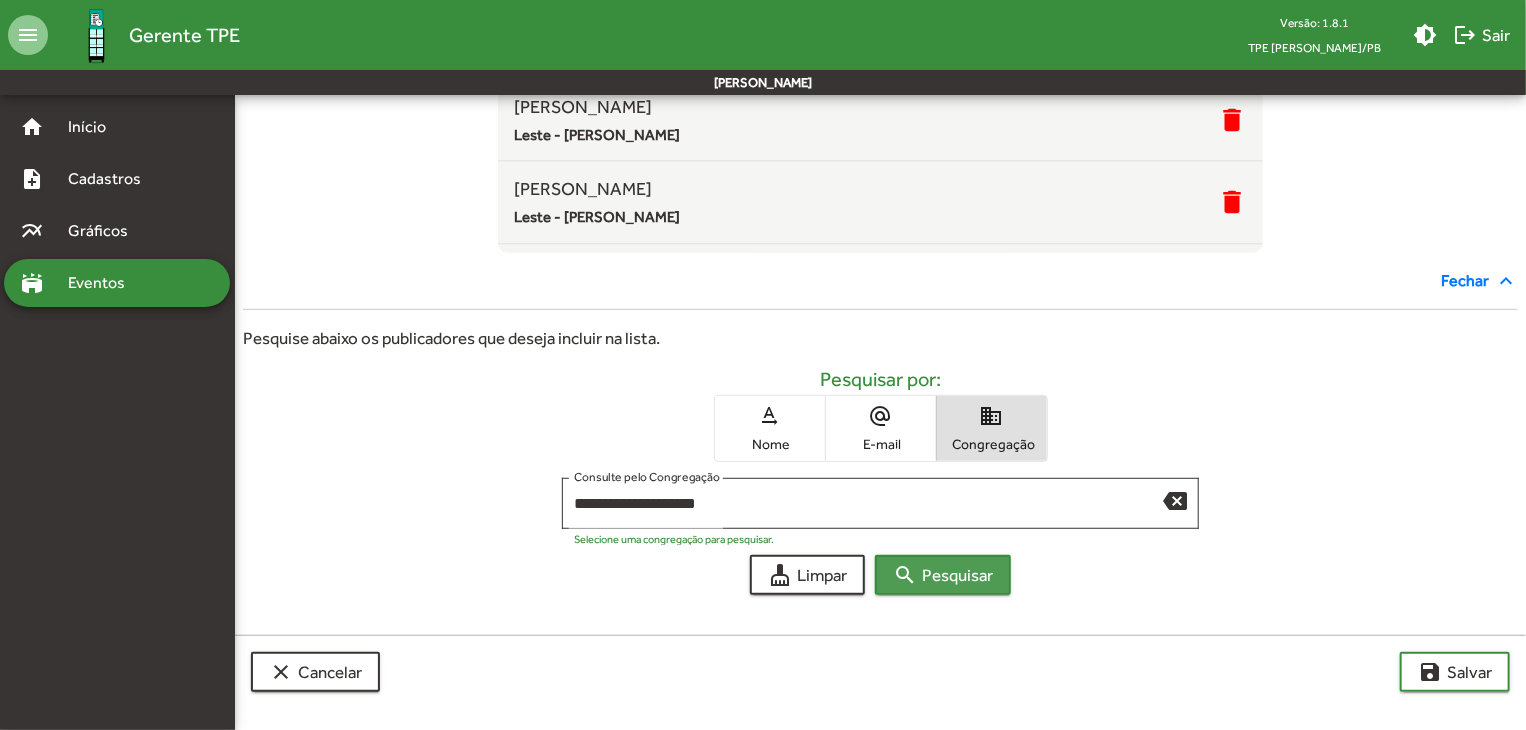 click on "search  Pesquisar" at bounding box center [943, 575] 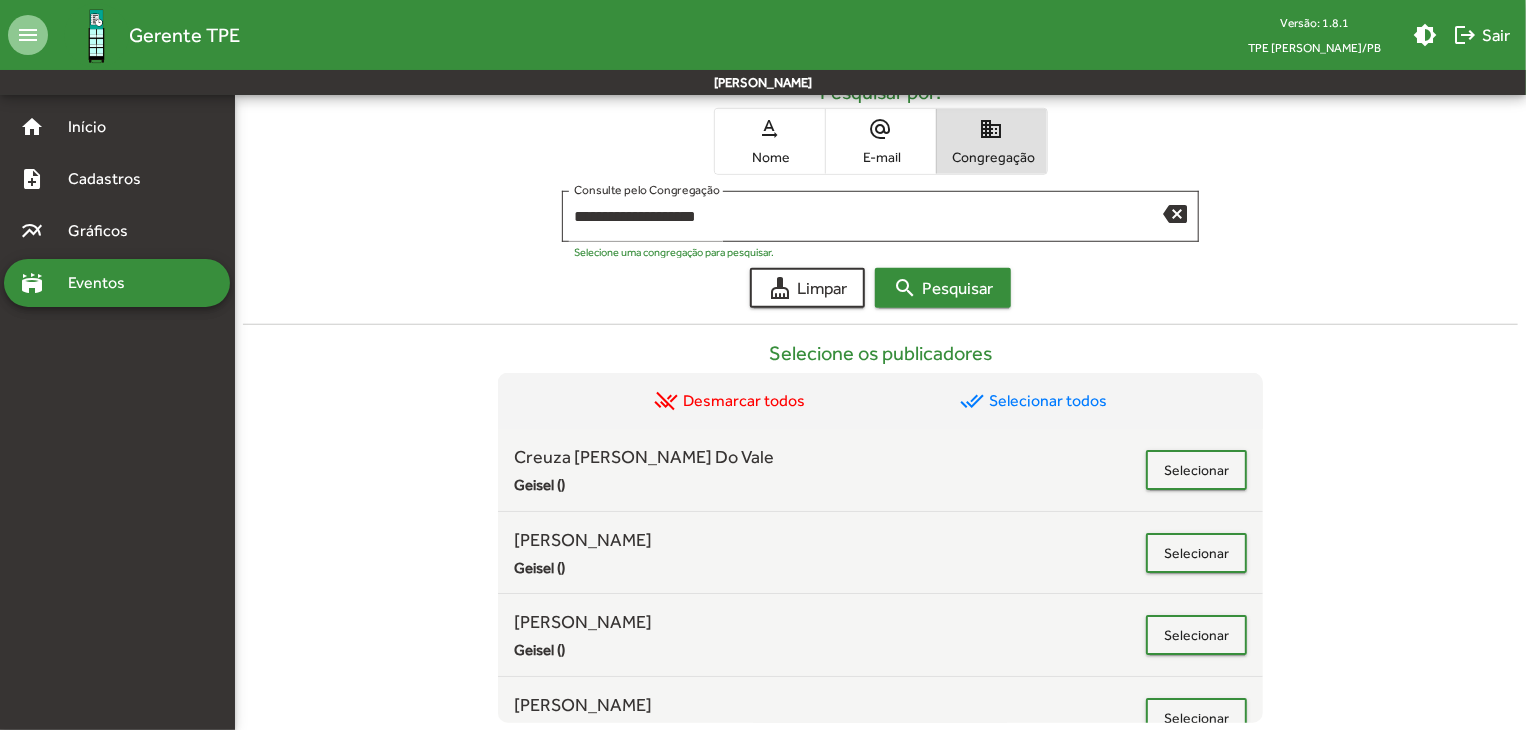scroll, scrollTop: 815, scrollLeft: 0, axis: vertical 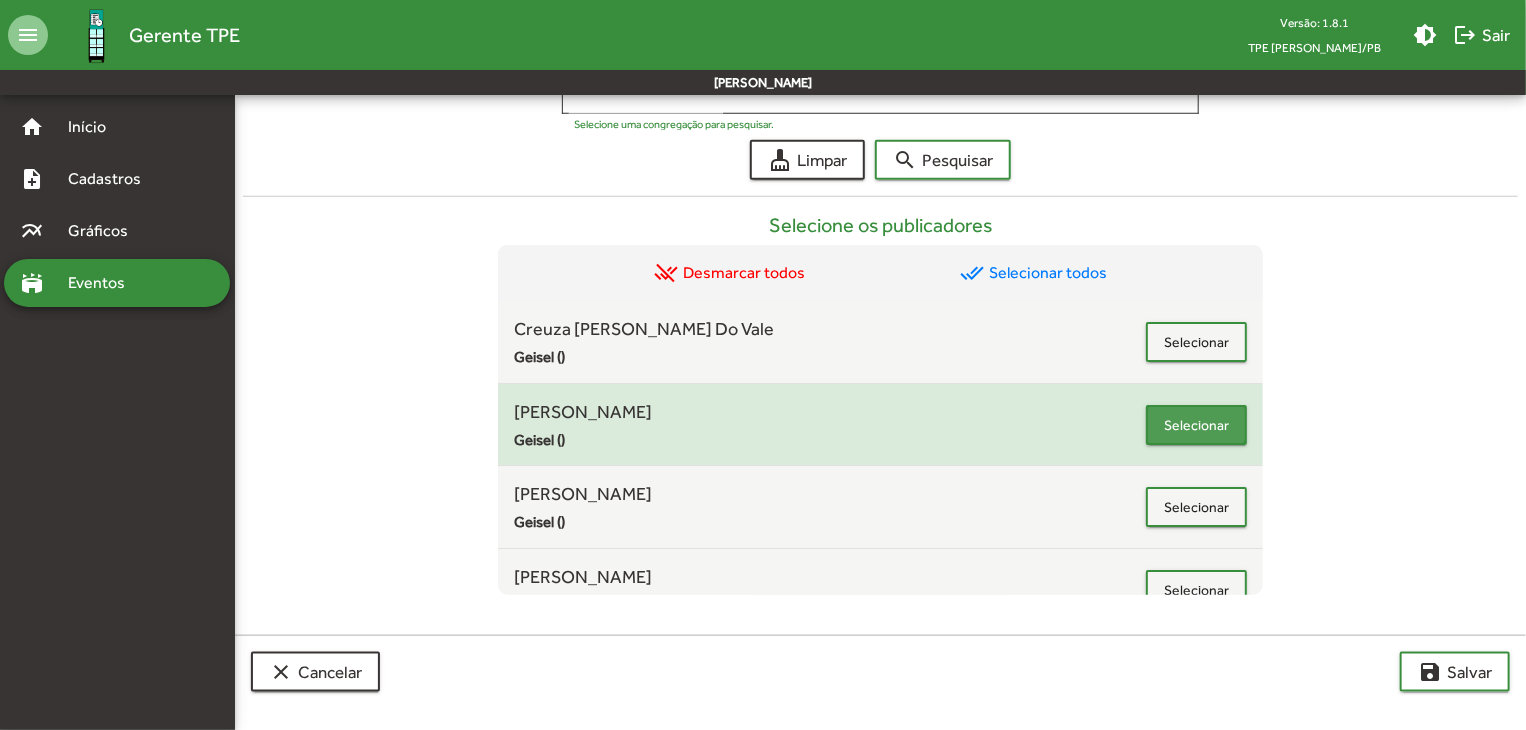 click on "Selecionar" at bounding box center (1196, 425) 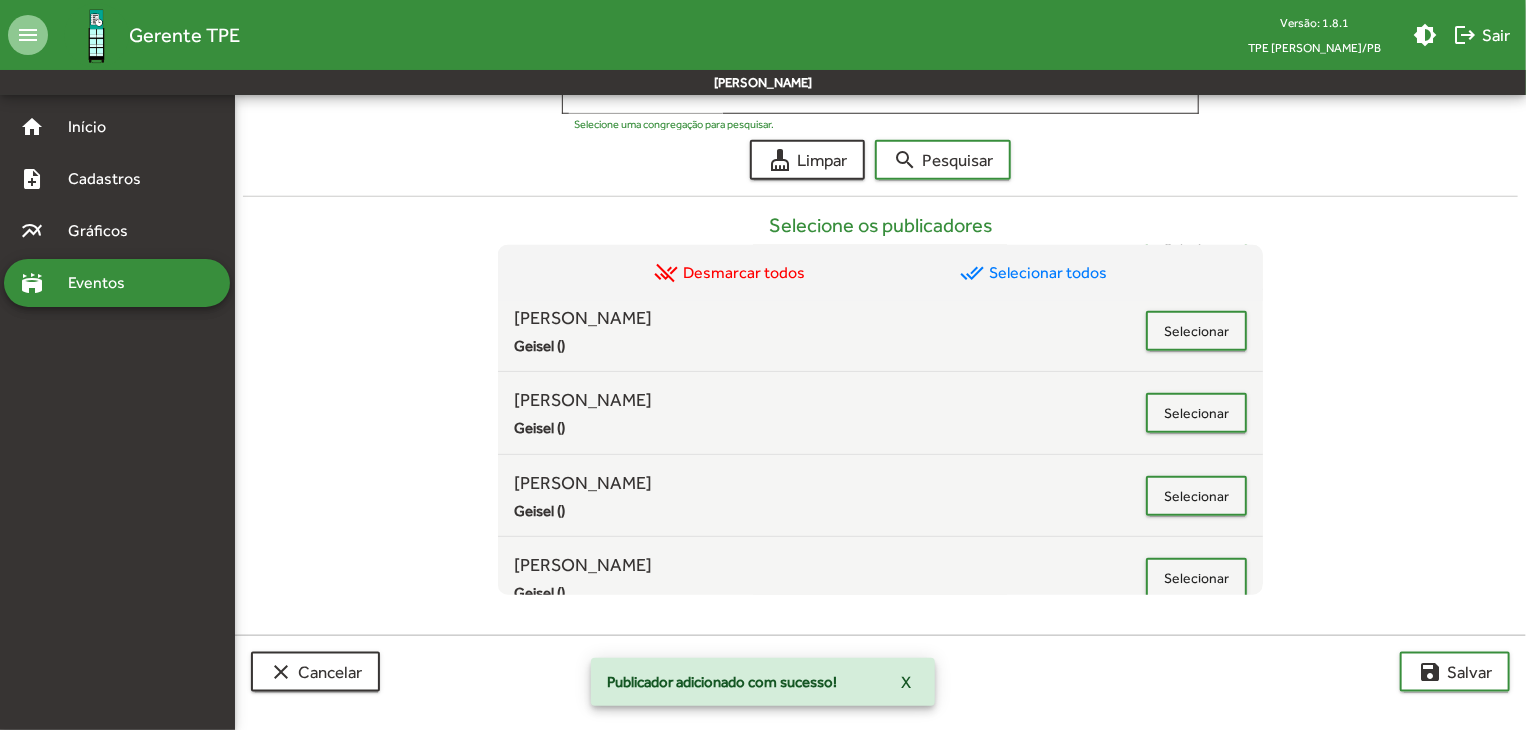 scroll, scrollTop: 445, scrollLeft: 0, axis: vertical 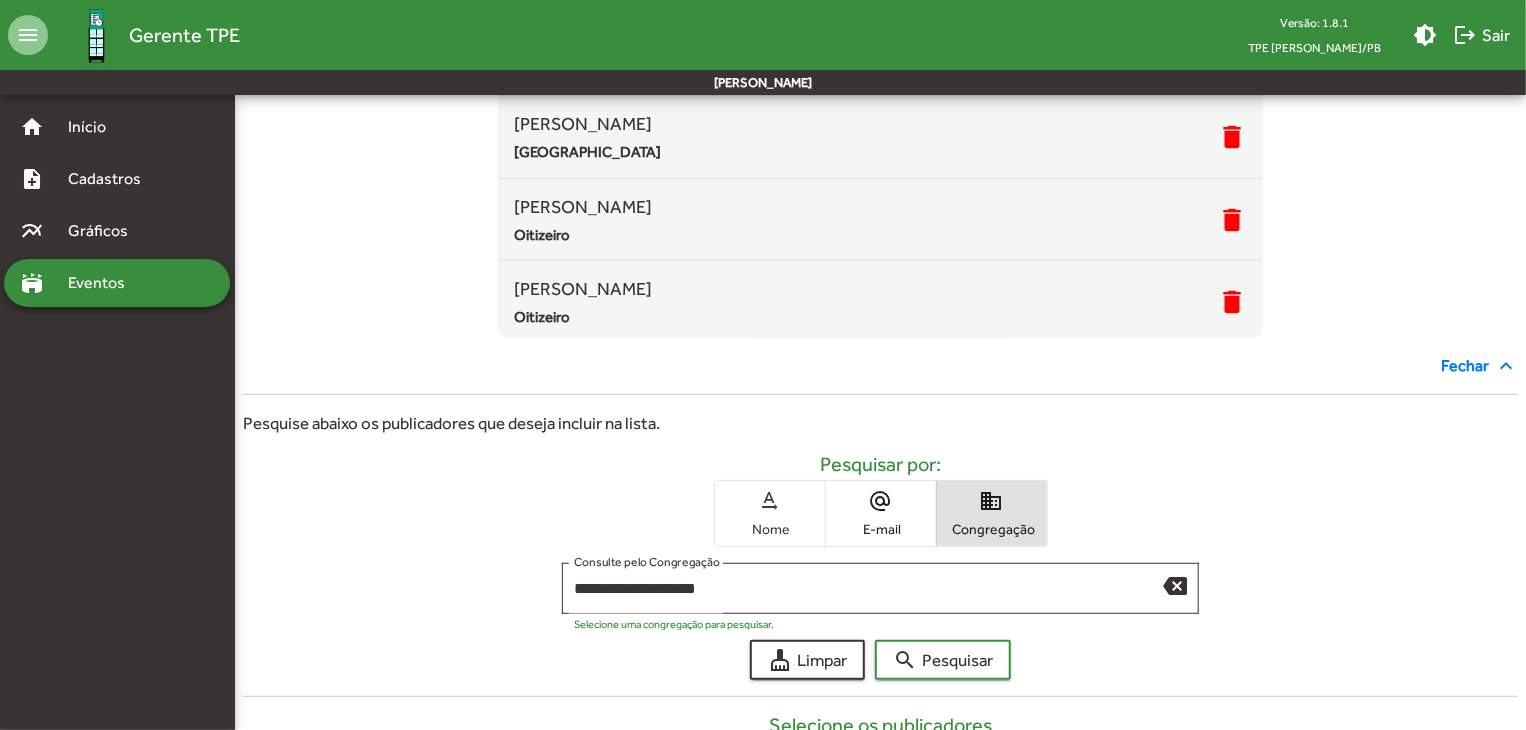 click on "text_rotation_none" at bounding box center (770, 501) 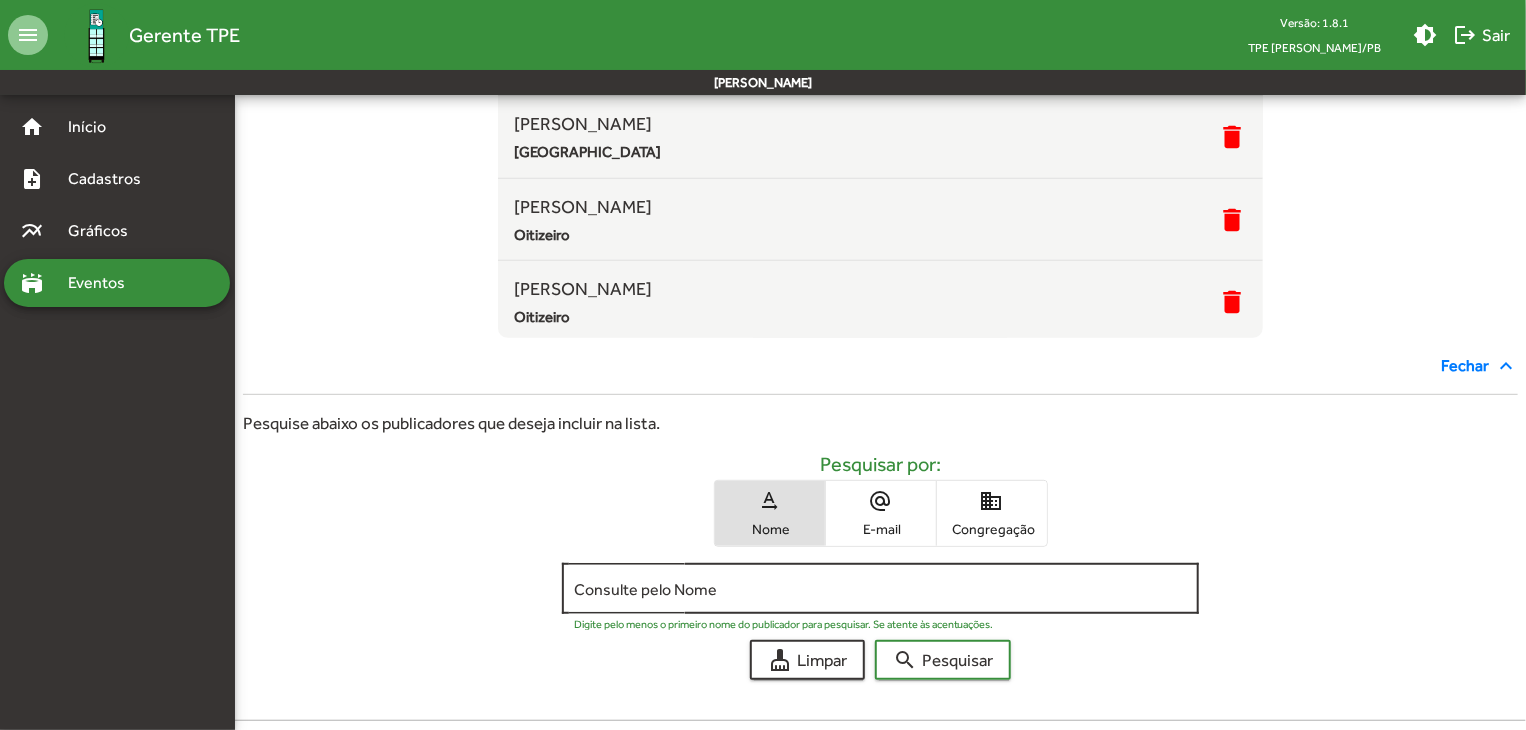 click on "Consulte pelo Nome" at bounding box center (881, 589) 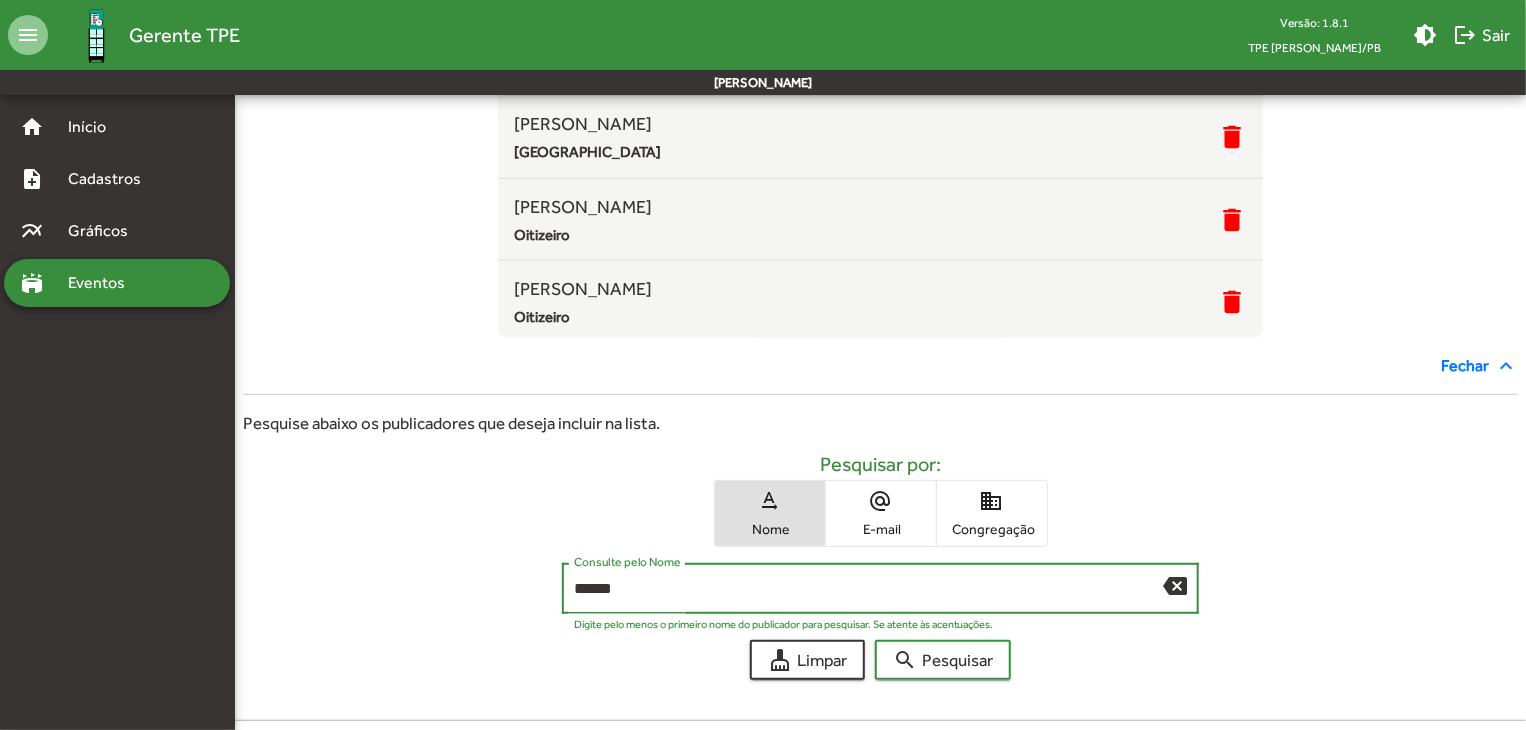click on "search  Pesquisar" at bounding box center (943, 660) 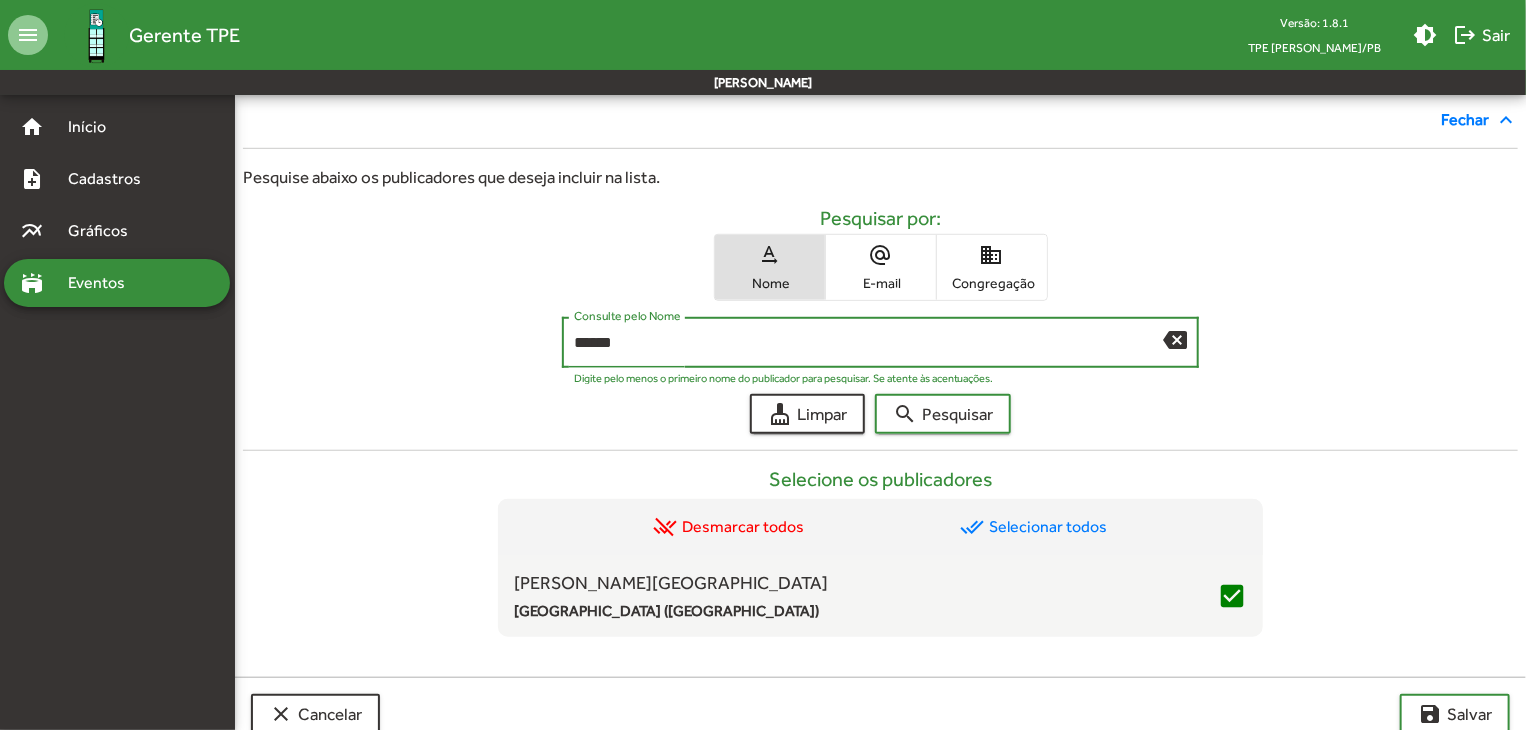 scroll, scrollTop: 602, scrollLeft: 0, axis: vertical 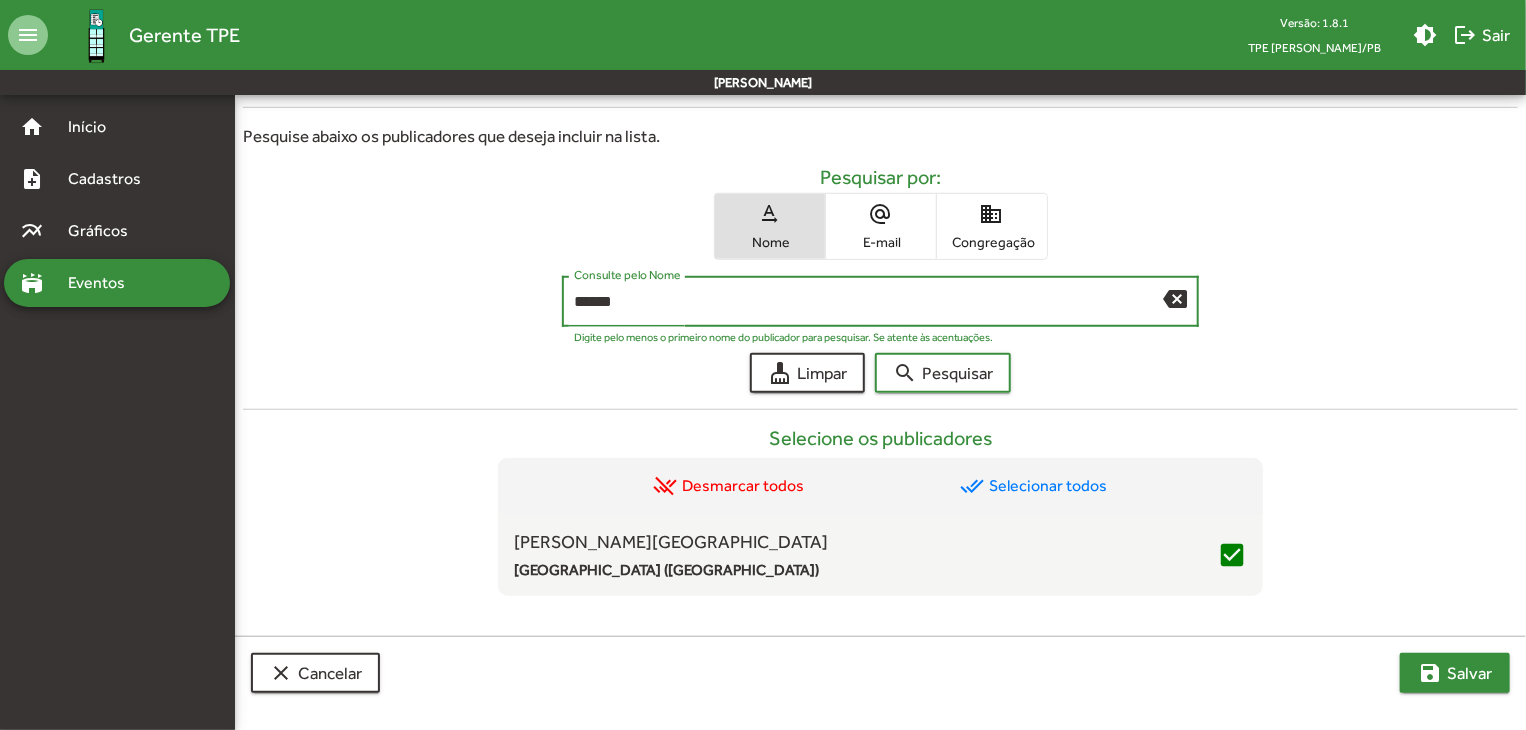 click on "save  [PERSON_NAME]" 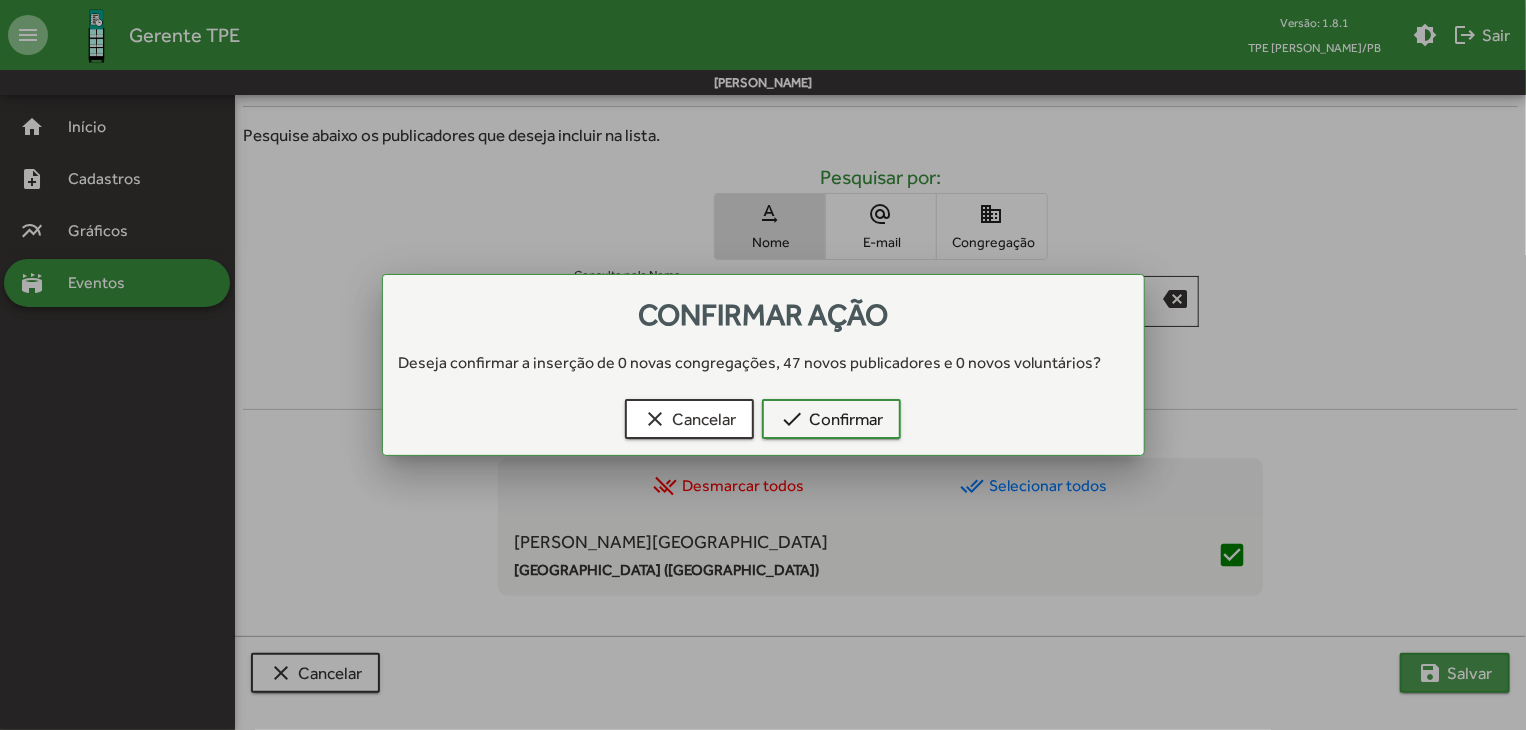 scroll, scrollTop: 0, scrollLeft: 0, axis: both 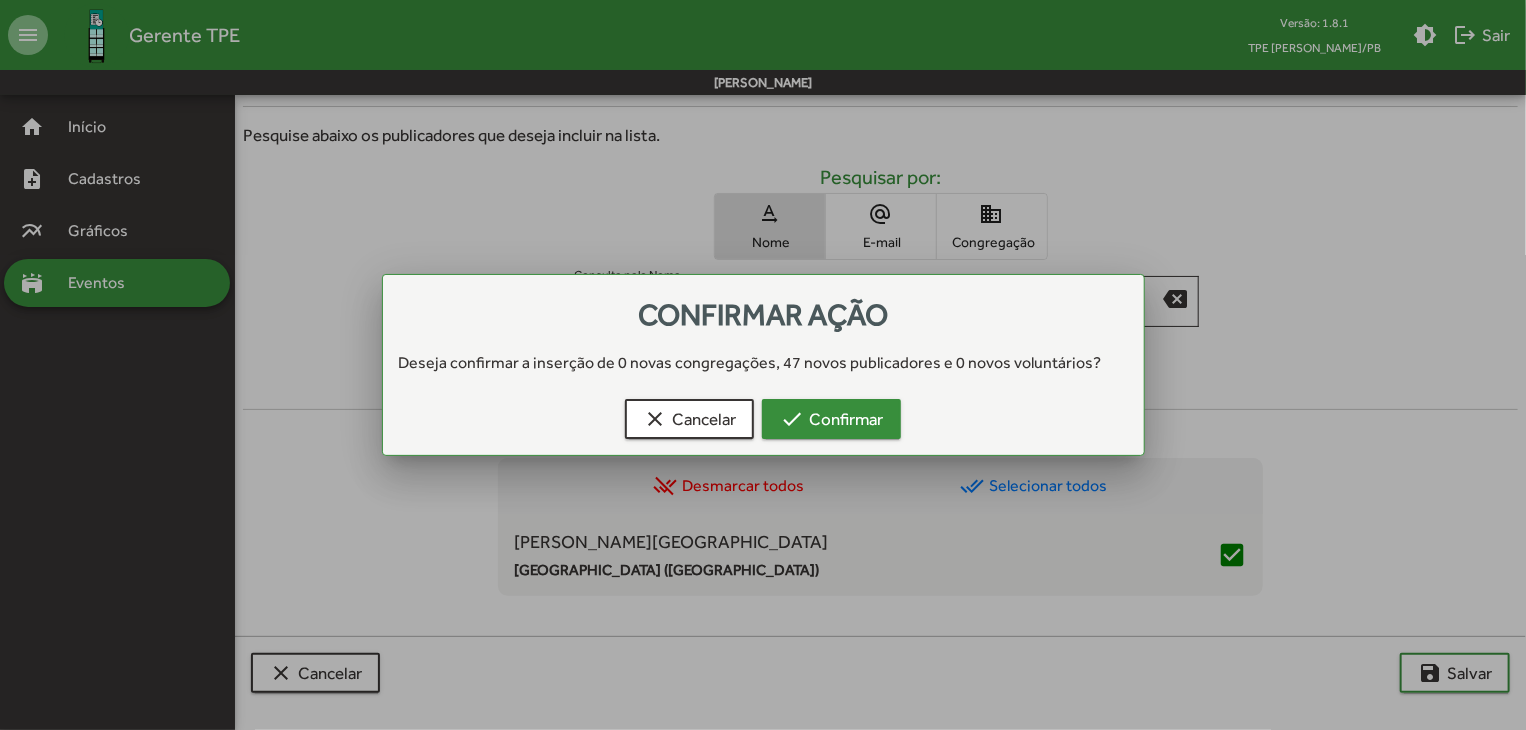 click on "check  Confirmar" at bounding box center (831, 419) 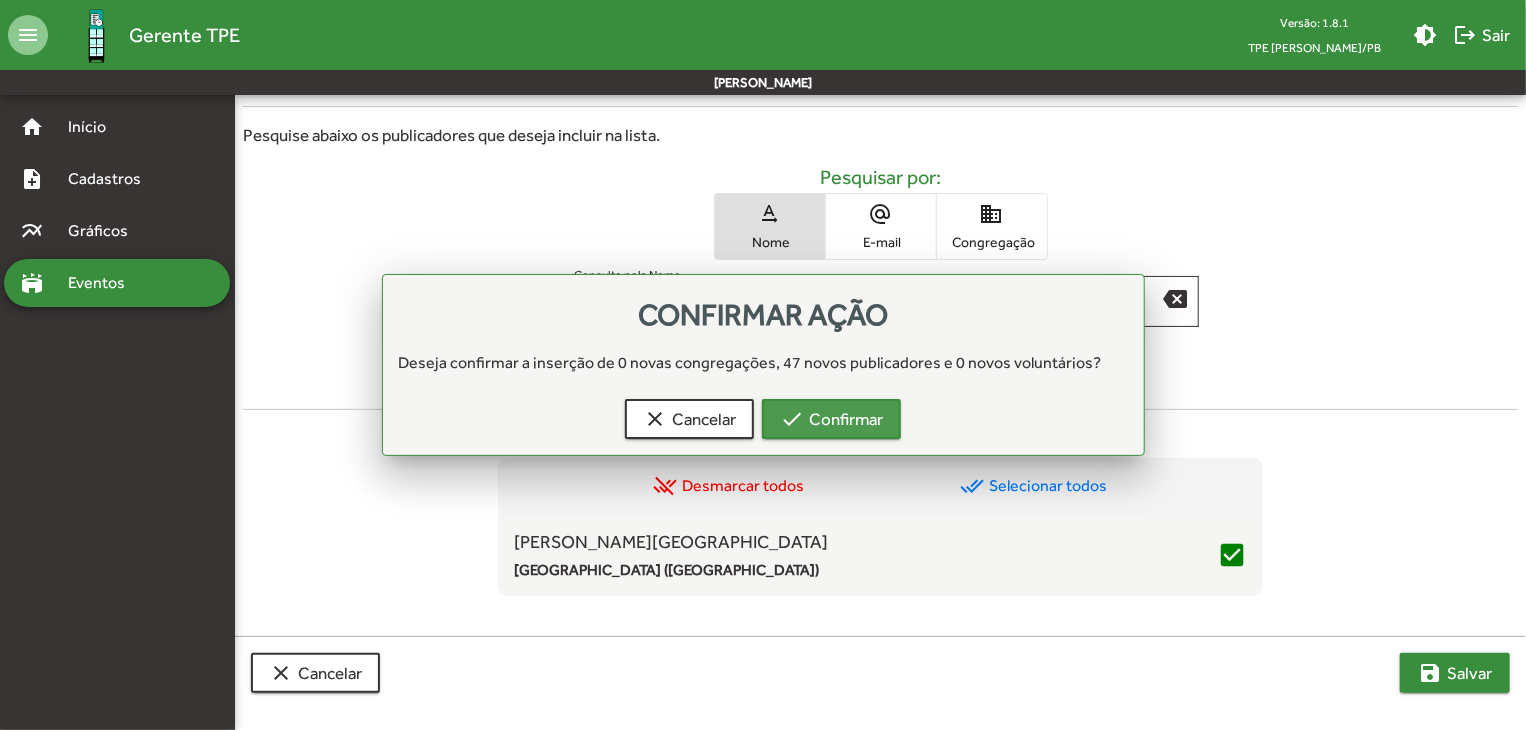 scroll, scrollTop: 602, scrollLeft: 0, axis: vertical 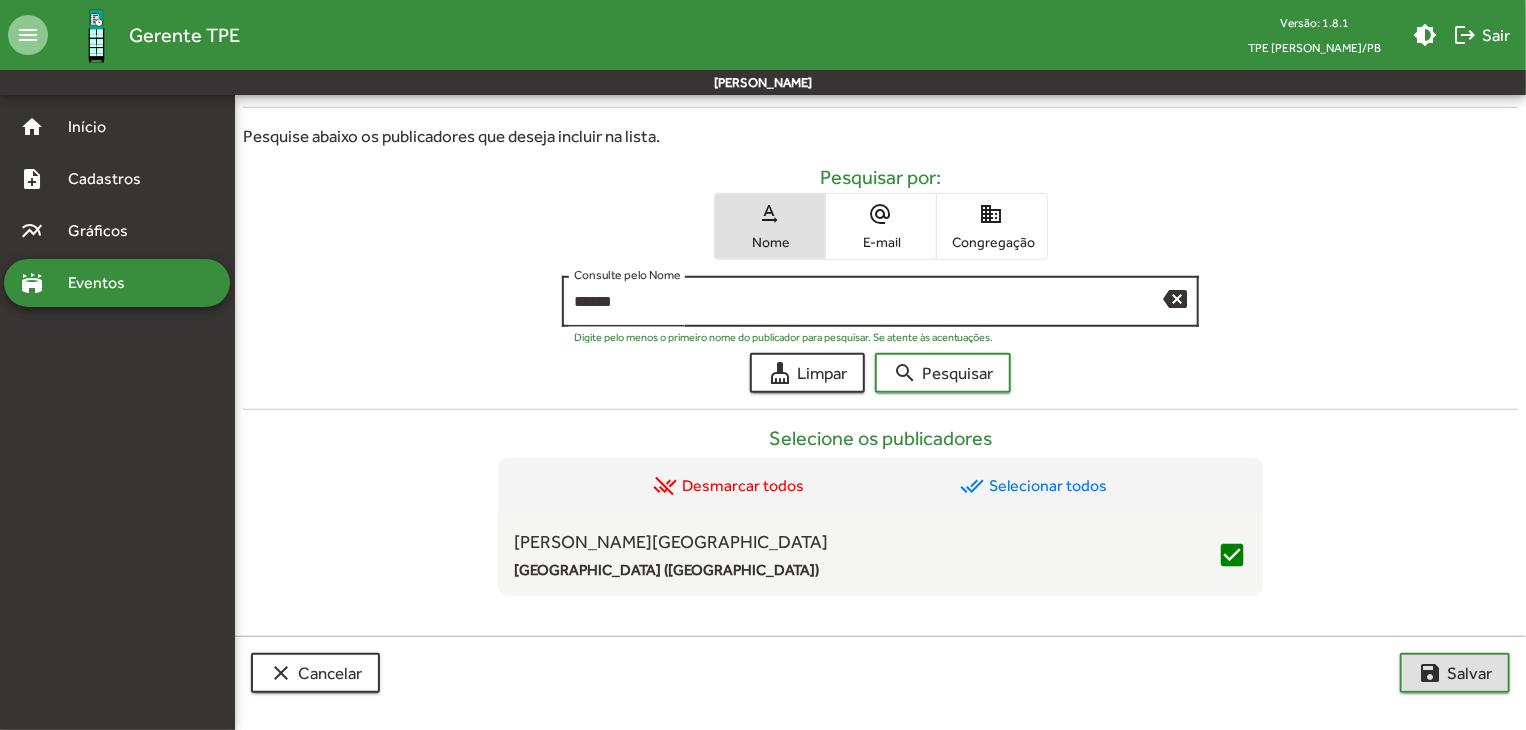 click on "******" at bounding box center [869, 302] 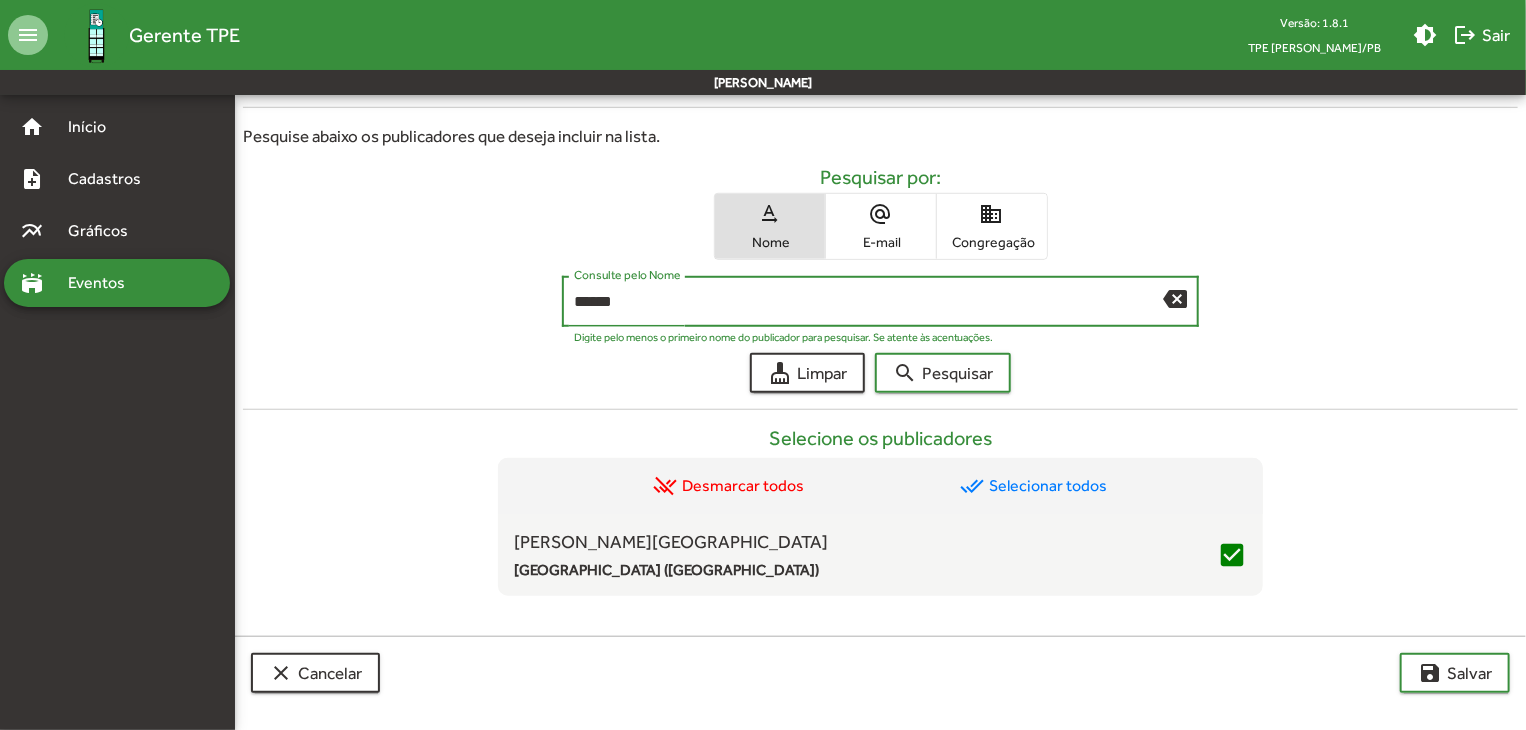 drag, startPoint x: 1072, startPoint y: 300, endPoint x: 770, endPoint y: 307, distance: 302.08112 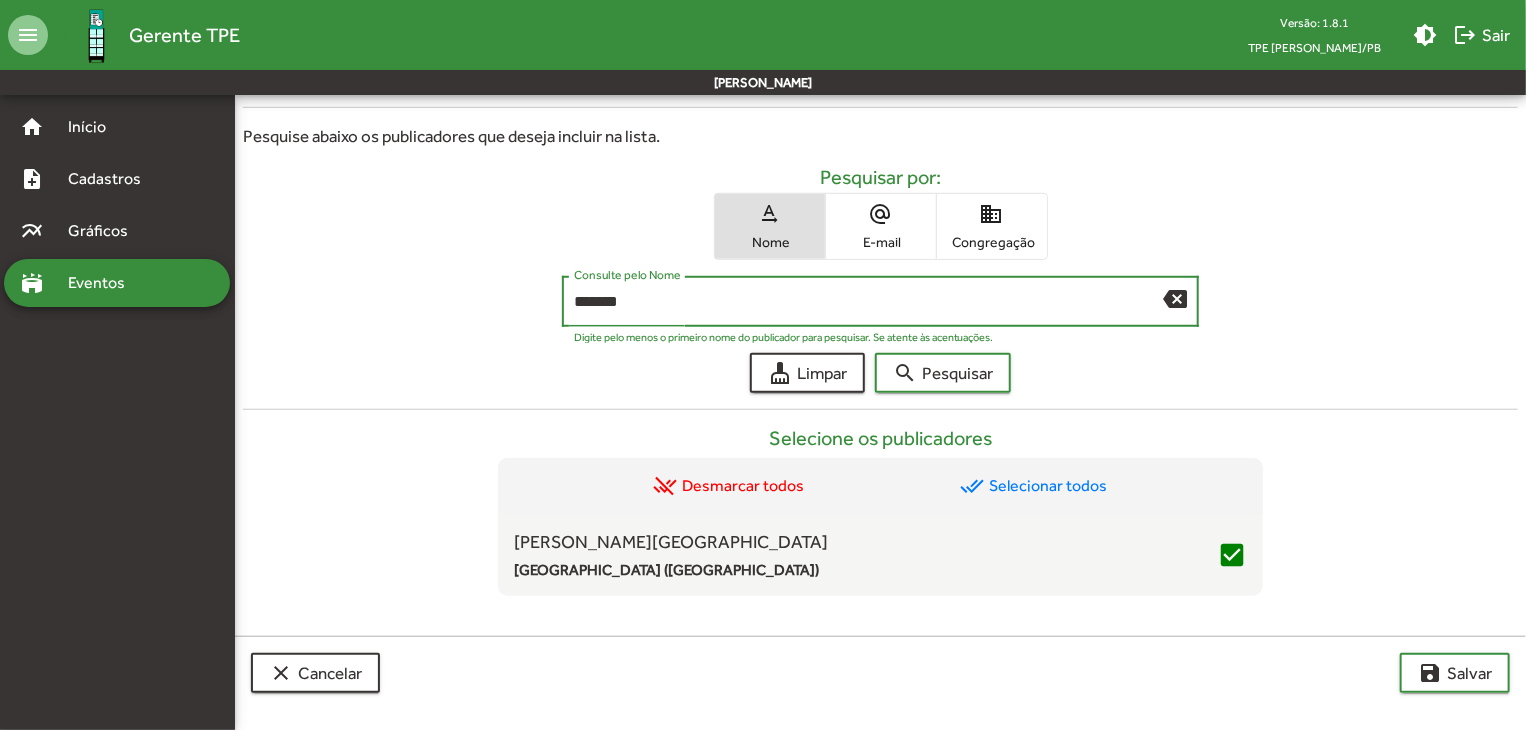 type on "*******" 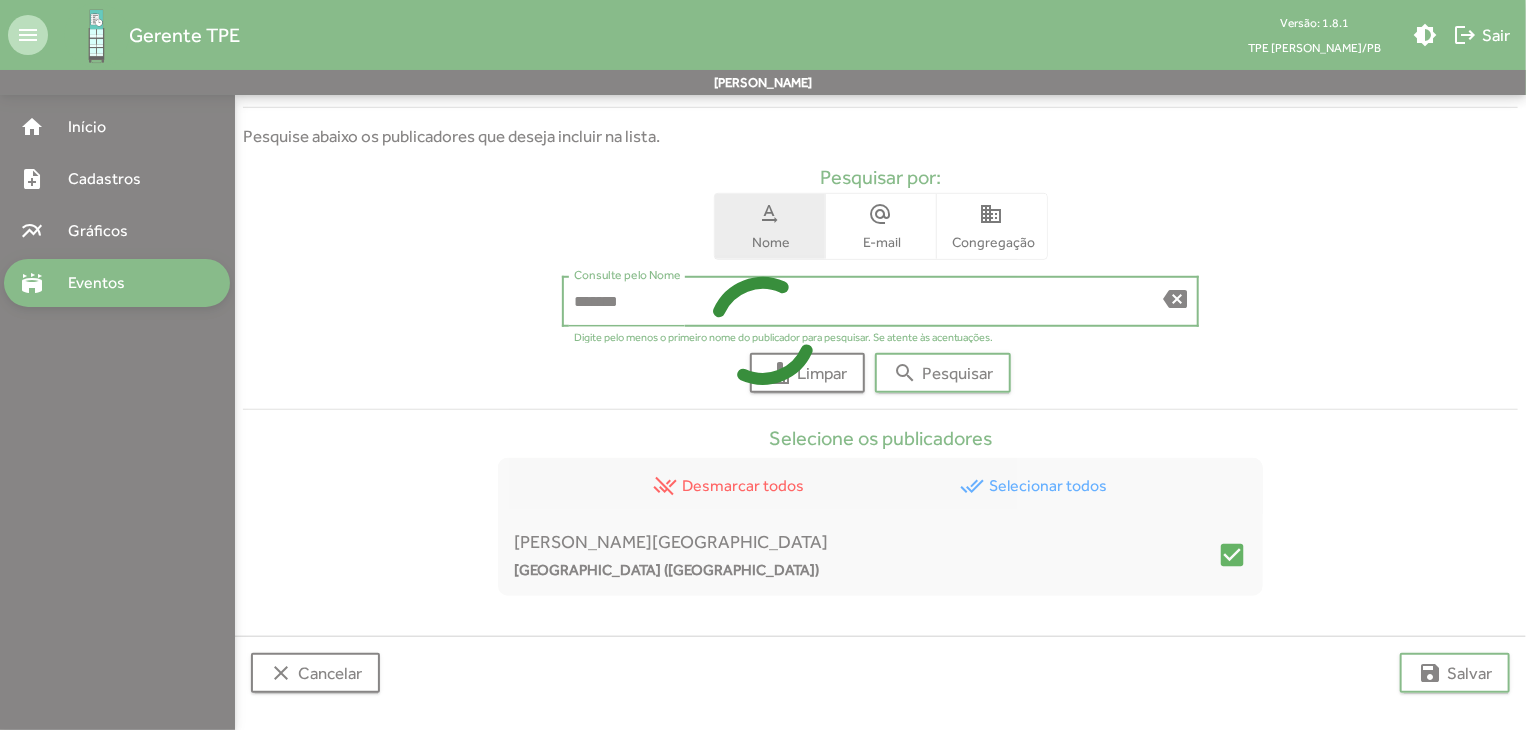 scroll, scrollTop: 400, scrollLeft: 0, axis: vertical 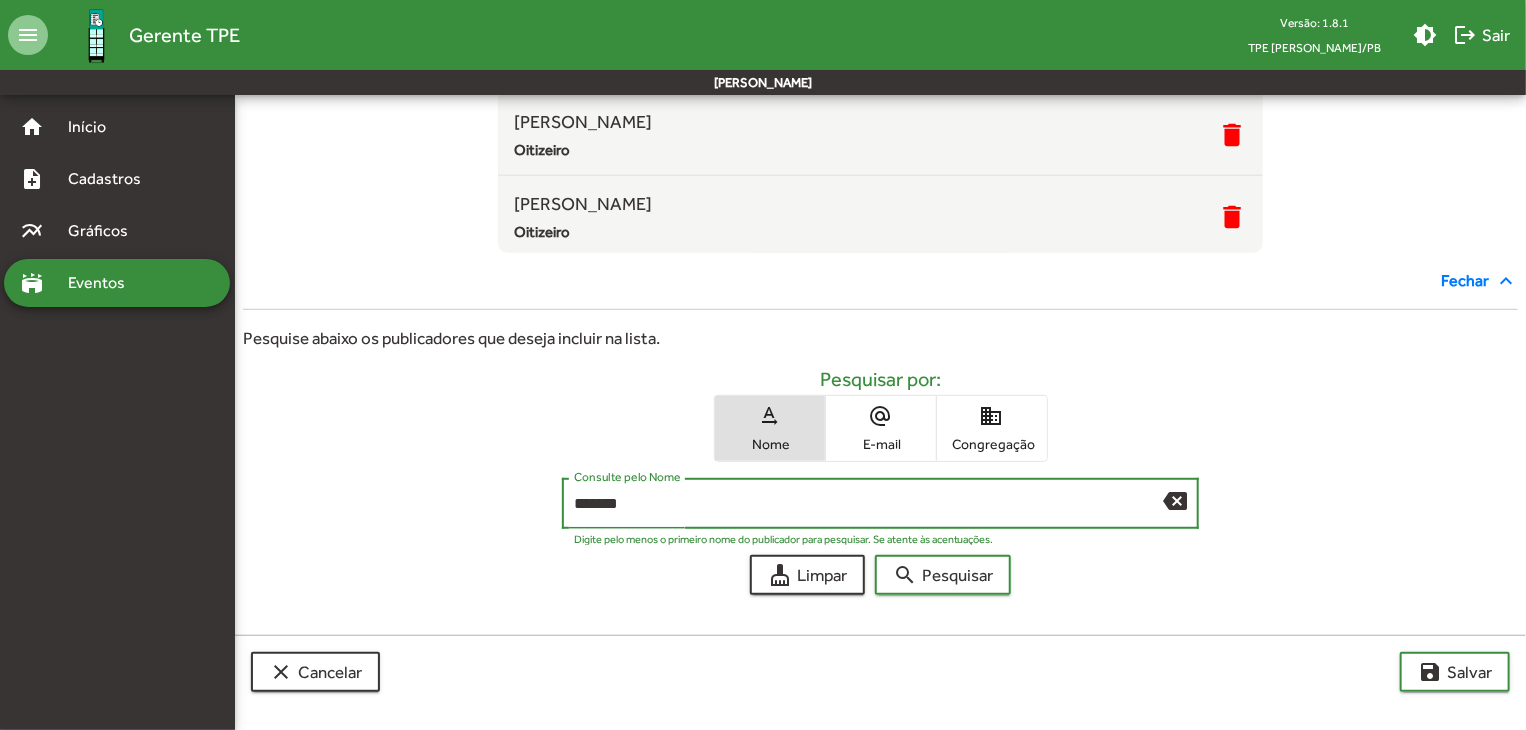 click on "domain Congregação" at bounding box center [992, 428] 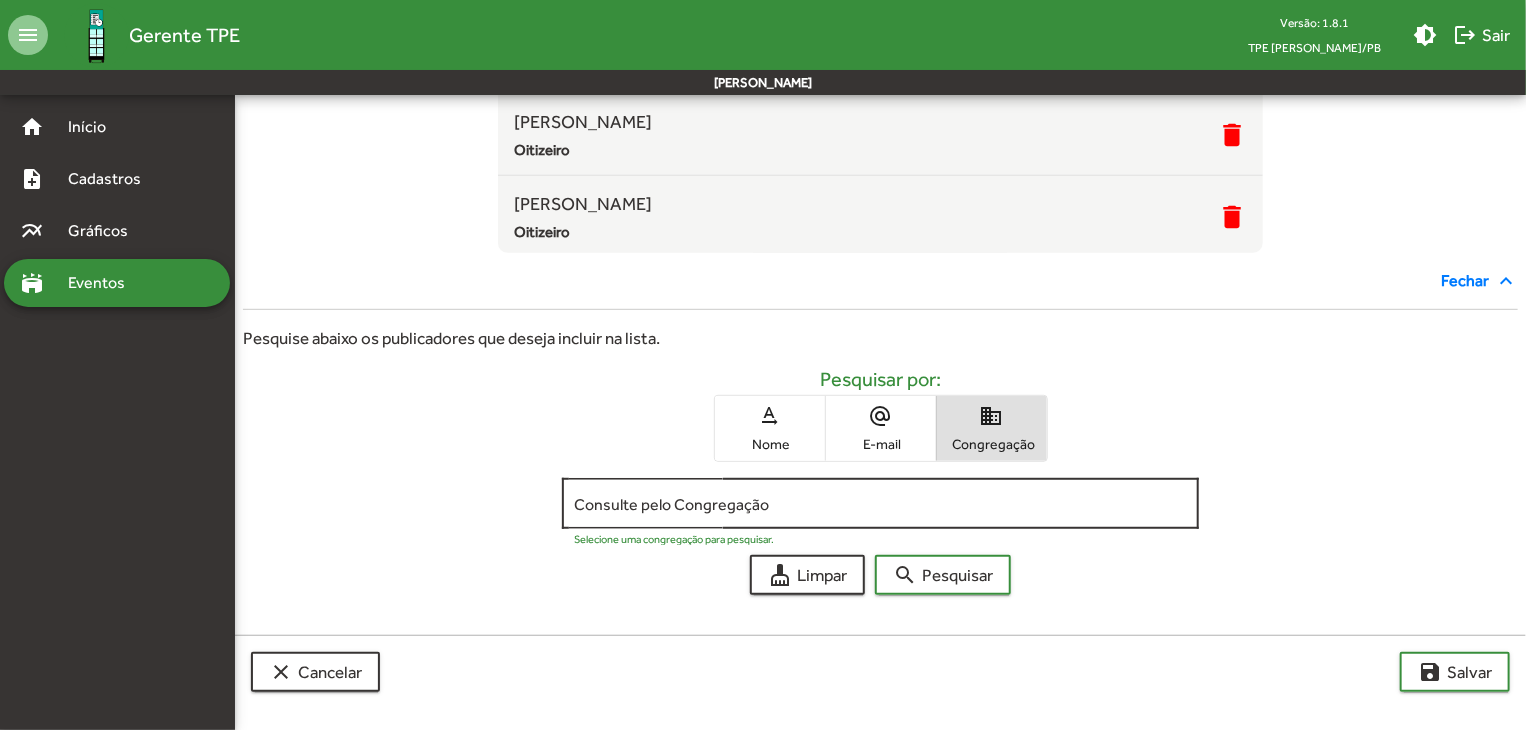 click on "Consulte pelo Congregação" at bounding box center [881, 504] 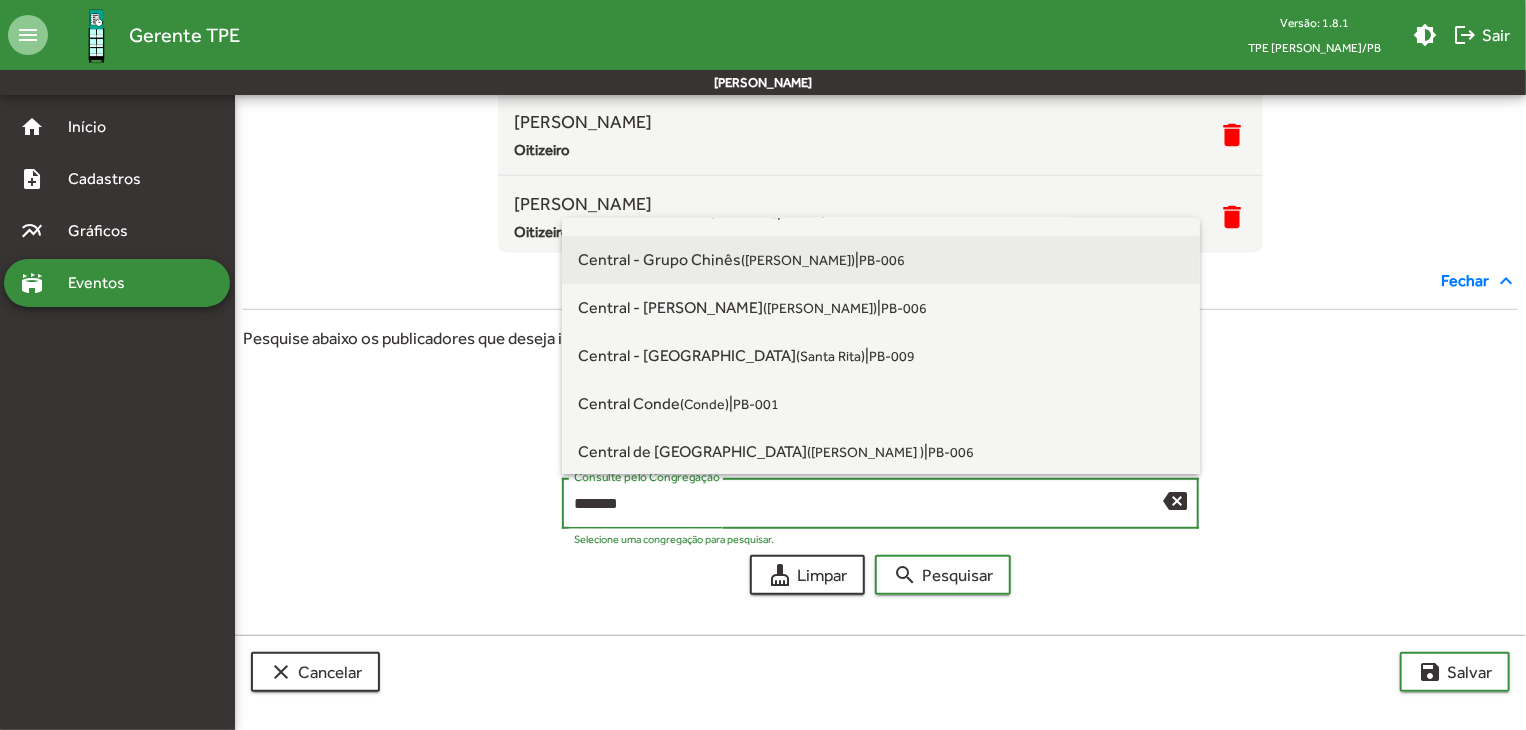 scroll, scrollTop: 128, scrollLeft: 0, axis: vertical 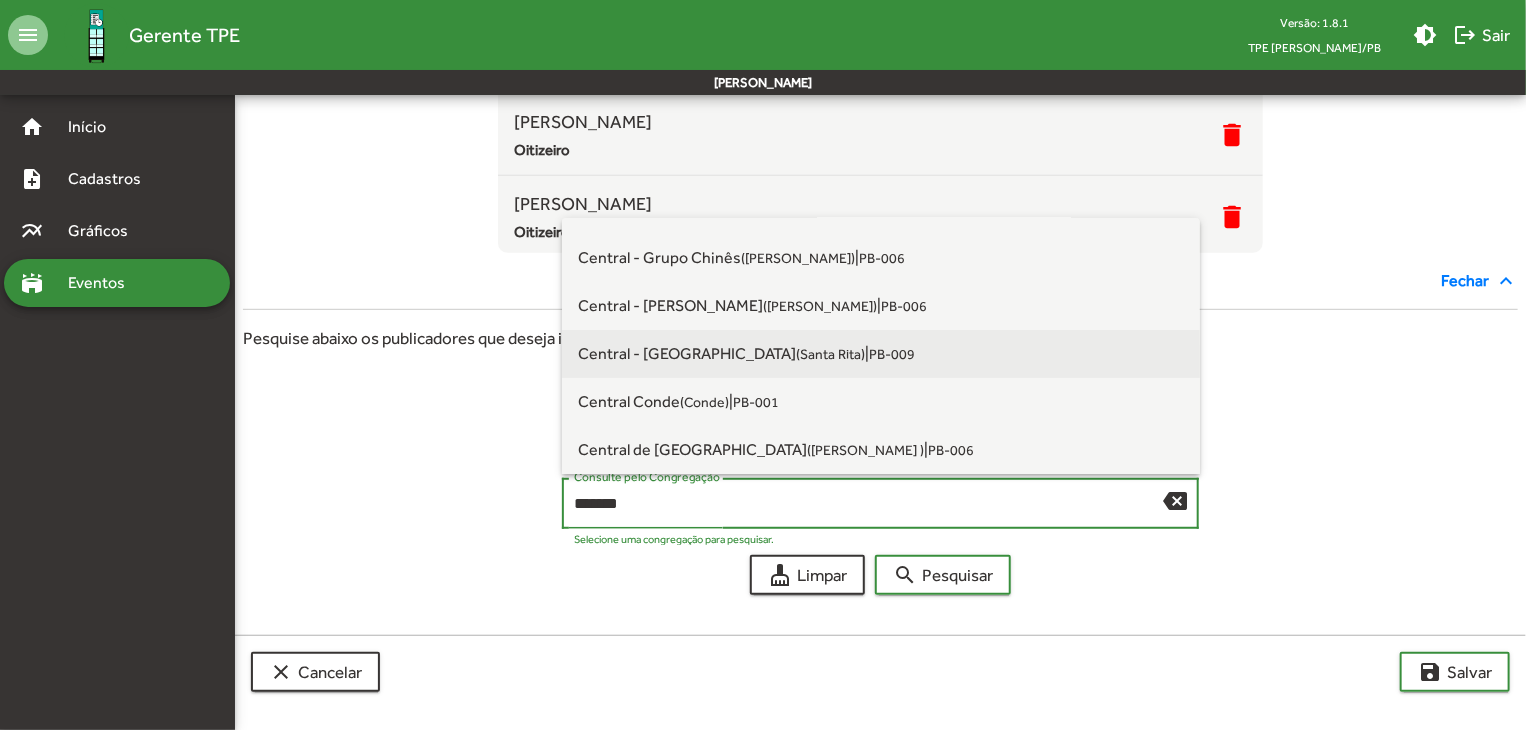 click on "Central - Santa Rita  ([GEOGRAPHIC_DATA])  |  PB-009" at bounding box center (881, 354) 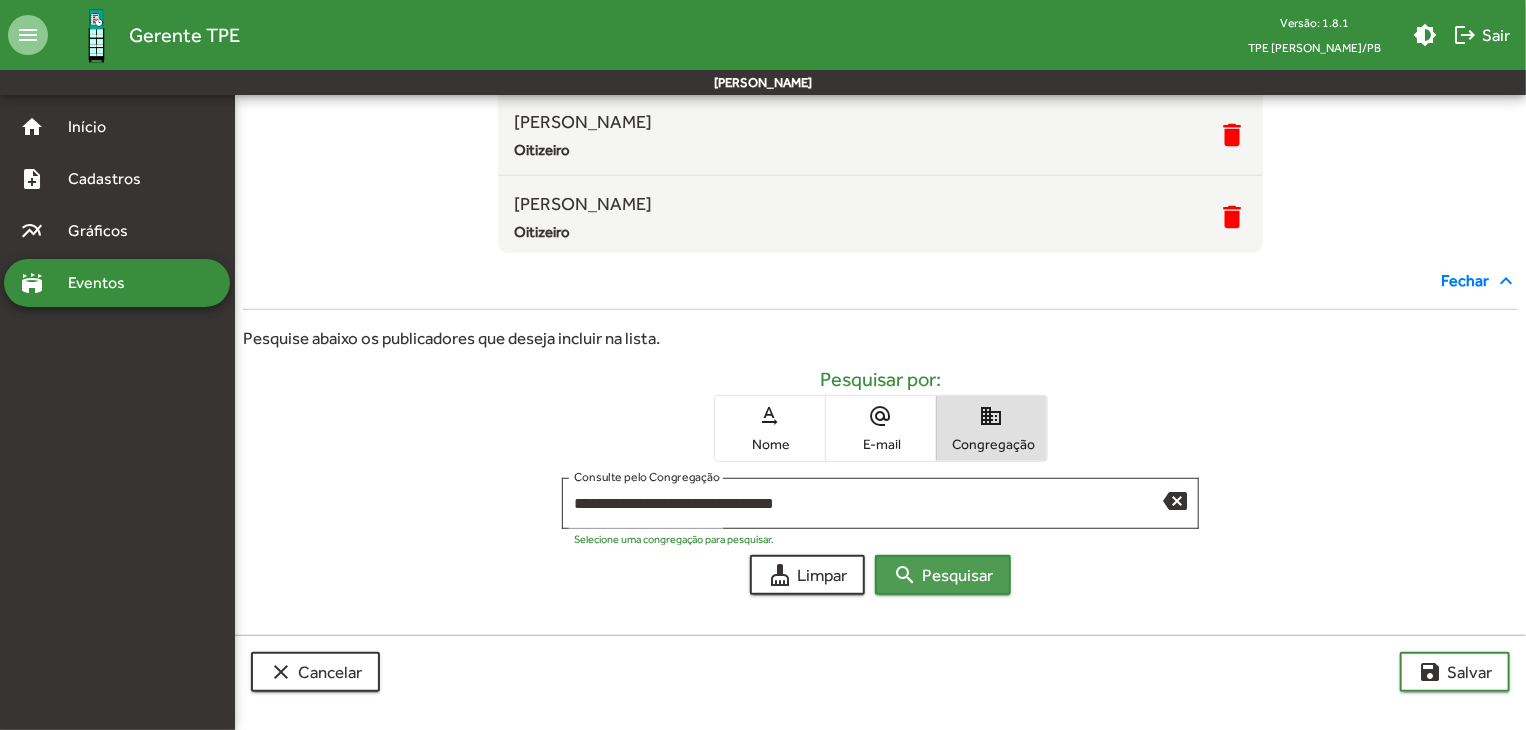 click on "search  Pesquisar" at bounding box center [943, 575] 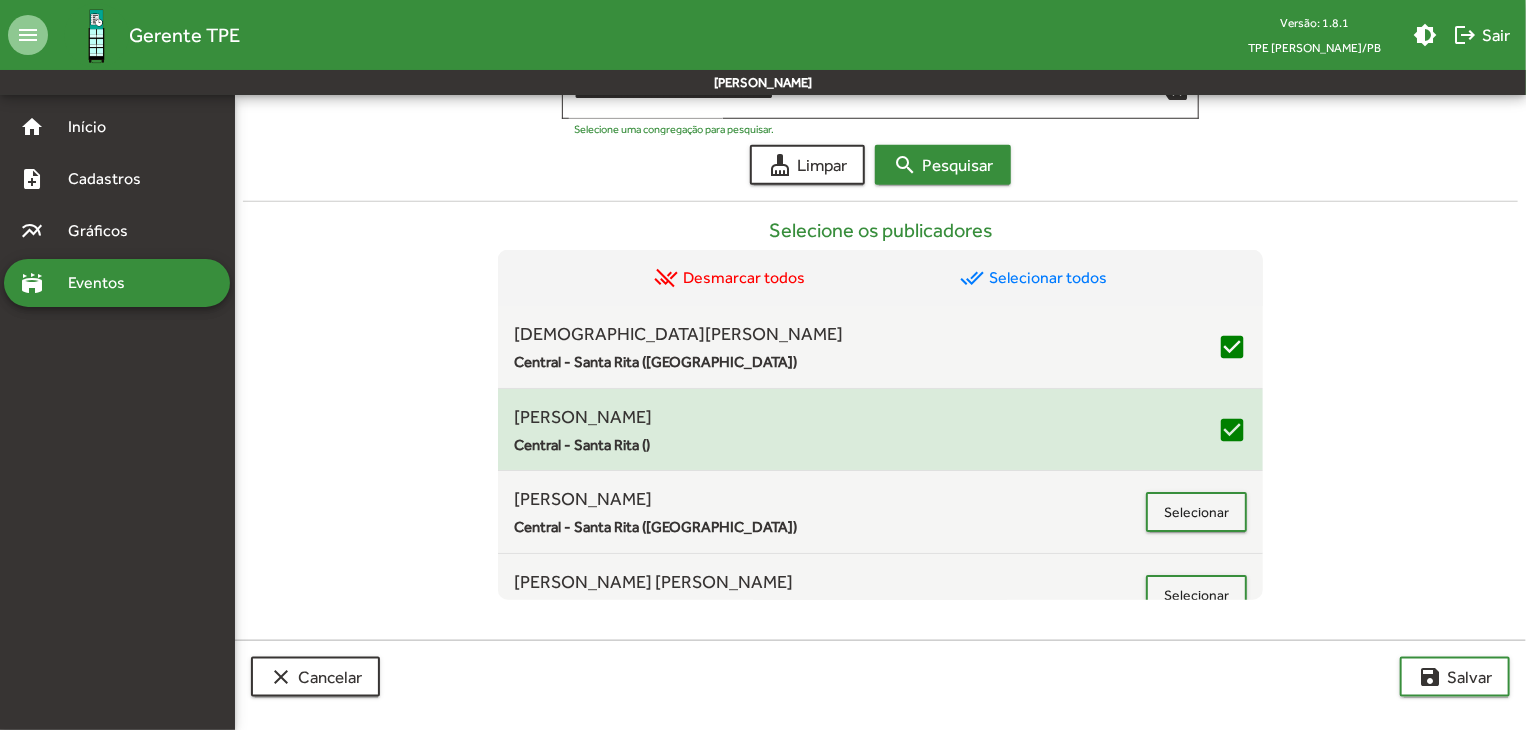 scroll, scrollTop: 726, scrollLeft: 0, axis: vertical 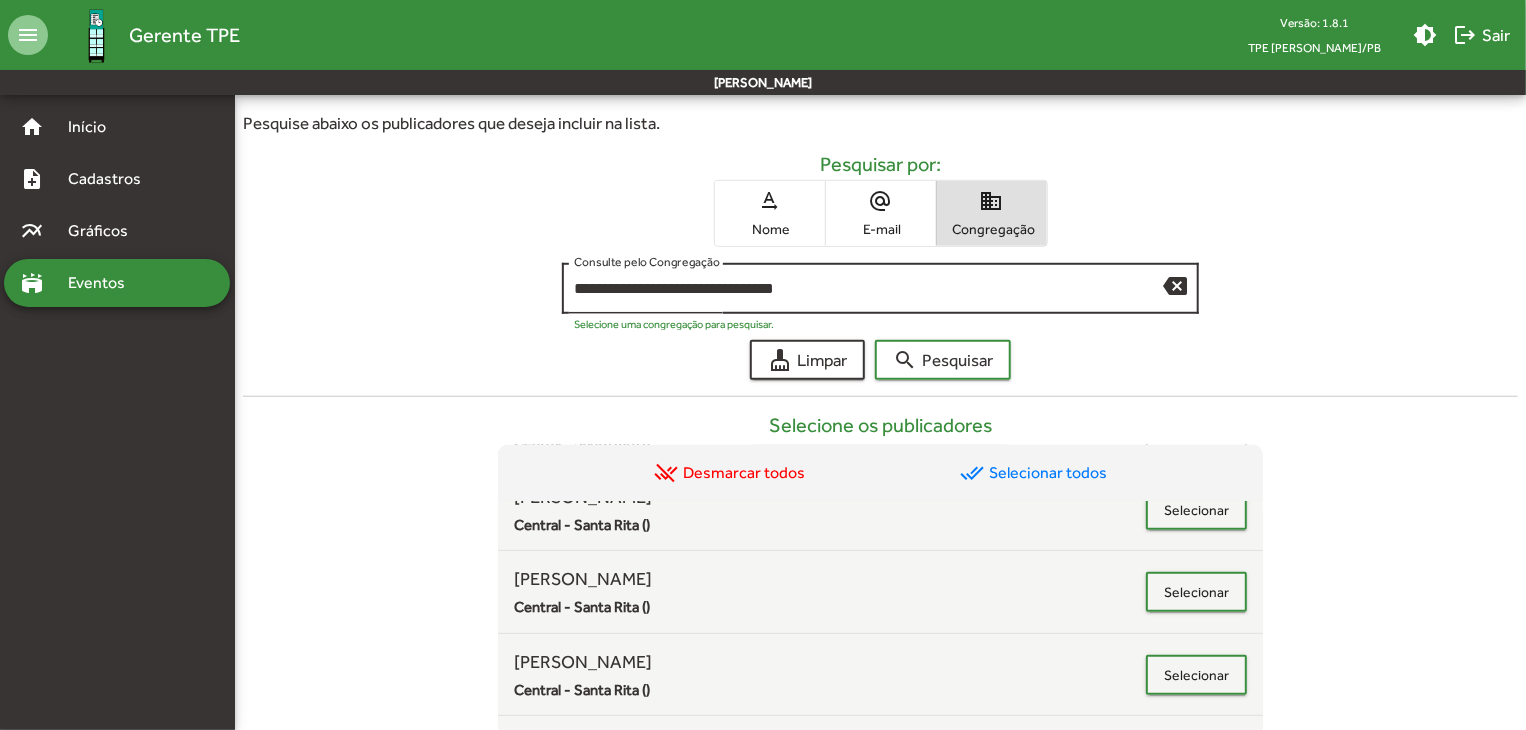 click on "backspace" at bounding box center [1175, 285] 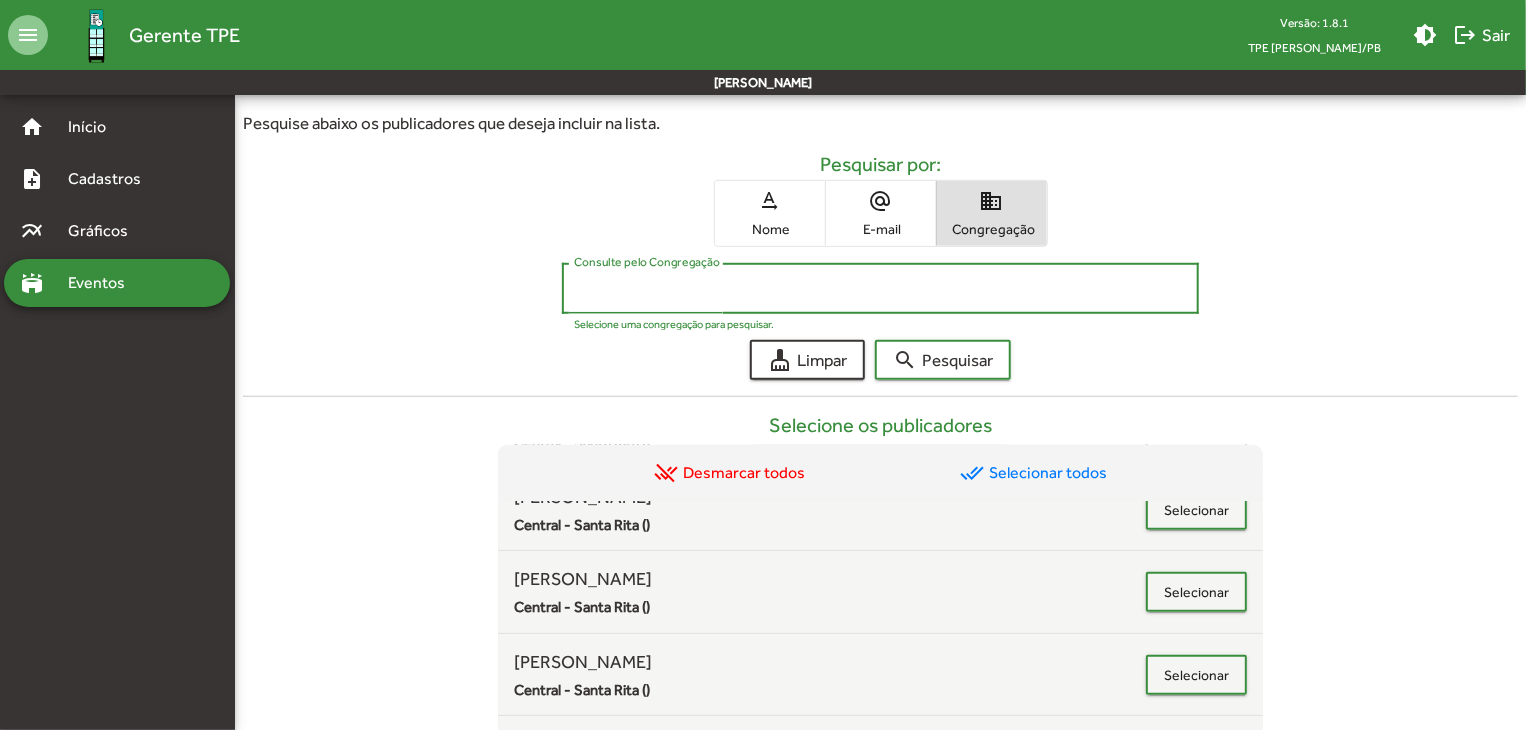 click on "Nome" at bounding box center (770, 229) 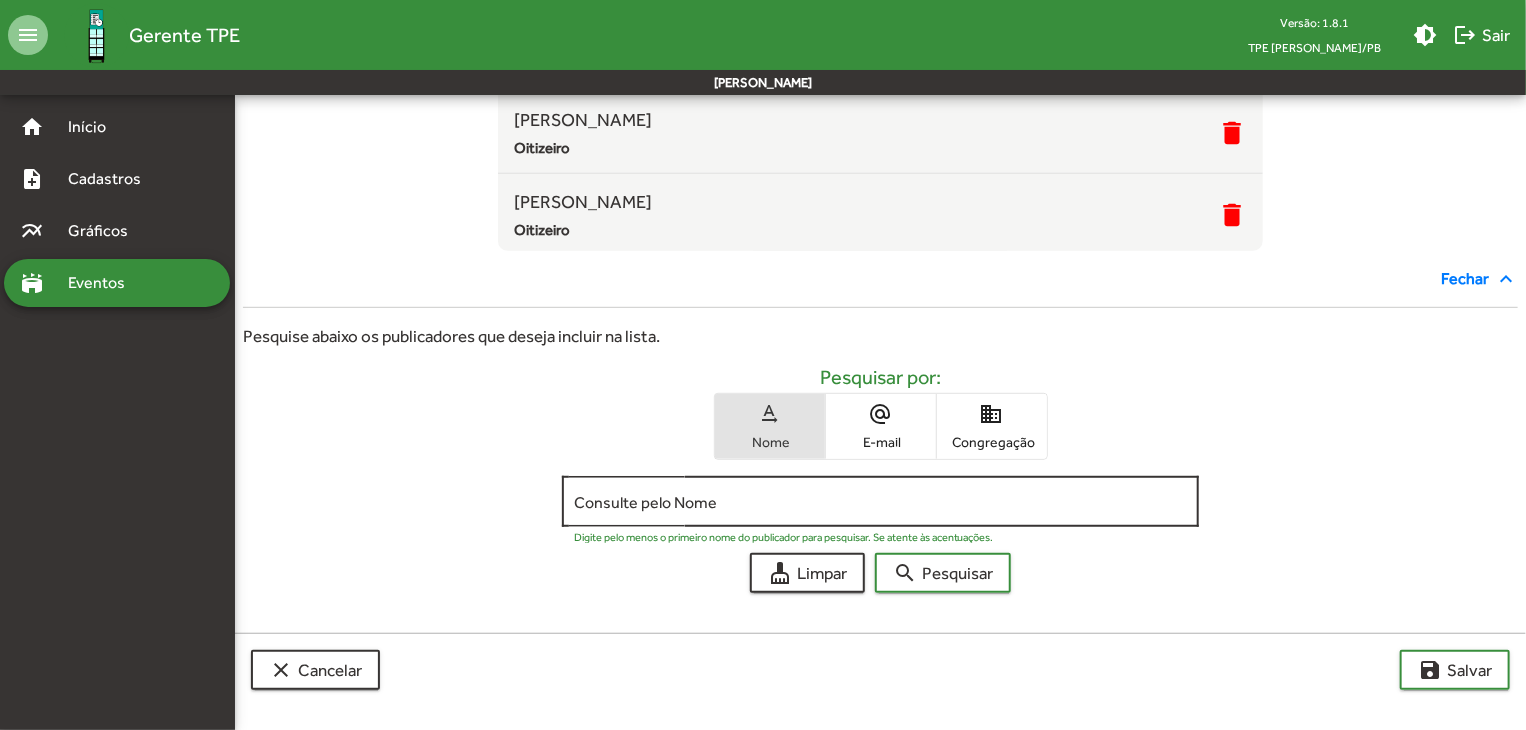 scroll, scrollTop: 400, scrollLeft: 0, axis: vertical 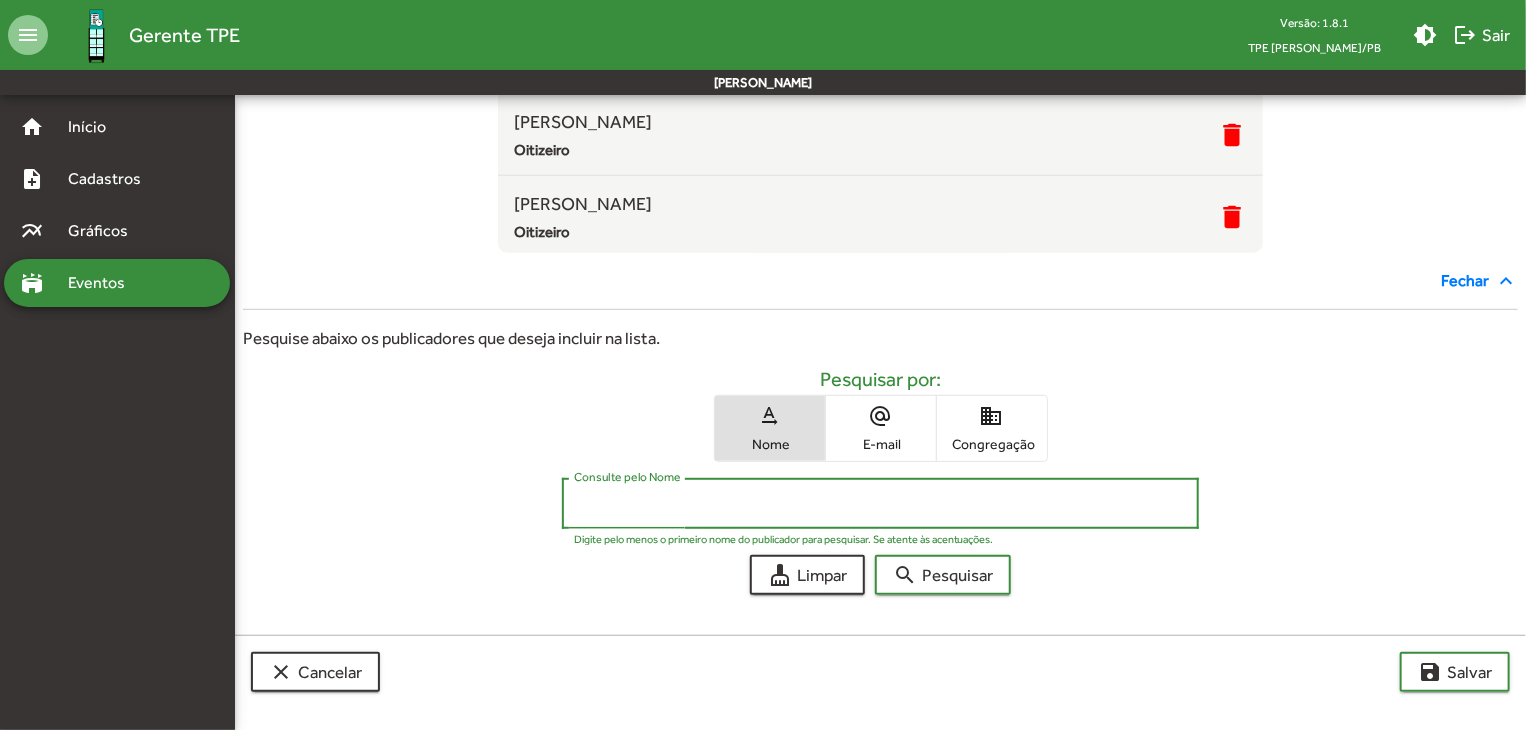 click on "Consulte pelo Nome" at bounding box center (881, 504) 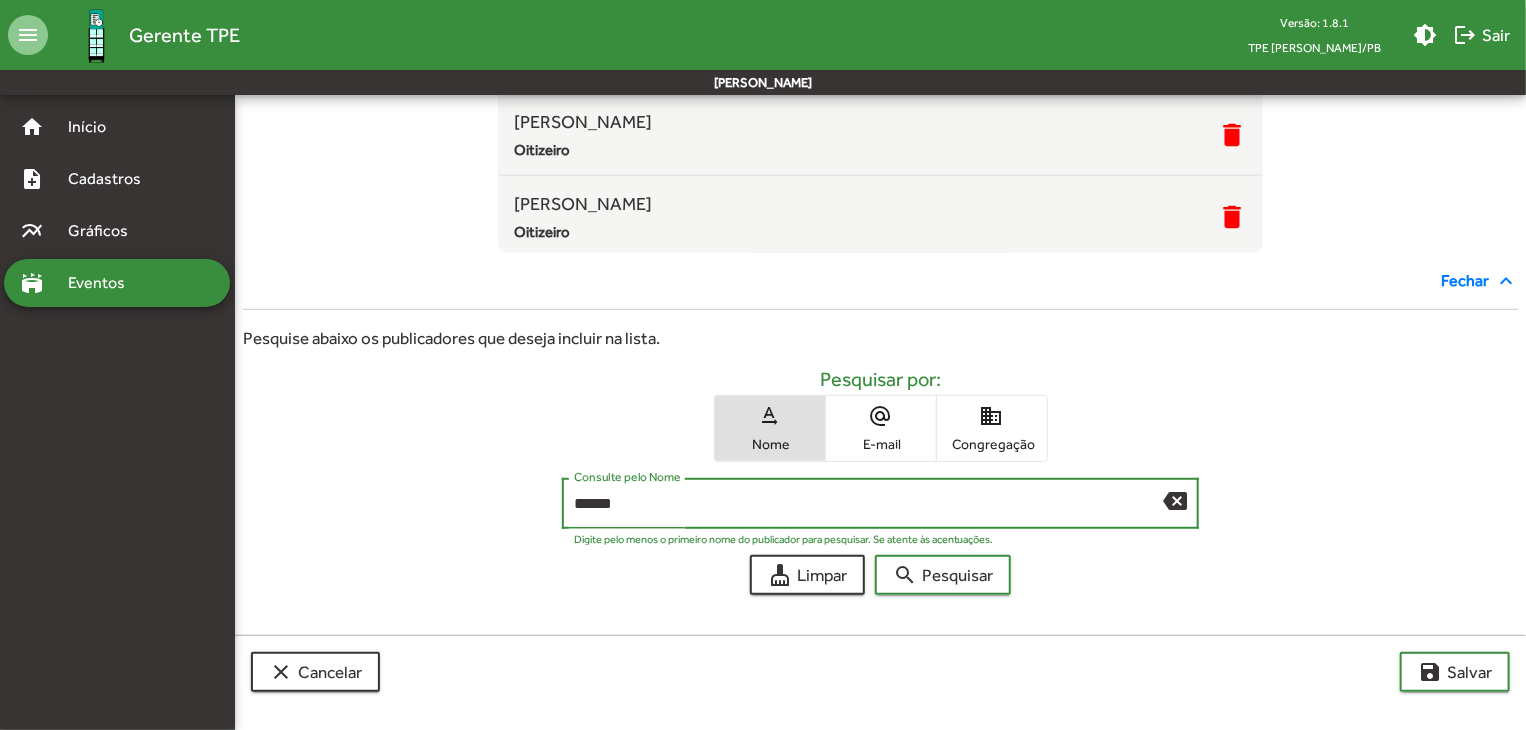 click on "search  Pesquisar" at bounding box center [943, 575] 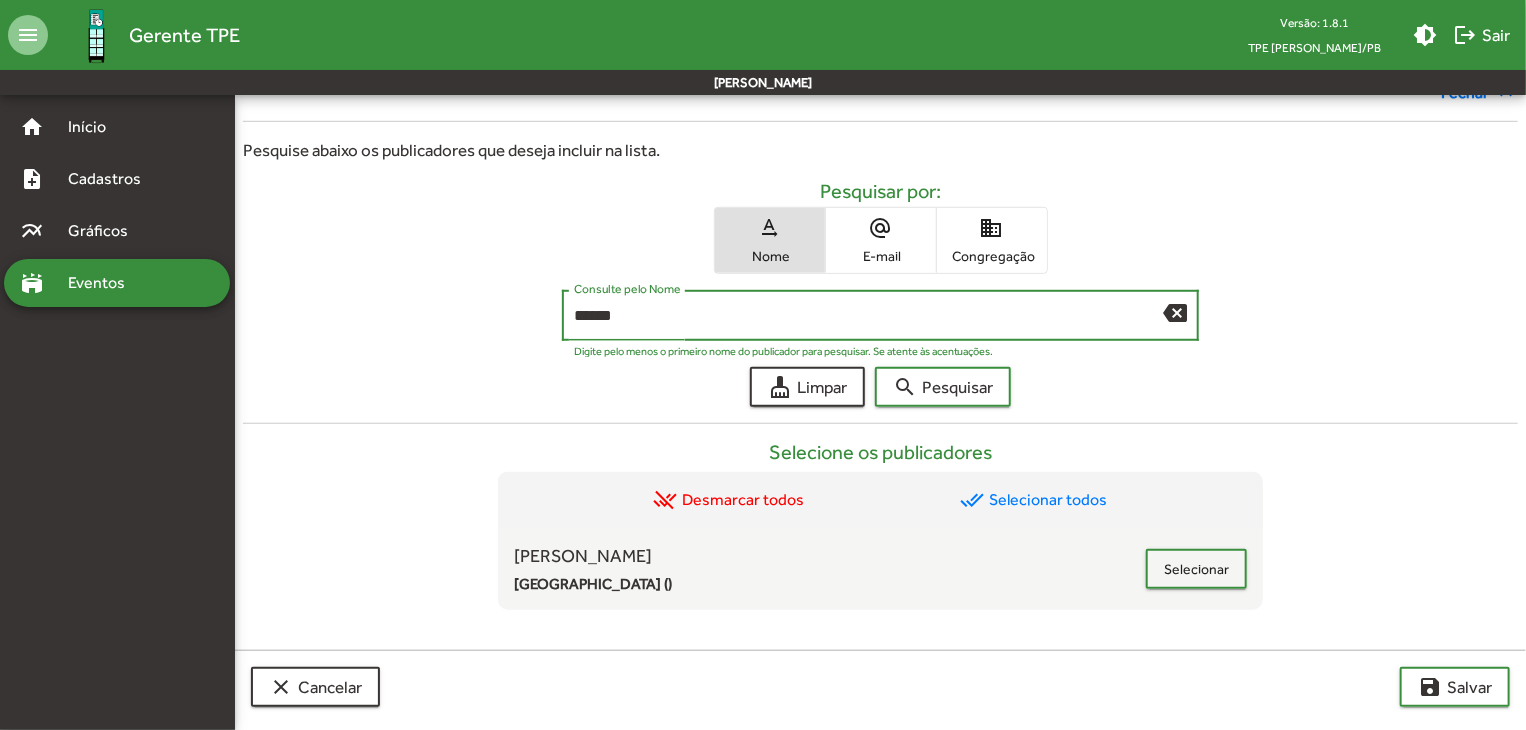 scroll, scrollTop: 602, scrollLeft: 0, axis: vertical 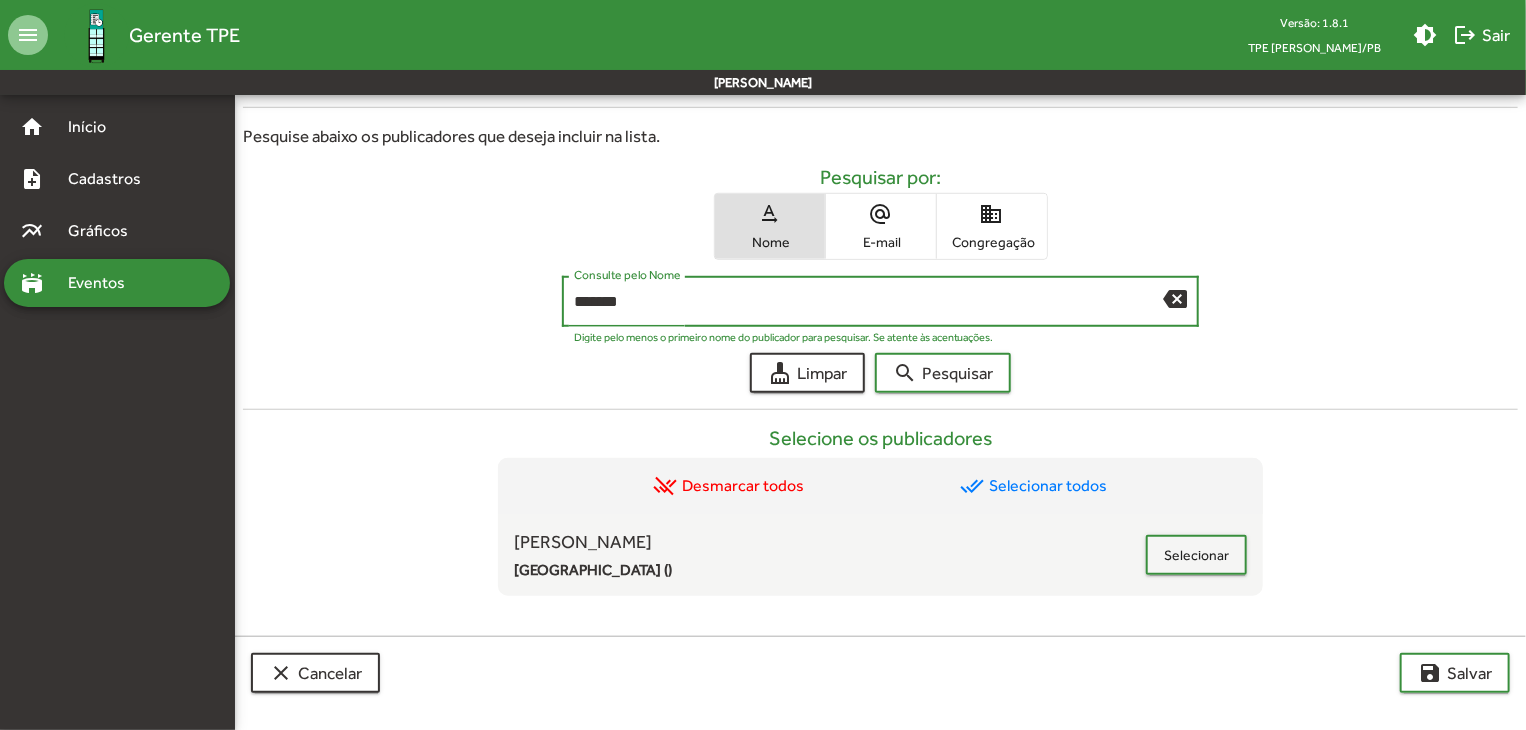 type on "*******" 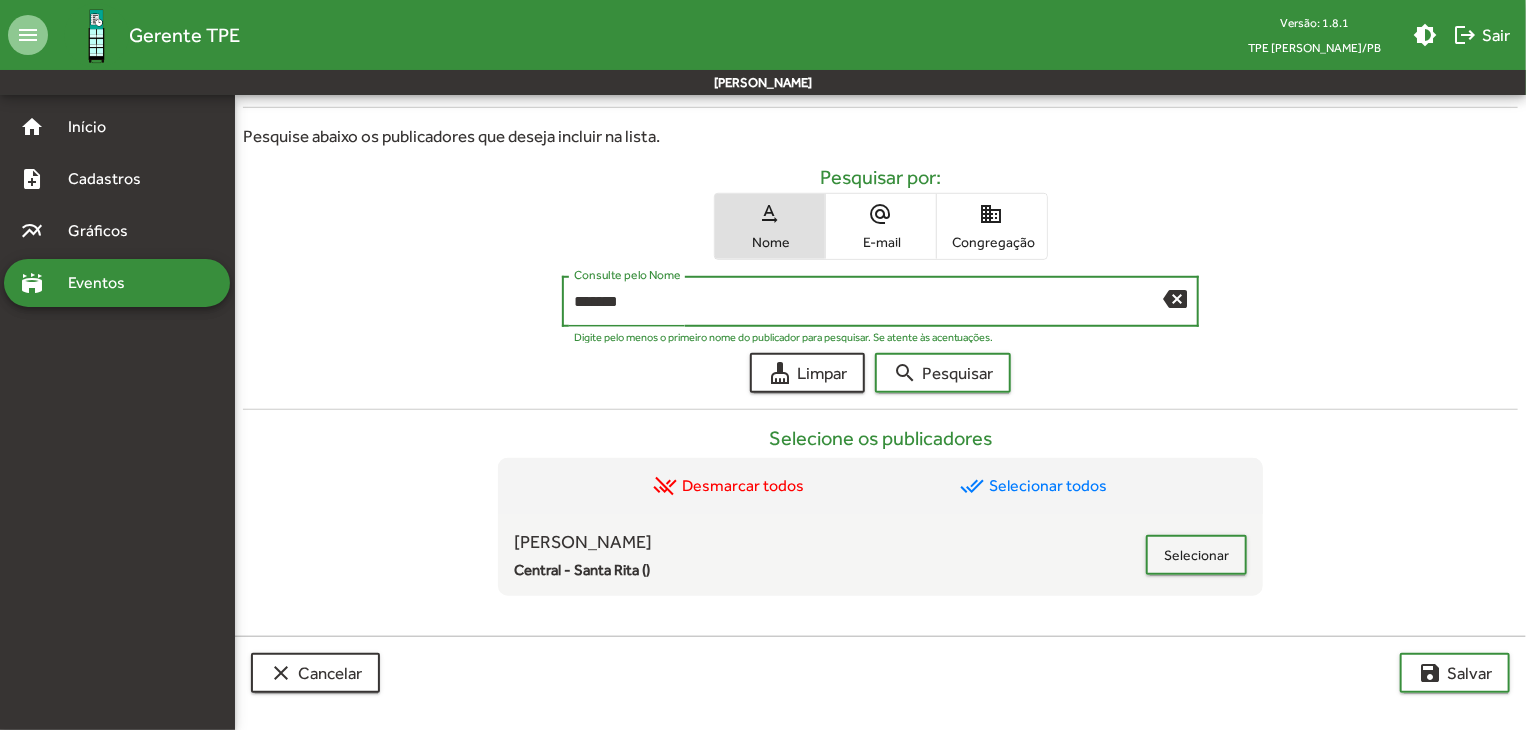 drag, startPoint x: 642, startPoint y: 303, endPoint x: 562, endPoint y: 309, distance: 80.224686 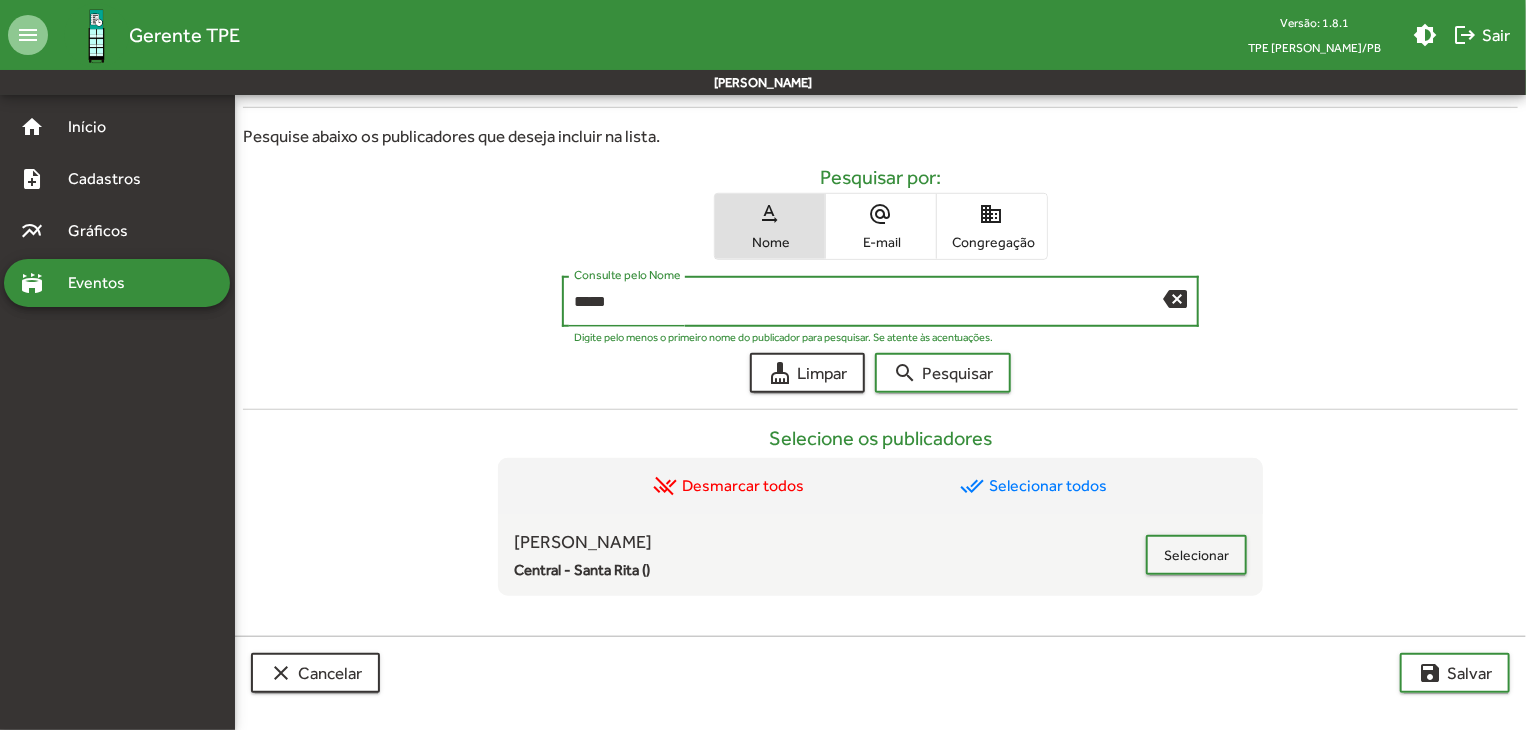 click on "search  Pesquisar" at bounding box center [943, 373] 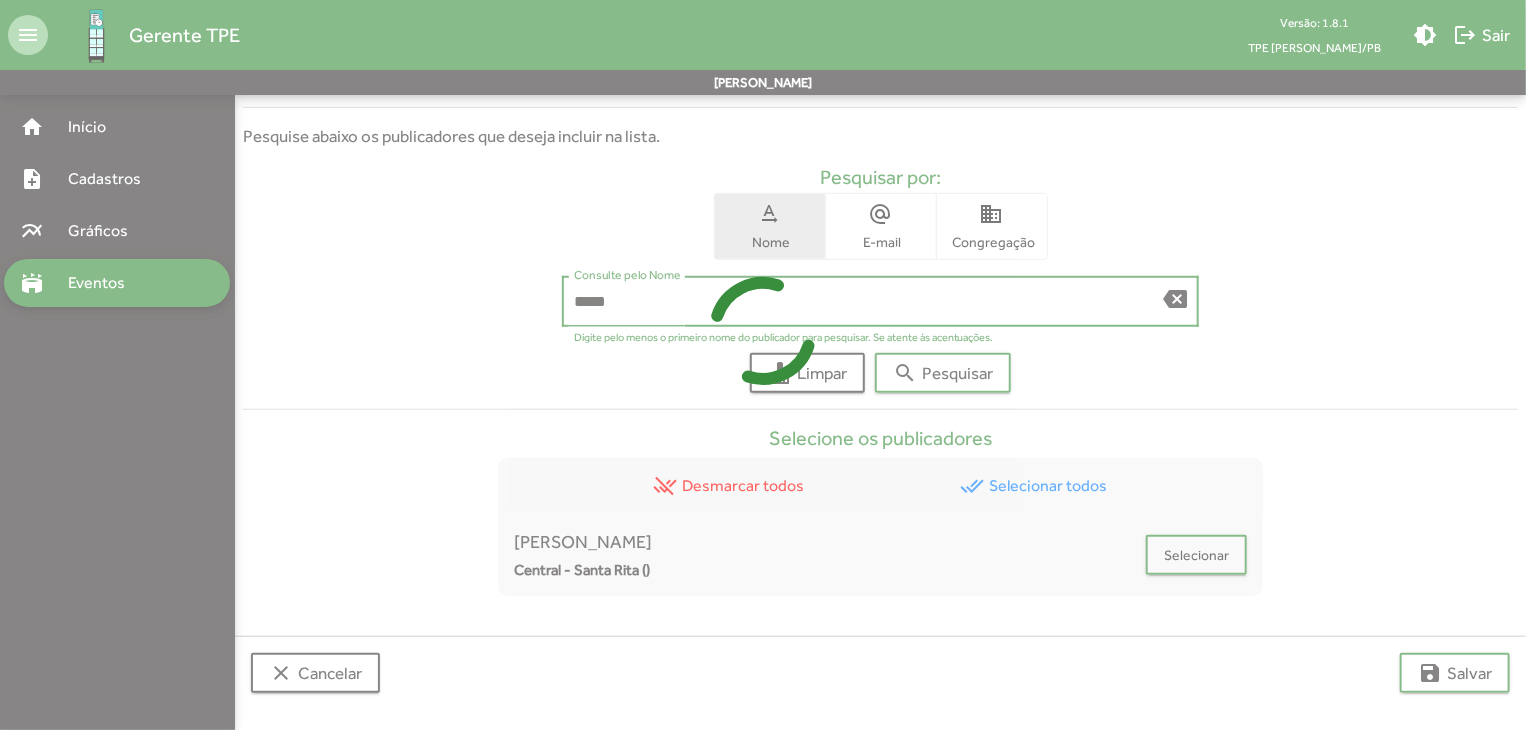 scroll, scrollTop: 400, scrollLeft: 0, axis: vertical 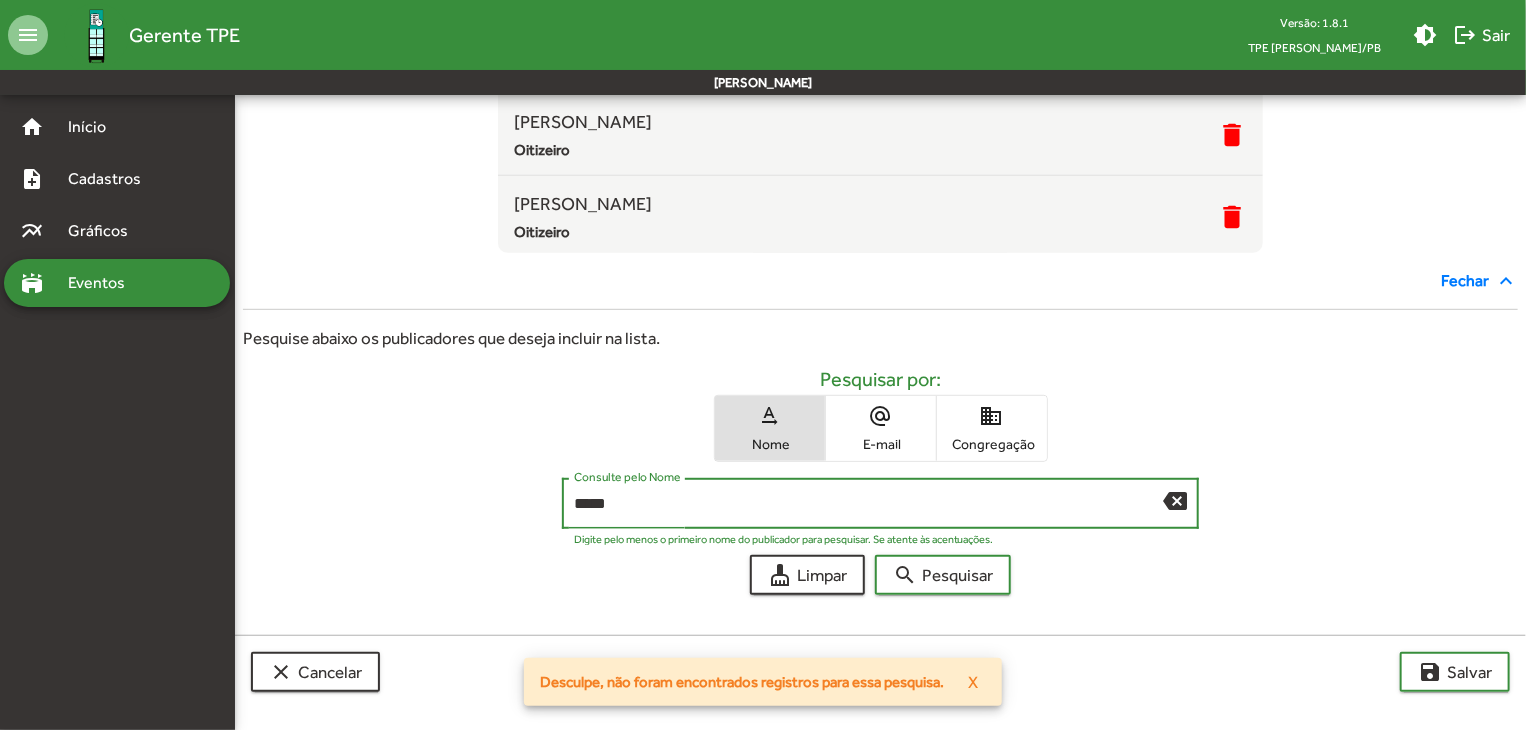 click on "search  Pesquisar" at bounding box center [943, 575] 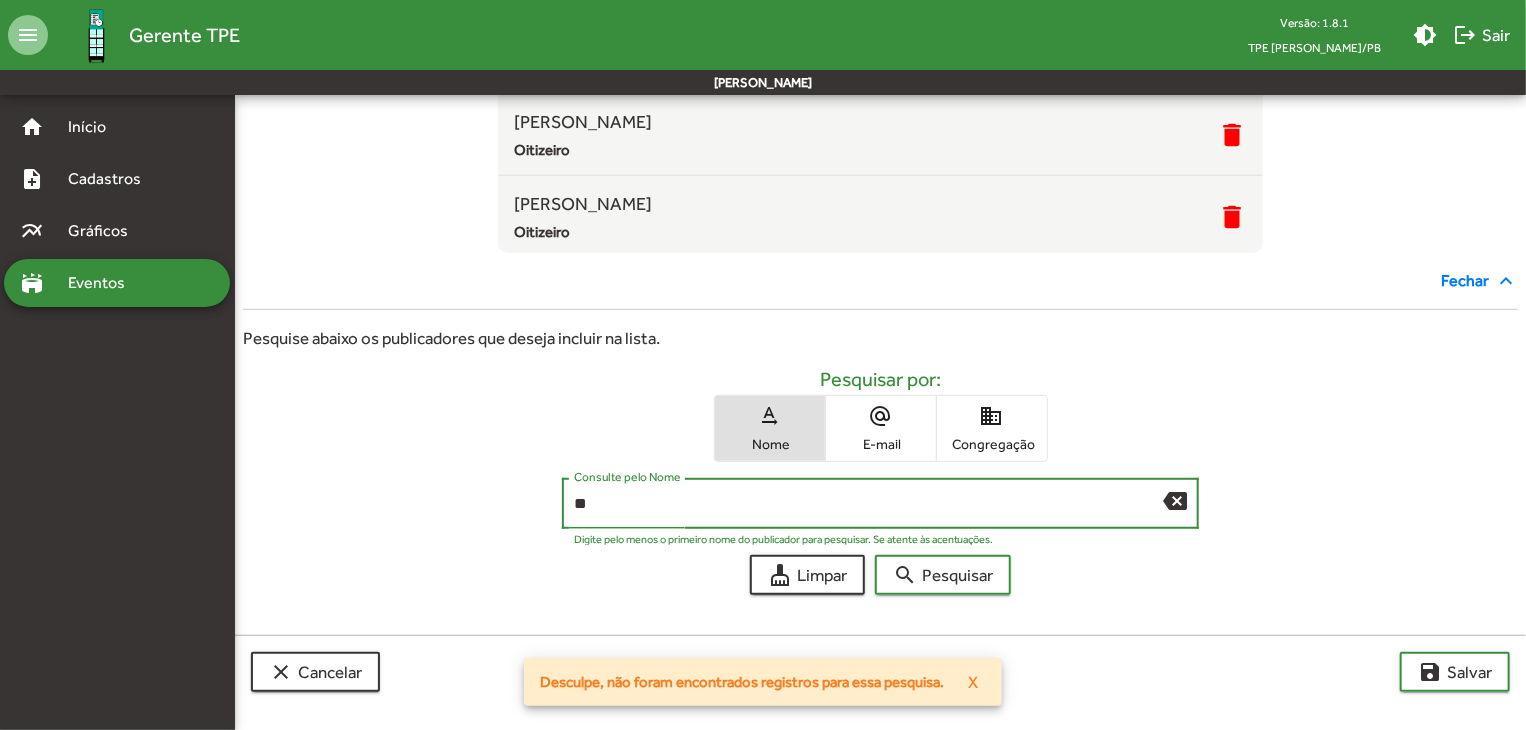 type on "*" 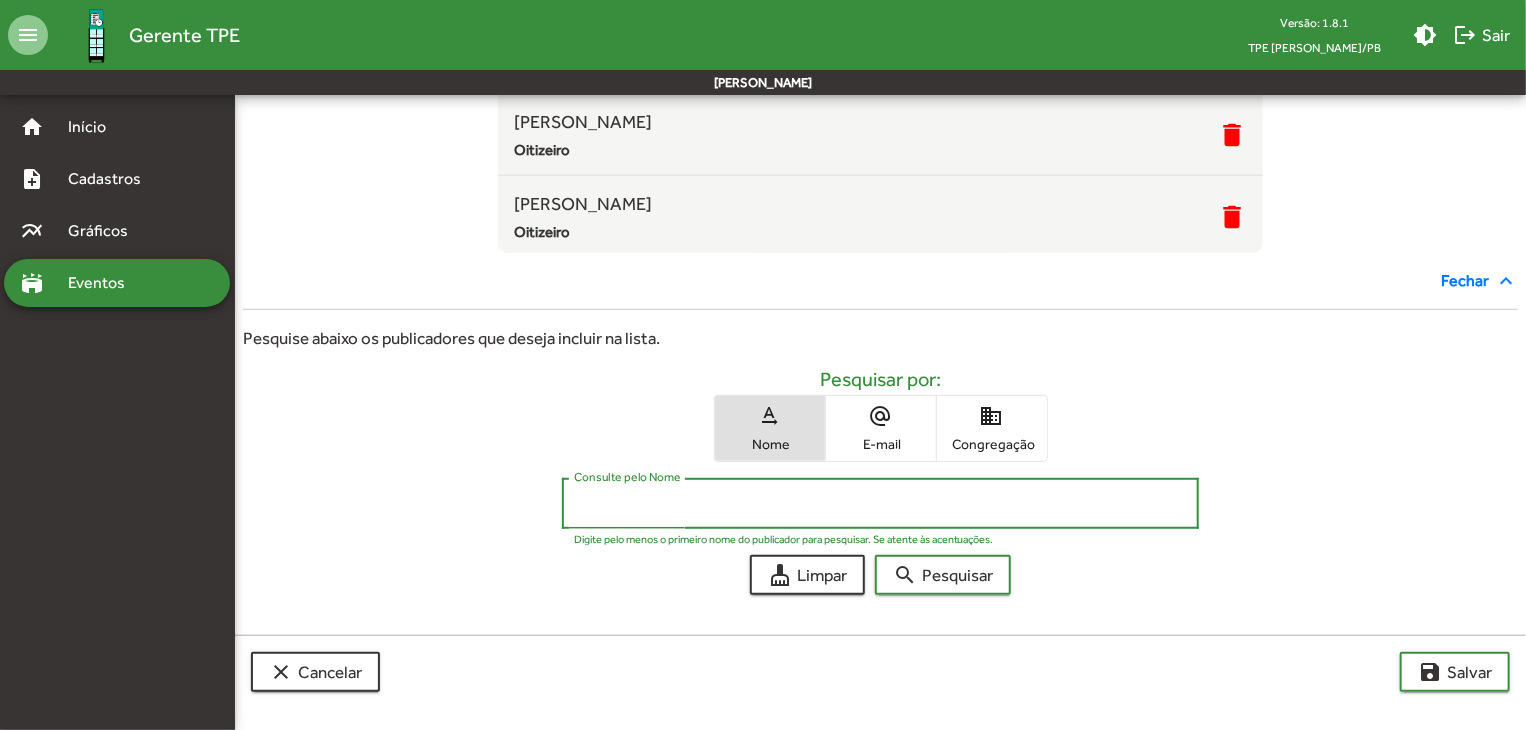 type 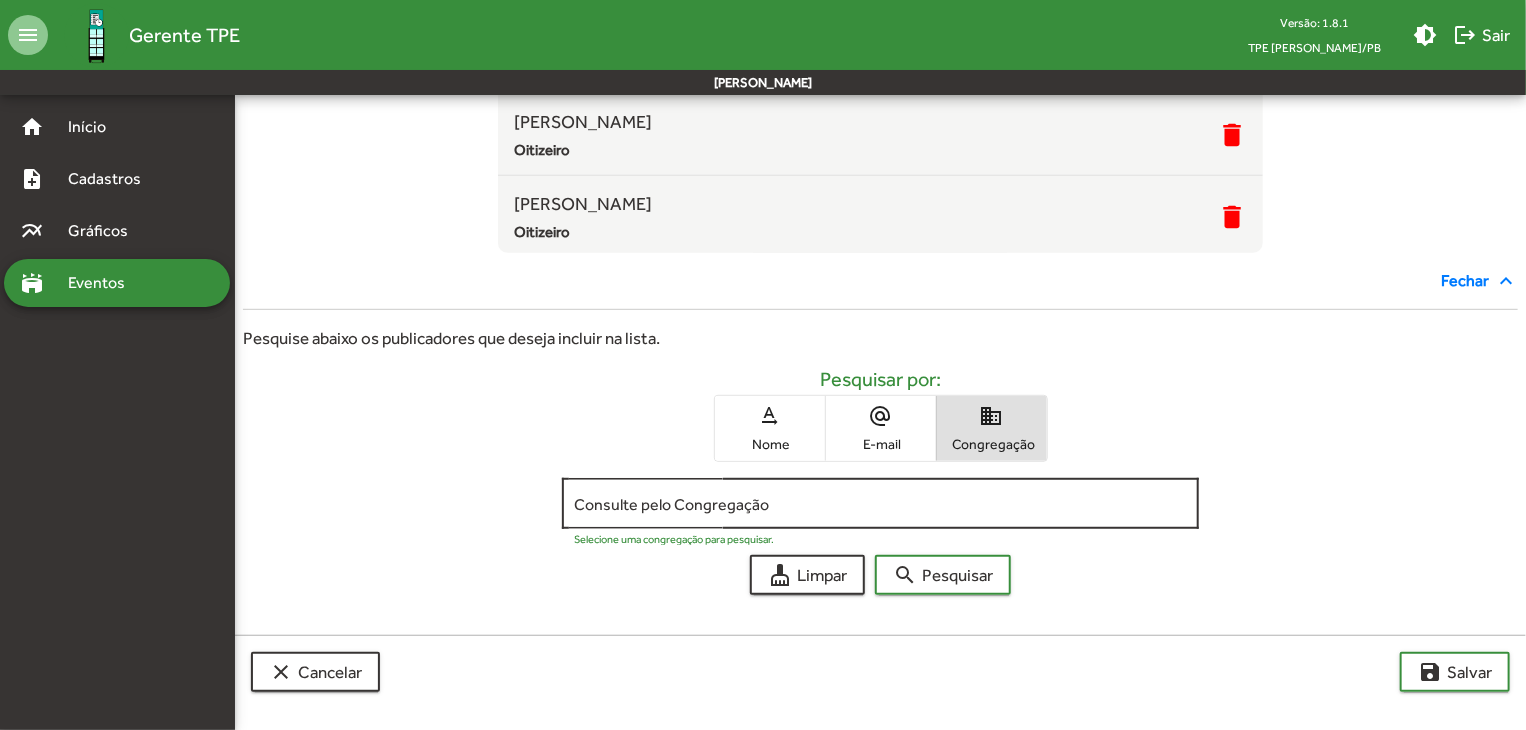 click on "Consulte pelo Congregação" at bounding box center [881, 501] 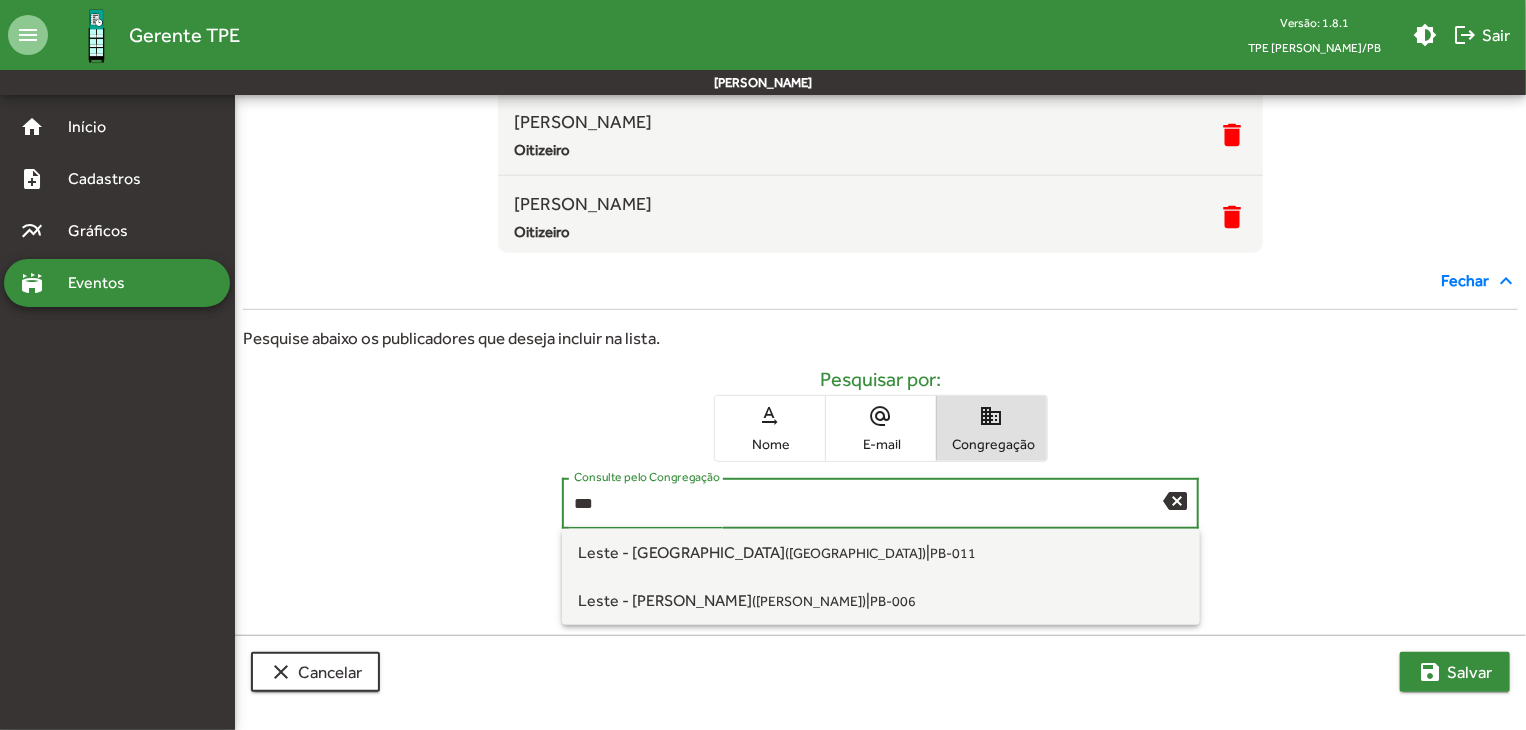 type on "***" 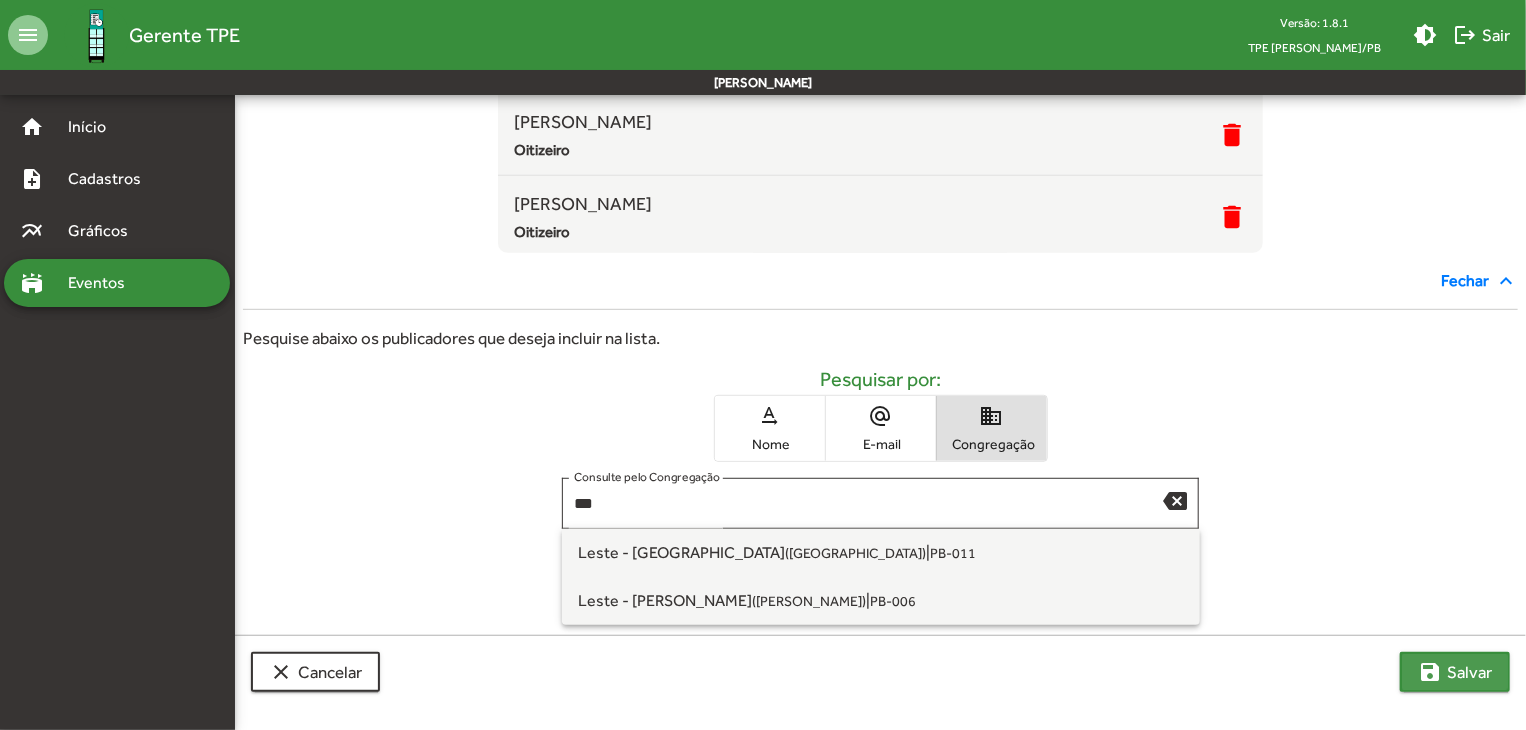 click on "save  [PERSON_NAME]" 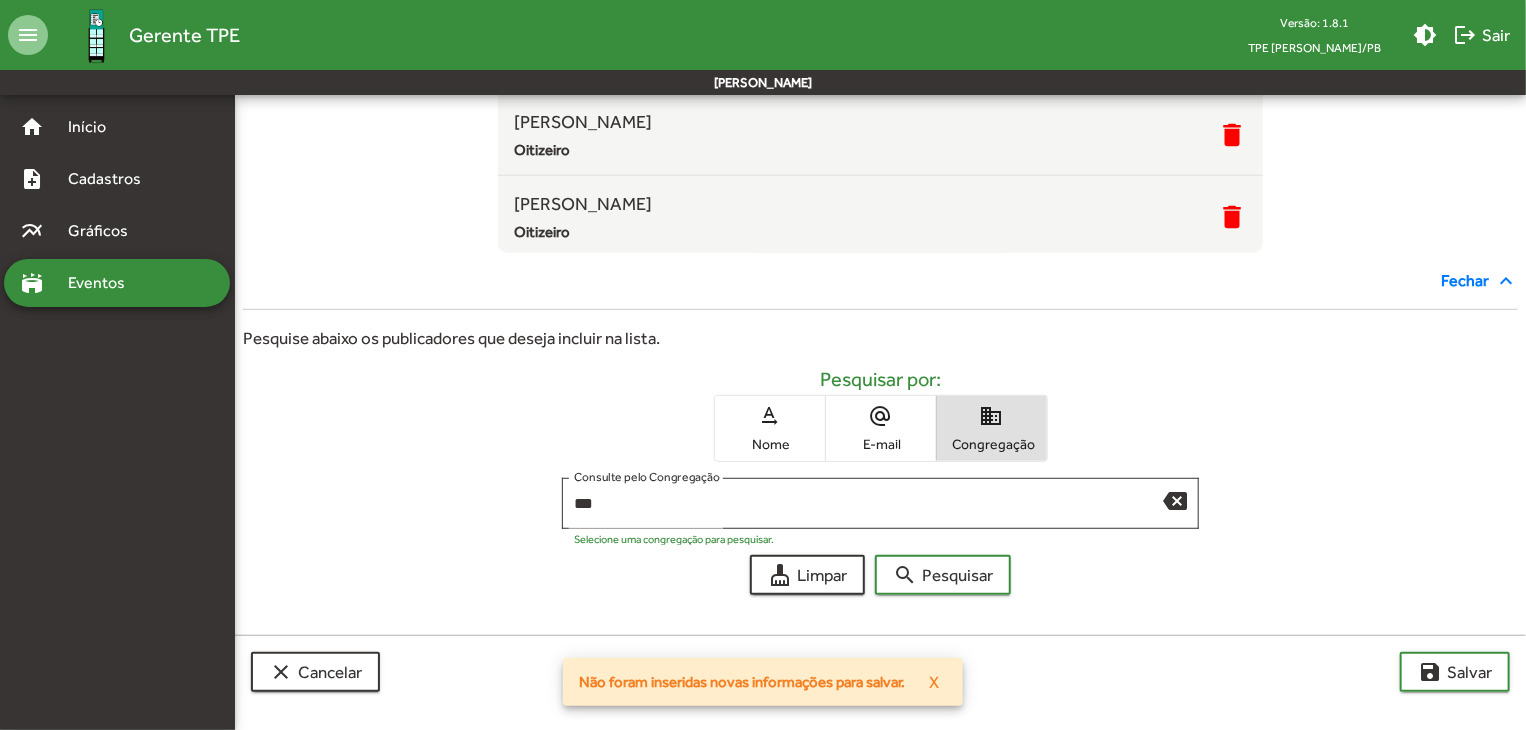 click on "stadium Eventos" at bounding box center [117, 283] 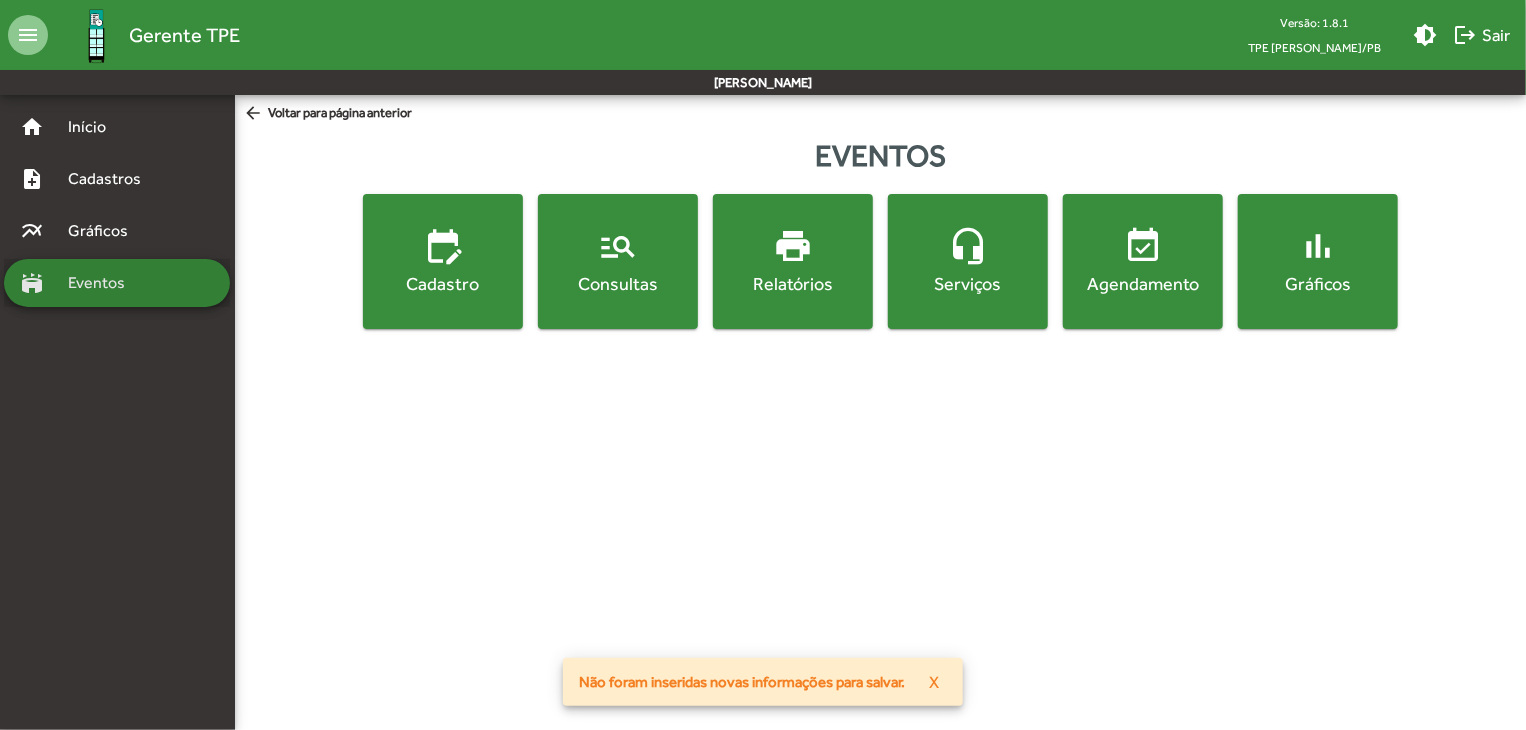scroll, scrollTop: 0, scrollLeft: 0, axis: both 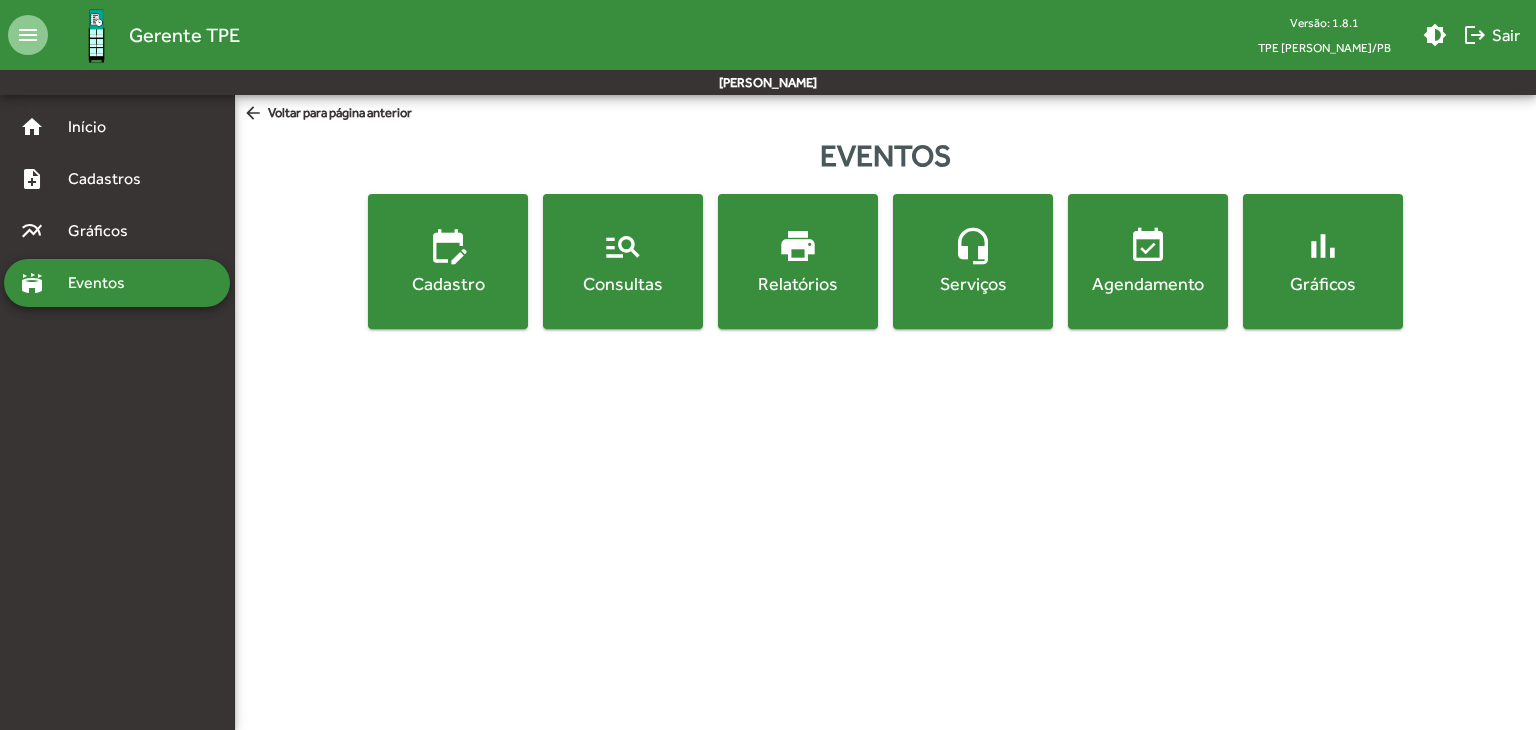click on "manage_search  Consultas" 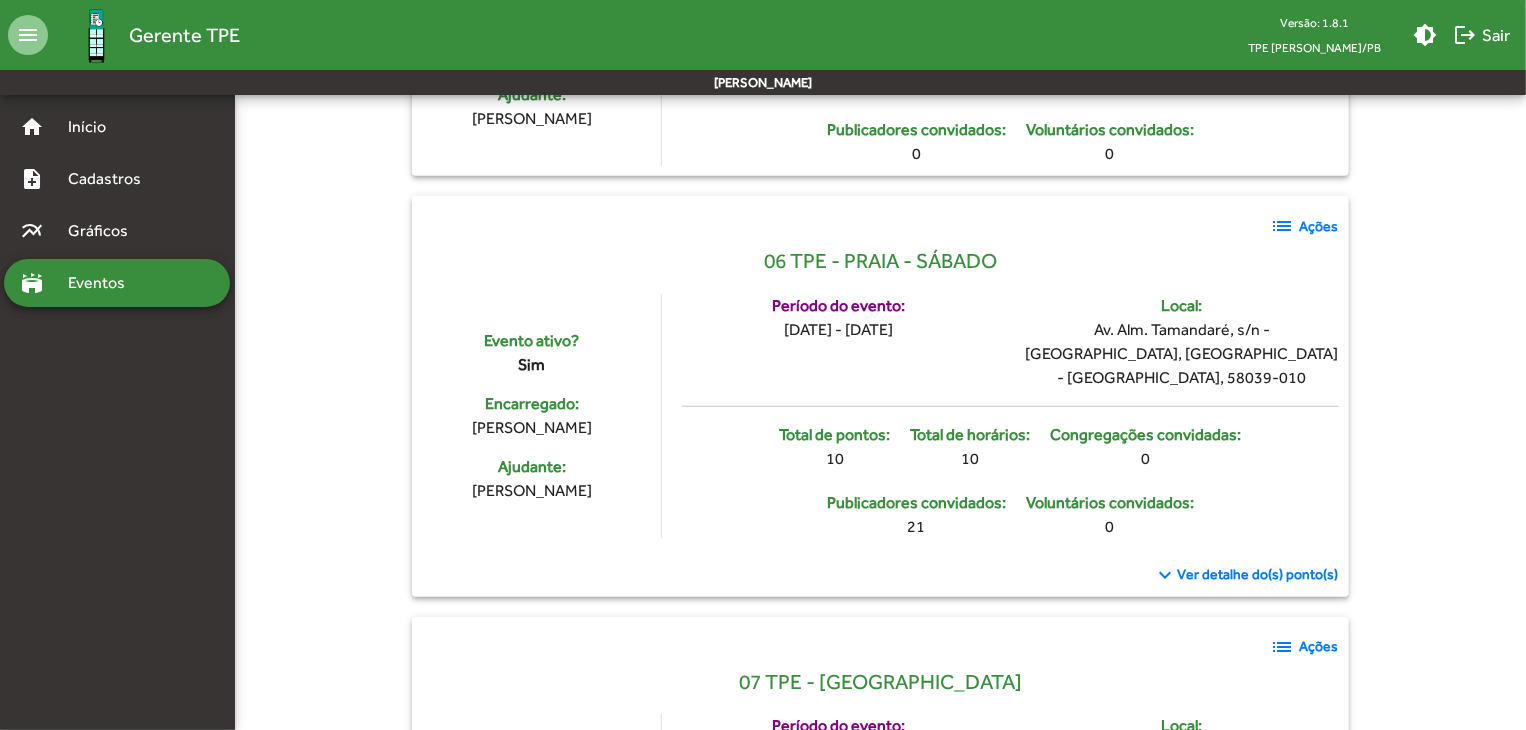 scroll, scrollTop: 4469, scrollLeft: 0, axis: vertical 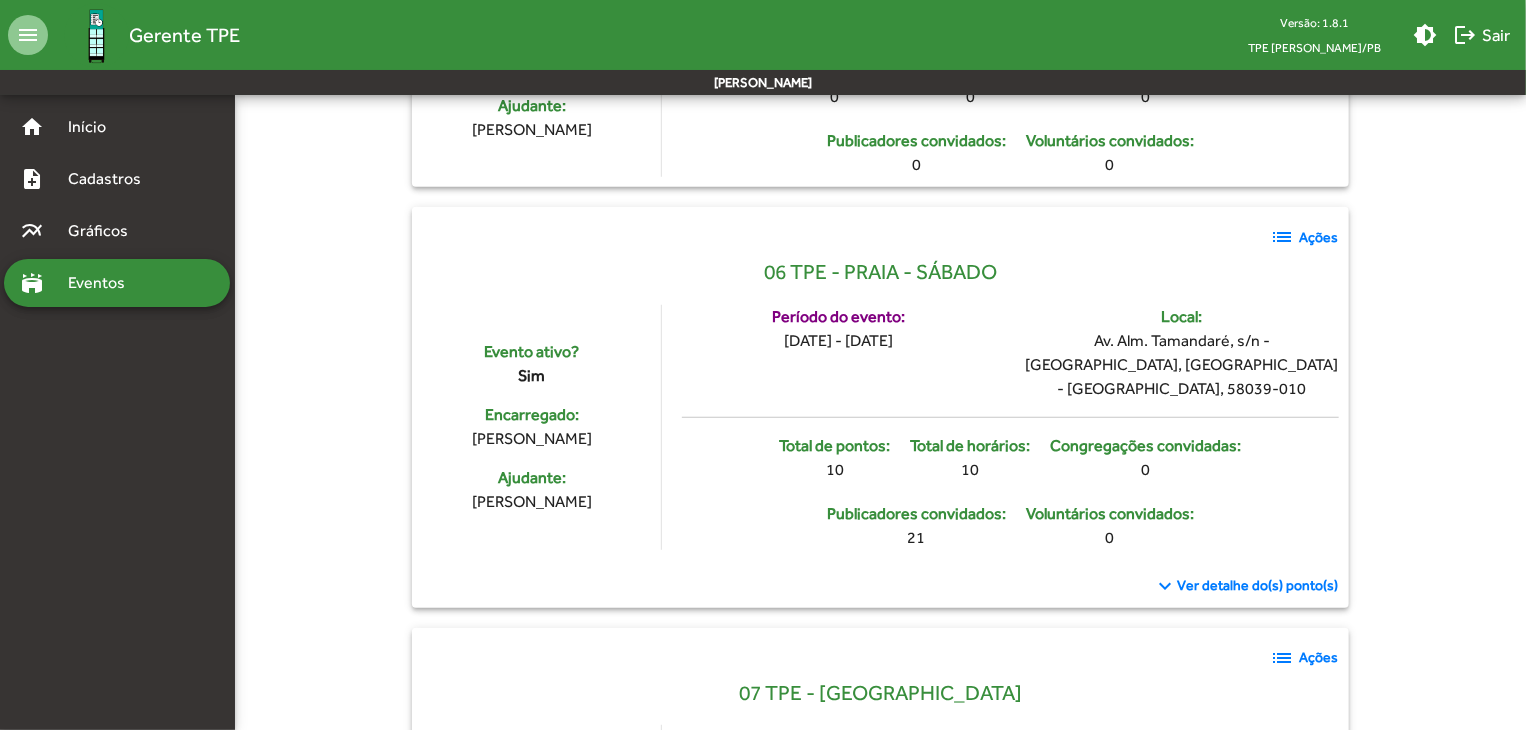 click on "list  Ações" 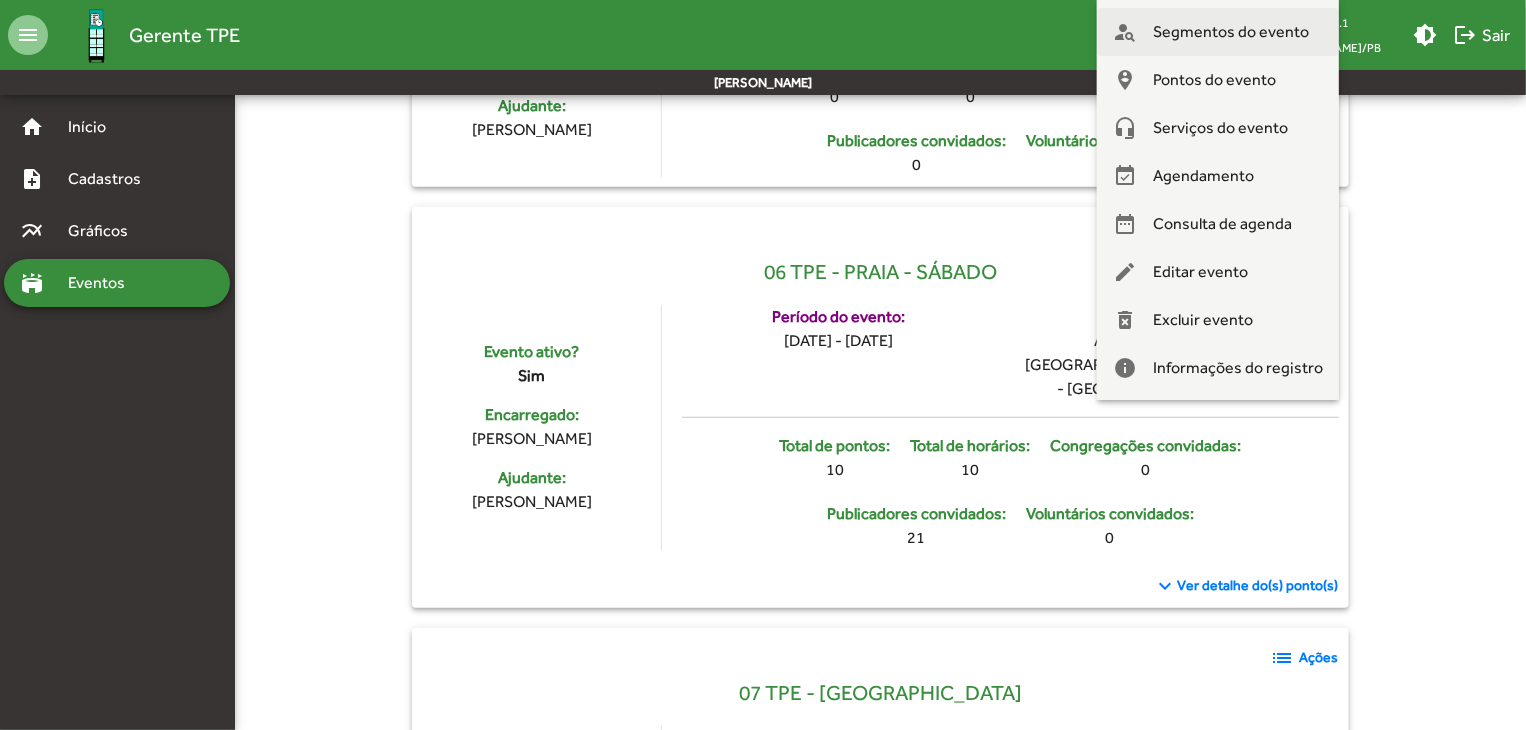 click on "Segmentos do evento" at bounding box center (1231, 32) 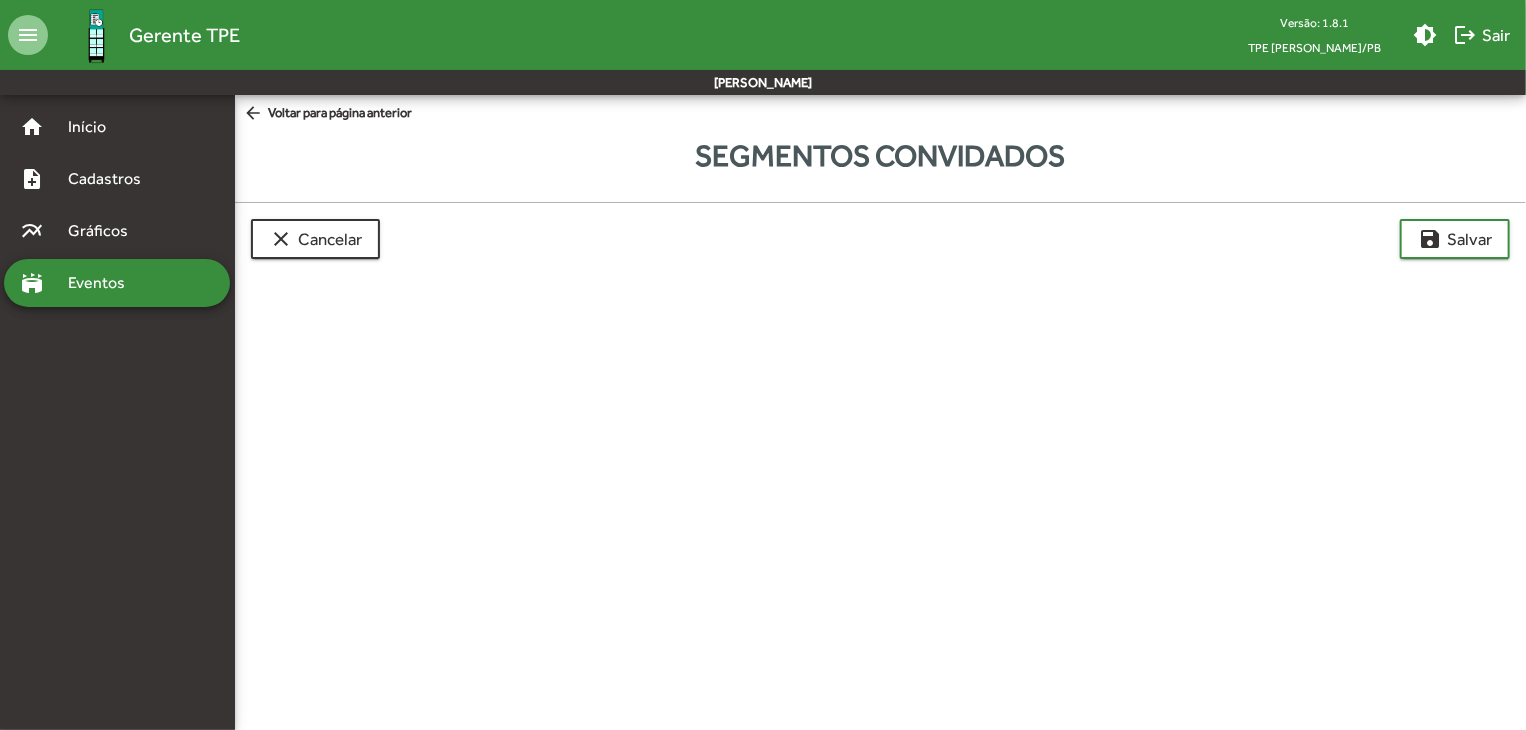 scroll, scrollTop: 0, scrollLeft: 0, axis: both 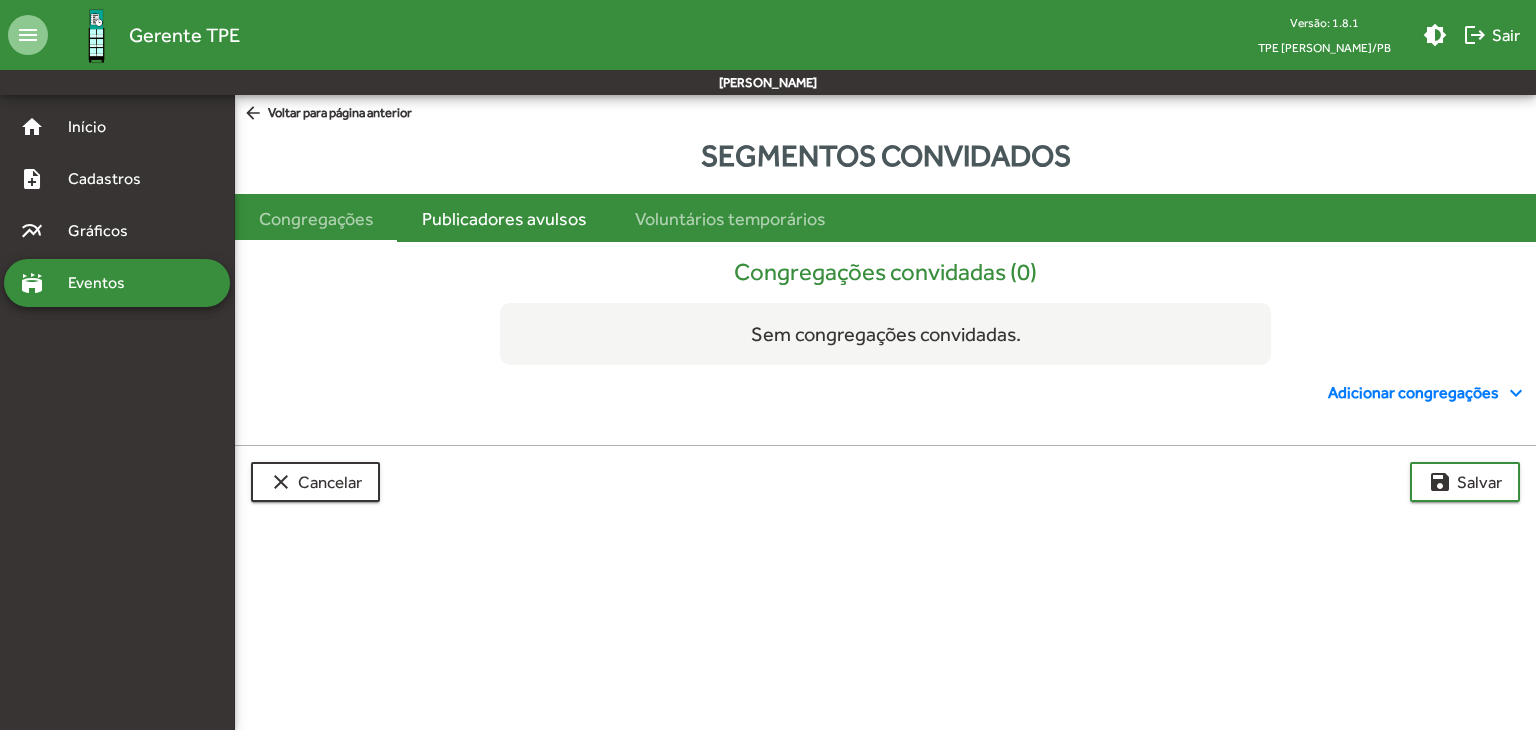 click on "Publicadores avulsos" at bounding box center [504, 218] 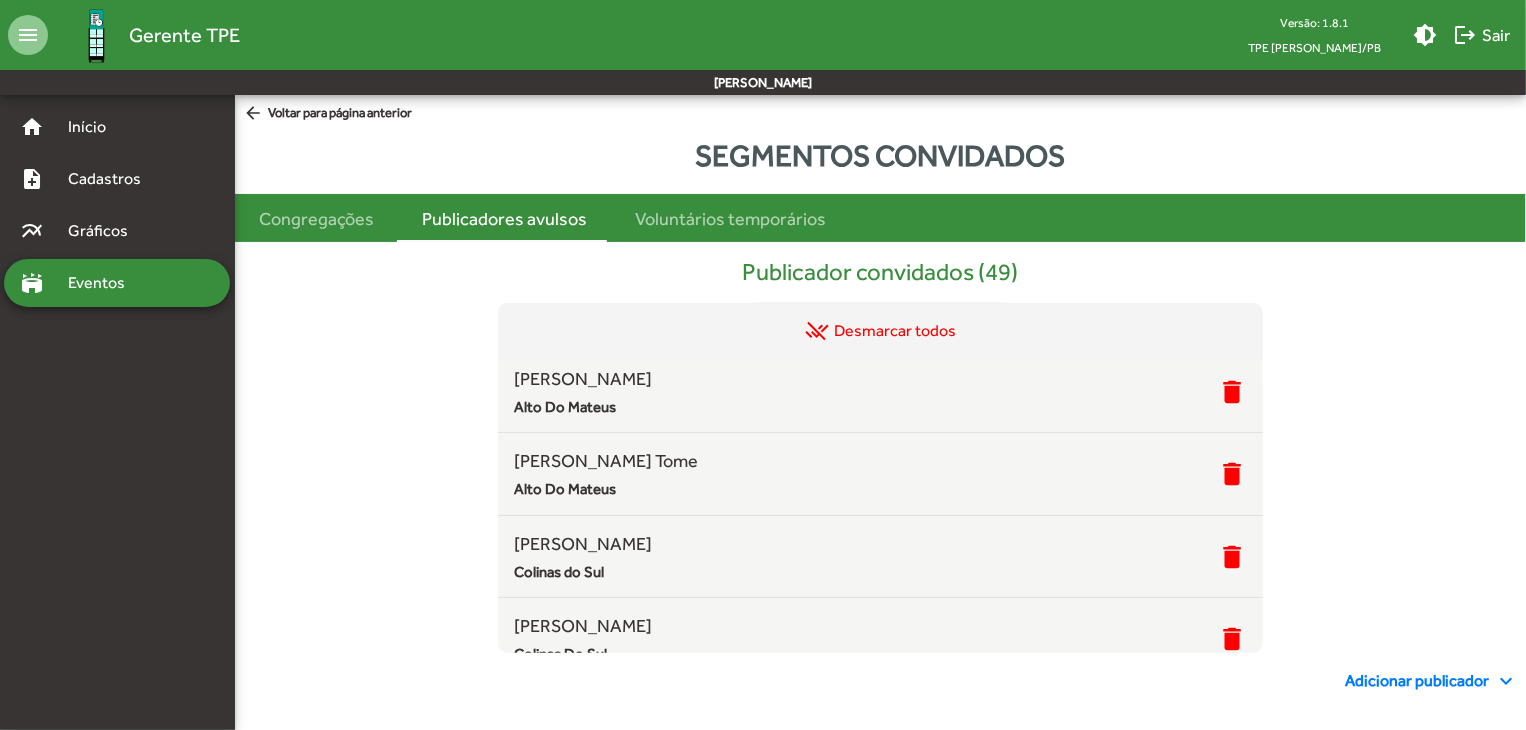 scroll, scrollTop: 300, scrollLeft: 0, axis: vertical 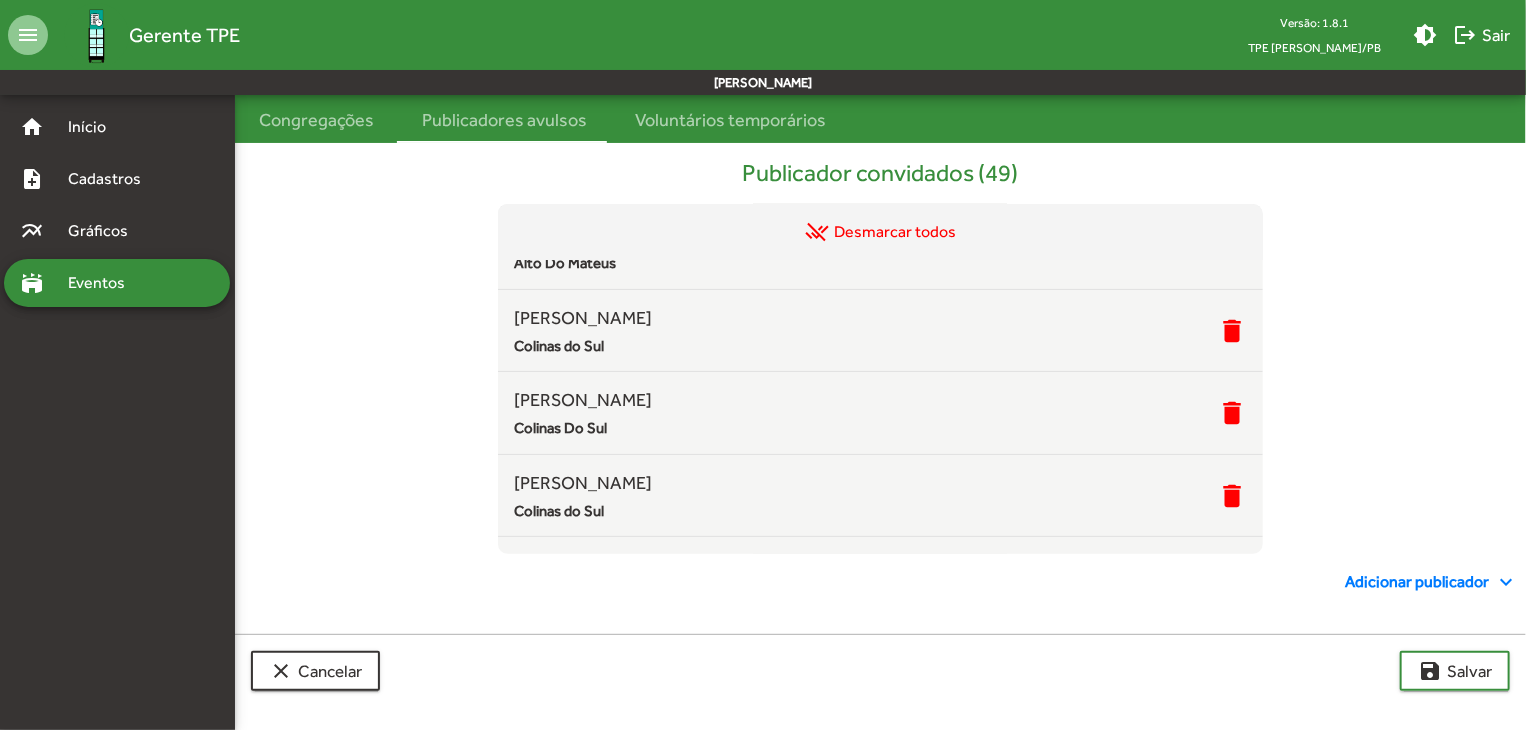 click on "Adicionar publicador  expand_more" at bounding box center [1431, 582] 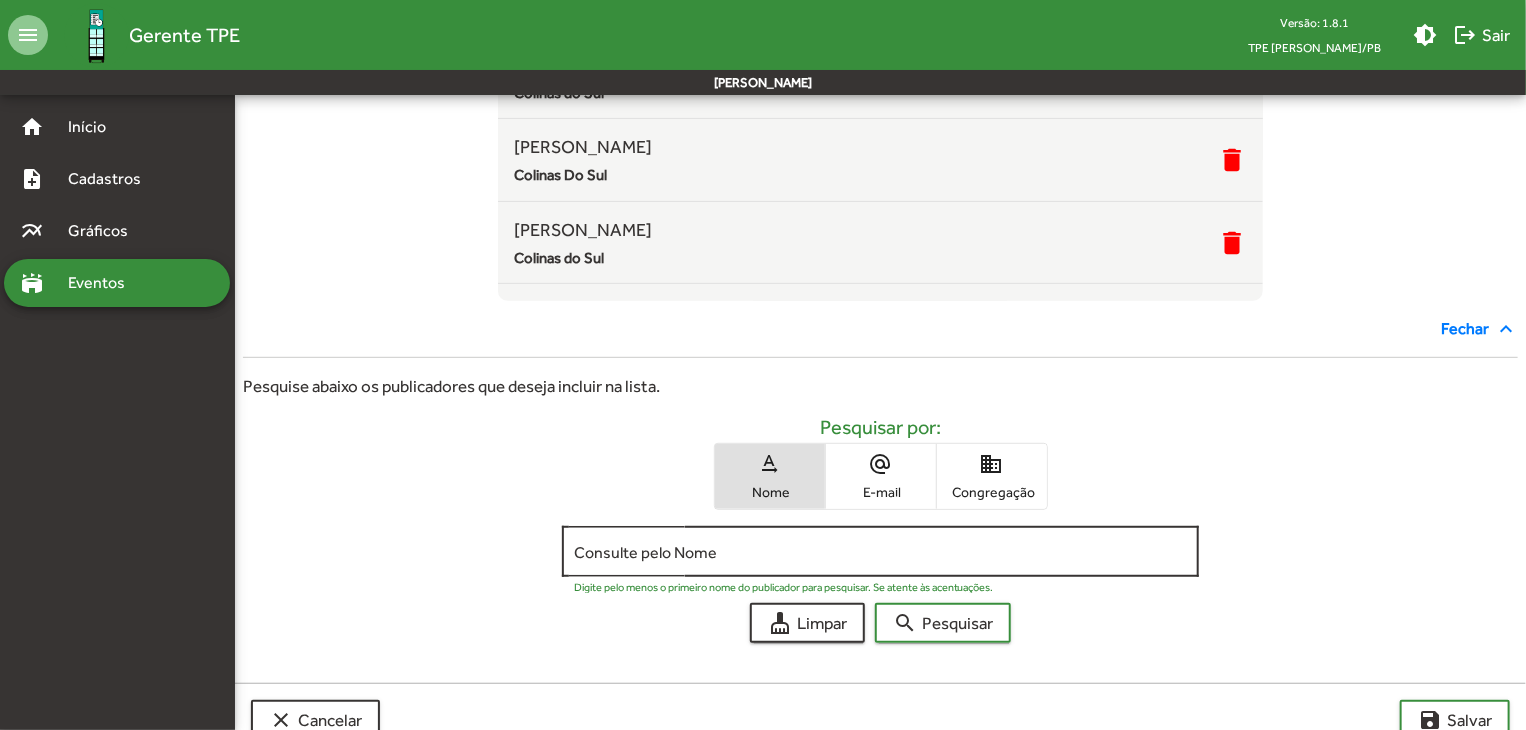 scroll, scrollTop: 400, scrollLeft: 0, axis: vertical 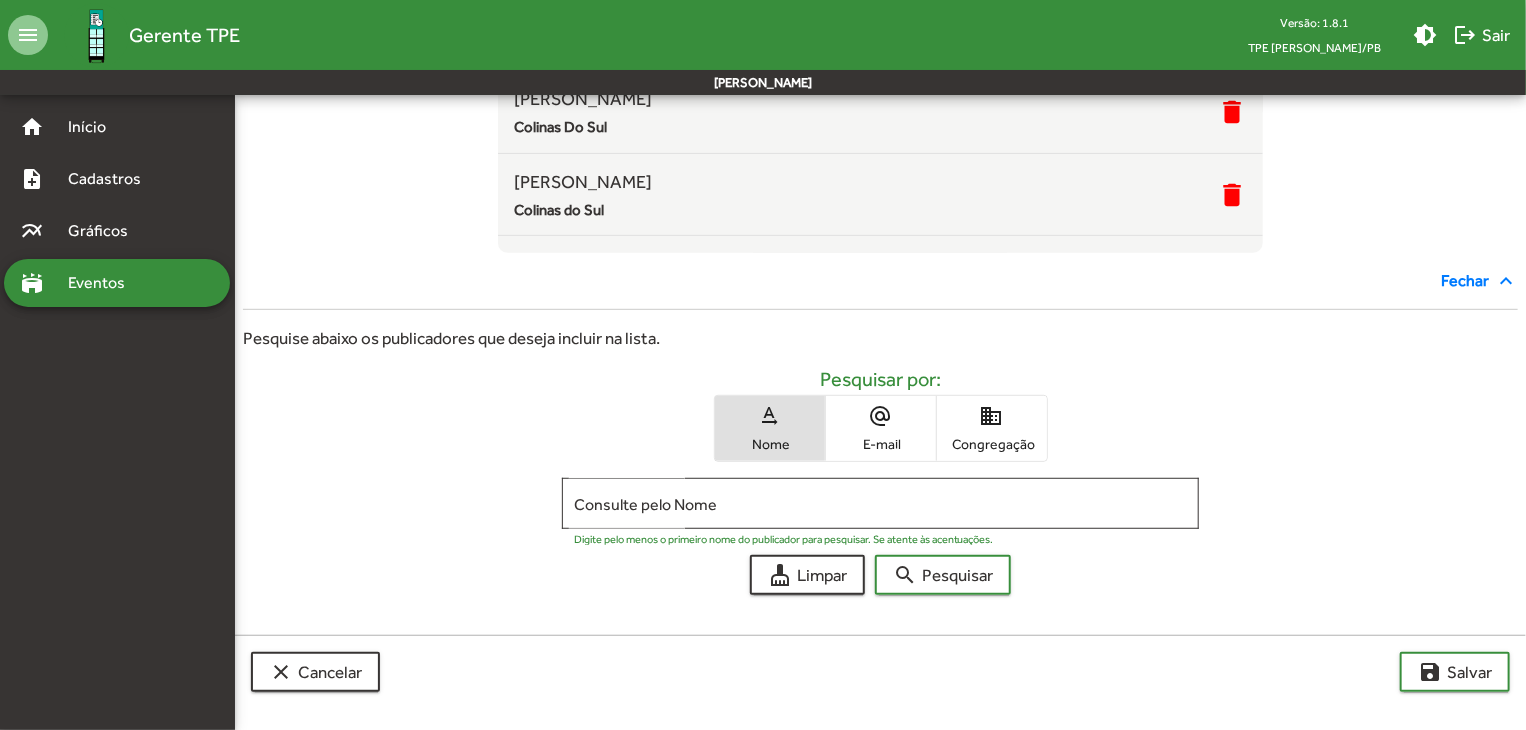 click on "alternate_email" at bounding box center (881, 416) 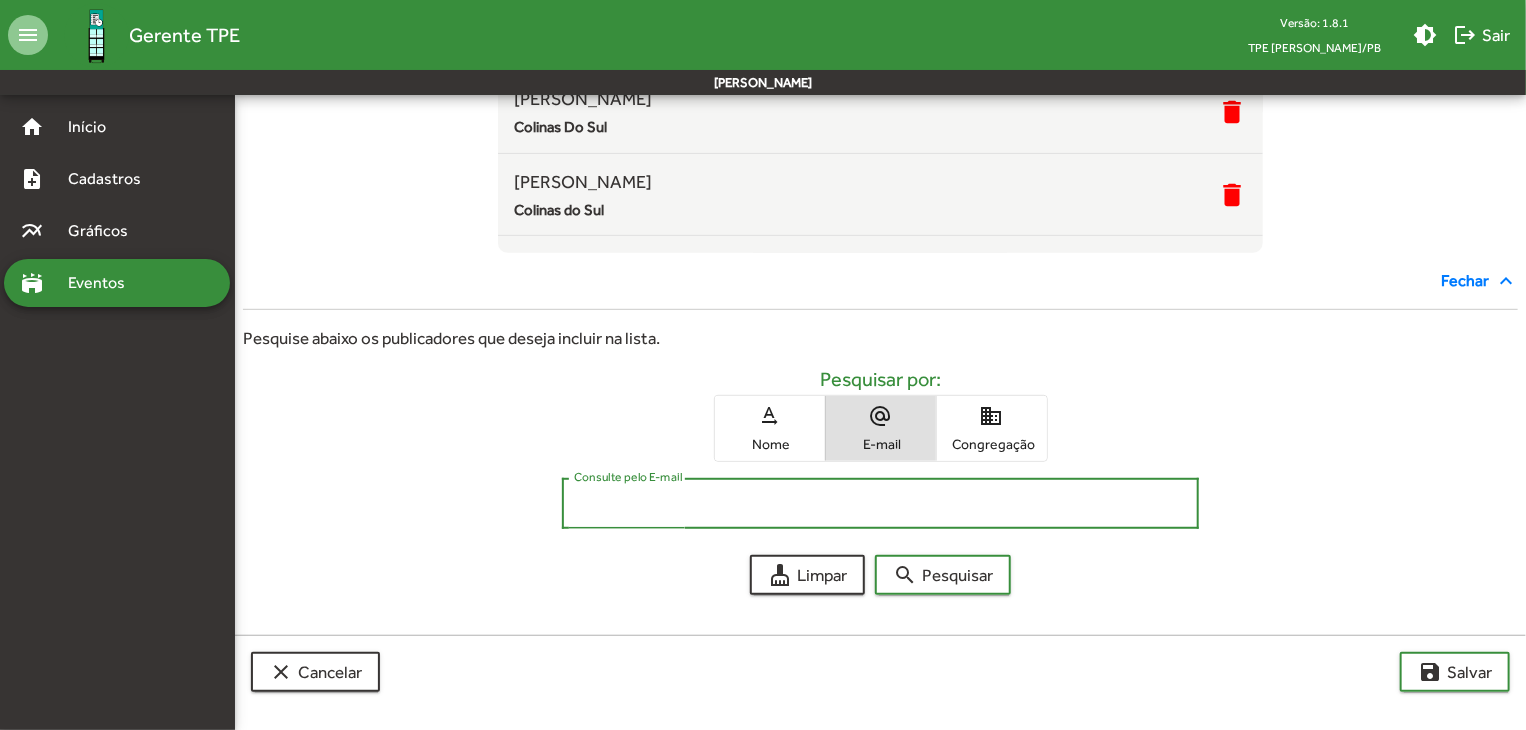 click on "Consulte pelo E-mail" at bounding box center [881, 504] 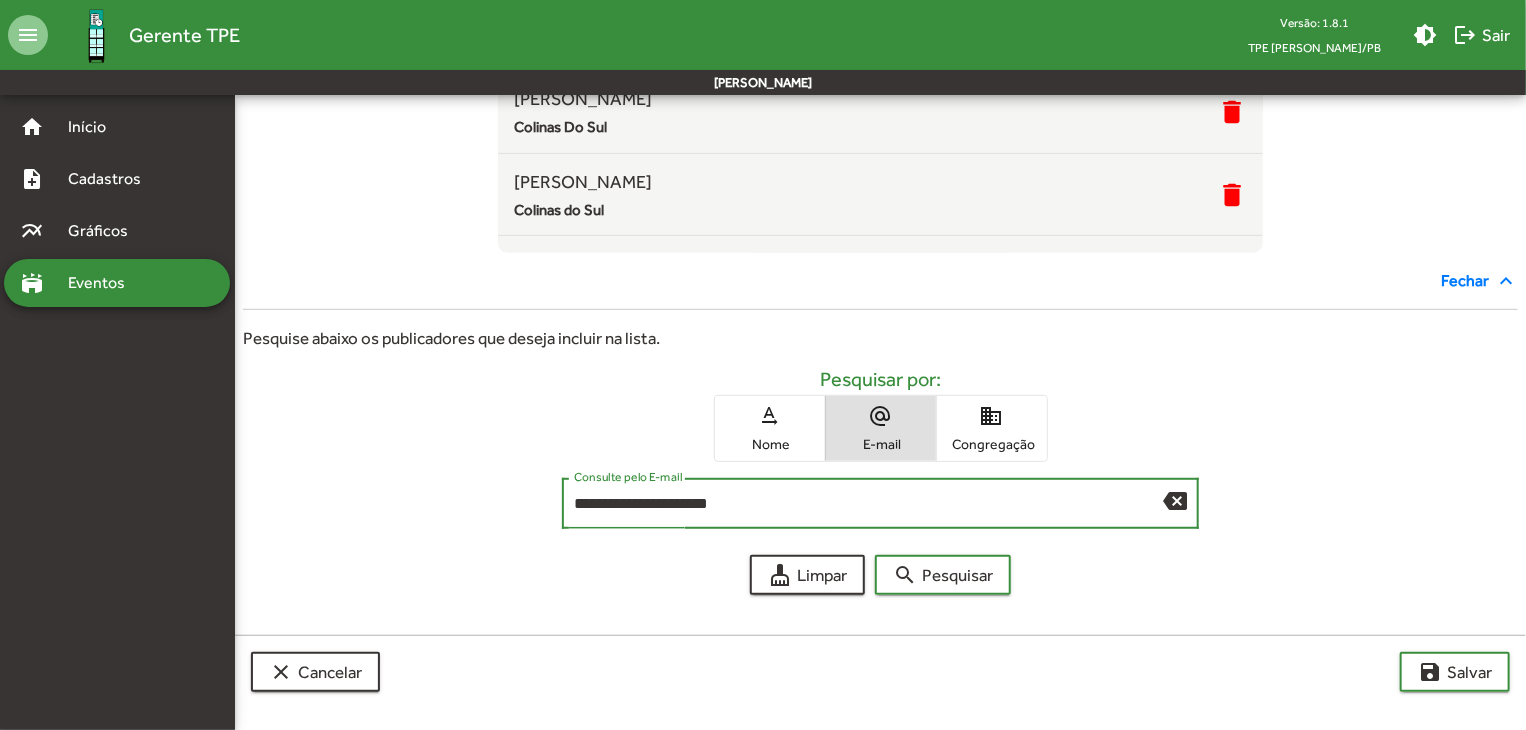 type on "**********" 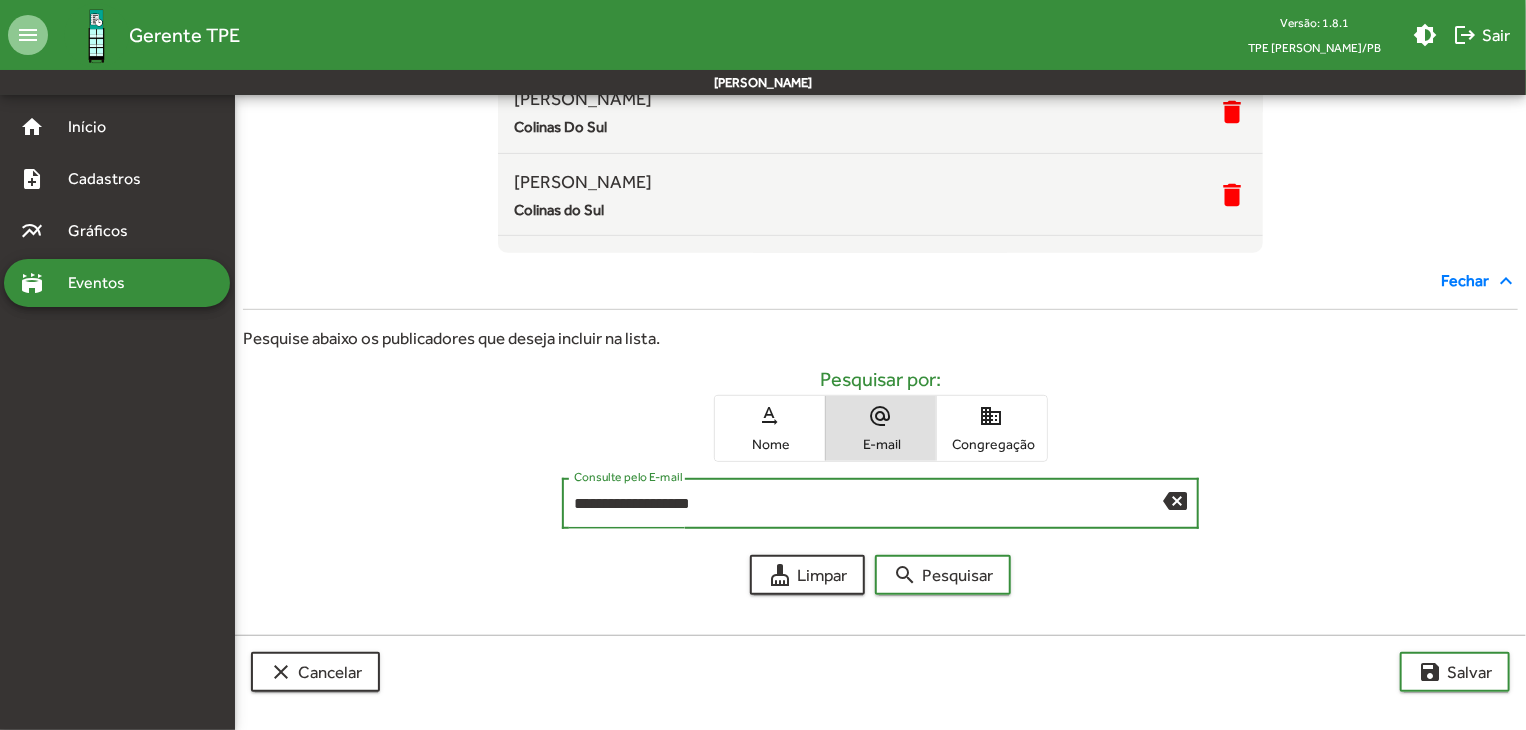 type on "**********" 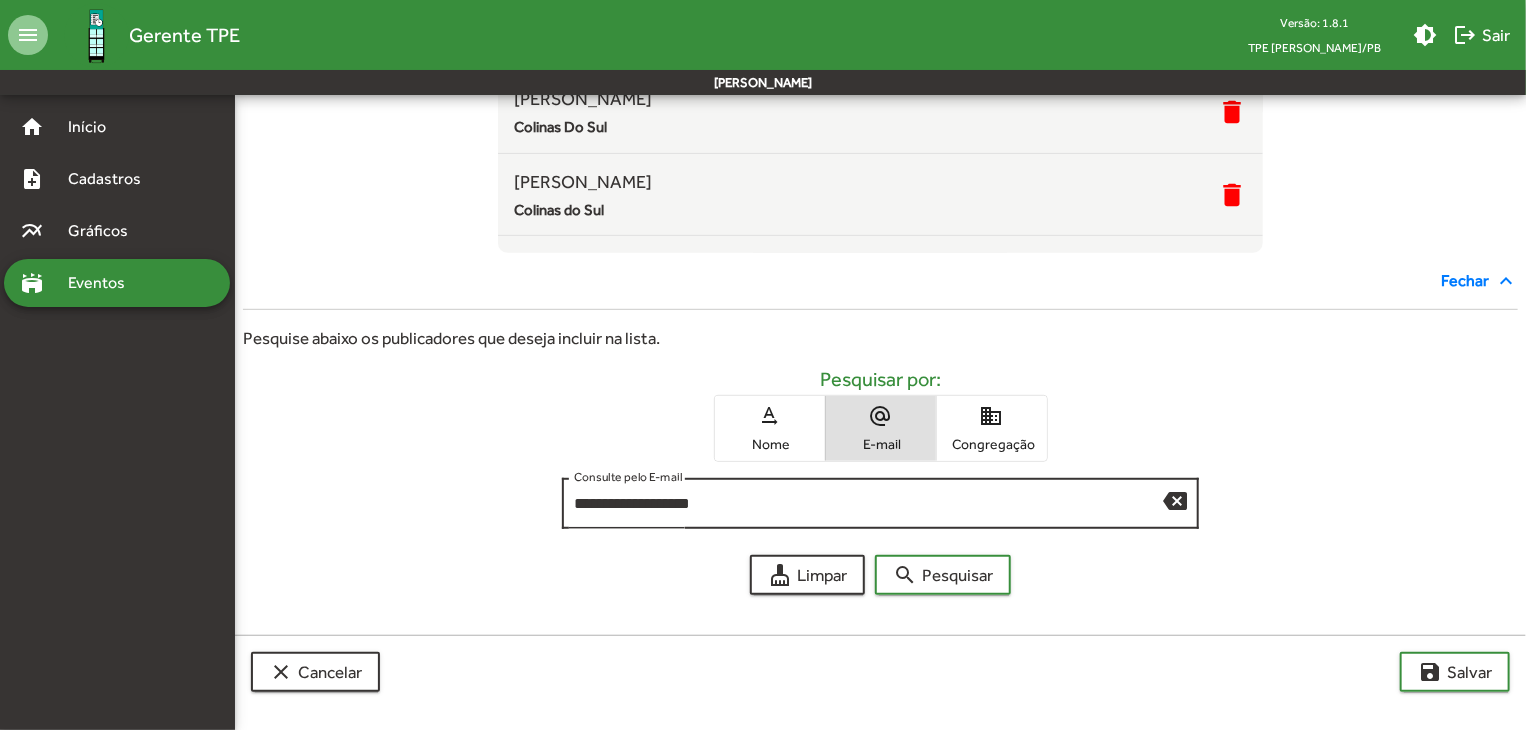 click on "backspace" at bounding box center [1175, 500] 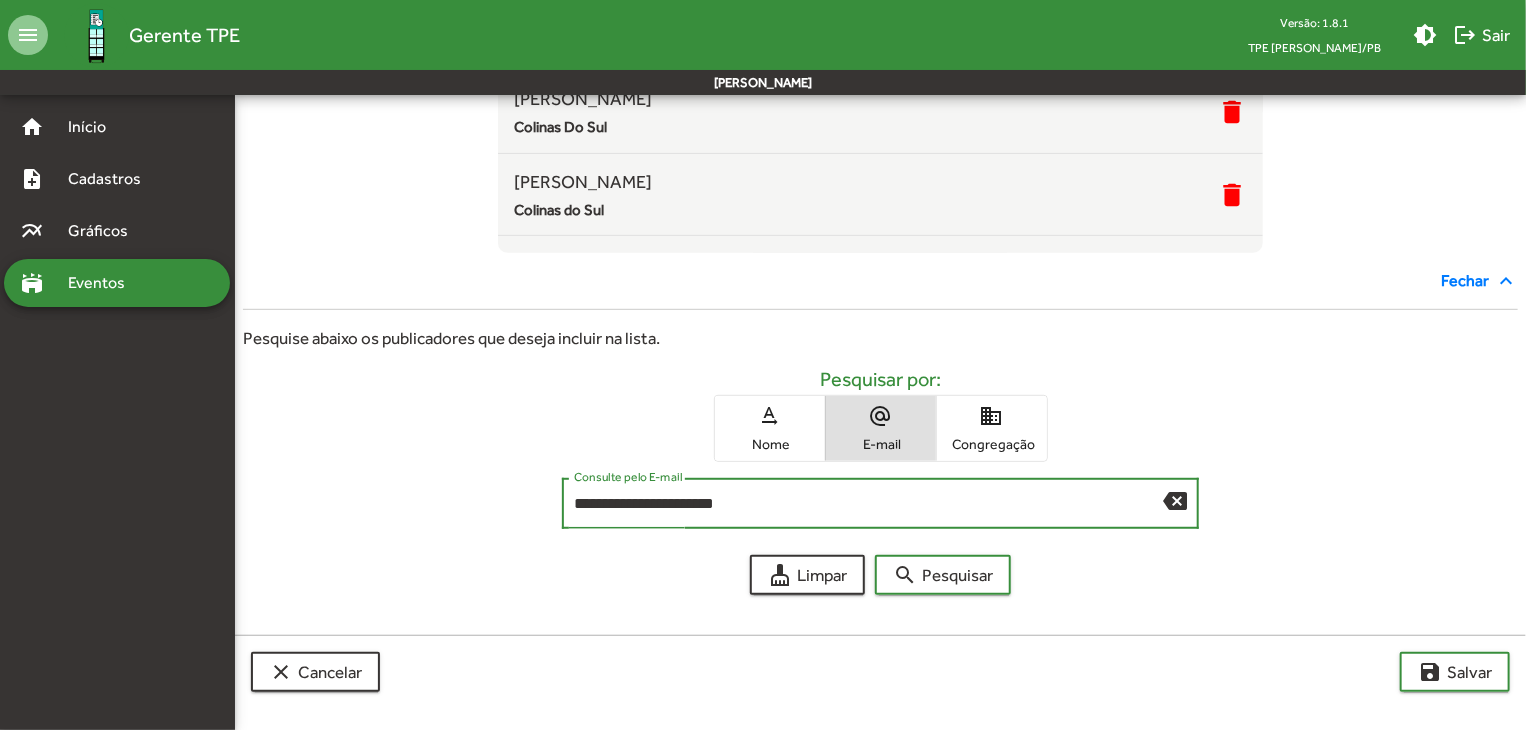 type on "**********" 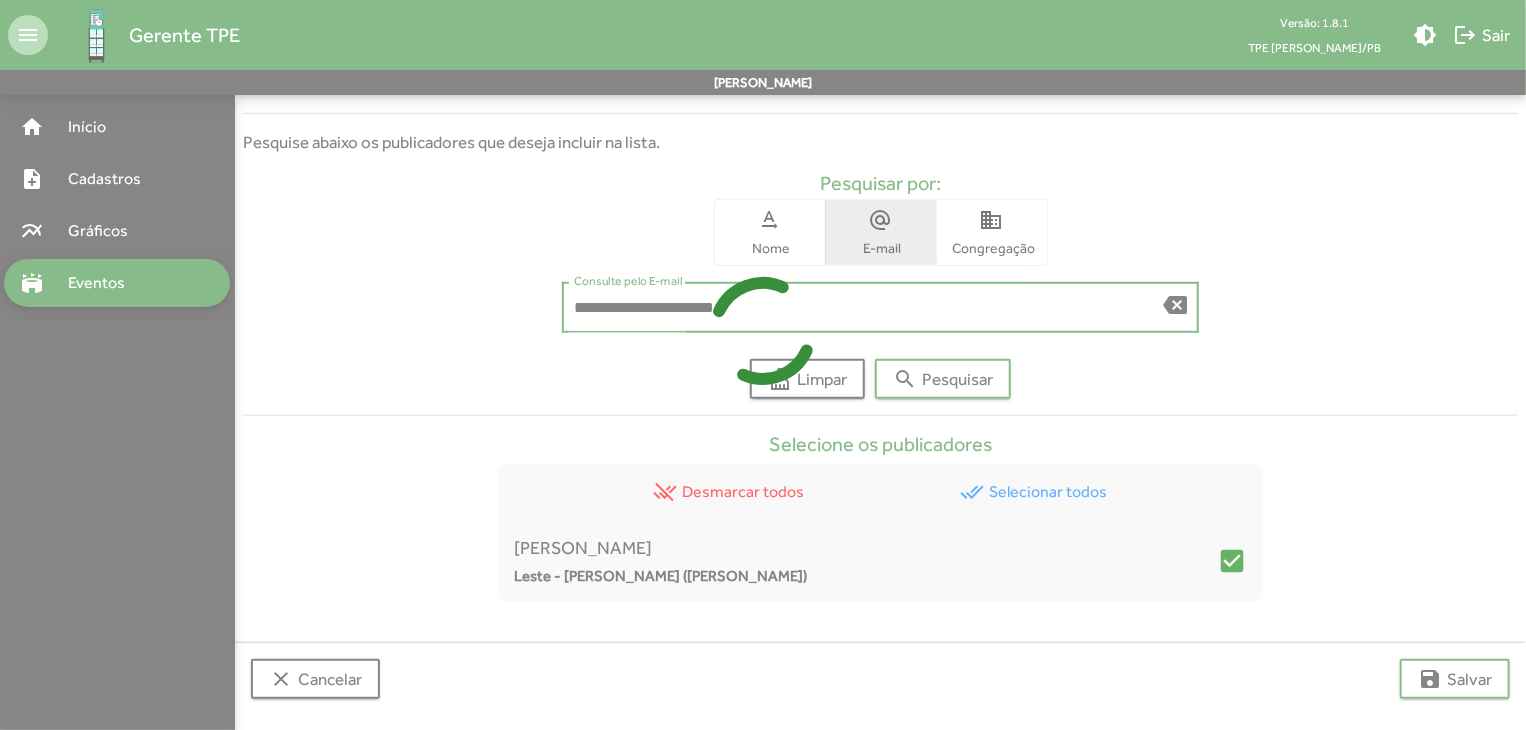 scroll, scrollTop: 602, scrollLeft: 0, axis: vertical 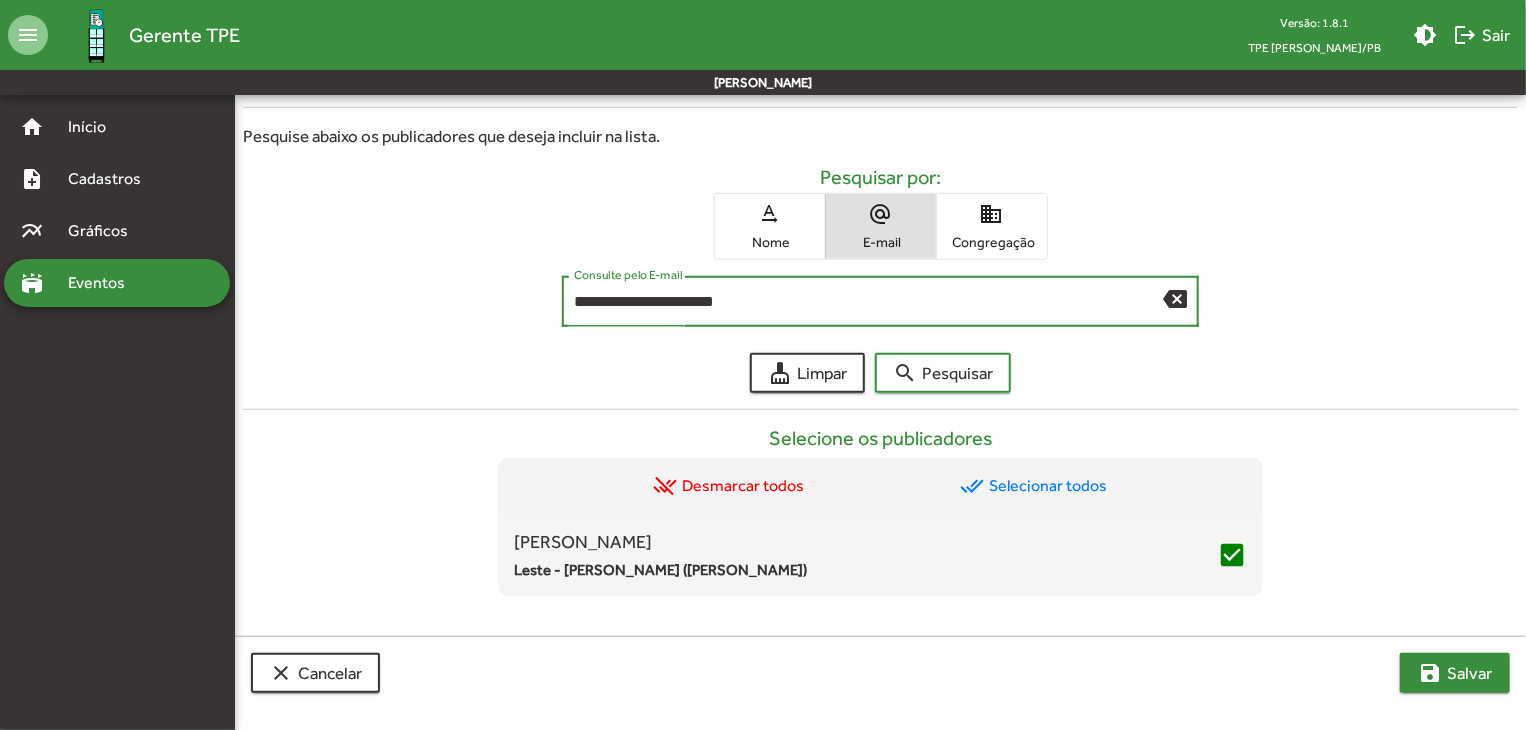 click on "save  [PERSON_NAME]" 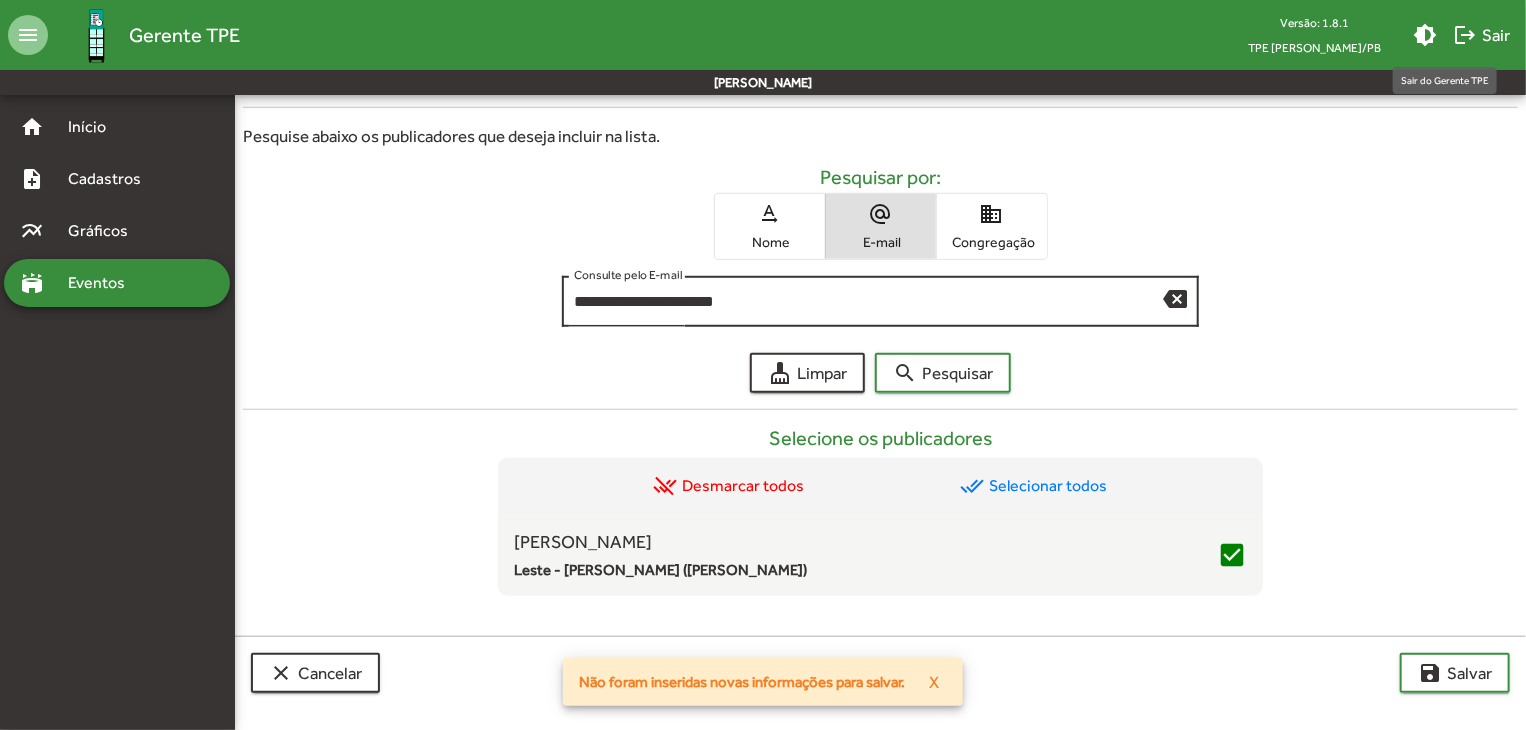 click on "logout  Sair" 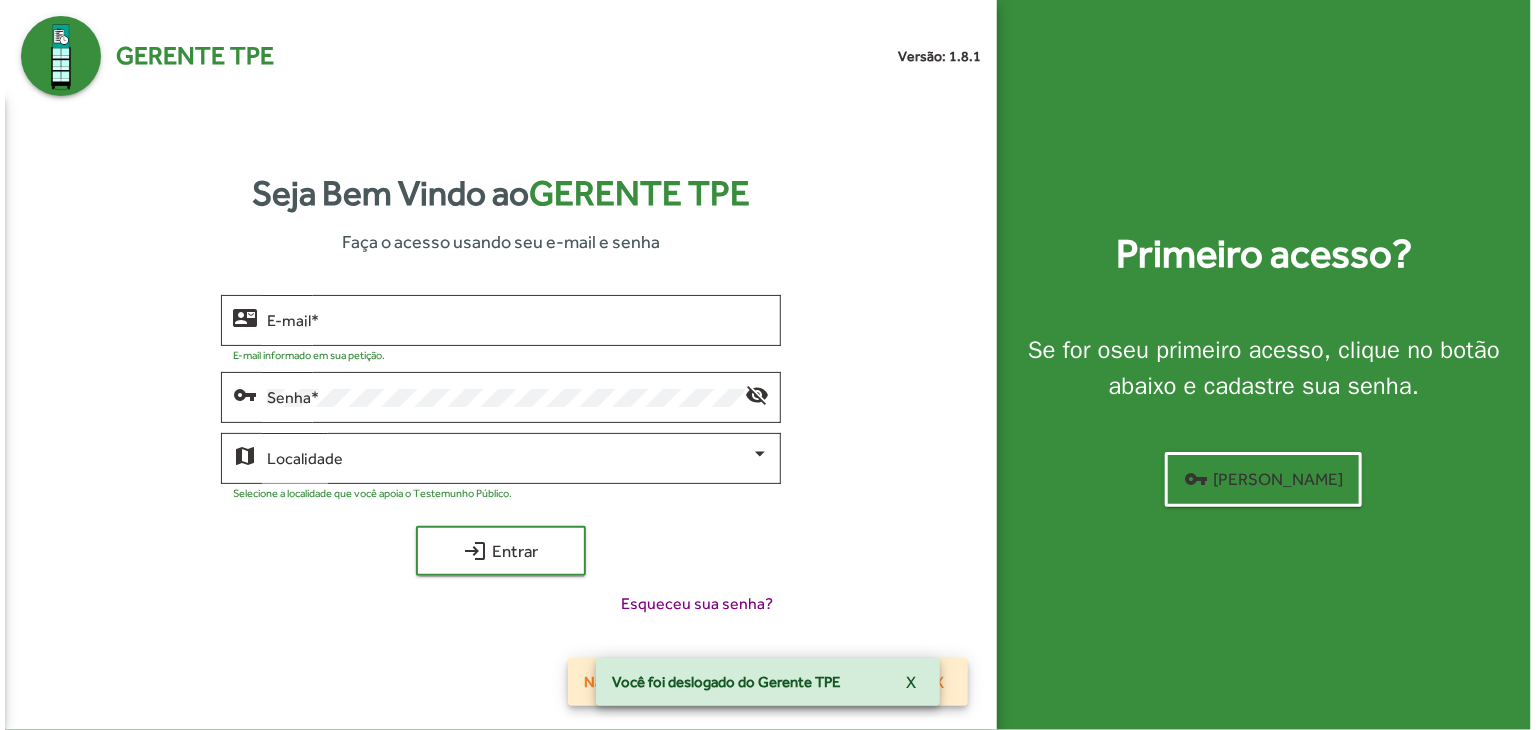 scroll, scrollTop: 0, scrollLeft: 0, axis: both 